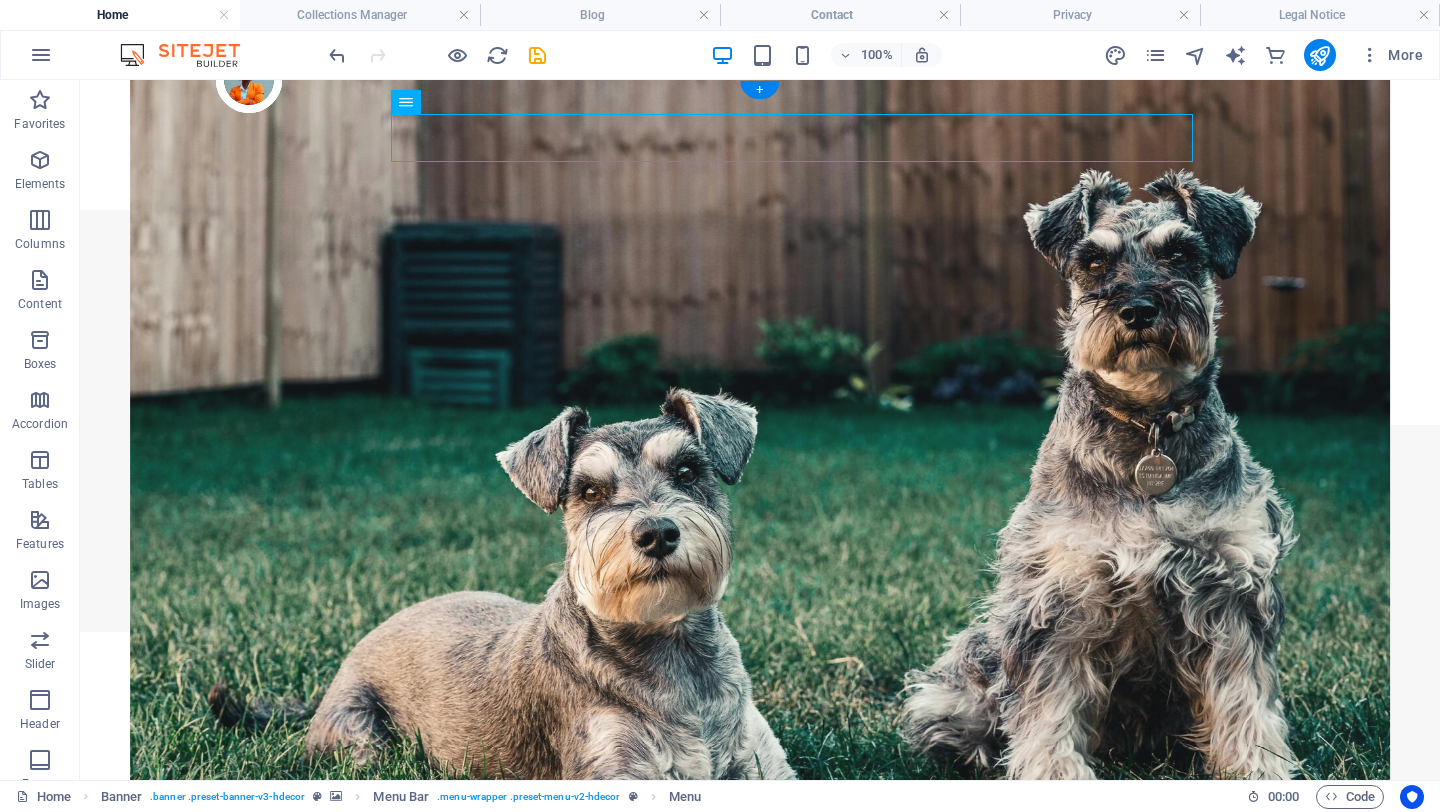 scroll, scrollTop: 0, scrollLeft: 0, axis: both 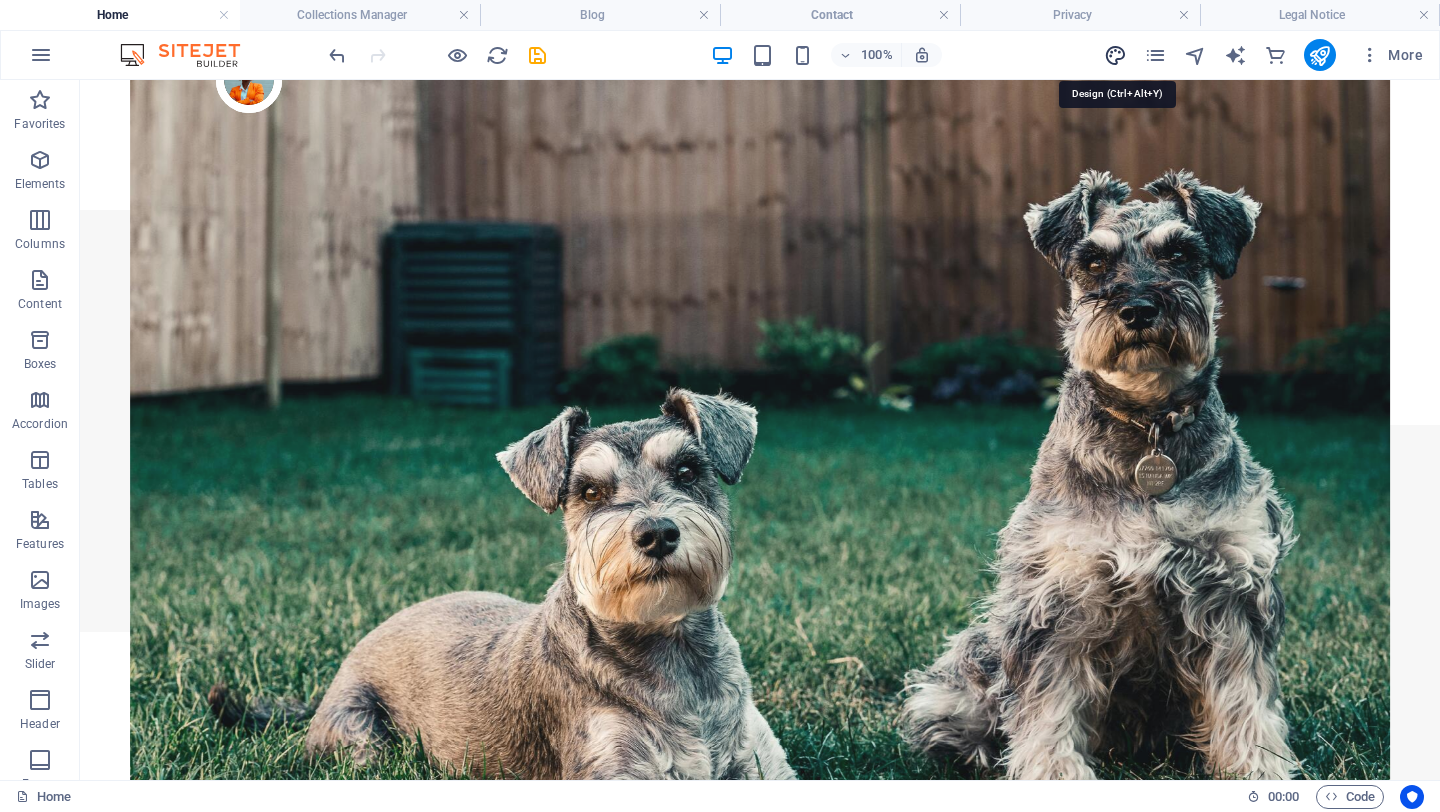 click at bounding box center (1115, 55) 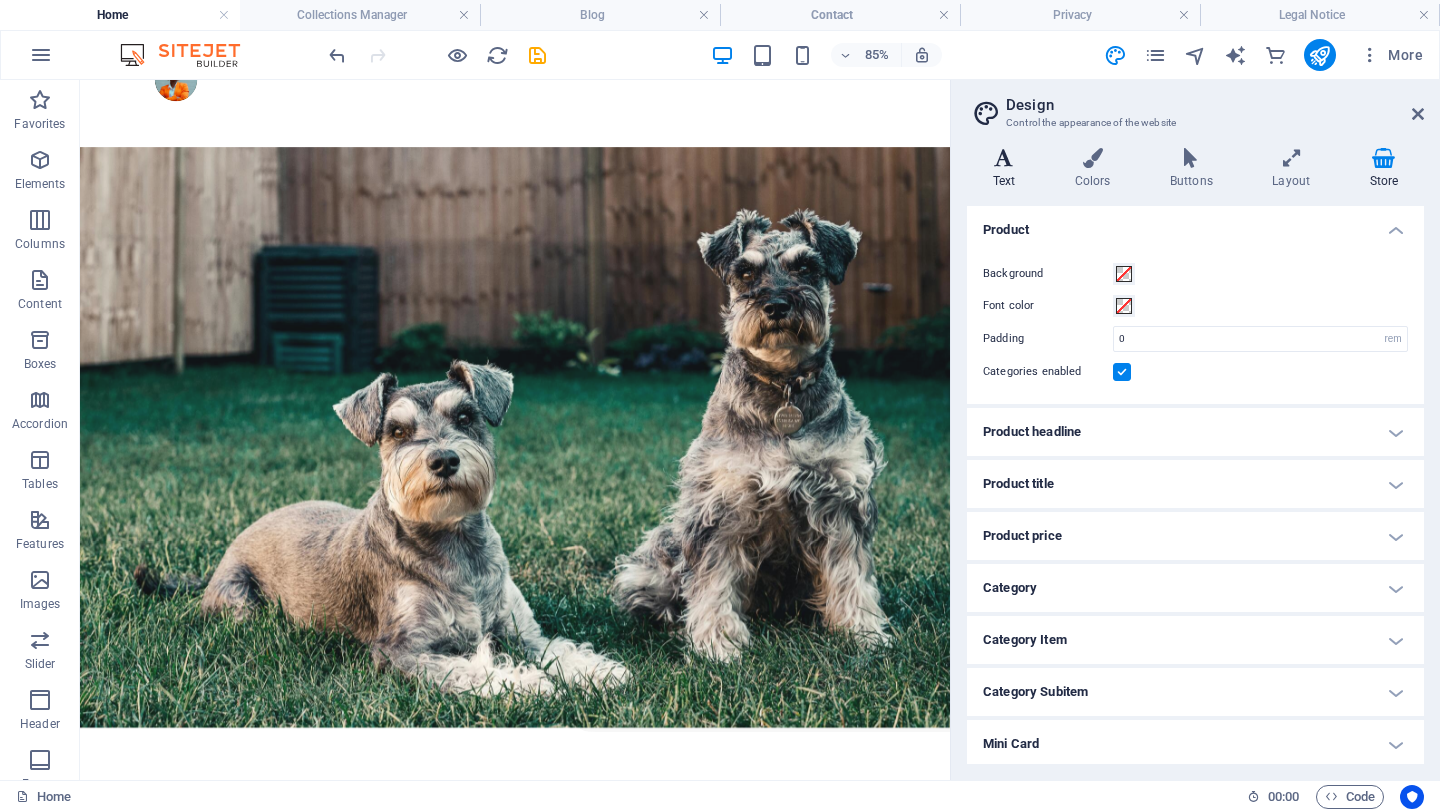 click at bounding box center [1004, 158] 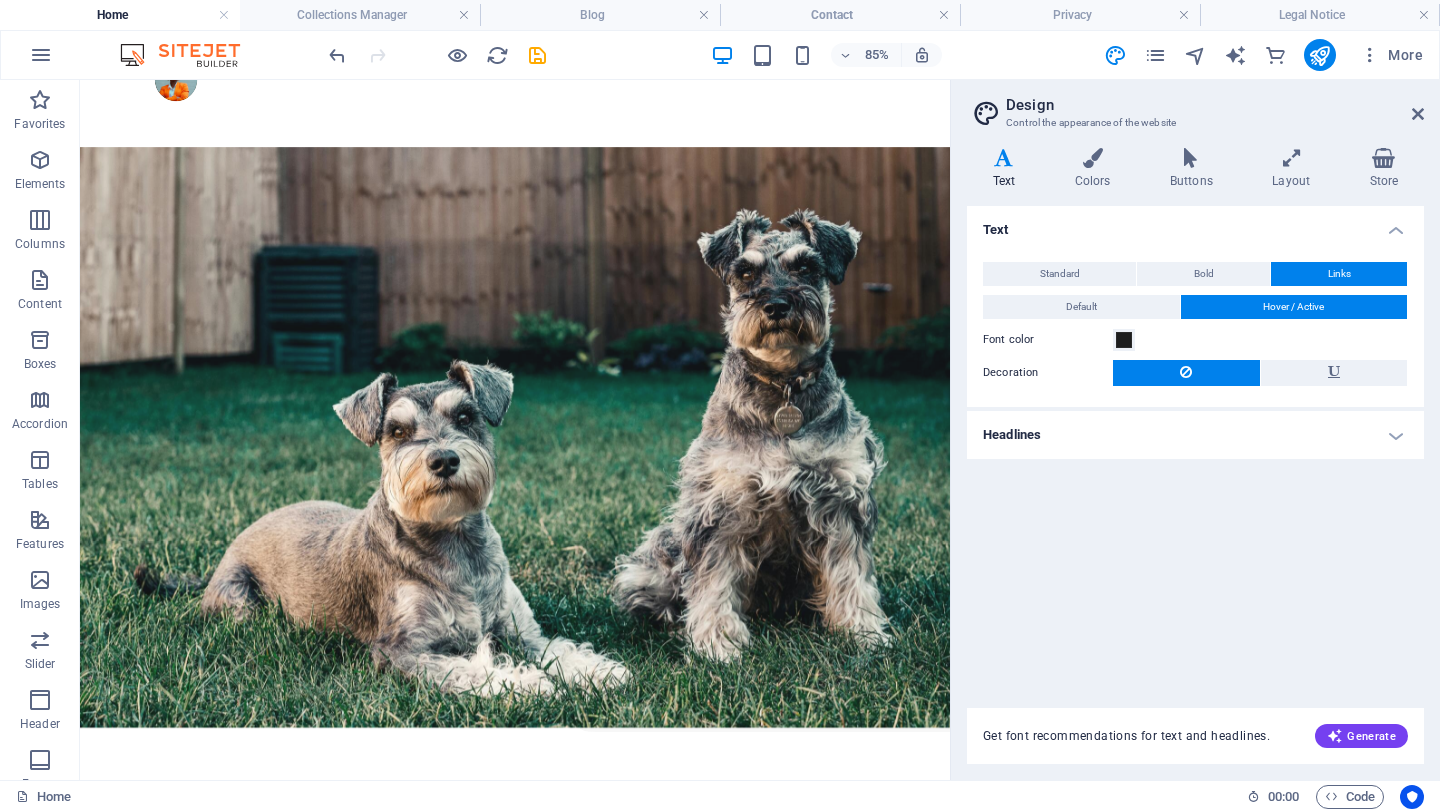 click on "Headlines" at bounding box center (1195, 435) 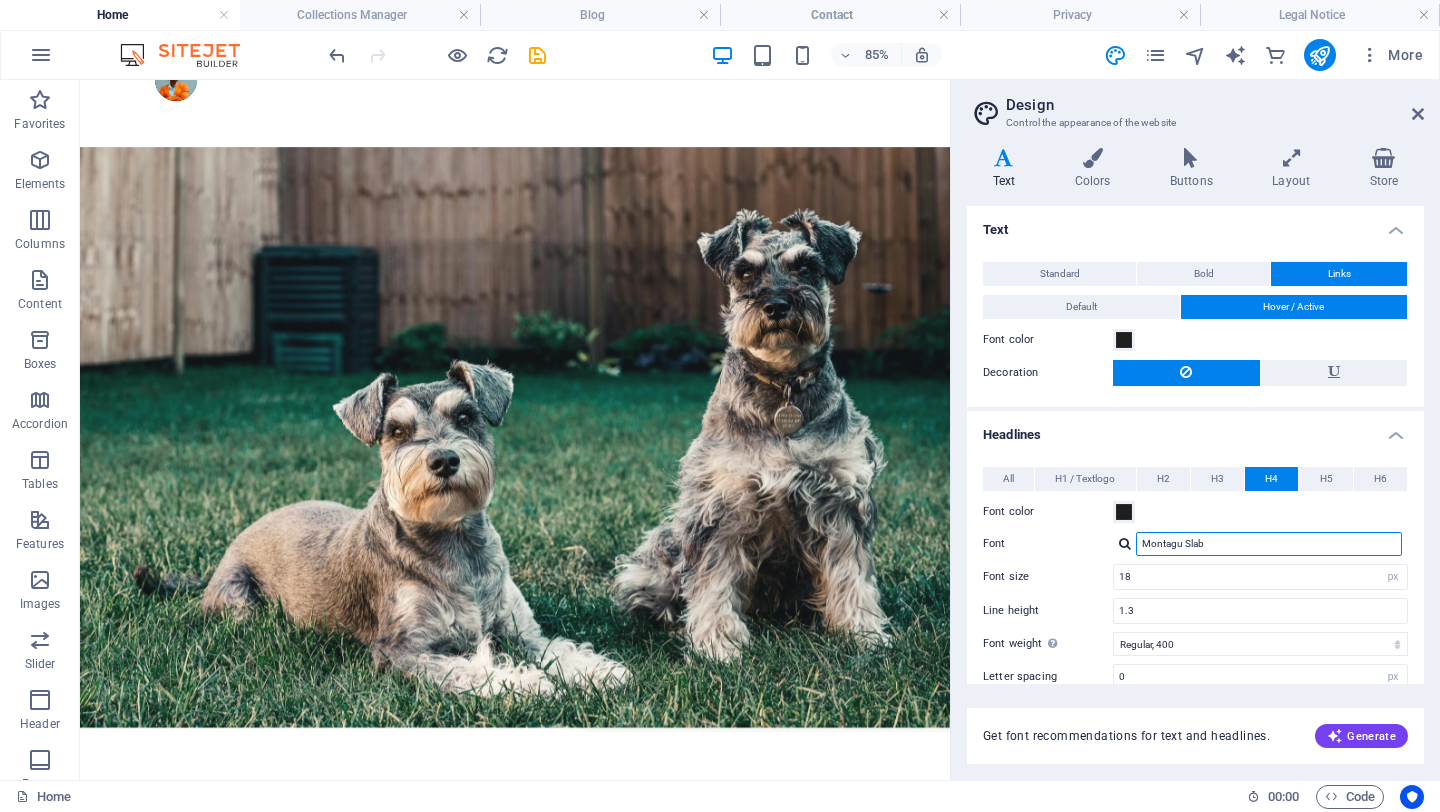 click on "Montagu Slab" at bounding box center (1269, 544) 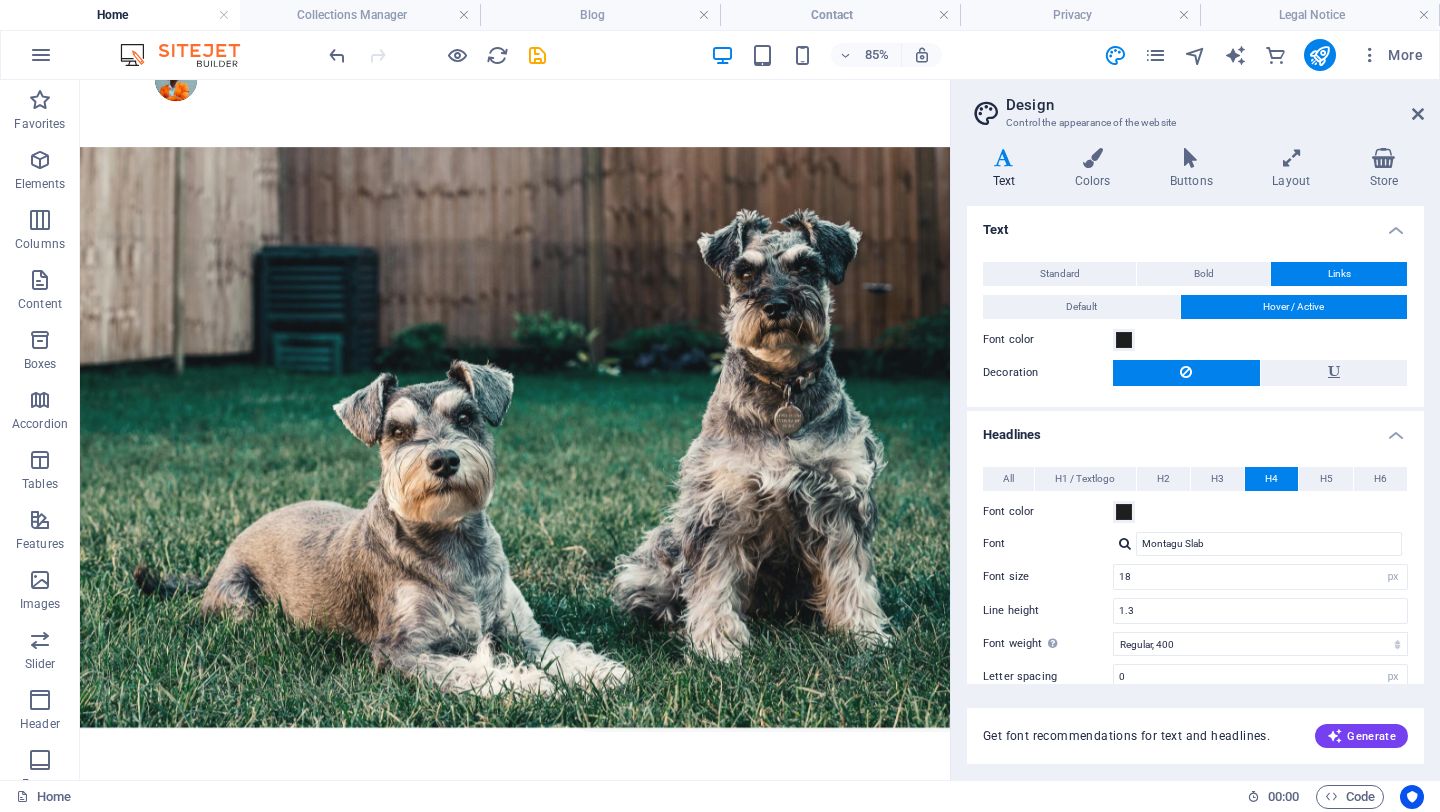 click at bounding box center (1125, 543) 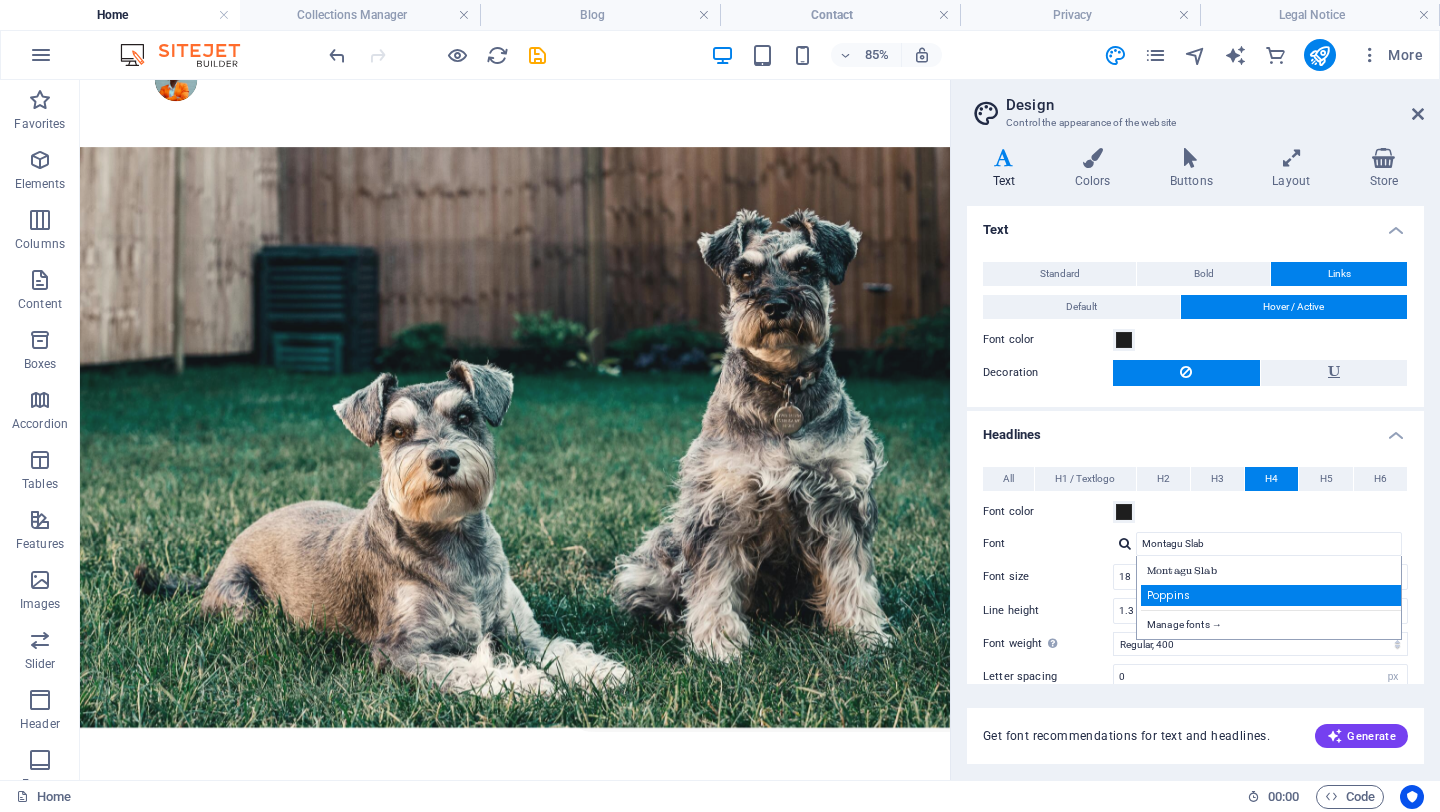 click on "Poppins" at bounding box center (1273, 595) 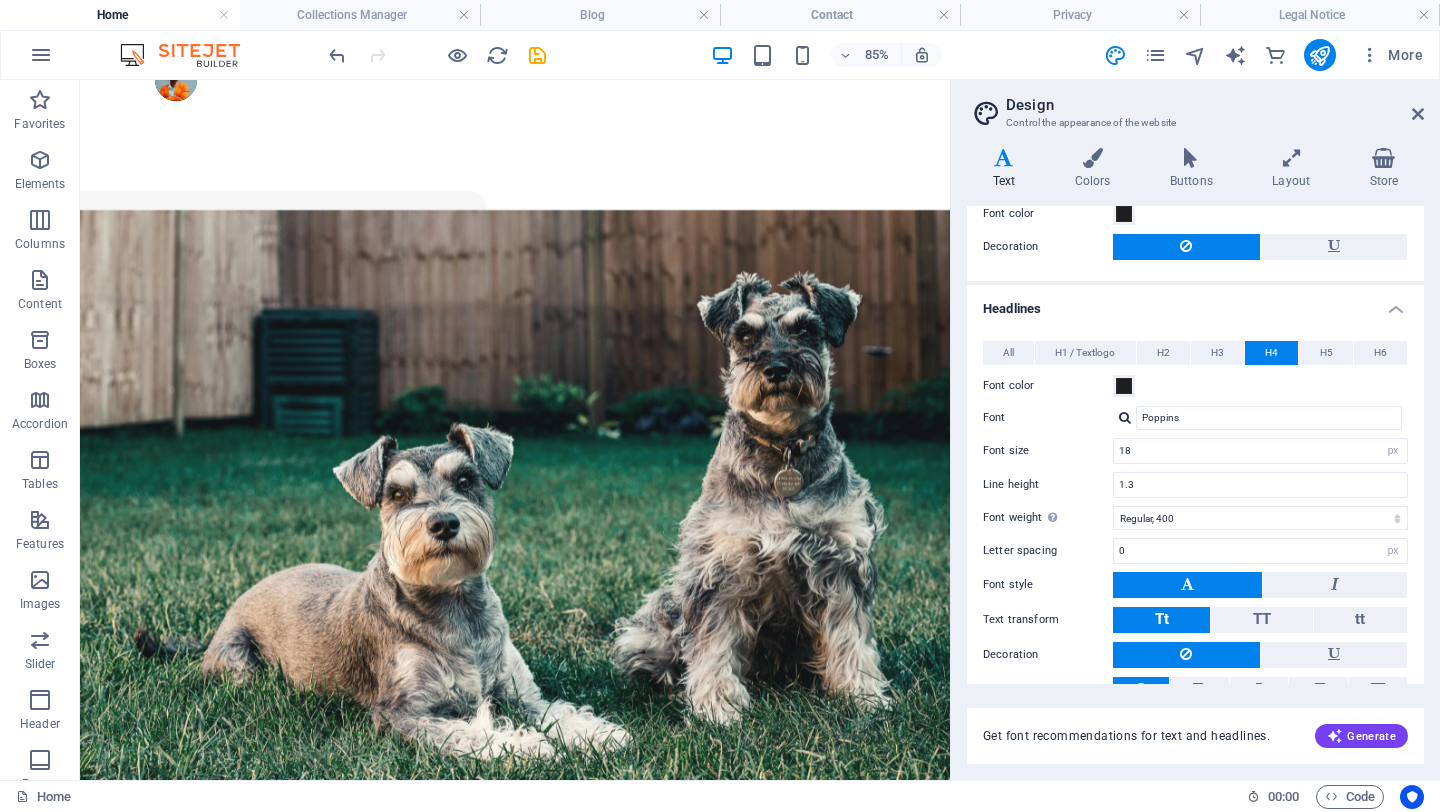 scroll, scrollTop: 123, scrollLeft: 0, axis: vertical 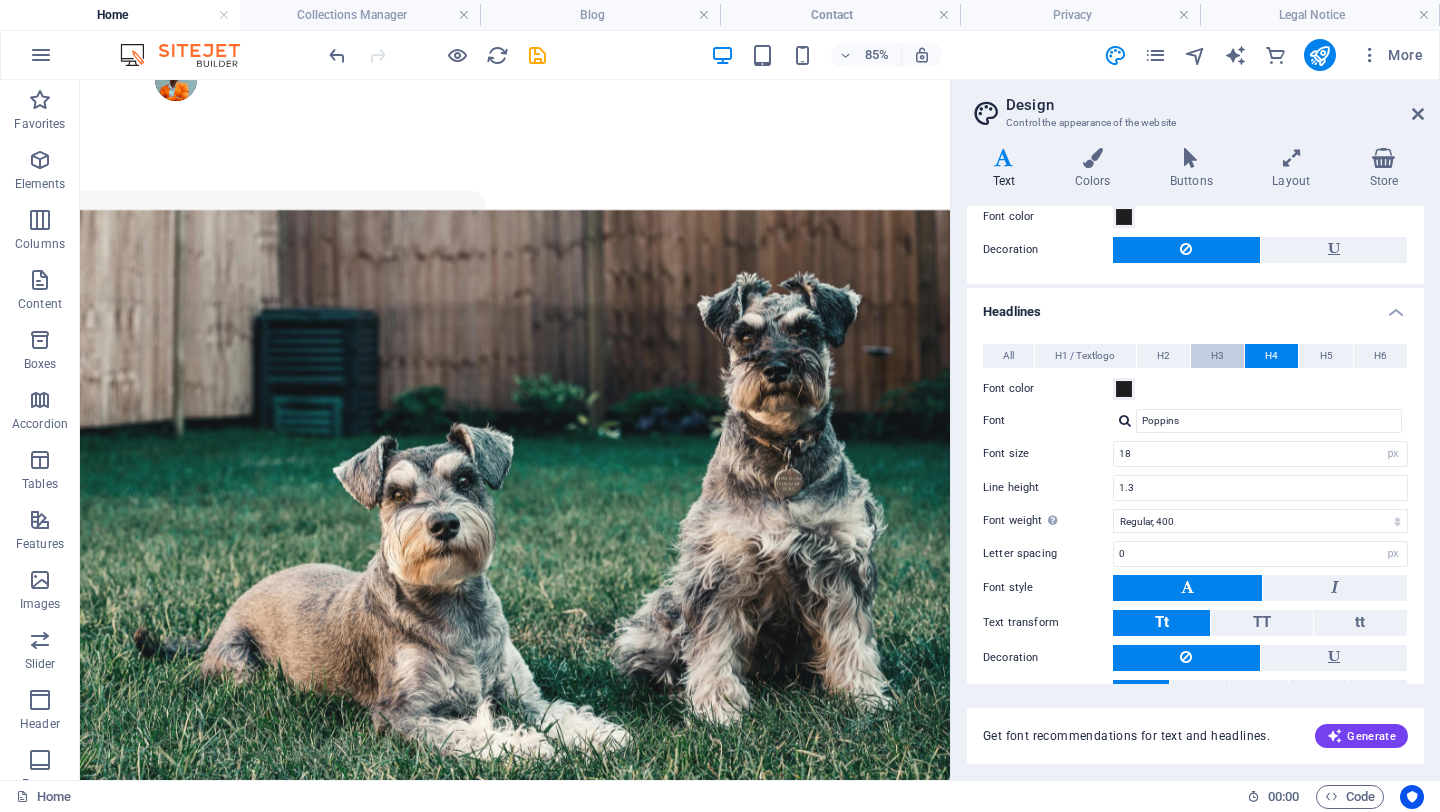click on "H3" at bounding box center (1217, 356) 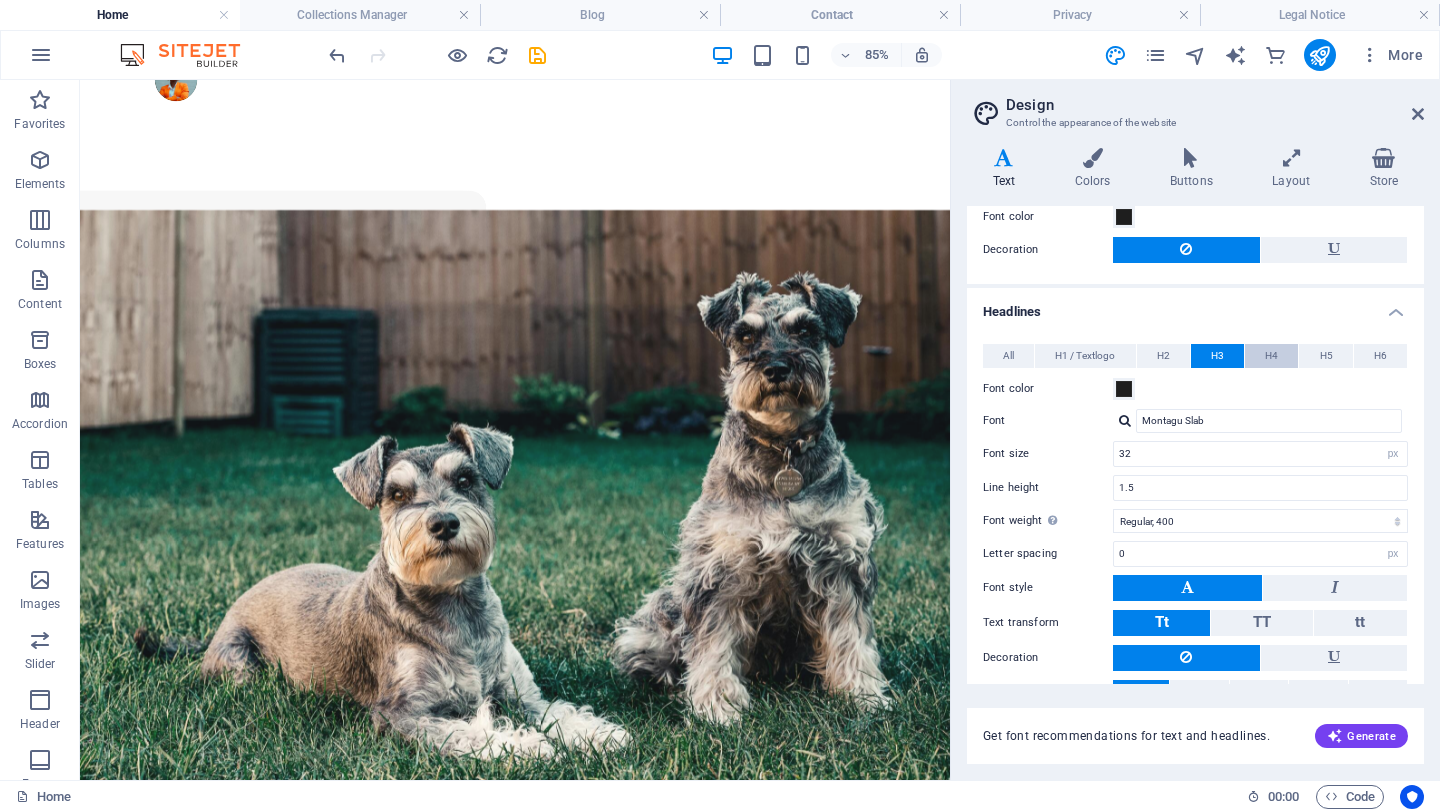 click on "H4" at bounding box center [1271, 356] 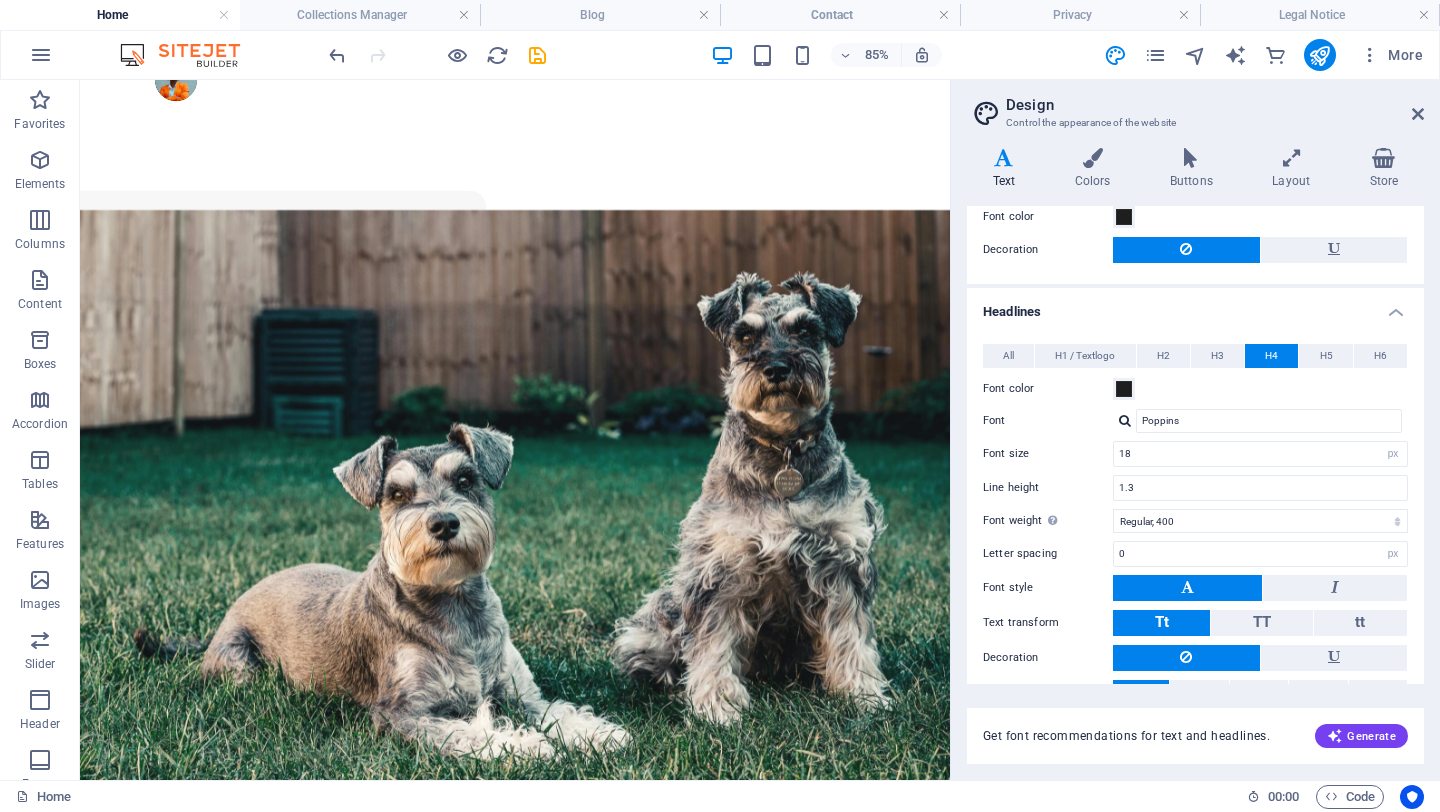 scroll, scrollTop: 0, scrollLeft: 0, axis: both 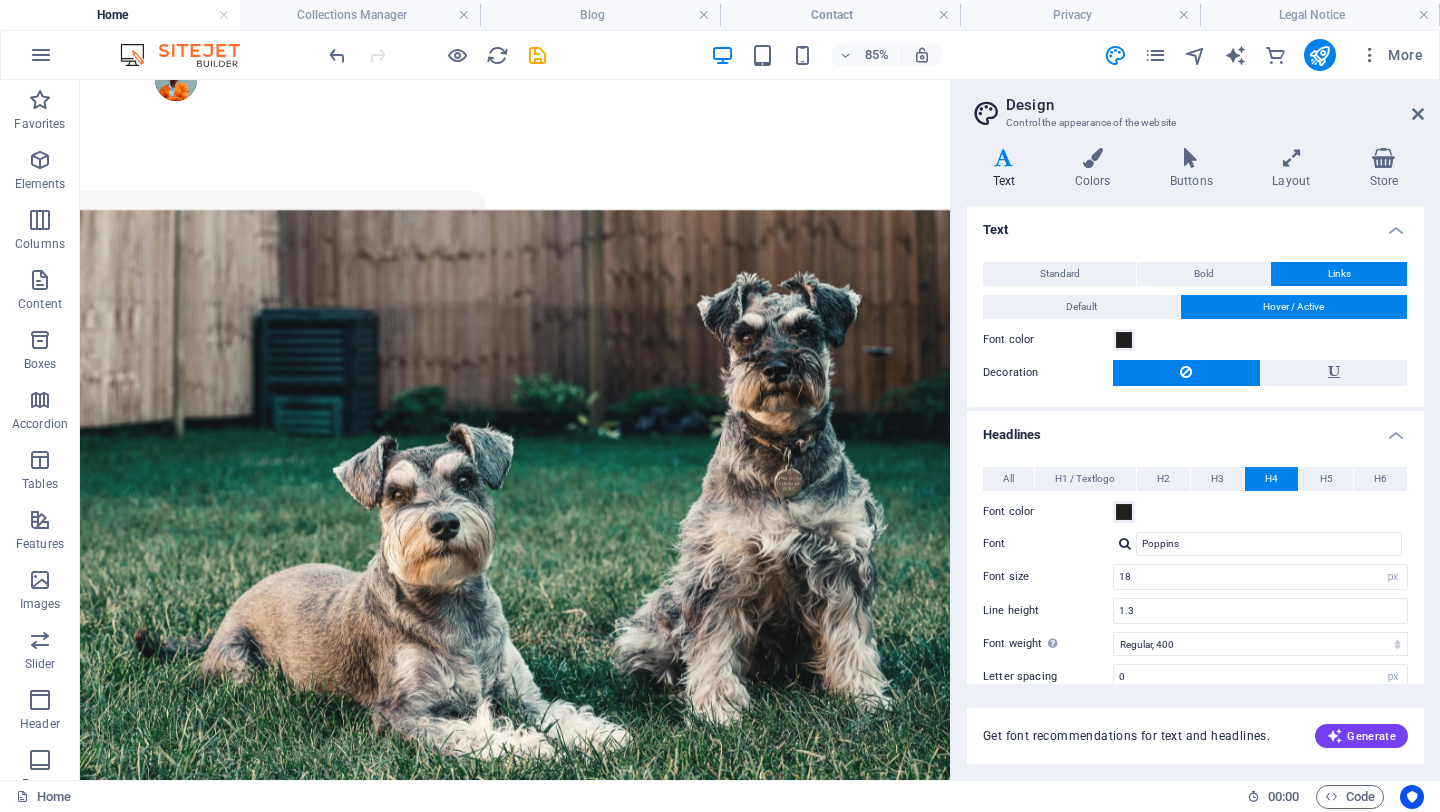 click on "Headlines" at bounding box center (1195, 429) 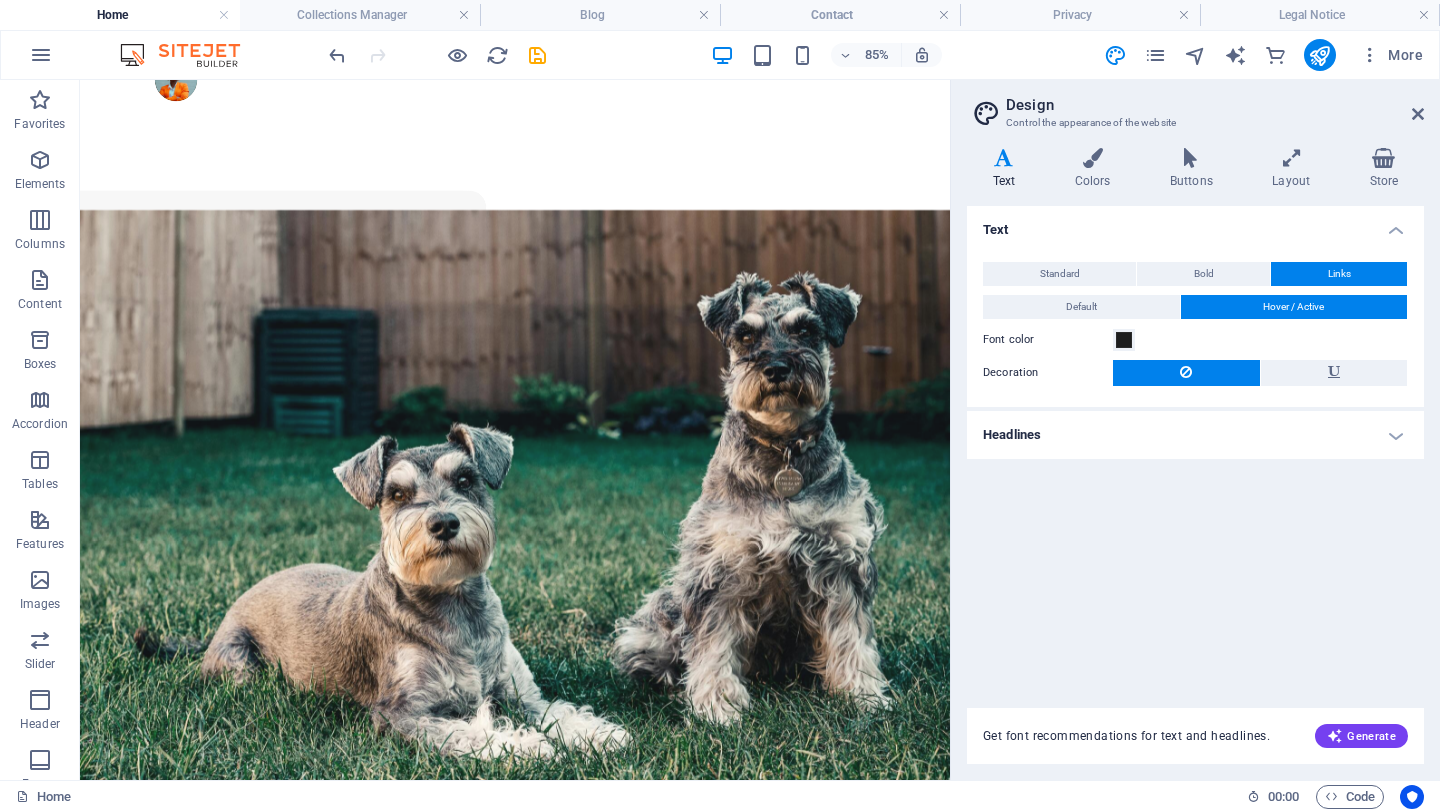 click on "Text" at bounding box center (1195, 224) 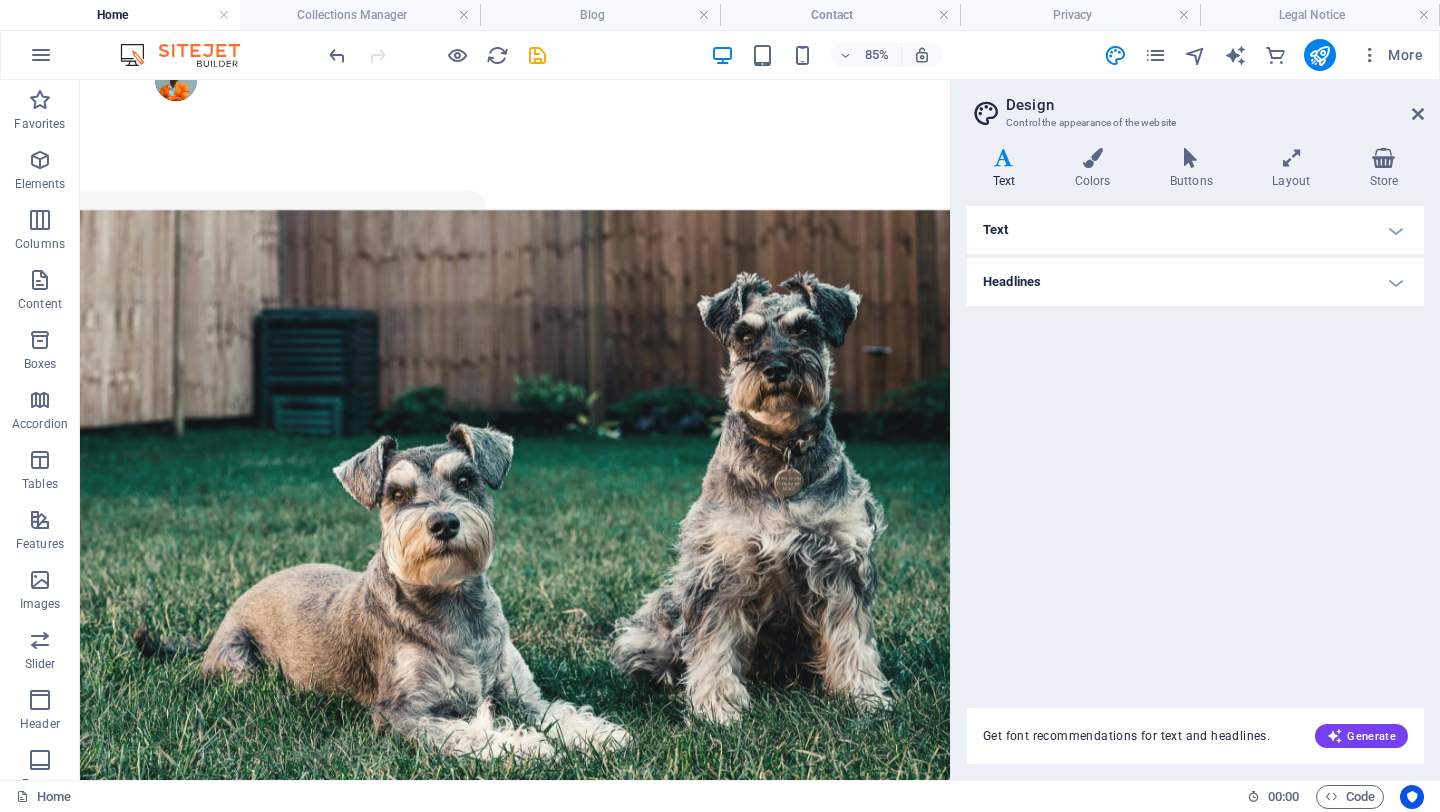 click on "Text" at bounding box center (1195, 230) 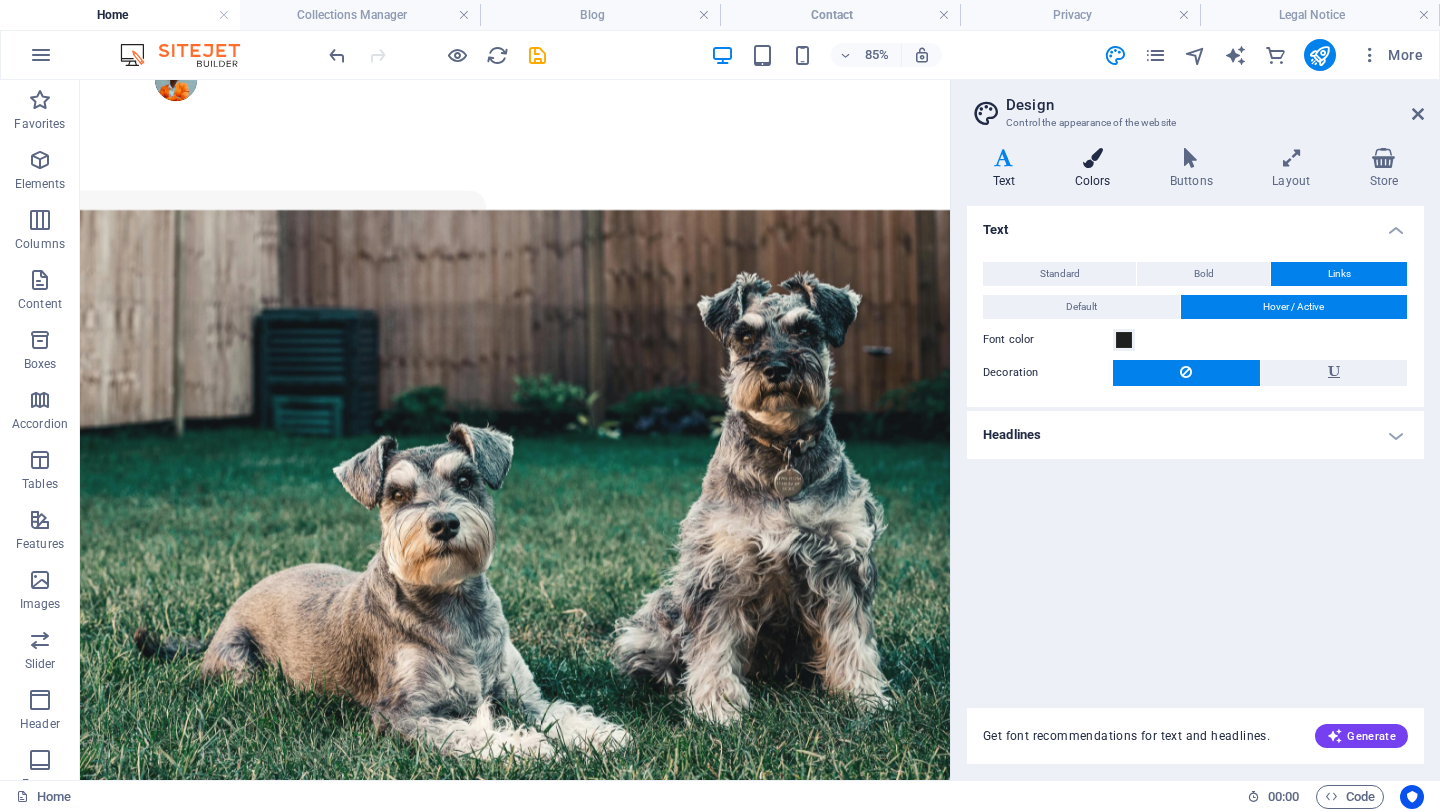 click on "Colors" at bounding box center (1096, 169) 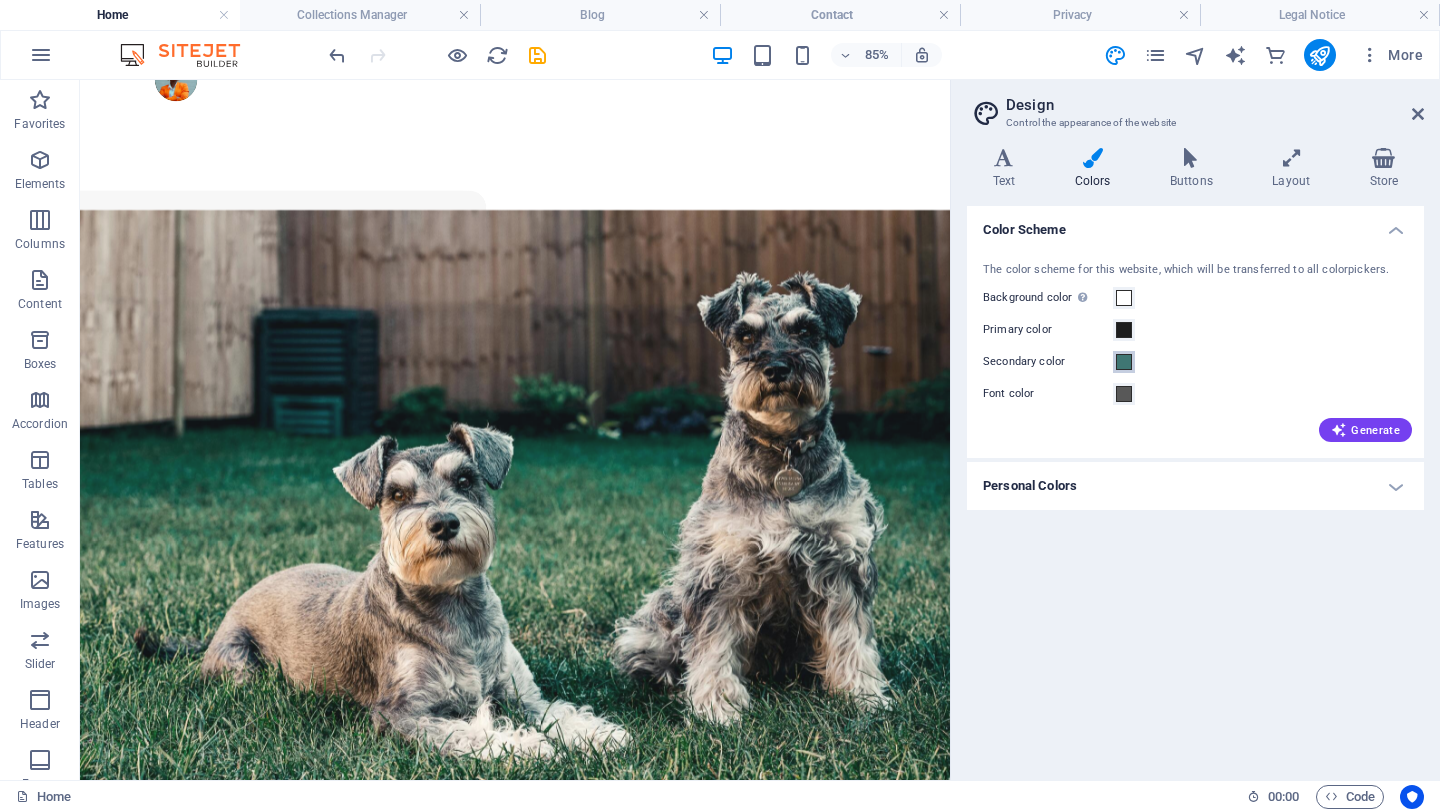 click at bounding box center (1124, 362) 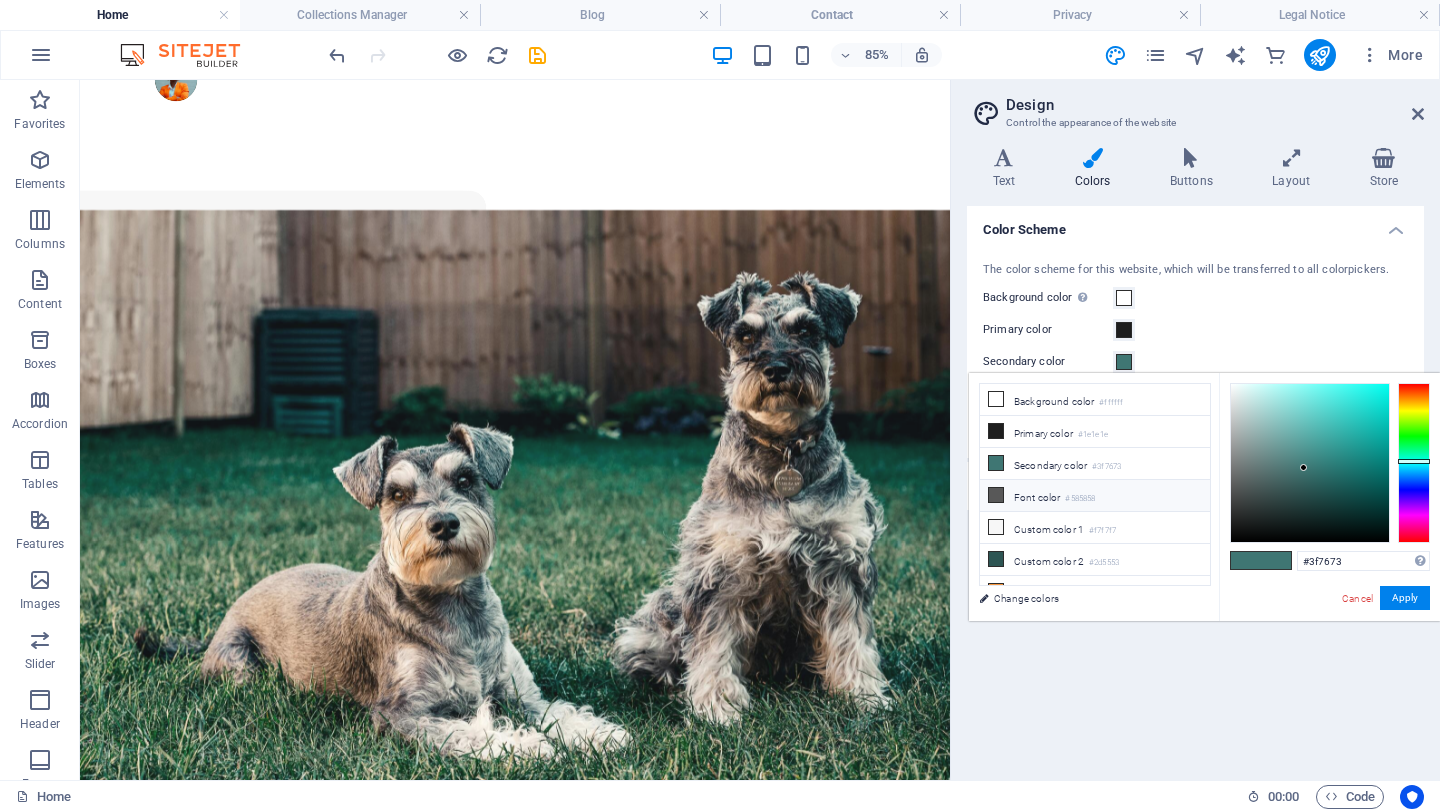 scroll, scrollTop: 82, scrollLeft: 0, axis: vertical 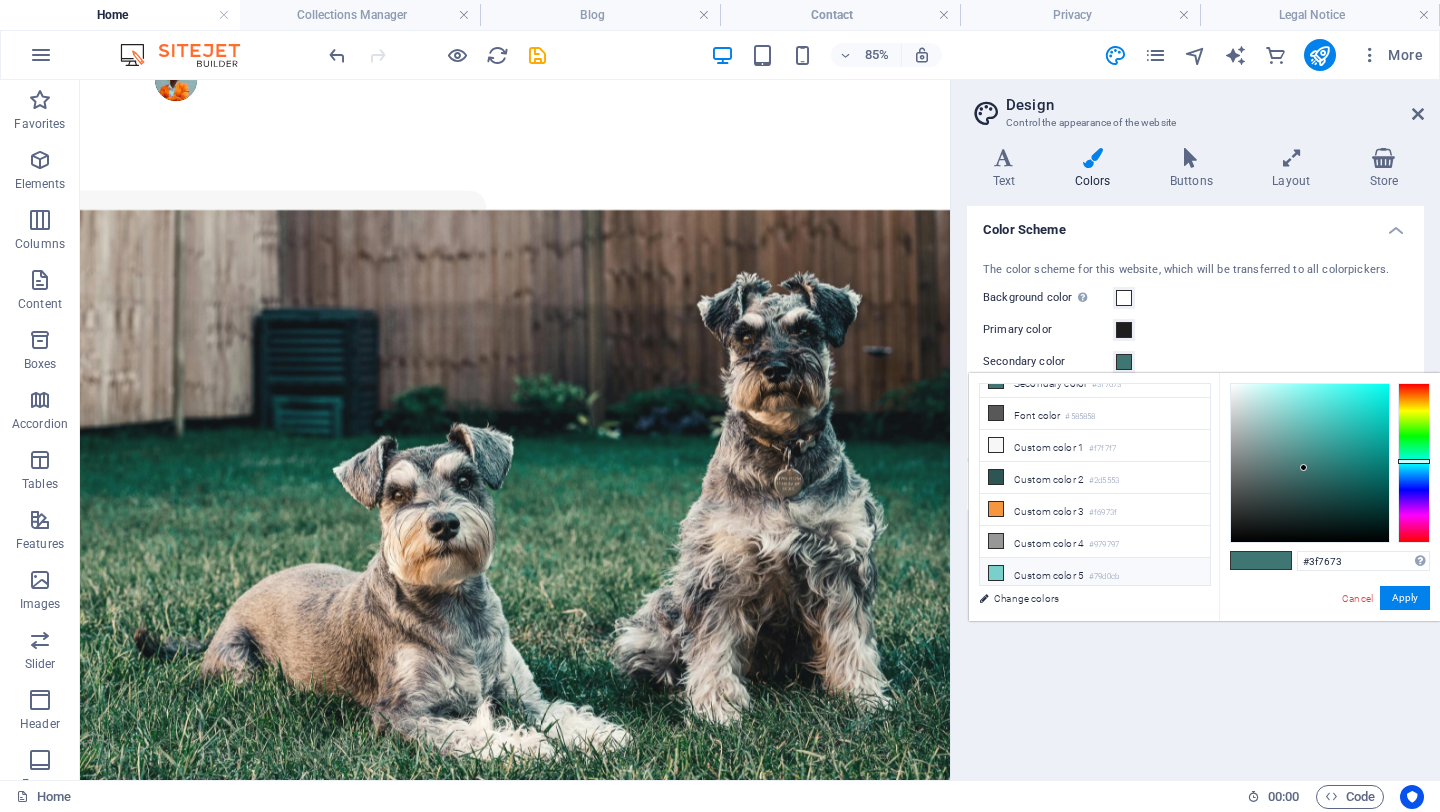 click at bounding box center (996, 573) 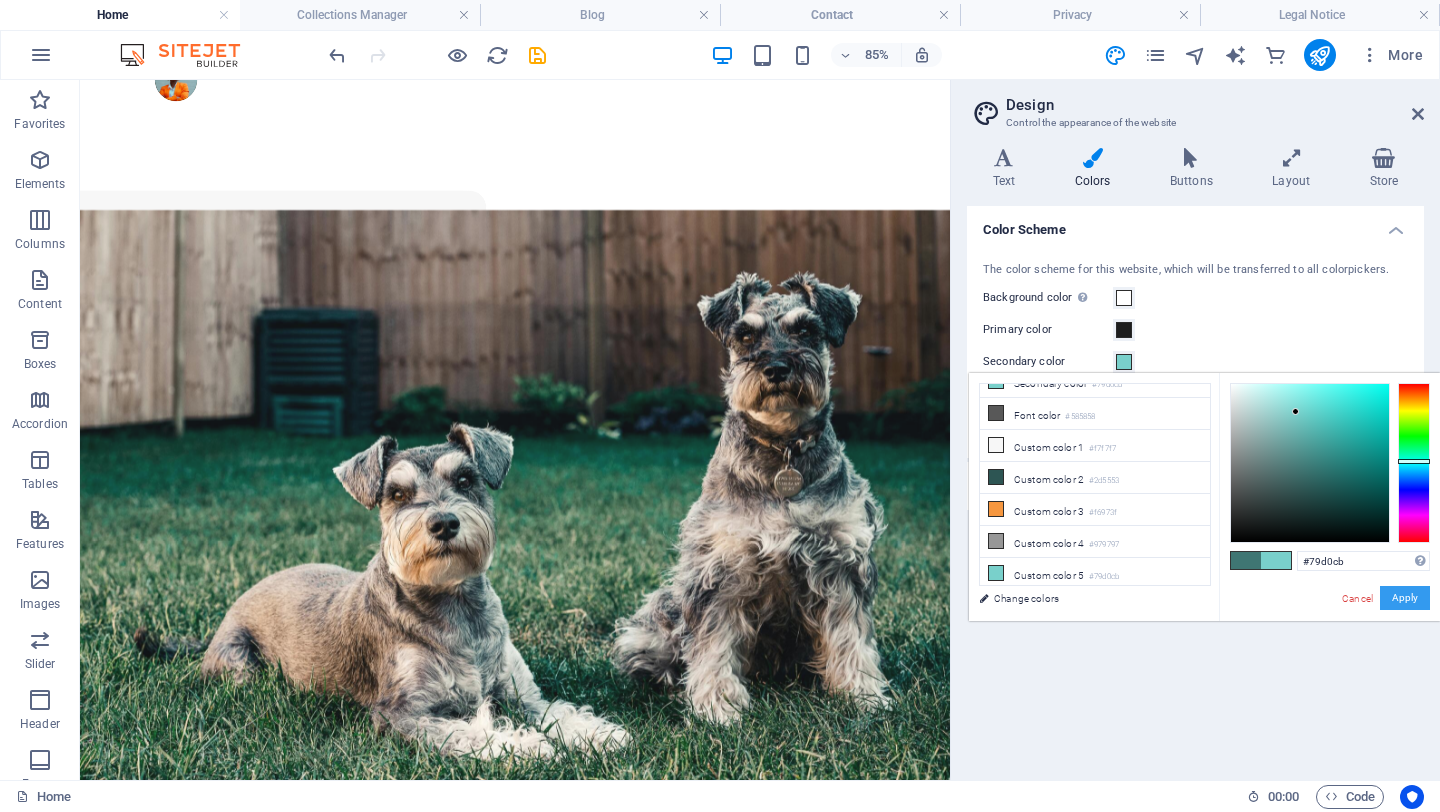 click on "Apply" at bounding box center [1405, 598] 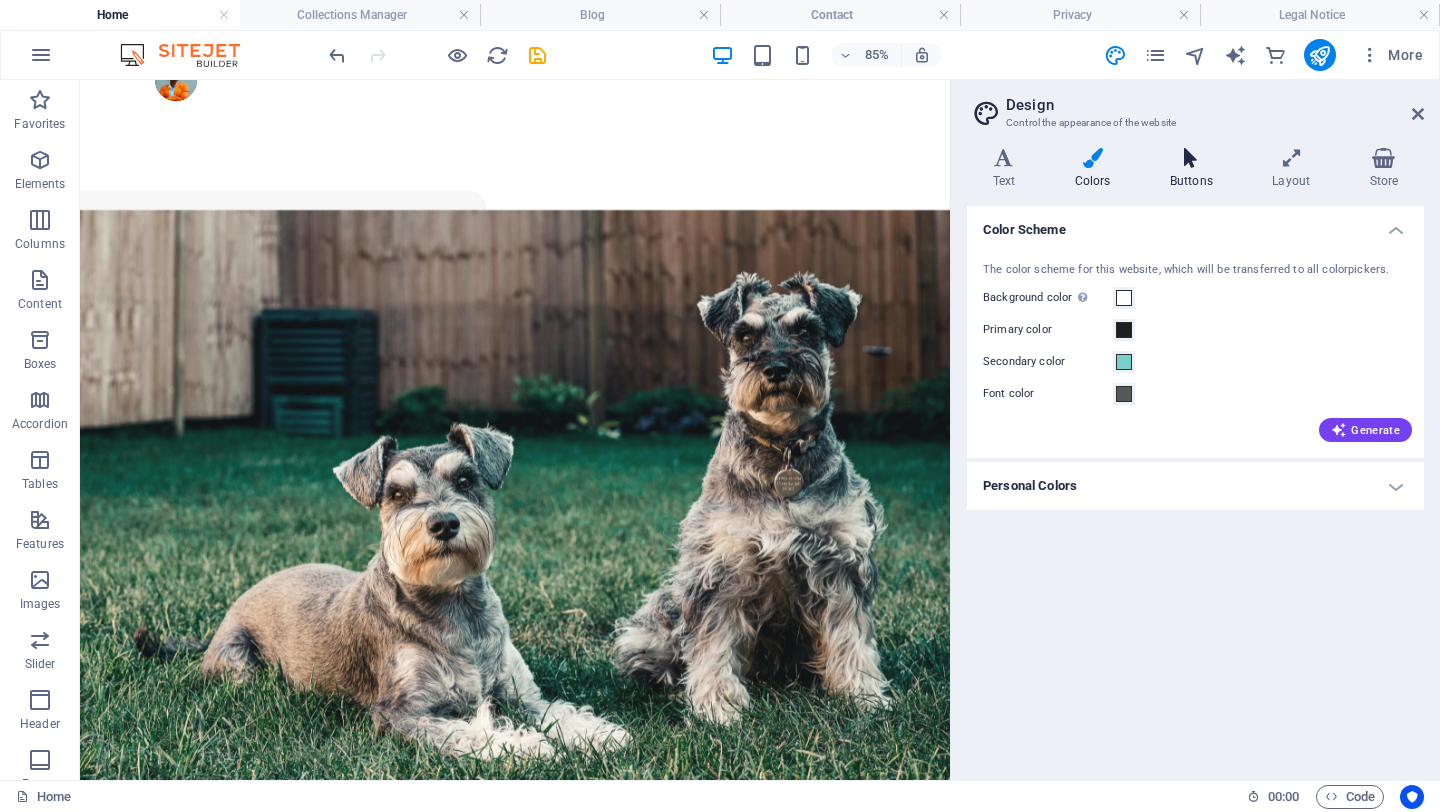 click on "Buttons" at bounding box center [1195, 169] 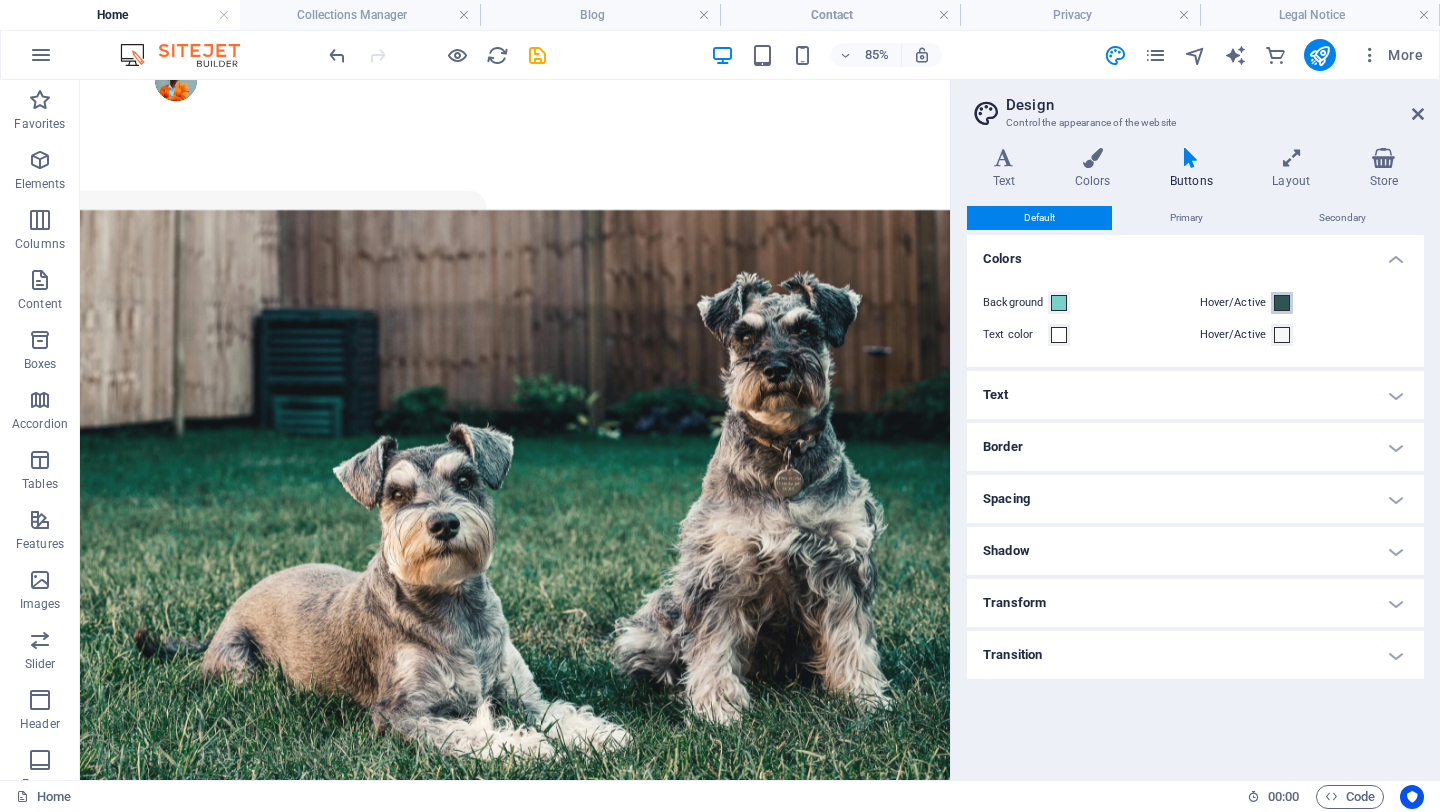 click at bounding box center [1282, 303] 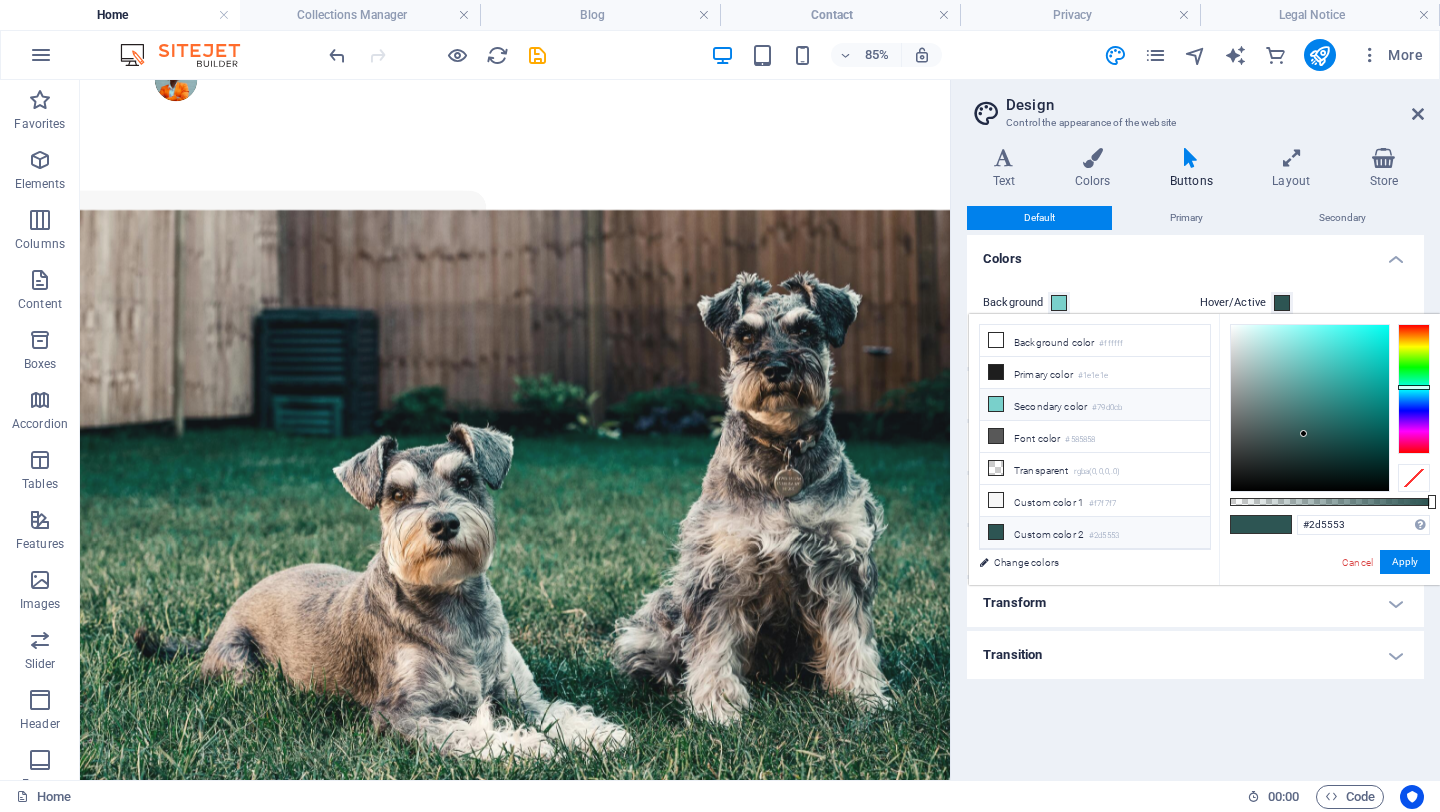click on "Secondary color
#79d0cb" at bounding box center (1095, 405) 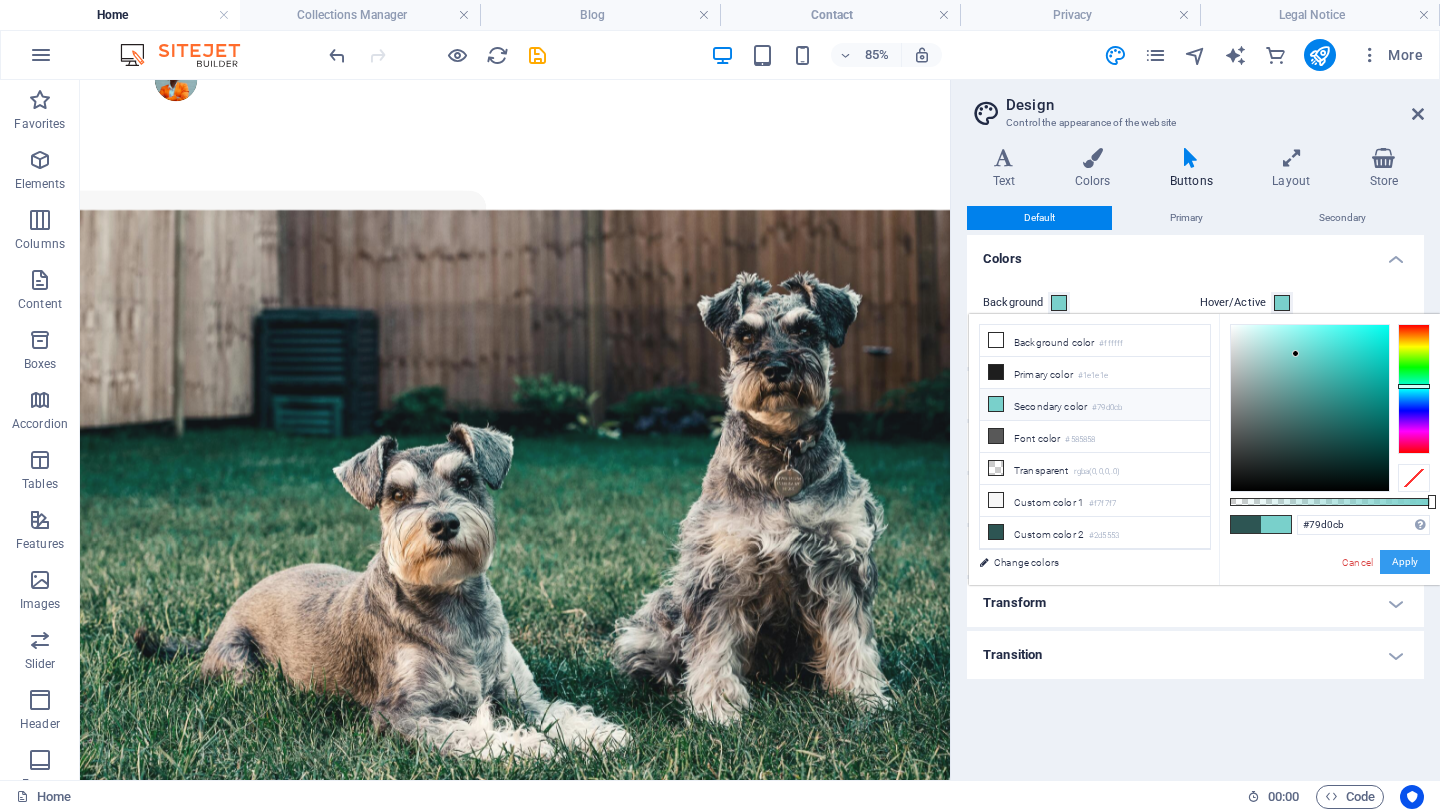 click on "Apply" at bounding box center [1405, 562] 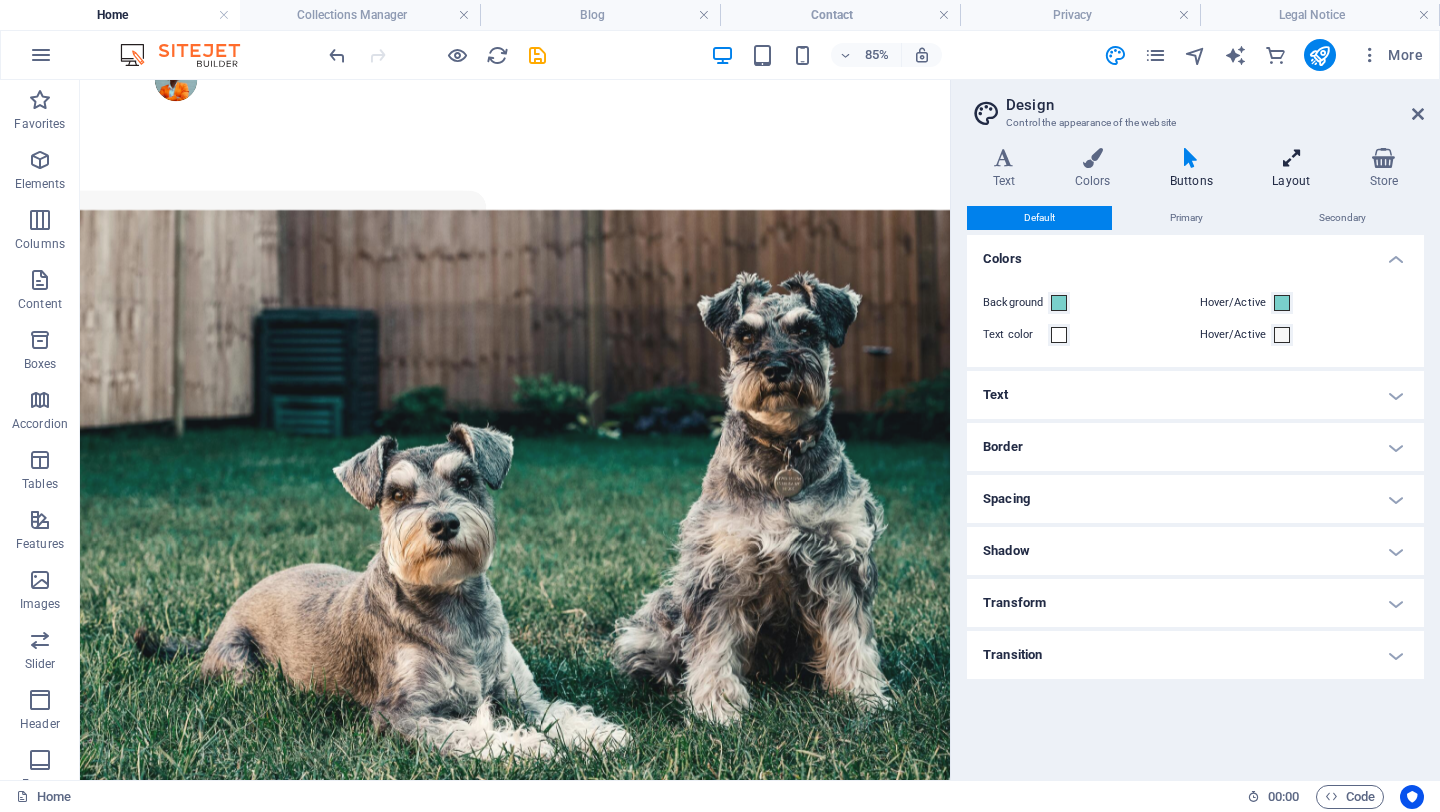 click at bounding box center [1291, 158] 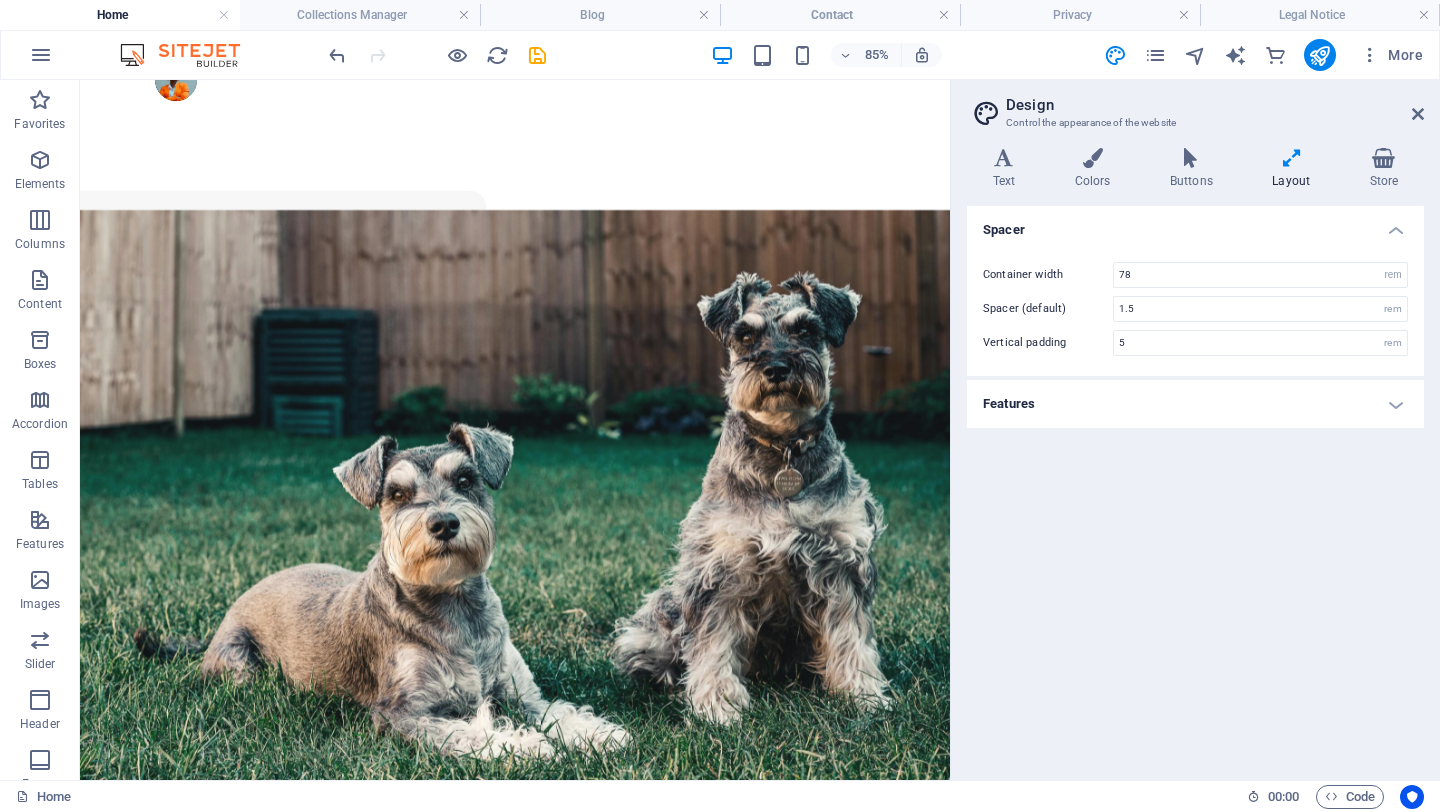 click on "Features" at bounding box center [1195, 404] 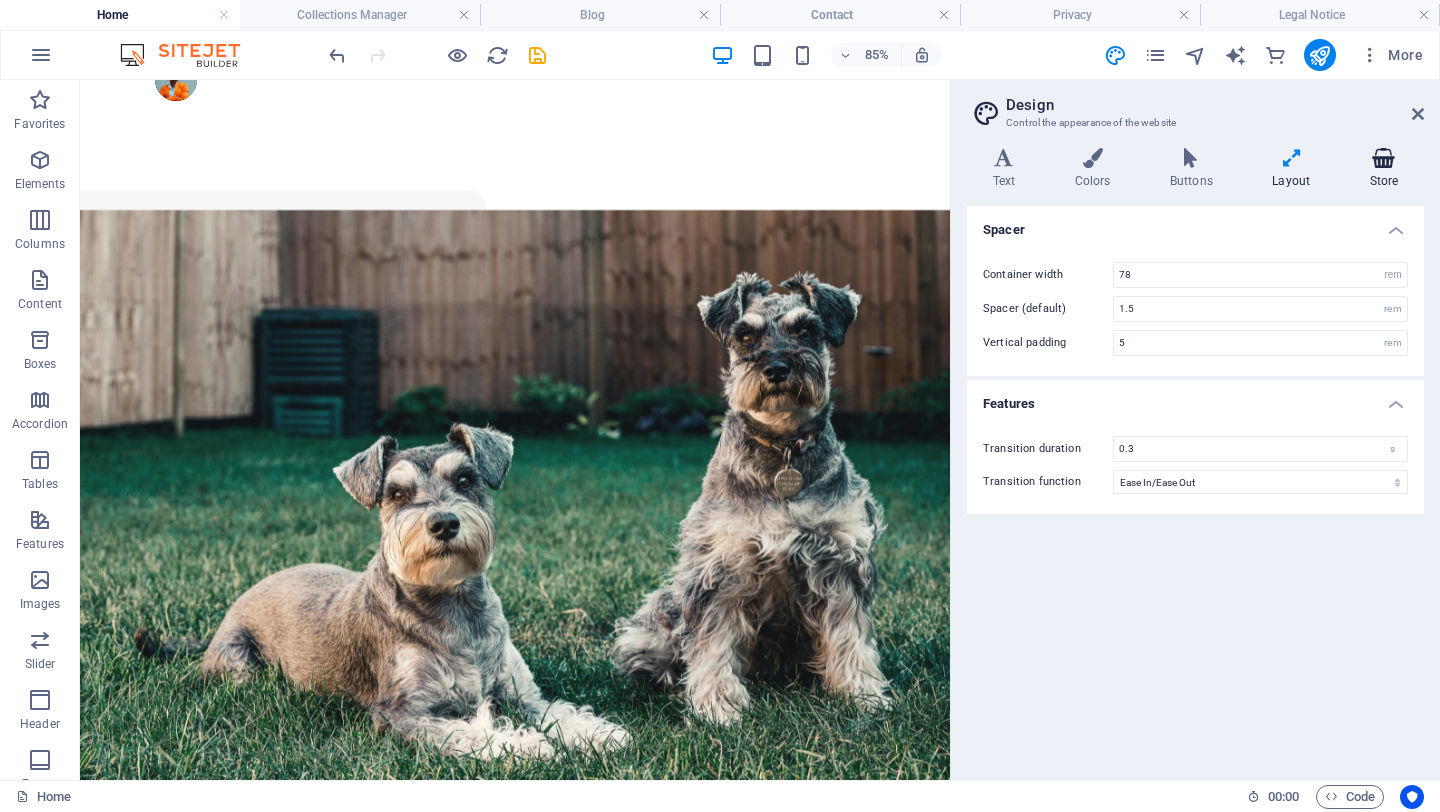 click at bounding box center (1384, 158) 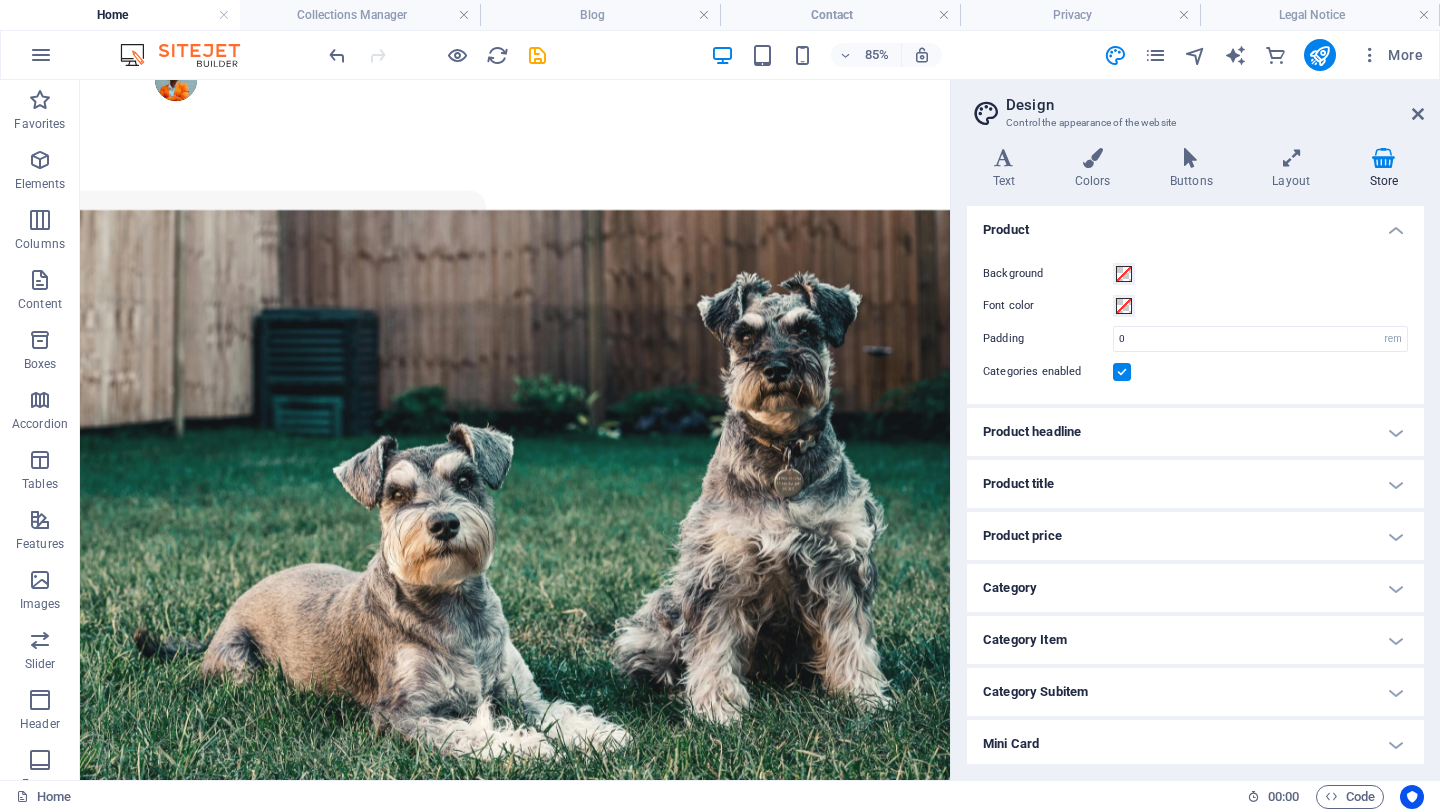 scroll, scrollTop: 55, scrollLeft: 0, axis: vertical 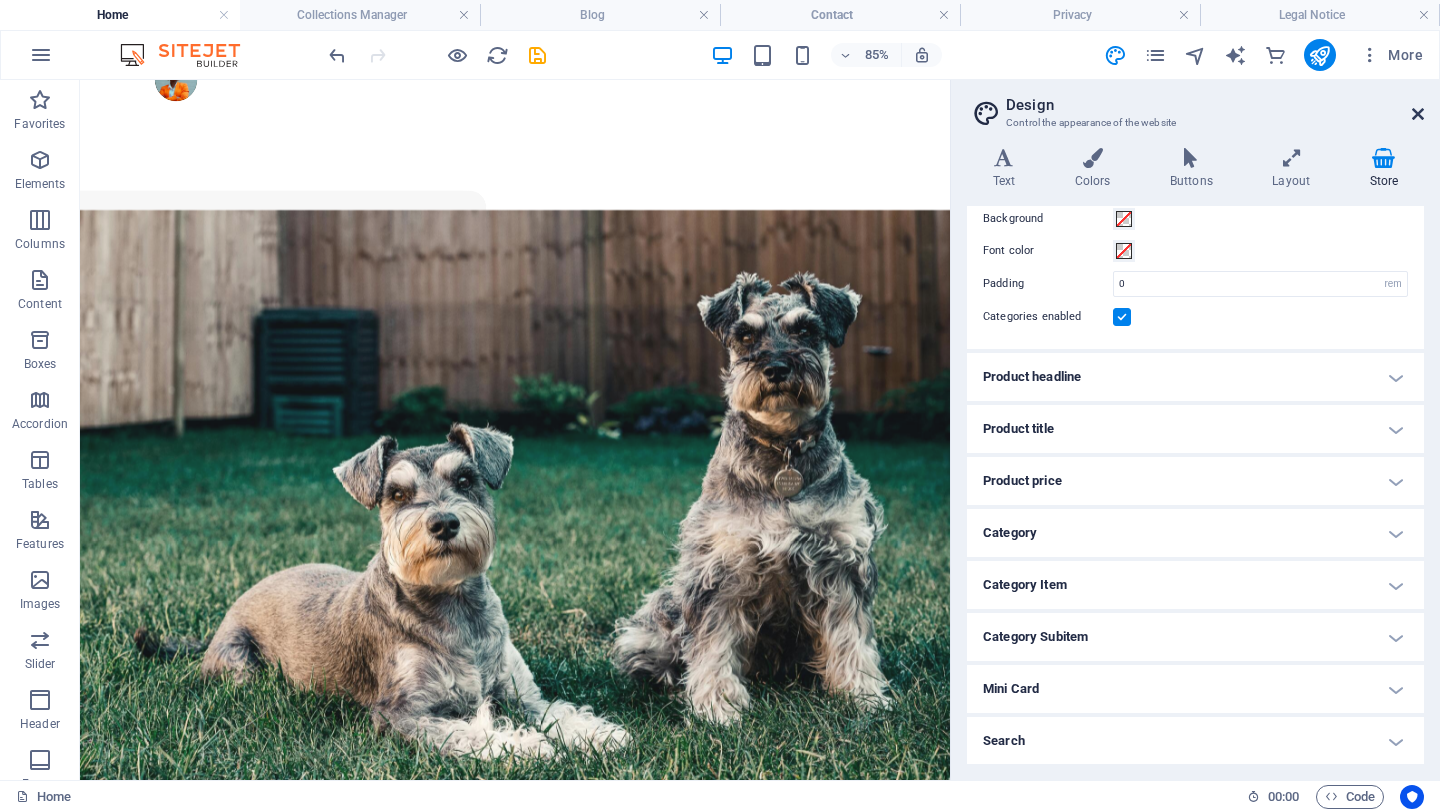 click at bounding box center (1418, 114) 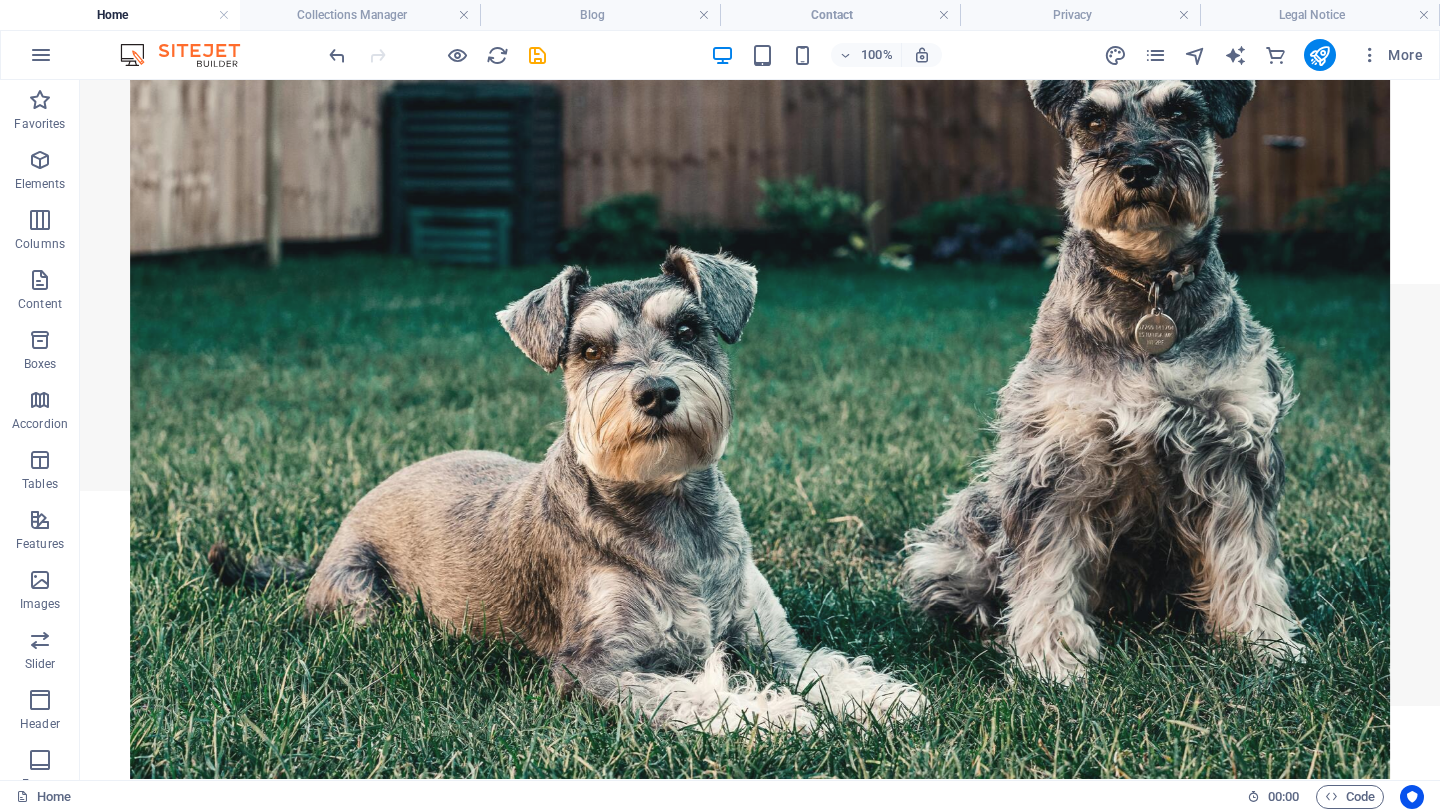scroll, scrollTop: 0, scrollLeft: 0, axis: both 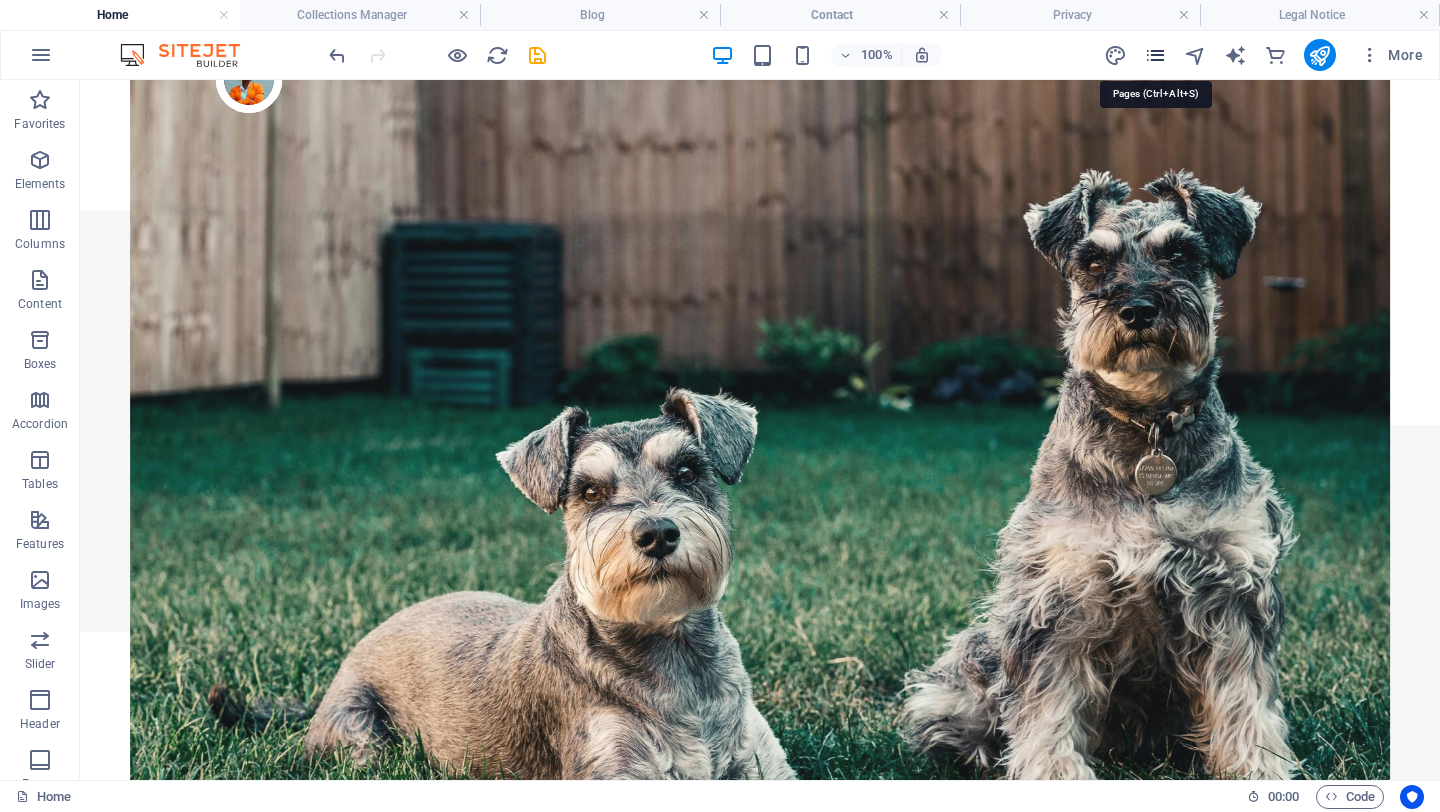 click at bounding box center (1155, 55) 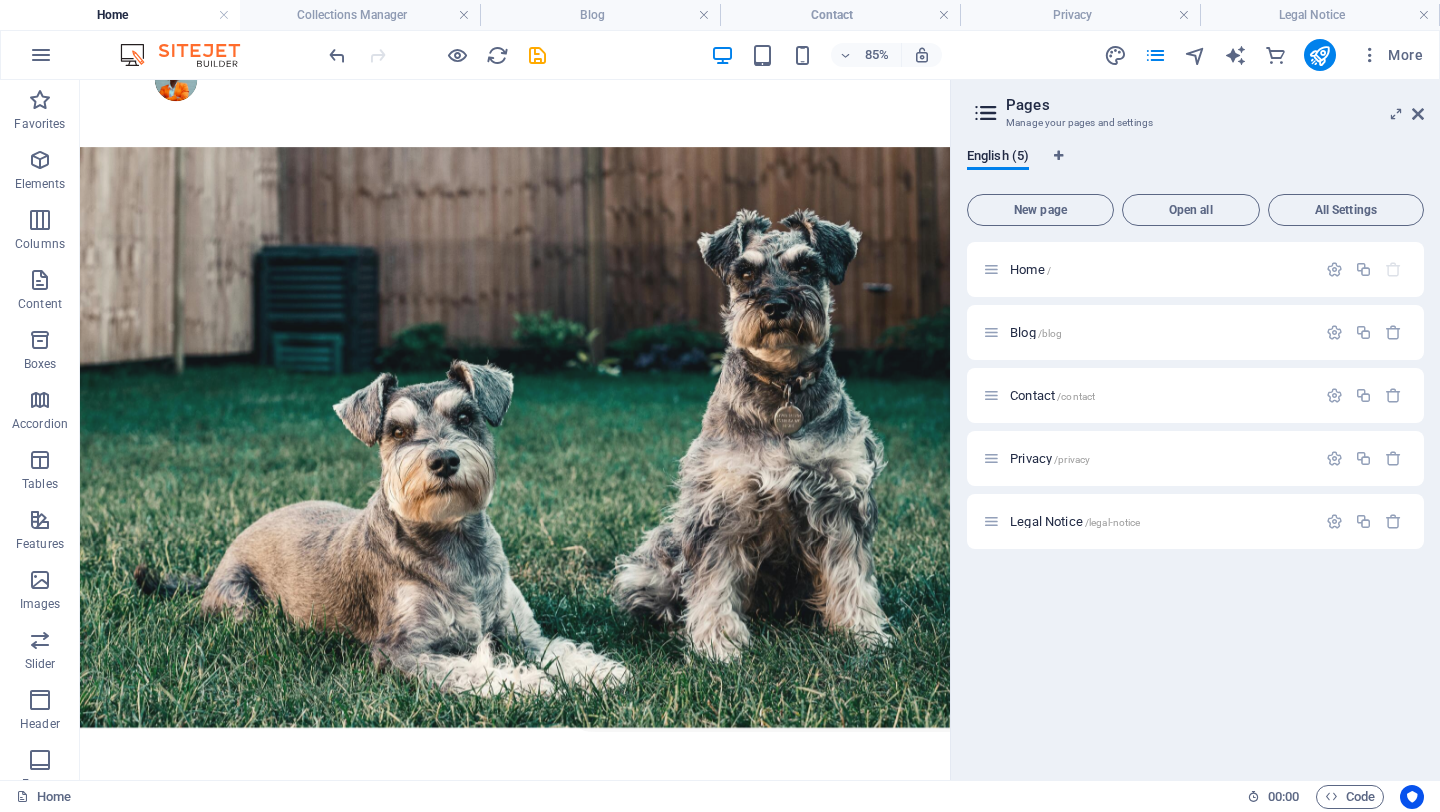 click at bounding box center (986, 113) 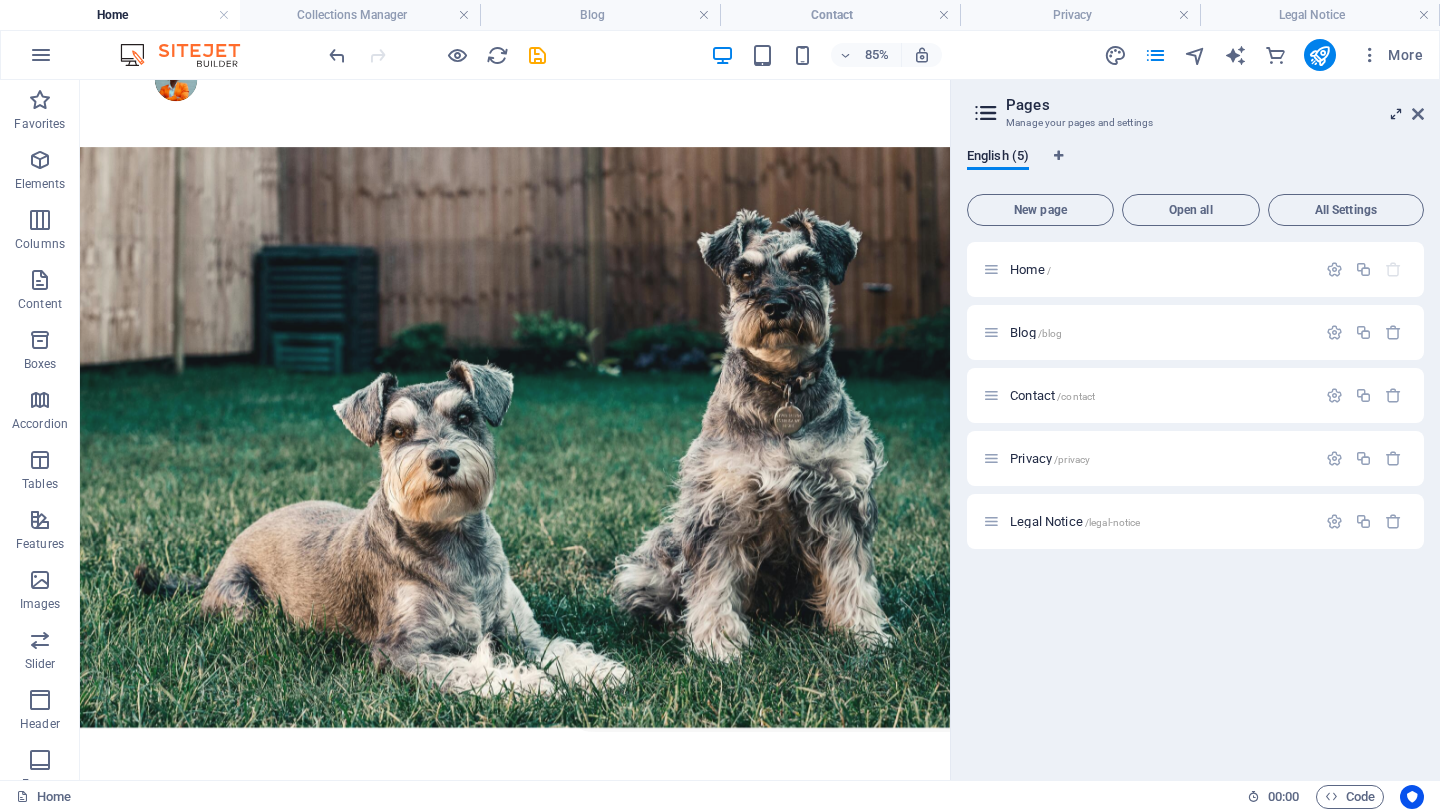 click at bounding box center [1396, 114] 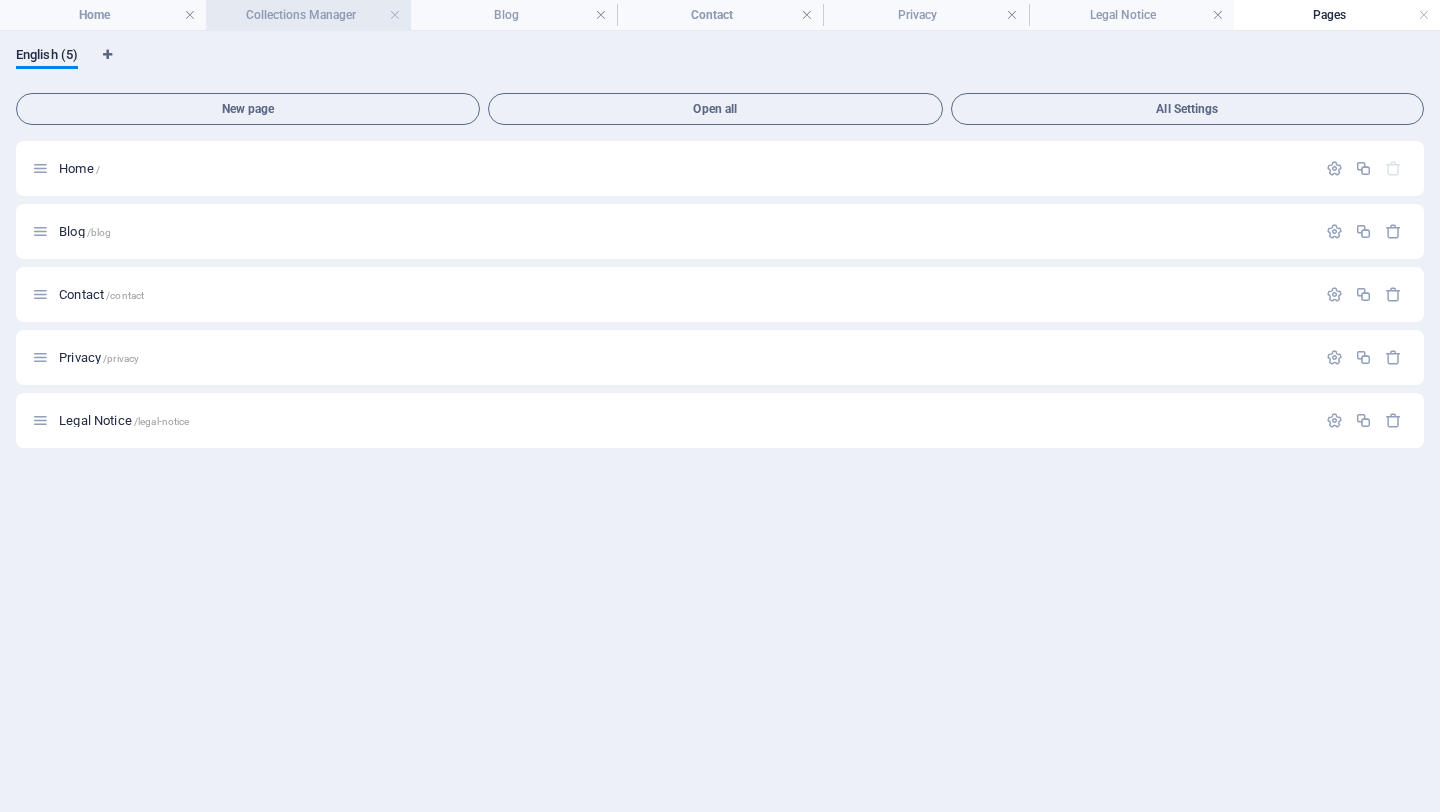 click on "Collections Manager" at bounding box center (309, 15) 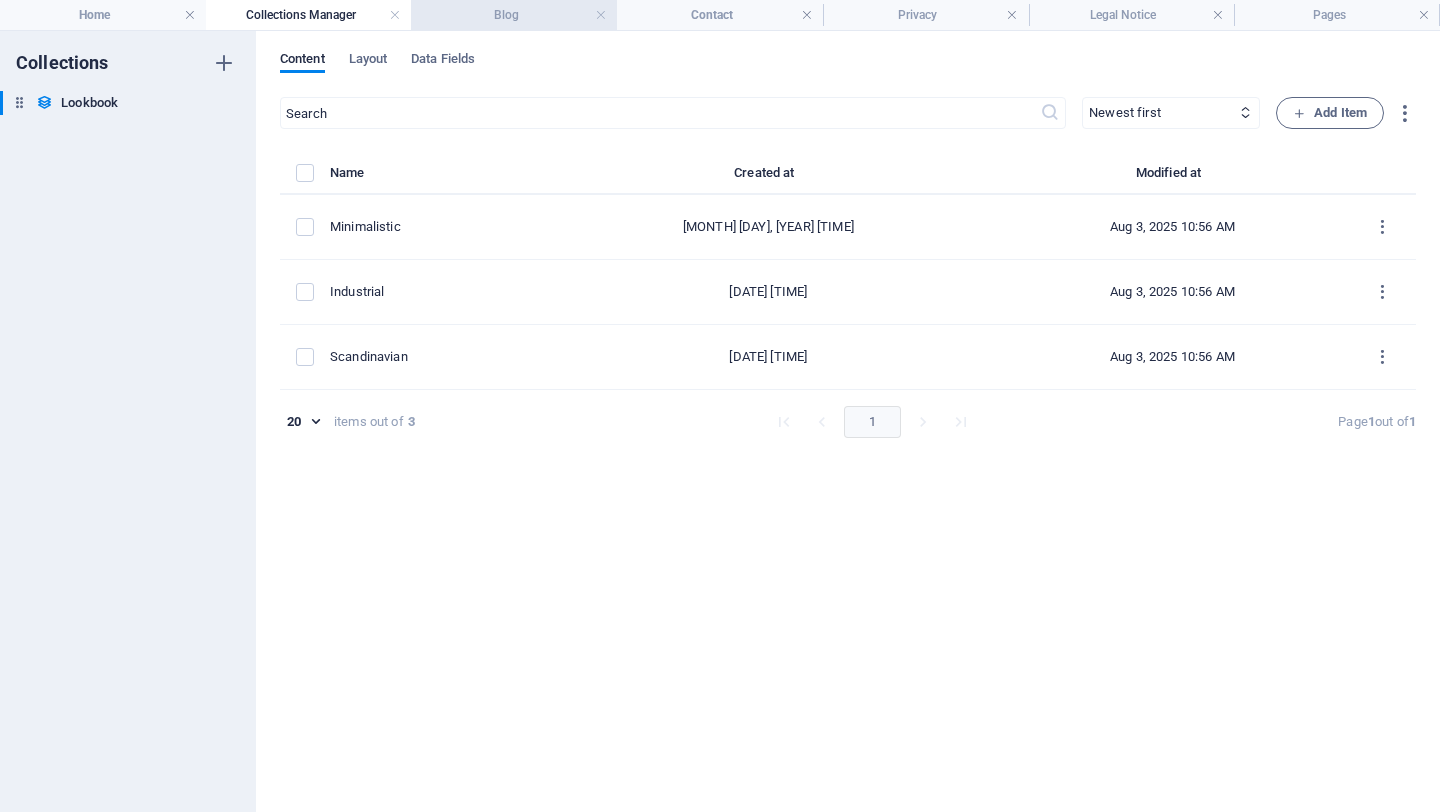 click on "Blog" at bounding box center (514, 15) 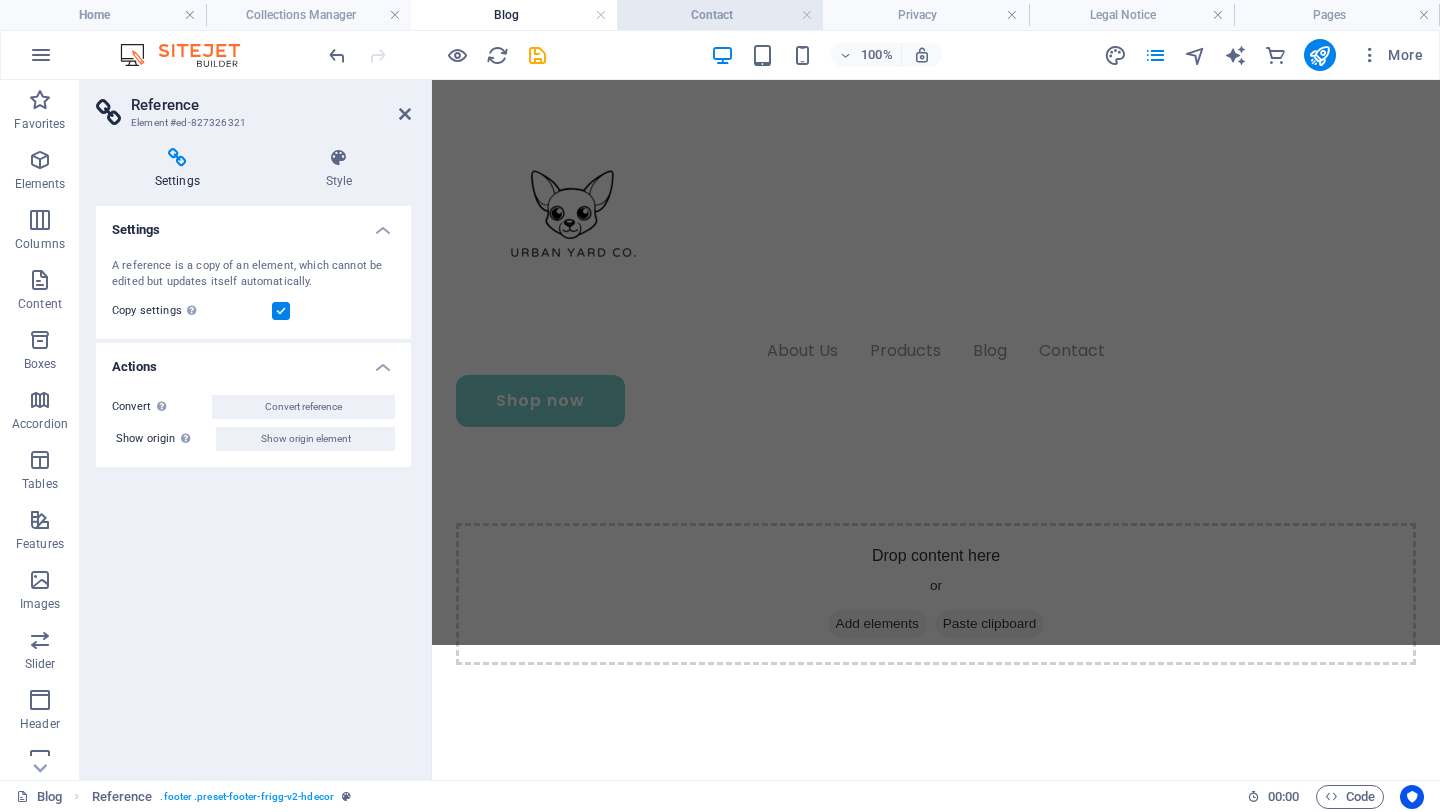 click on "Contact" at bounding box center [720, 15] 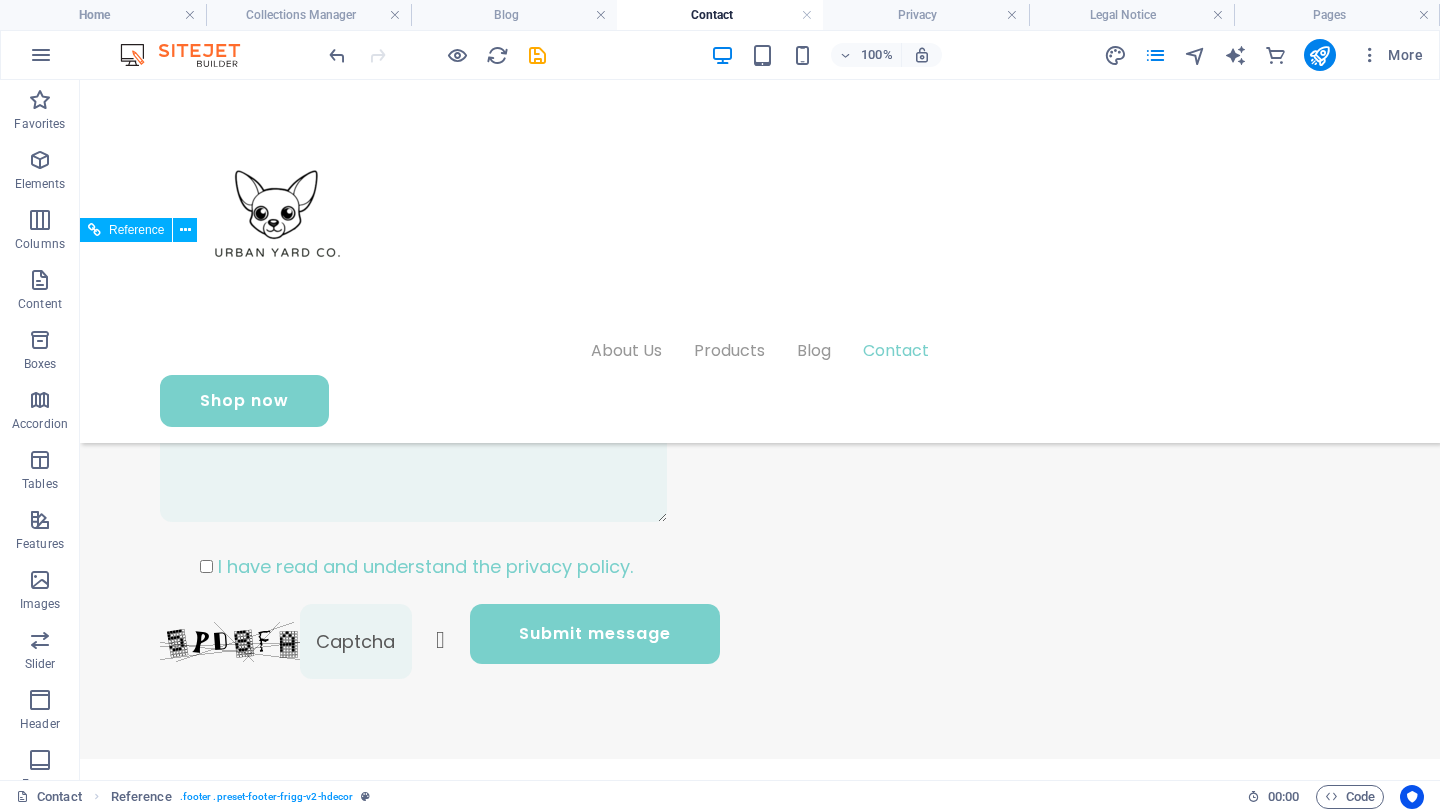 scroll, scrollTop: 394, scrollLeft: 0, axis: vertical 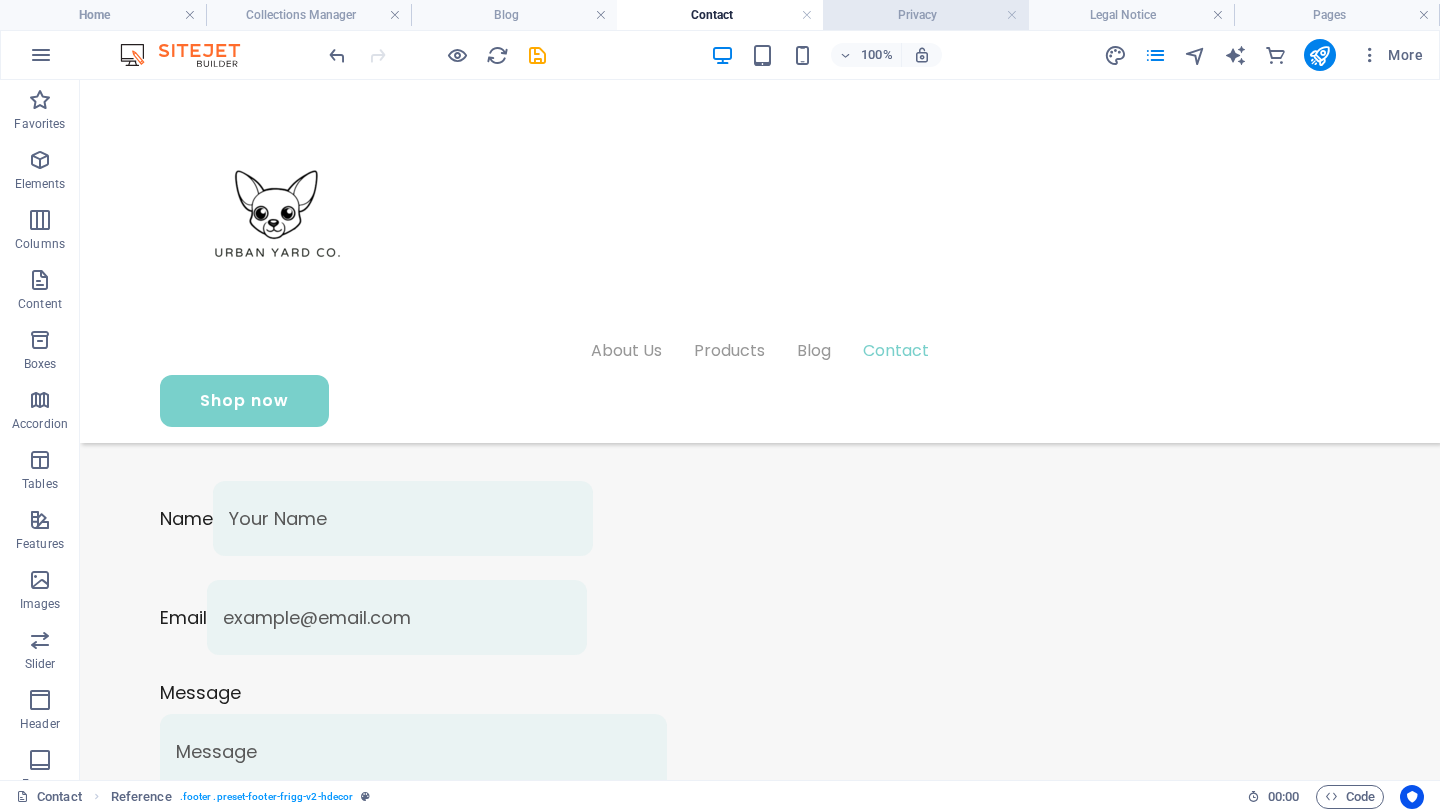 click on "Privacy" at bounding box center (926, 15) 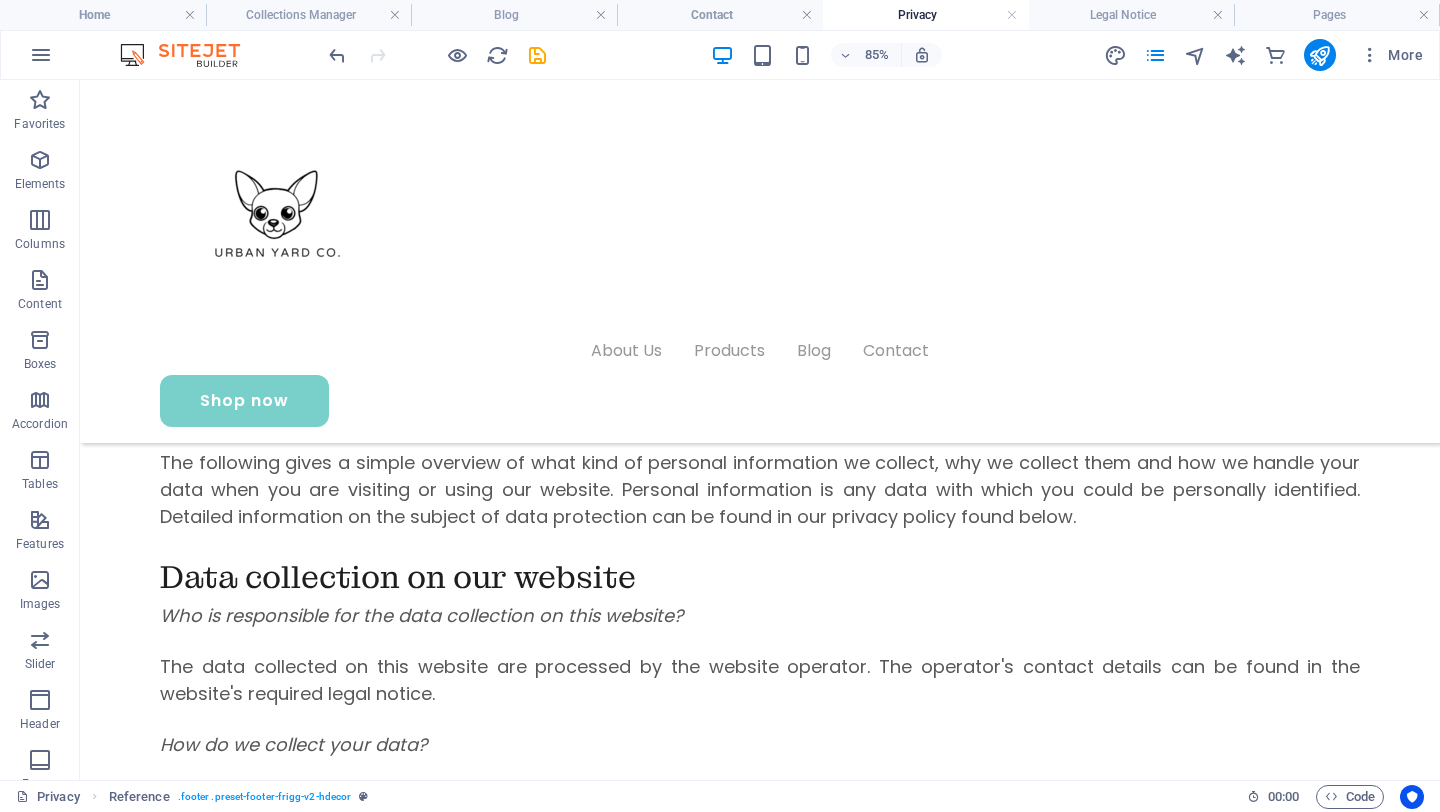 scroll, scrollTop: 6329, scrollLeft: 0, axis: vertical 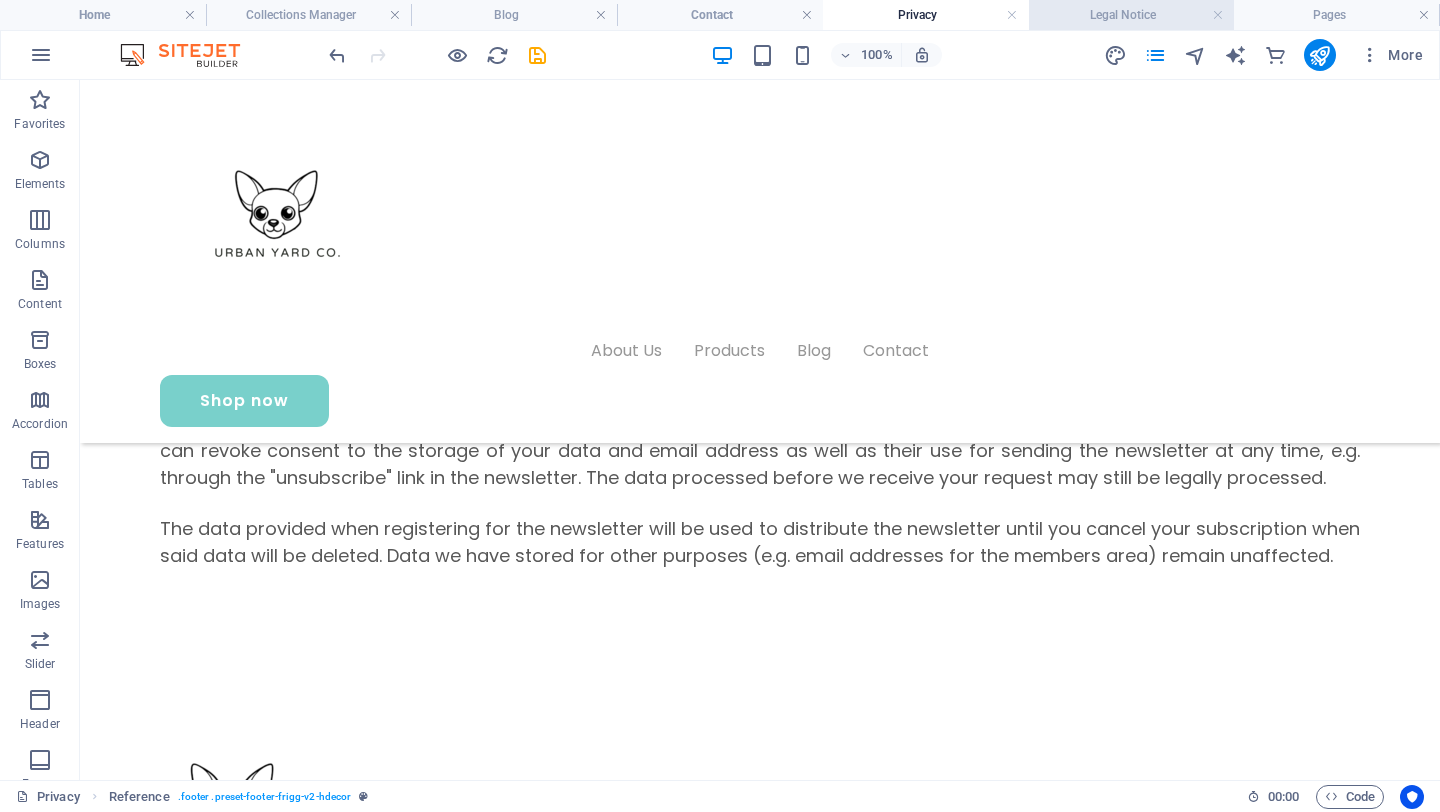 click on "Legal Notice" at bounding box center [1132, 15] 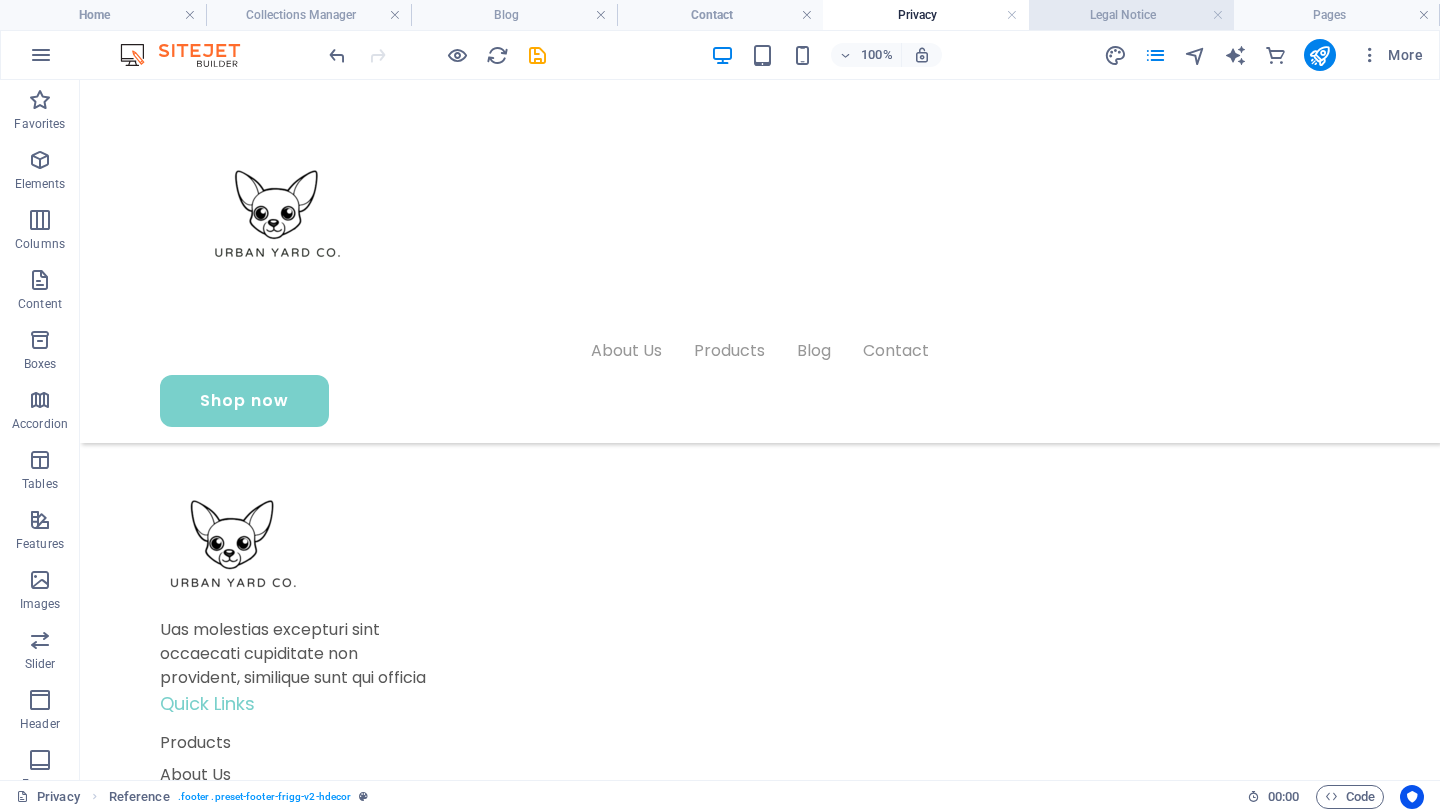 scroll, scrollTop: 0, scrollLeft: 0, axis: both 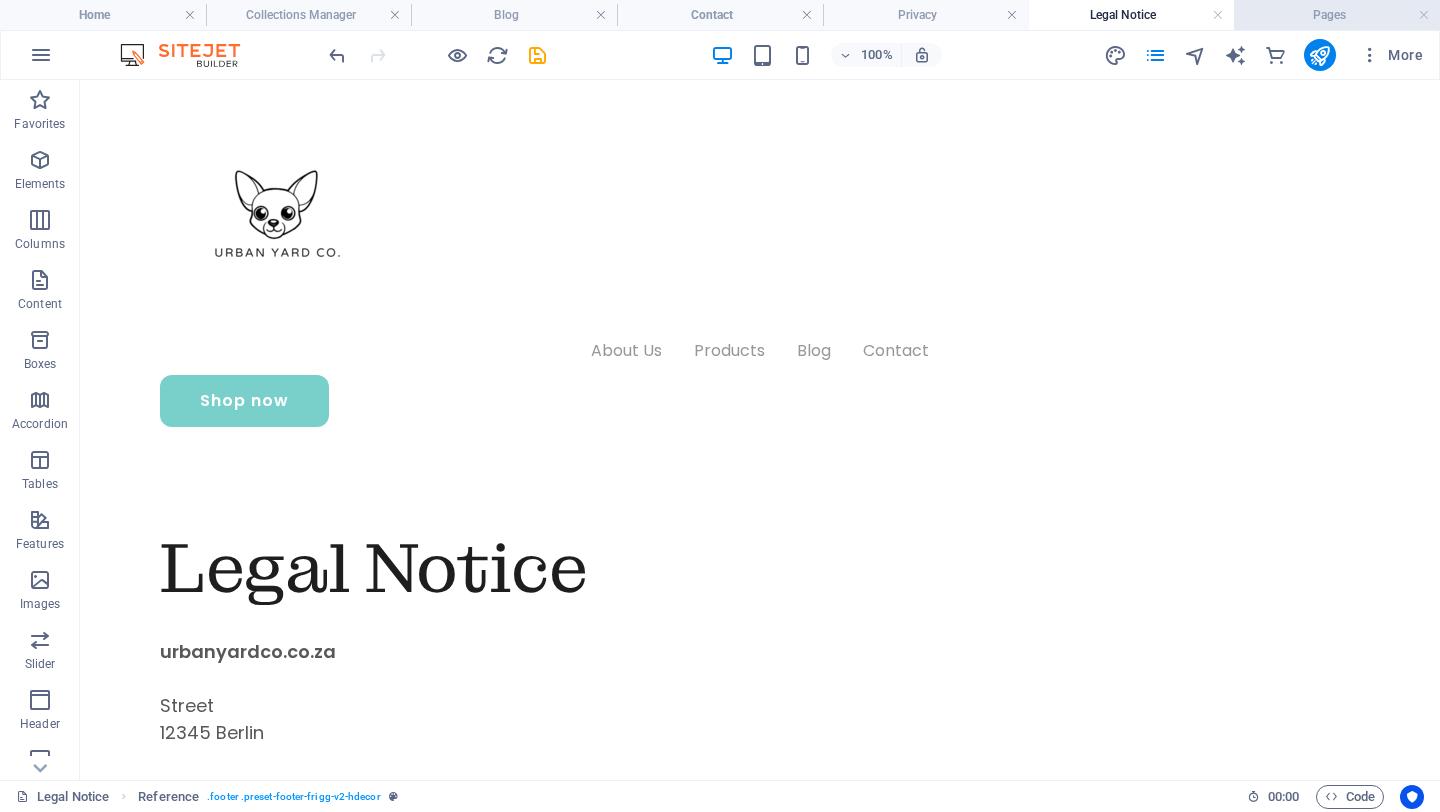 click on "Pages" at bounding box center (1337, 15) 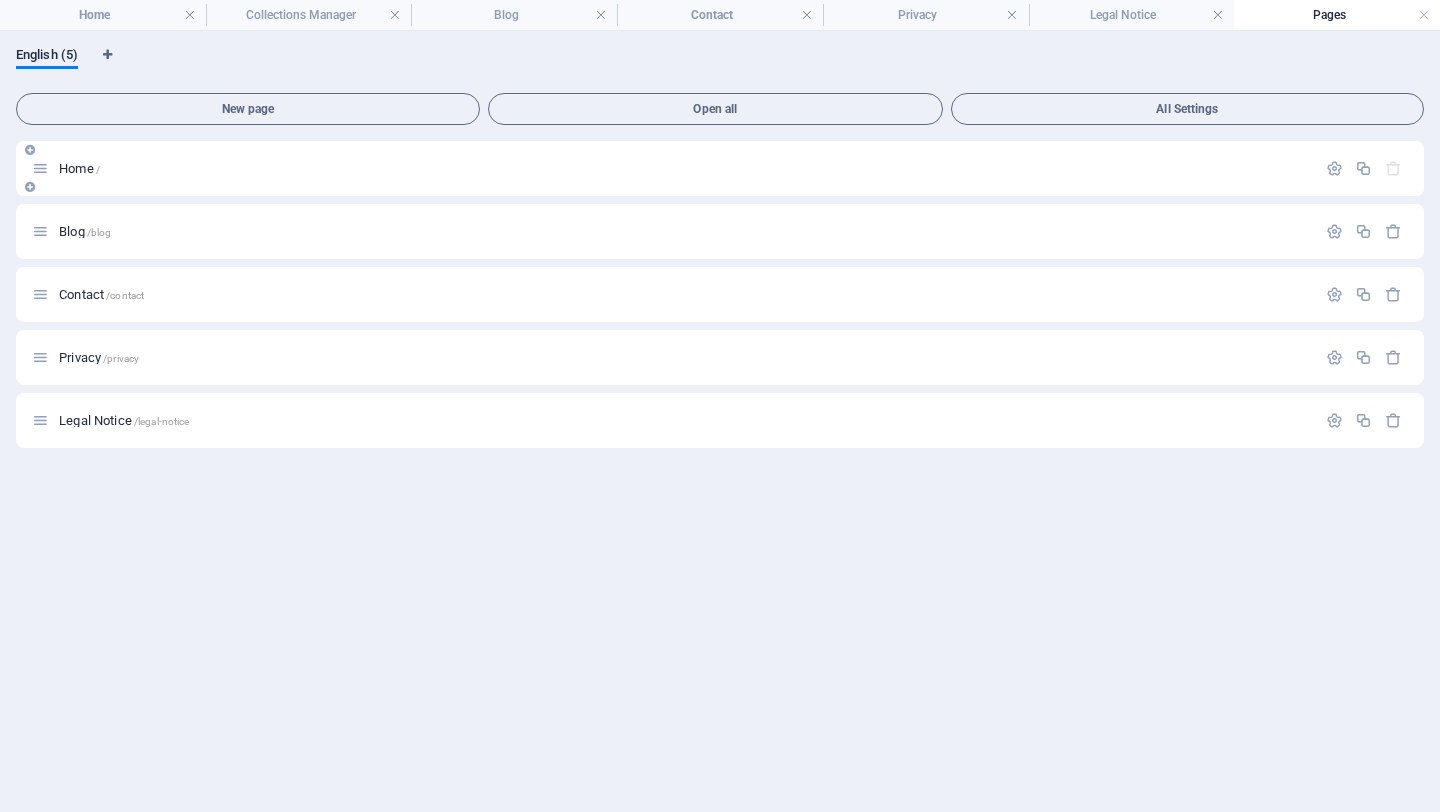 click on "Home /" at bounding box center (684, 168) 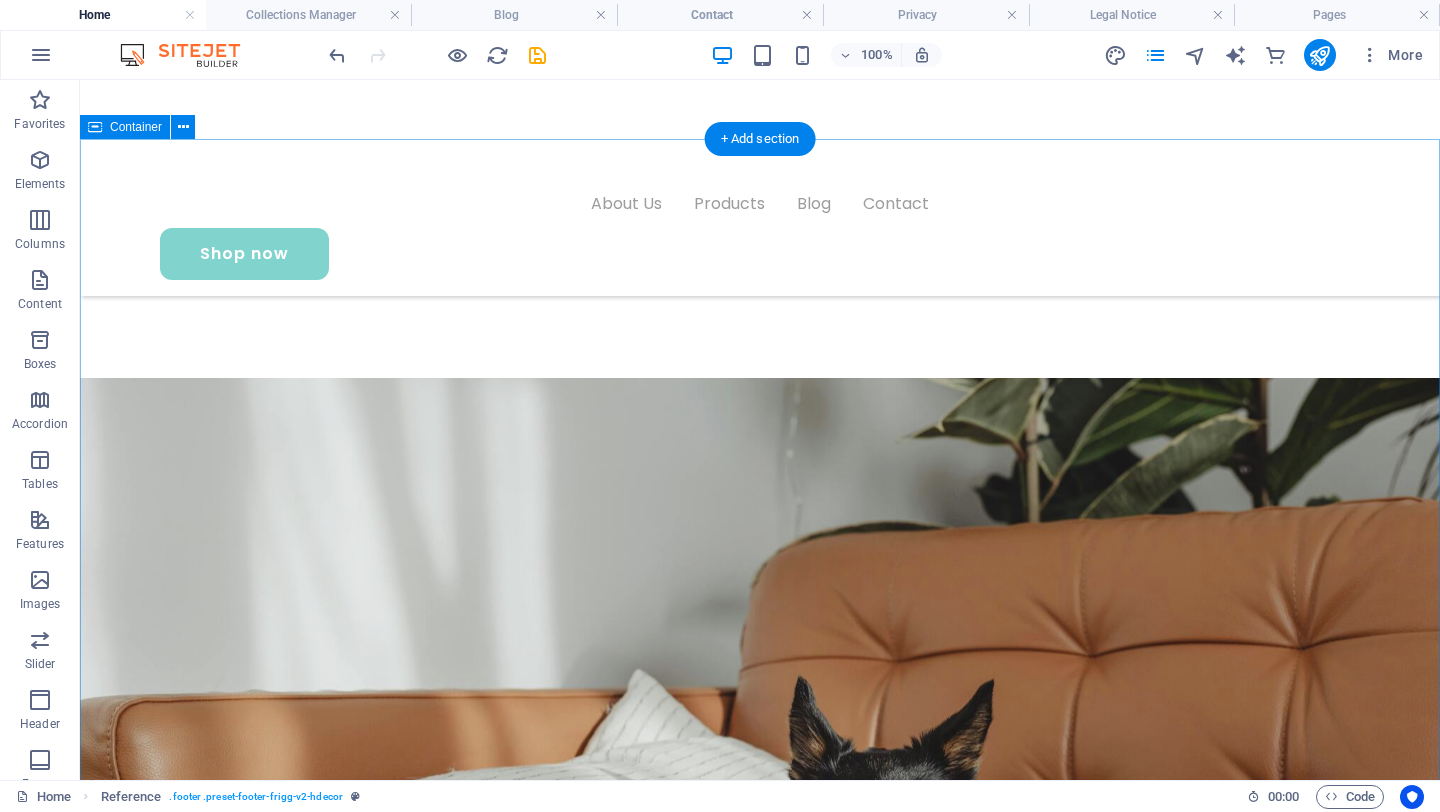 scroll, scrollTop: 967, scrollLeft: 0, axis: vertical 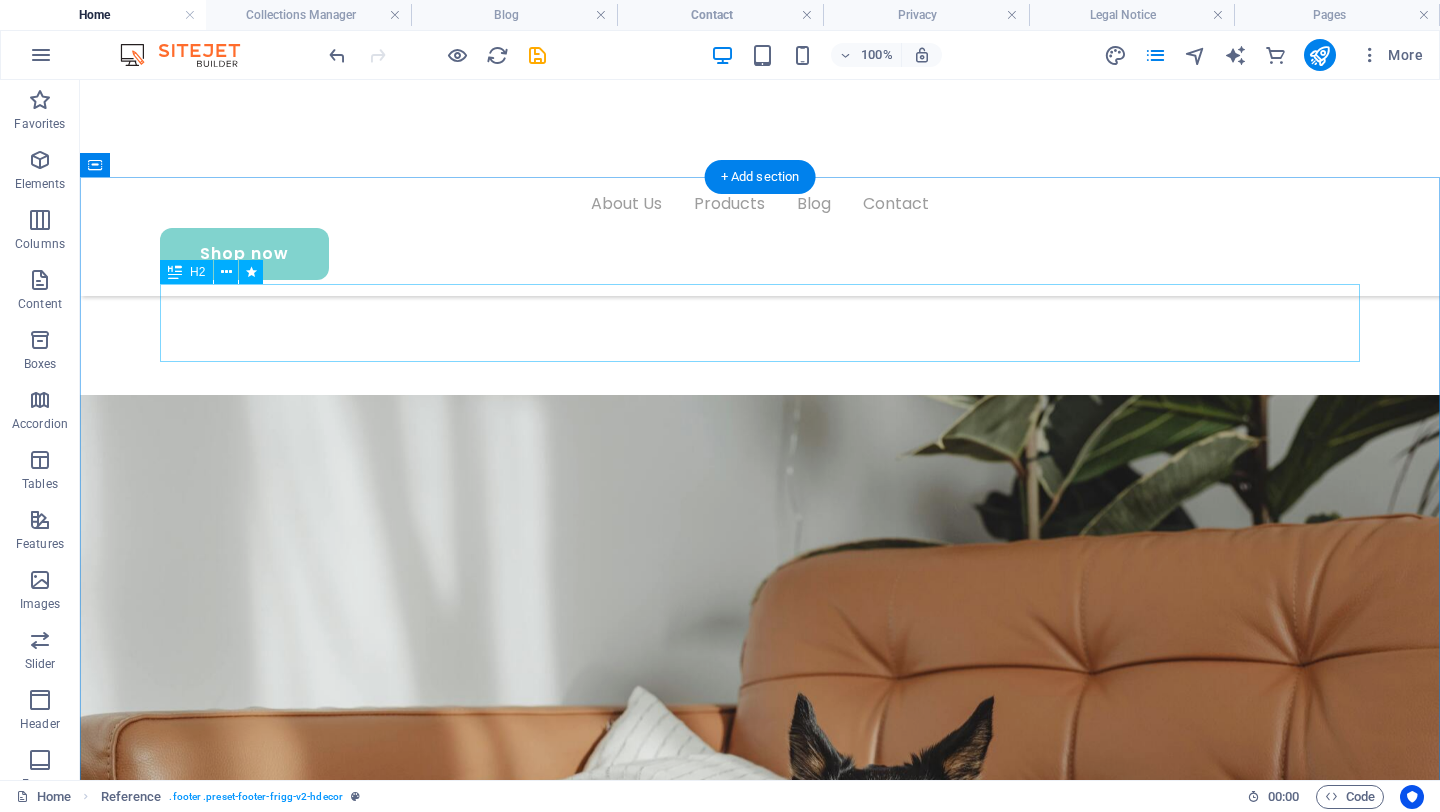 click on "Our Products" at bounding box center [760, 2123] 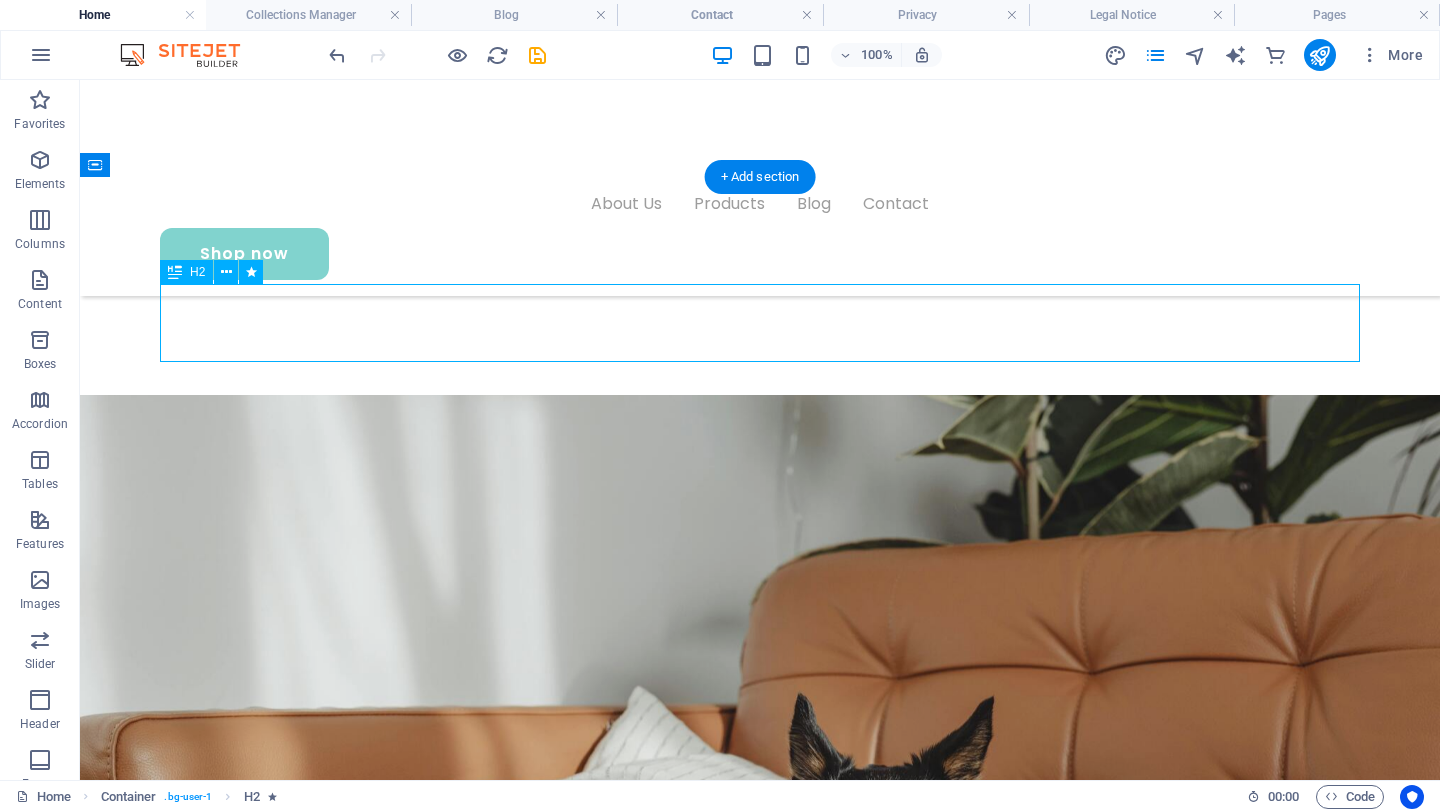 click on "Our Products" at bounding box center (760, 2123) 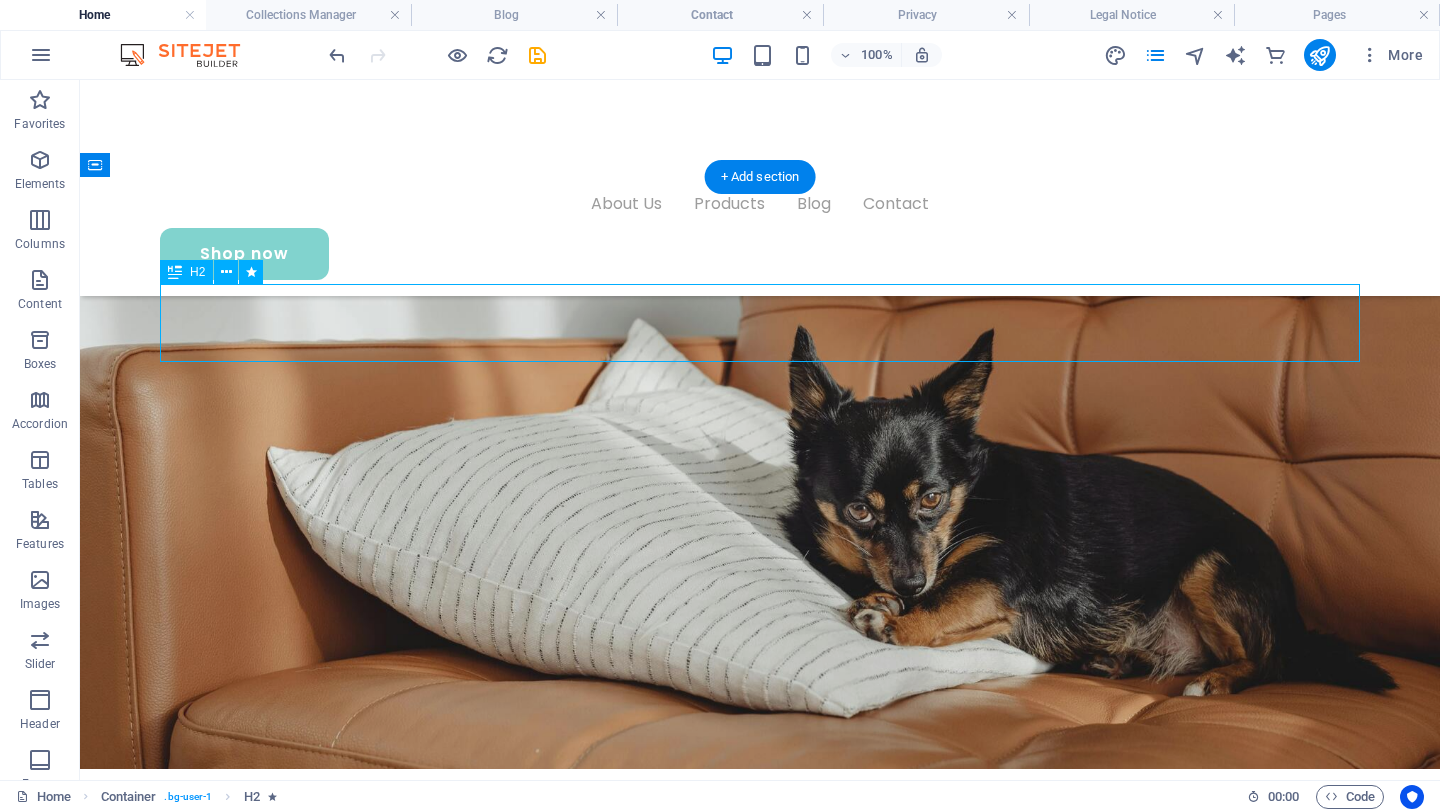 scroll, scrollTop: 971, scrollLeft: 0, axis: vertical 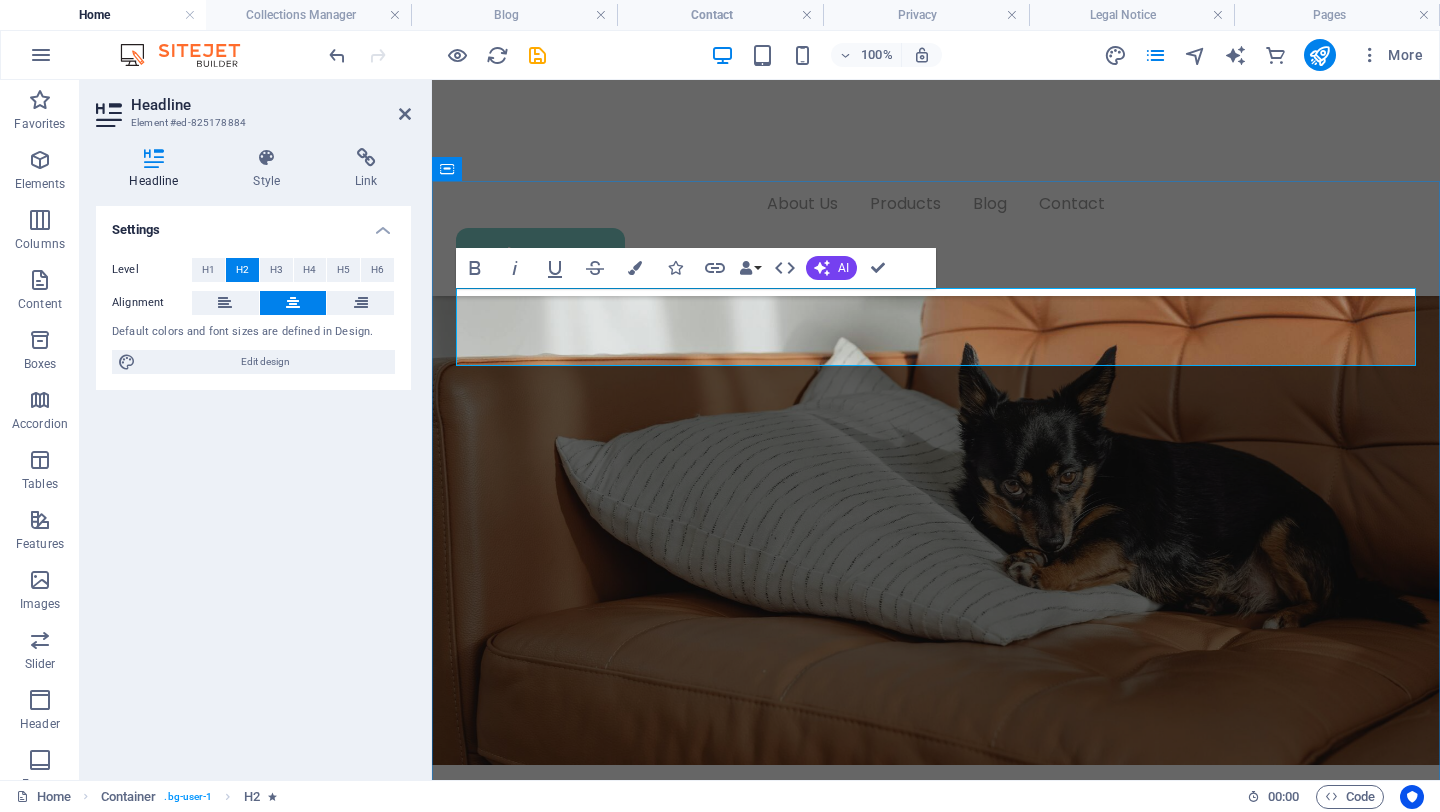 type 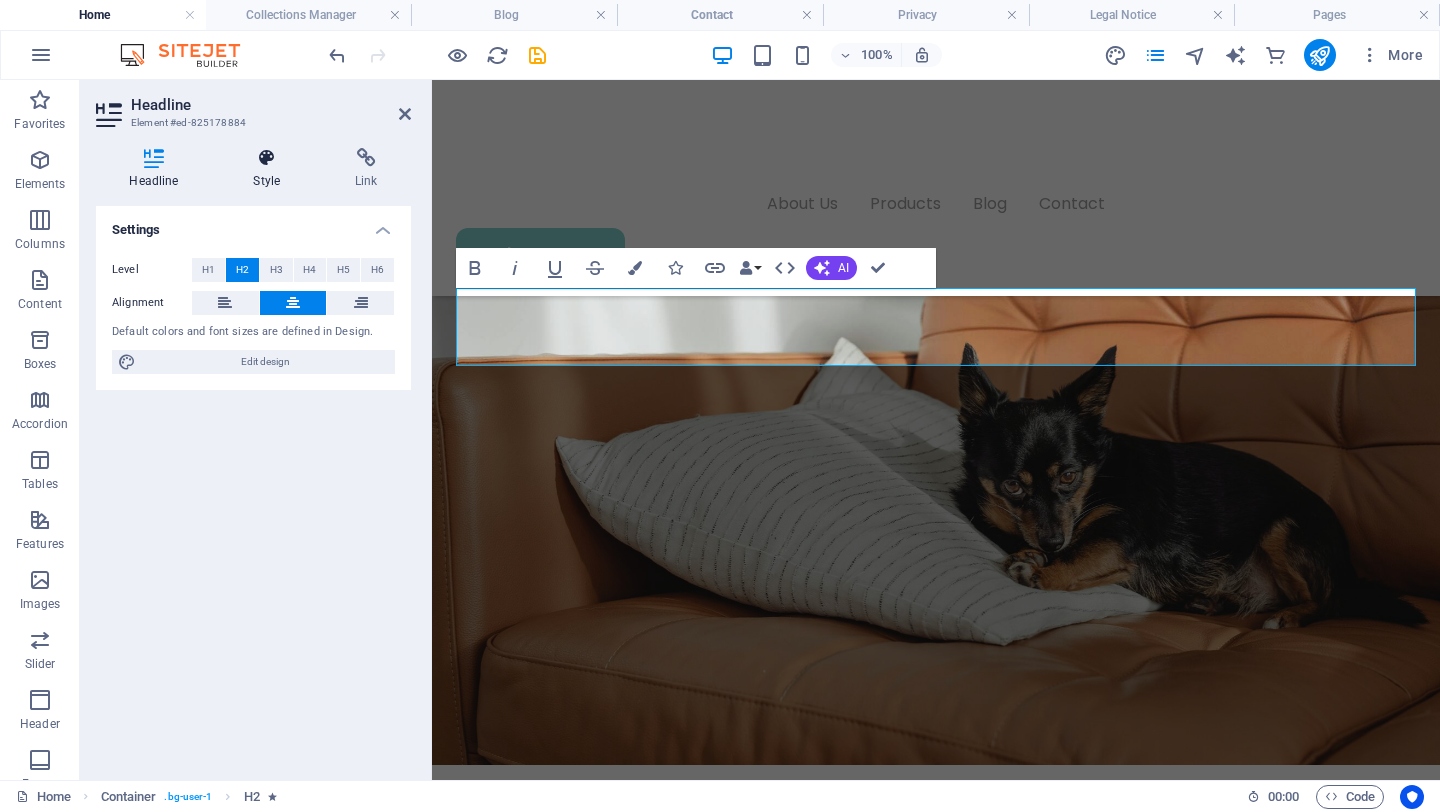 click on "Style" at bounding box center (271, 169) 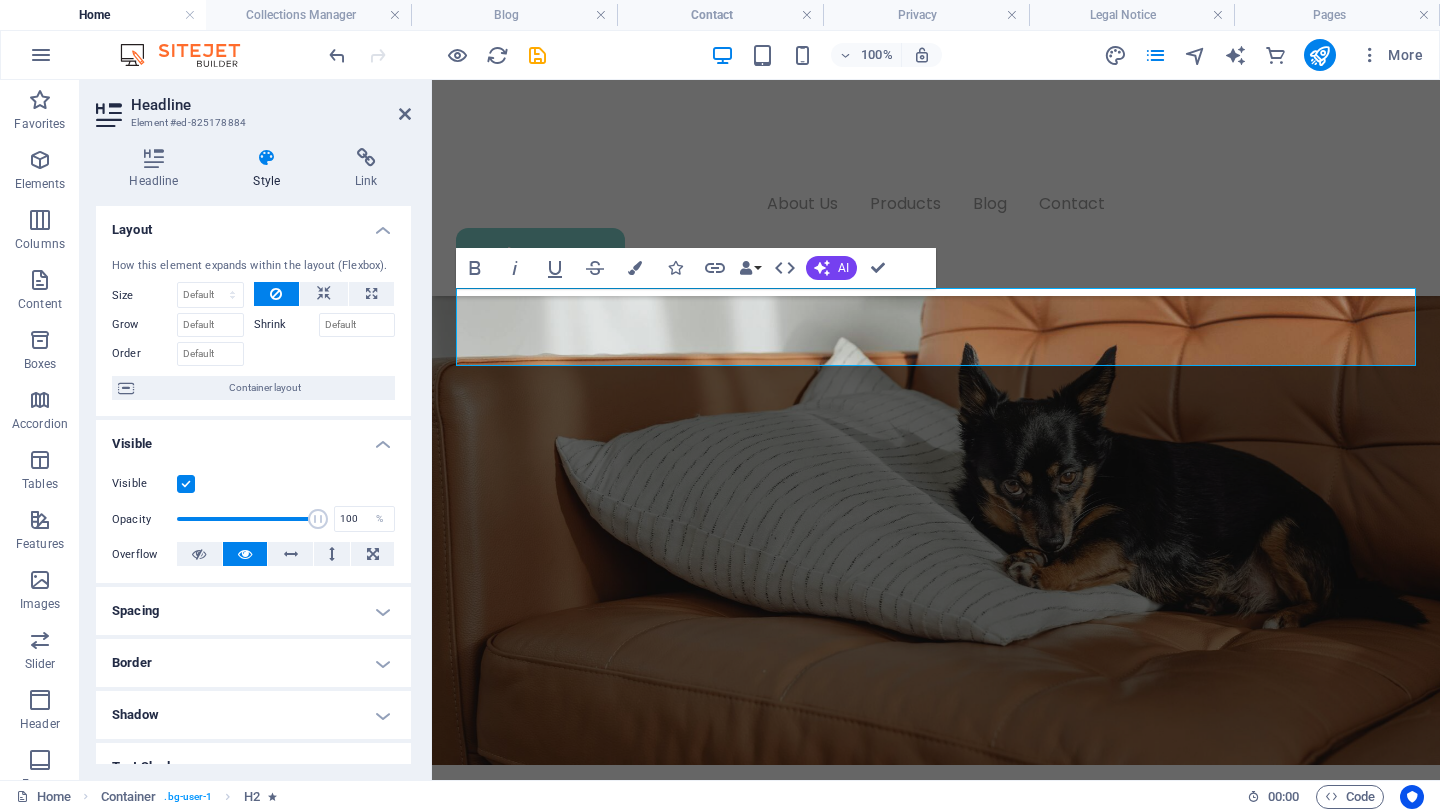 click on "Layout" at bounding box center [253, 224] 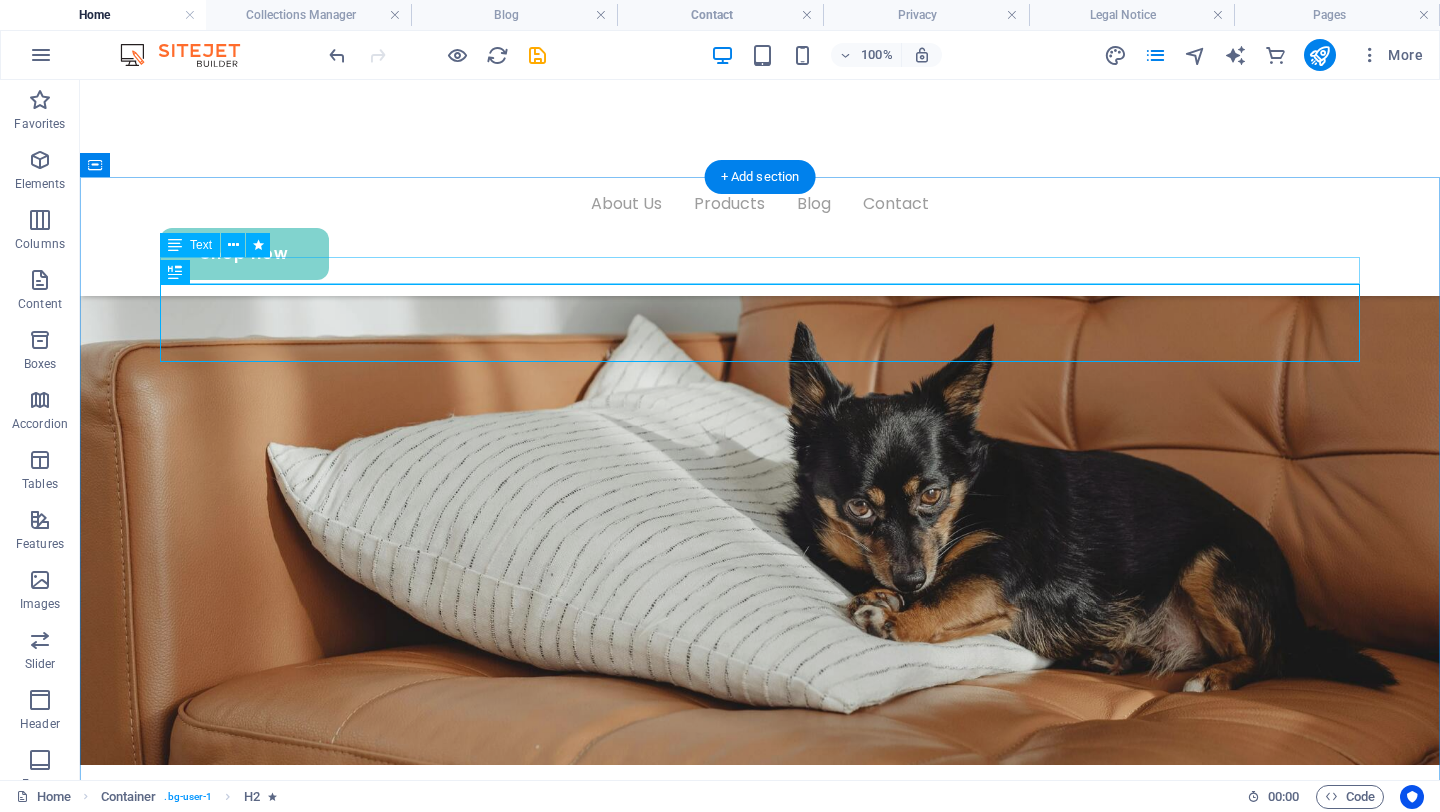 scroll, scrollTop: 967, scrollLeft: 0, axis: vertical 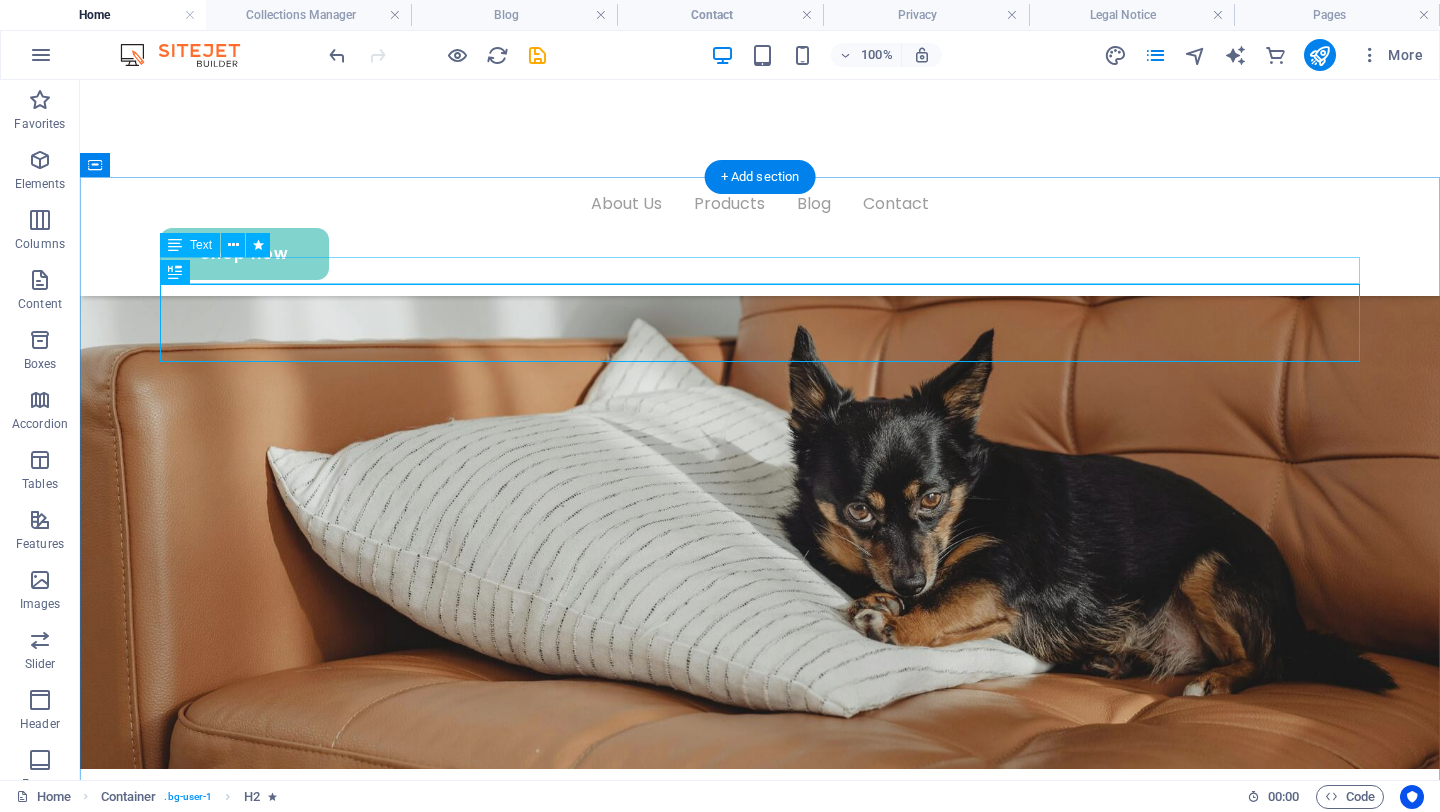 click on "Products" at bounding box center (760, 2070) 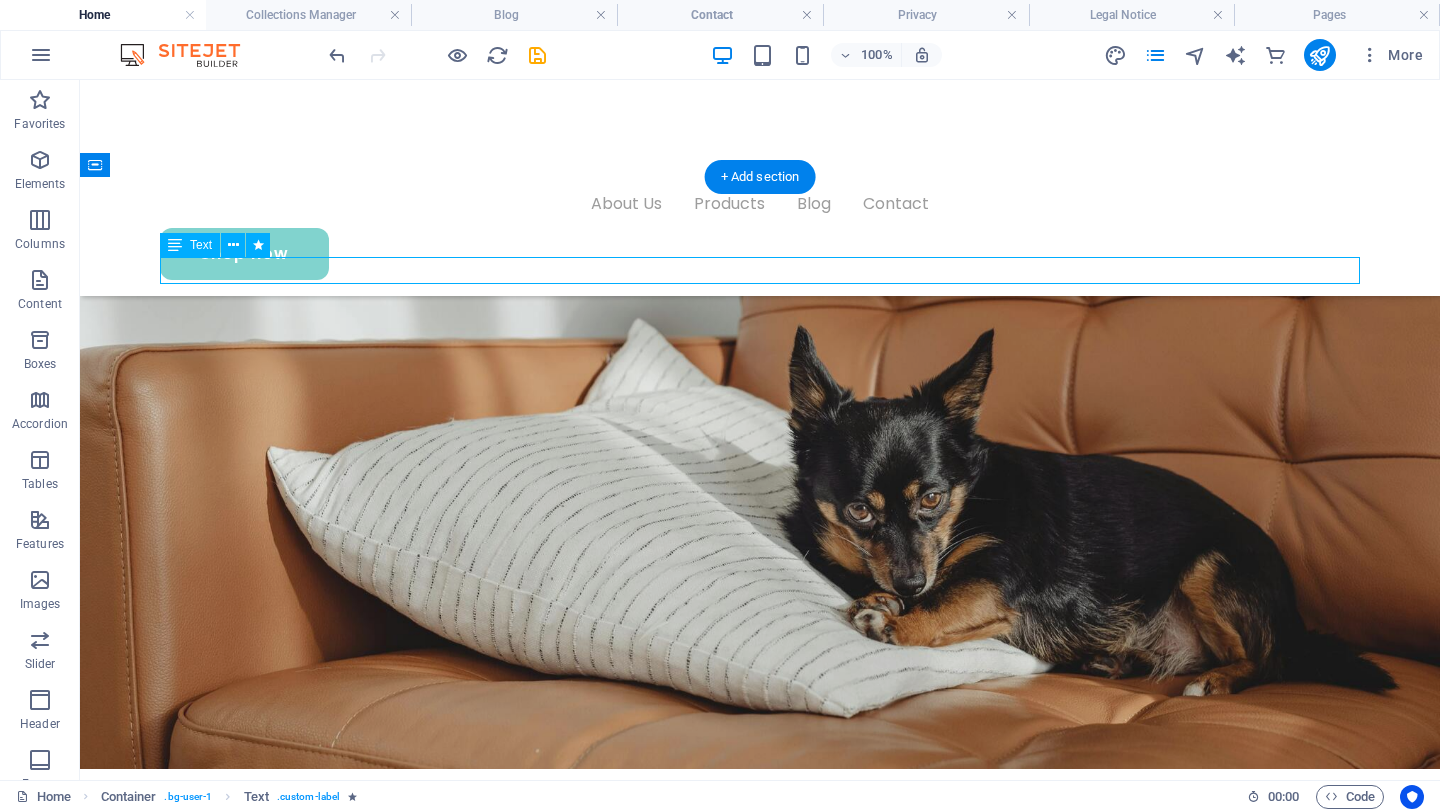 click on "Products" at bounding box center [760, 2070] 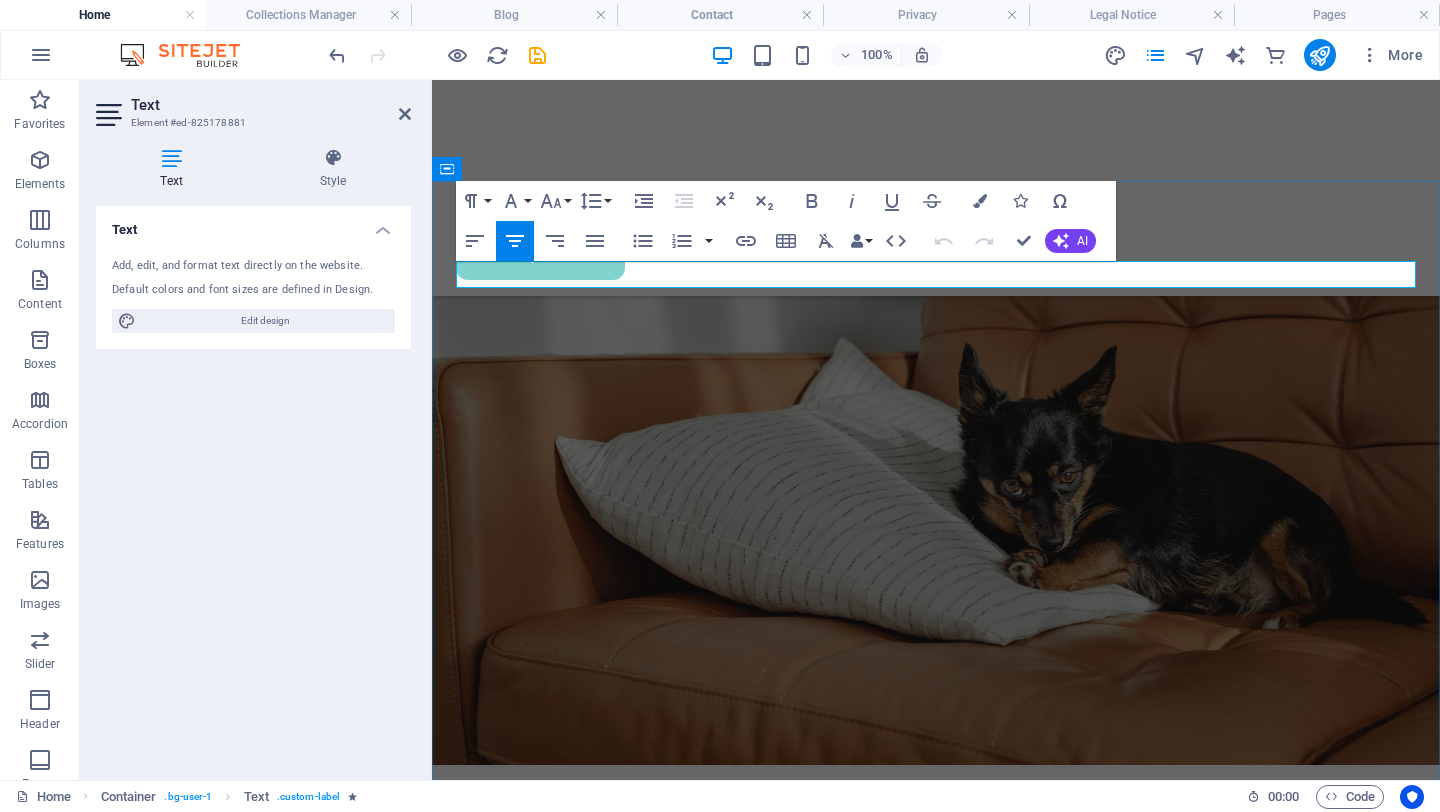 type 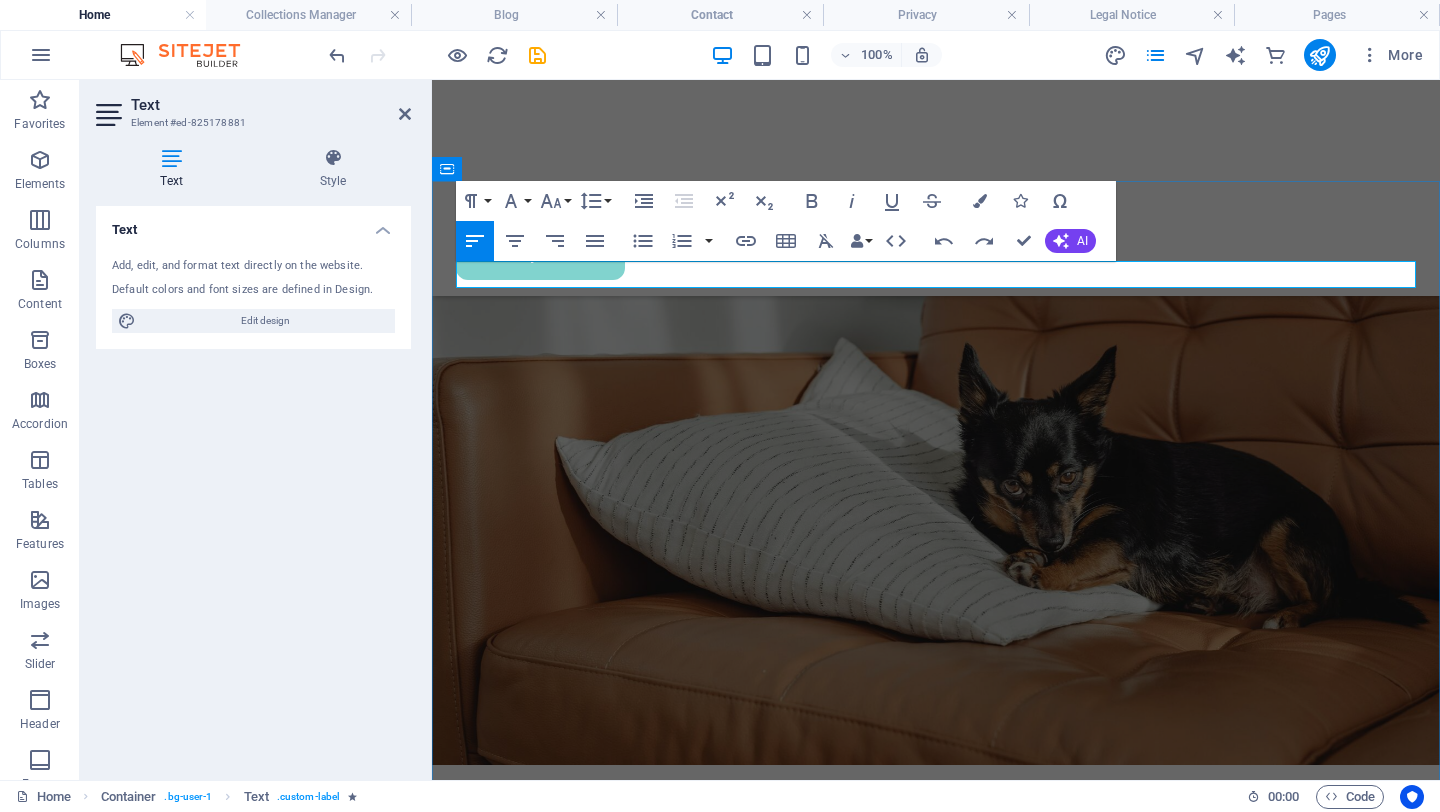click on "Who we" at bounding box center [936, 2090] 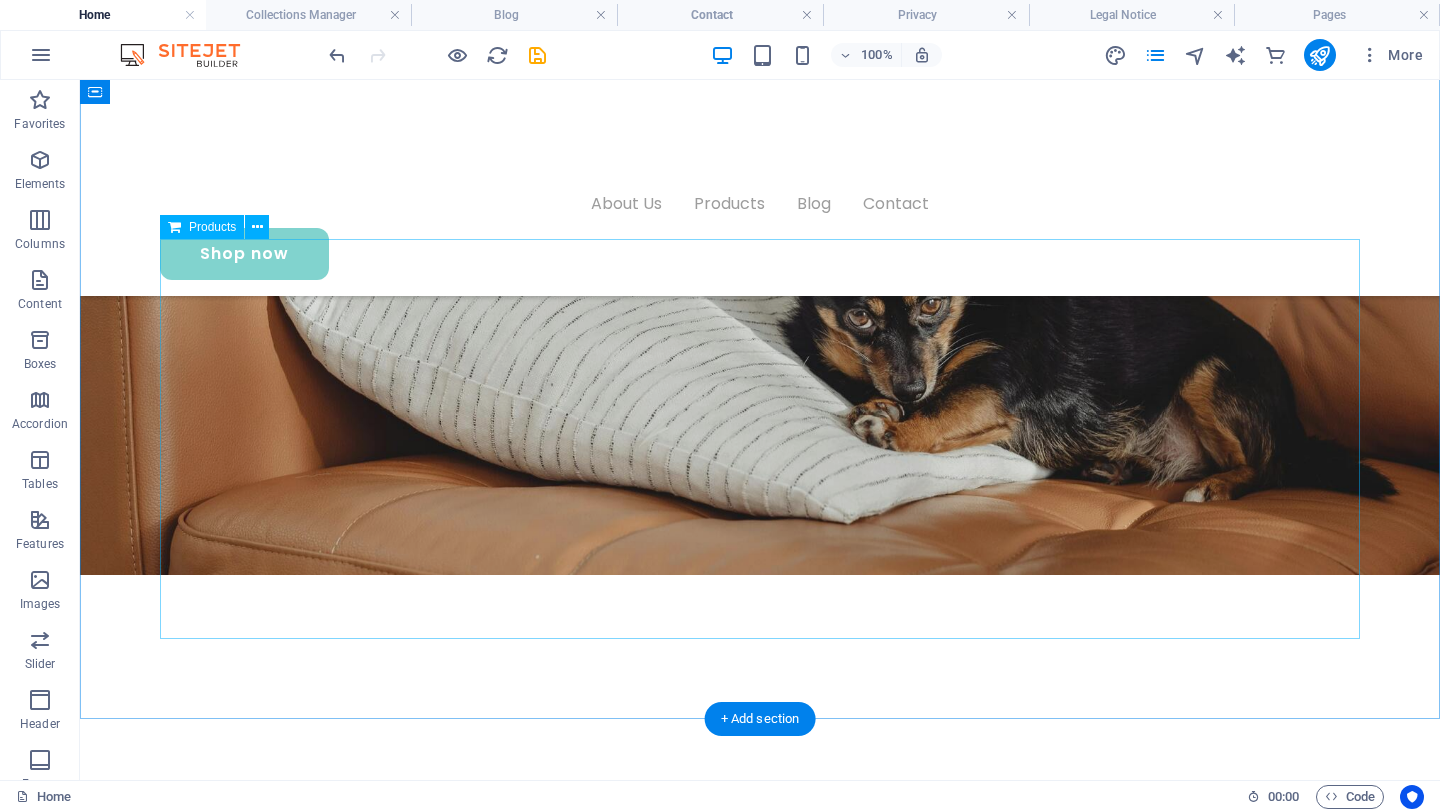 scroll, scrollTop: 1163, scrollLeft: 0, axis: vertical 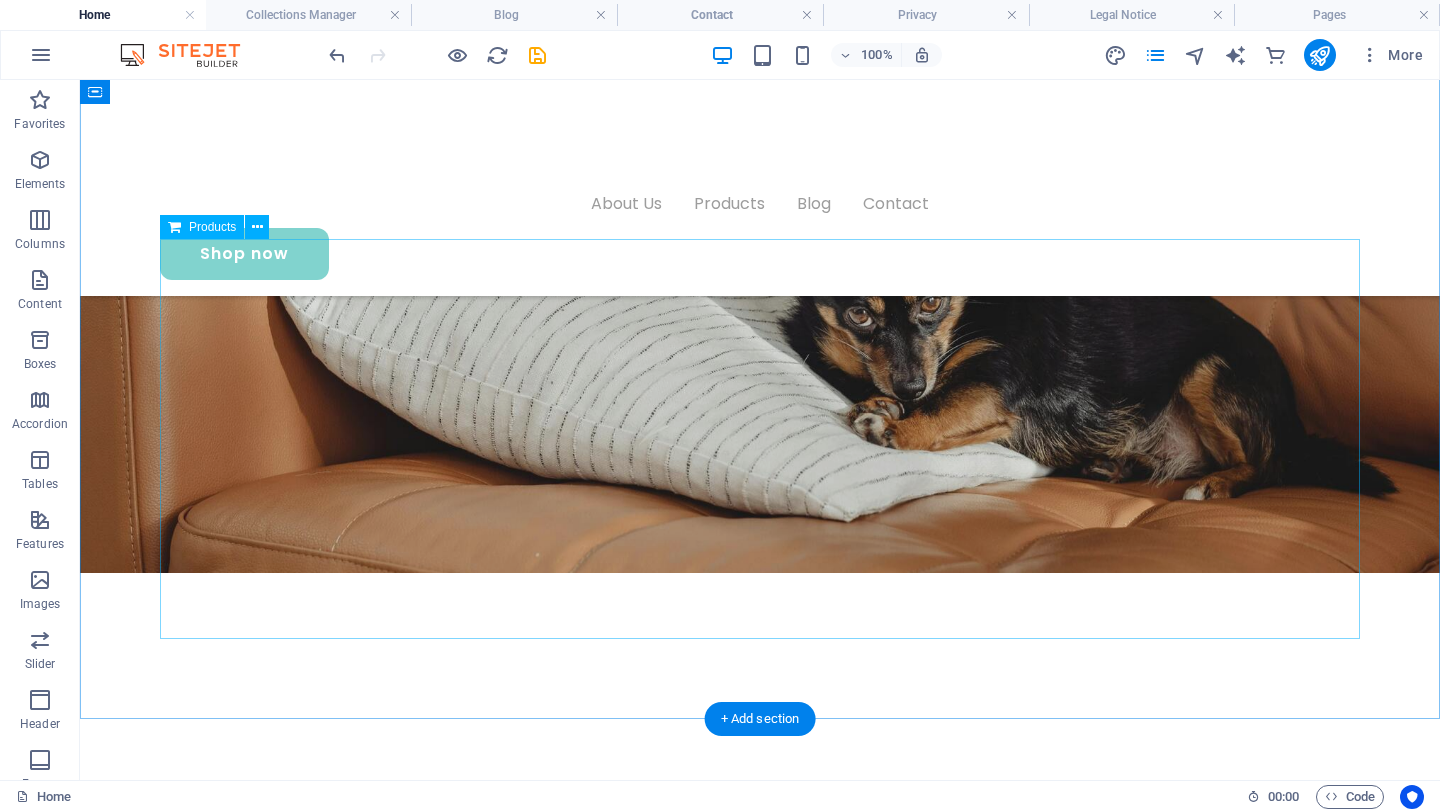 click at bounding box center [760, 2239] 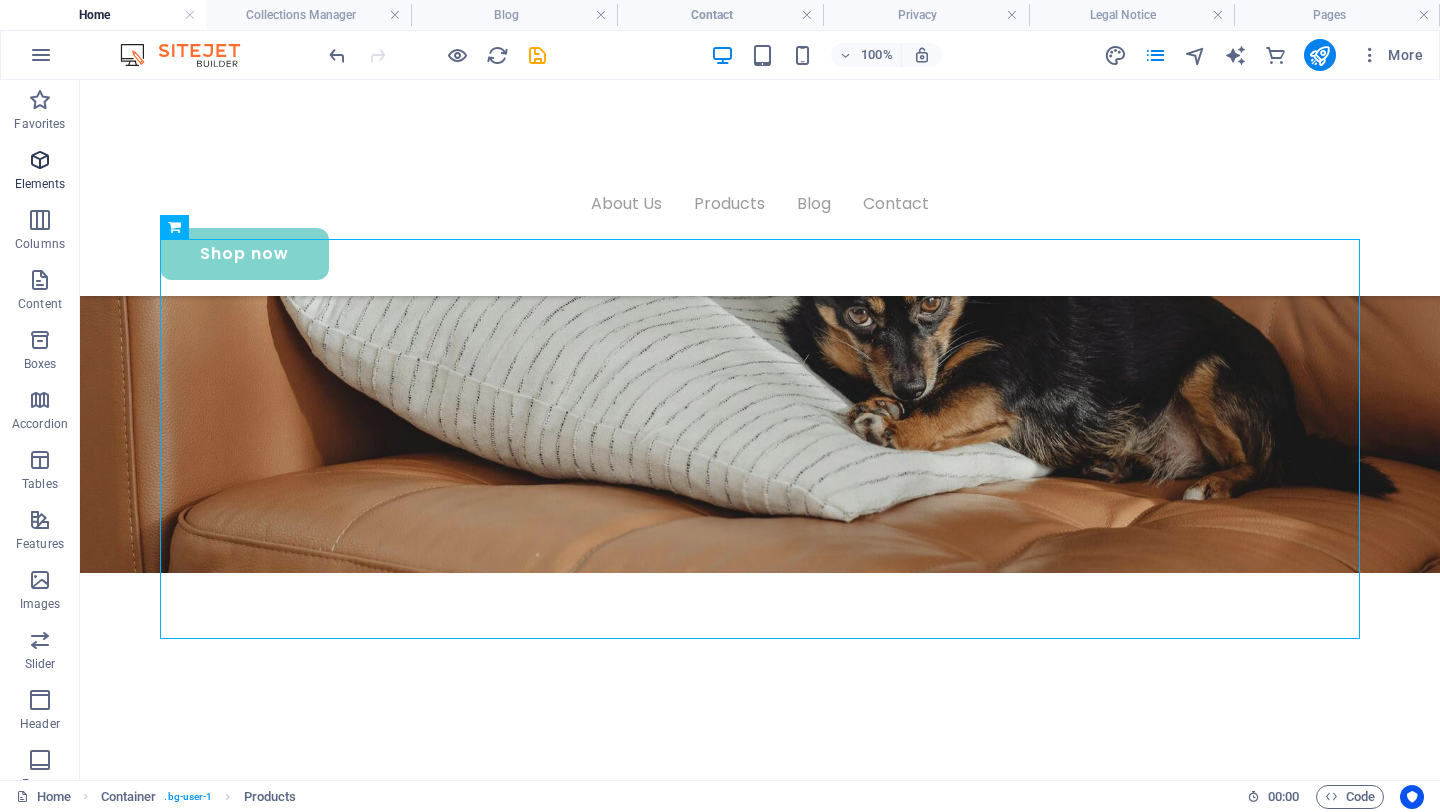 click at bounding box center (40, 160) 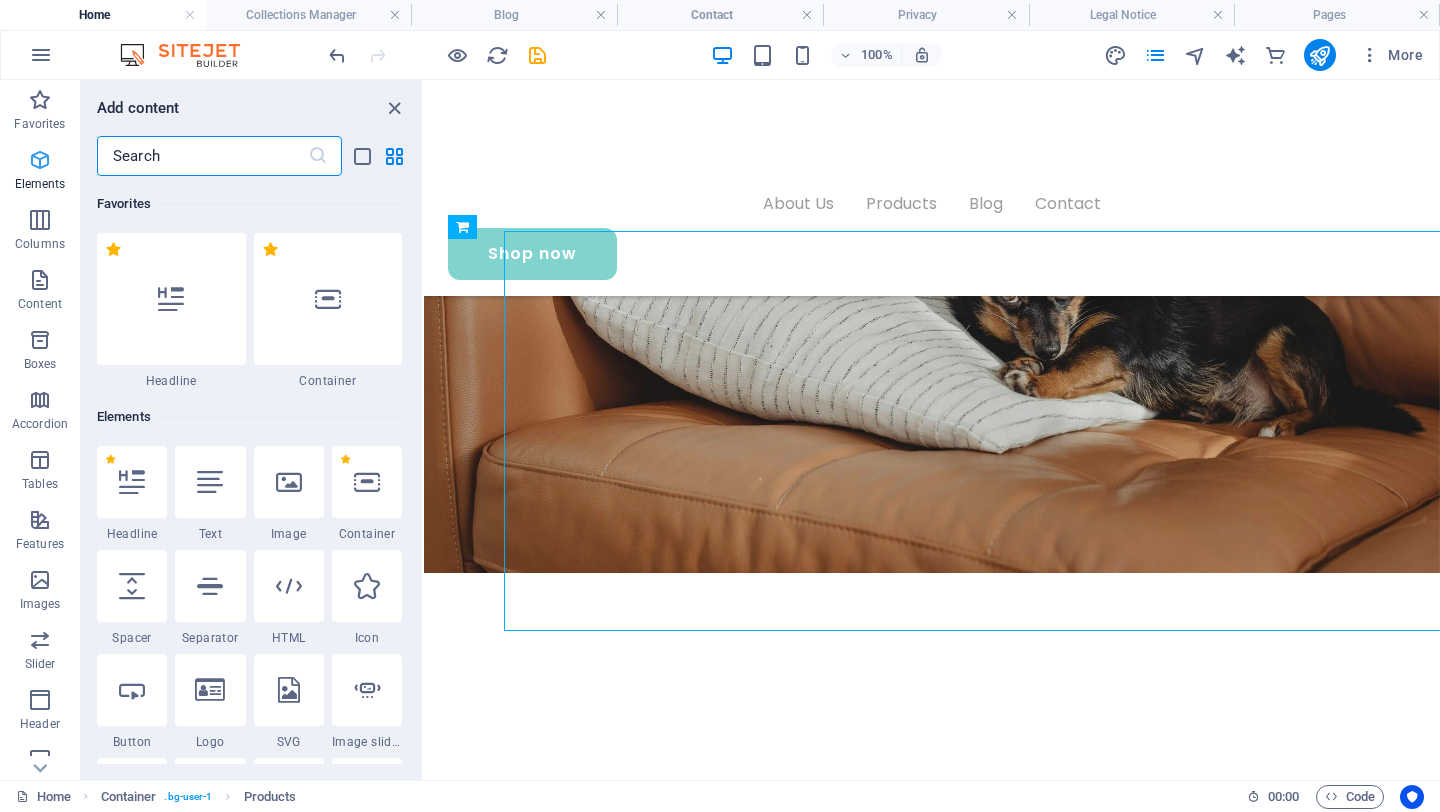 scroll, scrollTop: 1171, scrollLeft: 0, axis: vertical 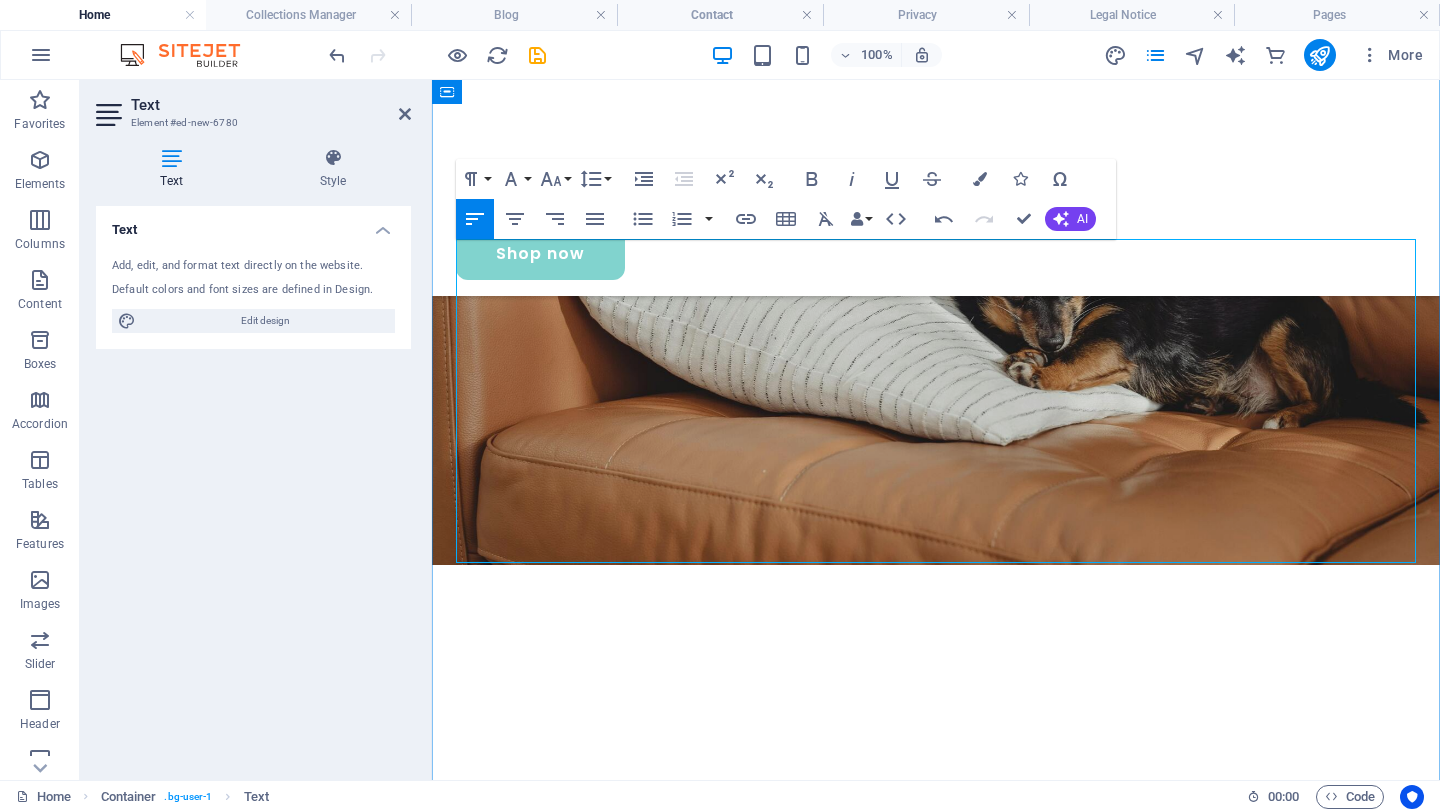 click on "But when life brought us back to apartment-style living, I wasn’t willing to go back to the old ways. I discovered the idea of indoor dog potties with real grass—brilliant, but expensive. So I decided to create my own version: a  reusable wooden potty tray  filled with potting soil and topped with instant lawn. Natural, practical, and budget-friendly." at bounding box center [936, 2217] 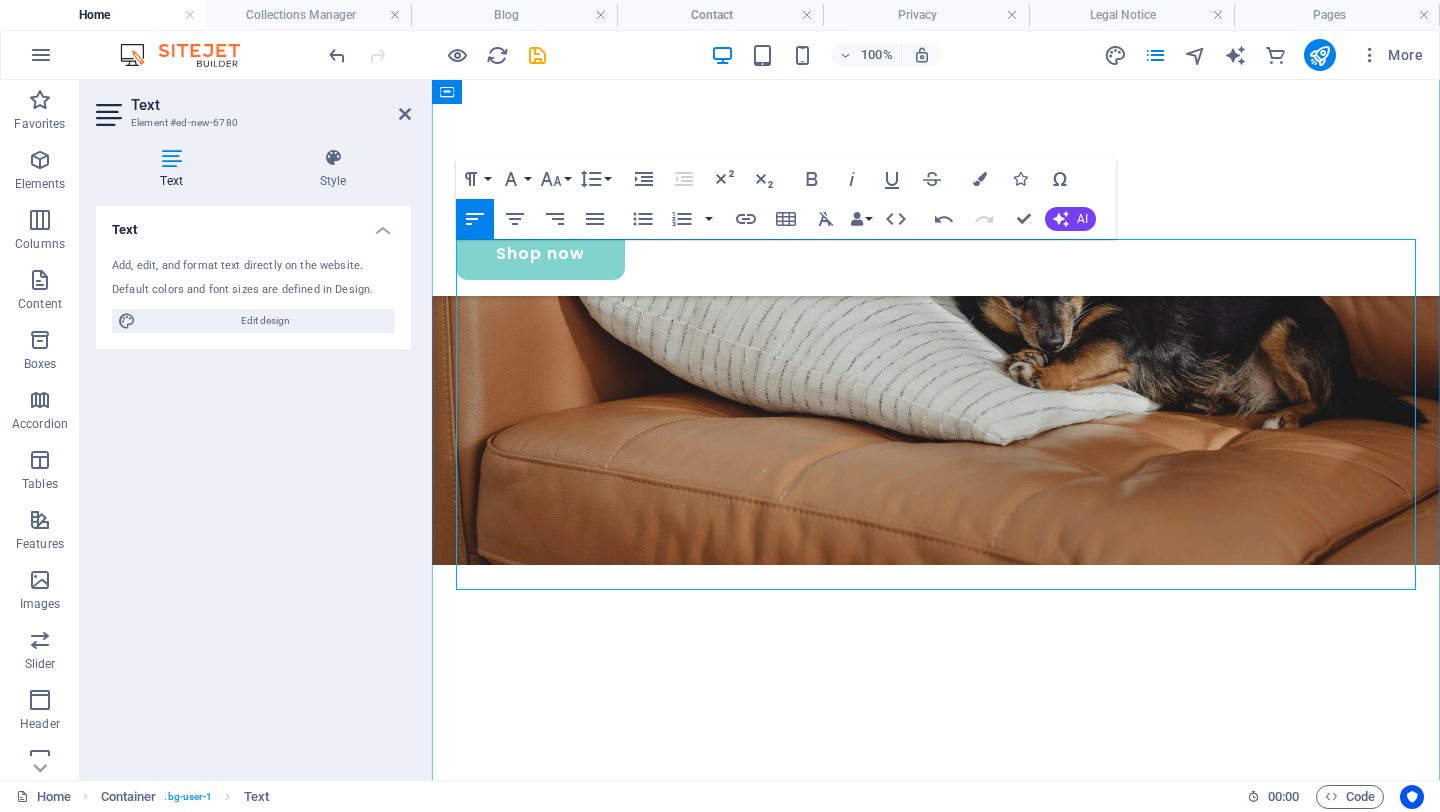 click on "But when life brought us back to apartment-style living, I wasn’t willing to go back to the old ways. I discovered the idea of indoor dog potties with real grass—brilliant, but expensive. So I decided to create my own version: a  reusable wooden potty tray  filled with potting soil and topped with instant lawn. Natural, practical, and budget-friendly." at bounding box center (936, 2217) 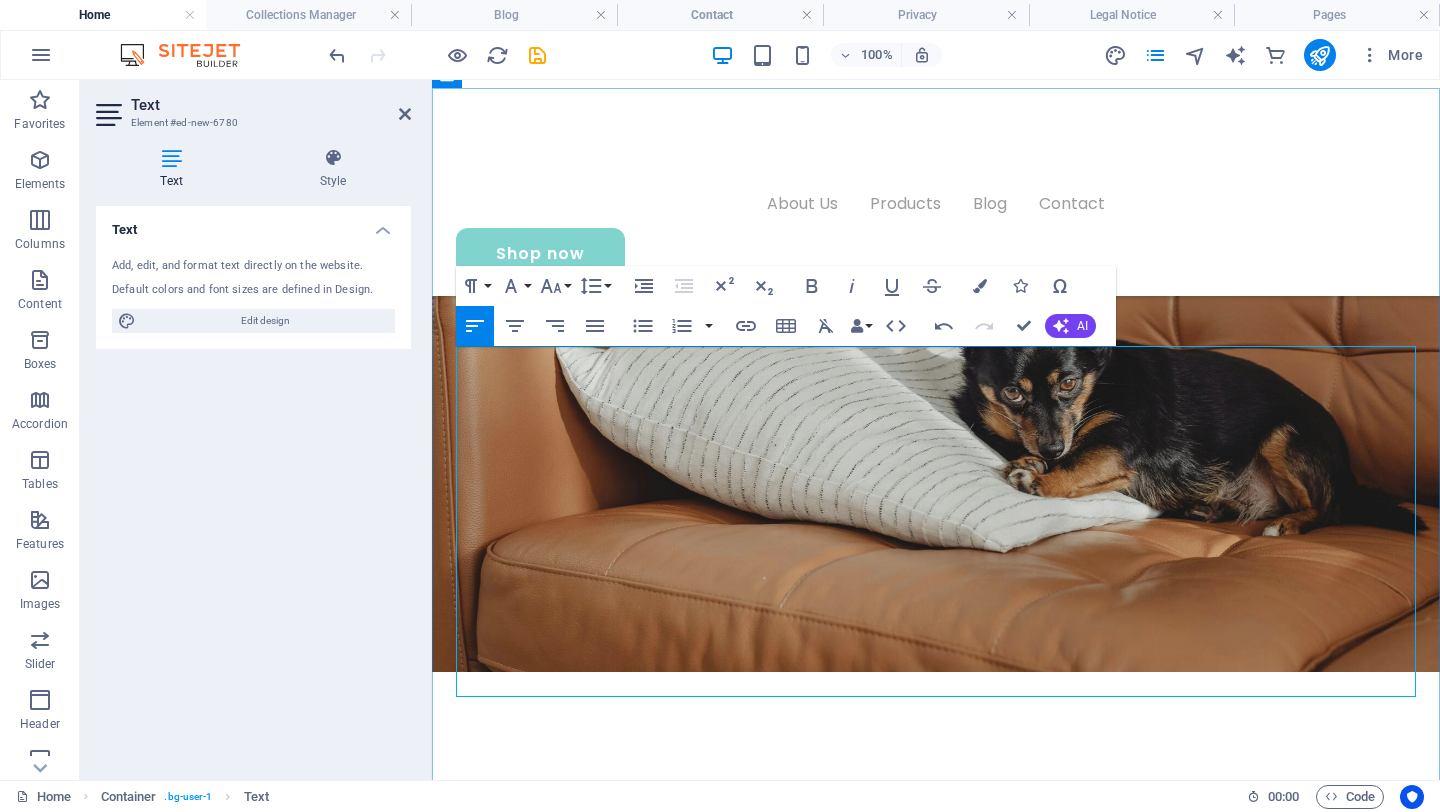 scroll, scrollTop: 1091, scrollLeft: 0, axis: vertical 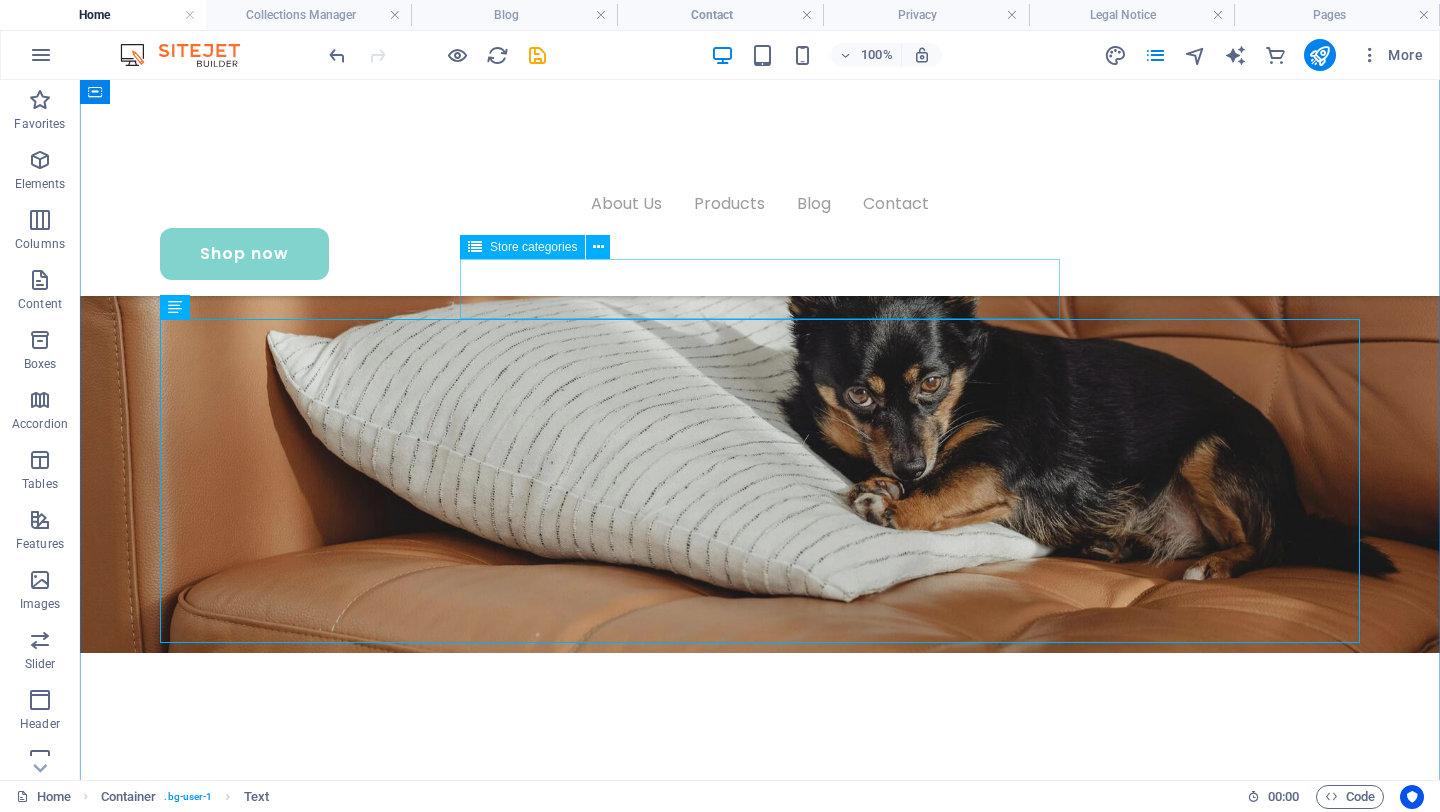 click at bounding box center [760, 2089] 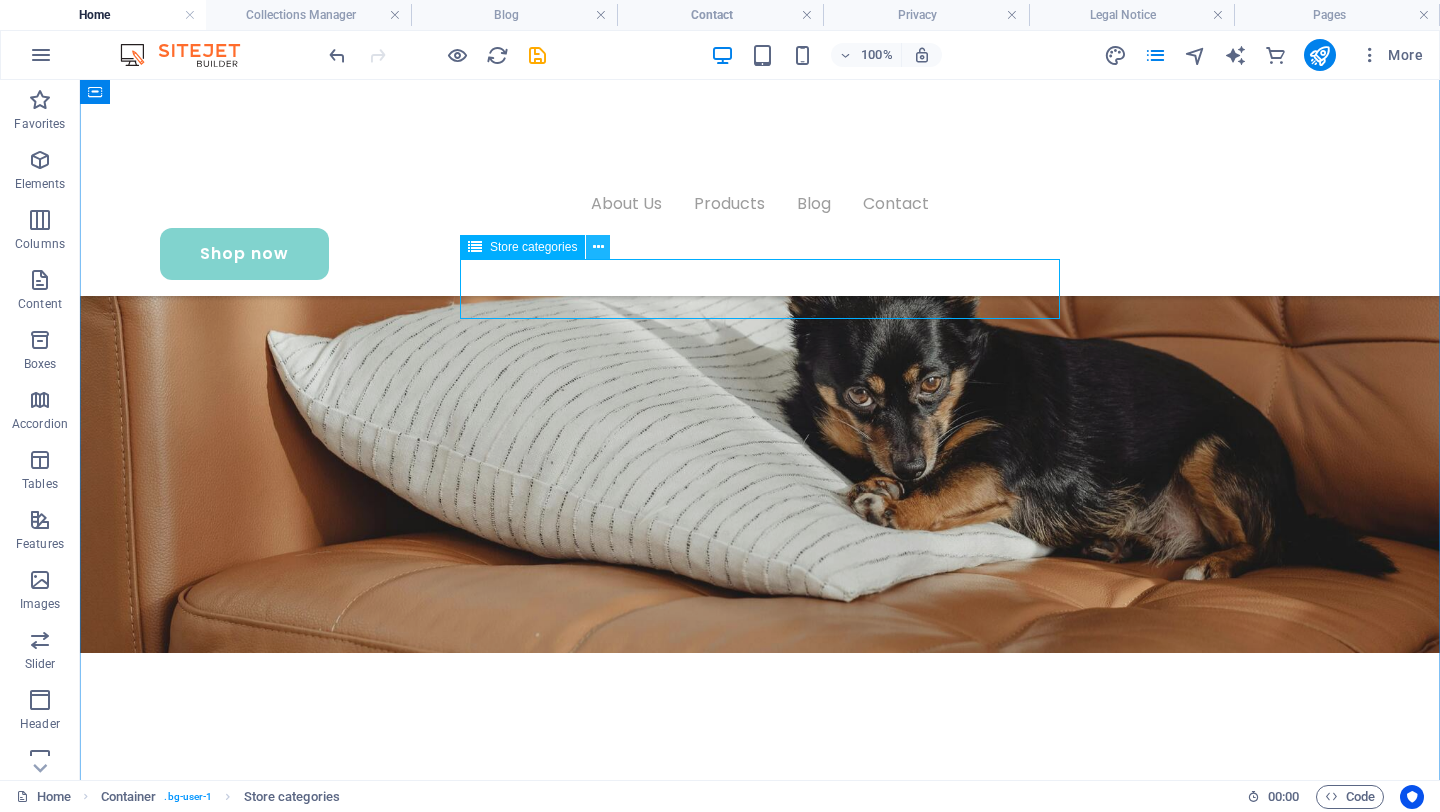 click at bounding box center (598, 247) 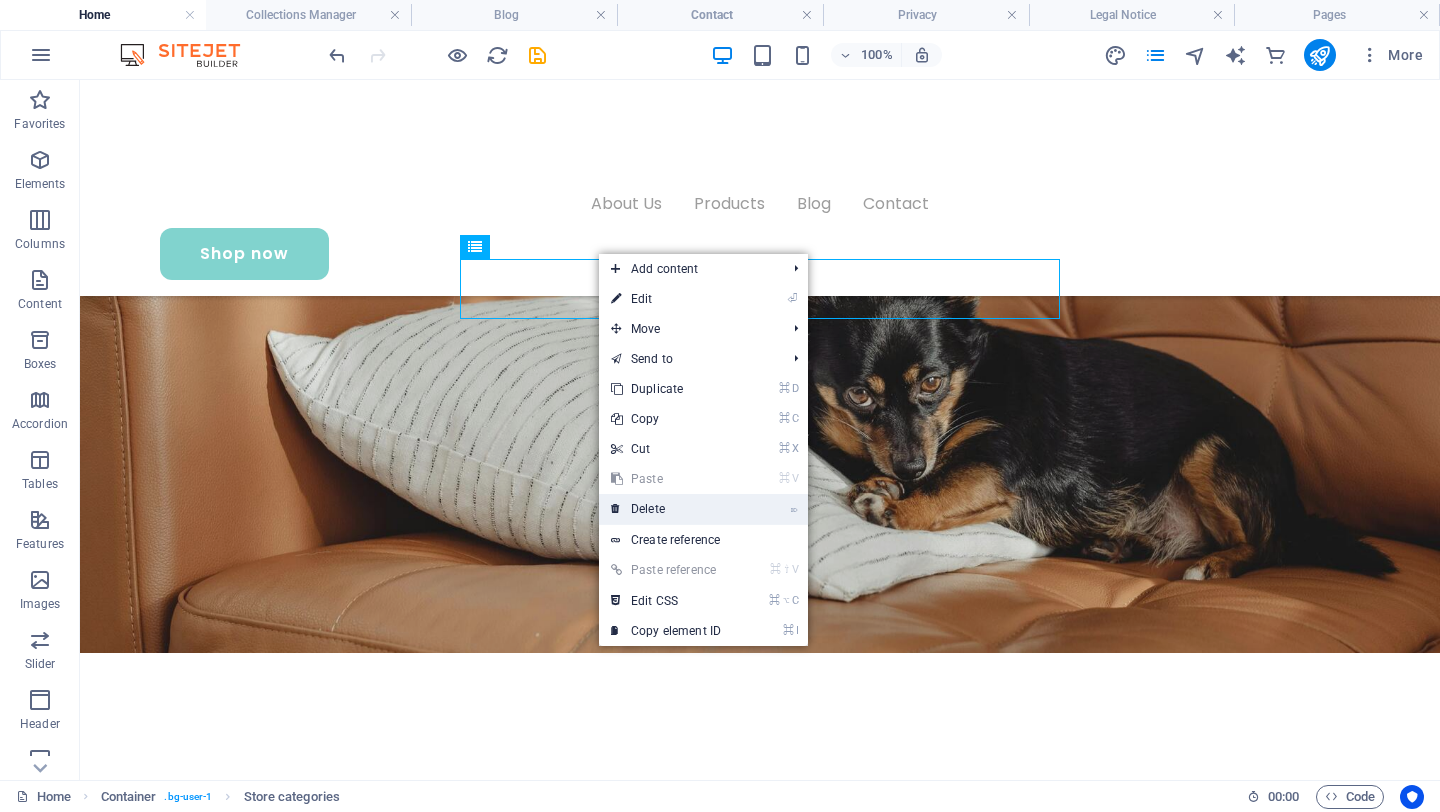 click on "⌦  Delete" at bounding box center [666, 509] 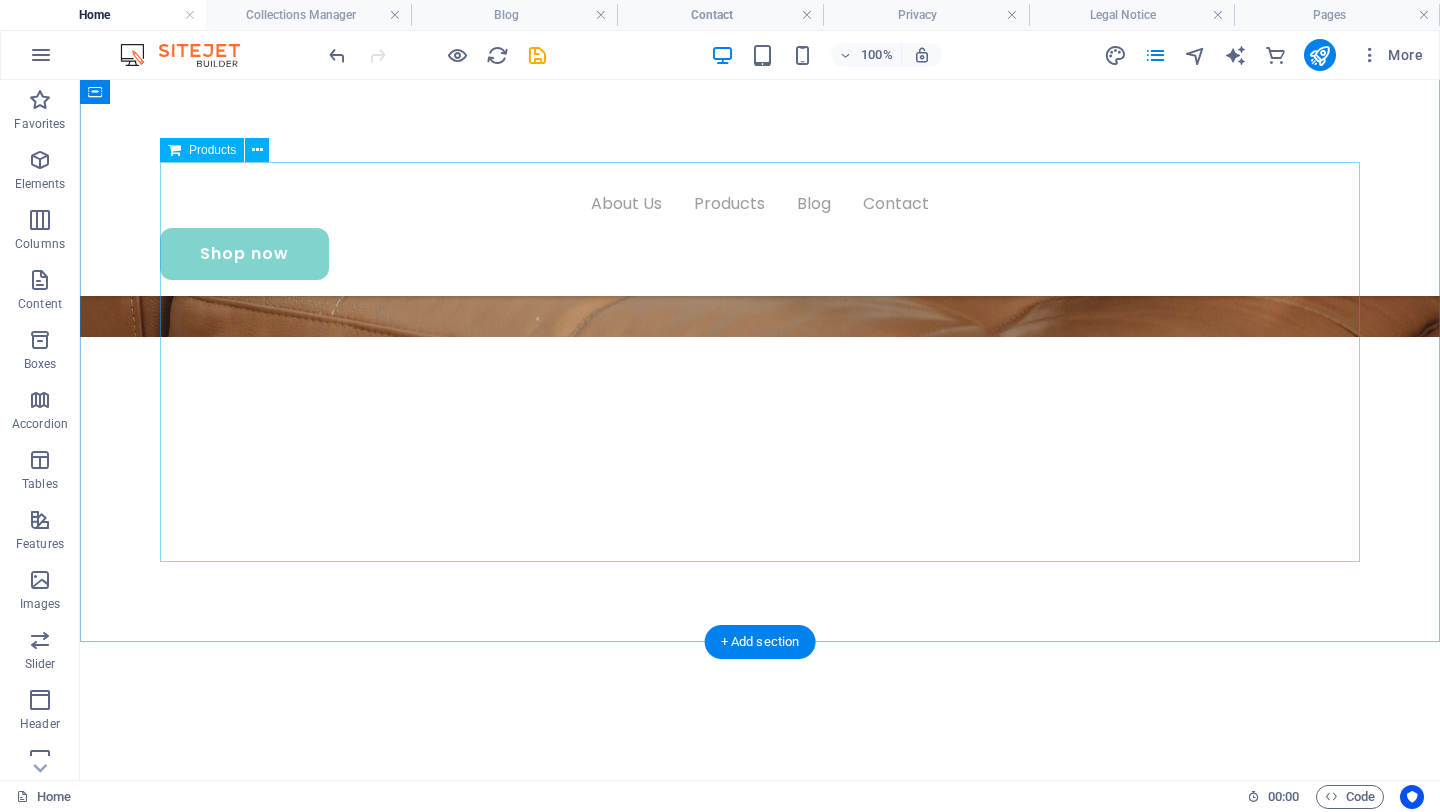 scroll, scrollTop: 1390, scrollLeft: 0, axis: vertical 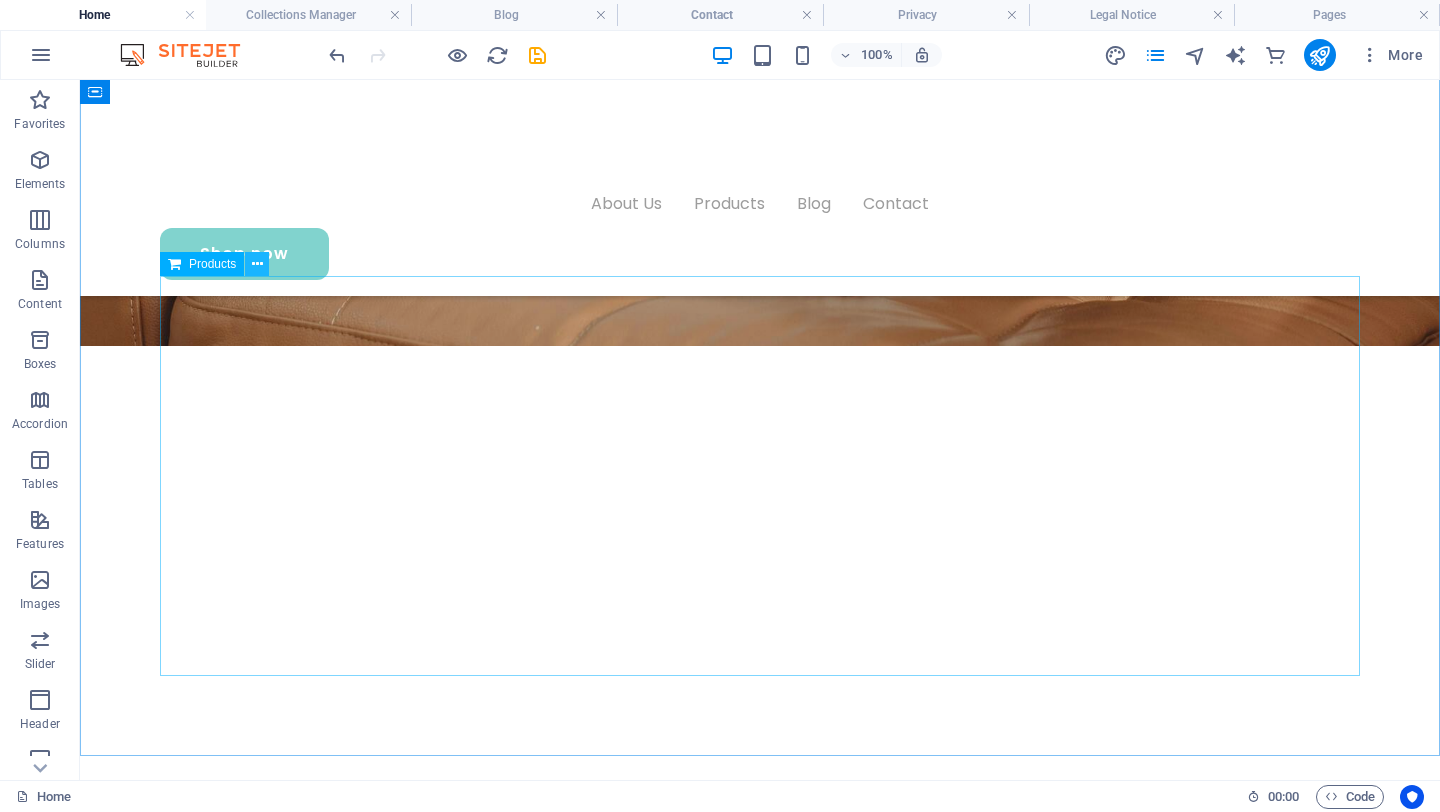 click at bounding box center (257, 264) 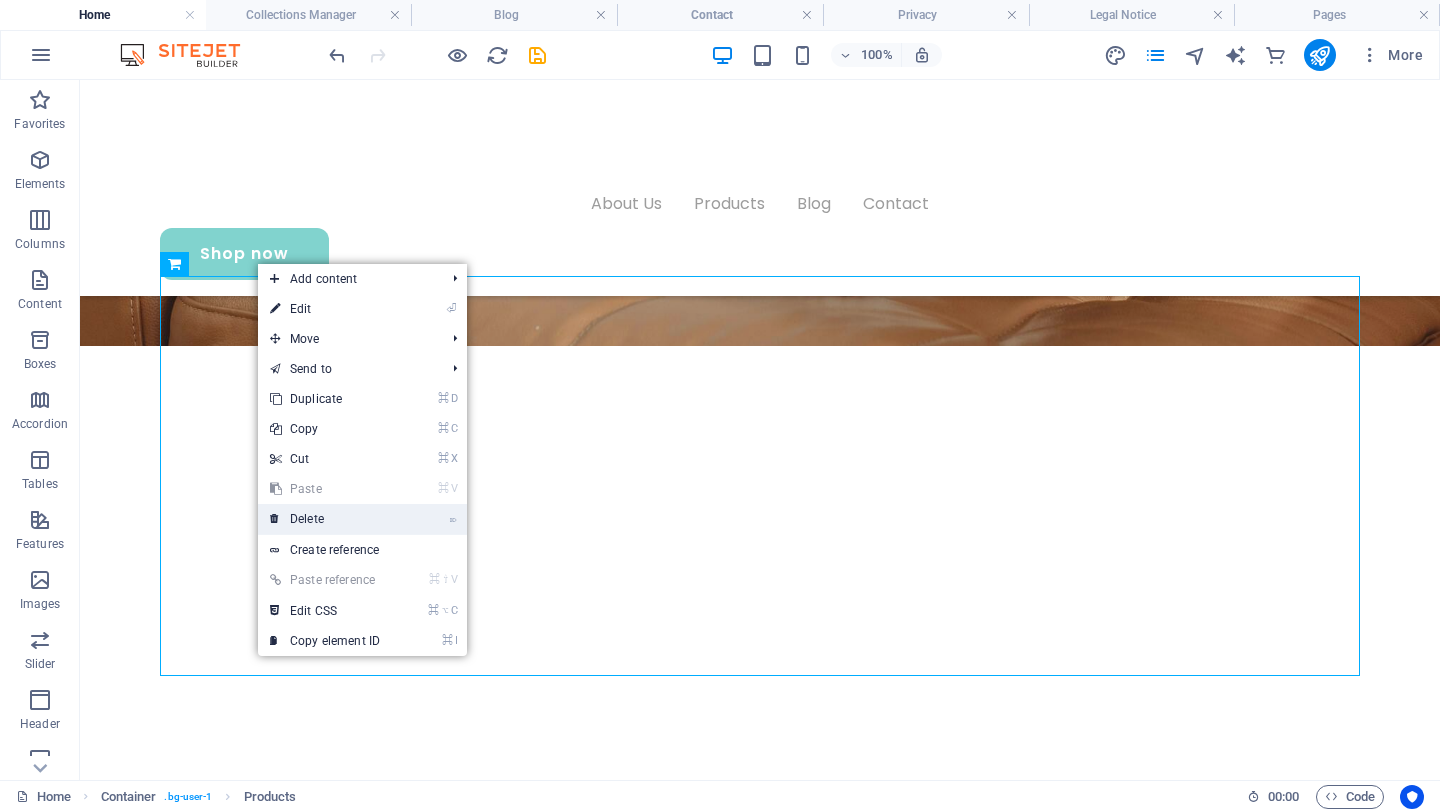 click on "⌦  Delete" at bounding box center (325, 519) 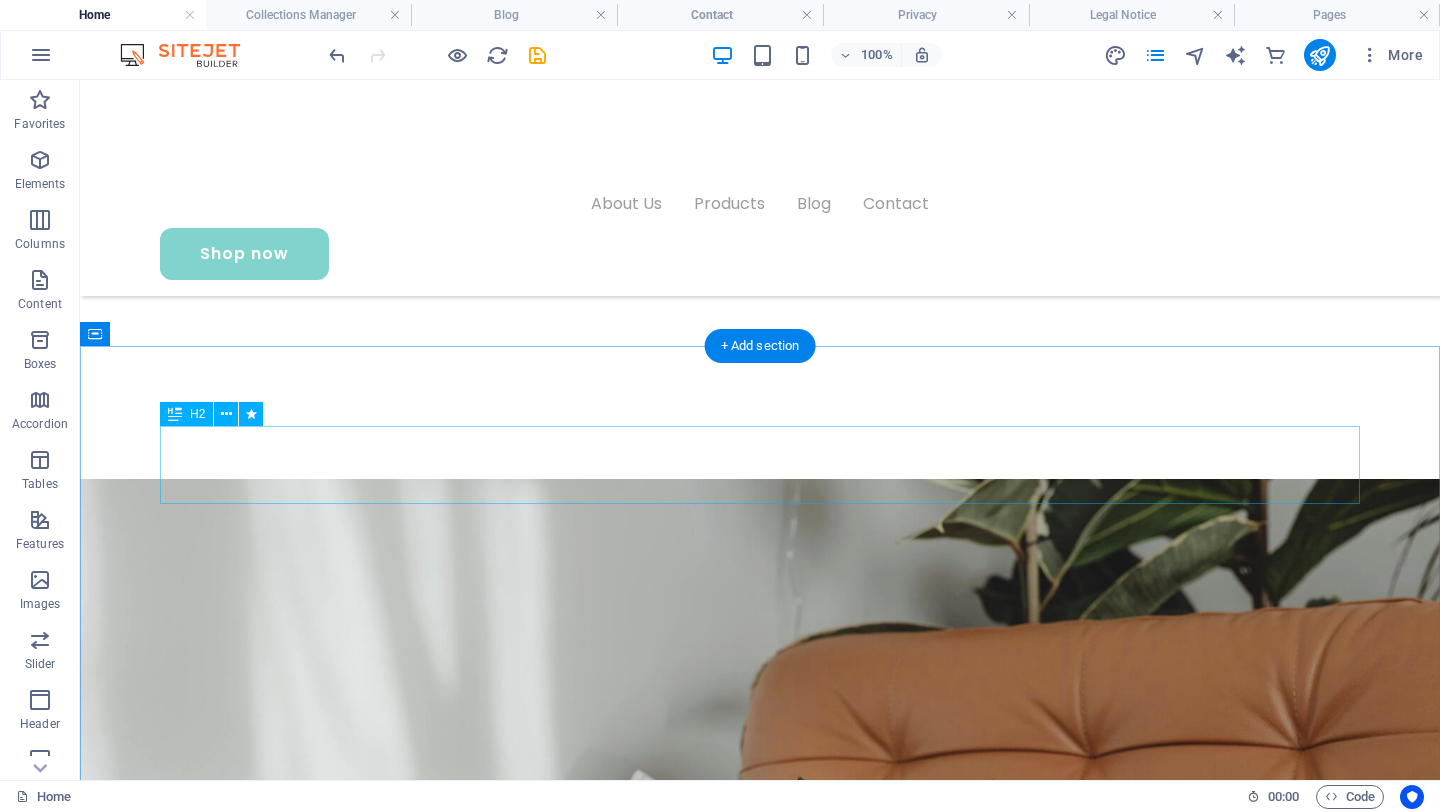 scroll, scrollTop: 899, scrollLeft: 0, axis: vertical 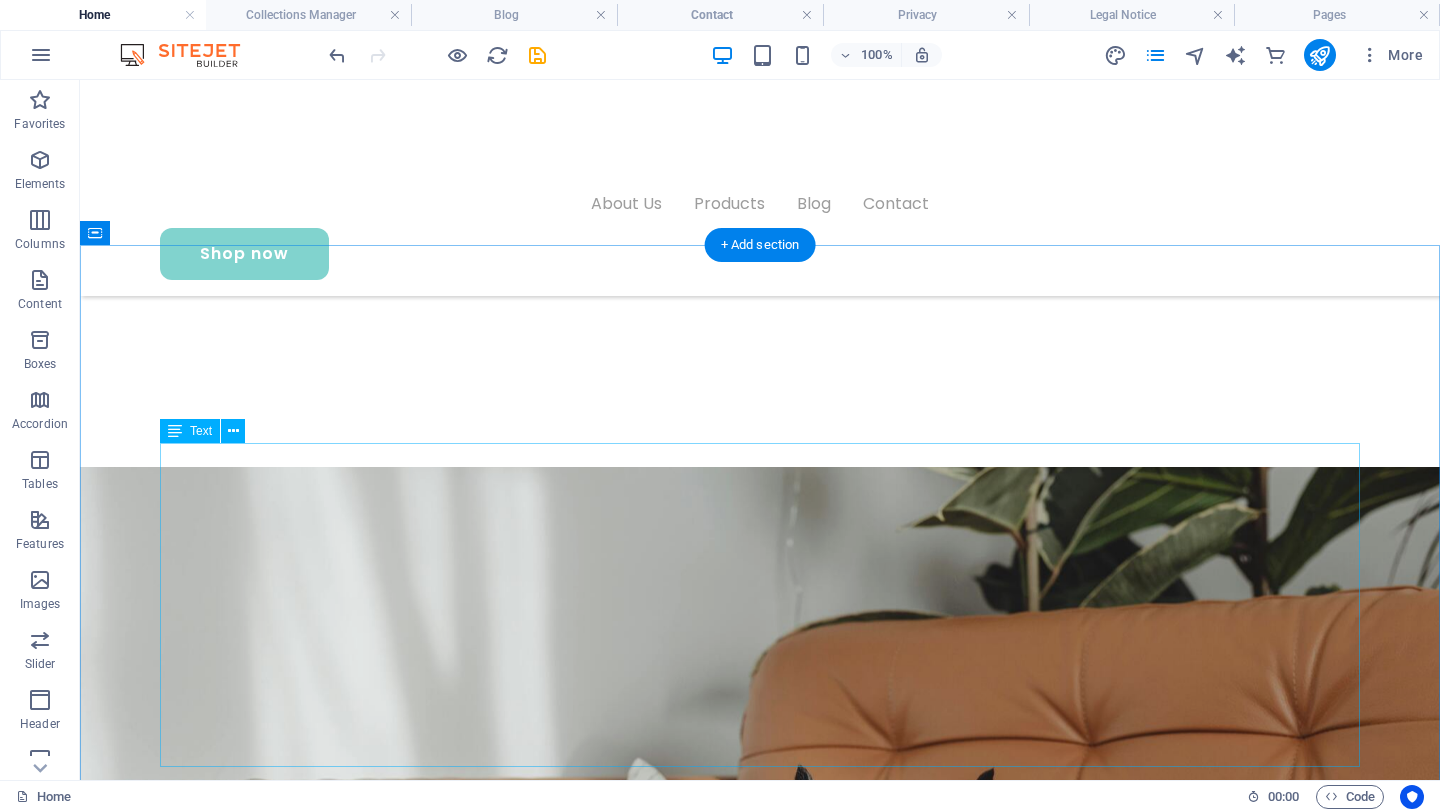 click on "Hi, I’m Samone, the founder of  Urban Yard Co. , where we bring a little piece of nature to city-living pups. After two years in an apartment with my Chihuahua, I became all too familiar with the mess and inconvenience of puppy pads. When we finally moved to a home with a garden, it was a breath of fresh air, literally. My dog loved having real grass under her paws again, and honestly, so did I. But when life brought us back to apartment-style living, I wasn’t willing to go back to the old ways. I discovered the idea of indoor dog potties with real grass, brilliant, but expensive. So I decided to create my own version: a  reusable wooden potty tray  filled with potting soil and topped with instant lawn. Natural, practical, and budget-friendly. That’s how  Urban Yard Co. Because every dog deserves their own little yard...even in the city." at bounding box center (760, 2405) 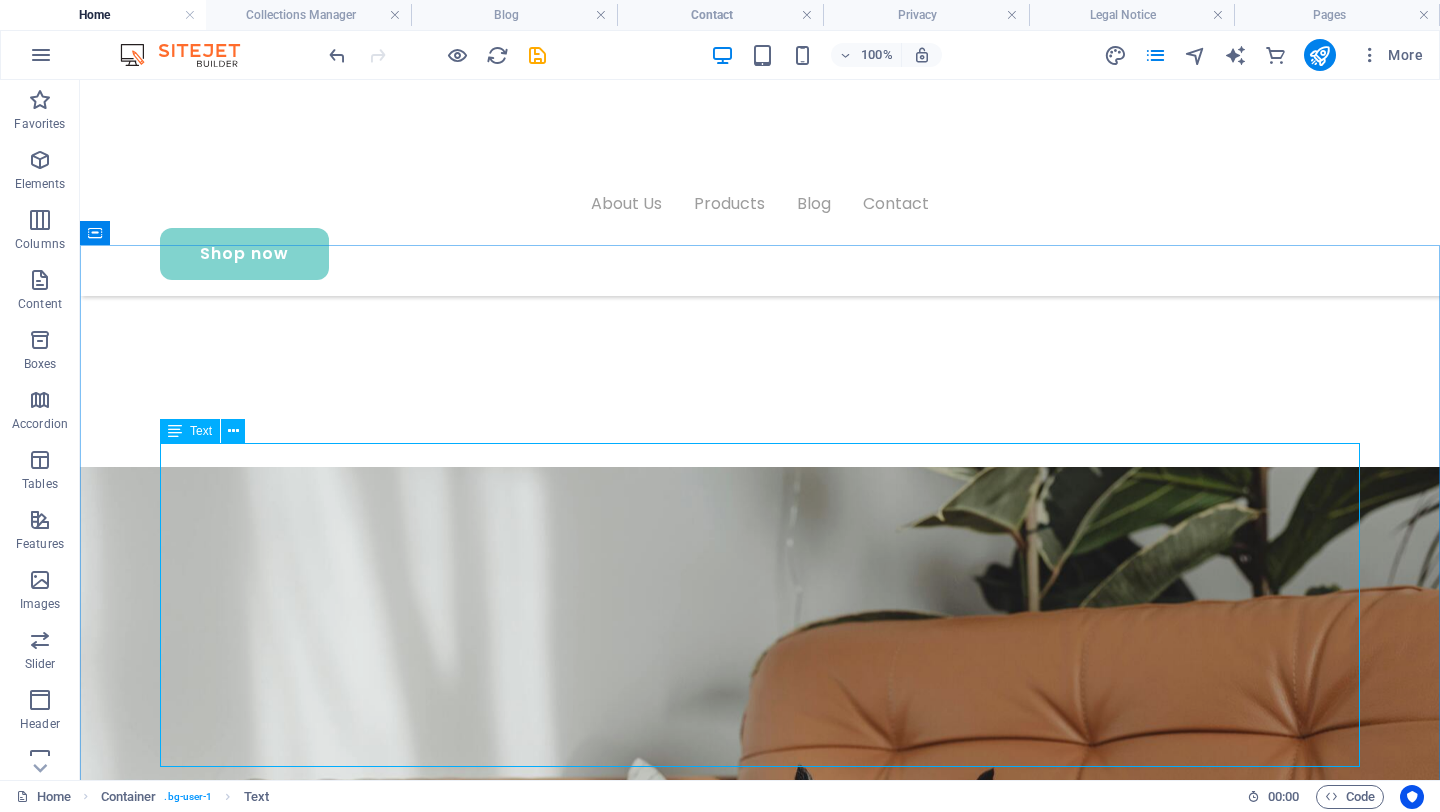click on "Text" at bounding box center [201, 431] 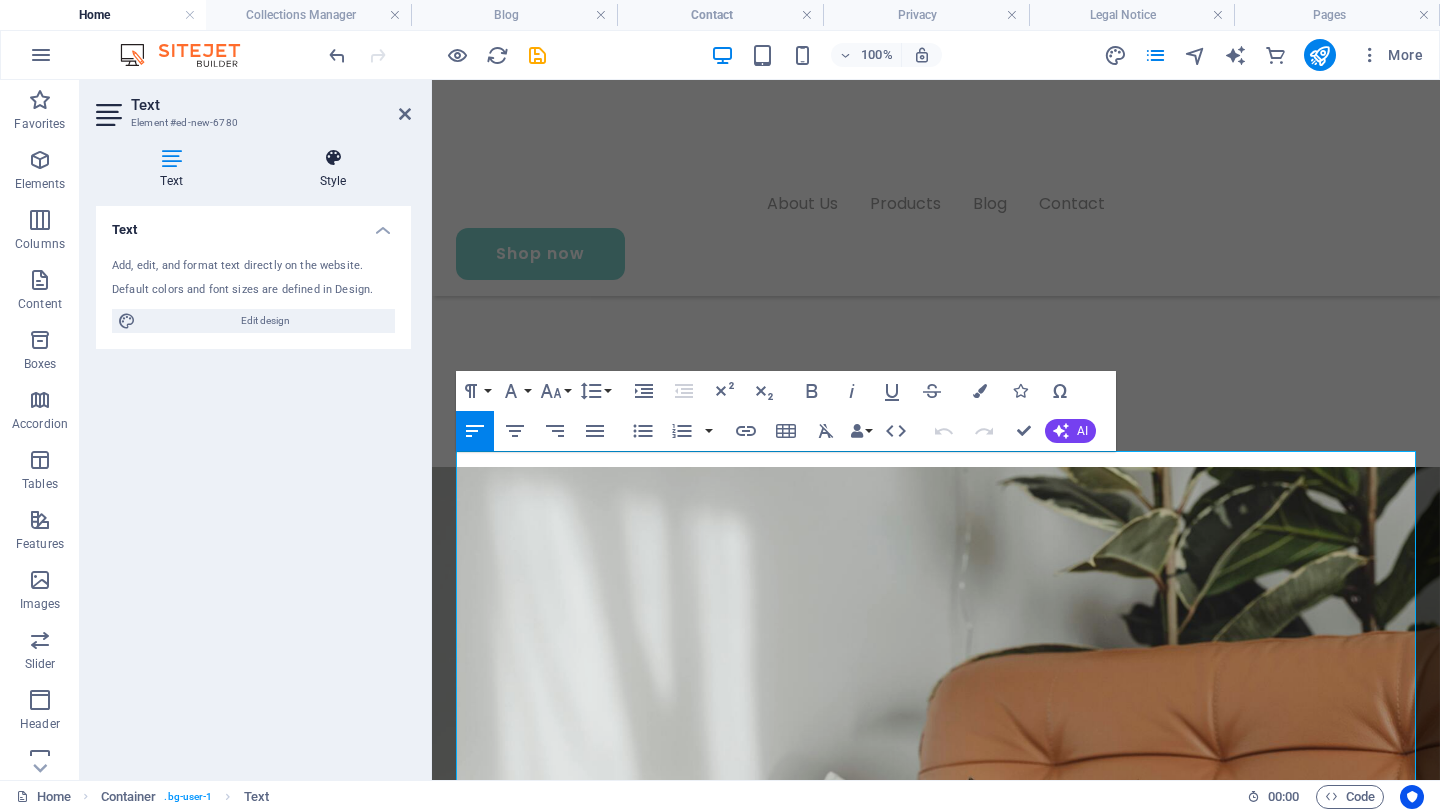 click at bounding box center (333, 158) 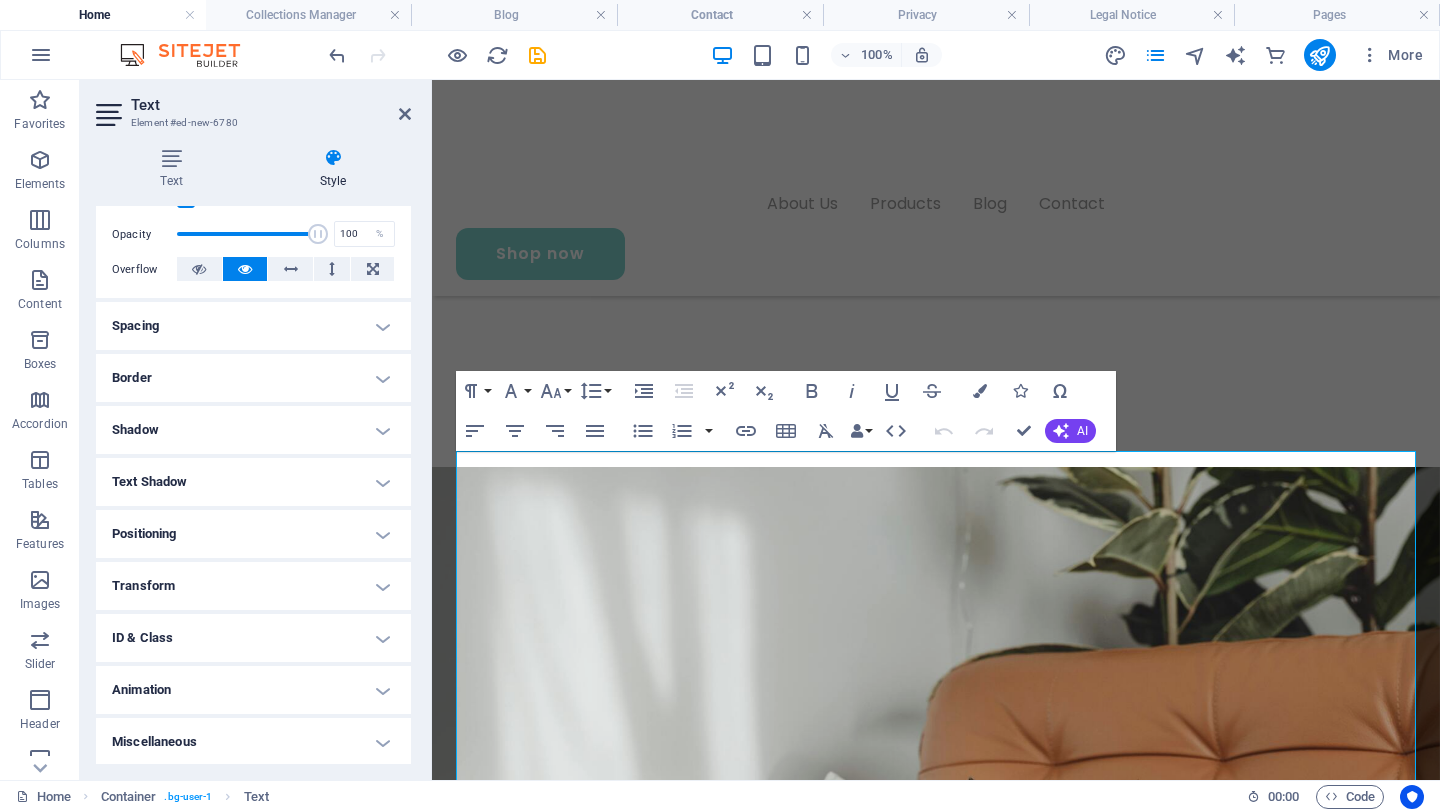 scroll, scrollTop: 287, scrollLeft: 0, axis: vertical 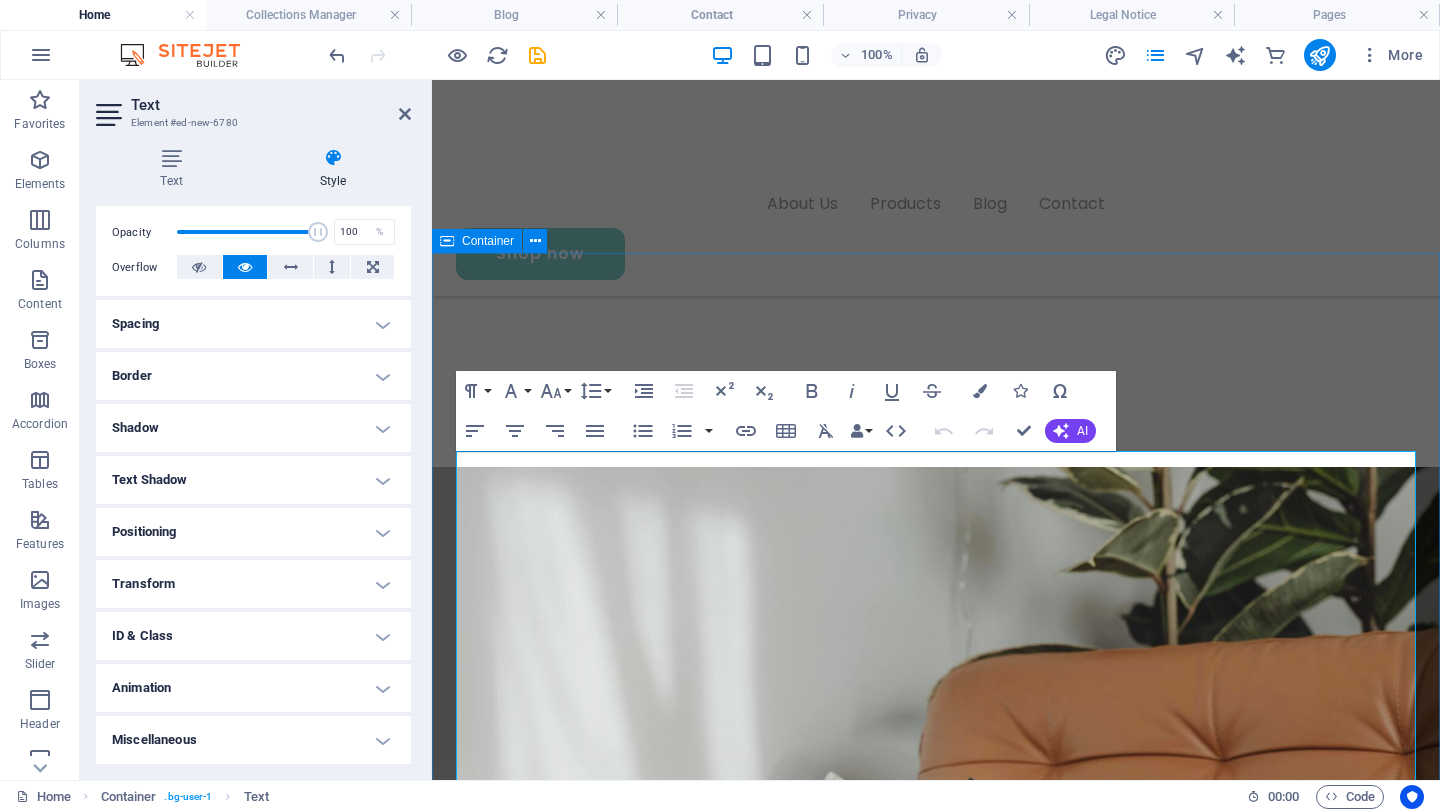 click on "About Us Hi, I’m Samone, the founder of  Urban Yard Co. , where we bring a little piece of nature to city-living pups. After two years in an apartment with my Chihuahua, I became all too familiar with the mess and inconvenience of puppy pads. When we finally moved to a home with a garden, it was a breath of fresh air, literally. My dog loved having real grass under her paws again, and honestly, so did I. But when life brought us back to apartment-style living, I wasn’t willing to go back to the old ways. I discovered the idea of indoor dog potties with real grass, brilliant, but expensive. So I decided to create my own version: a  reusable wooden potty tray  filled with potting soil and topped with instant lawn. Natural, practical, and budget-friendly. That’s how  Urban Yard Co. Because every dog deserves their own little yard...even in the city." at bounding box center [936, 2383] 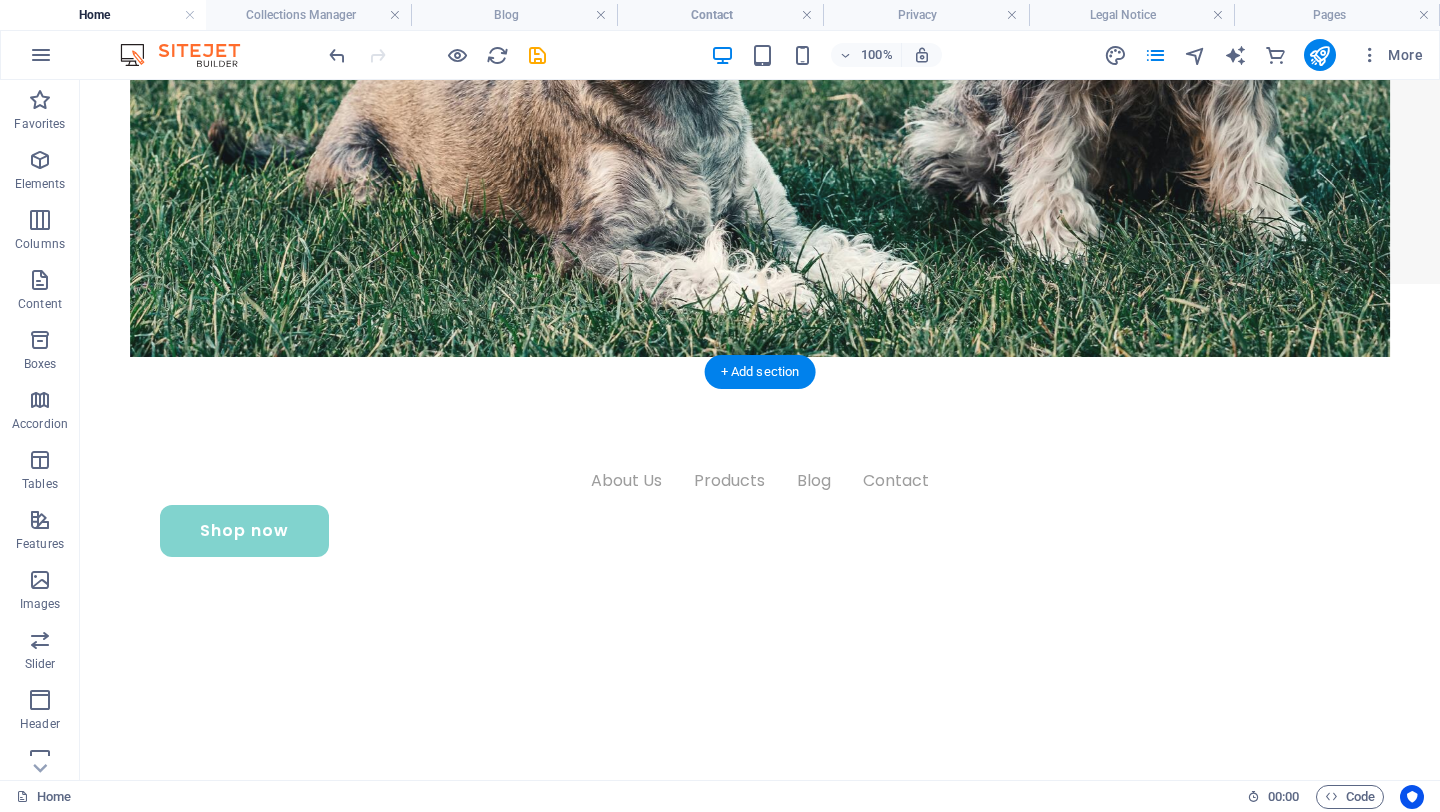scroll, scrollTop: 566, scrollLeft: 0, axis: vertical 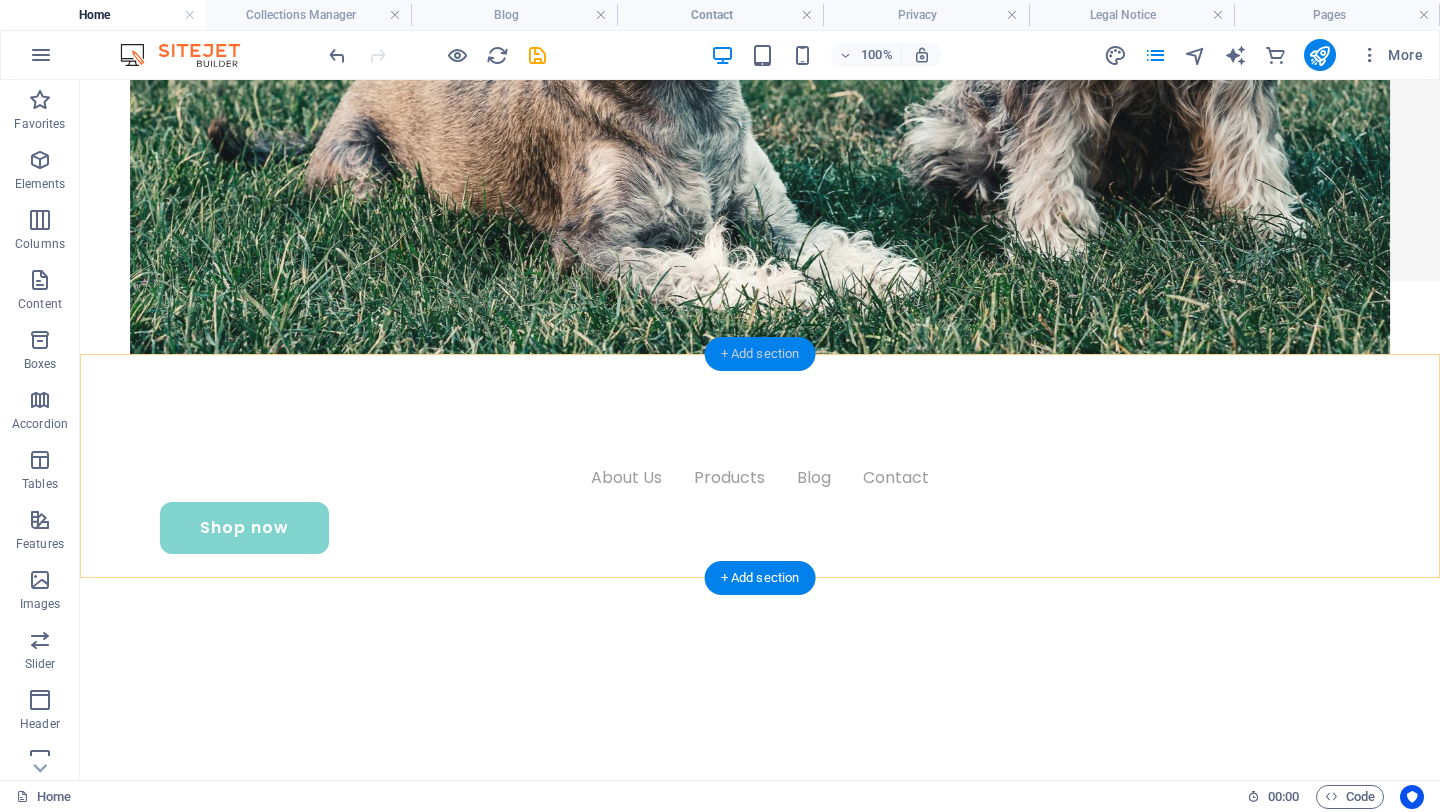 click on "+ Add section" at bounding box center [760, 354] 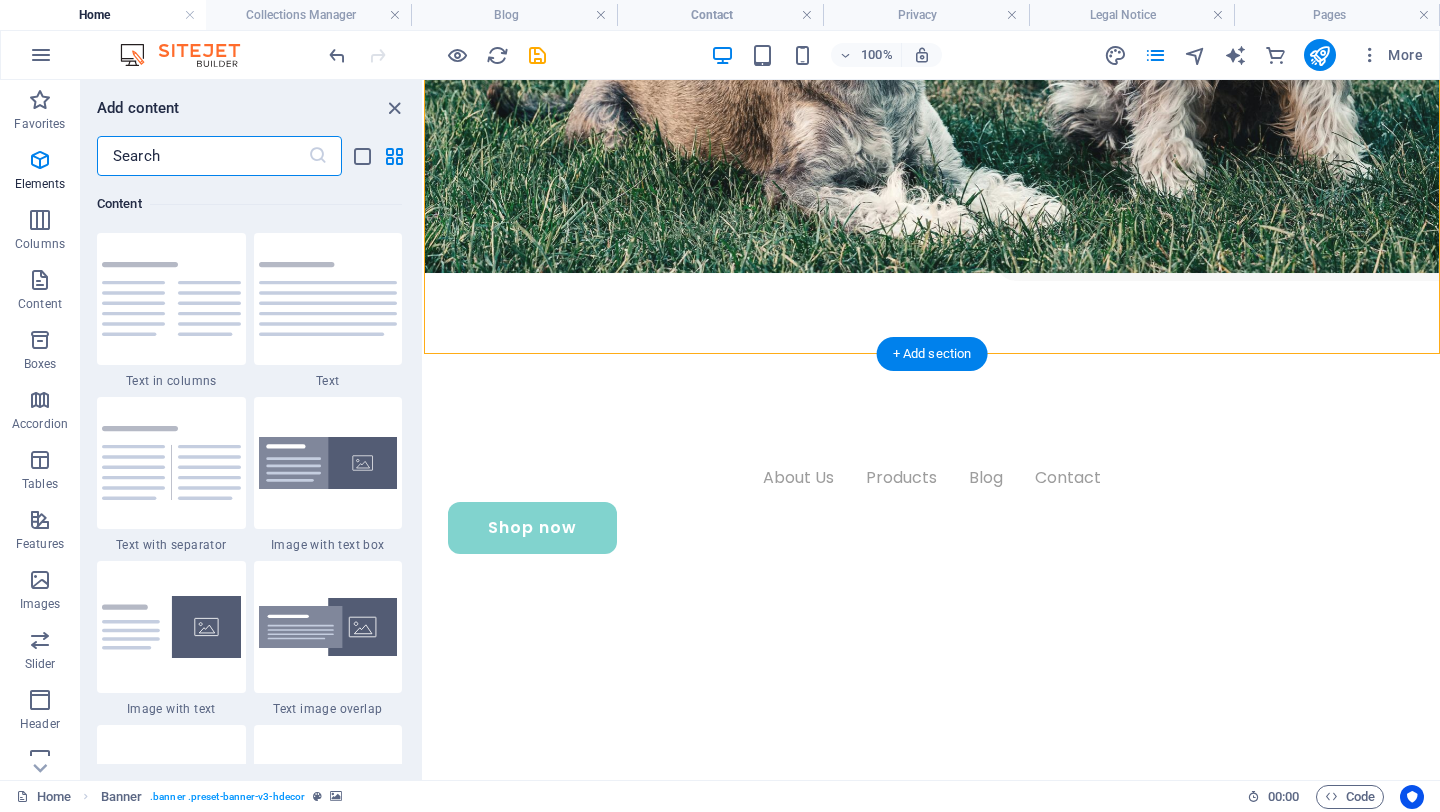 scroll, scrollTop: 3499, scrollLeft: 0, axis: vertical 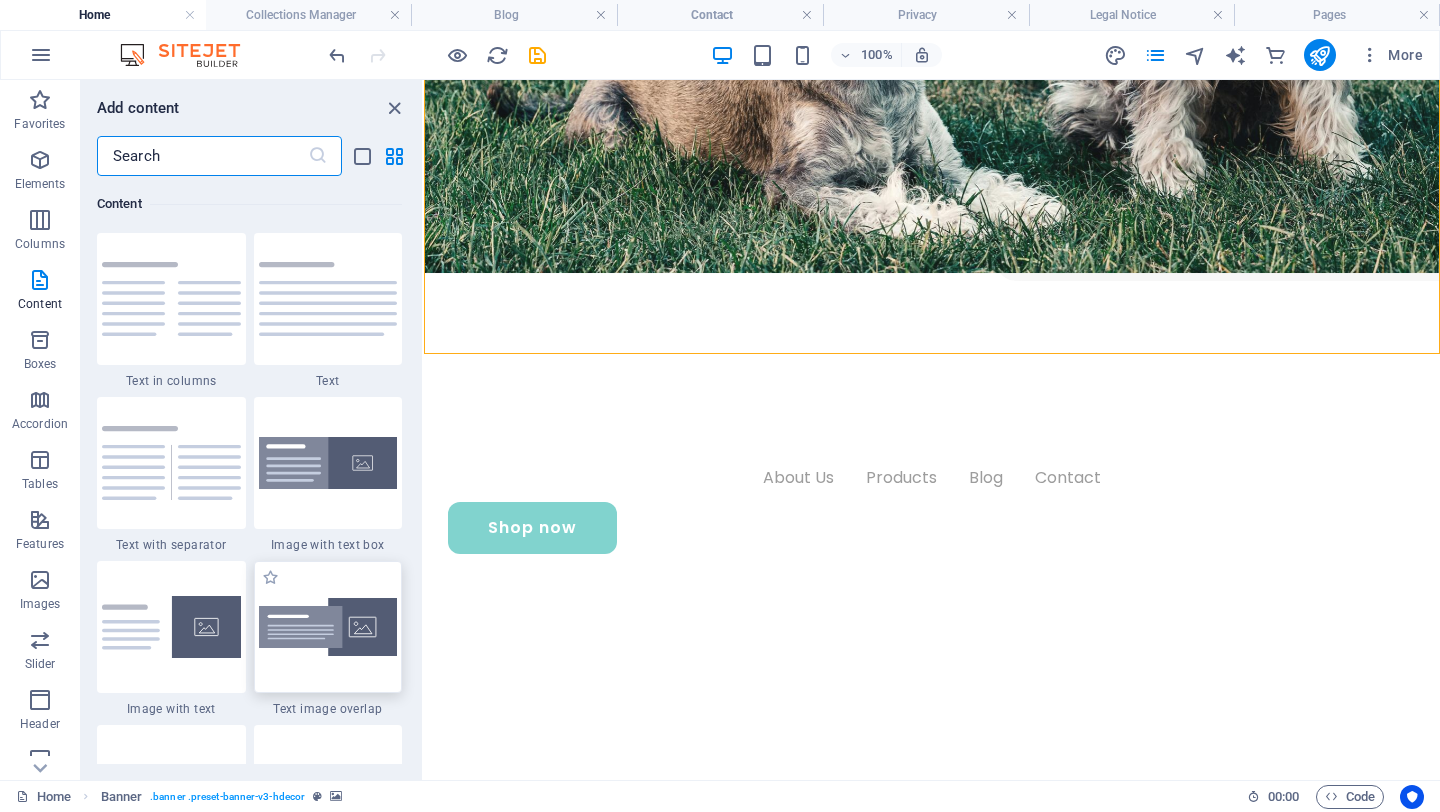 click at bounding box center (328, 627) 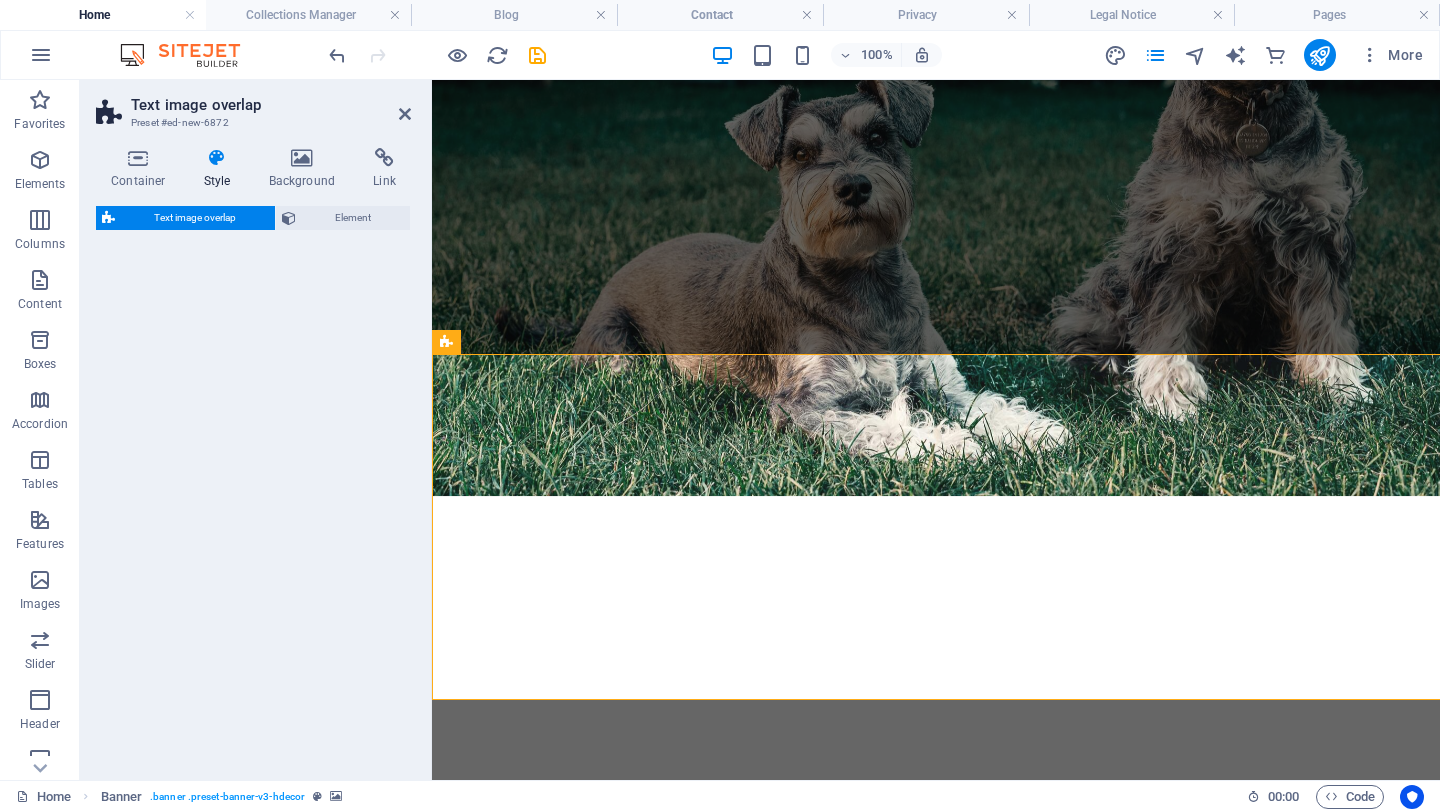 select on "rem" 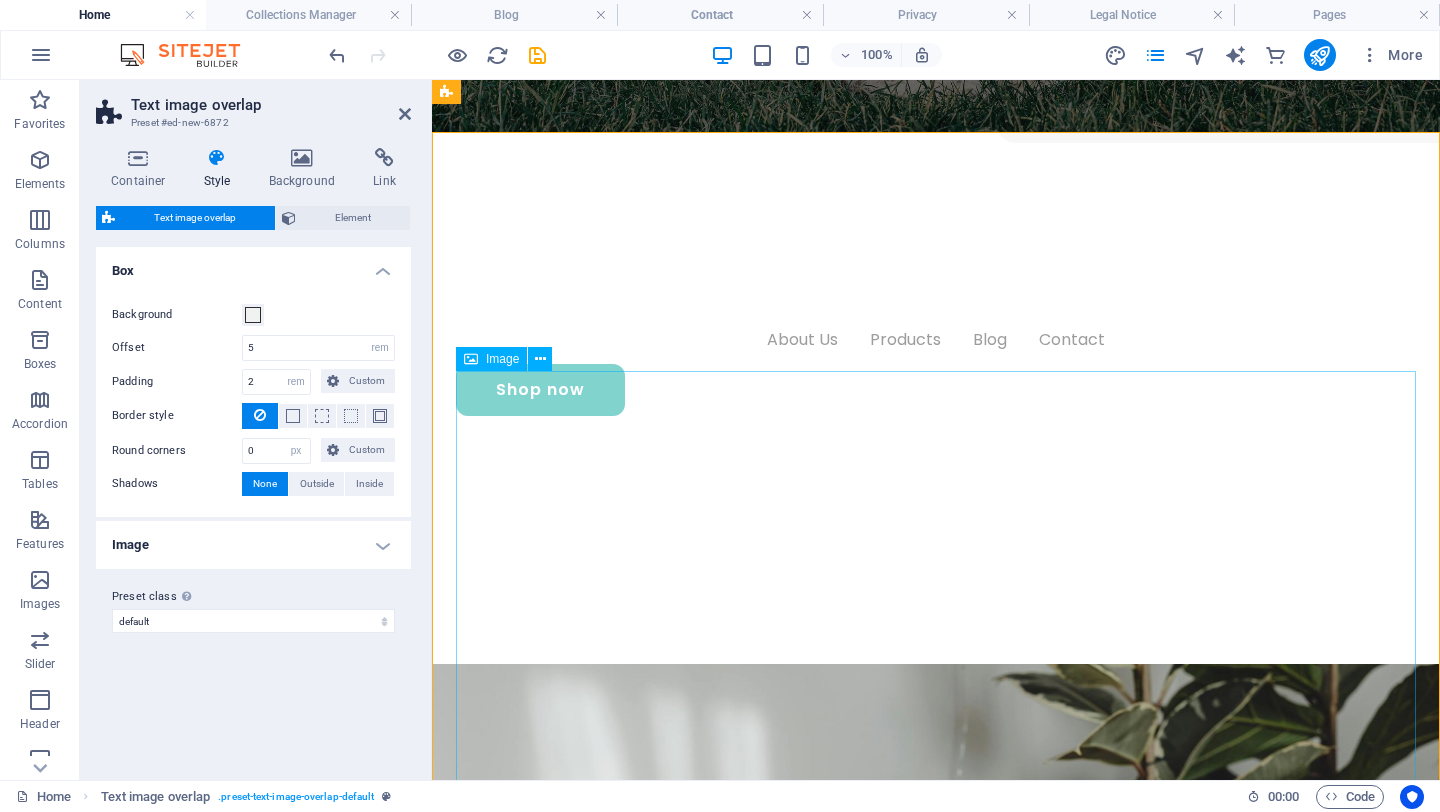 scroll, scrollTop: 694, scrollLeft: 0, axis: vertical 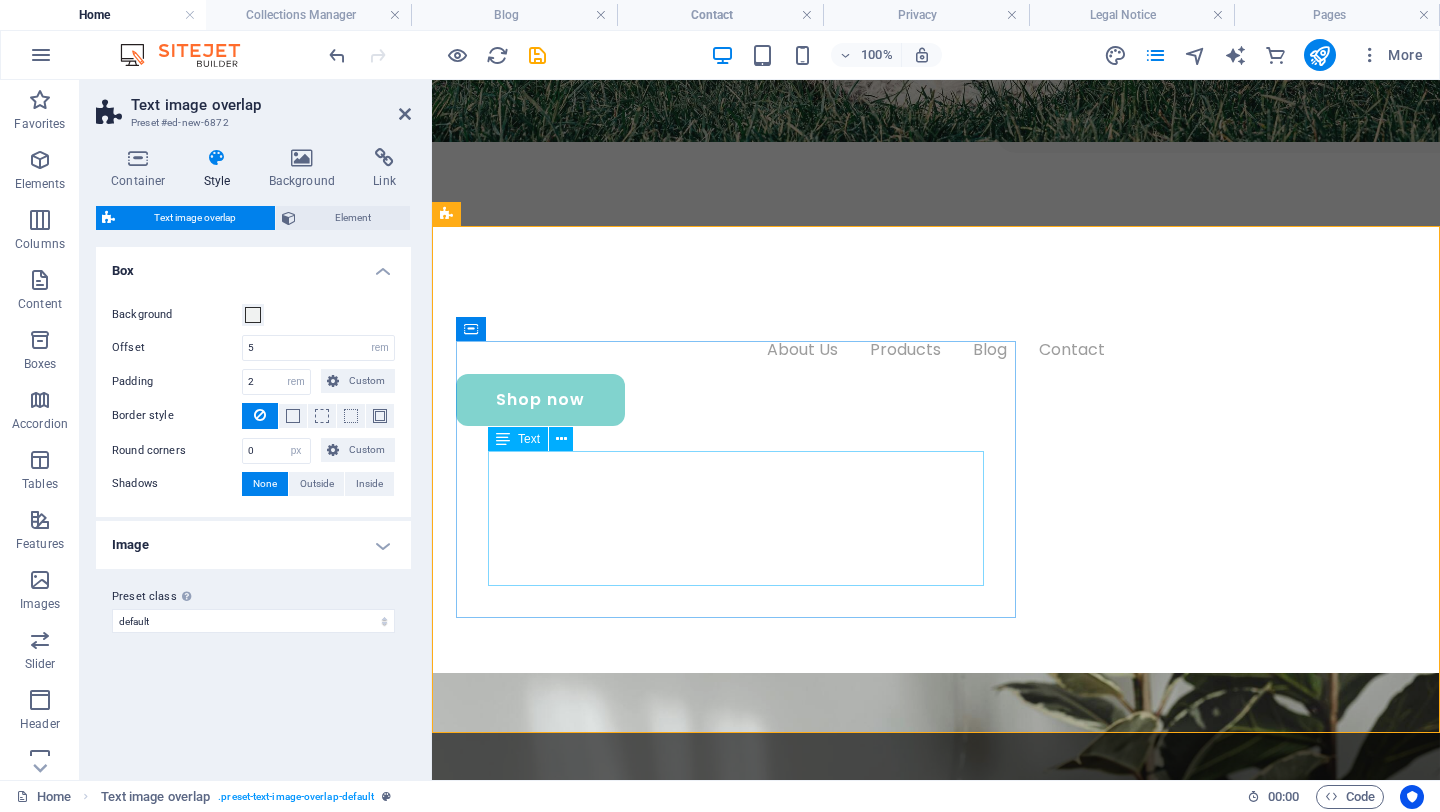 click on "Lorem ipsum dolor sit amet, consectetuer adipiscing elit. Aenean commodo ligula eget dolor. Lorem ipsum dolor sit amet, consectetuer adipiscing elit leget dolor. Lorem ipsum dolor sit amet, consectetuer adipiscing elit. Aenean commodo ligula eget dolor." at bounding box center [976, 1783] 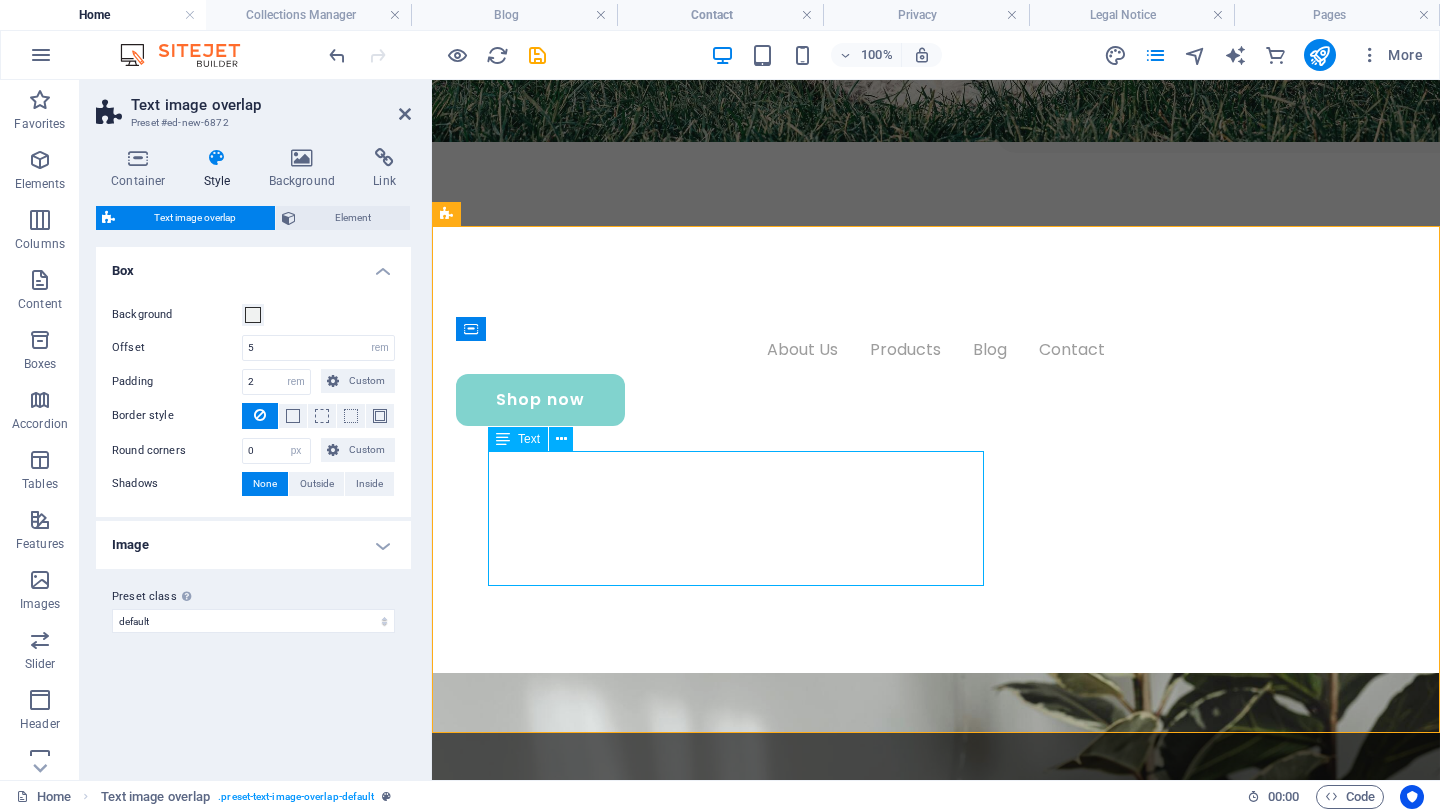 click on "Lorem ipsum dolor sit amet, consectetuer adipiscing elit. Aenean commodo ligula eget dolor. Lorem ipsum dolor sit amet, consectetuer adipiscing elit leget dolor. Lorem ipsum dolor sit amet, consectetuer adipiscing elit. Aenean commodo ligula eget dolor." at bounding box center (976, 1783) 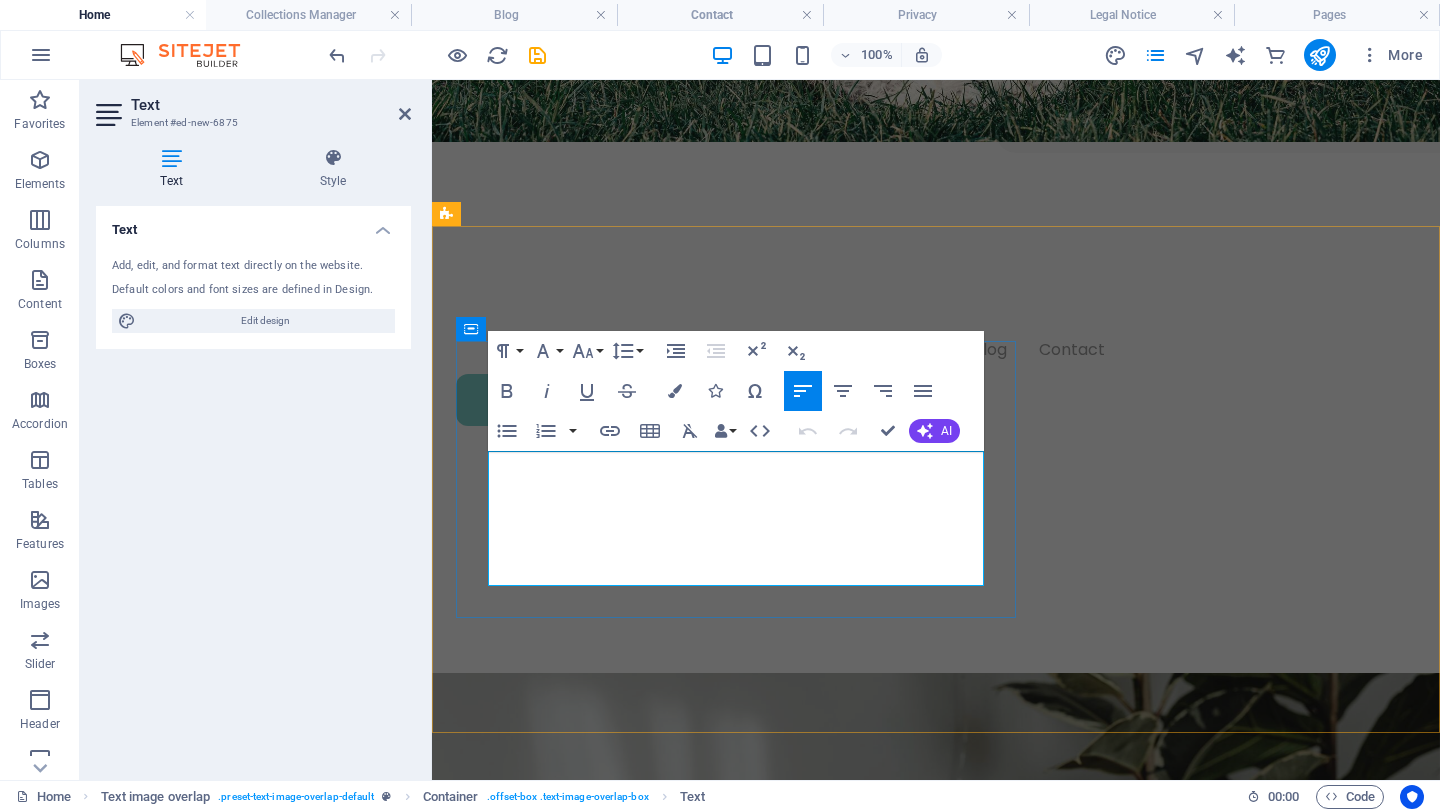 click on "Lorem ipsum dolor sit amet, consectetuer adipiscing elit. Aenean commodo ligula eget dolor. Lorem ipsum dolor sit amet, consectetuer adipiscing elit leget dolor. Lorem ipsum dolor sit amet, consectetuer adipiscing elit. Aenean commodo ligula eget dolor." at bounding box center [976, 1783] 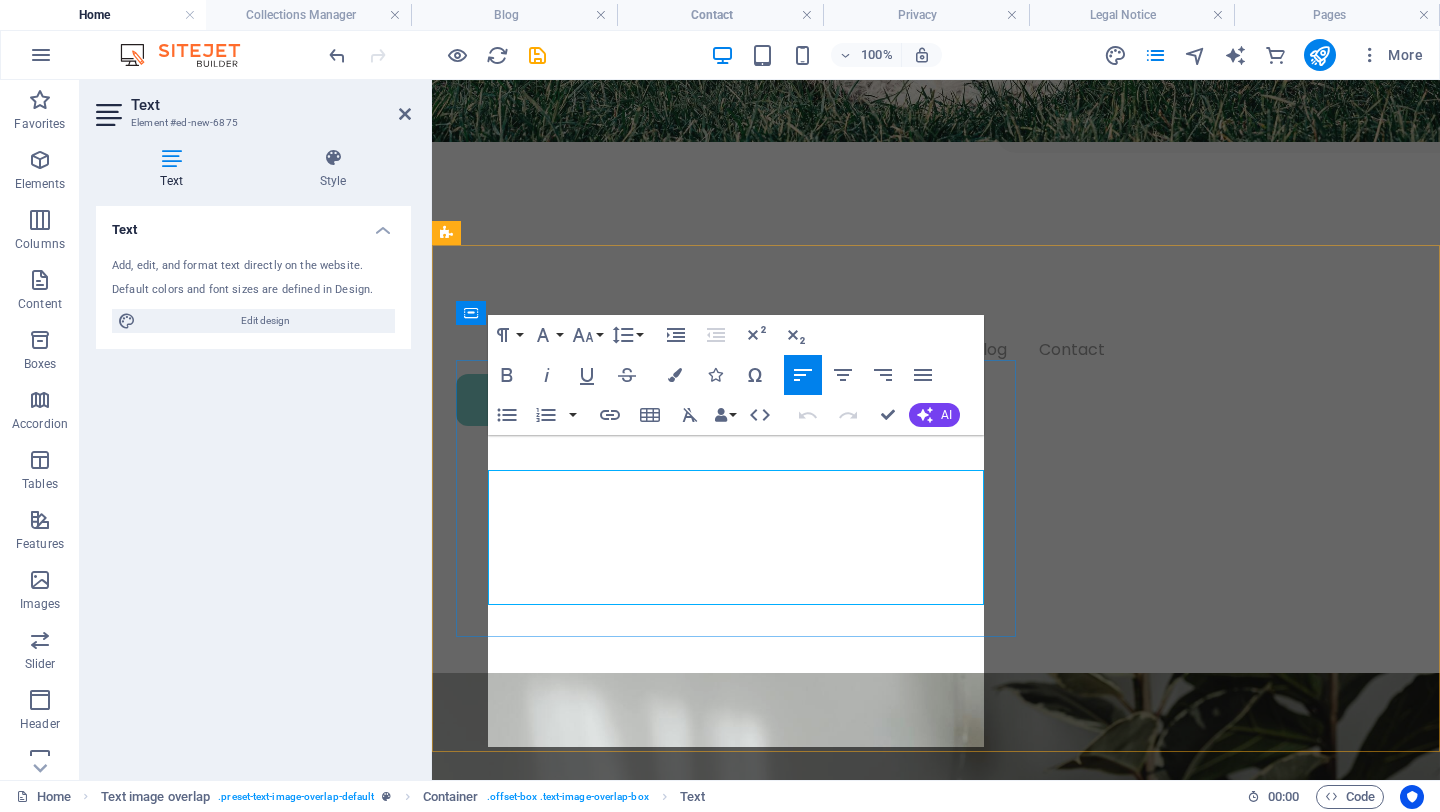 scroll, scrollTop: 675, scrollLeft: 0, axis: vertical 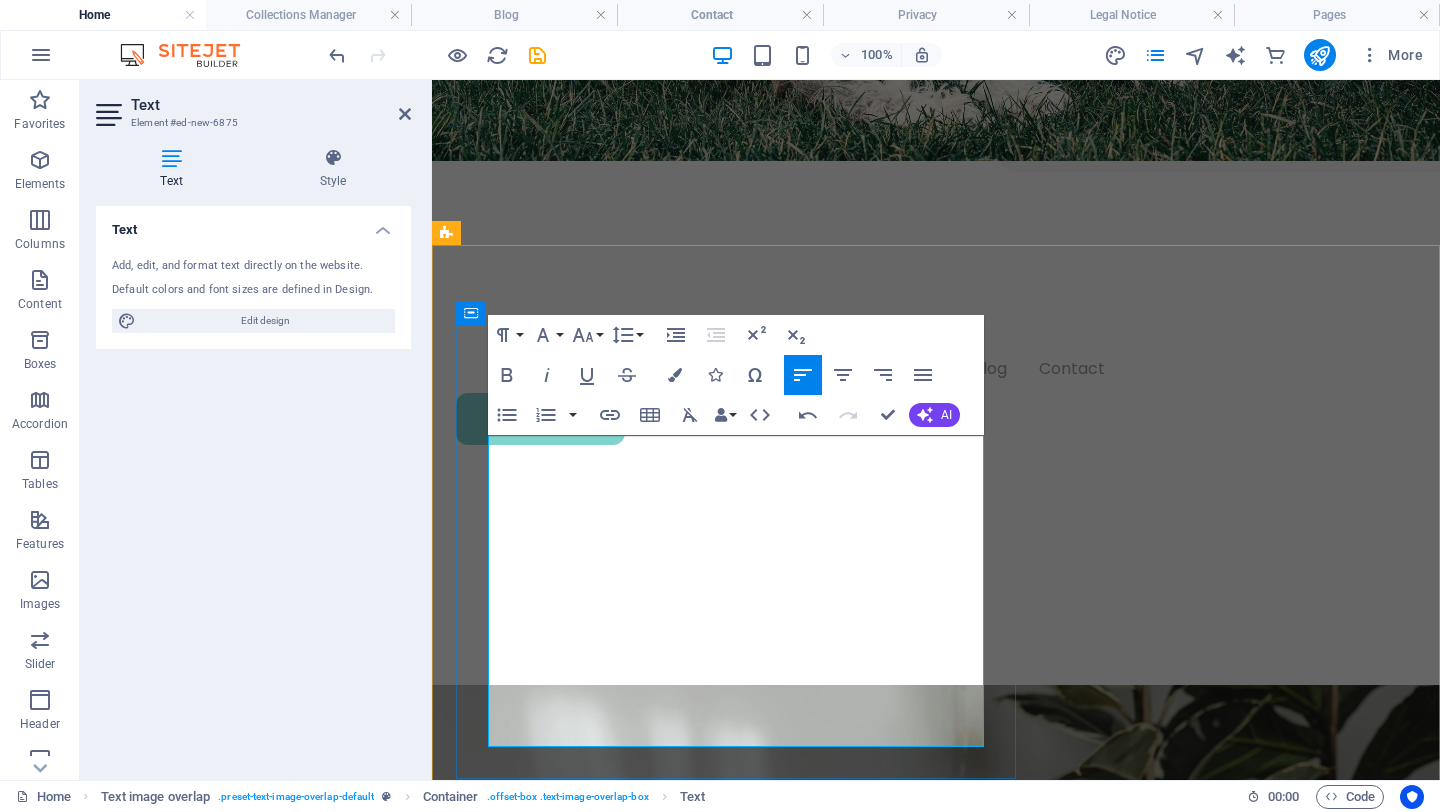 click on "Say goodbye to fake turf, smelly pee pads, and overpriced plastic trays." at bounding box center [720, 1791] 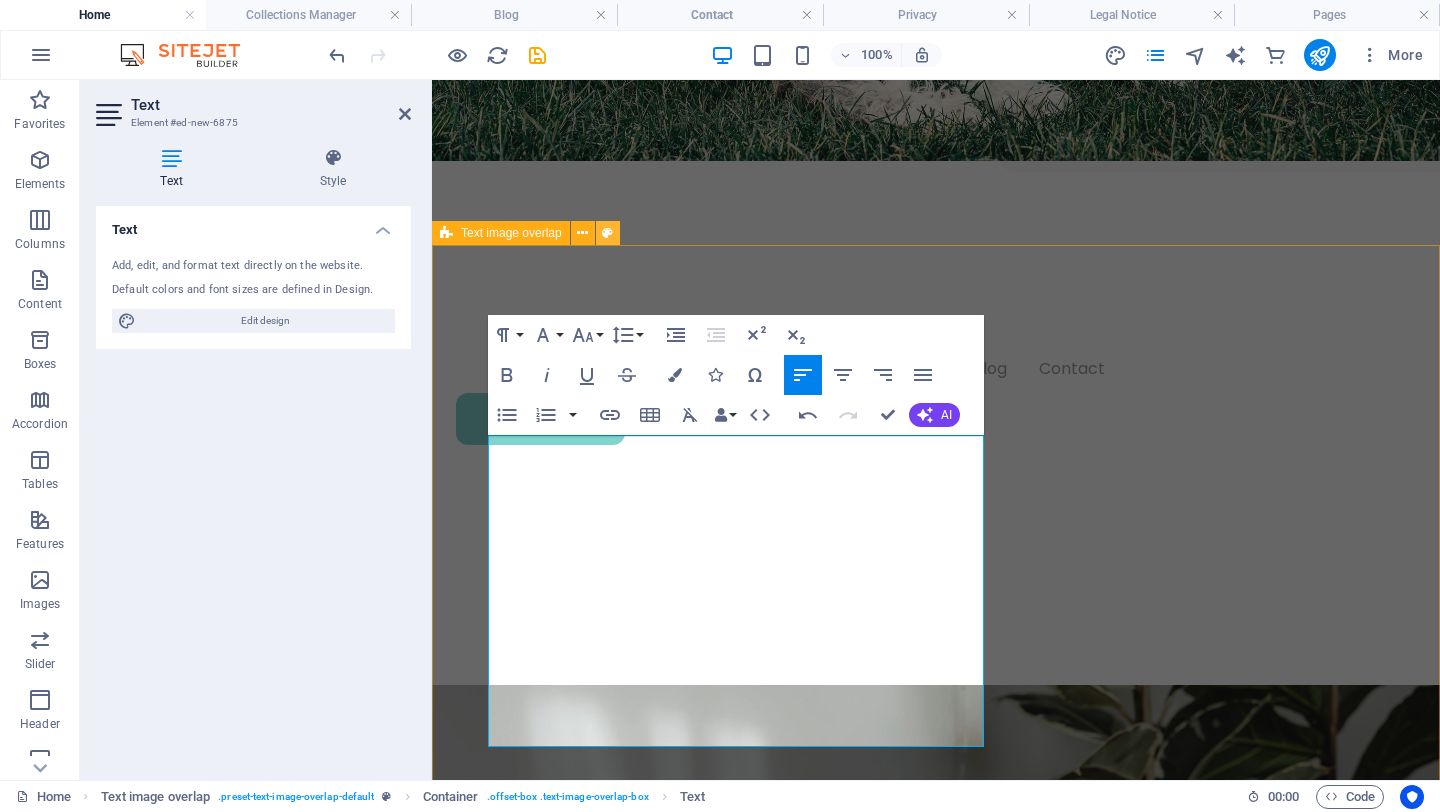 click at bounding box center (608, 233) 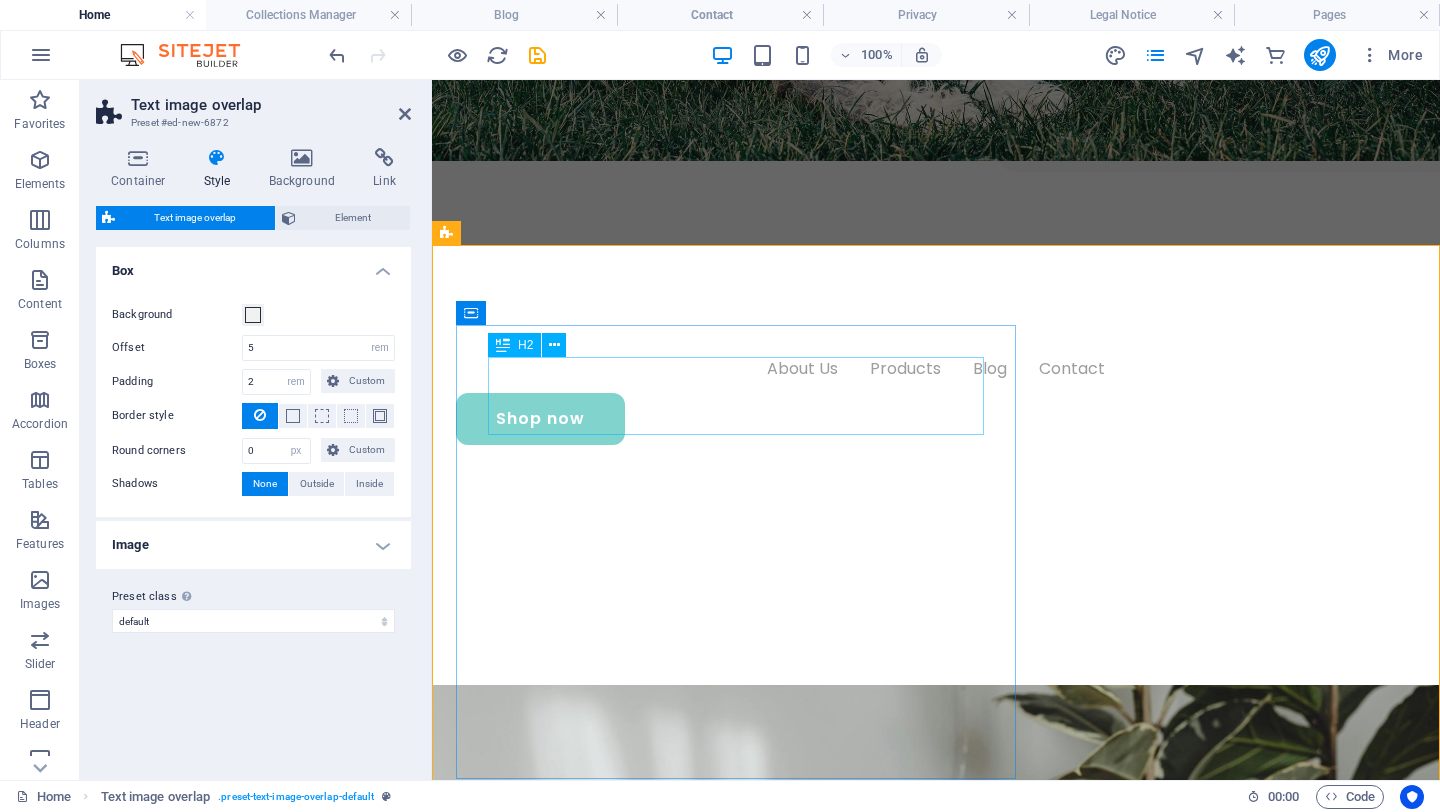 click on "New headline" at bounding box center (976, 1723) 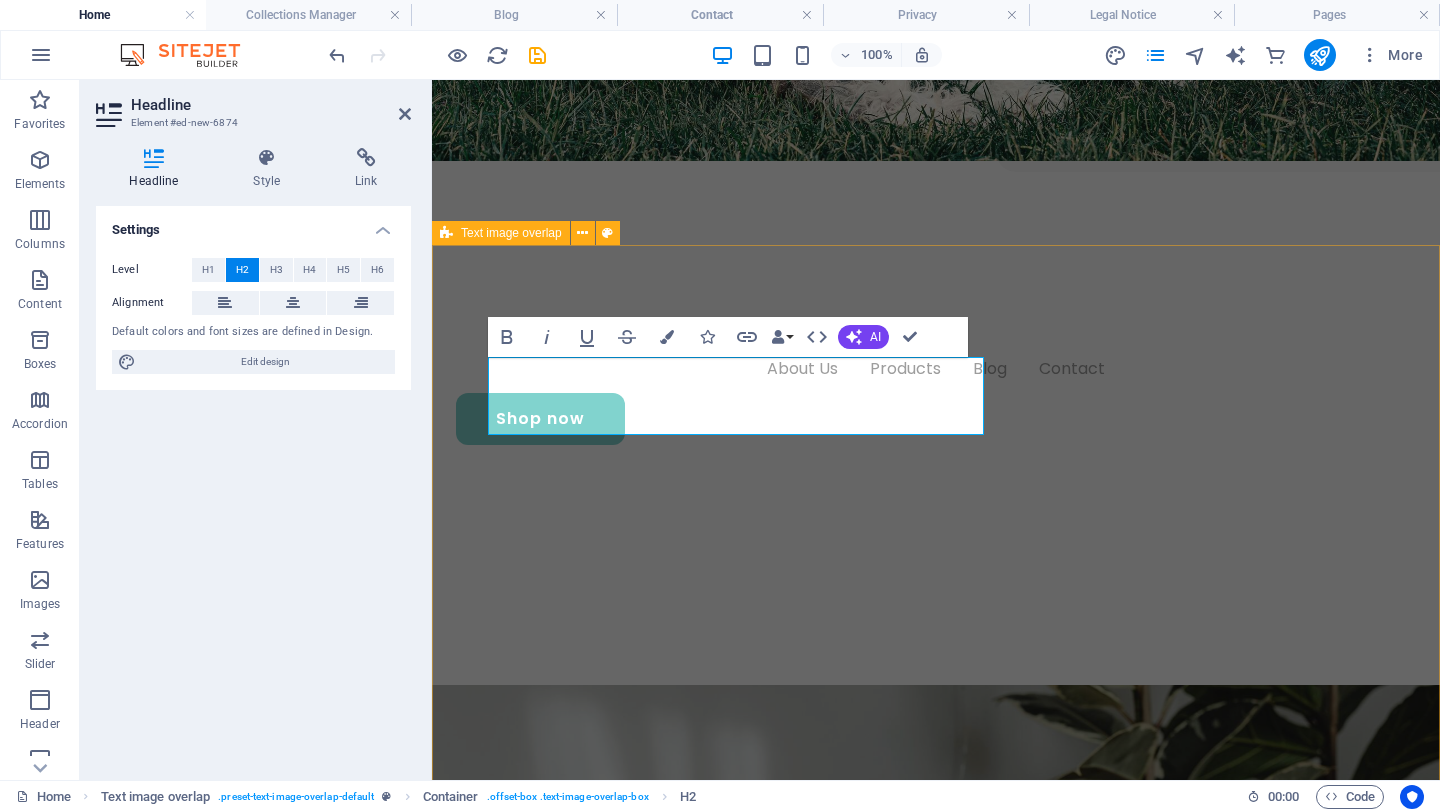 click on "Say goodbye  to fake turf, smelly pee pads, and overpriced plastic trays. The Urban Yard  is a handcrafted, soil-and-lawn potty system made for dogs who deserve better and for humans who want better value. ✔️  More affordable than synthetic turf solutions  ✔️ No harmful plastic or artificial grass  ✔️ Crafted from real wood, not cheap plastic  ✔️ Safe for your dog’s health, especially female pups  ✔️ Built for easy cleaning and long-term use Why pay over R1,000 for synthetic turf when you can give your pup the real thing at a better price?" at bounding box center (936, 2201) 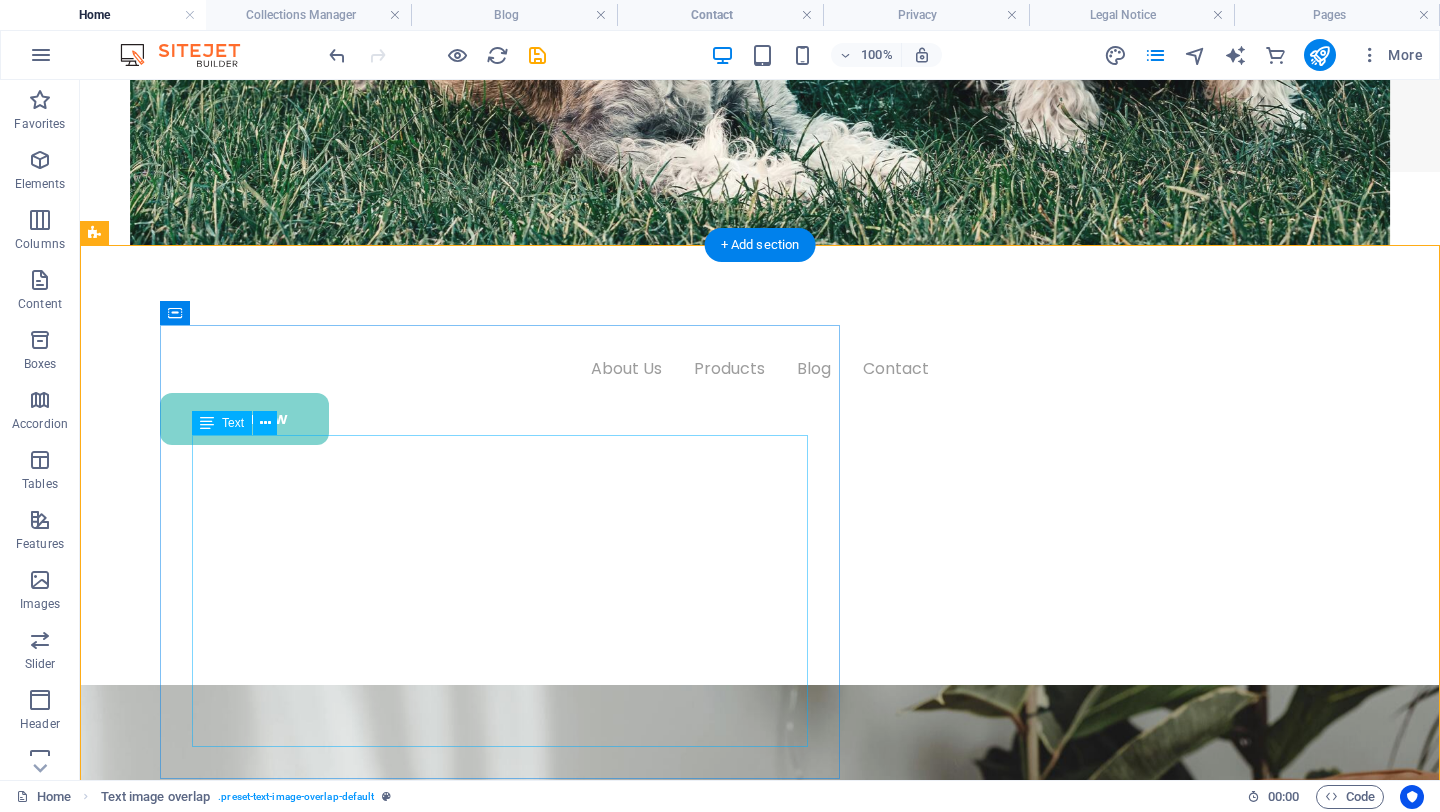 click on "to fake turf, smelly pee pads, and overpriced plastic trays. The Urban Yard  is a handcrafted, soil-and-lawn potty system made for dogs who deserve better and for humans who want better value. ✔️  More affordable than synthetic turf solutions  ✔️ No harmful plastic or artificial grass  ✔️ Crafted from real wood, not cheap plastic  ✔️ Safe for your dog’s health, especially female pups  ✔️ Built for easy cleaning and long-term use Why pay over R1,000 for synthetic turf when you can give your pup the real thing at a better price?" at bounding box center (800, 1893) 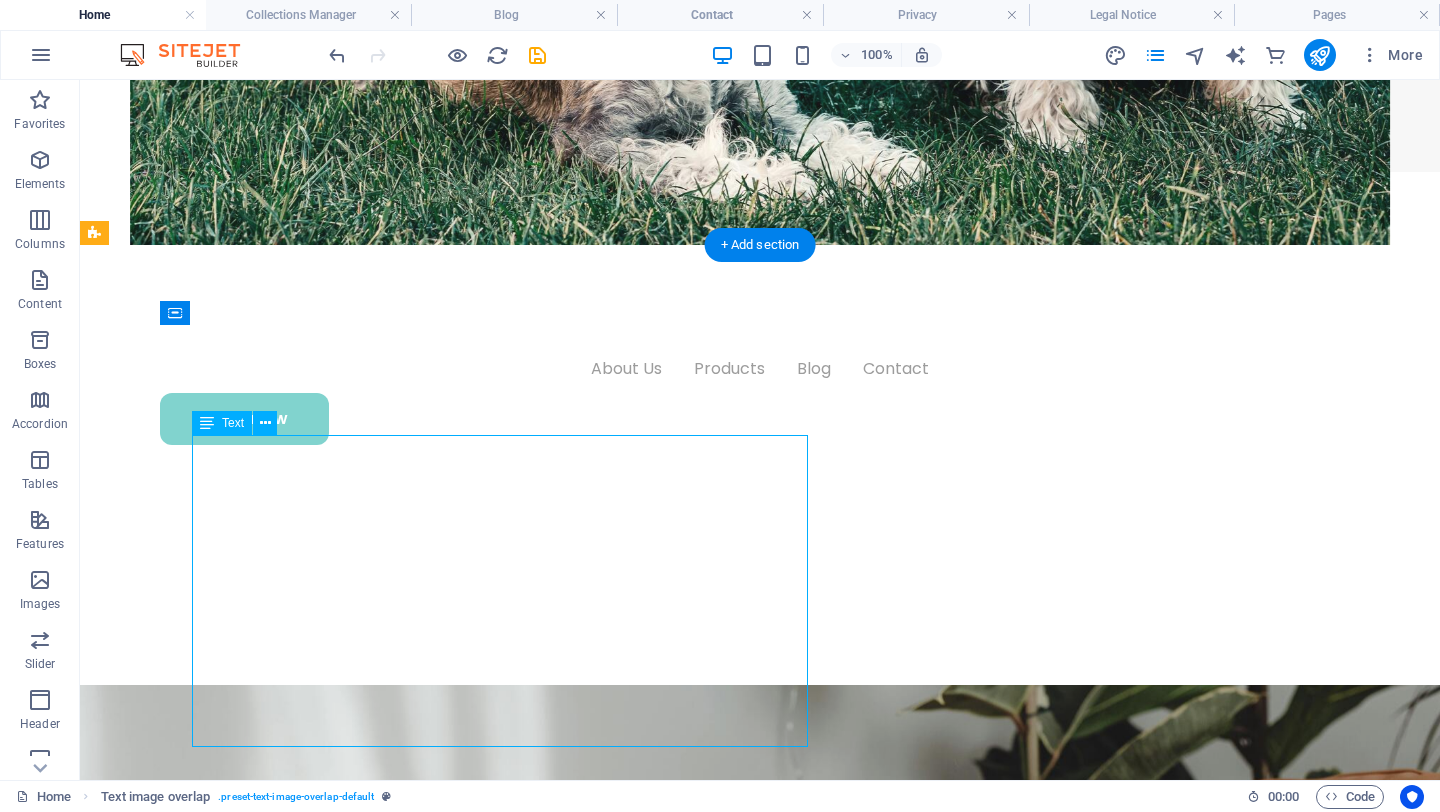 click on "to fake turf, smelly pee pads, and overpriced plastic trays. The Urban Yard  is a handcrafted, soil-and-lawn potty system made for dogs who deserve better and for humans who want better value. ✔️  More affordable than synthetic turf solutions  ✔️ No harmful plastic or artificial grass  ✔️ Crafted from real wood, not cheap plastic  ✔️ Safe for your dog’s health, especially female pups  ✔️ Built for easy cleaning and long-term use Why pay over R1,000 for synthetic turf when you can give your pup the real thing at a better price?" at bounding box center [800, 1893] 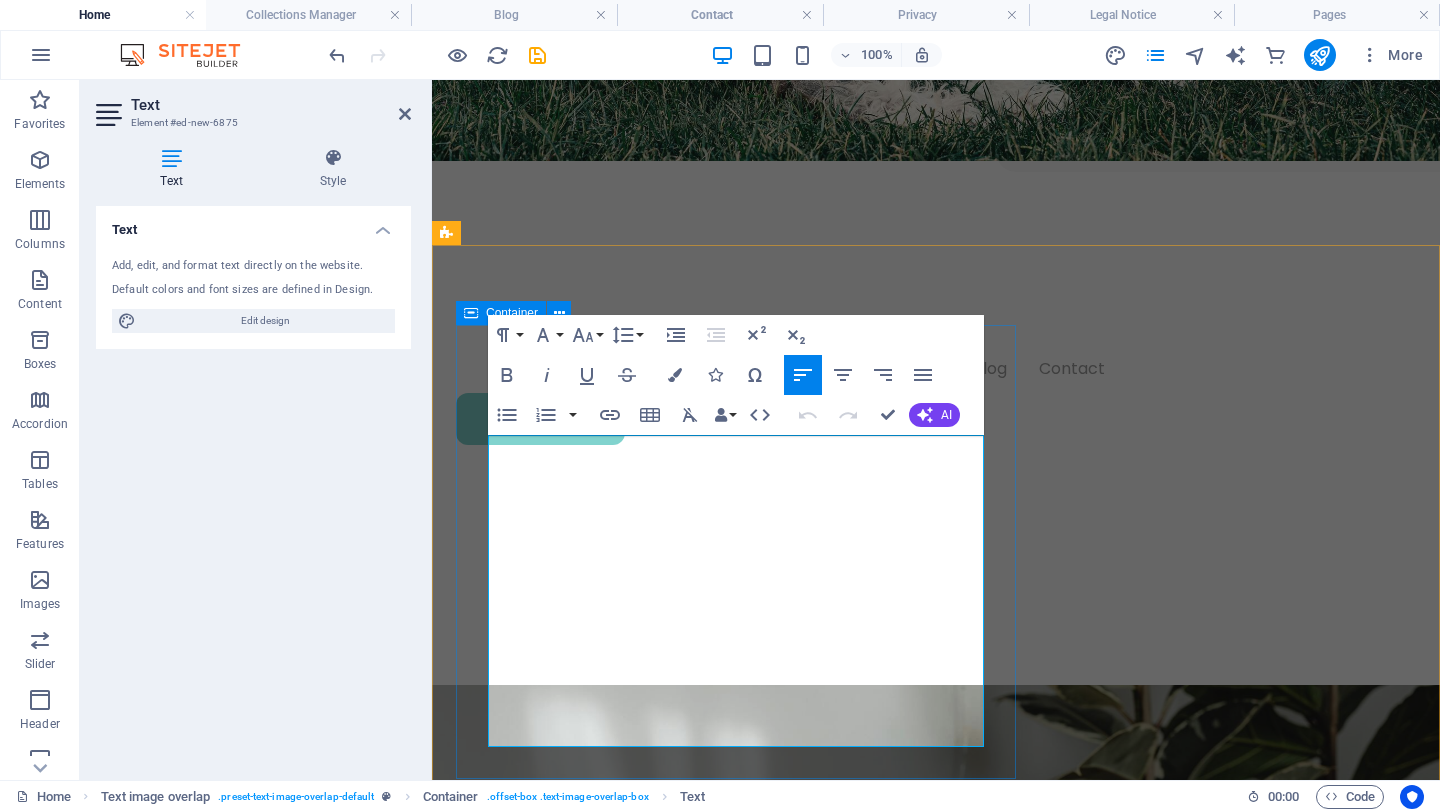 drag, startPoint x: 650, startPoint y: 721, endPoint x: 481, endPoint y: 464, distance: 307.58737 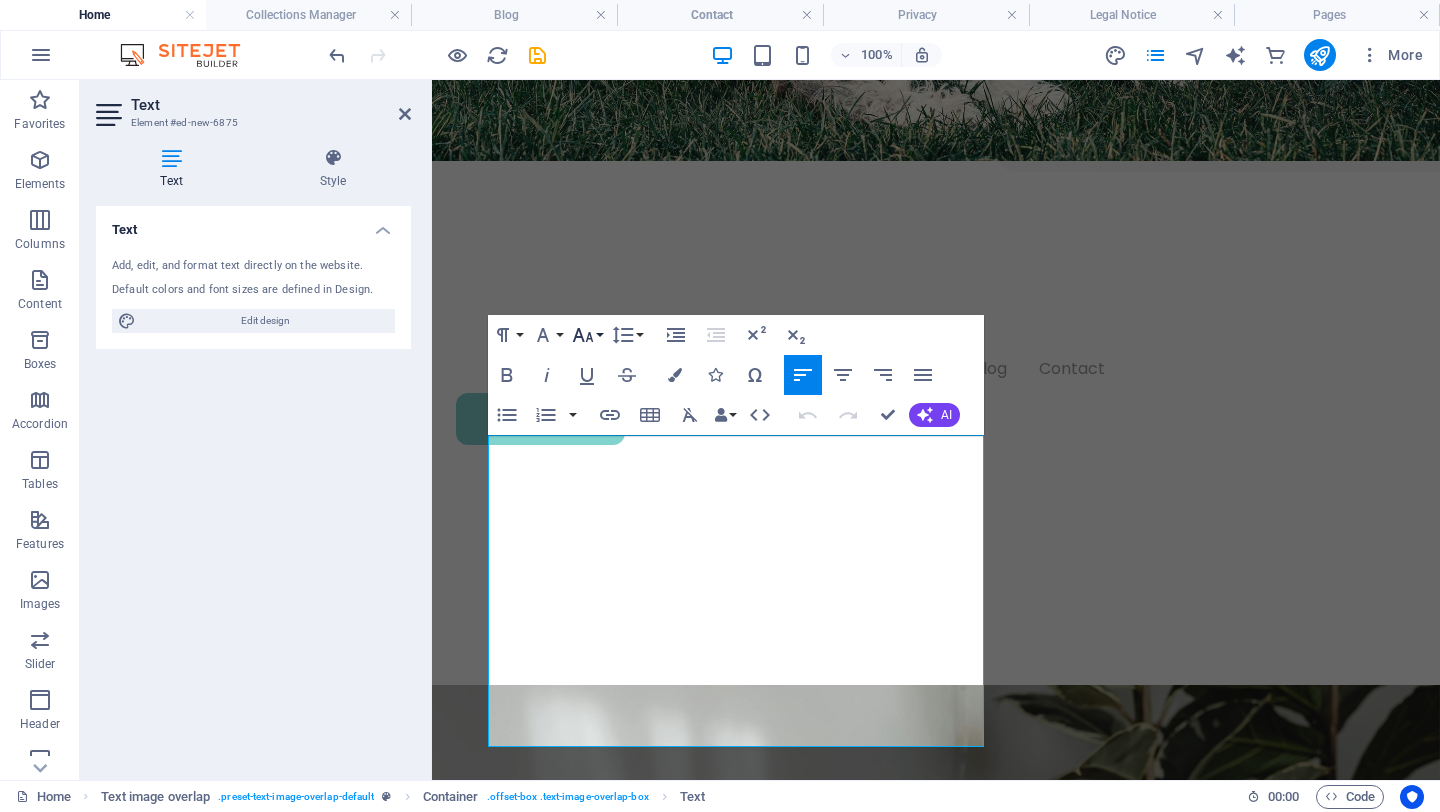 click 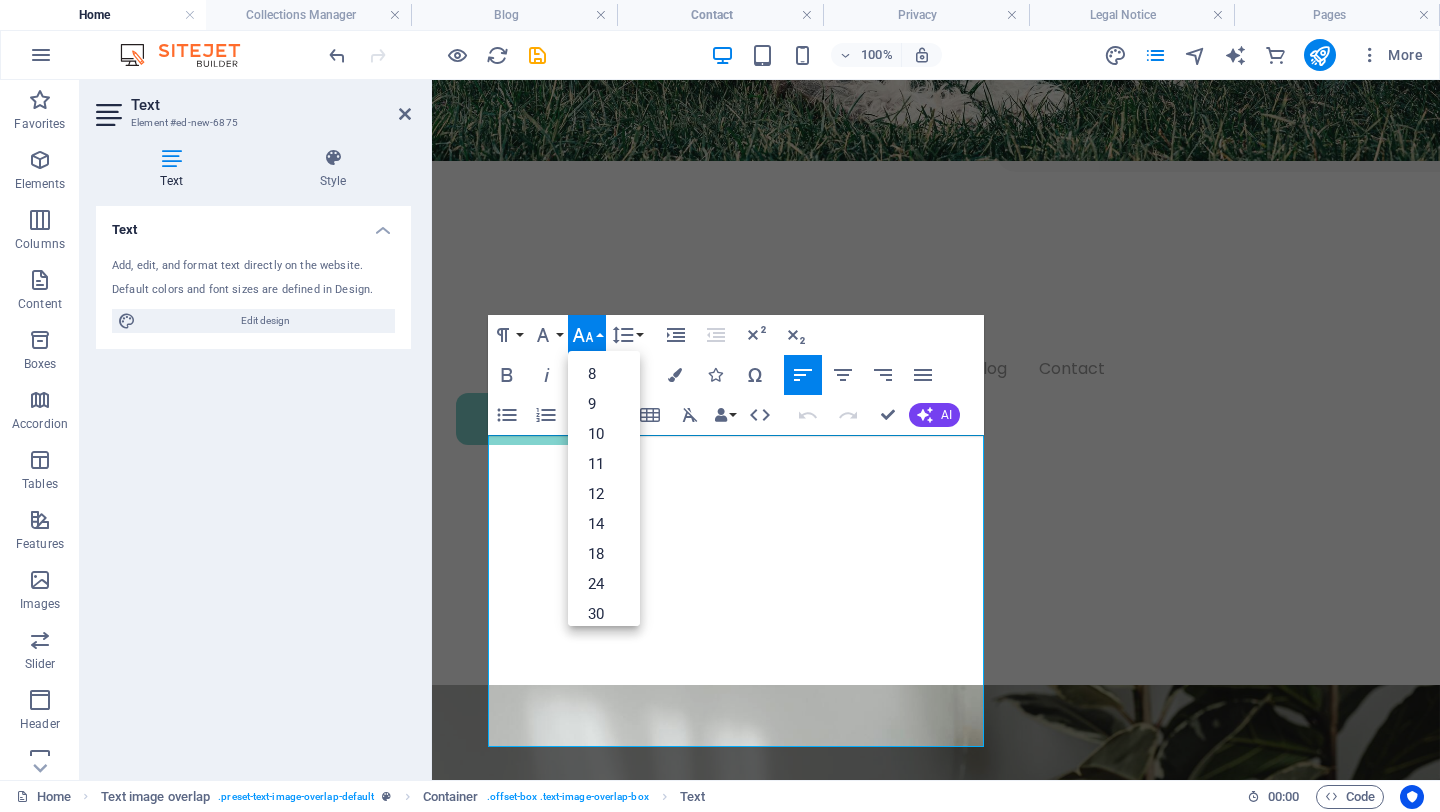 click 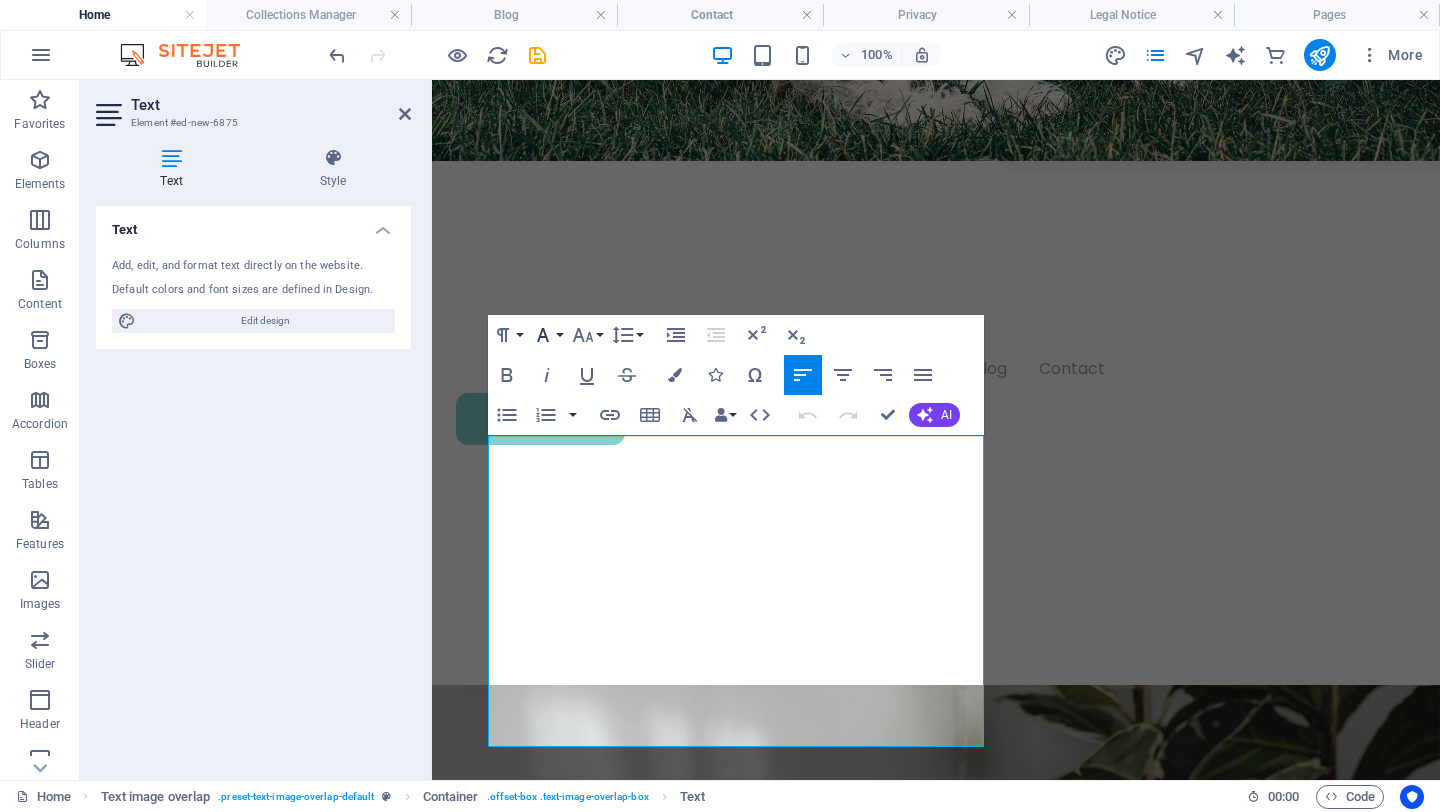 click on "Font Family" at bounding box center [547, 335] 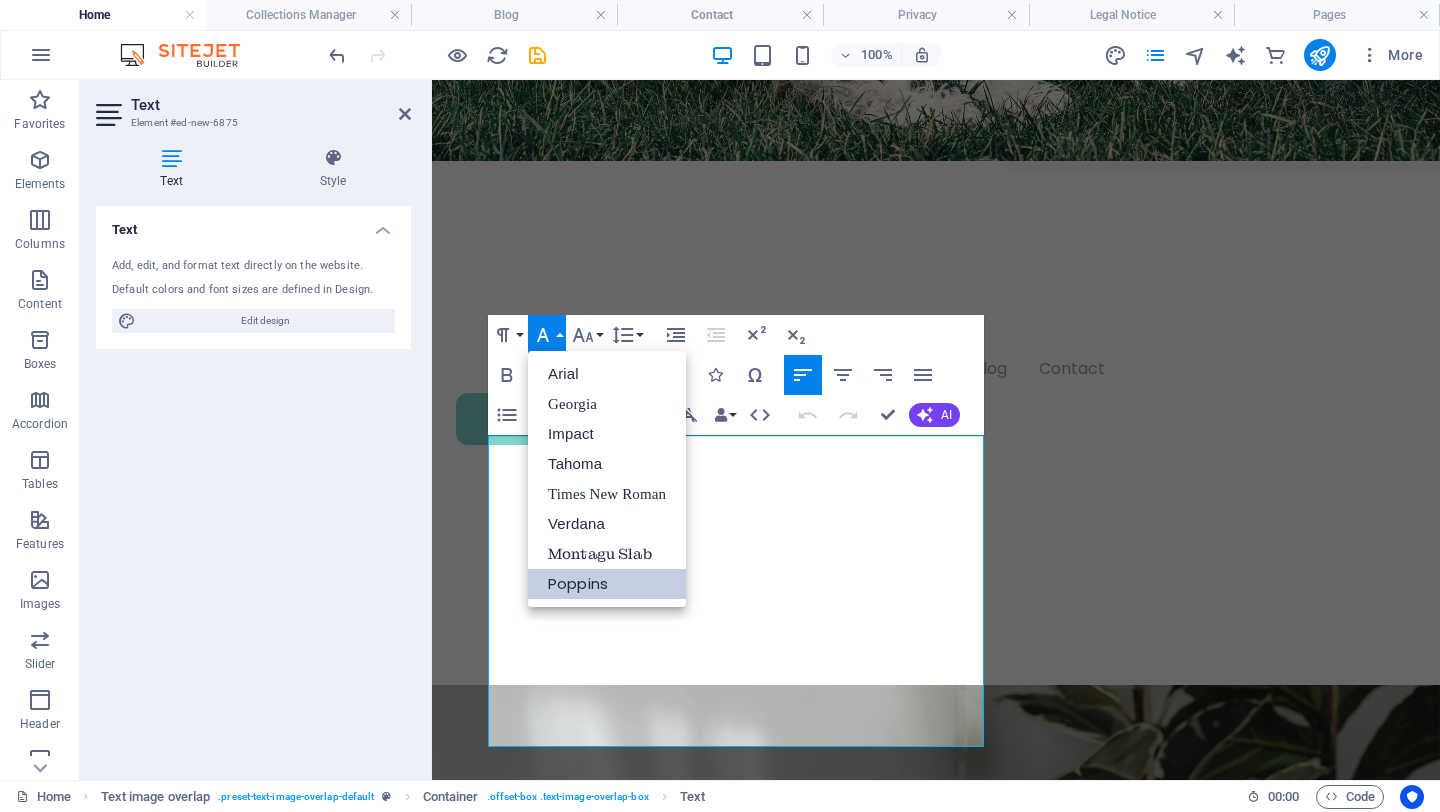 click on "Poppins" at bounding box center (607, 584) 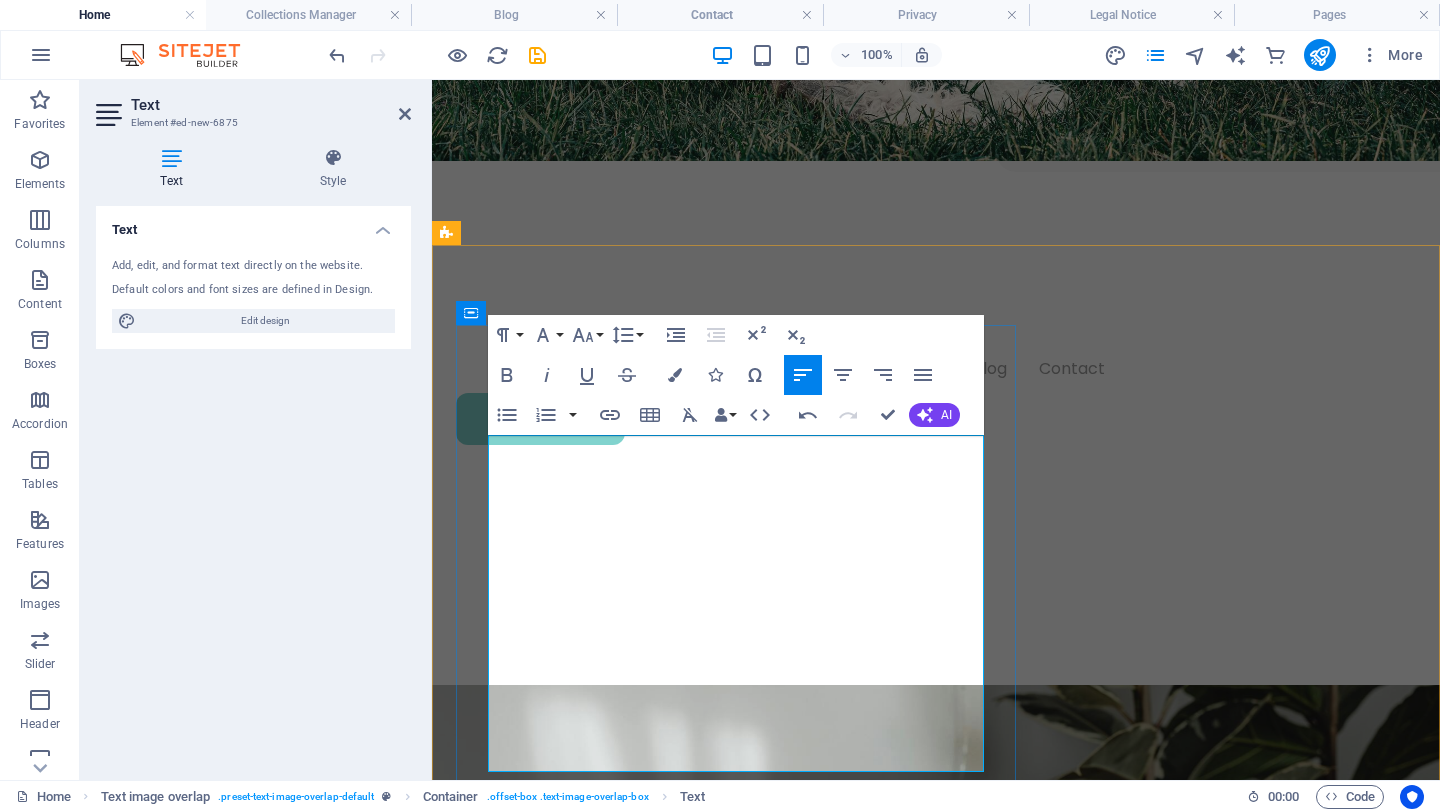 click on "Crafted from real wood, not cheap plastic" at bounding box center (669, 1931) 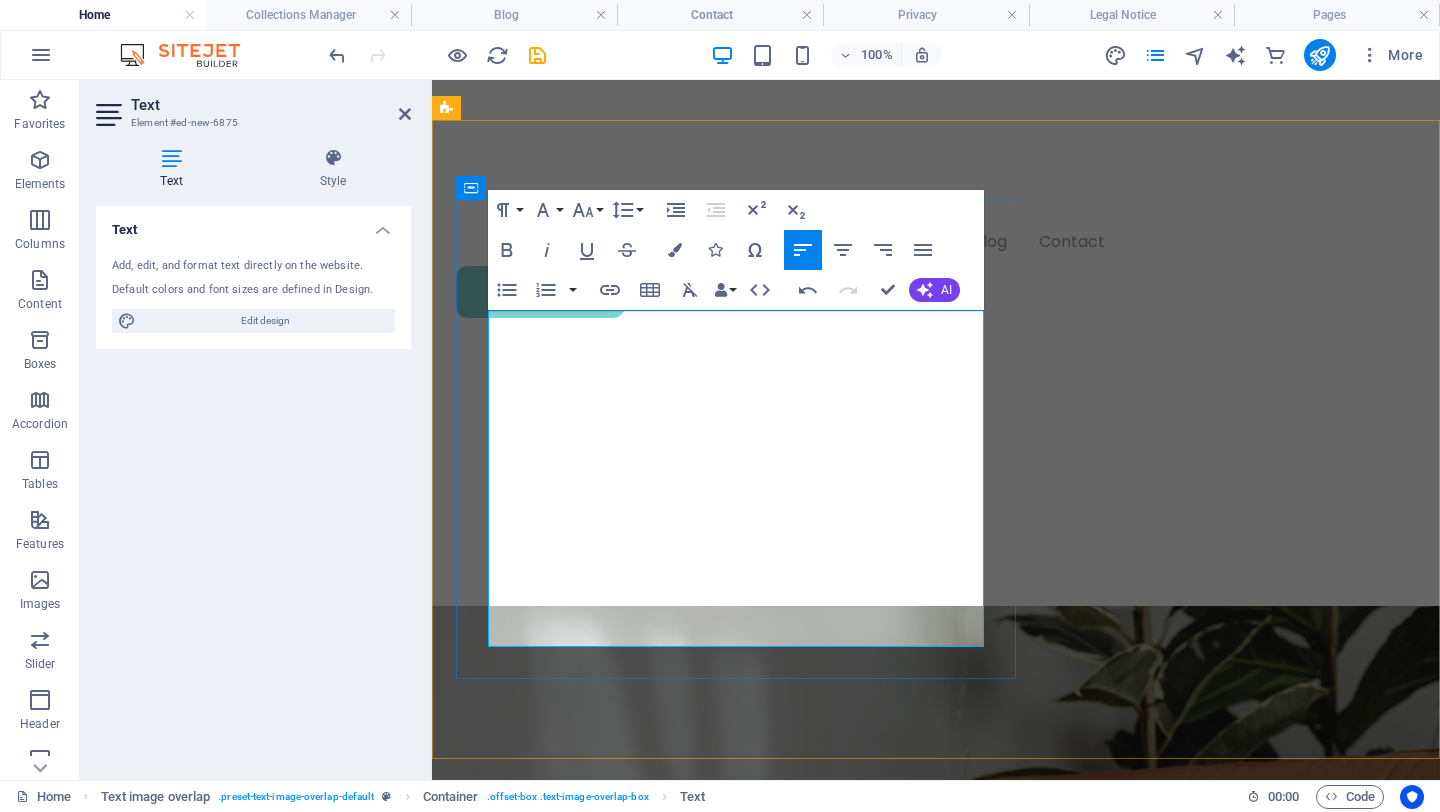 scroll, scrollTop: 804, scrollLeft: 0, axis: vertical 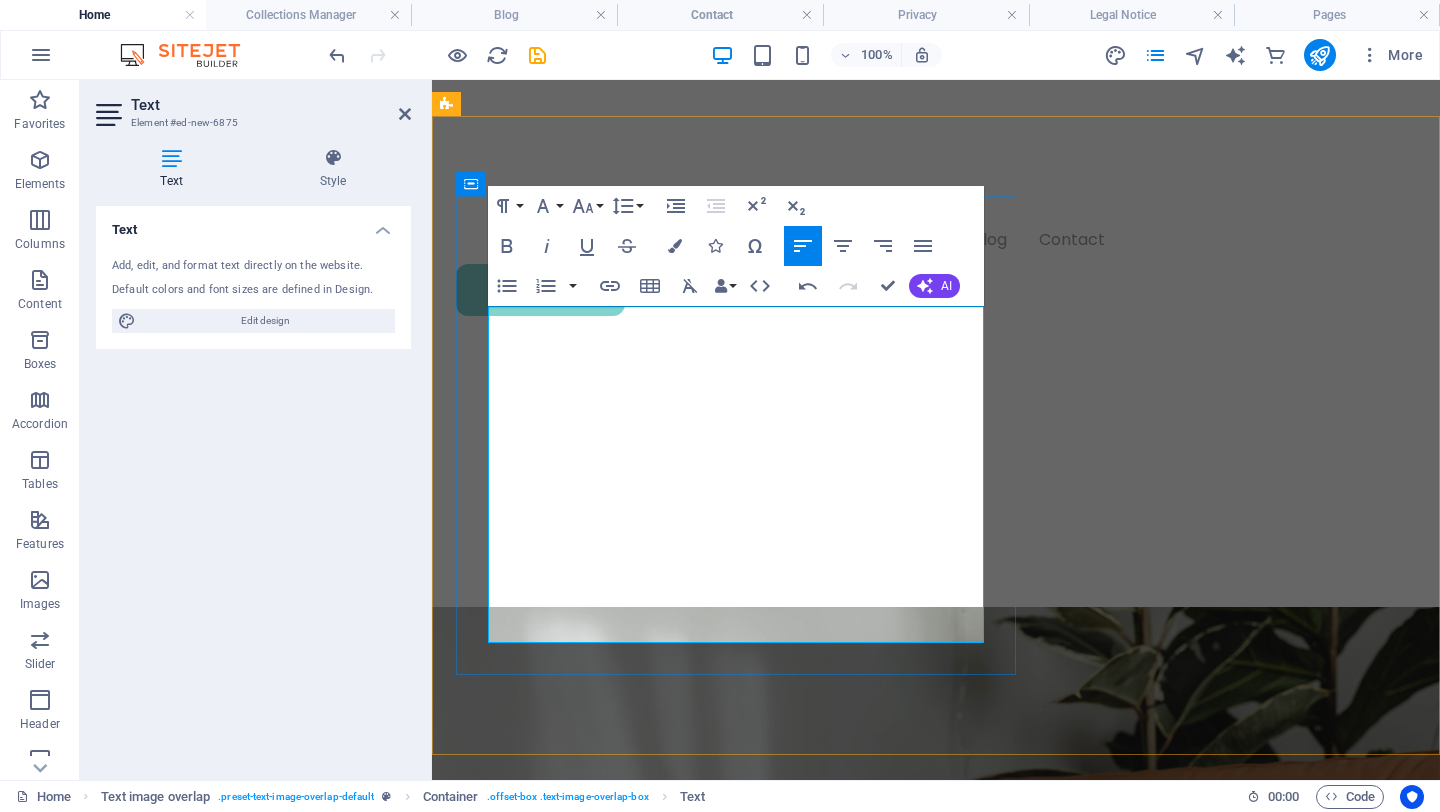 click on "Why pay over R1,000 for synthetic turf when you can give your pup the real thing at a better price?" at bounding box center (843, 1893) 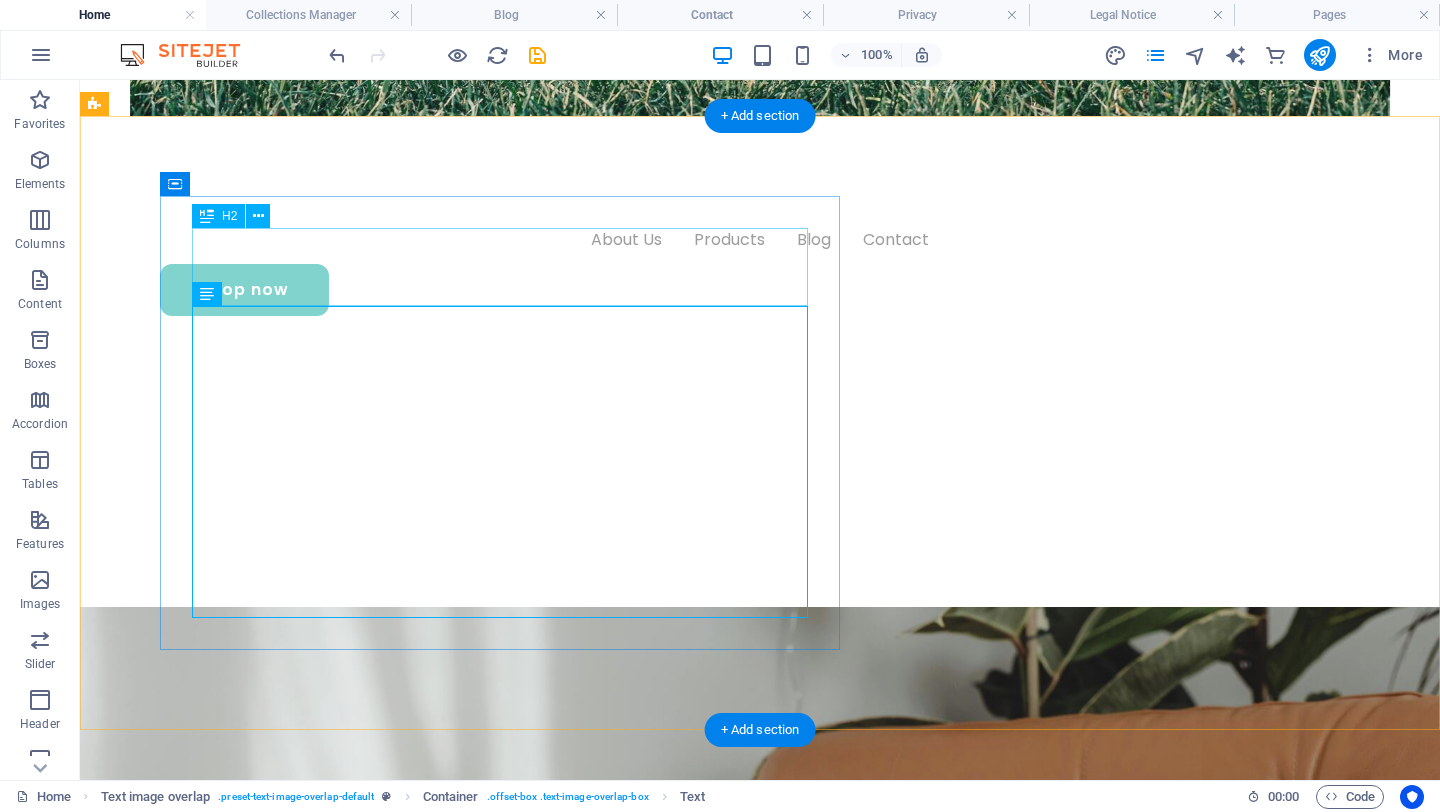 click on "Say goodbye" at bounding box center (800, 1594) 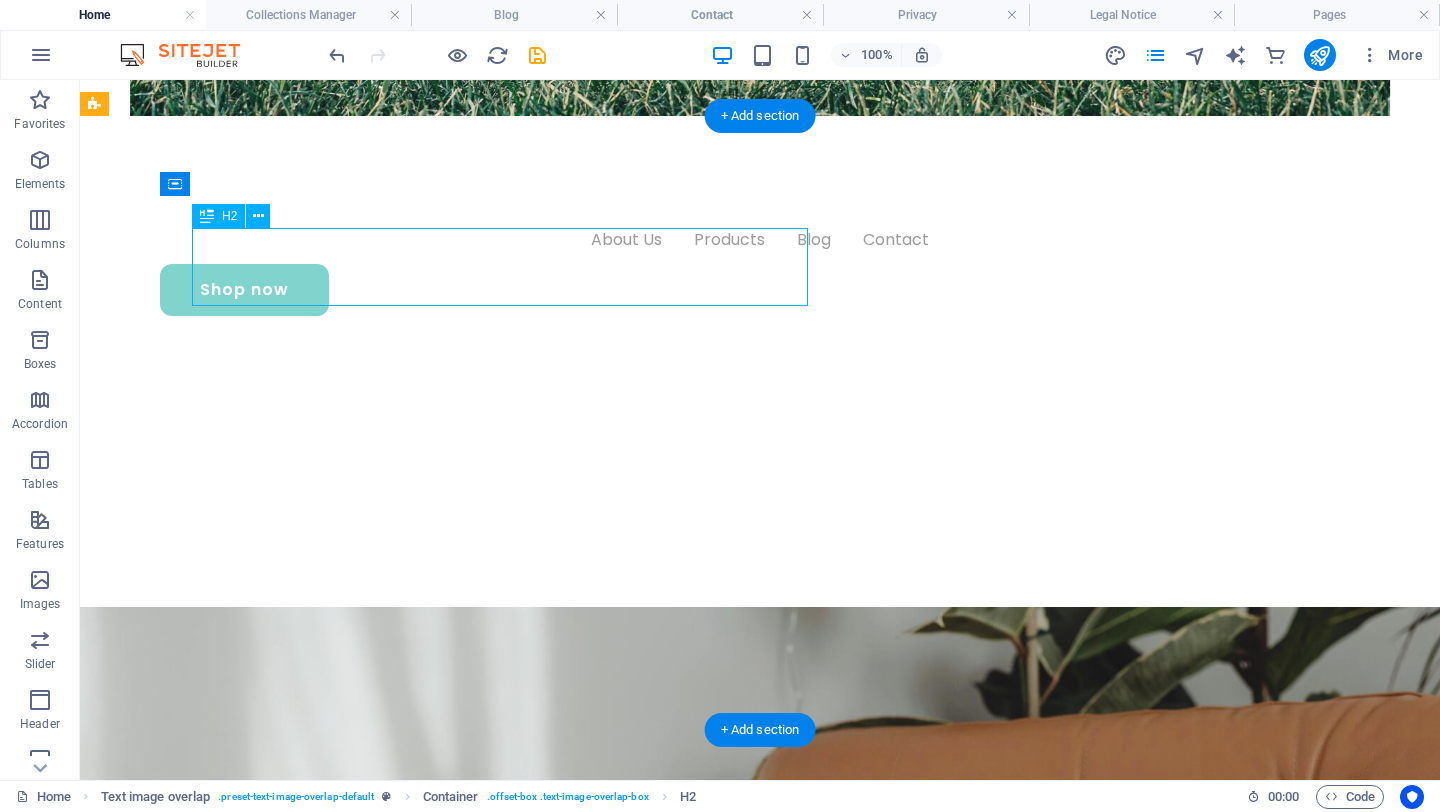 click on "Say goodbye" at bounding box center (800, 1594) 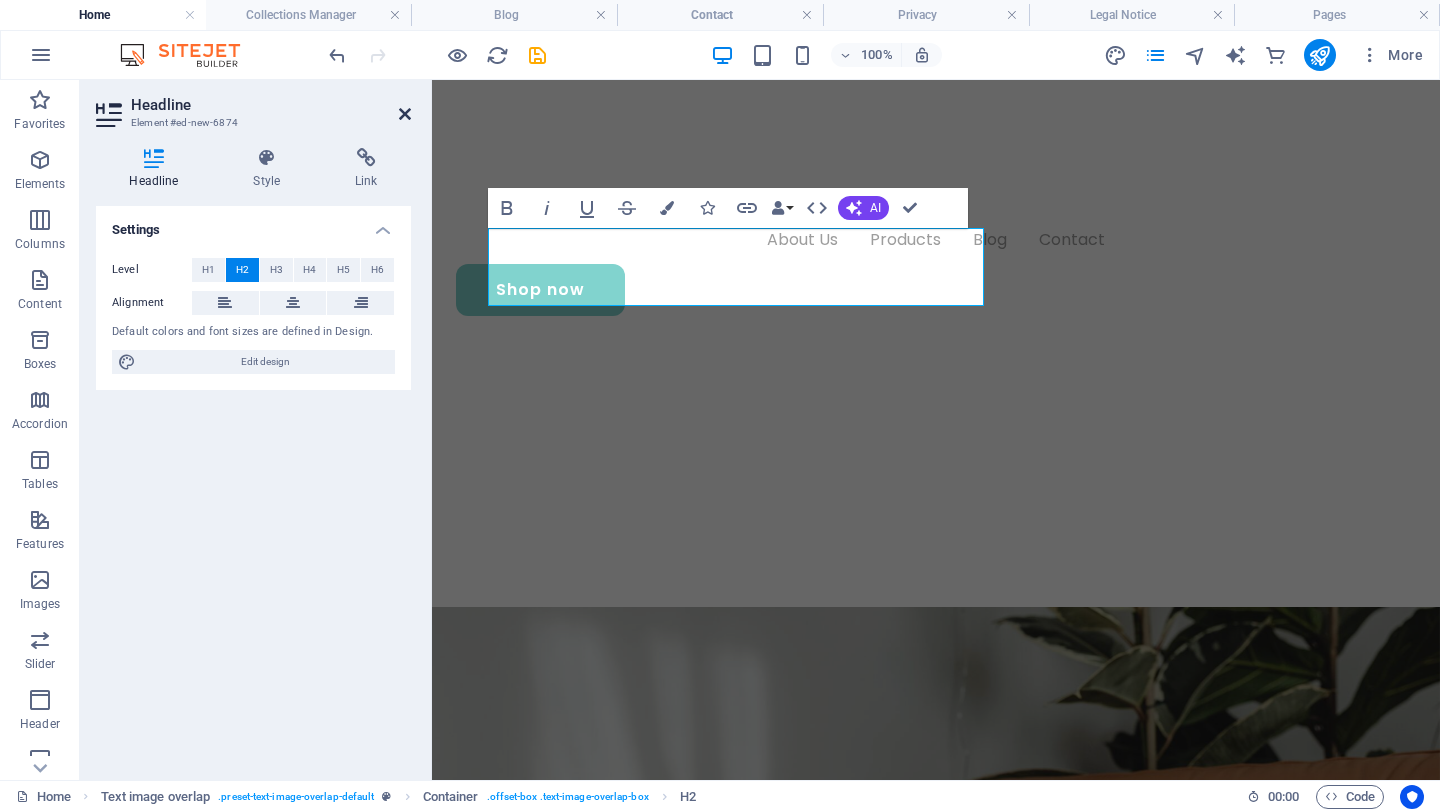 click at bounding box center (405, 114) 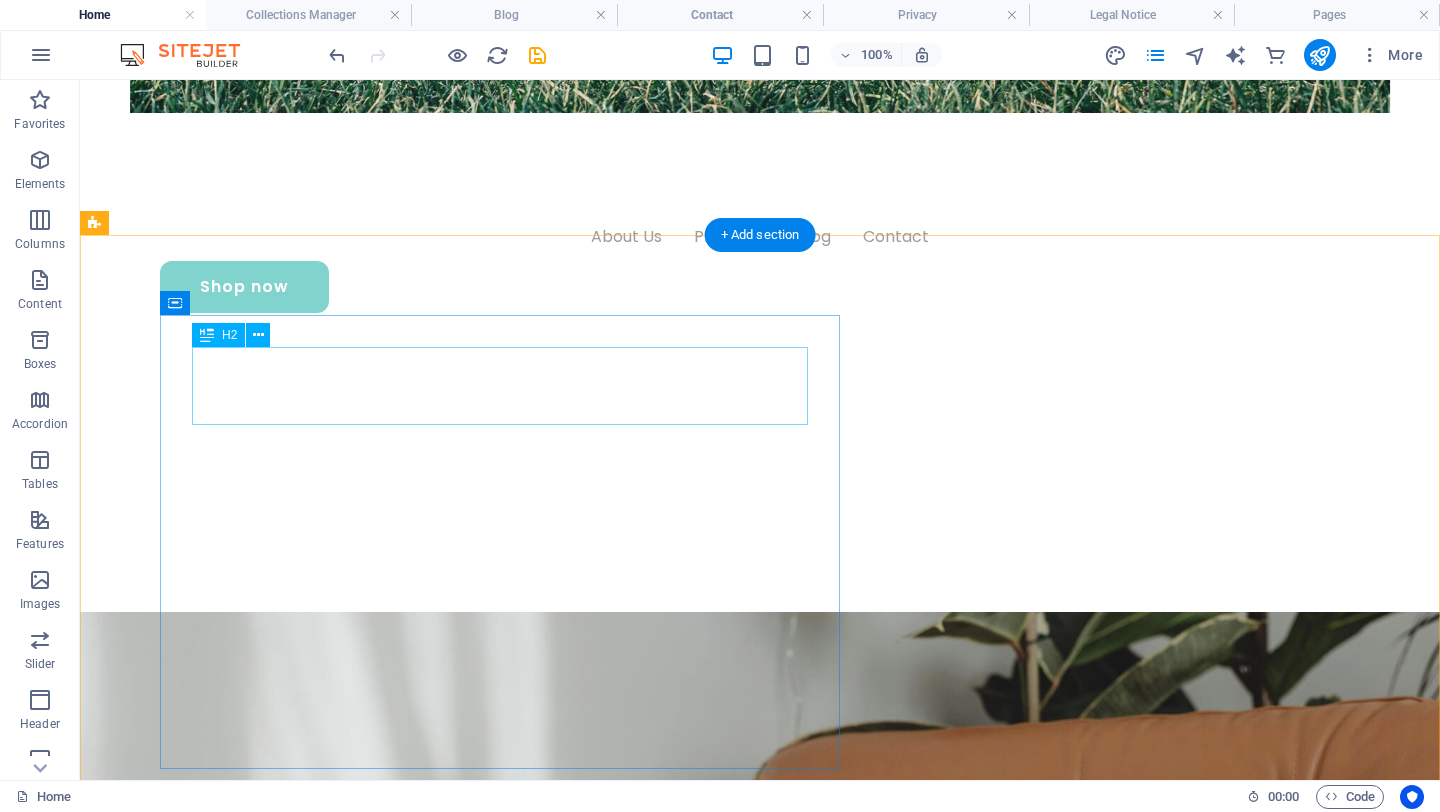 scroll, scrollTop: 824, scrollLeft: 0, axis: vertical 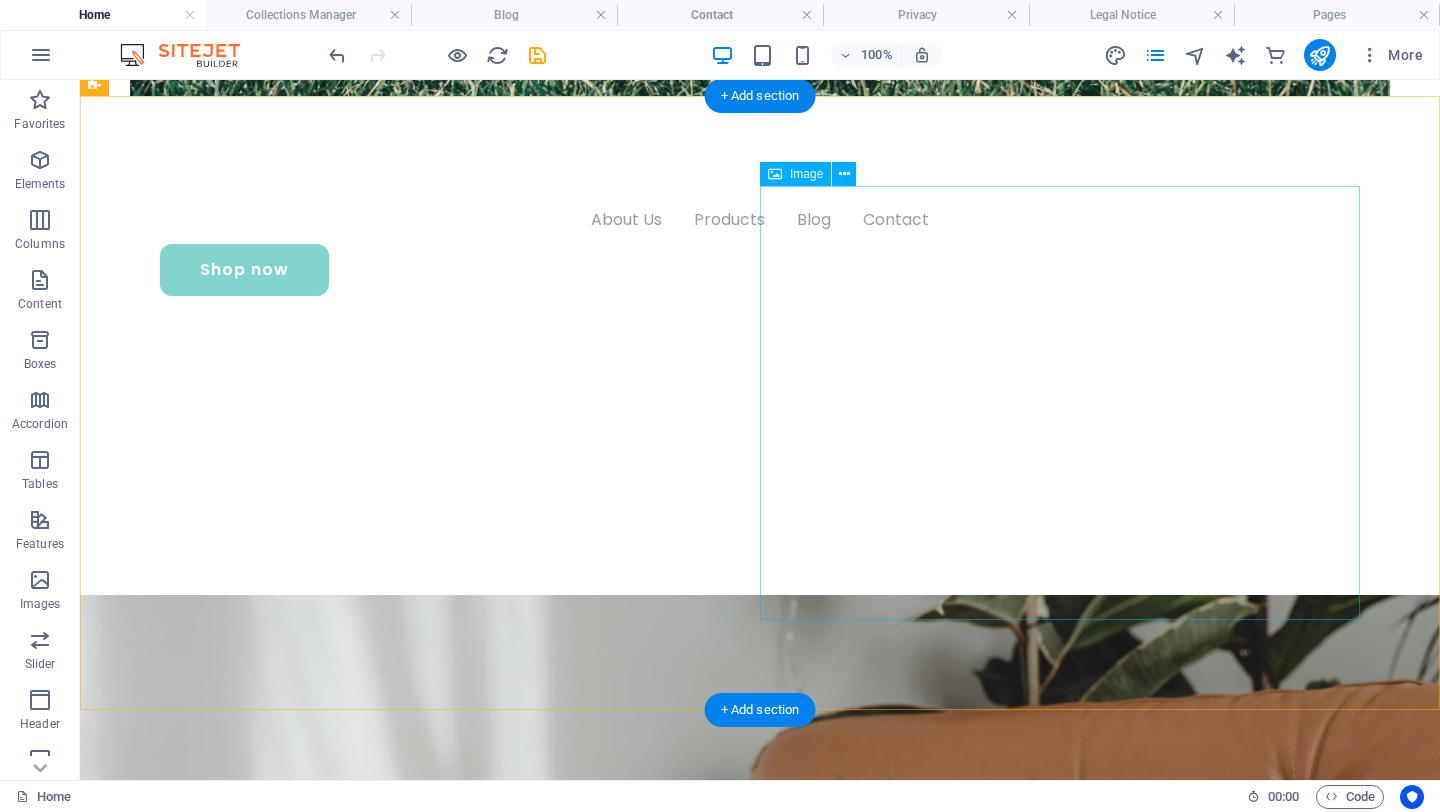 click at bounding box center [760, 2342] 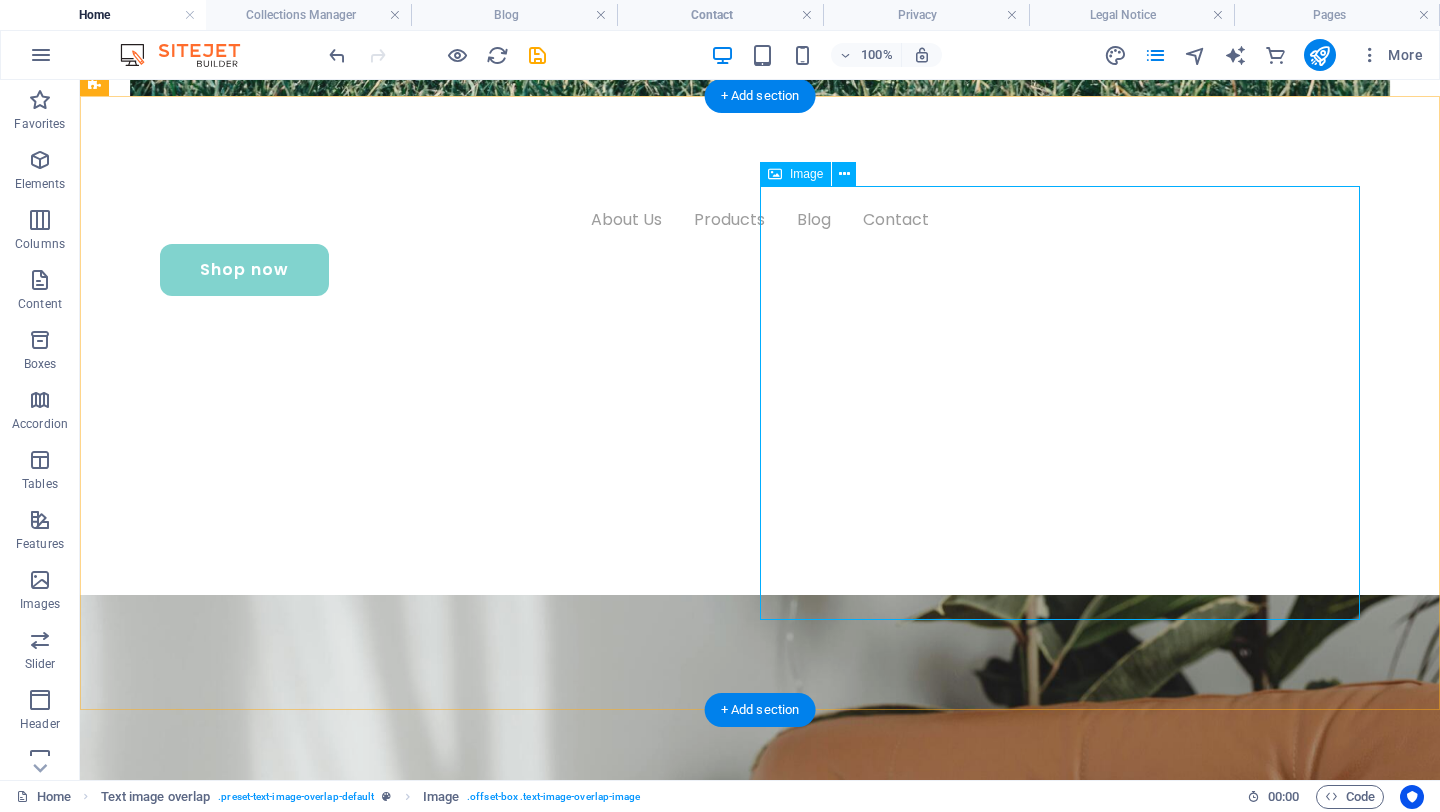 click at bounding box center (760, 2342) 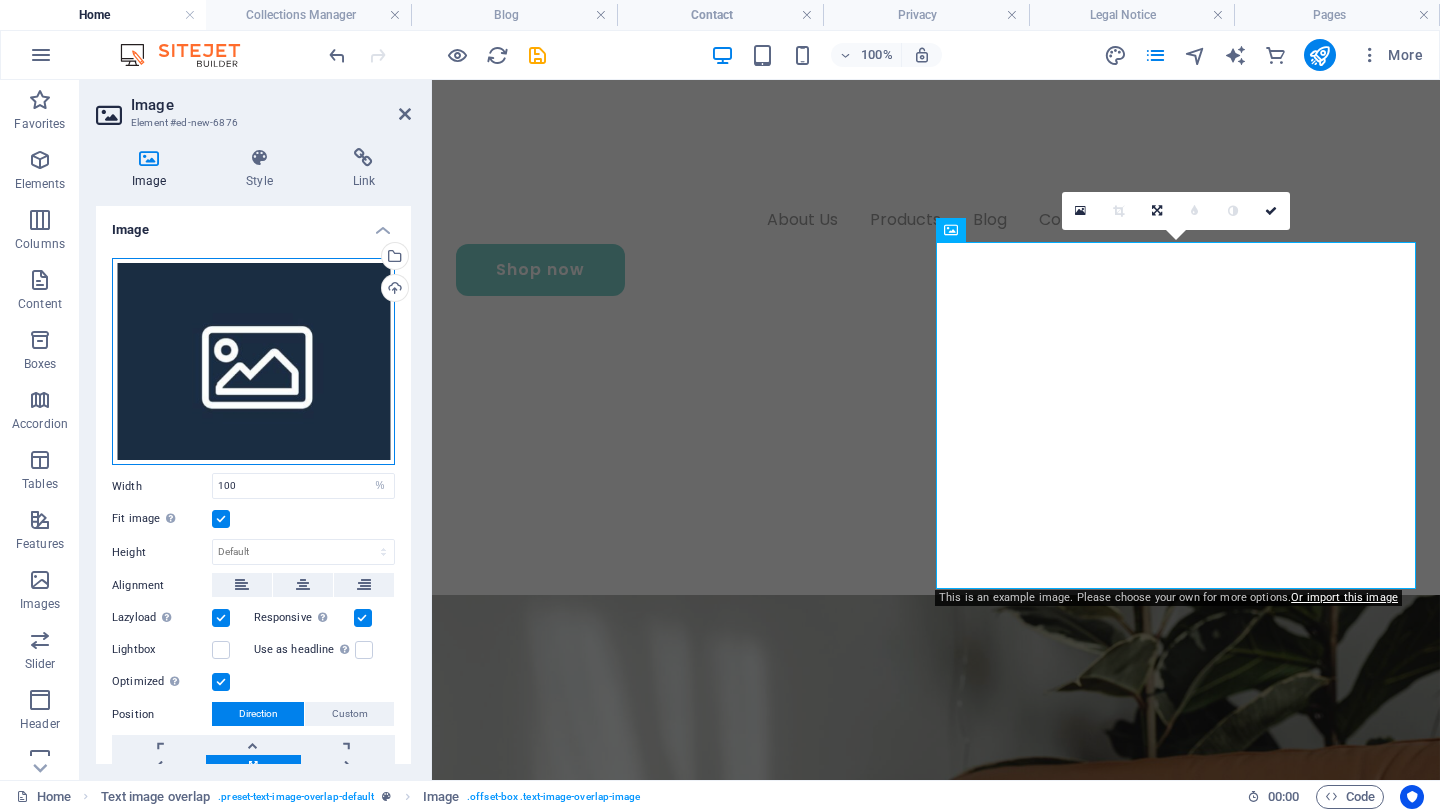 click on "Drag files here, click to choose files or select files from Files or our free stock photos & videos" at bounding box center (253, 362) 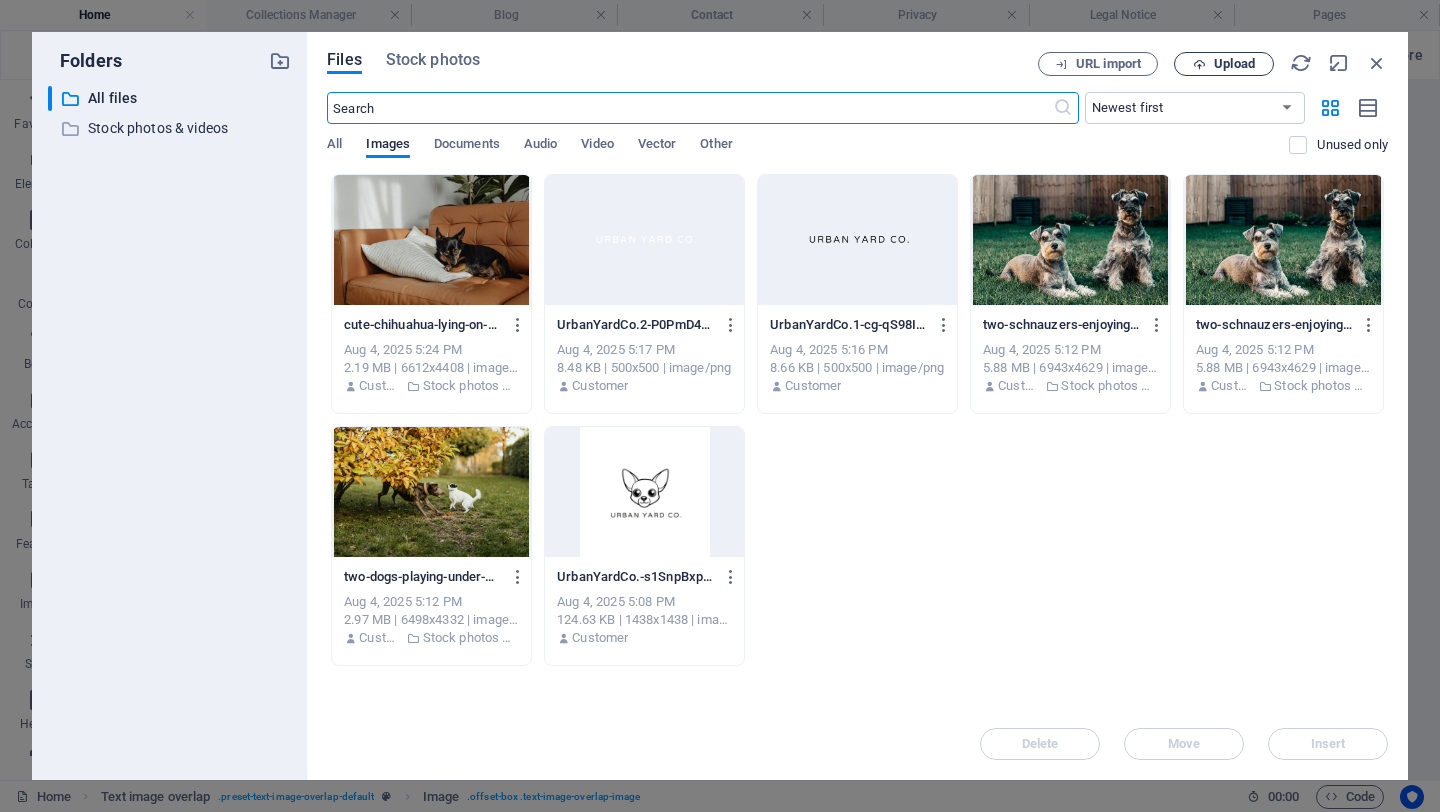 click on "Upload" at bounding box center [1224, 64] 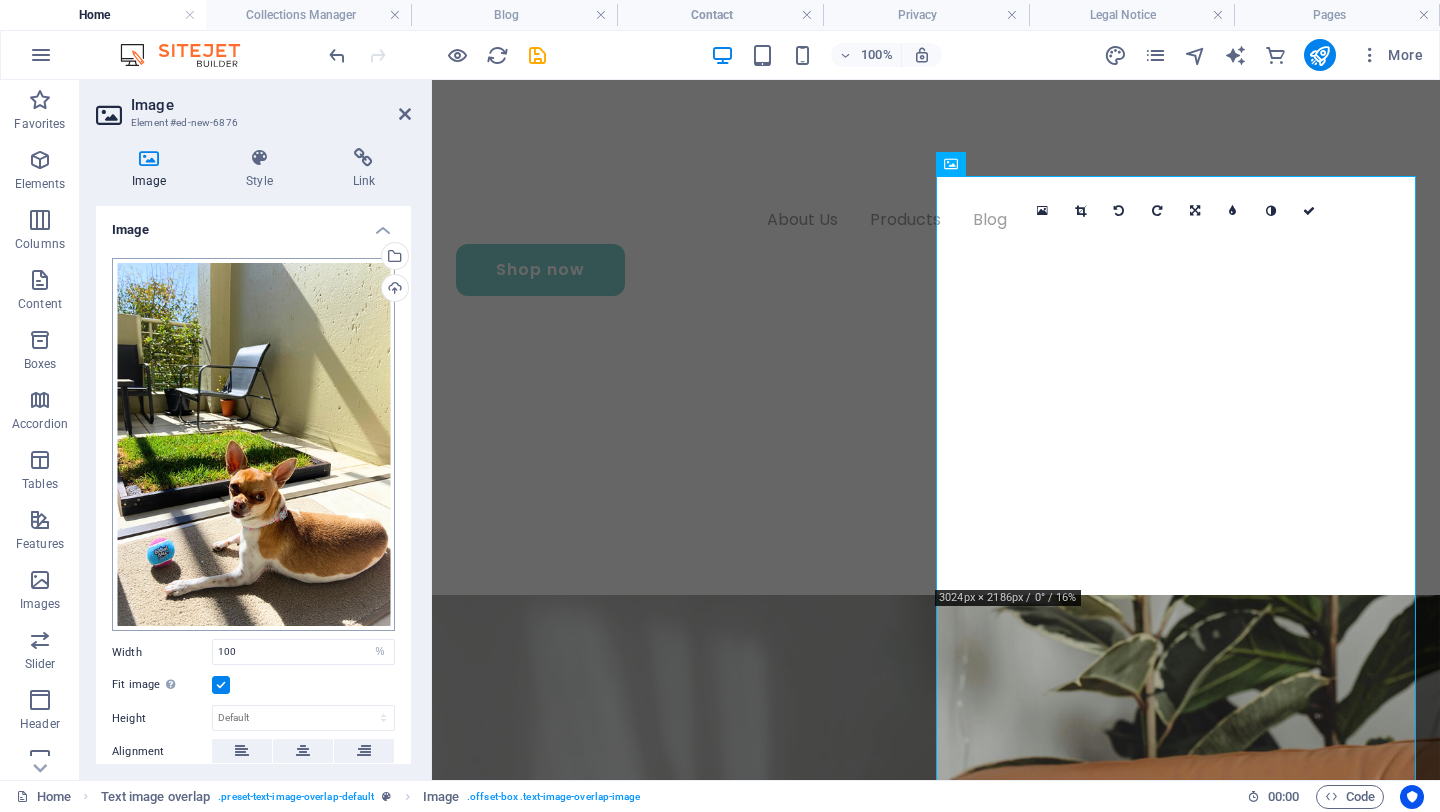 scroll, scrollTop: 96, scrollLeft: 0, axis: vertical 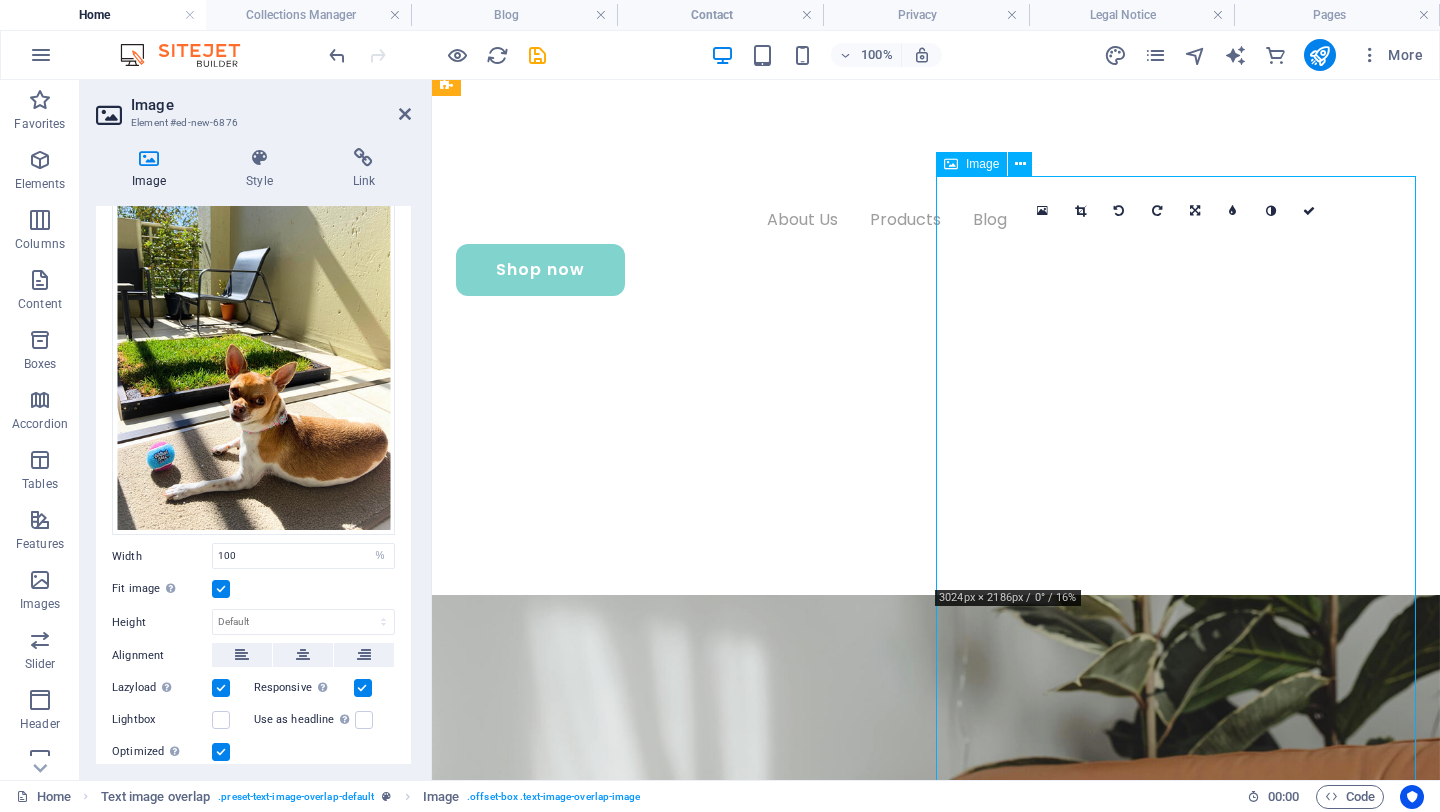 drag, startPoint x: 1224, startPoint y: 355, endPoint x: 1249, endPoint y: 355, distance: 25 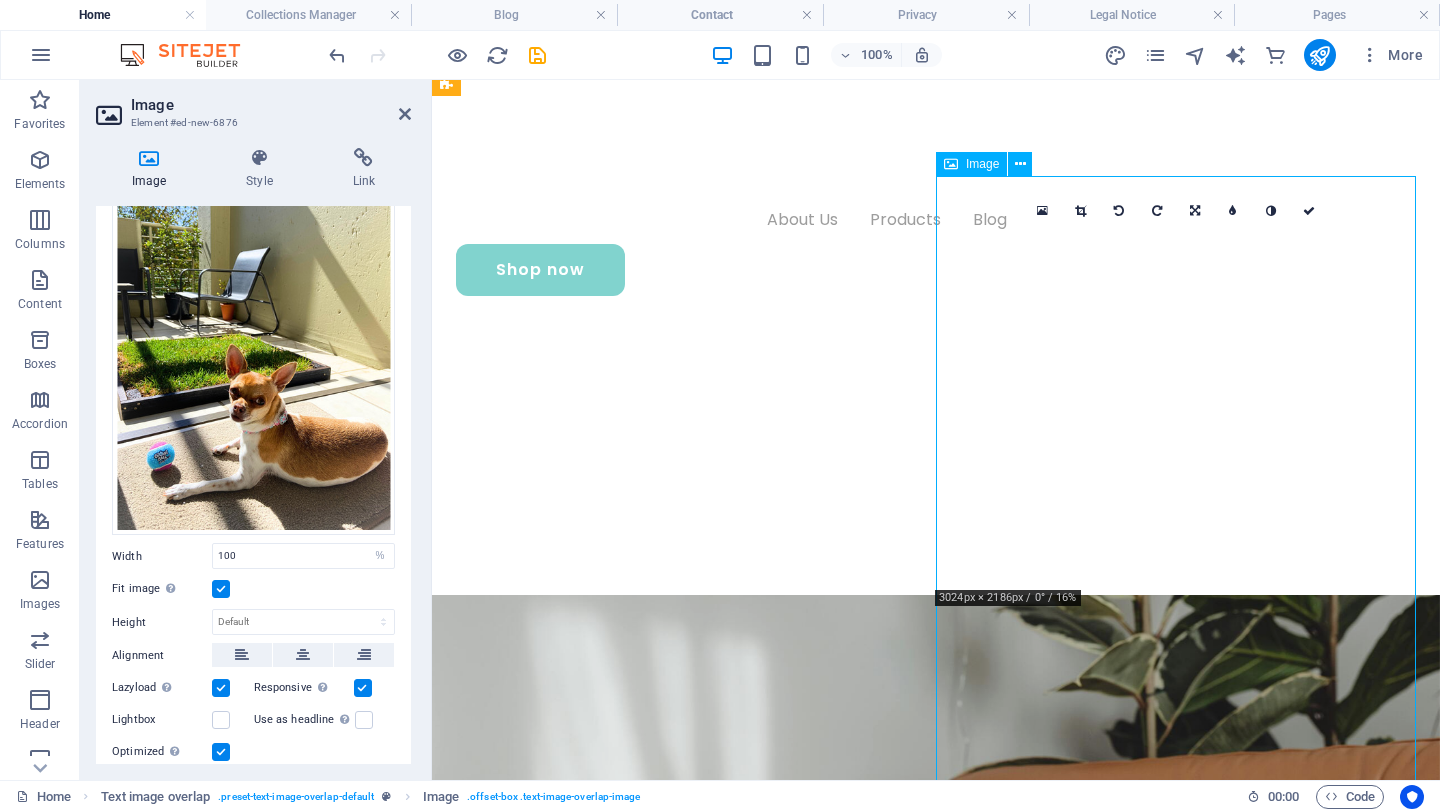 click at bounding box center [936, 2572] 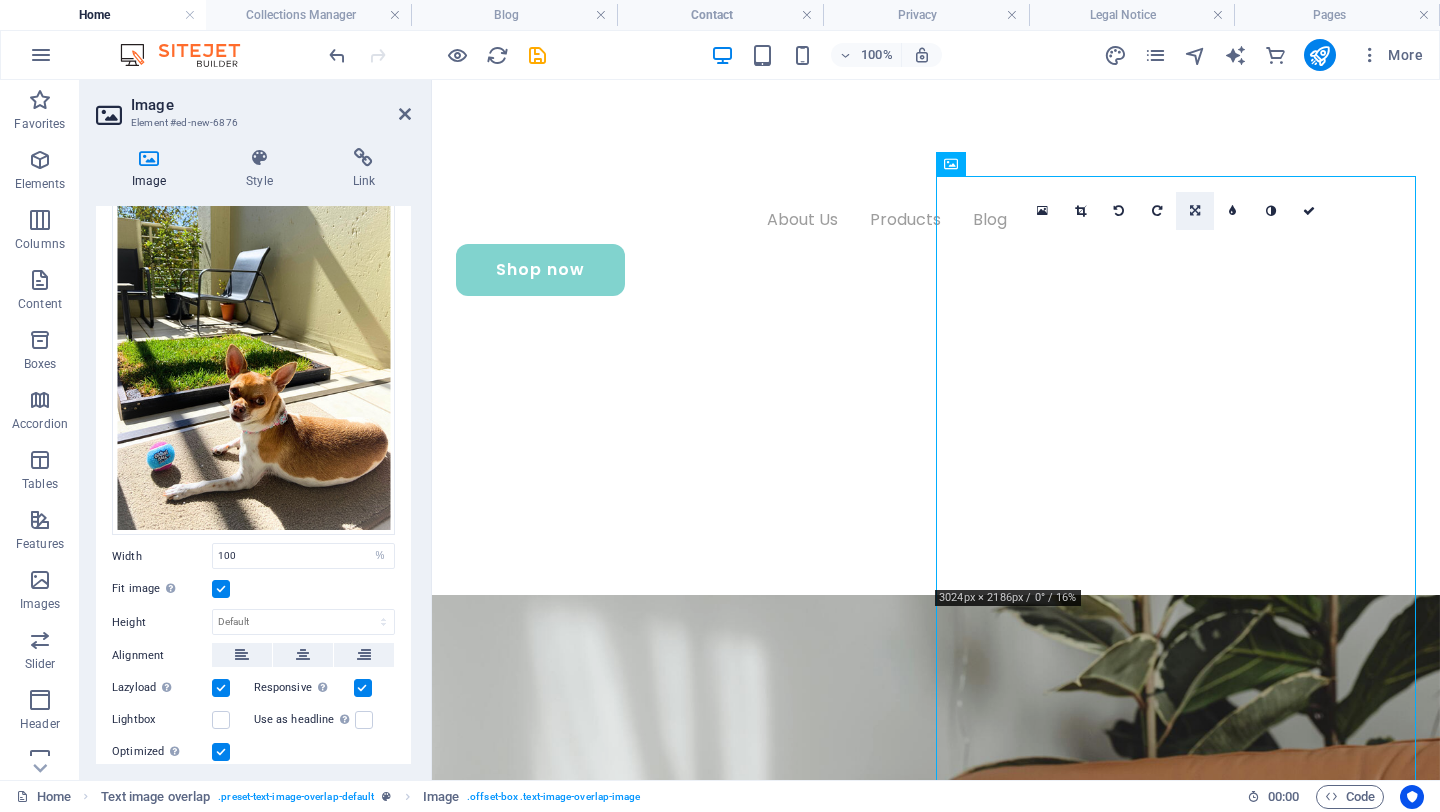 click at bounding box center (1195, 211) 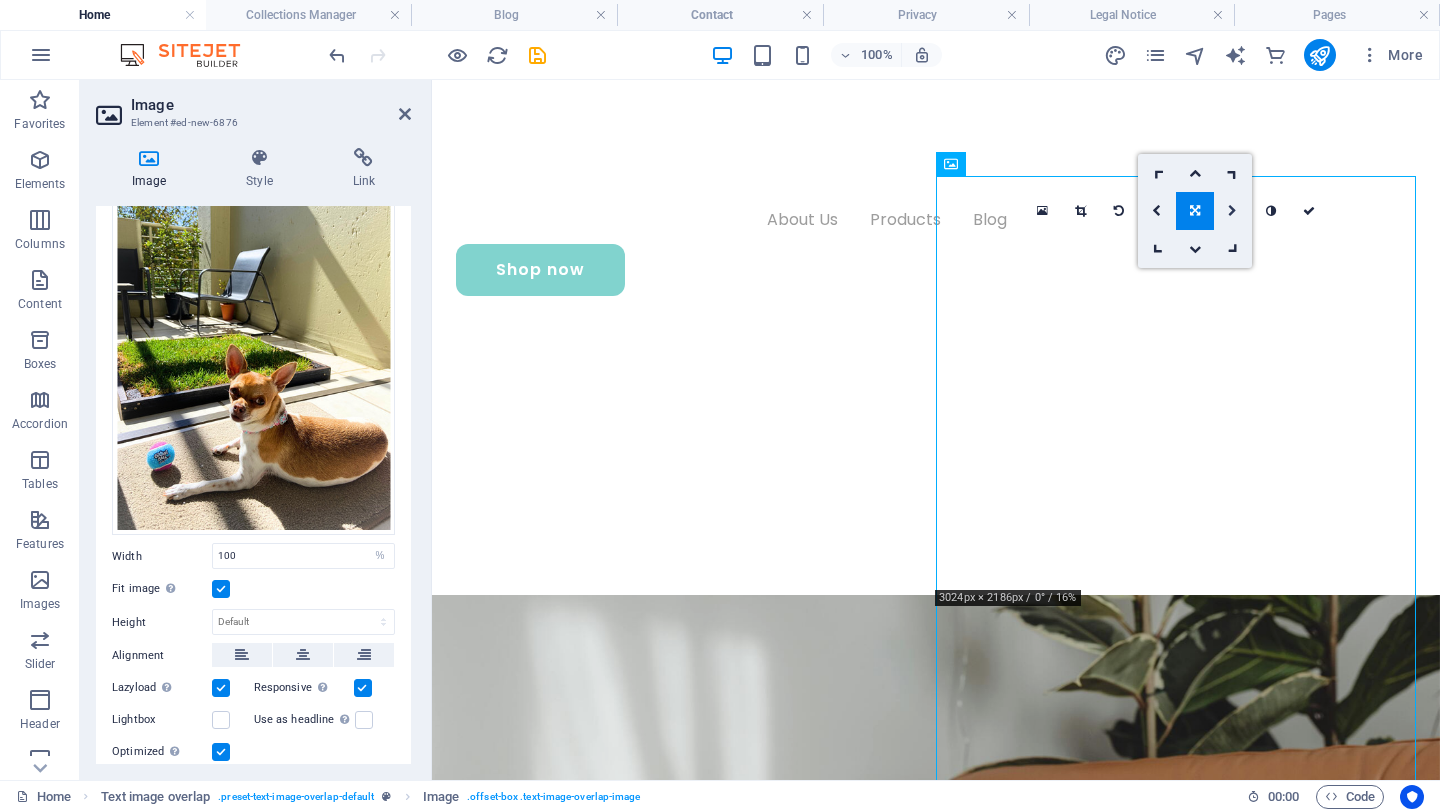 click at bounding box center [1232, 211] 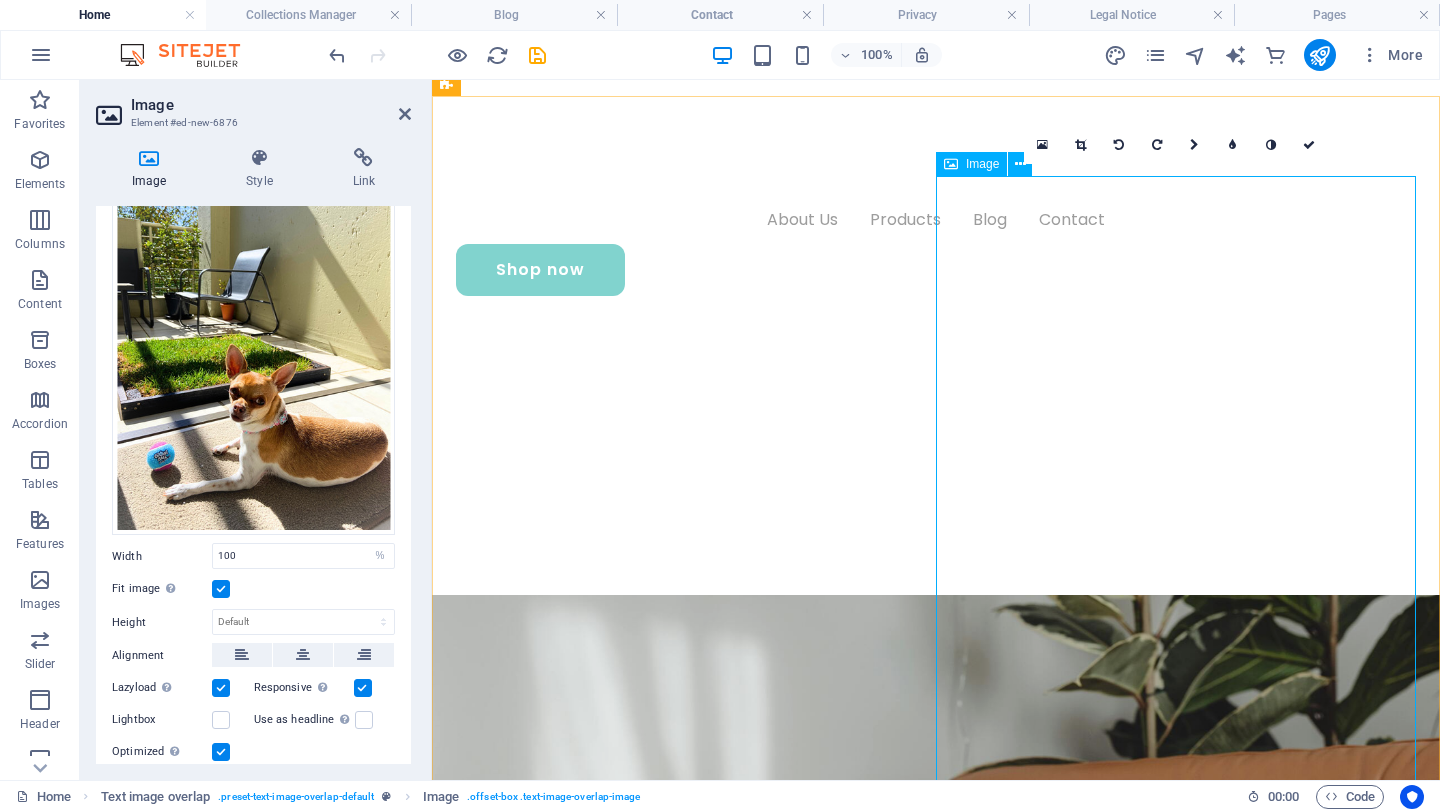 click at bounding box center (936, 2572) 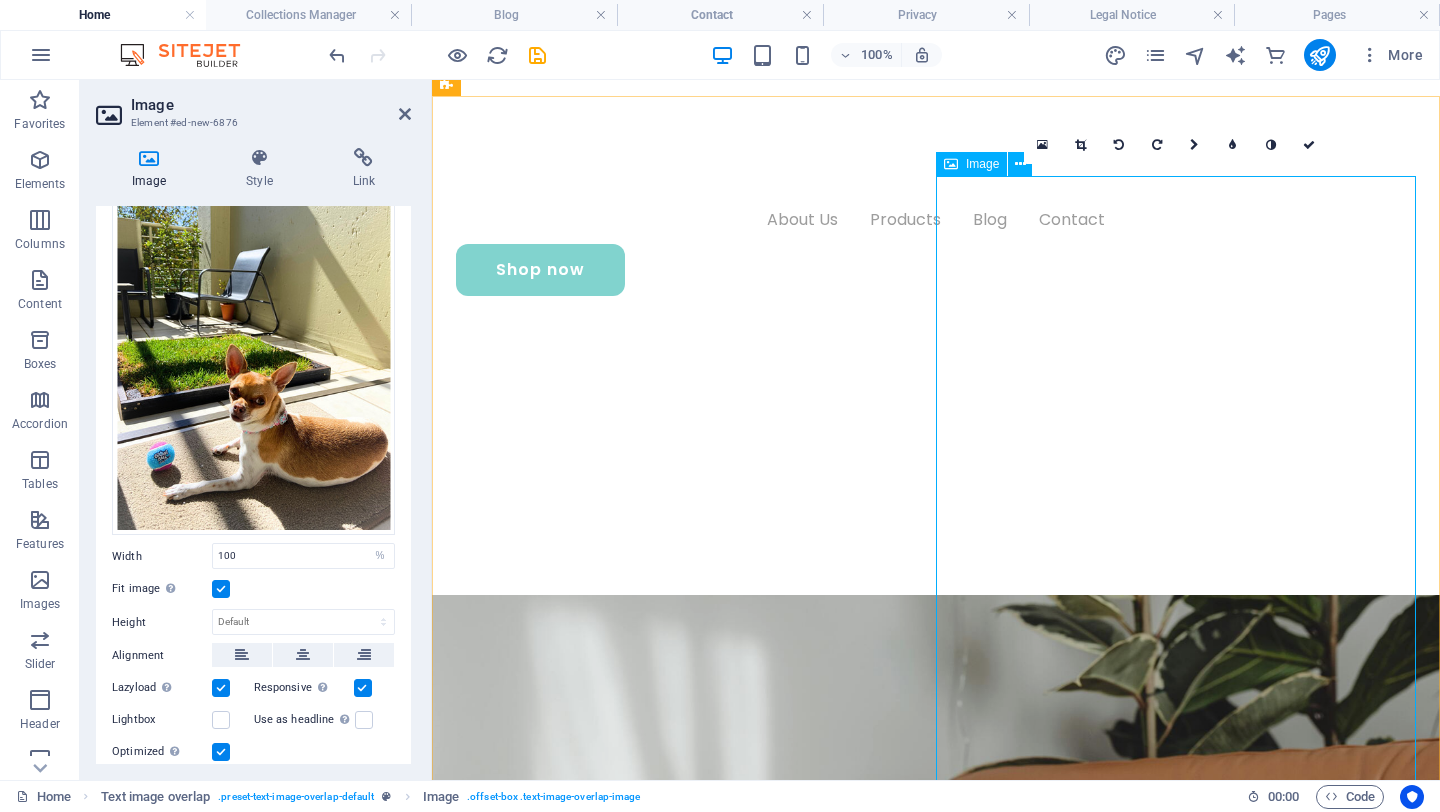 click at bounding box center [936, 2572] 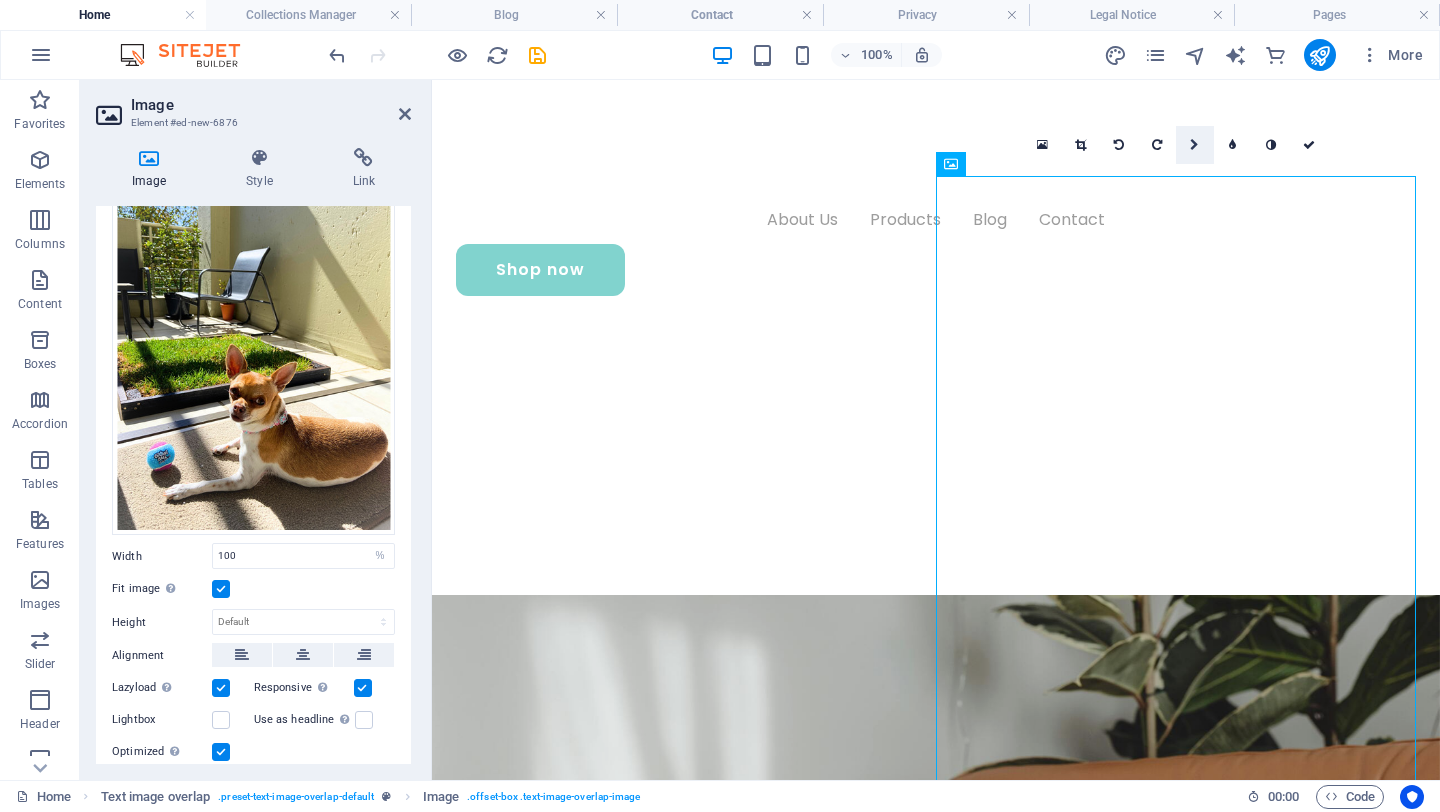 click at bounding box center [1195, 145] 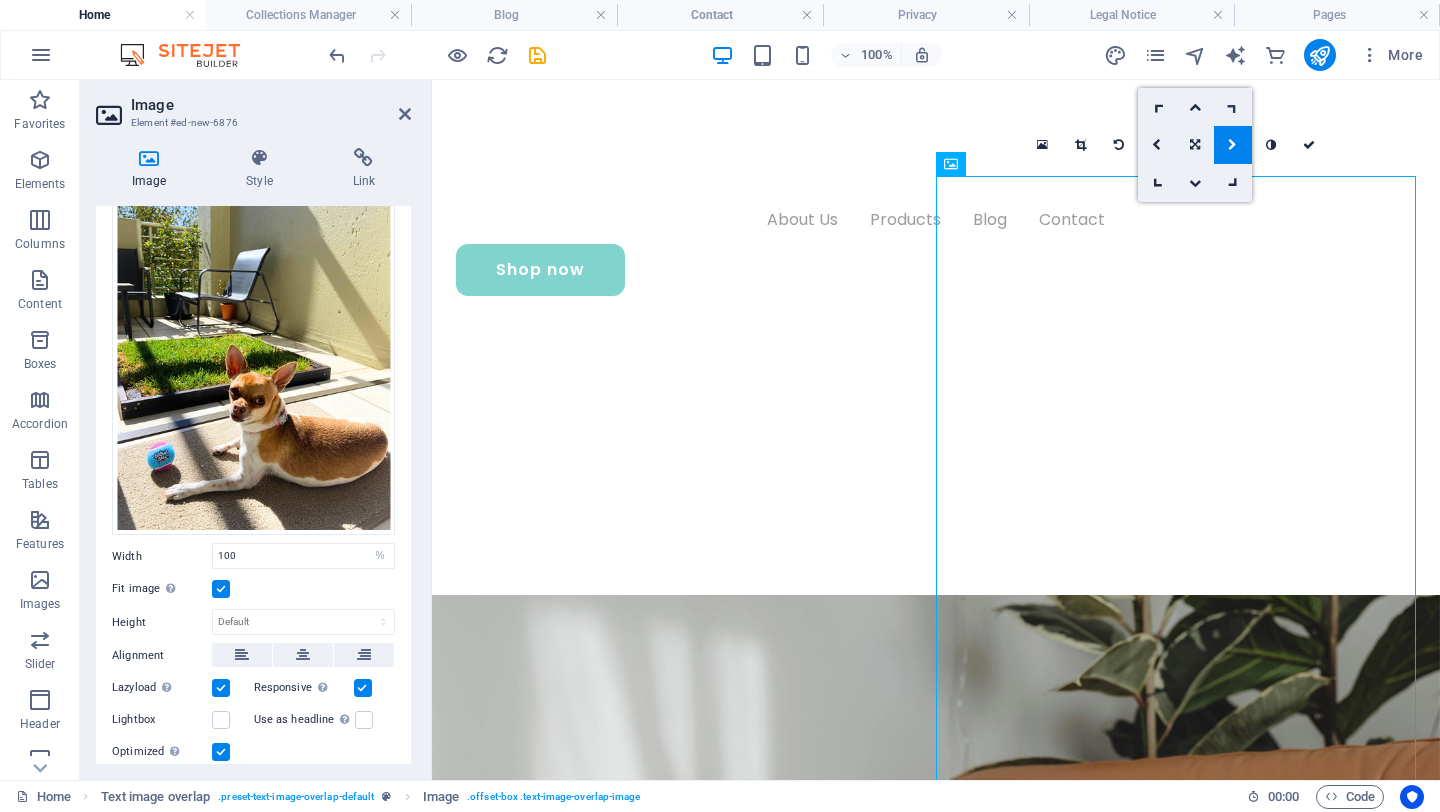click at bounding box center [1233, 107] 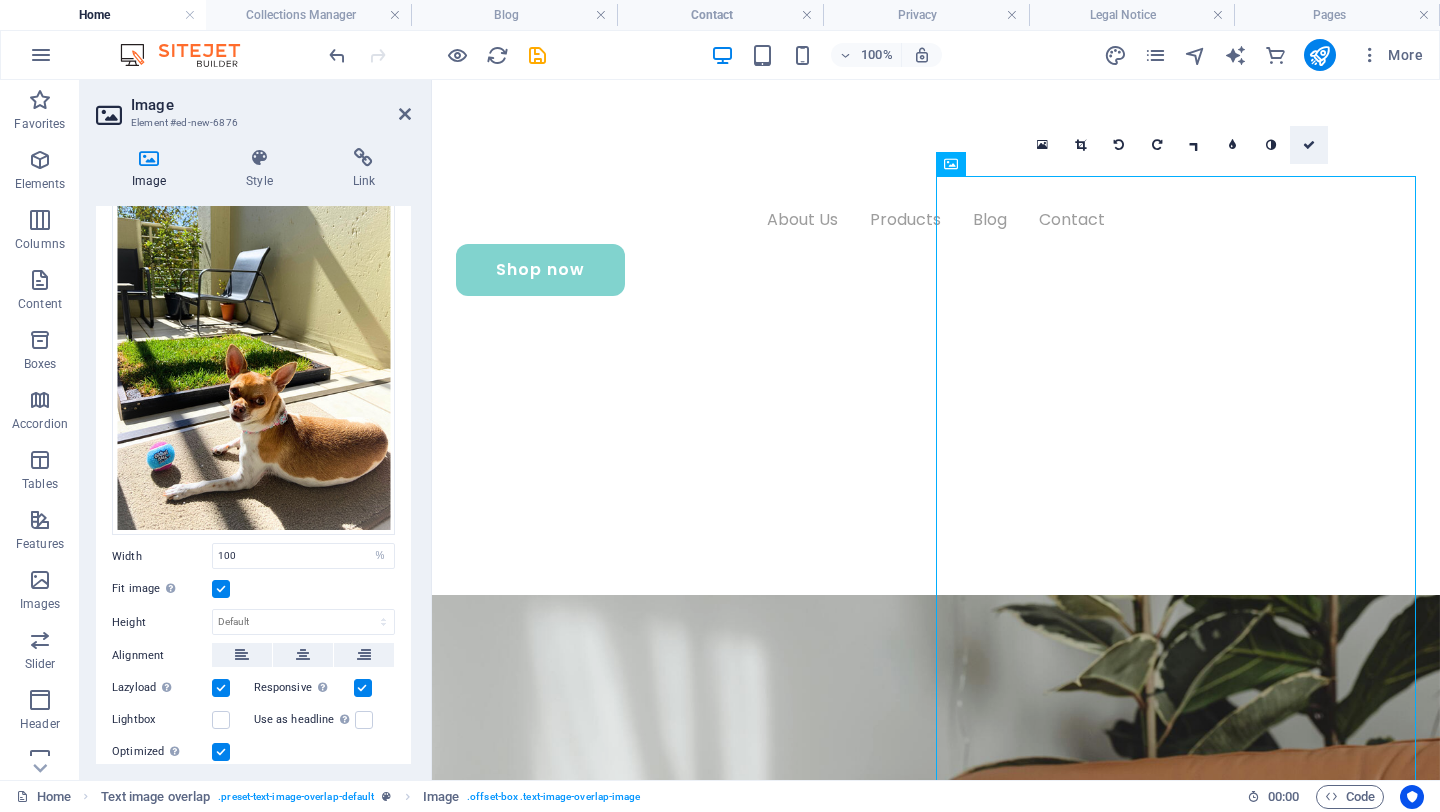 click at bounding box center [1309, 145] 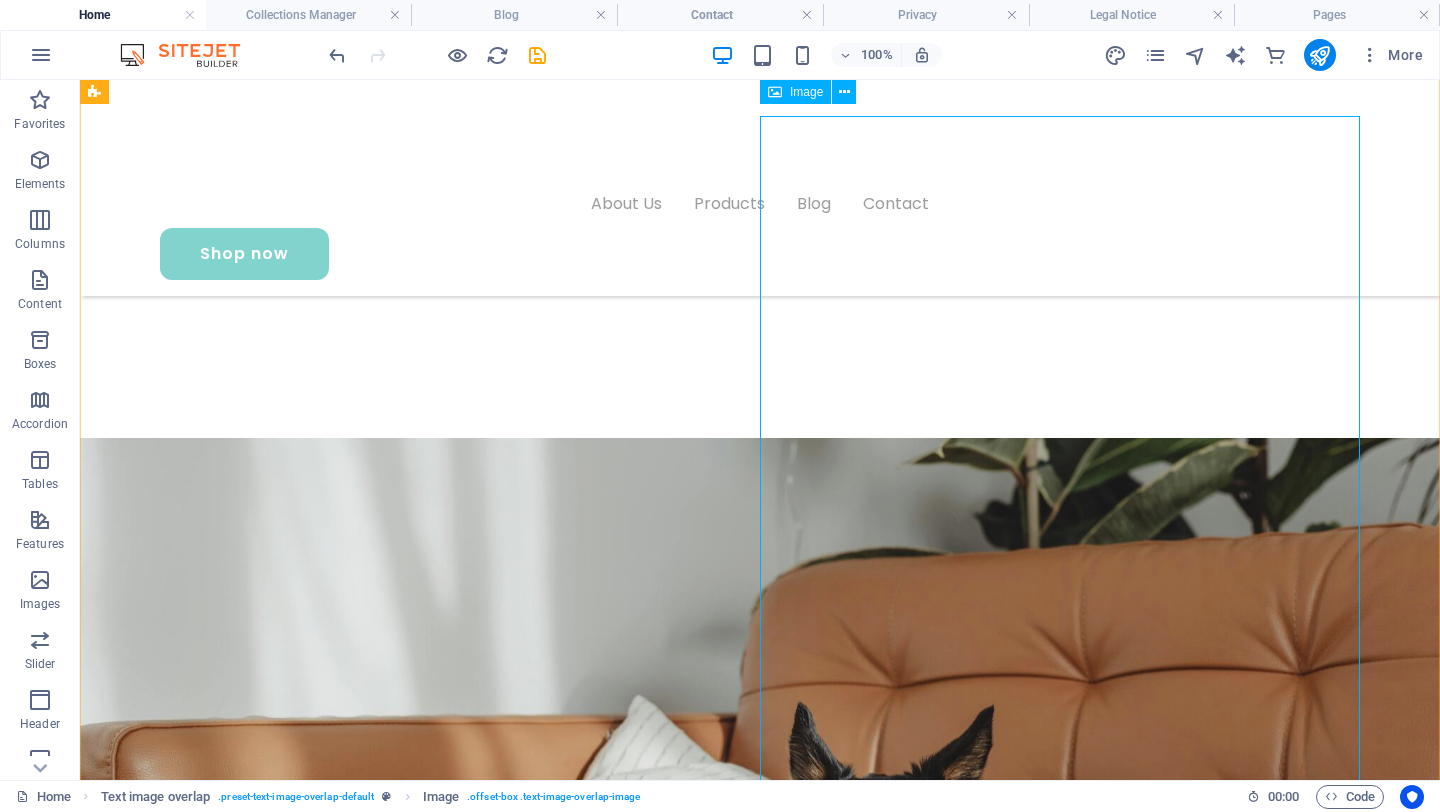 scroll, scrollTop: 879, scrollLeft: 0, axis: vertical 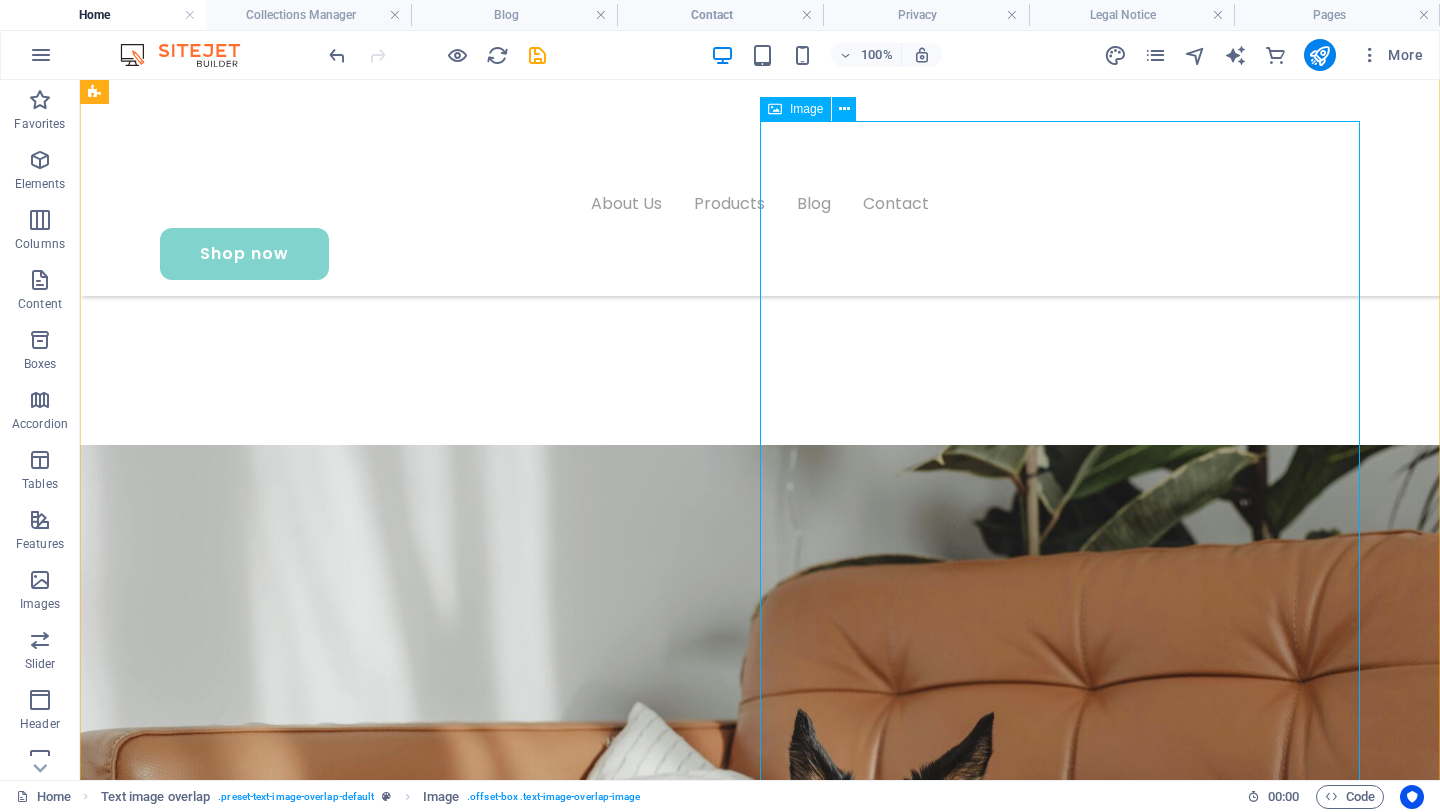 click at bounding box center [760, 2553] 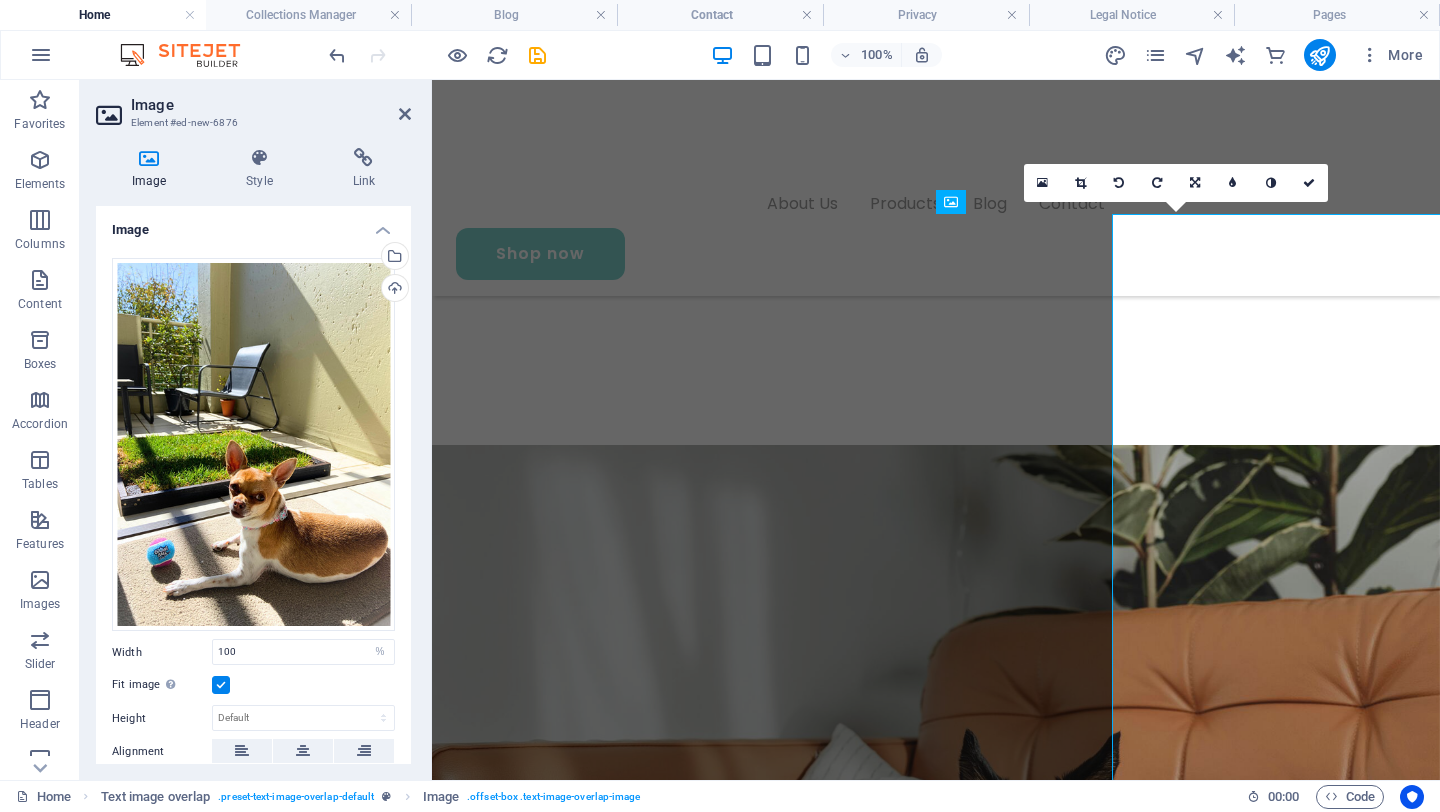 click on "About Us Products Blog Contact Shop now Designed for Dogs. Loved by Humans Natural Potty Solutions for Urban Dogs" at bounding box center [936, 654] 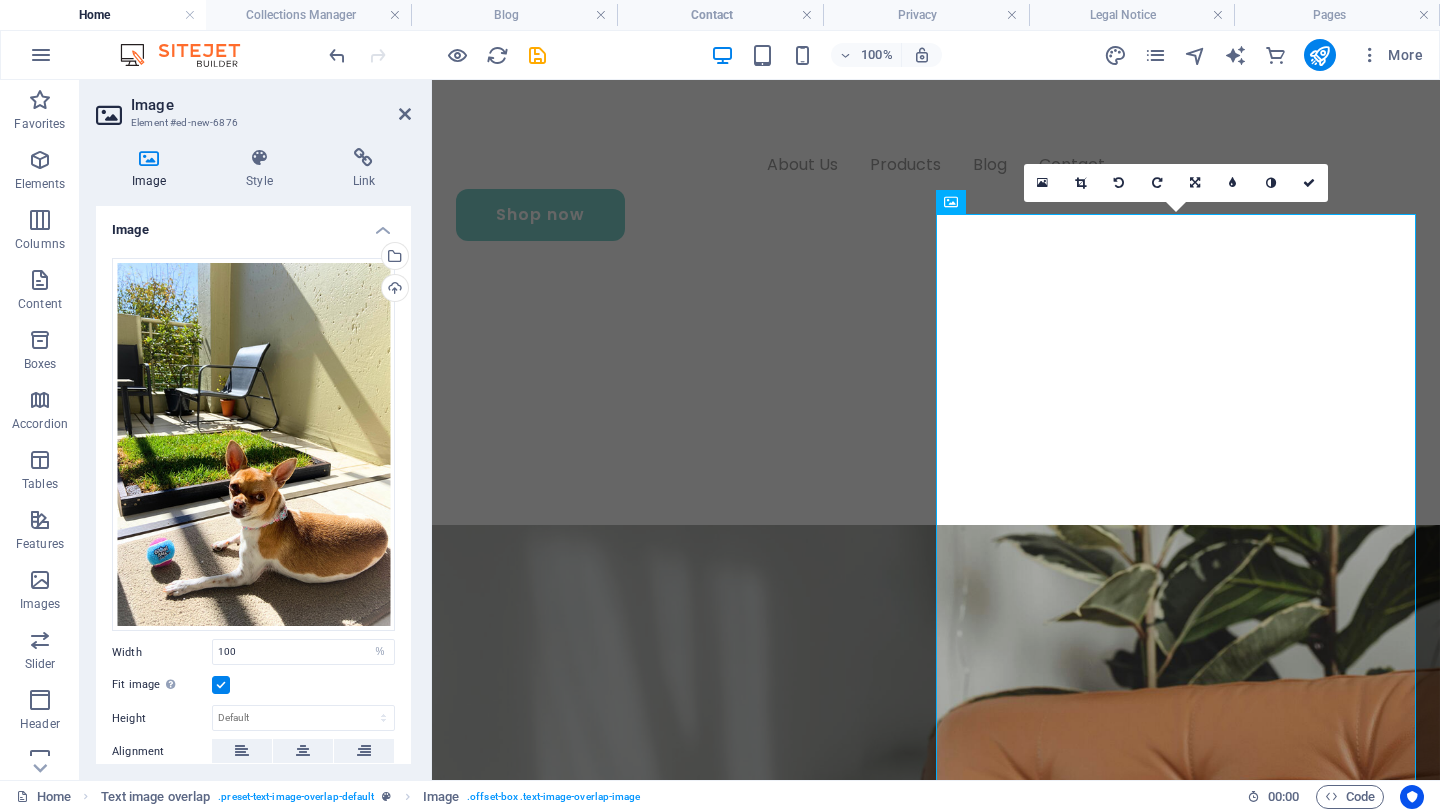 scroll, scrollTop: 786, scrollLeft: 0, axis: vertical 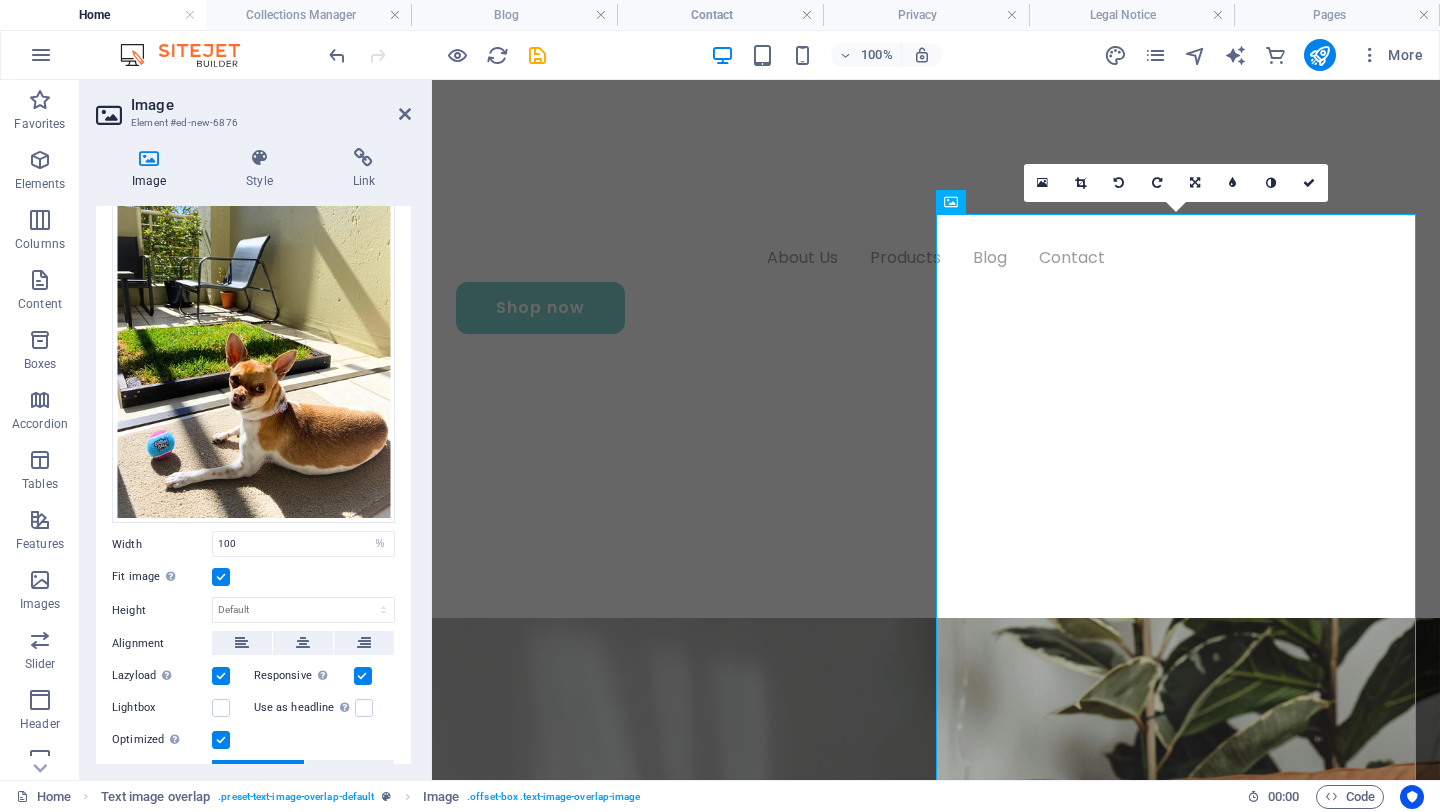 click at bounding box center (221, 577) 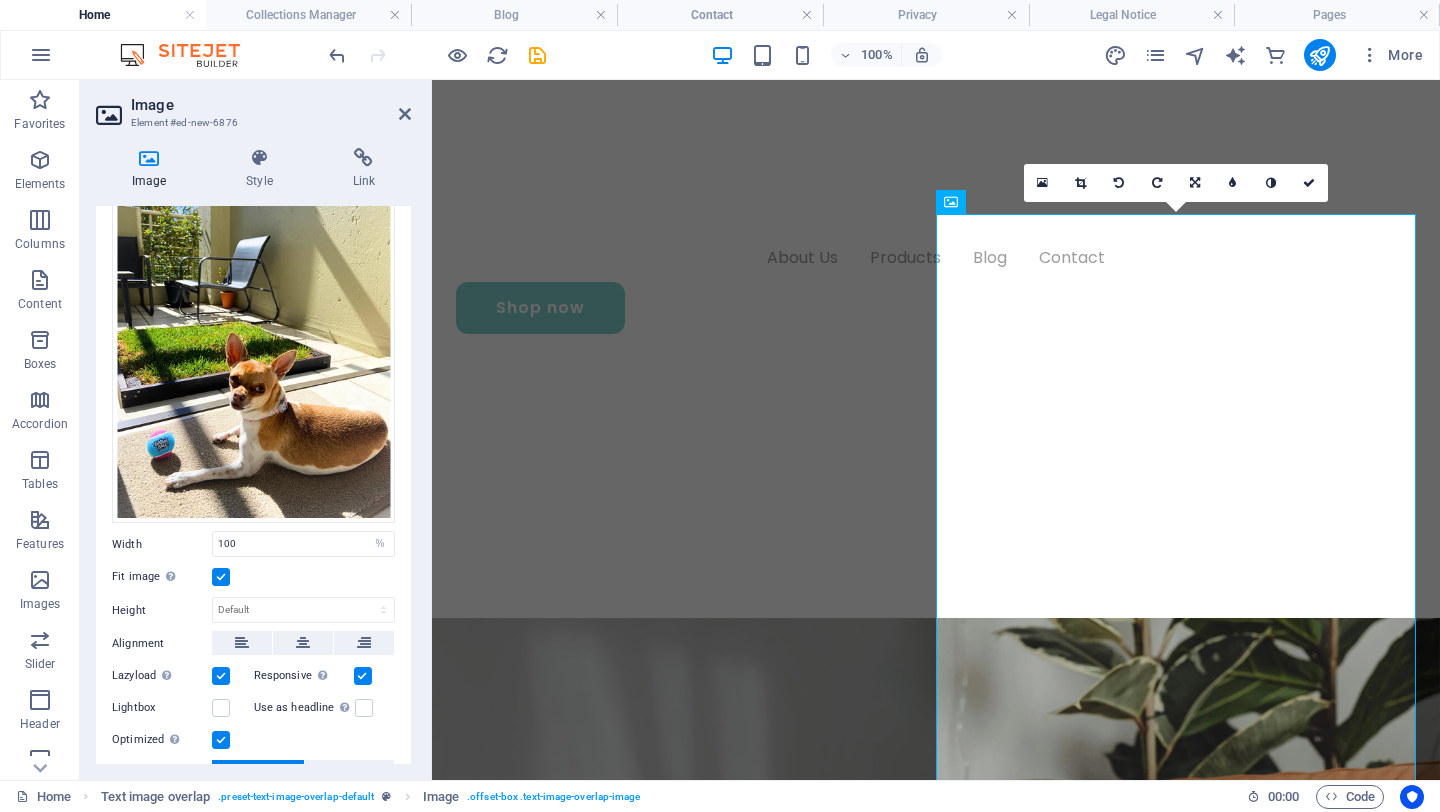 click on "Fit image Automatically fit image to a fixed width and height" at bounding box center [0, 0] 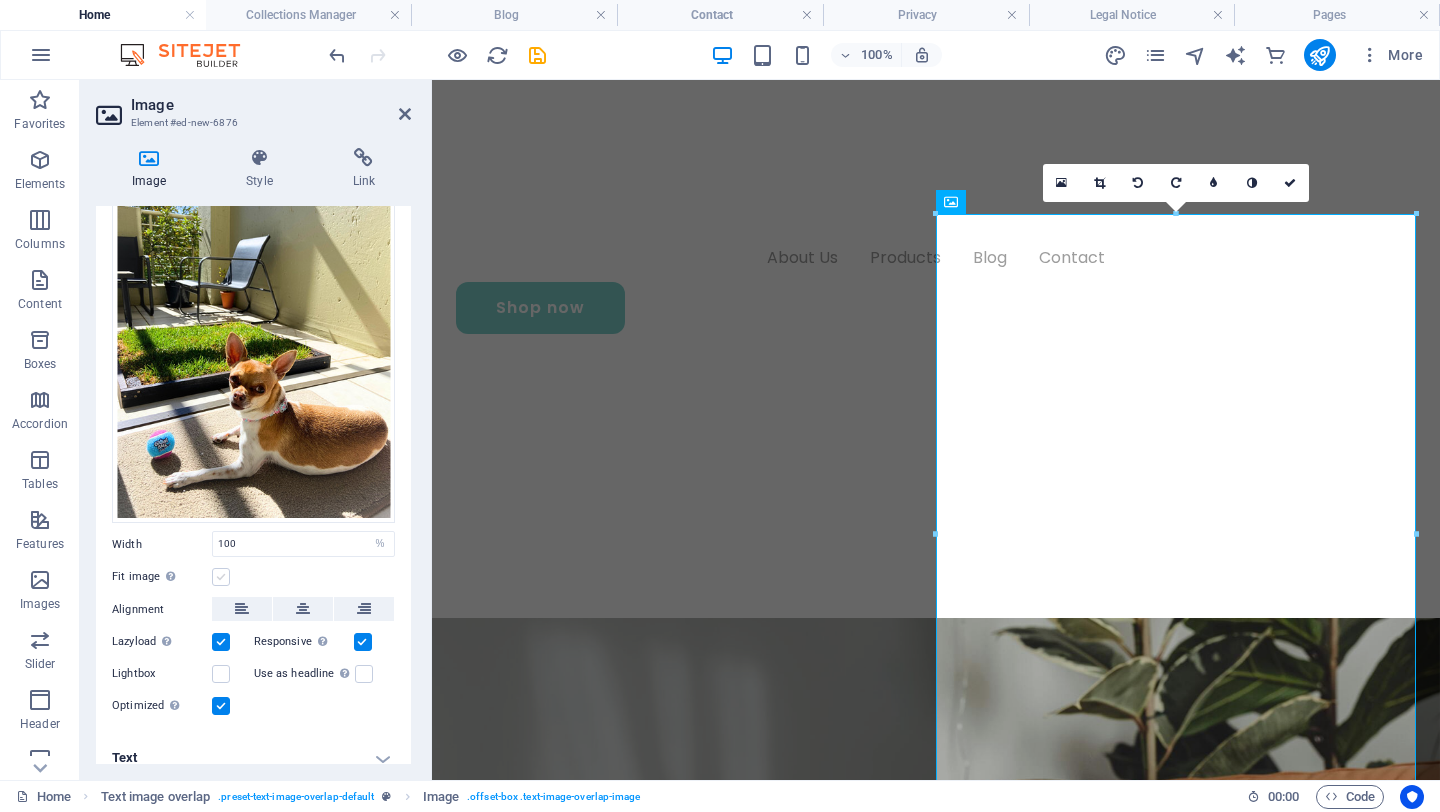 click at bounding box center [221, 577] 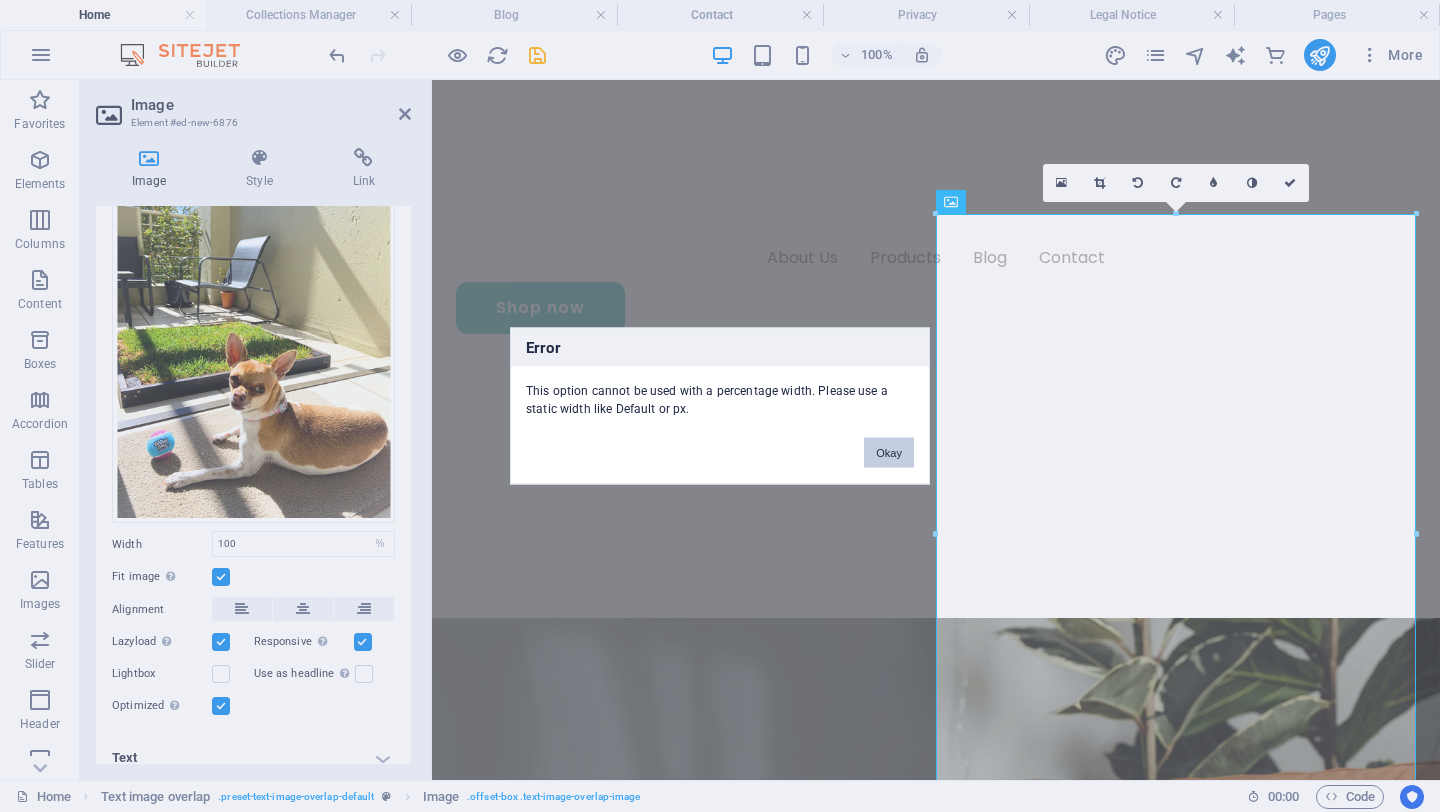 click on "Okay" at bounding box center [889, 453] 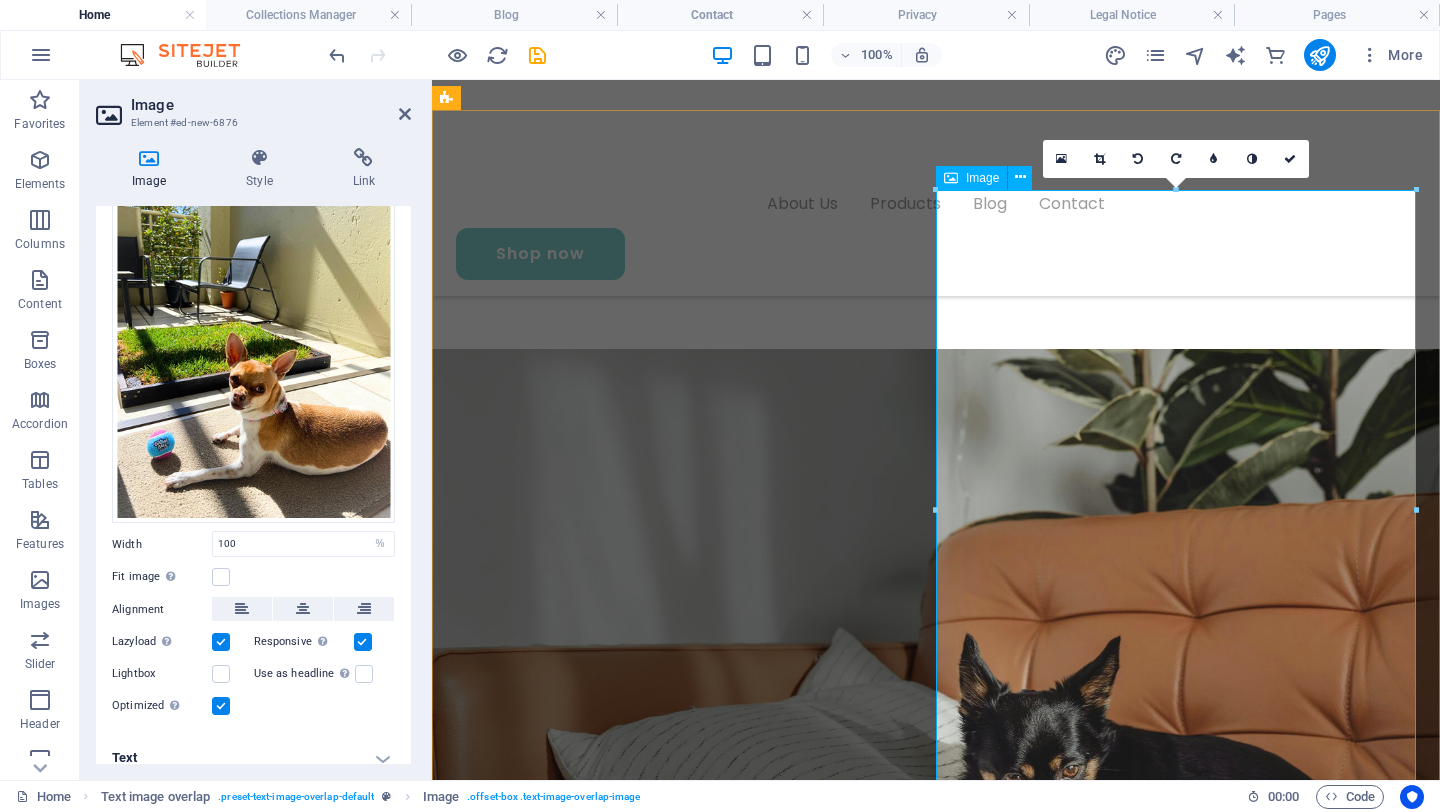 scroll, scrollTop: 1031, scrollLeft: 0, axis: vertical 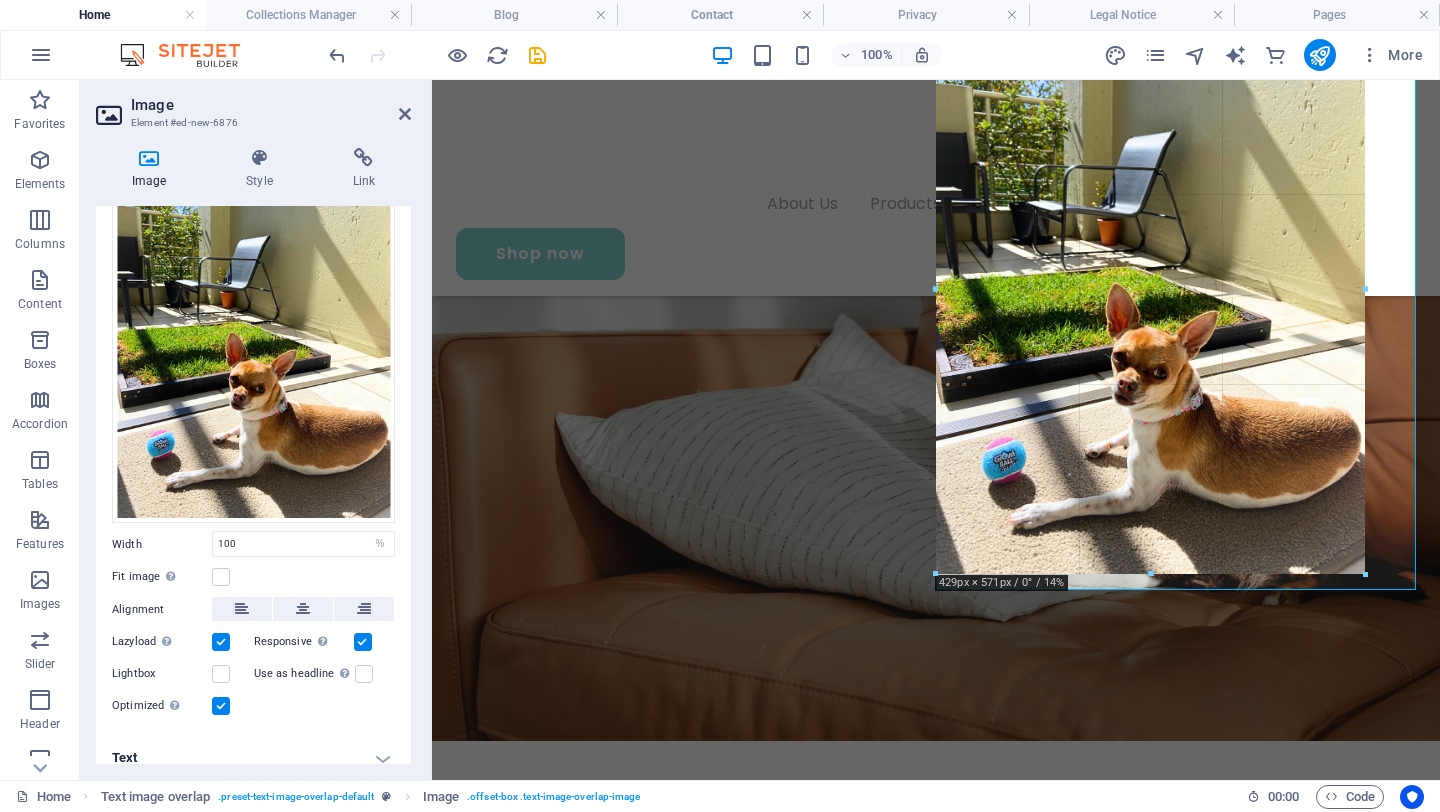 drag, startPoint x: 935, startPoint y: 604, endPoint x: 1038, endPoint y: 531, distance: 126.24579 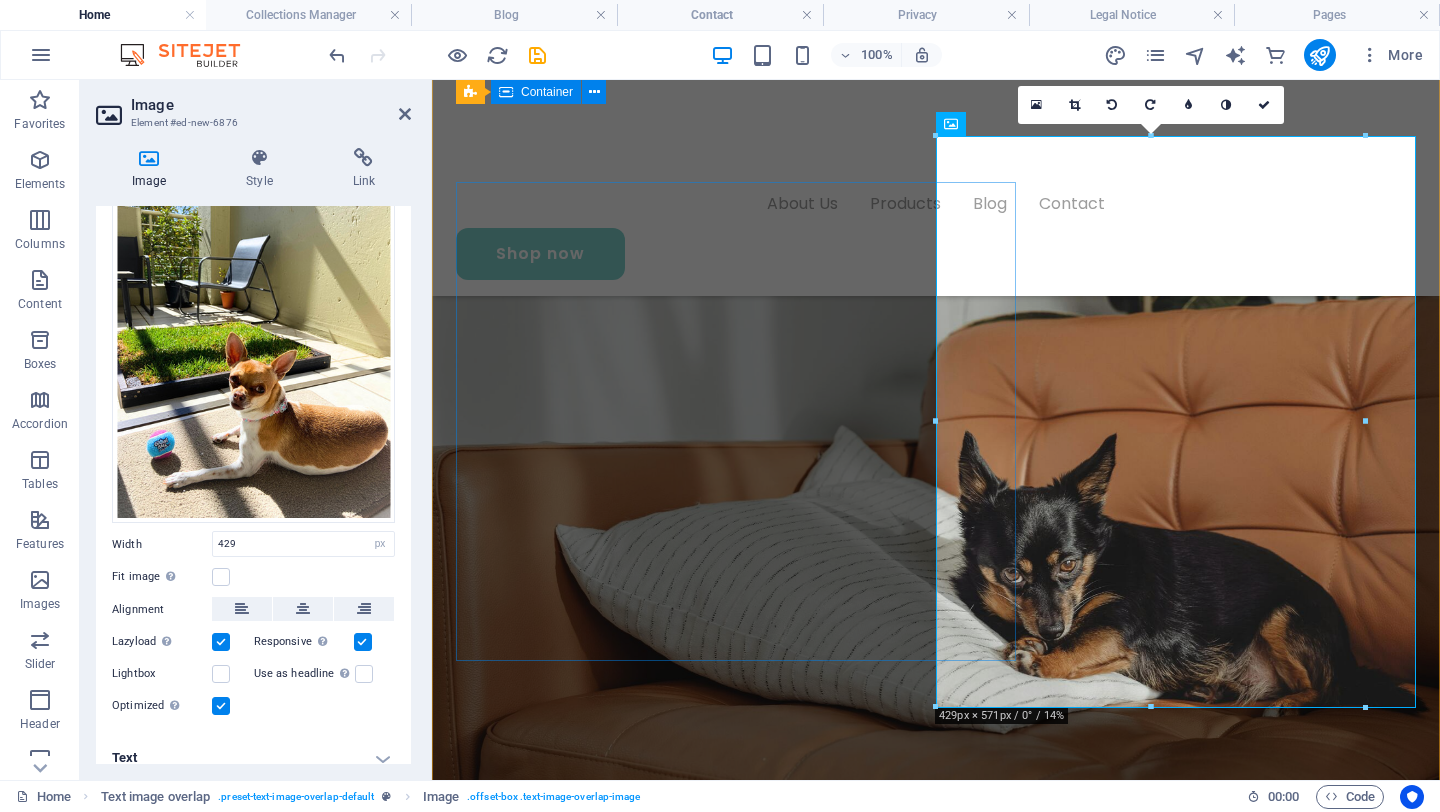scroll, scrollTop: 864, scrollLeft: 0, axis: vertical 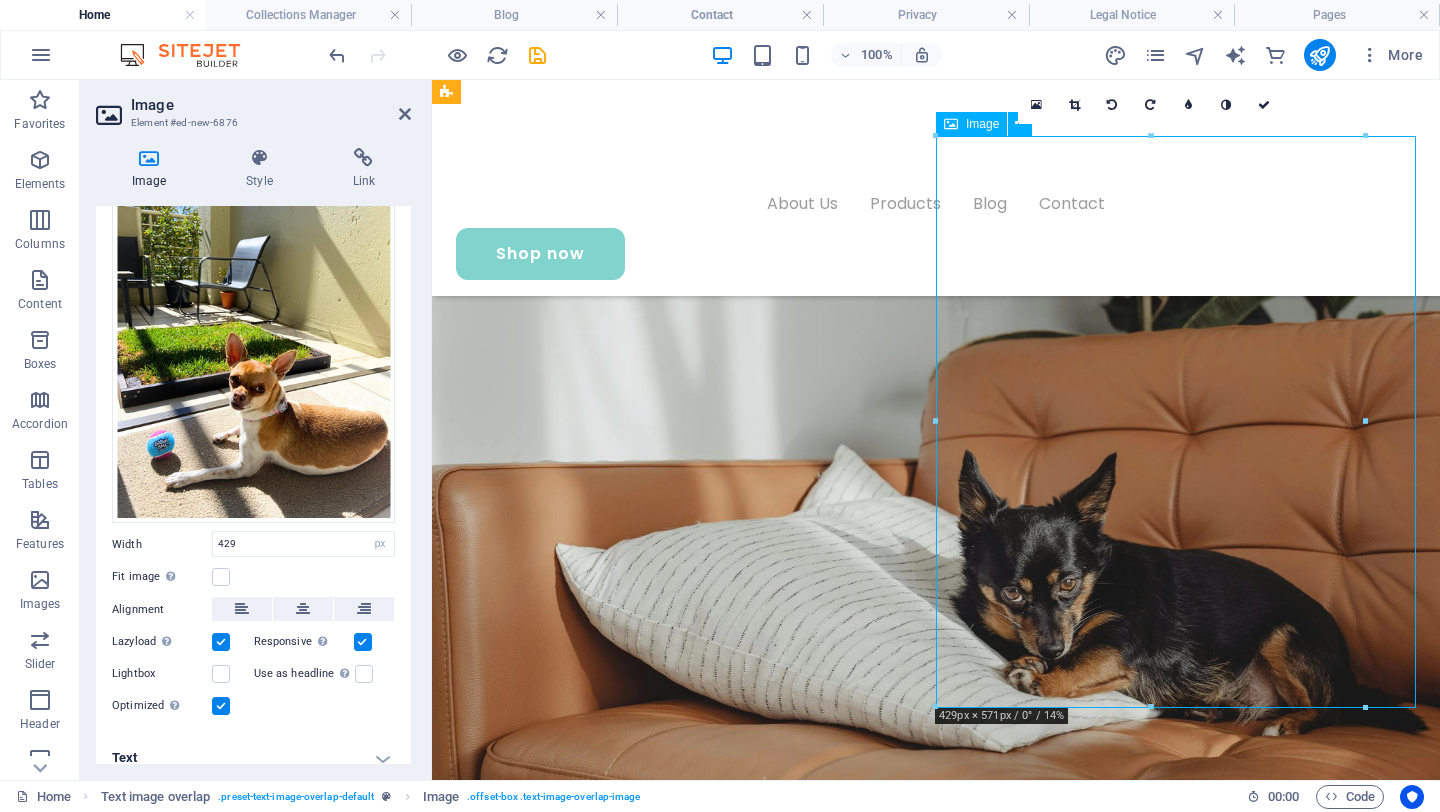 drag, startPoint x: 1168, startPoint y: 429, endPoint x: 1239, endPoint y: 429, distance: 71 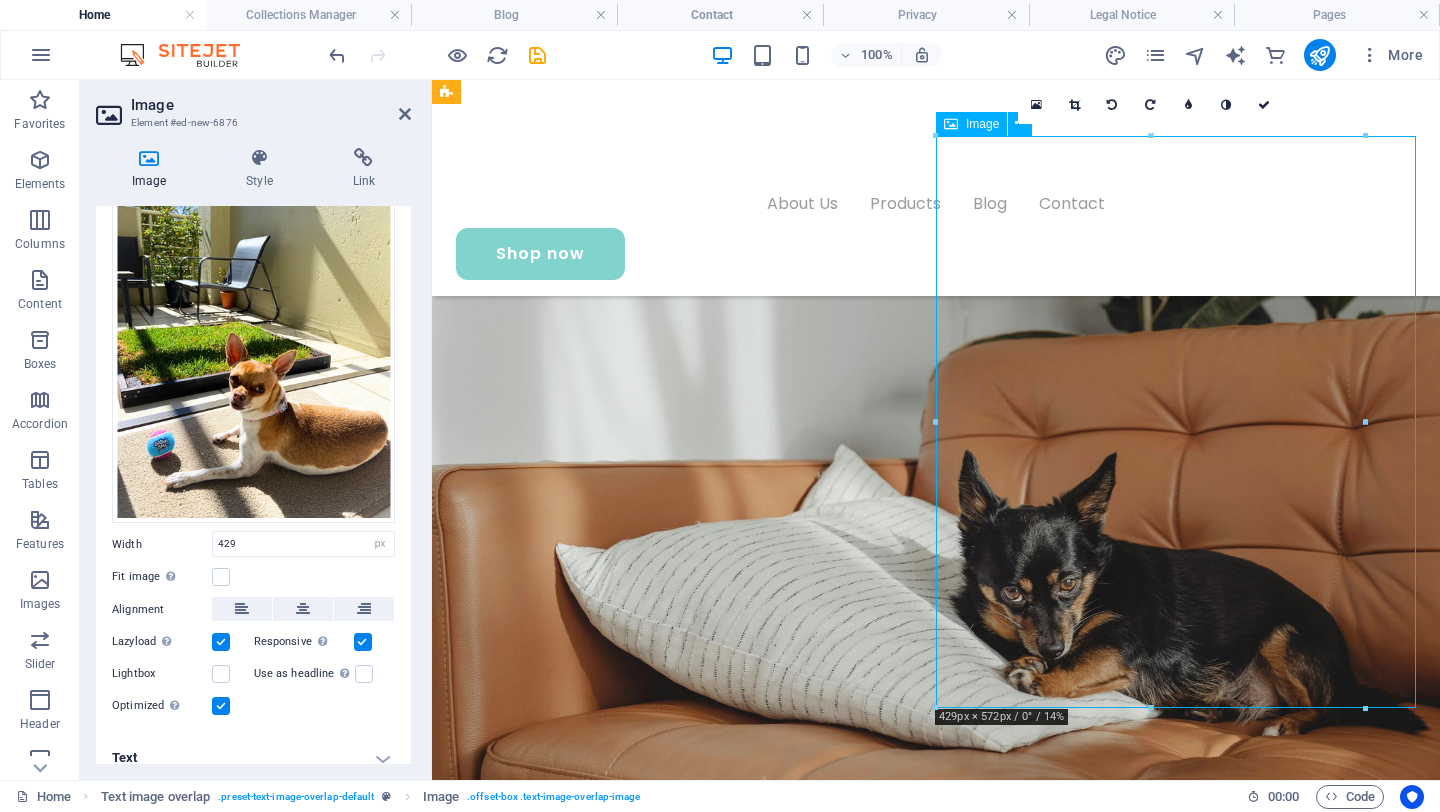 drag, startPoint x: 1239, startPoint y: 429, endPoint x: 1191, endPoint y: 427, distance: 48.04165 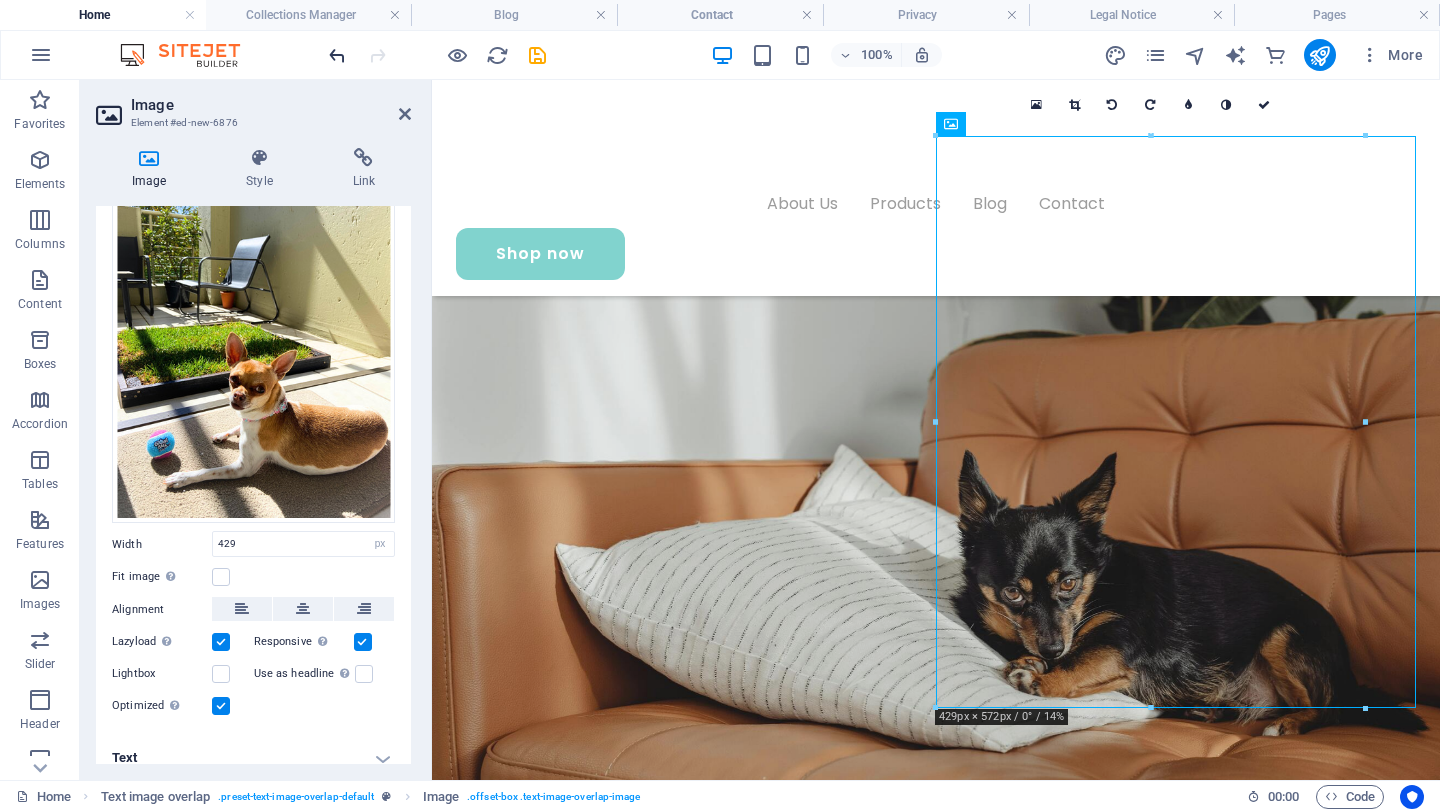 click at bounding box center (337, 55) 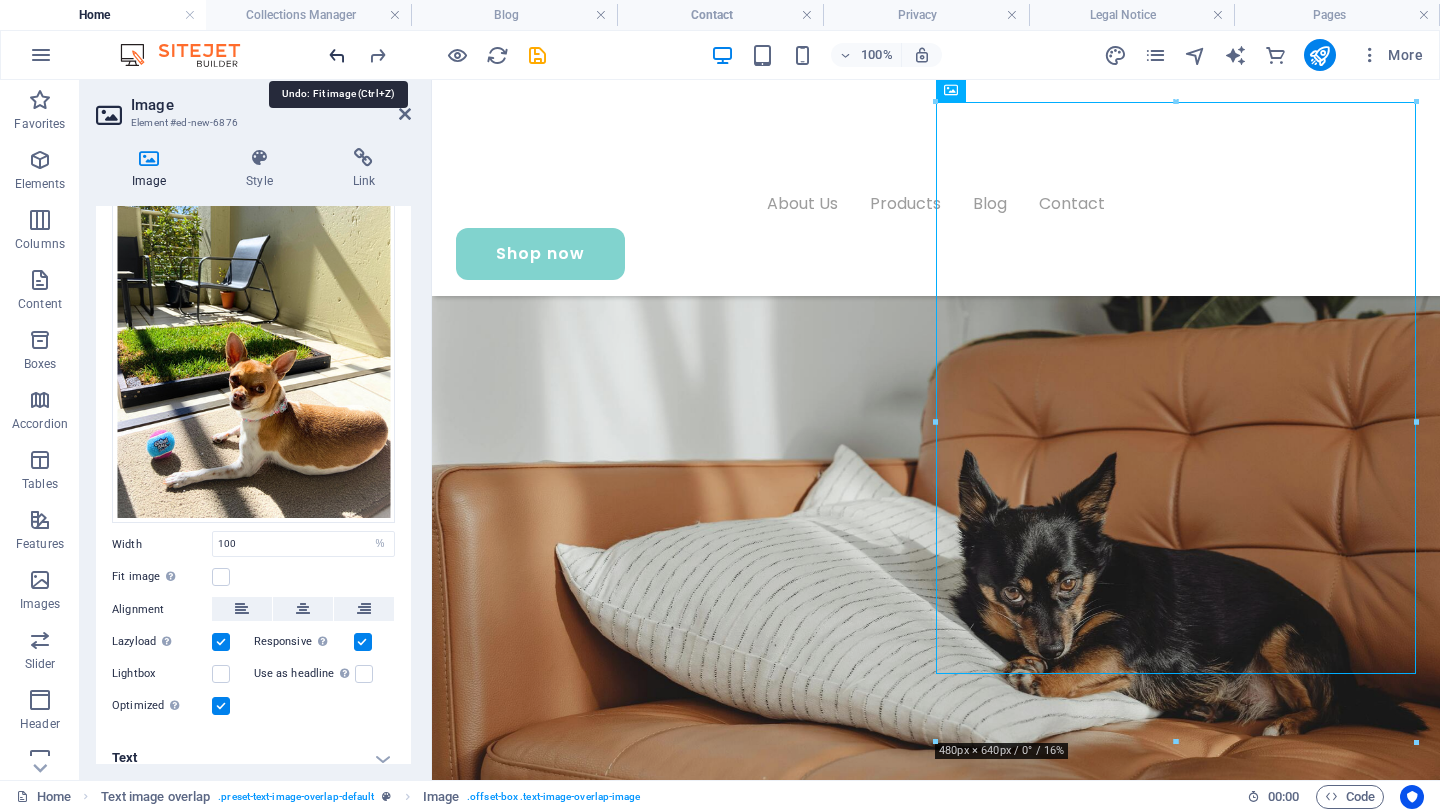 scroll, scrollTop: 898, scrollLeft: 0, axis: vertical 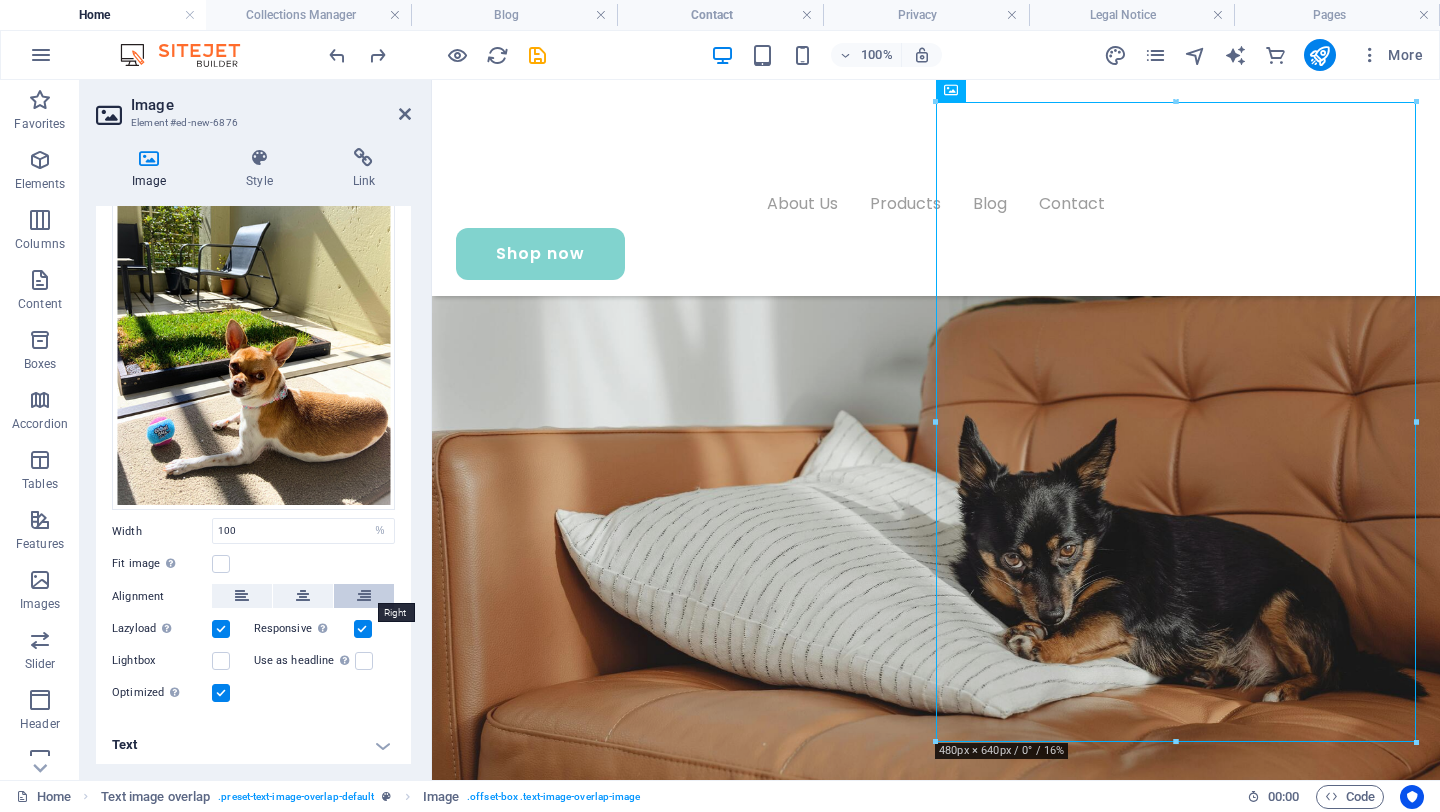 click at bounding box center (364, 596) 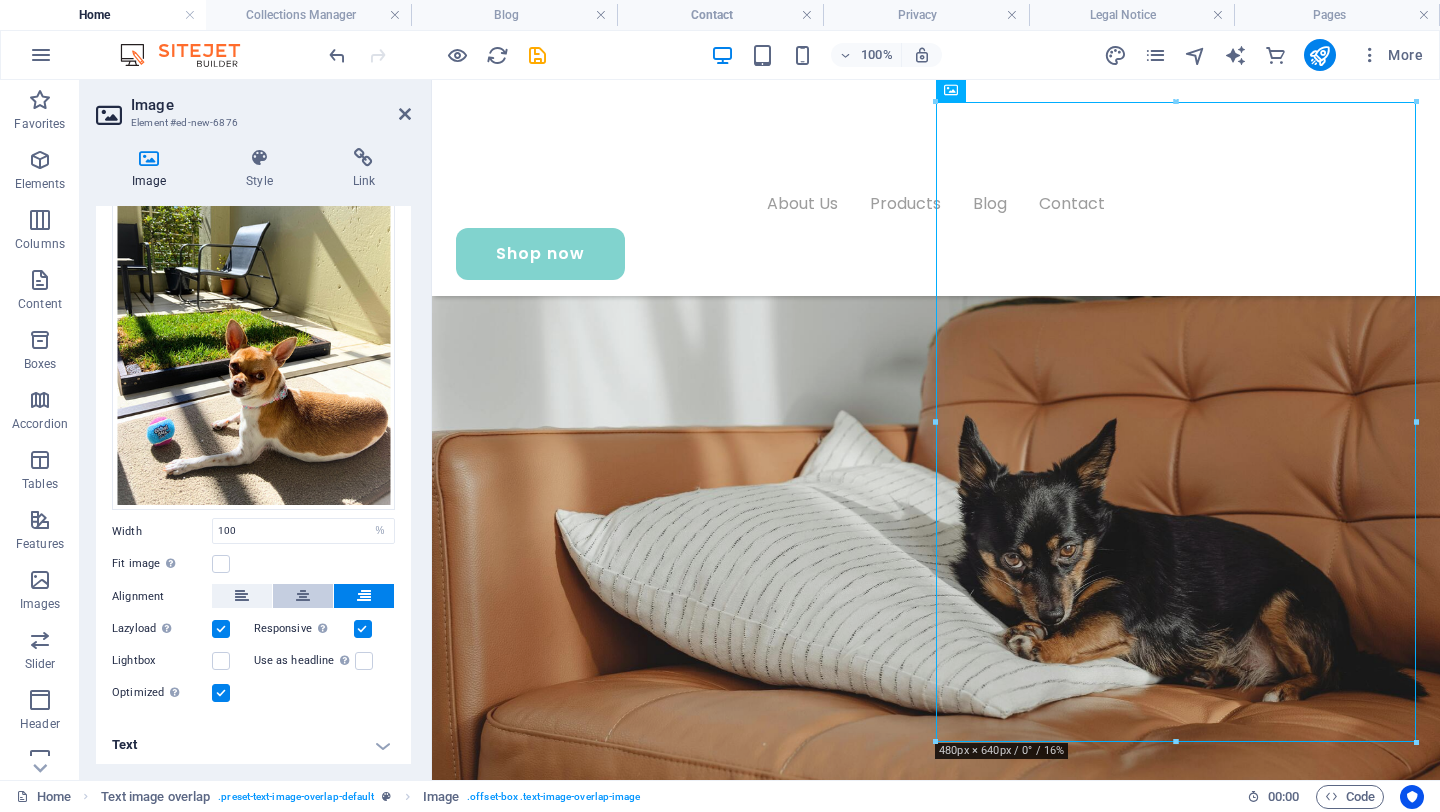click at bounding box center [303, 596] 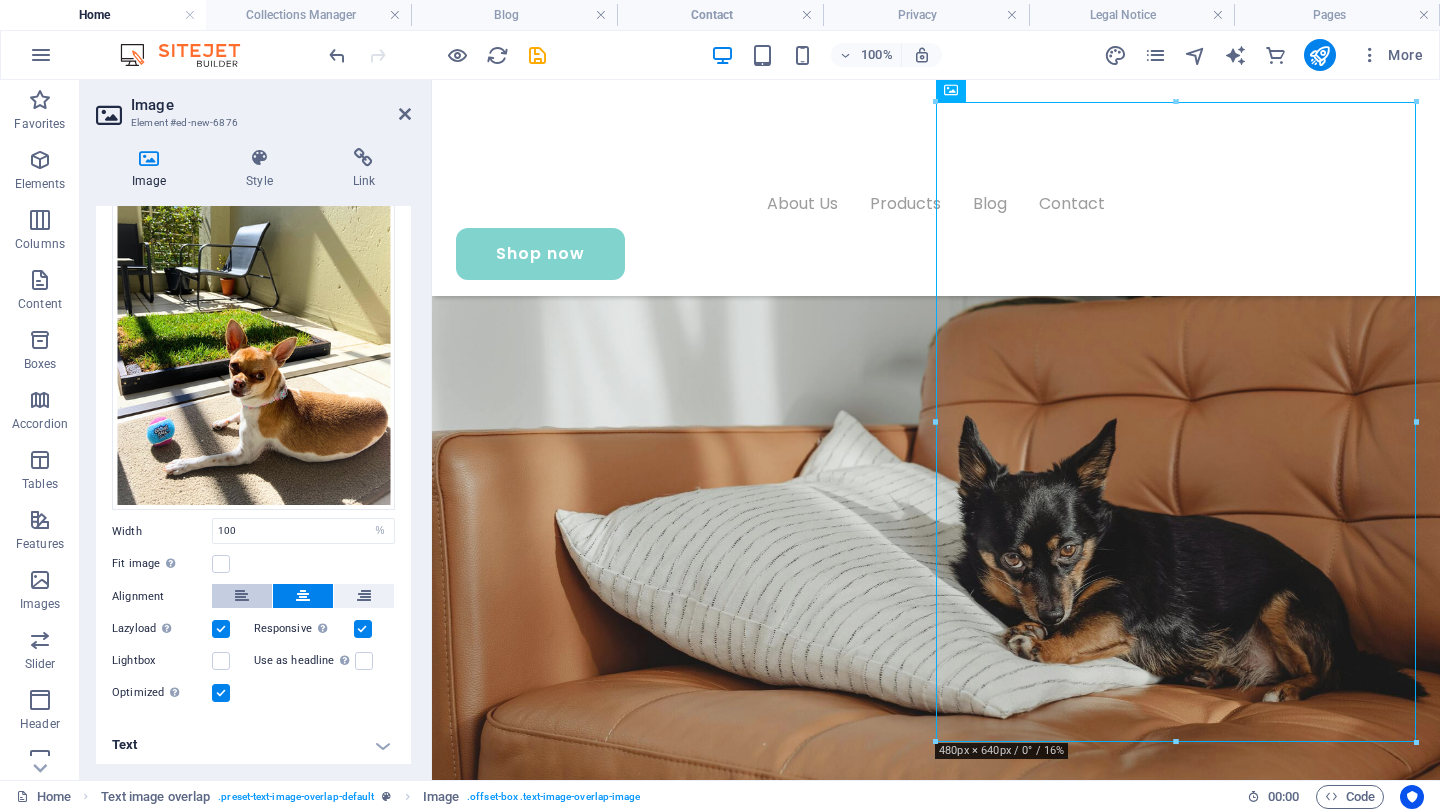 click at bounding box center [242, 596] 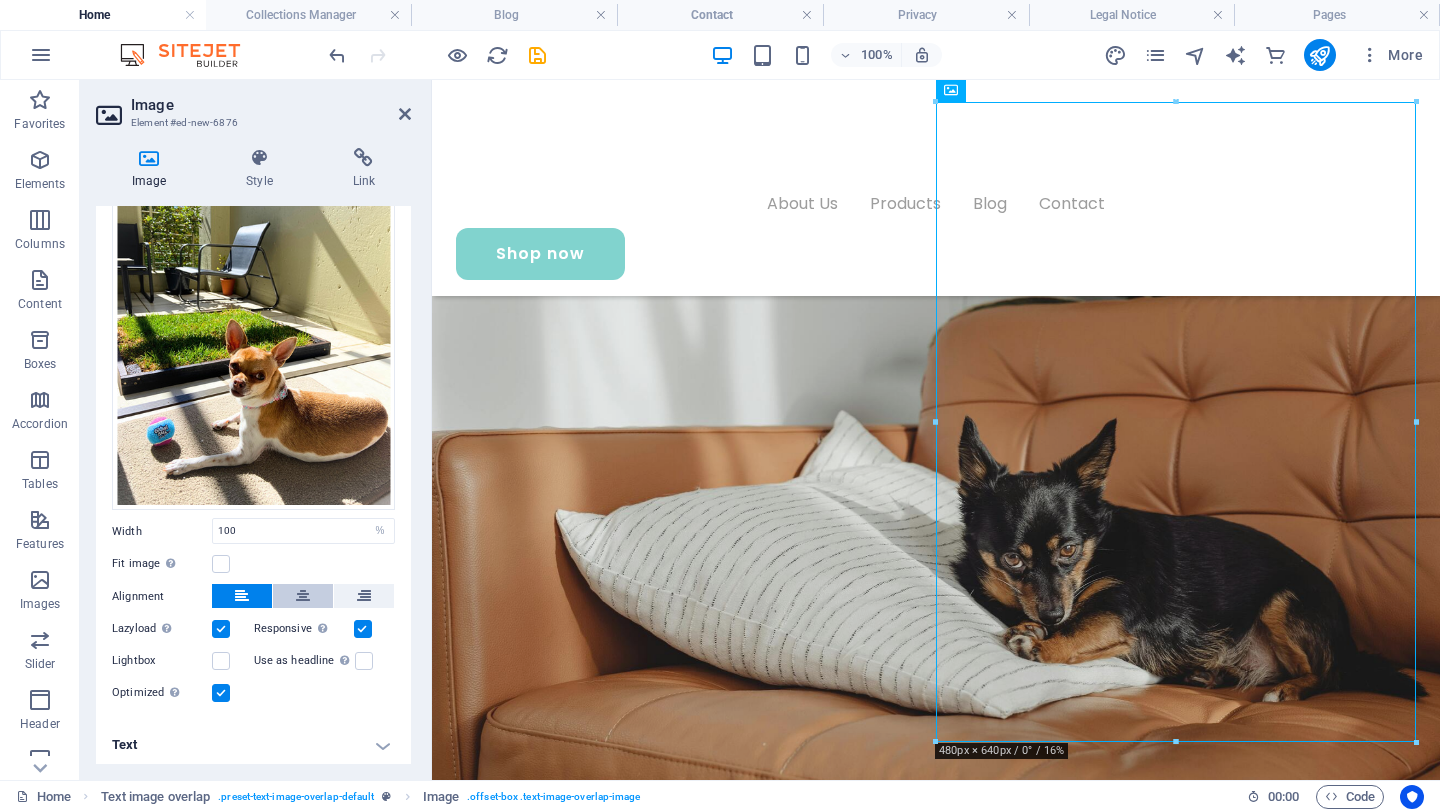 click at bounding box center [303, 596] 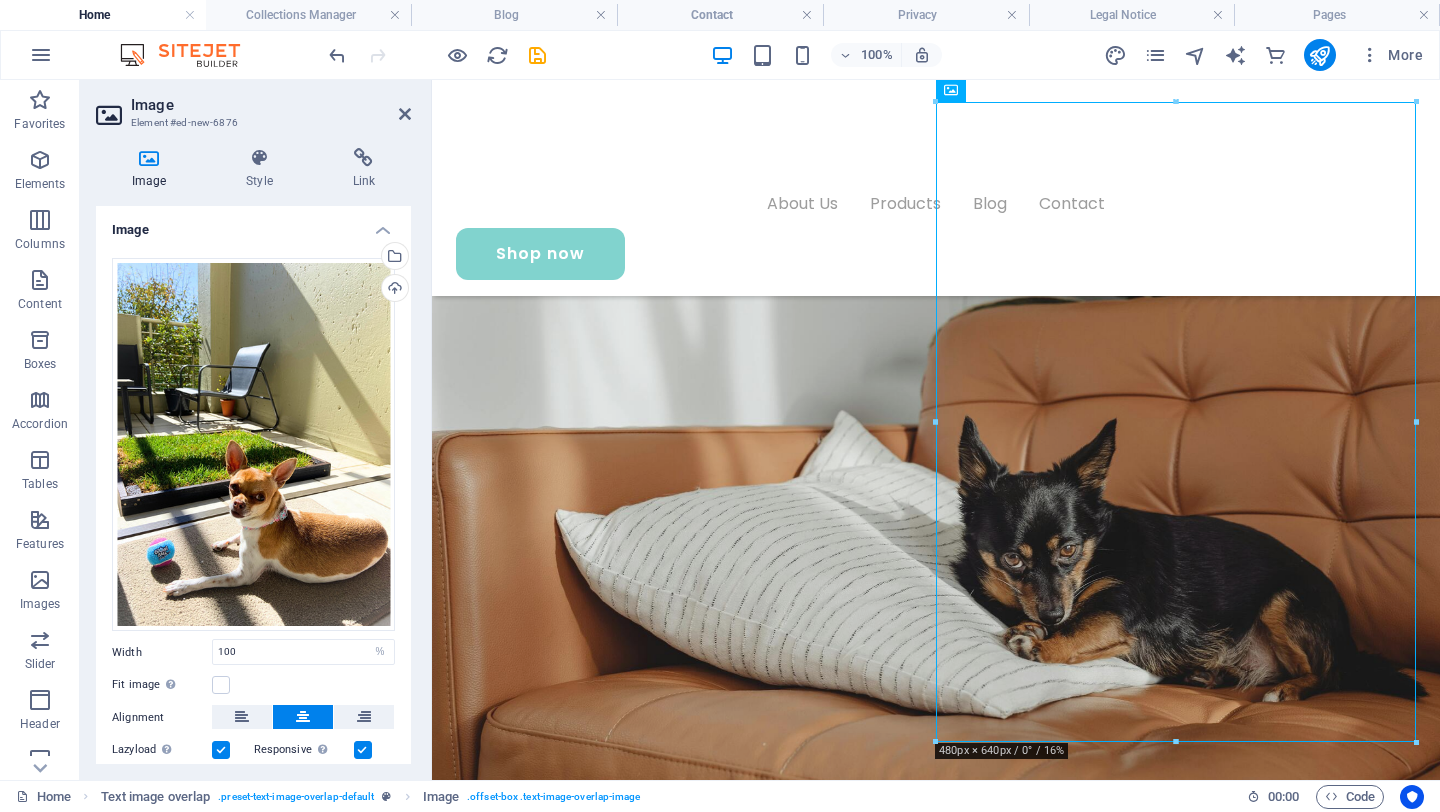 scroll, scrollTop: 121, scrollLeft: 0, axis: vertical 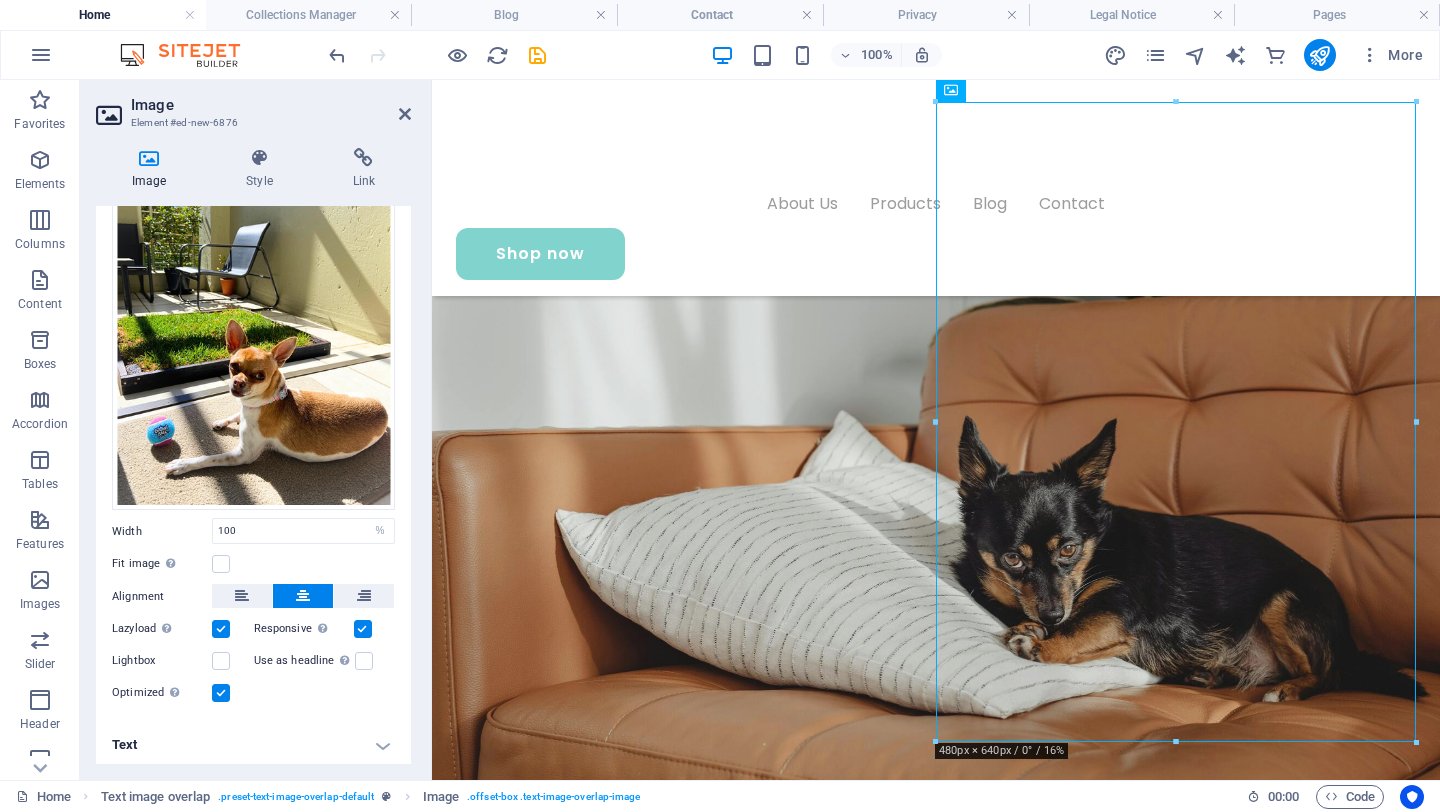 click on "Text" at bounding box center [253, 745] 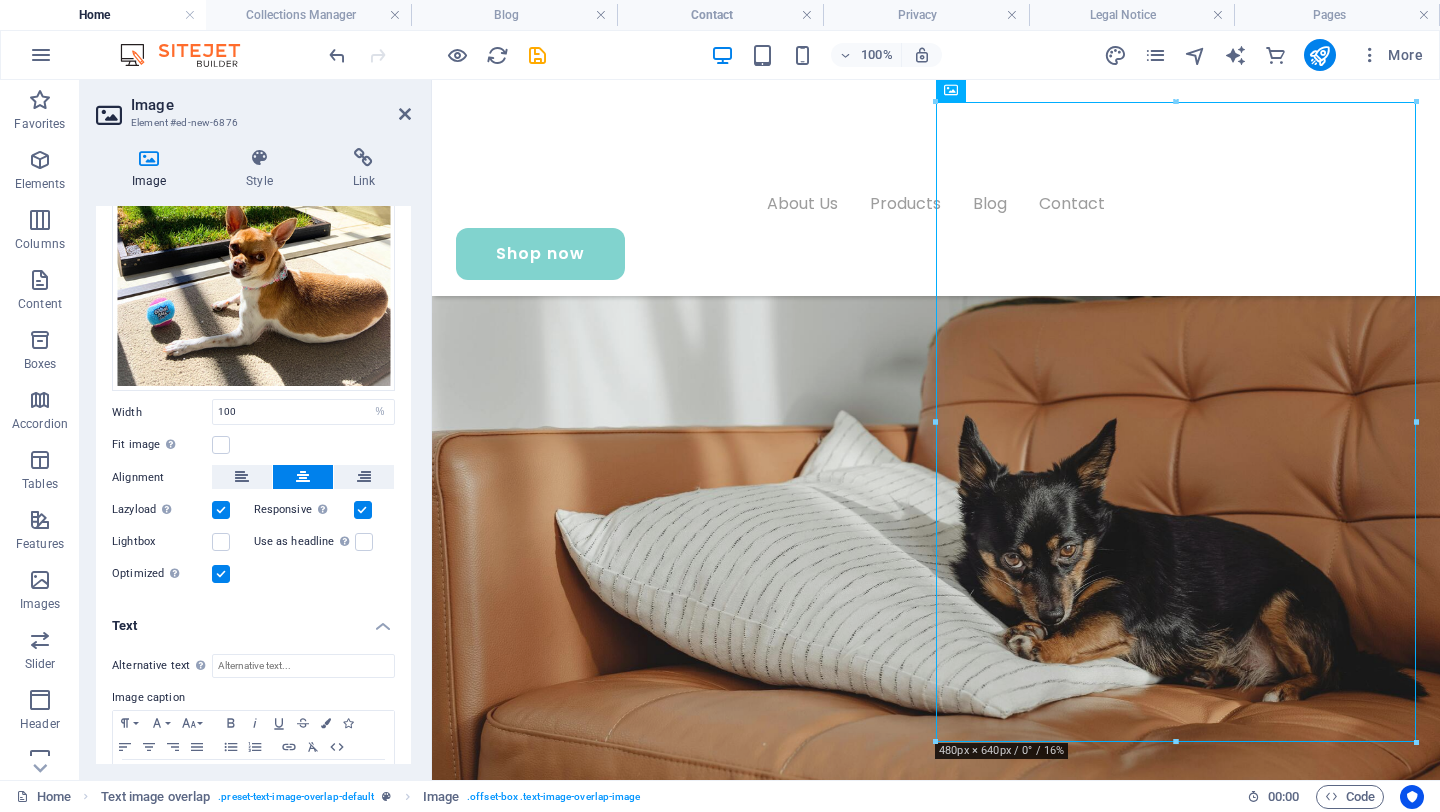 scroll, scrollTop: 309, scrollLeft: 0, axis: vertical 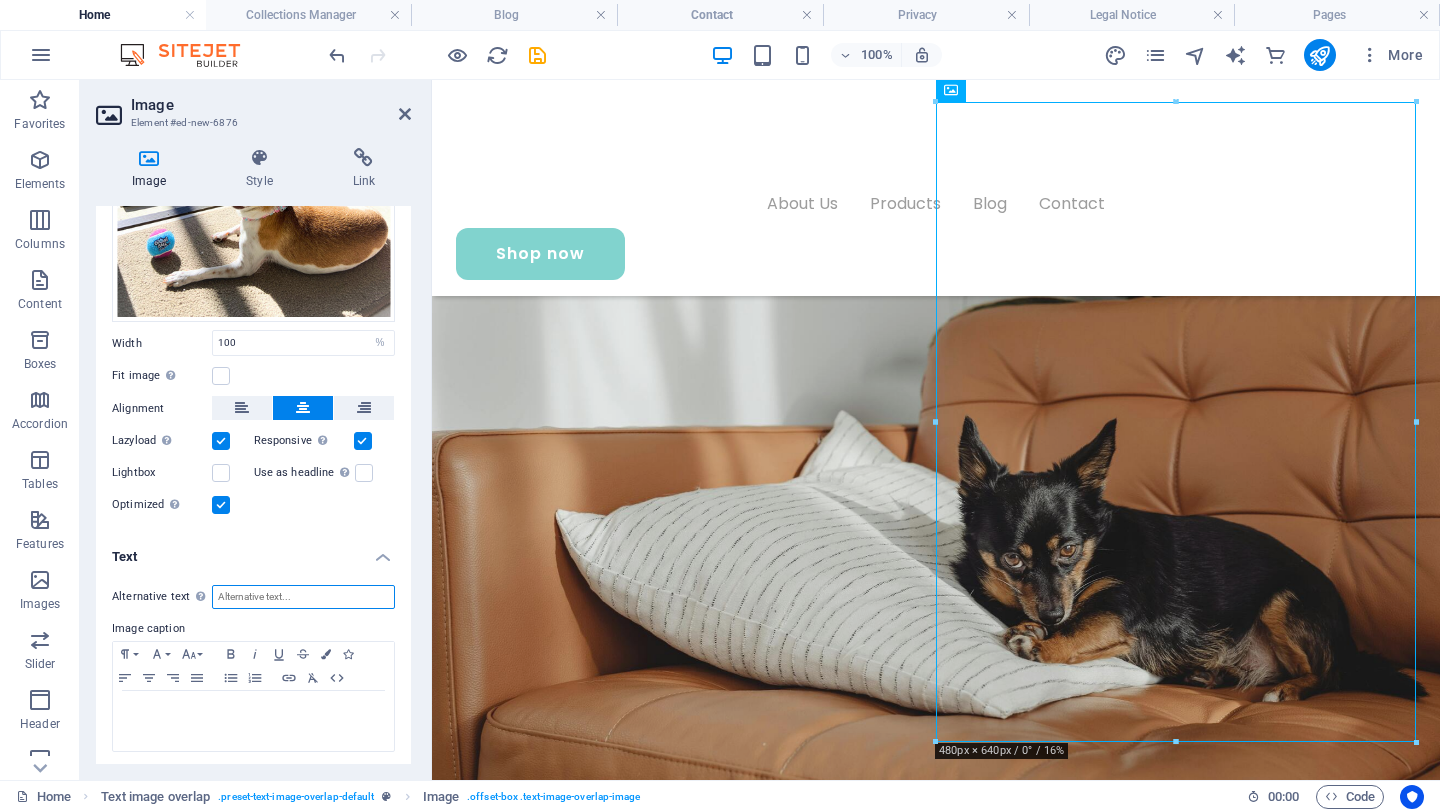 click on "Alternative text The alternative text is used by devices that cannot display images (e.g. image search engines) and should be added to every image to improve website accessibility." at bounding box center (303, 597) 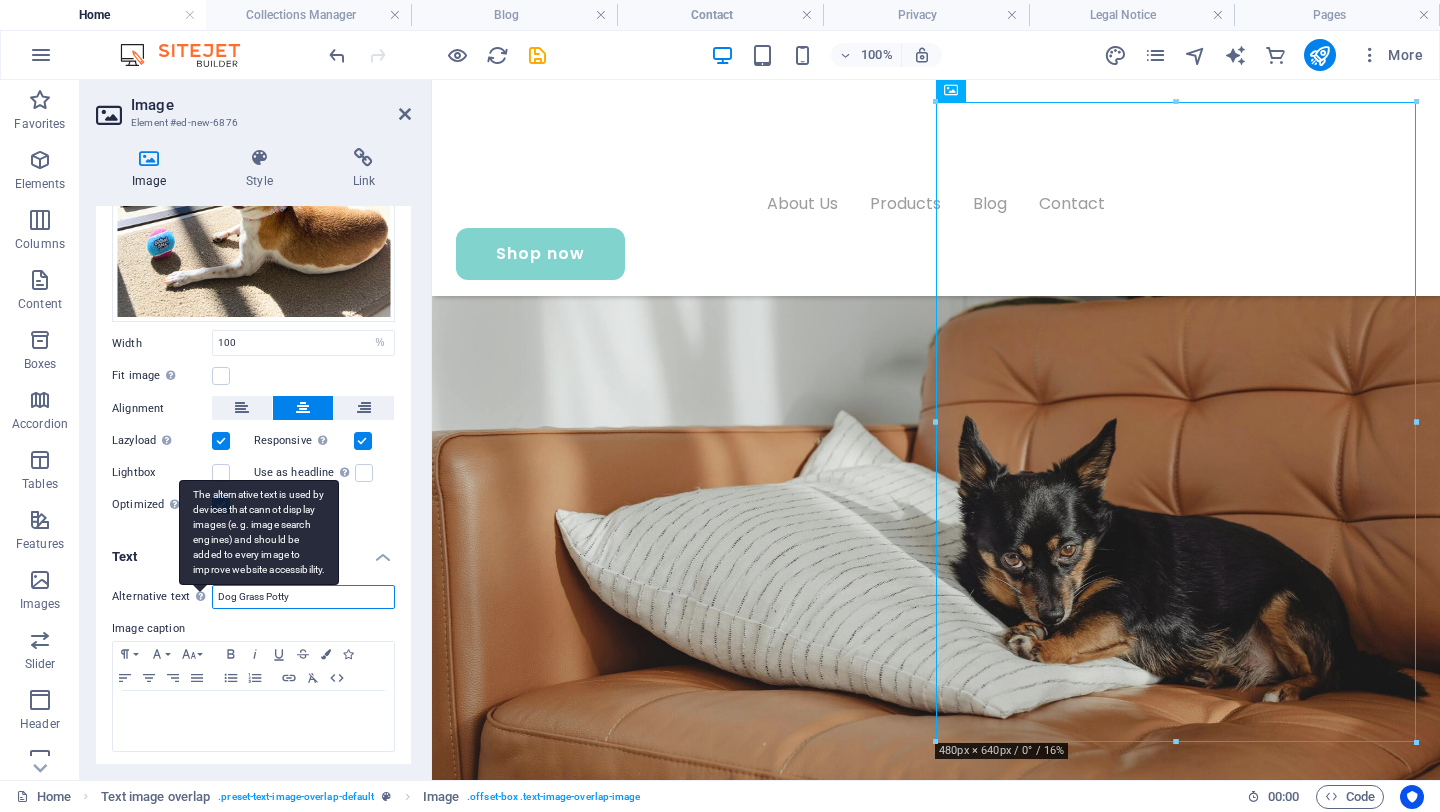 drag, startPoint x: 309, startPoint y: 591, endPoint x: 198, endPoint y: 591, distance: 111 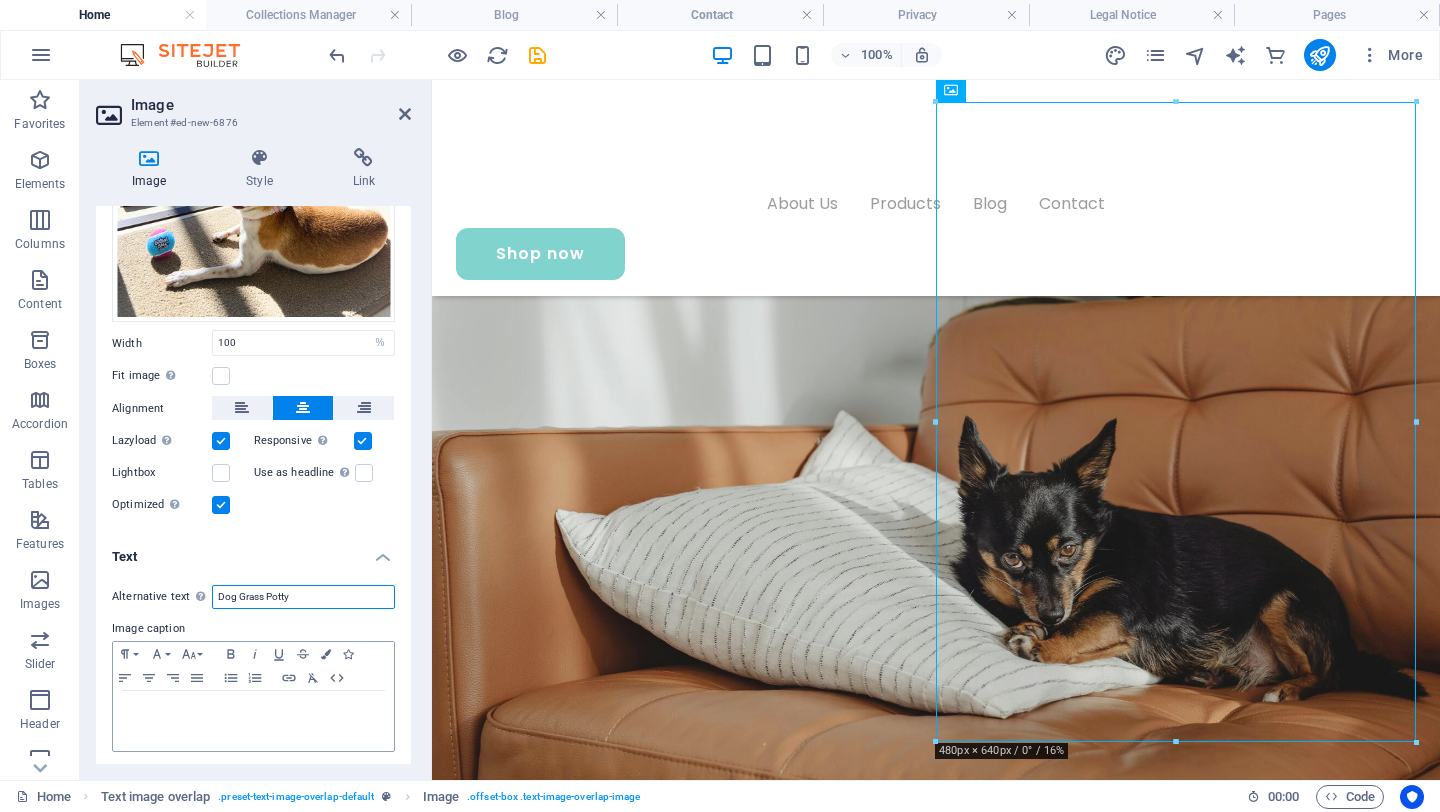 type on "Dog Grass Potty" 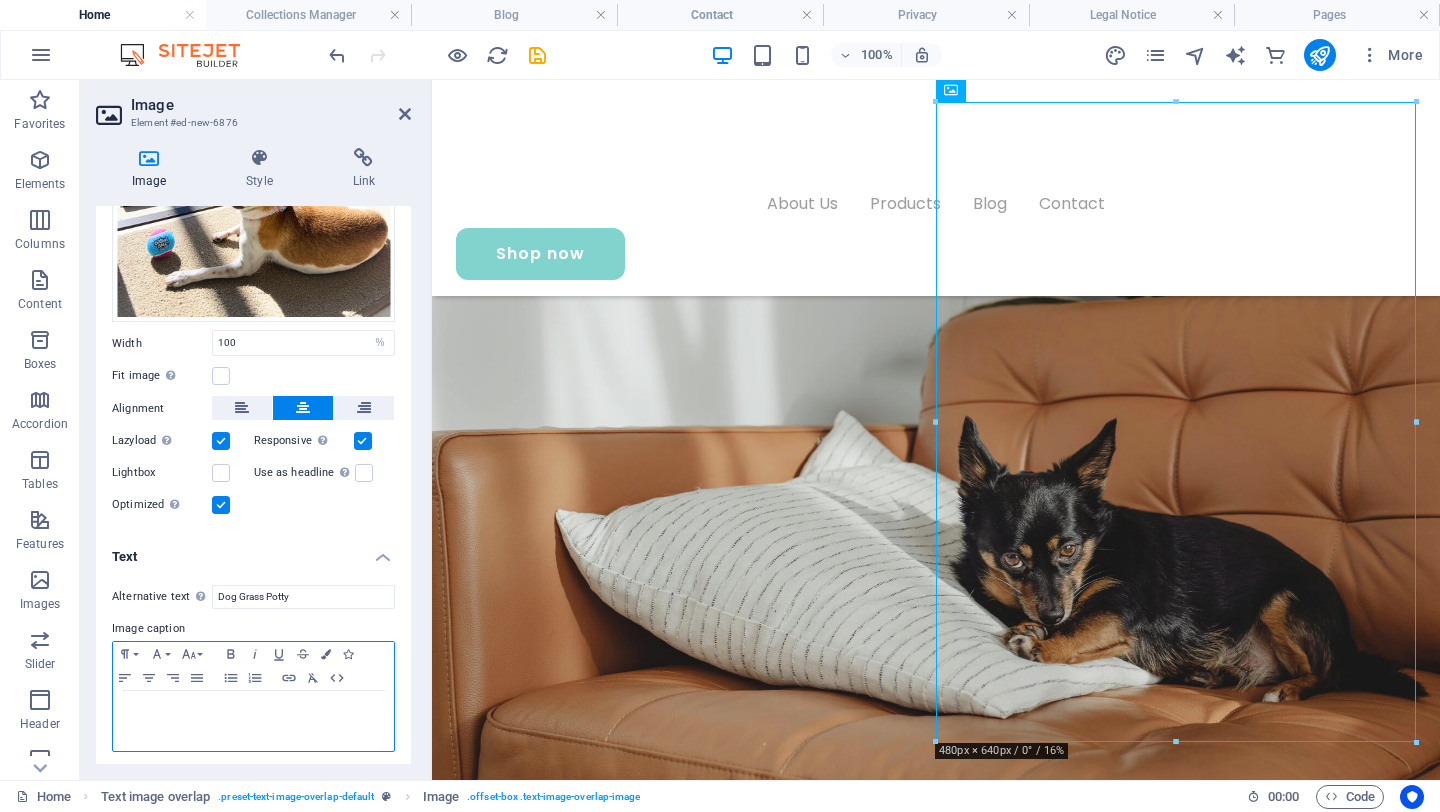 click at bounding box center [253, 710] 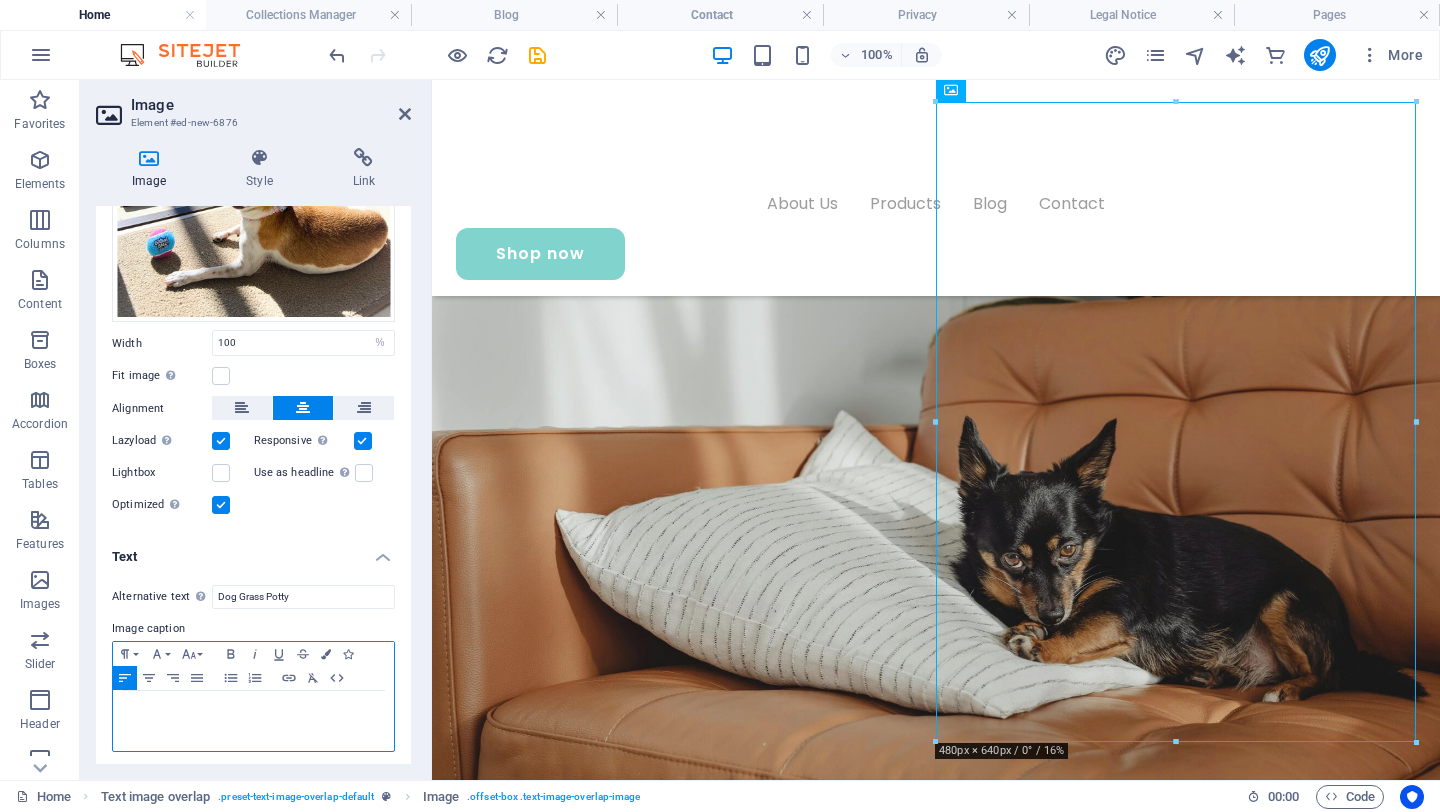 scroll, scrollTop: 912, scrollLeft: 0, axis: vertical 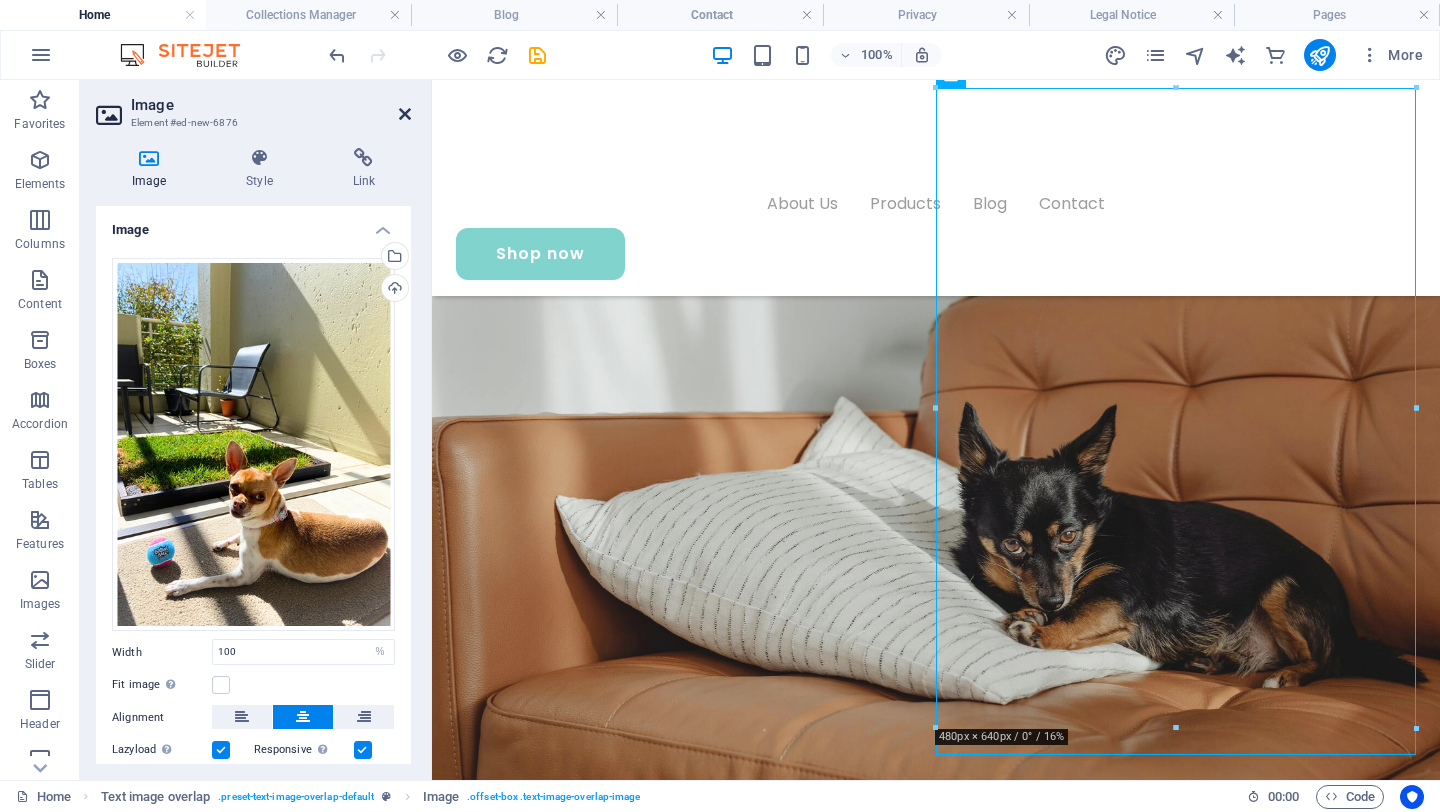 click at bounding box center [405, 114] 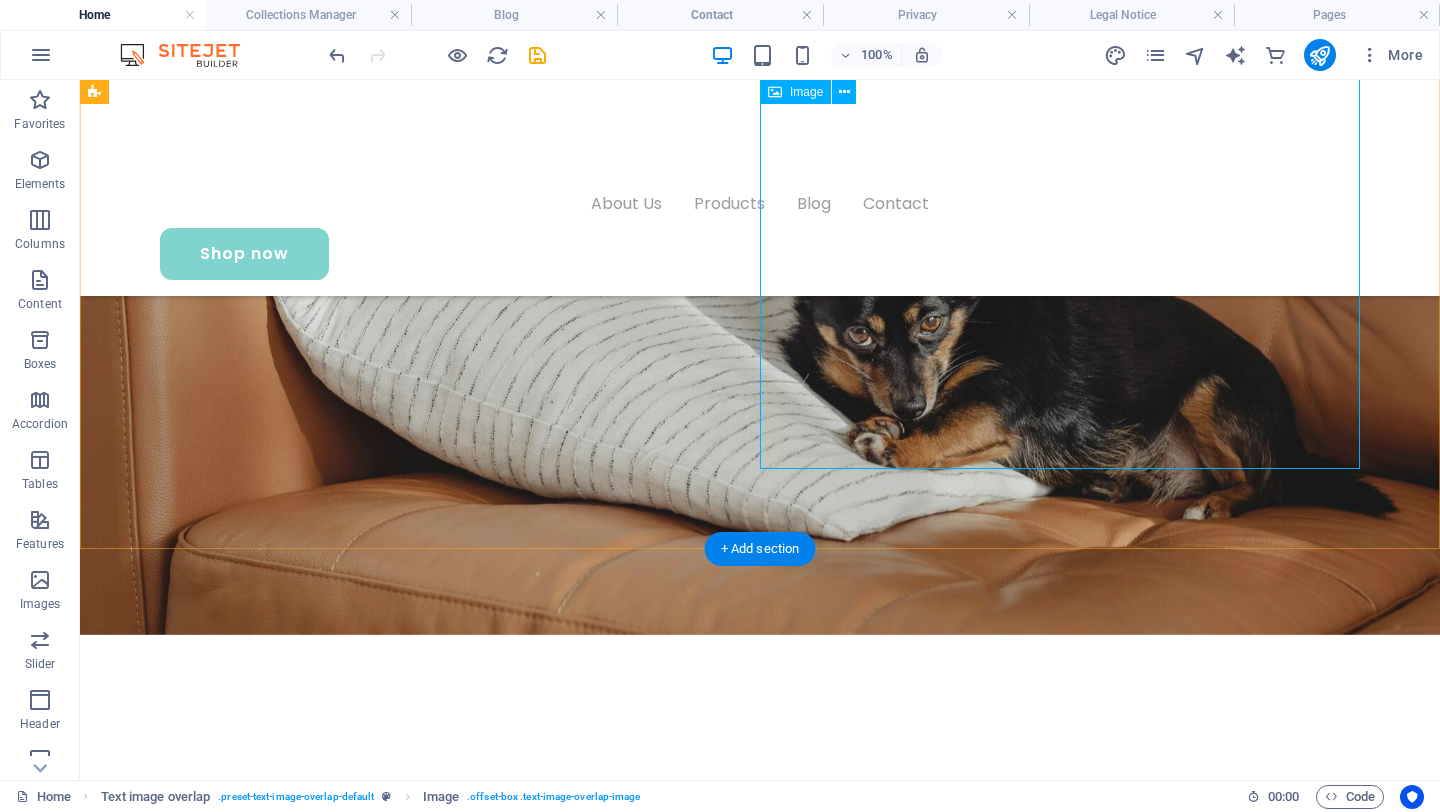 scroll, scrollTop: 1358, scrollLeft: 0, axis: vertical 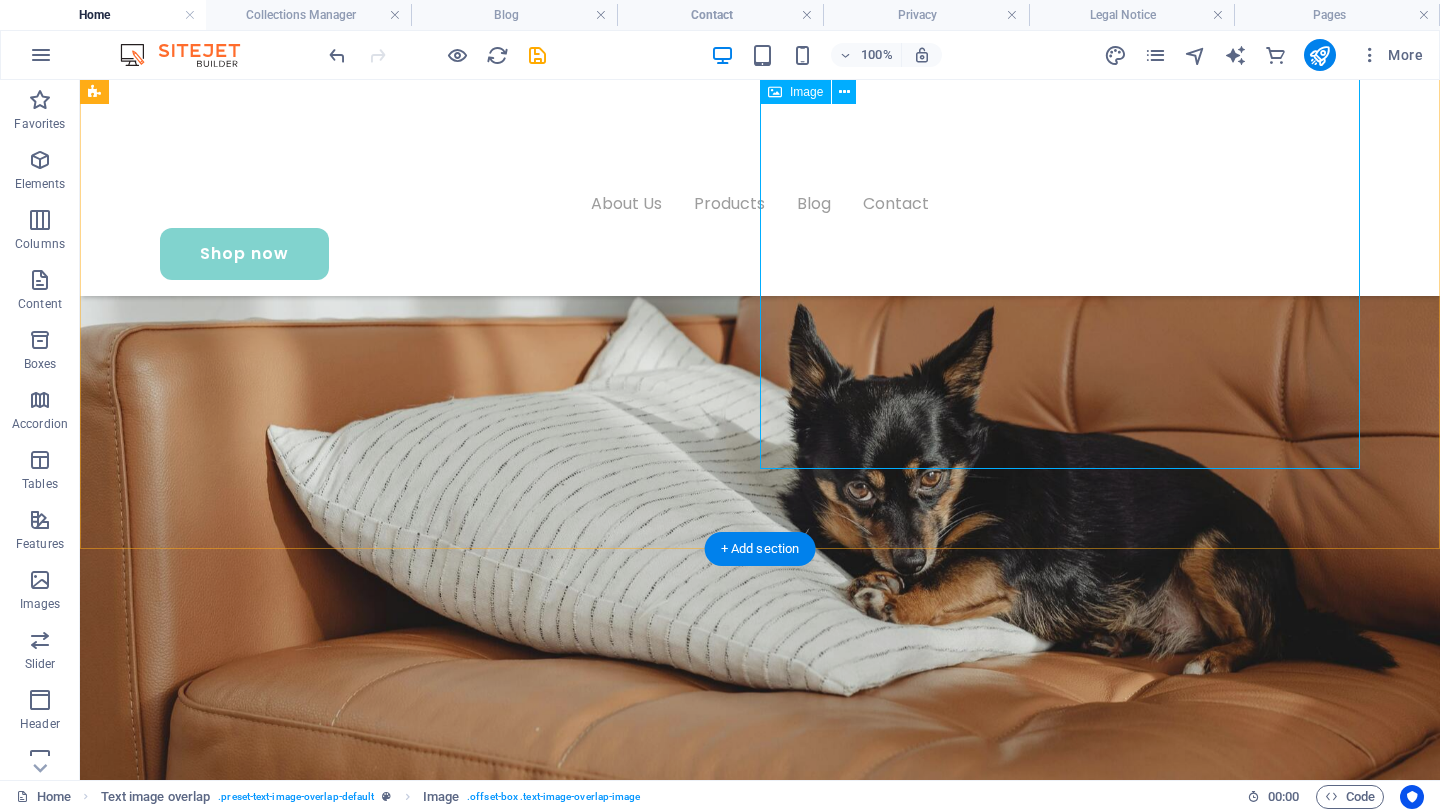 click on "Dog Grass Potty" at bounding box center (760, 2156) 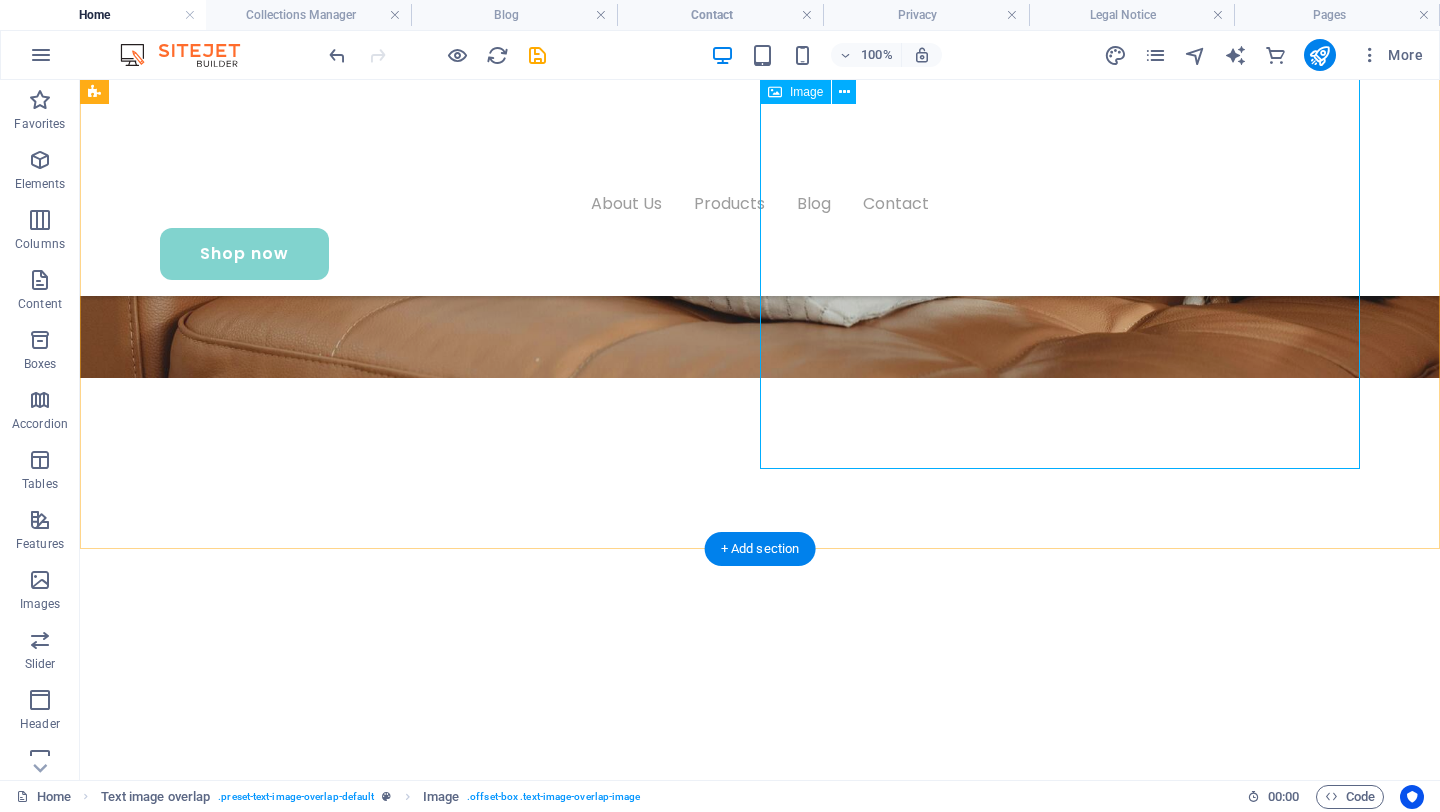 select on "%" 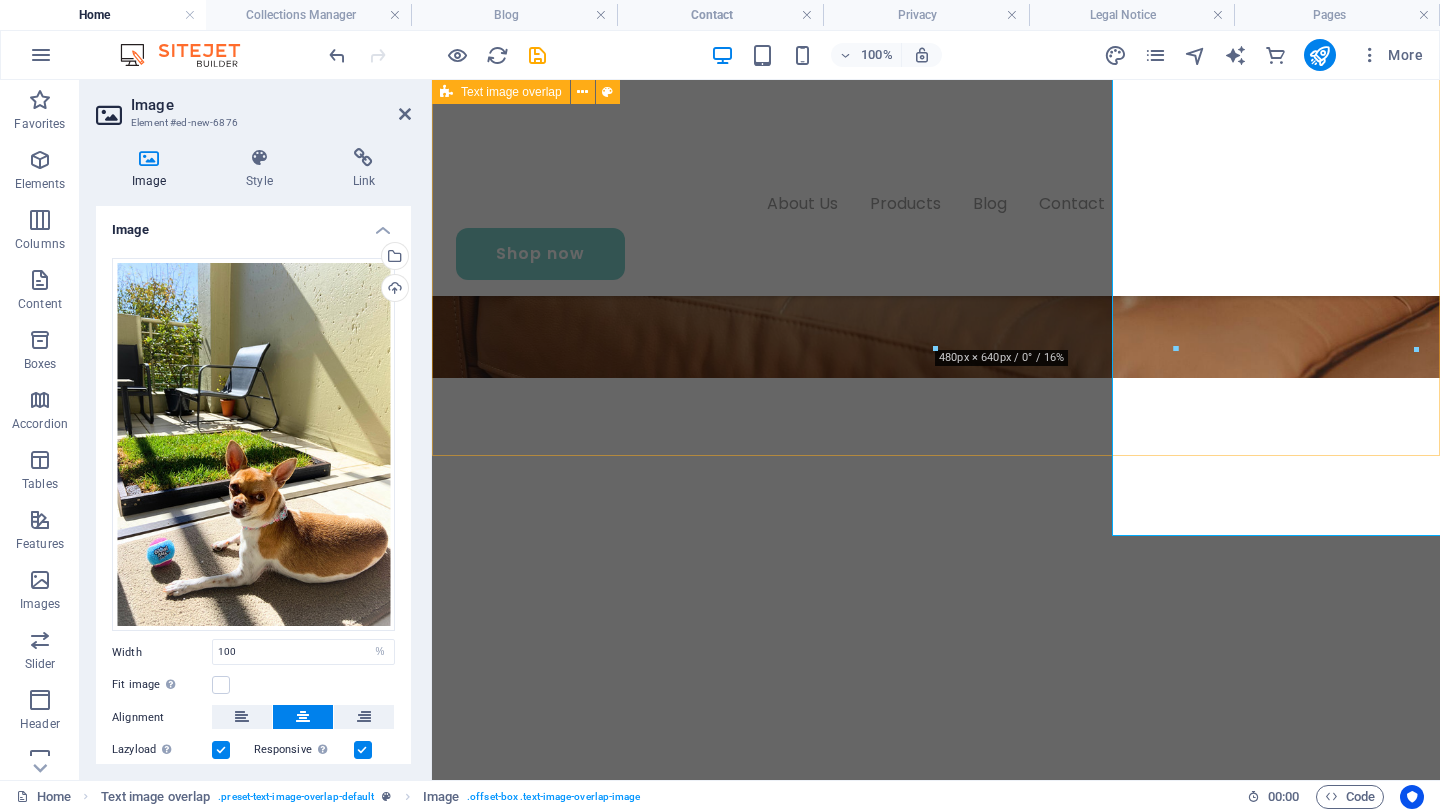 scroll, scrollTop: 1291, scrollLeft: 0, axis: vertical 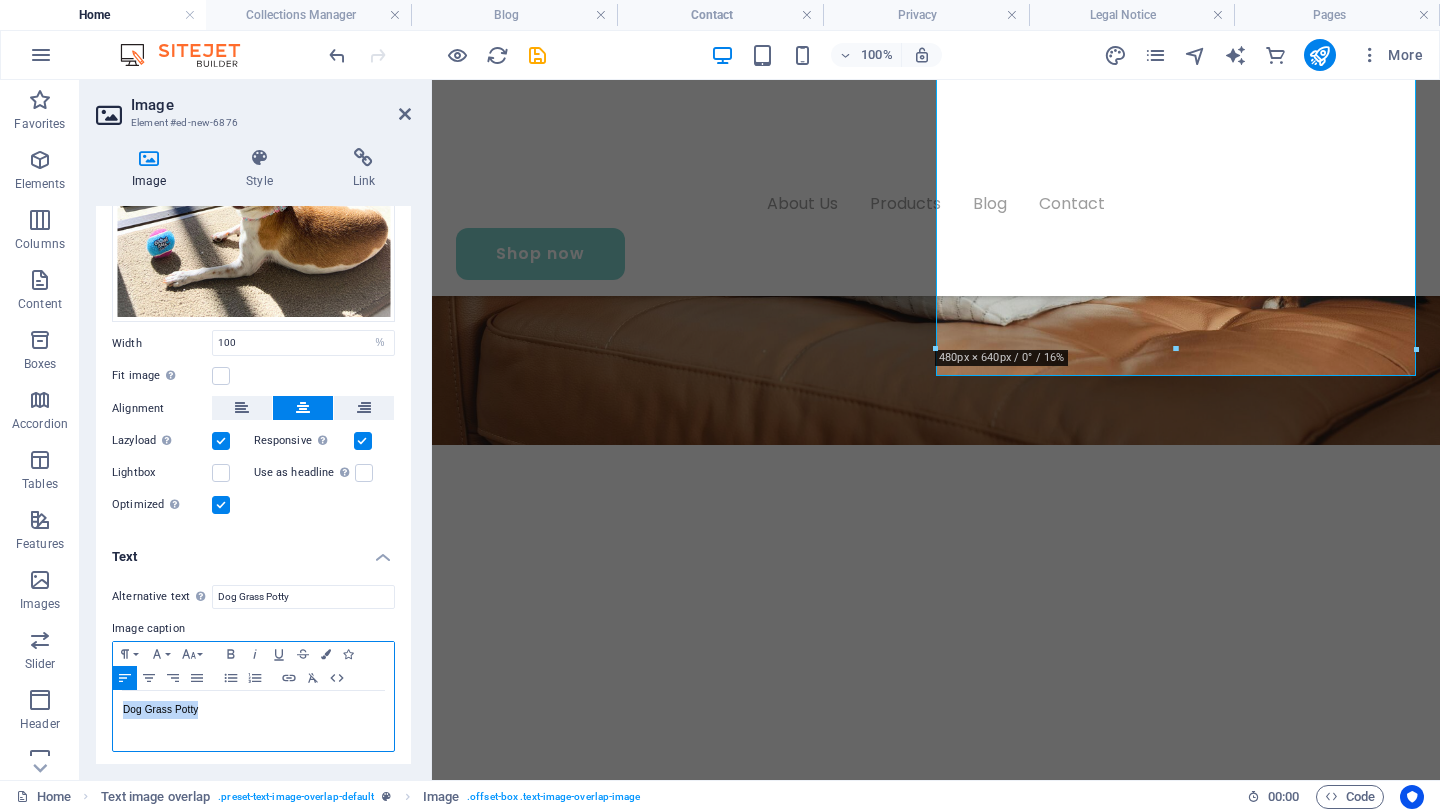 drag, startPoint x: 245, startPoint y: 700, endPoint x: 108, endPoint y: 701, distance: 137.00365 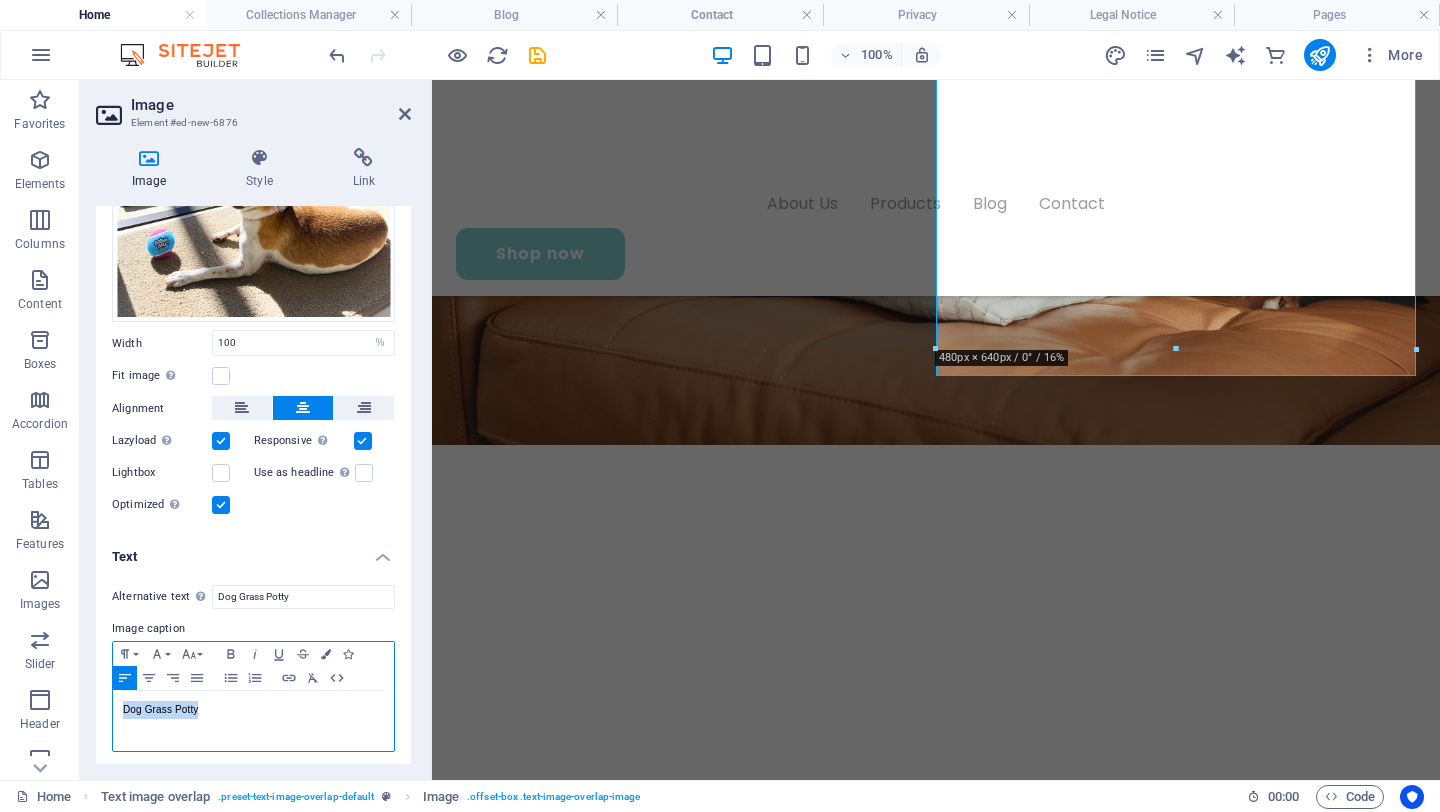 click on "Alternative text The alternative text is used by devices that cannot display images (e.g. image search engines) and should be added to every image to improve website accessibility. Dog Grass Potty Image caption Paragraph Format Normal Heading 1 Heading 2 Heading 3 Heading 4 Heading 5 Heading 6 Code Font Family Arial Georgia Impact Tahoma Times New Roman Verdana Montagu Slab Poppins Font Size 8 9 10 11 12 14 18 24 30 36 48 60 72 96 Bold Italic Underline Strikethrough Colors Icons Align Left Align Center Align Right Align Justify Unordered List Ordered List Insert Link Clear Formatting HTML Dog Grass Potty Dog Grass Potty" at bounding box center (253, 669) 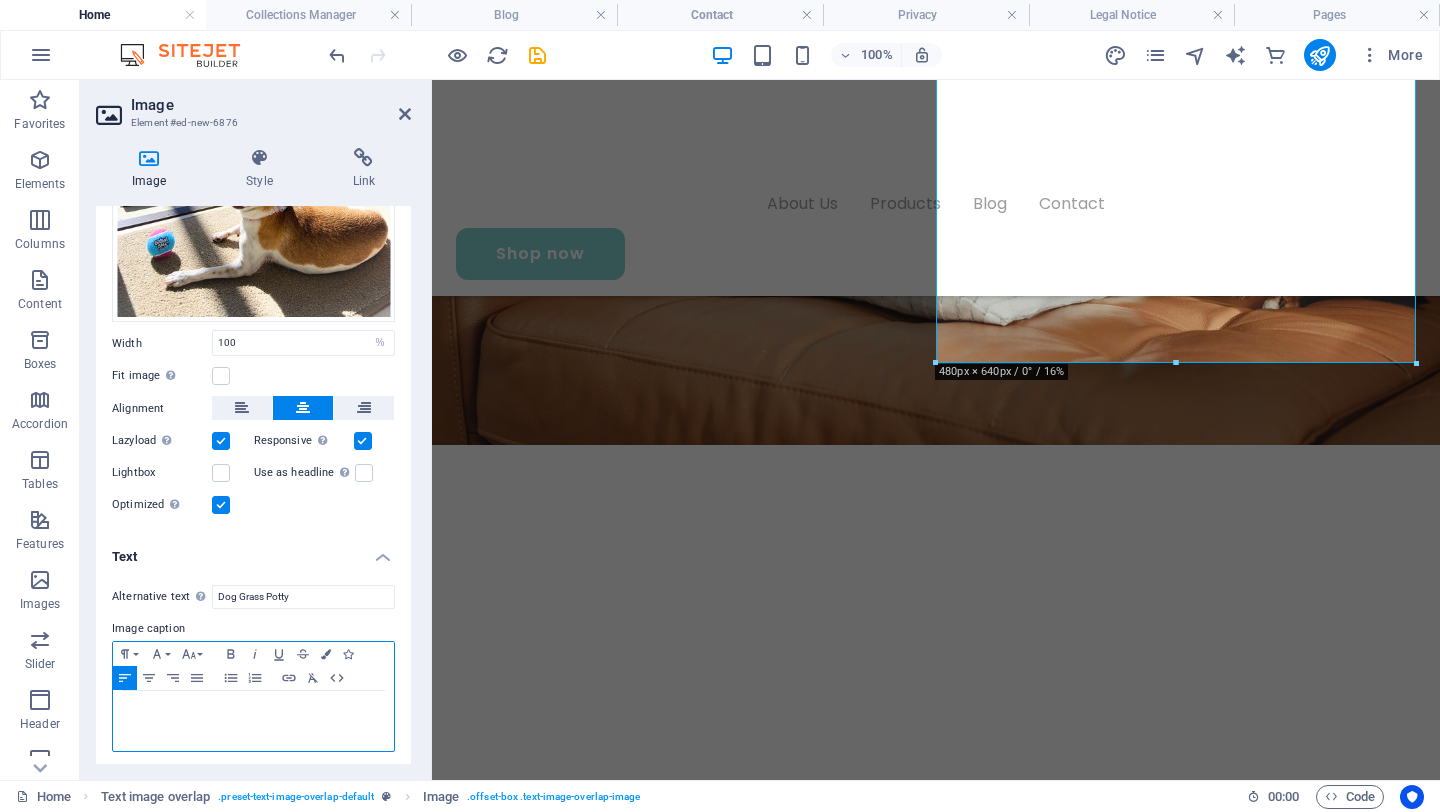 scroll, scrollTop: 1277, scrollLeft: 0, axis: vertical 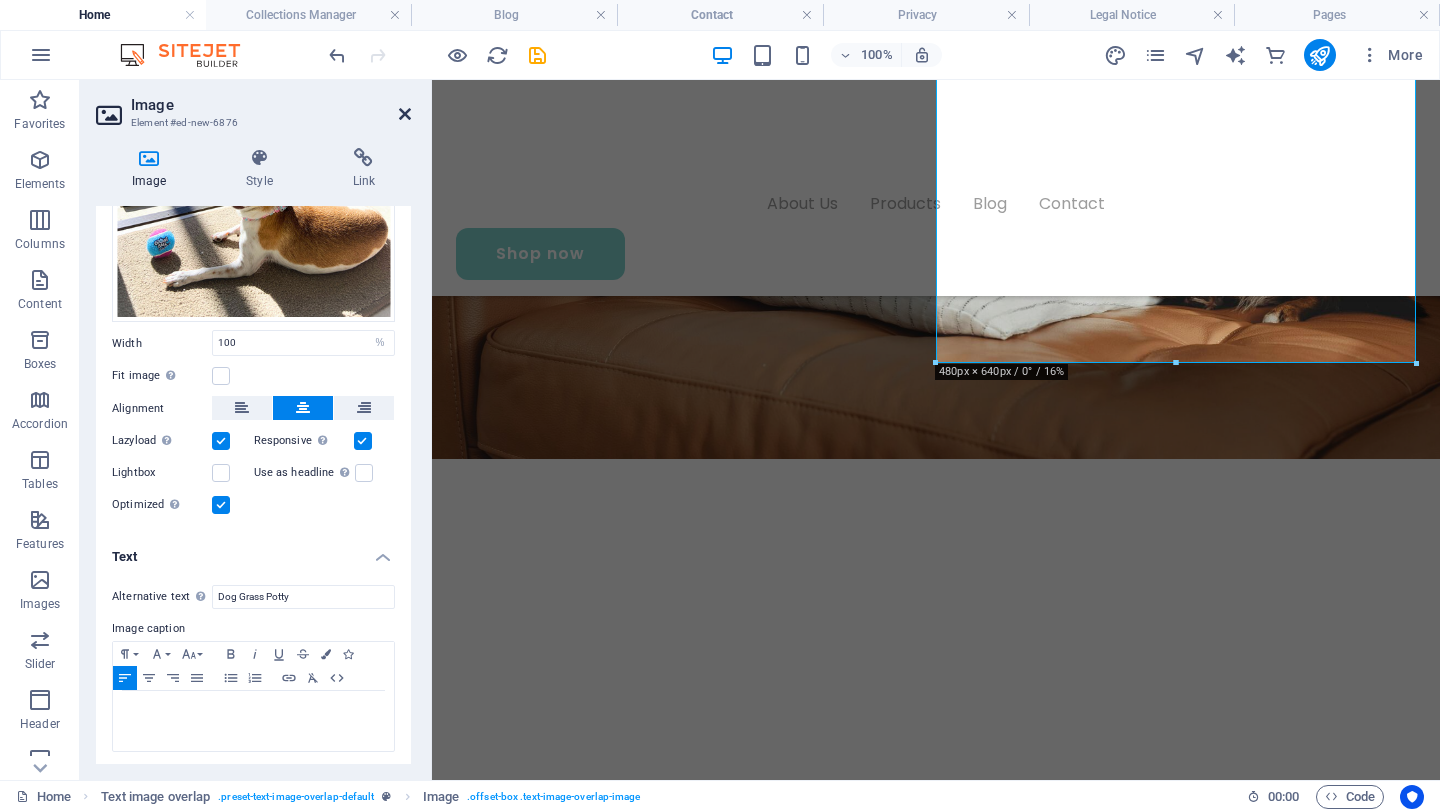 click at bounding box center [405, 114] 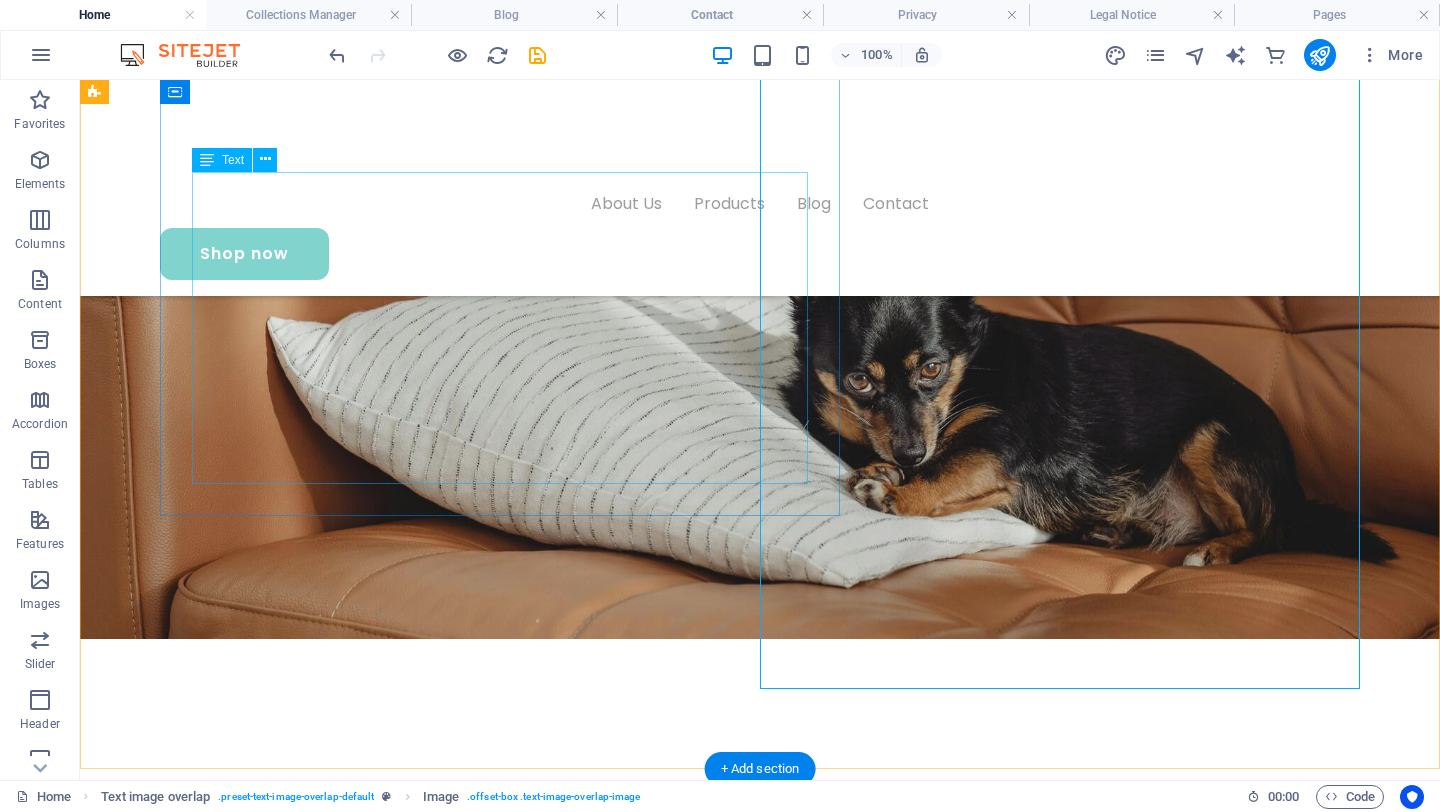 scroll, scrollTop: 1094, scrollLeft: 0, axis: vertical 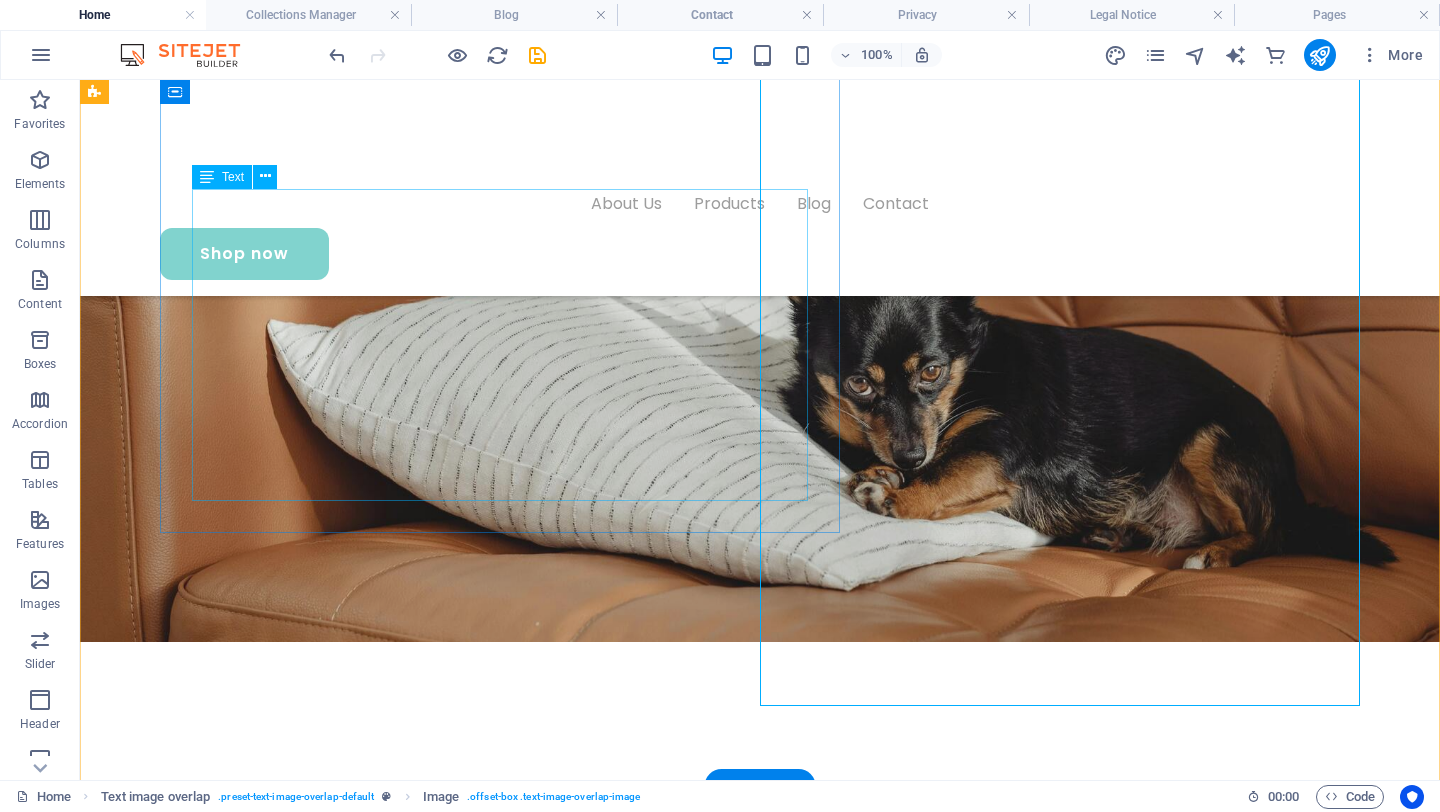 click on "to fake turf, smelly pee pads, and overpriced plastic trays. The Urban Yard  is a handcrafted, soil-and-lawn potty system made for dogs who deserve better and for humans who want better value. ✔️ More affordable than synthetic turf solutions ✔️ No harmful plastic or artificial grass ✔️ Crafted from real wood, not cheap plastic ✔️ Safe for your dog’s health, especially female pups ✔️ Built for easy cleaning and long-term use Why pay over R2,000 for synthetic turf when you can give your pup the real thing at a better price?" at bounding box center (800, 1443) 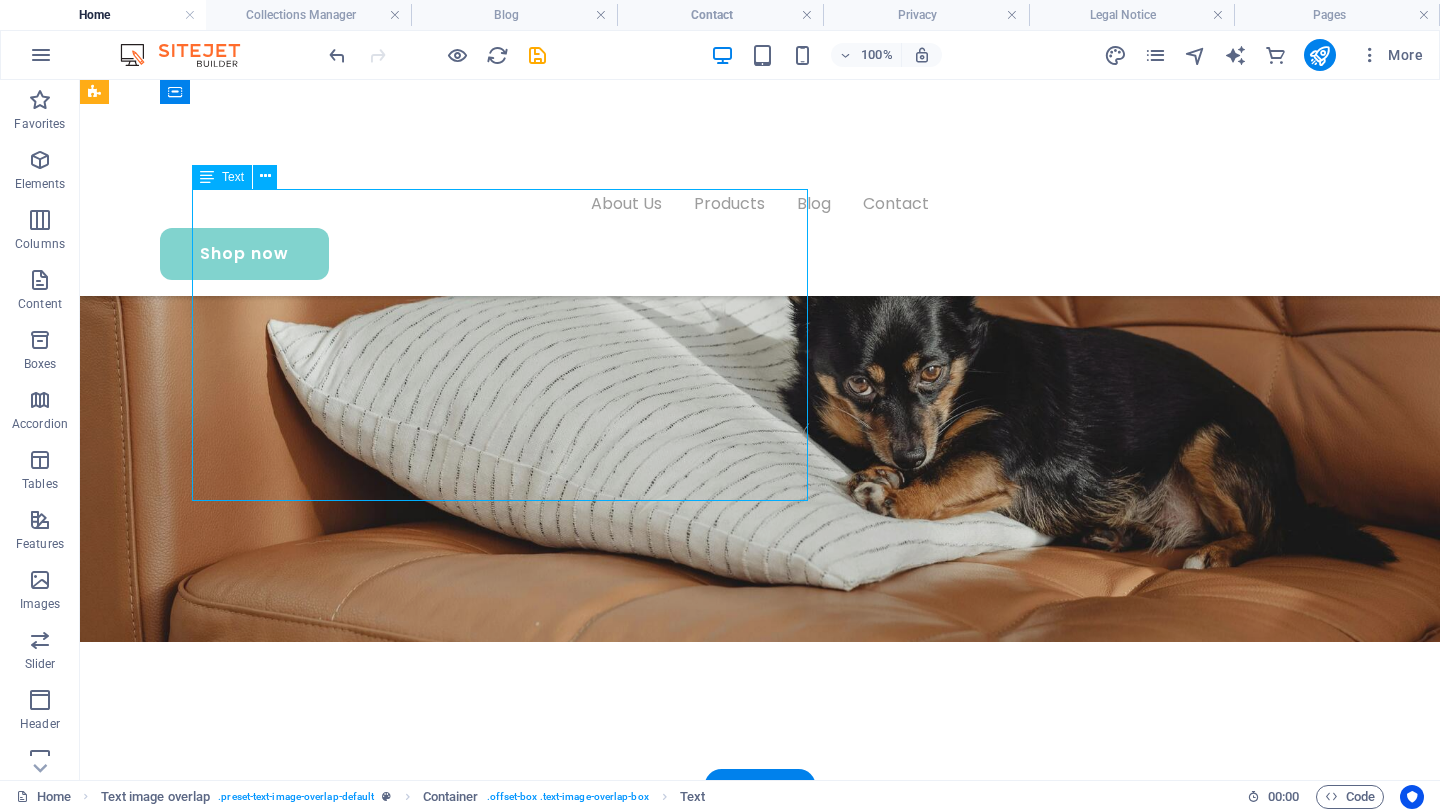 click on "to fake turf, smelly pee pads, and overpriced plastic trays. The Urban Yard  is a handcrafted, soil-and-lawn potty system made for dogs who deserve better and for humans who want better value. ✔️ More affordable than synthetic turf solutions ✔️ No harmful plastic or artificial grass ✔️ Crafted from real wood, not cheap plastic ✔️ Safe for your dog’s health, especially female pups ✔️ Built for easy cleaning and long-term use Why pay over R2,000 for synthetic turf when you can give your pup the real thing at a better price?" at bounding box center (800, 1443) 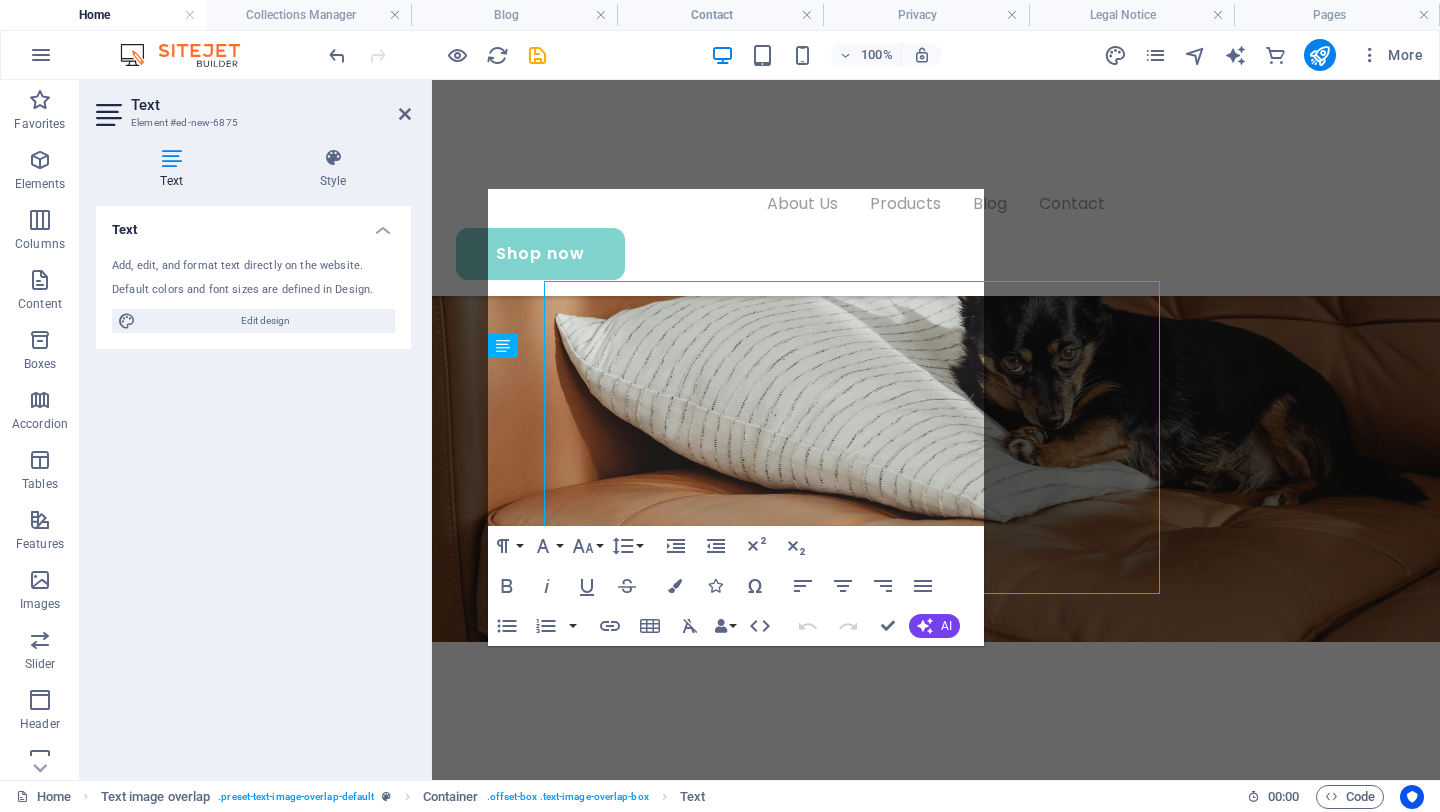scroll, scrollTop: 1001, scrollLeft: 0, axis: vertical 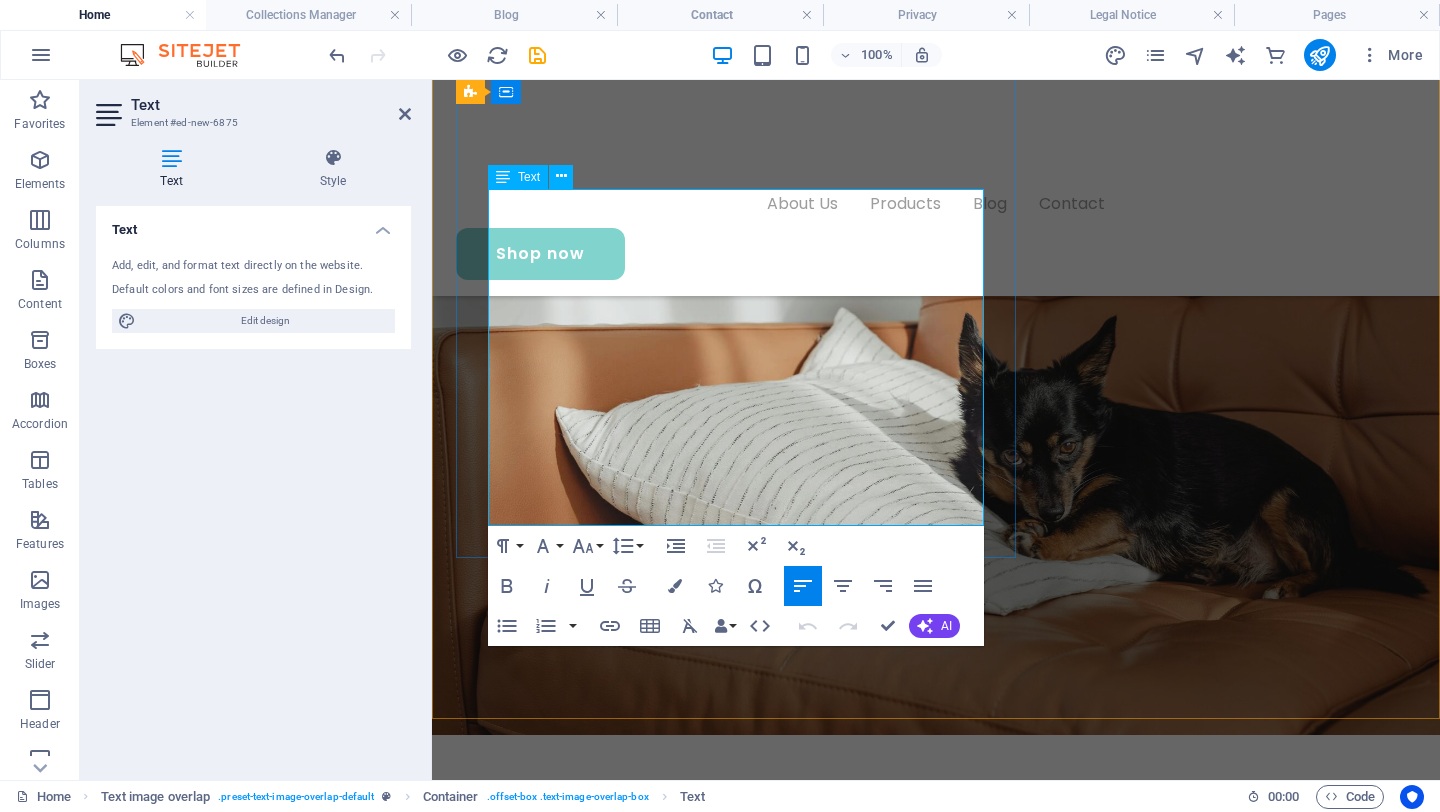 drag, startPoint x: 819, startPoint y: 436, endPoint x: 494, endPoint y: 326, distance: 343.11078 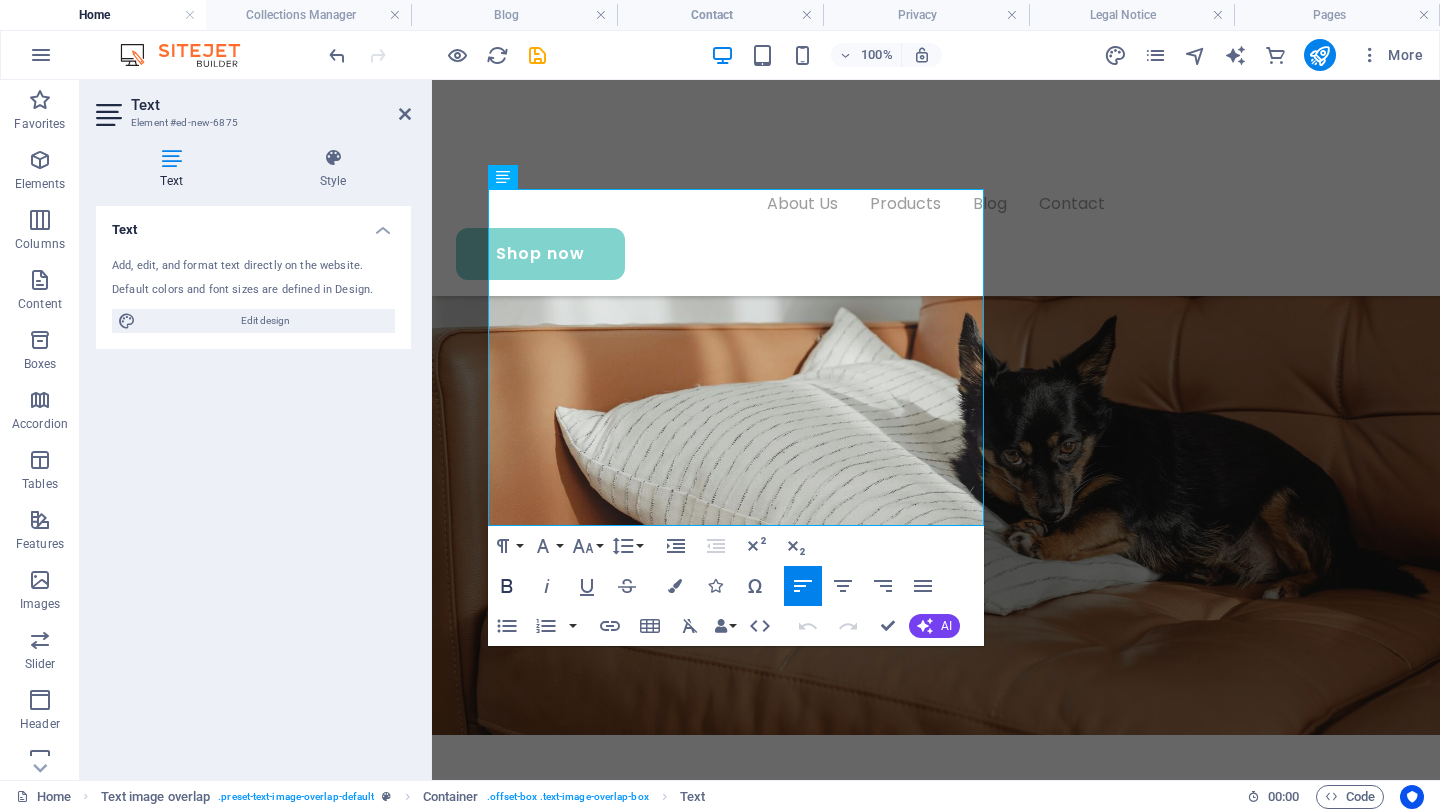 click 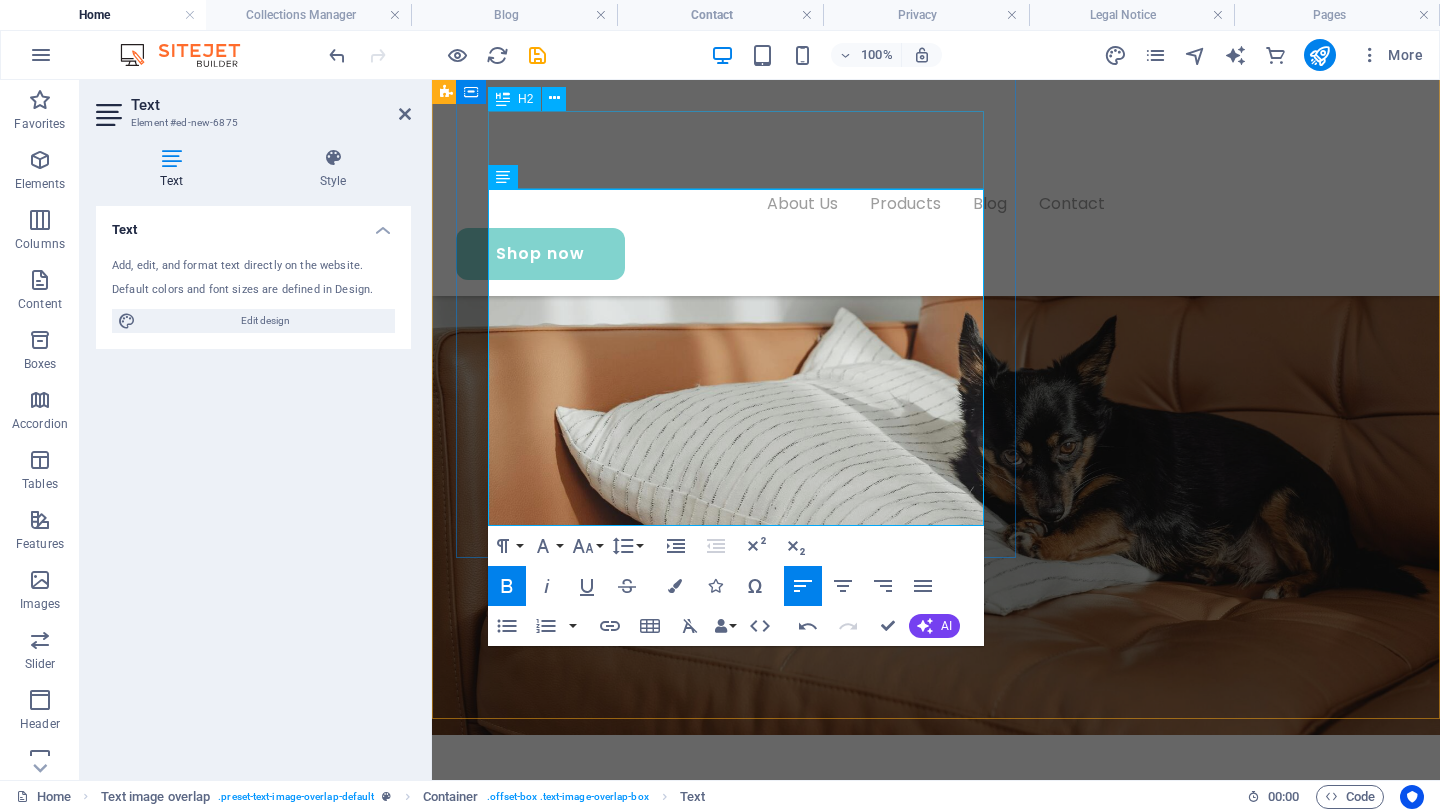 click on "Say goodbye" at bounding box center [976, 1366] 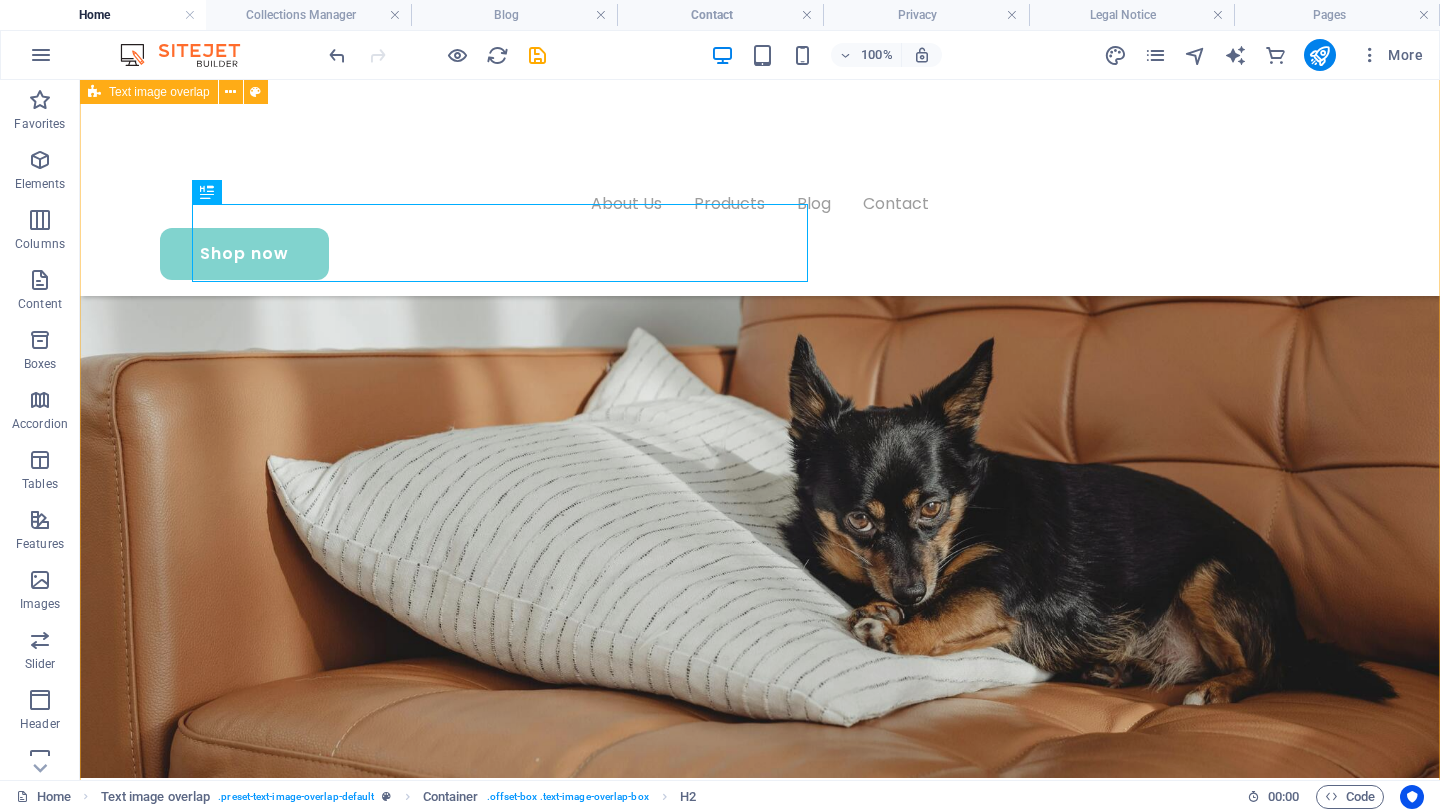 scroll, scrollTop: 955, scrollLeft: 0, axis: vertical 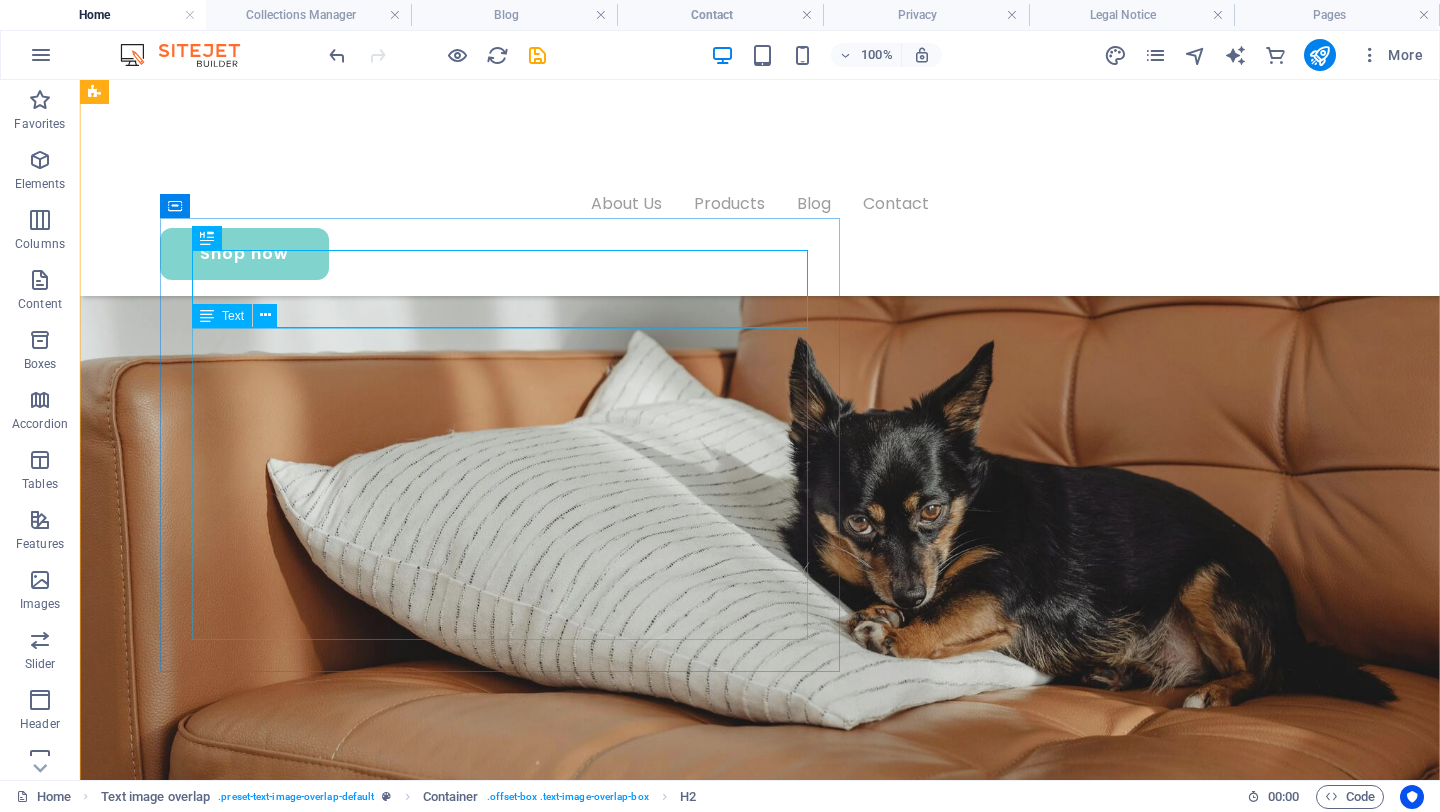 click on "to fake turf, smelly pee pads, and overpriced plastic trays. The Urban Yard  is a handcrafted, soil-and-lawn potty system made for dogs who deserve better and for humans who want better value. ✔️ More affordable than synthetic turf solutions ✔️ No harmful plastic or artificial grass ✔️ Crafted from real wood, not cheap plastic ✔️ Safe for your dog’s health, especially female pups ✔️ Built for easy cleaning and long-term use Why pay over R2,000 for synthetic turf when you can give your pup the real thing at a better price?" at bounding box center [800, 1582] 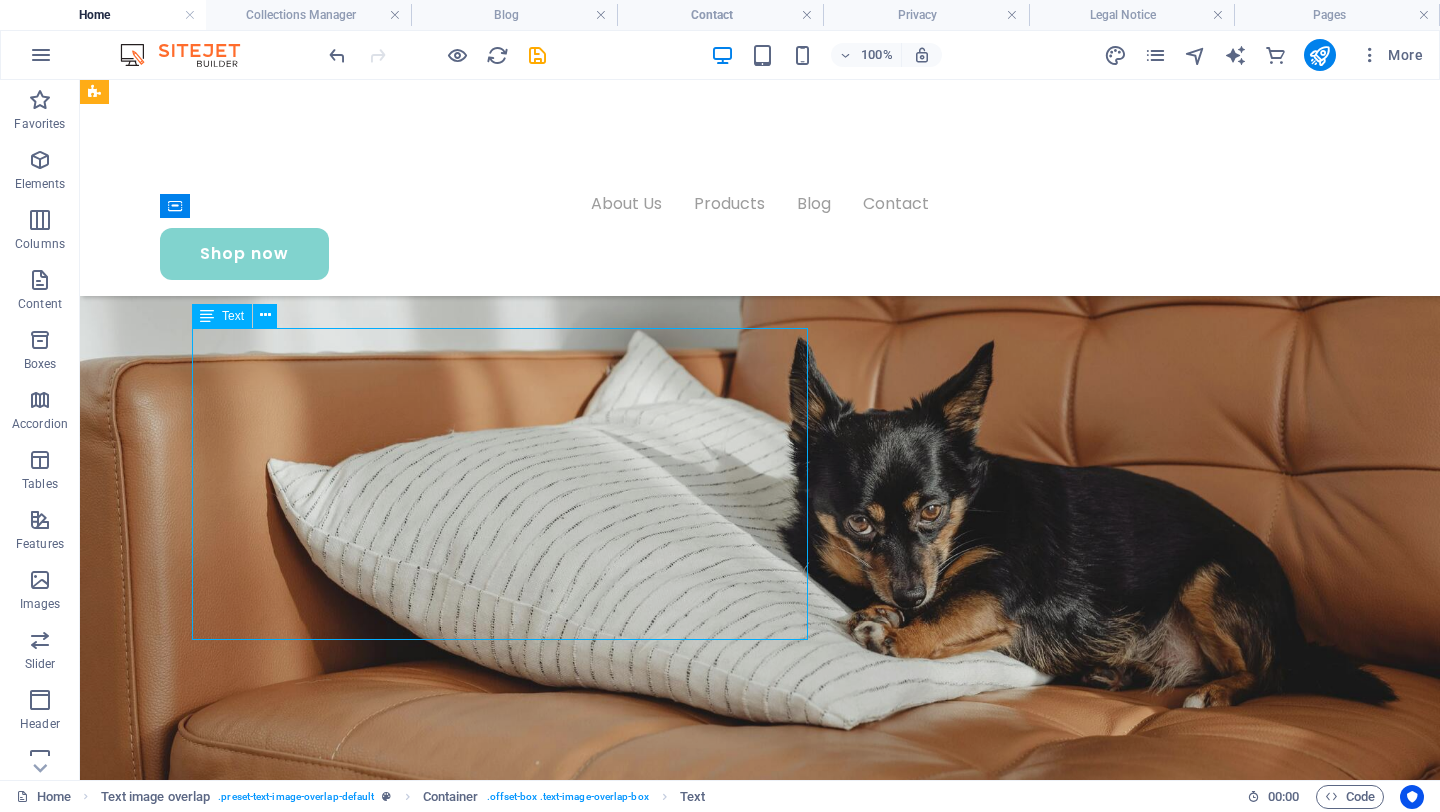 click on "to fake turf, smelly pee pads, and overpriced plastic trays. The Urban Yard  is a handcrafted, soil-and-lawn potty system made for dogs who deserve better and for humans who want better value. ✔️ More affordable than synthetic turf solutions ✔️ No harmful plastic or artificial grass ✔️ Crafted from real wood, not cheap plastic ✔️ Safe for your dog’s health, especially female pups ✔️ Built for easy cleaning and long-term use Why pay over R2,000 for synthetic turf when you can give your pup the real thing at a better price?" at bounding box center [800, 1582] 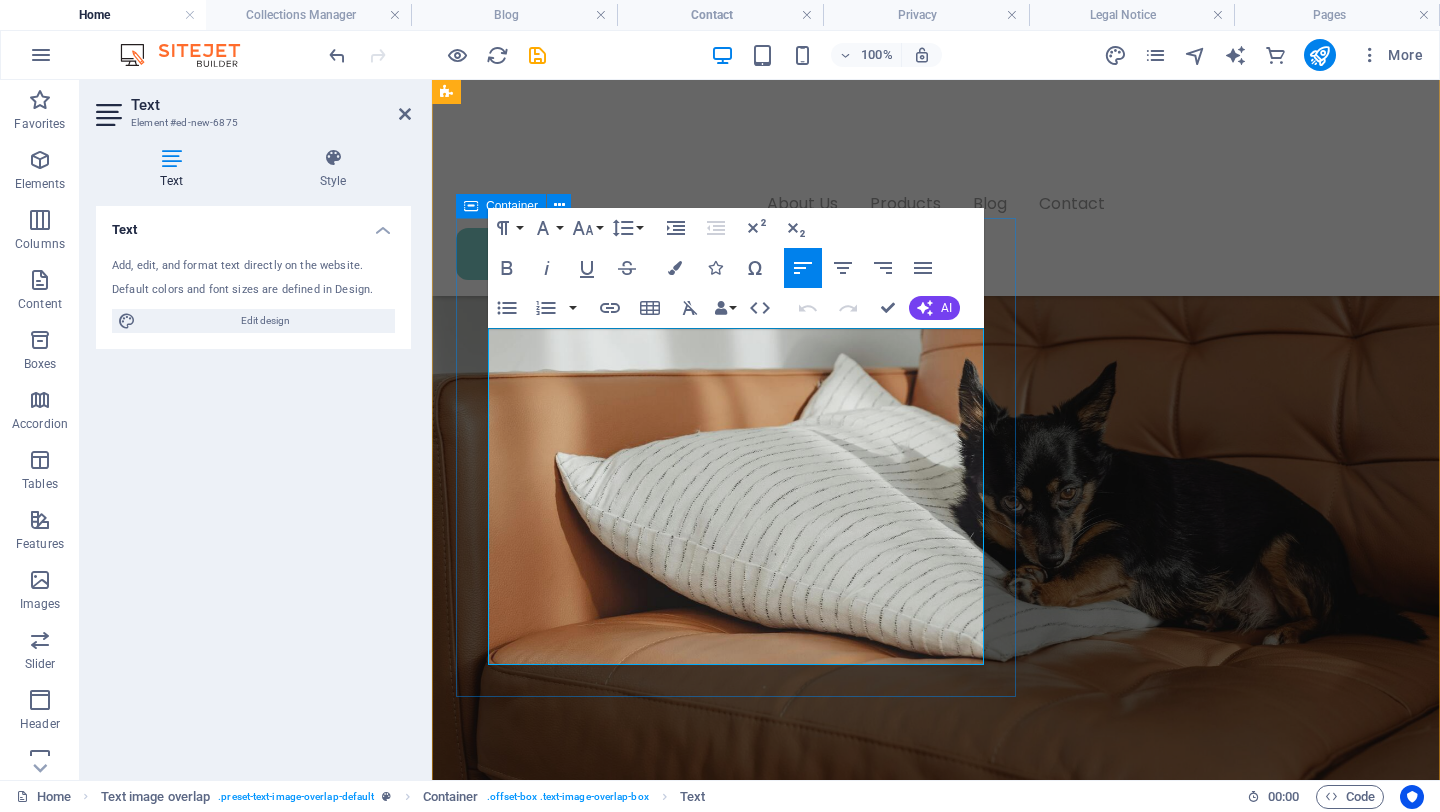 scroll, scrollTop: 862, scrollLeft: 0, axis: vertical 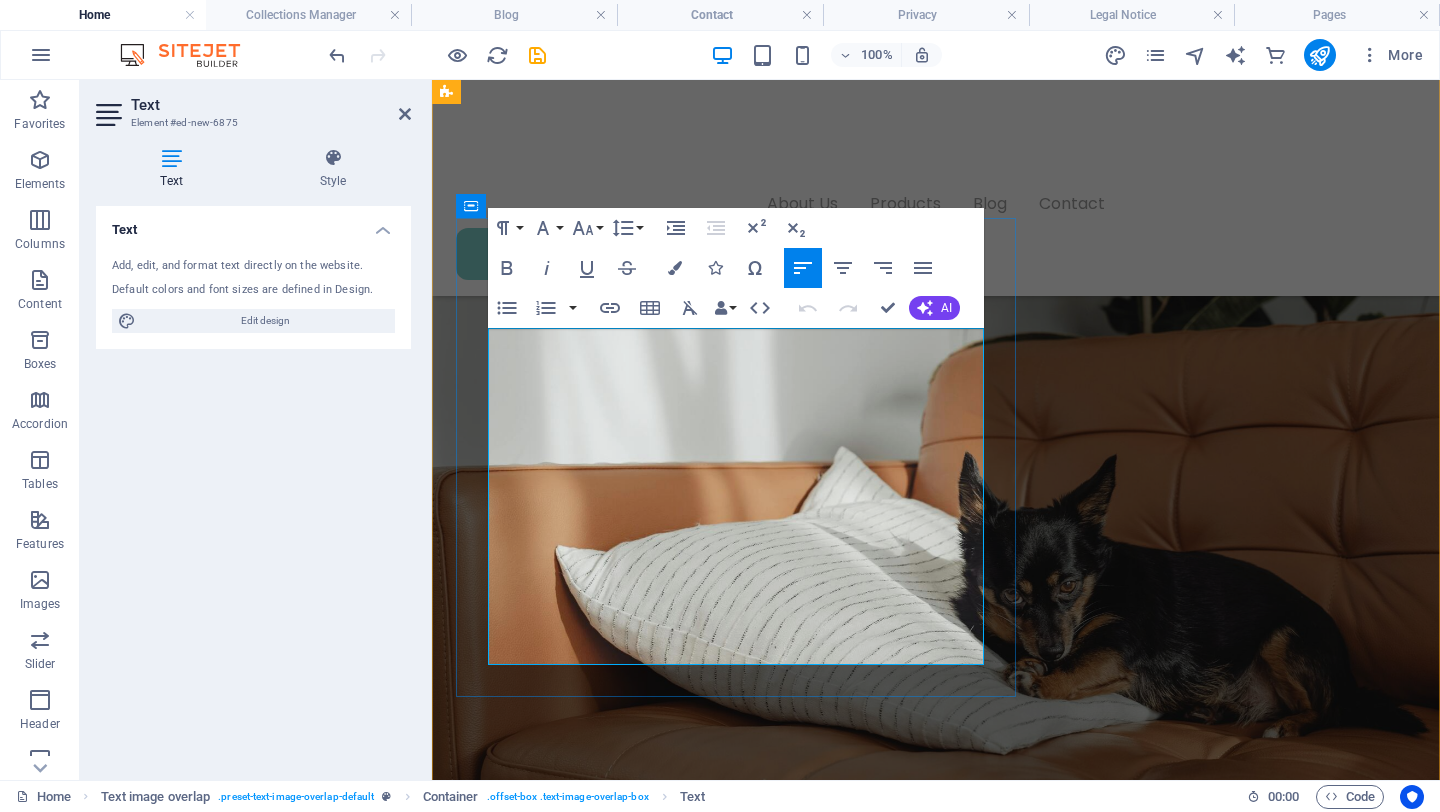 click on "to fake turf, smelly pee pads, and overpriced plastic trays. The Urban Yard  is a handcrafted, soil-and-lawn potty system made for dogs who deserve better and for humans who want better value. ✔️ More affordable than synthetic turf solutions ✔️ No harmful plastic or artificial grass ✔️ Crafted from real wood, not cheap plastic ✔️ Safe for your dog’s health, especially female pups ✔️ Built for easy cleaning and long-term use Why pay over R2,000 for synthetic turf when you can give your pup the real thing at a better price?" at bounding box center (976, 1687) 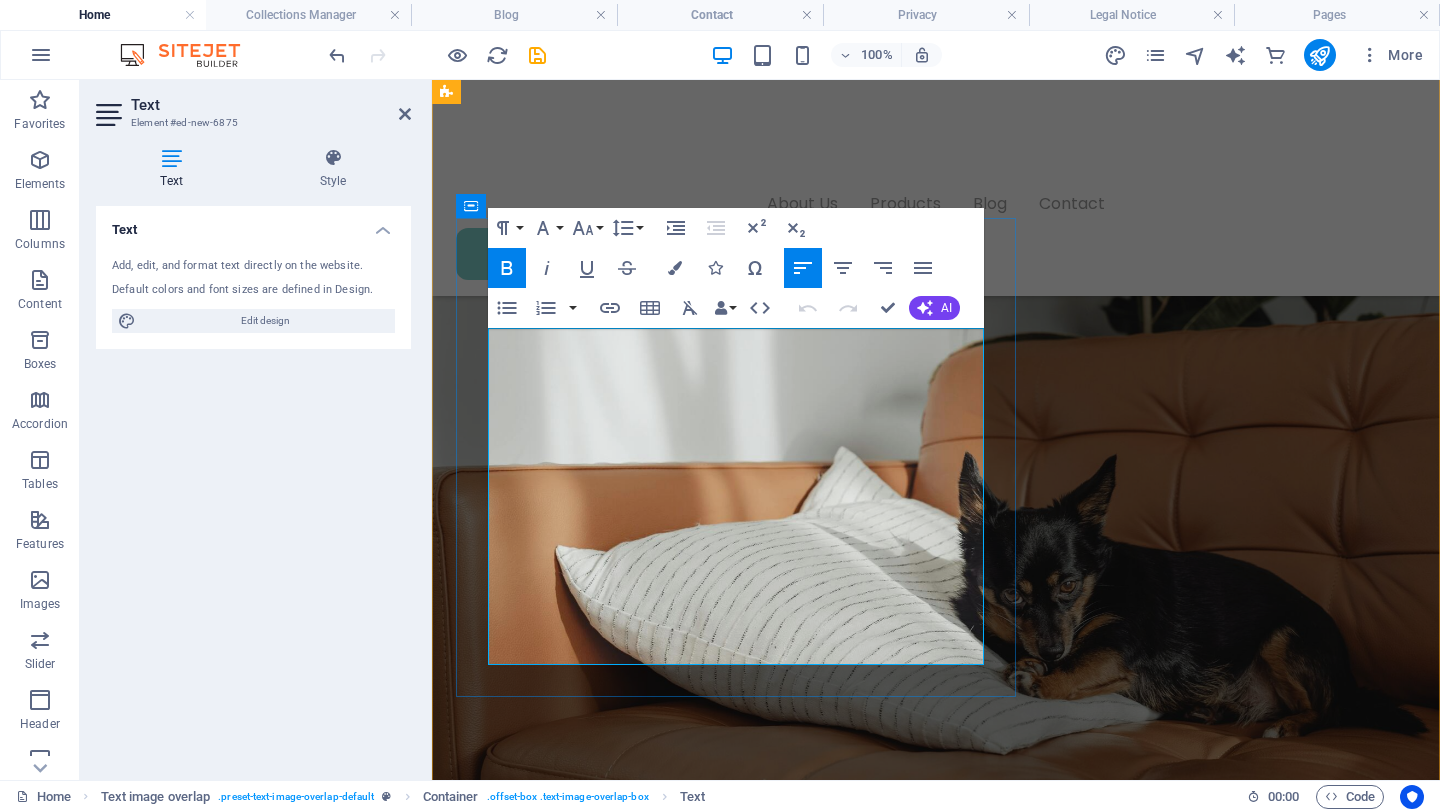 drag, startPoint x: 842, startPoint y: 576, endPoint x: 487, endPoint y: 471, distance: 370.20264 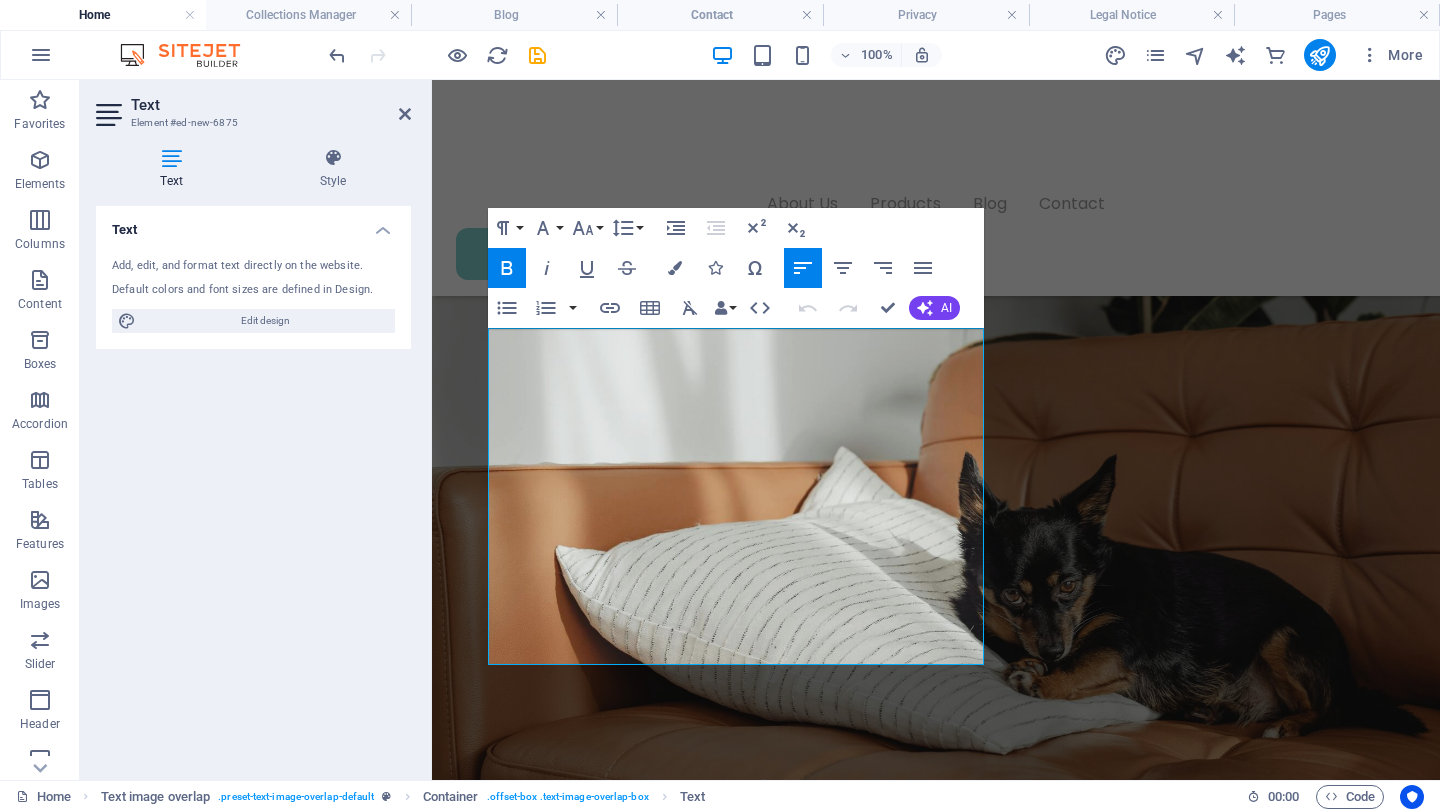 click 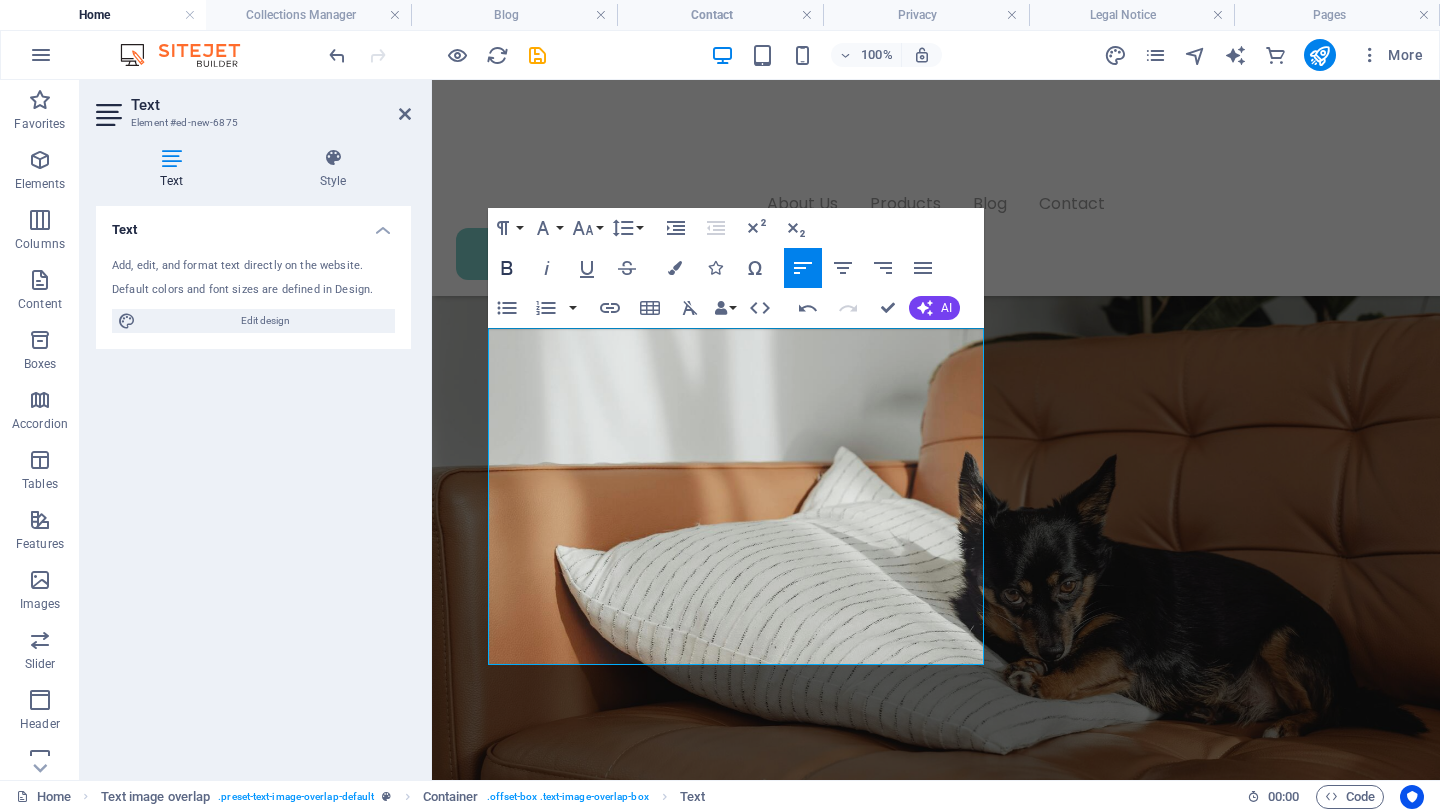 click 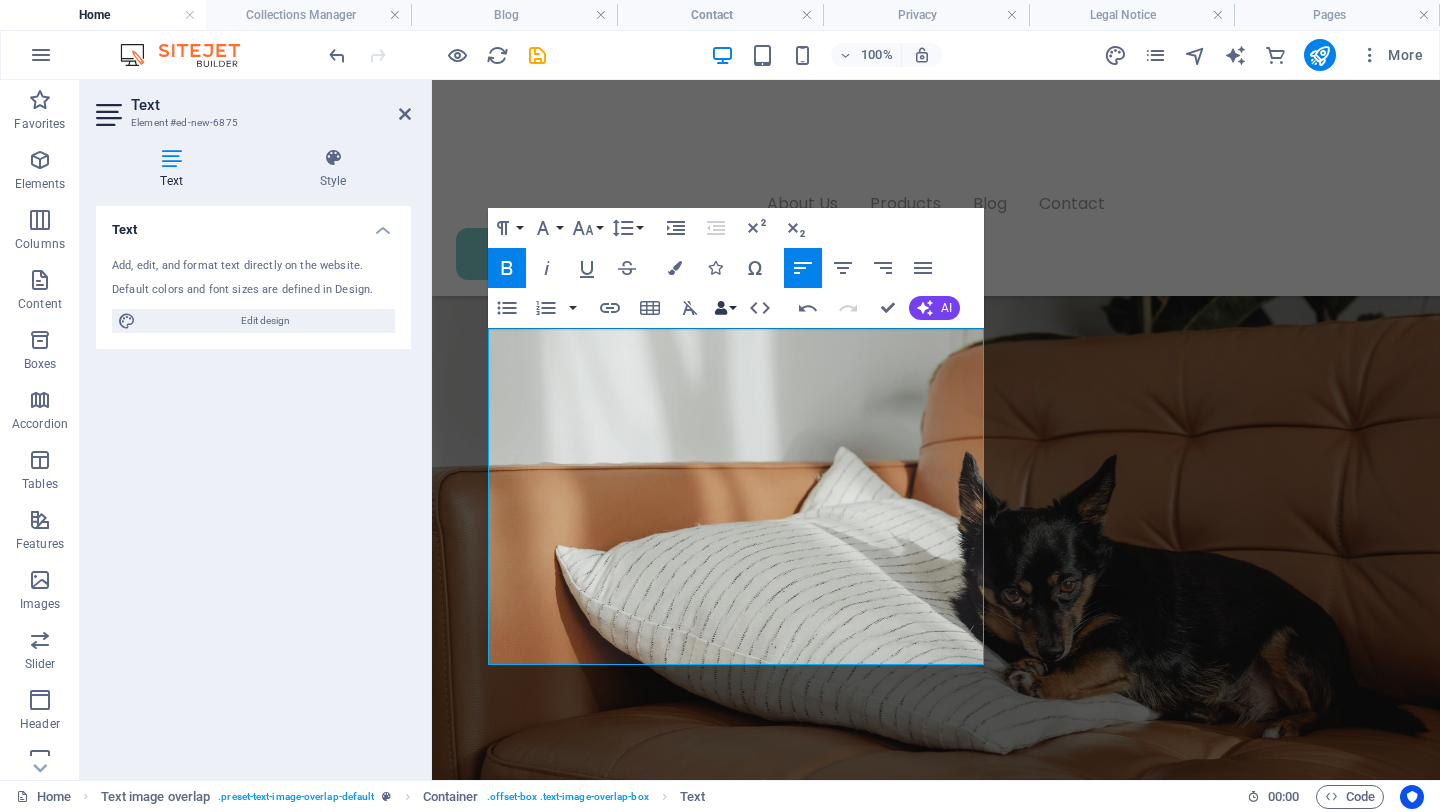 click on "Data Bindings" at bounding box center [725, 308] 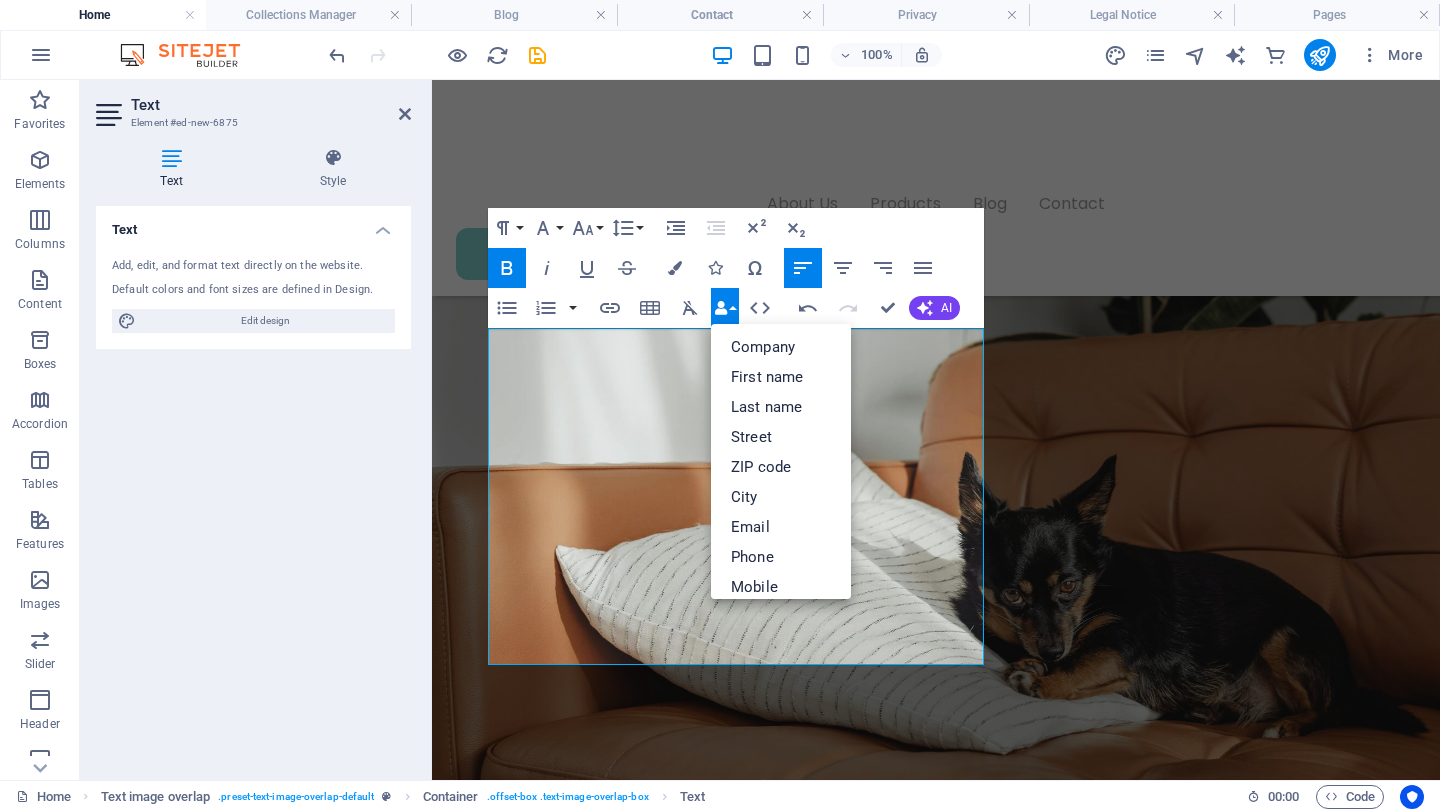 click on "Data Bindings" at bounding box center [725, 308] 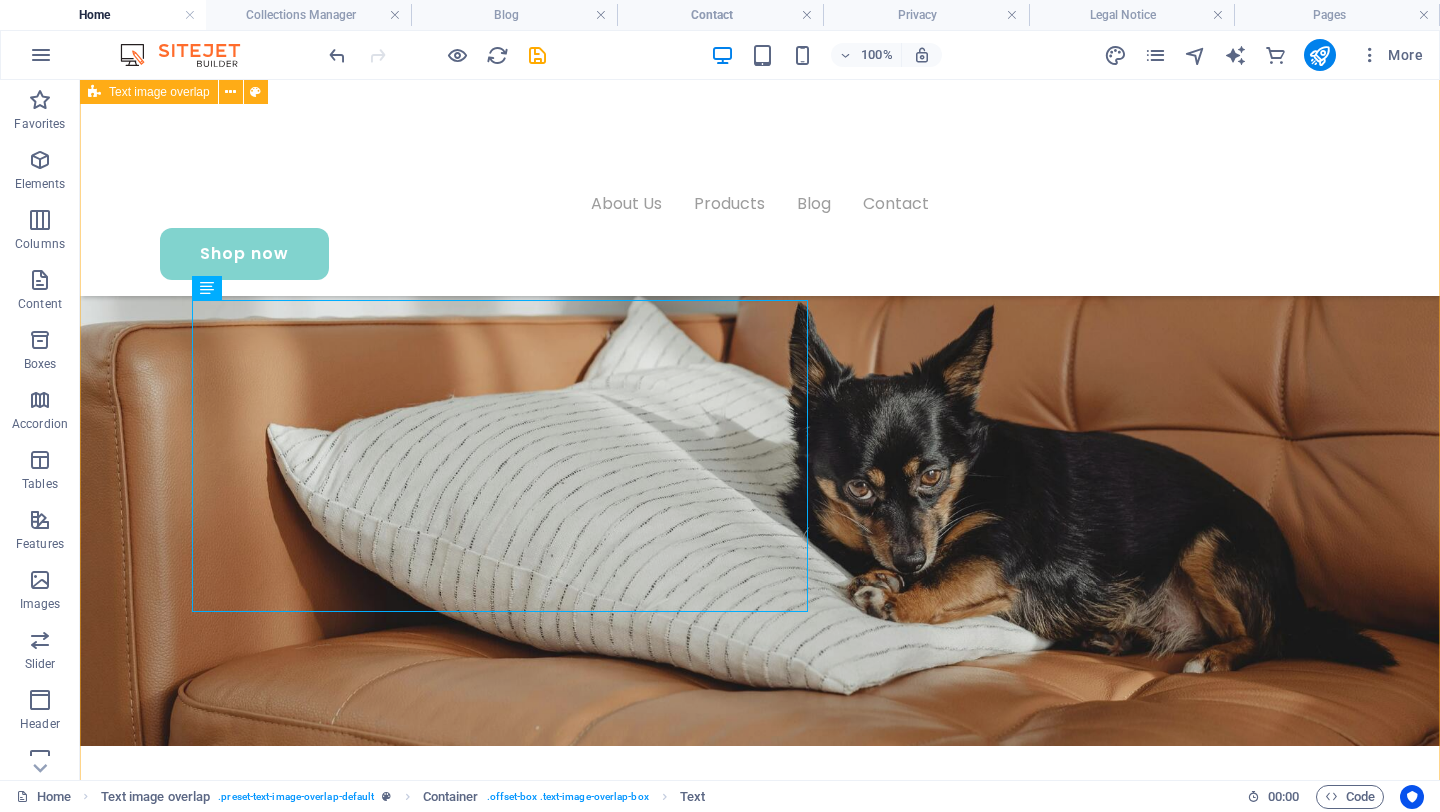 scroll, scrollTop: 992, scrollLeft: 0, axis: vertical 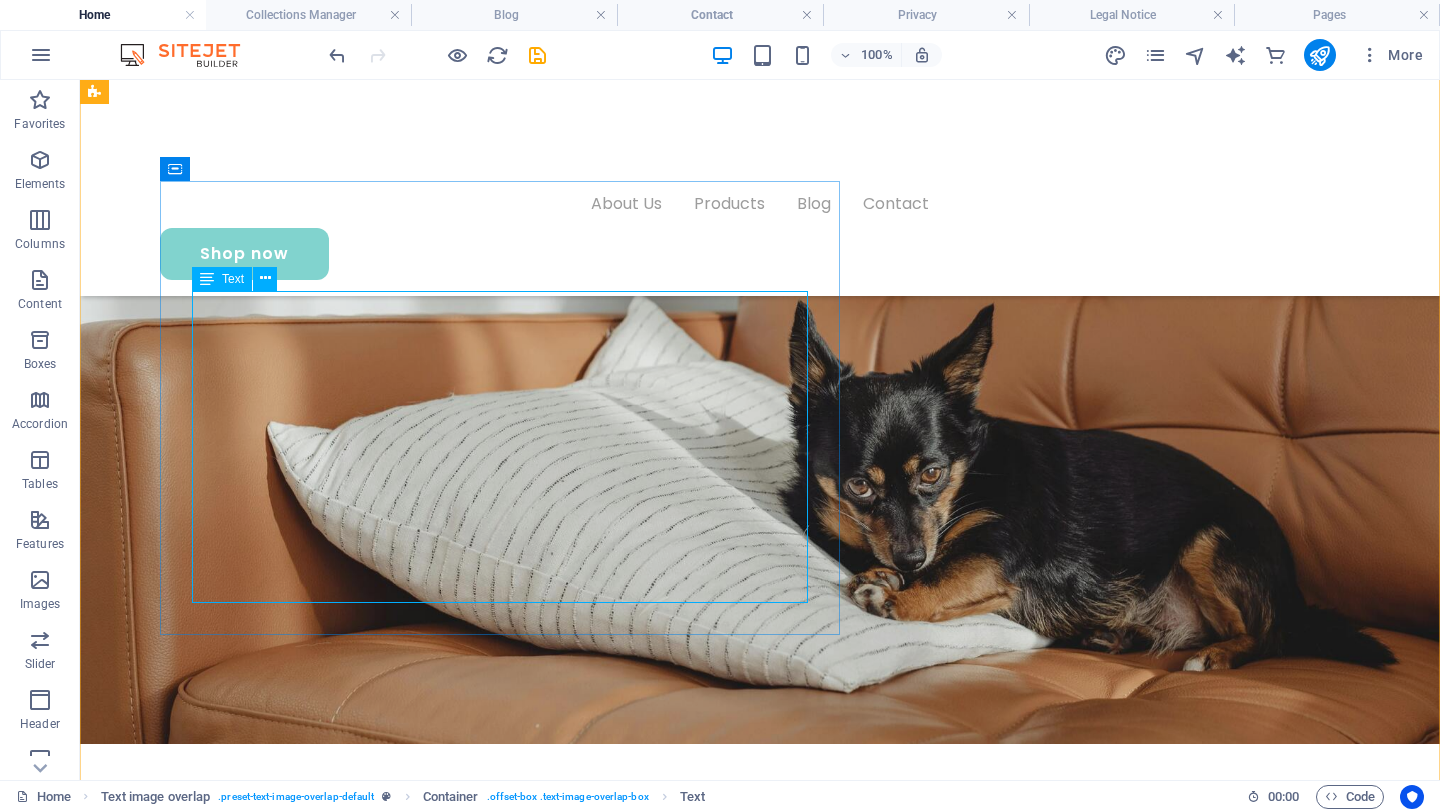 click on "to fake turf, smelly pee pads, and overpriced plastic trays. The Urban Yard  is a handcrafted, soil-and-lawn potty system made for dogs who deserve better and for humans who want better value. ✔️ More affordable than synthetic turf solutions ✔️ No harmful plastic or artificial grass ✔️ Crafted from real wood, not cheap plastic ✔️ Safe for your dog’s health, especially female pups ✔️ Built for easy cleaning and long-term use Why pay over R2,000 for synthetic turf when you can give your pup the real thing at a better price?" at bounding box center (800, 1545) 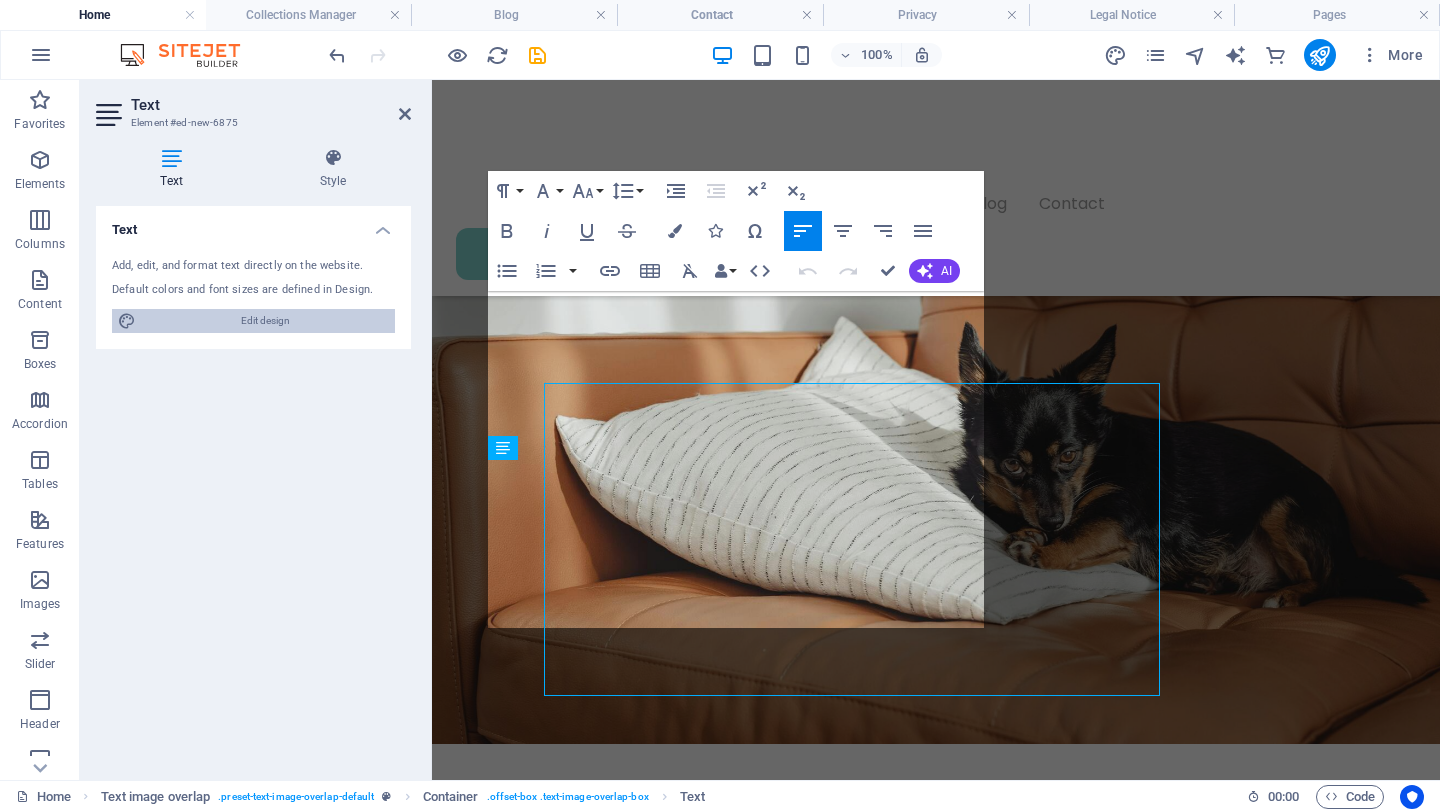 scroll, scrollTop: 899, scrollLeft: 0, axis: vertical 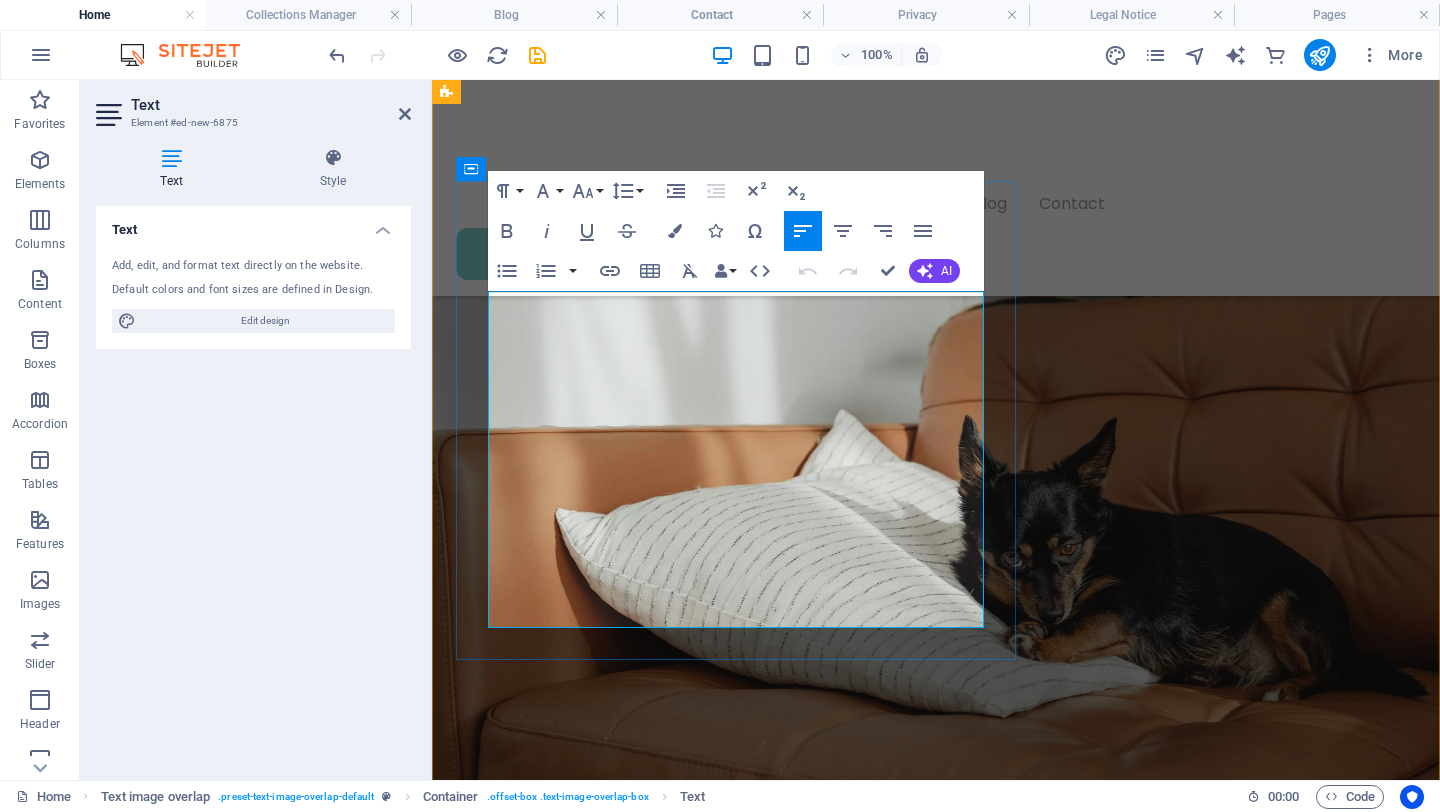 click on "to fake turf, smelly pee pads, and overpriced plastic trays." at bounding box center (700, 1536) 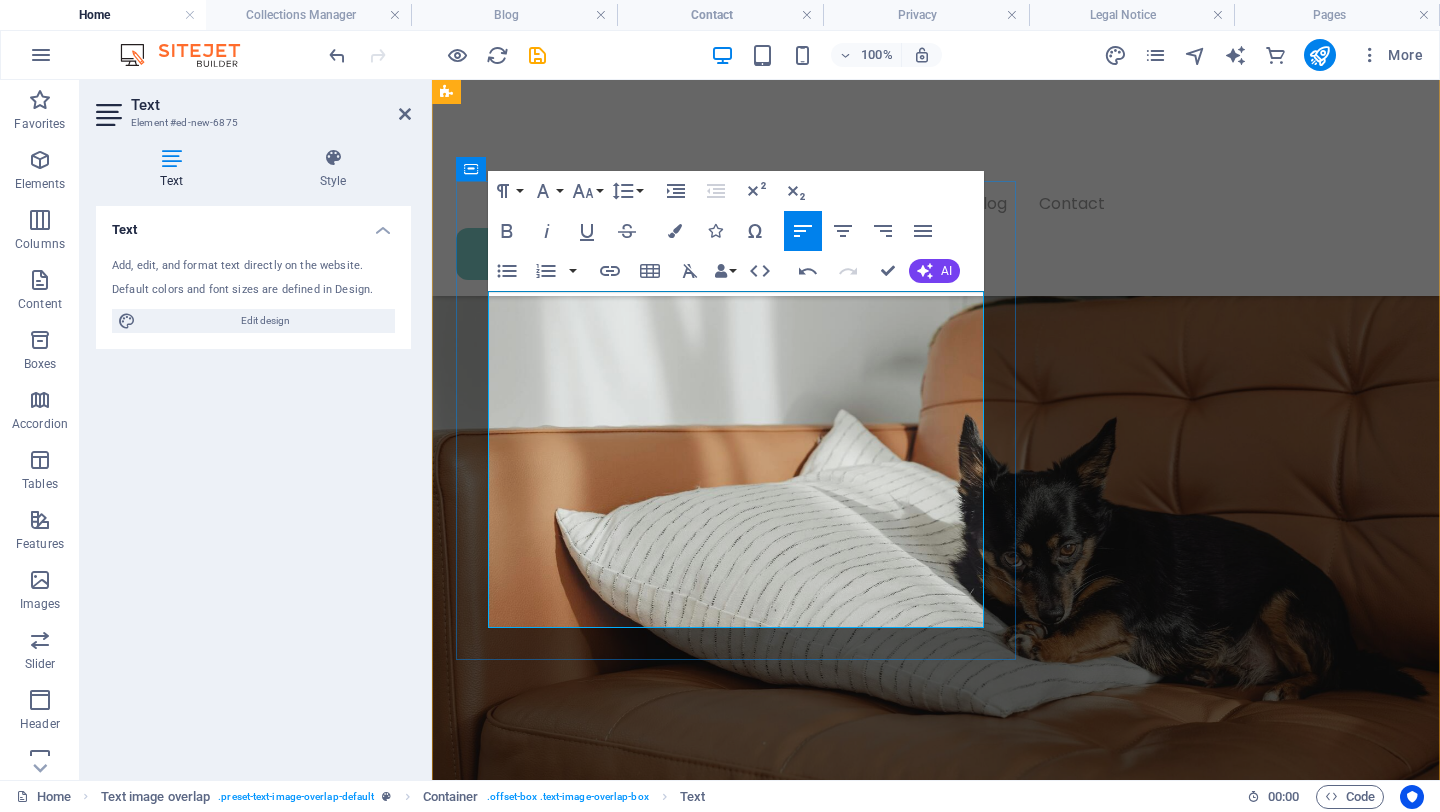 type 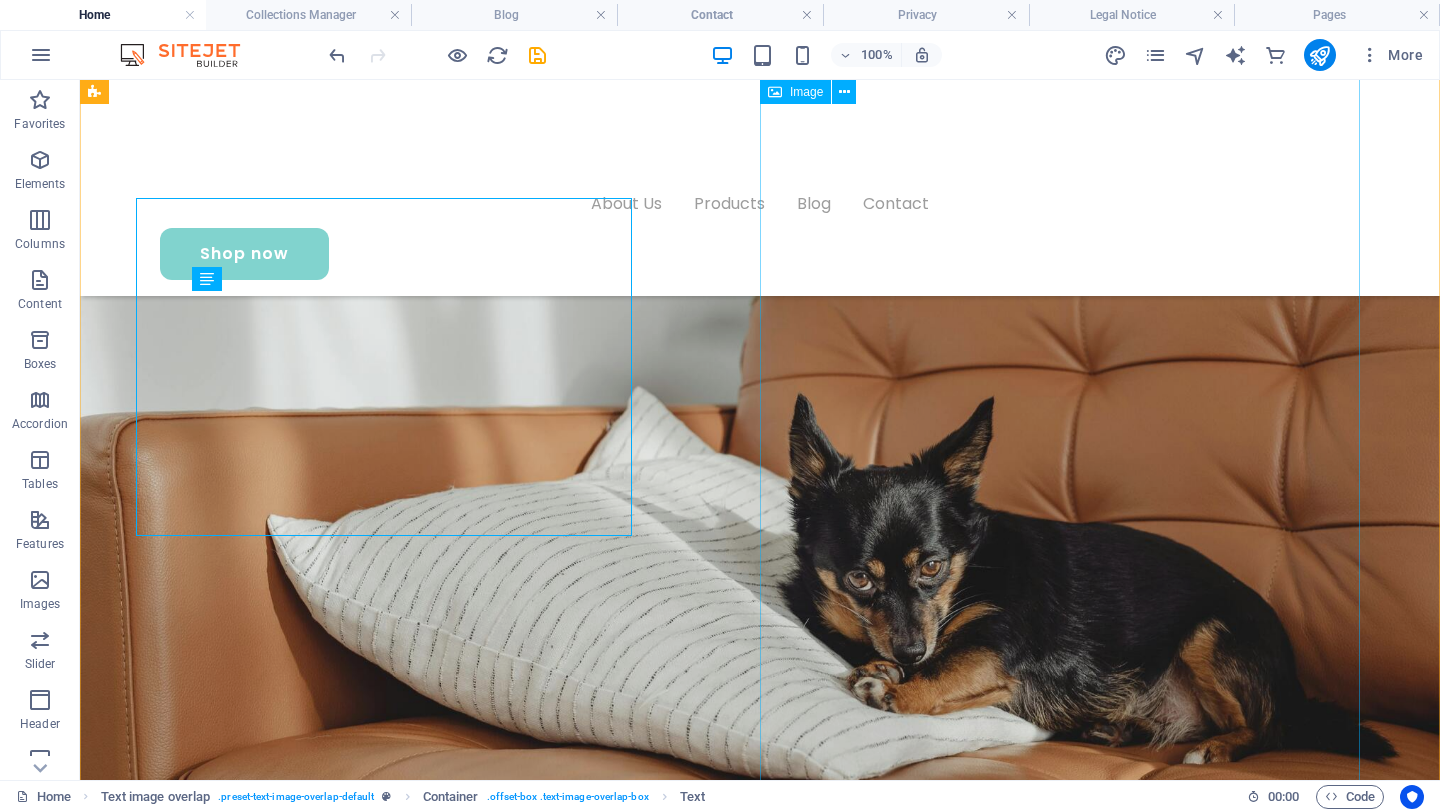 scroll, scrollTop: 992, scrollLeft: 0, axis: vertical 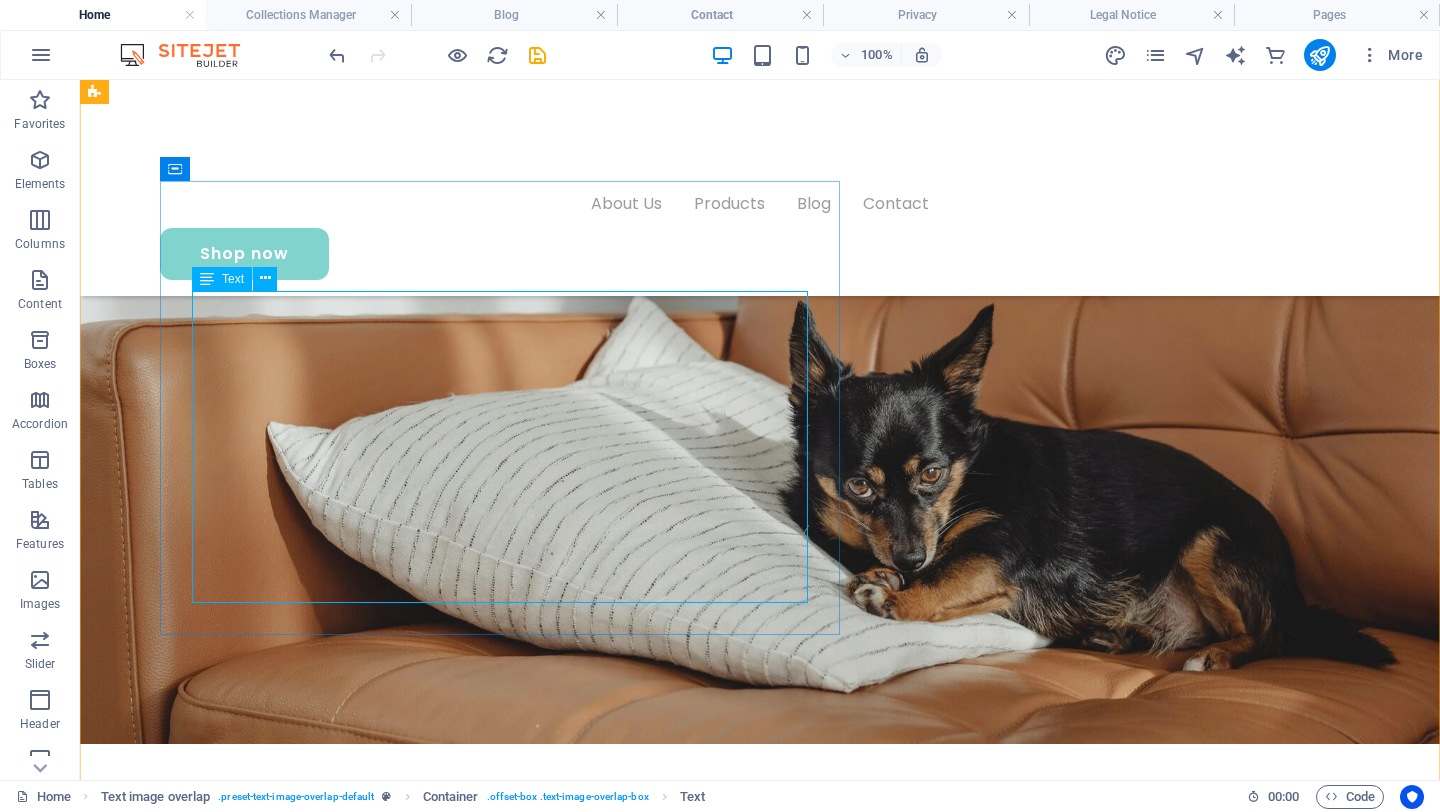 click on "To fake turf, smelly pee pads, and overpriced plastic trays. The Urban Yard  is a handcrafted, soil-and-lawn potty system made for dogs who deserve better and for humans who want better value. ✔️ More affordable than synthetic turf solutions ✔️ No harmful plastic or artificial grass ✔️ Crafted from real wood, not cheap plastic ✔️ Safe for your dog’s health, especially female pups ✔️ Built for easy cleaning and long-term use Why pay over R2,000 for synthetic turf when you can give your pup the real thing at a better price?" at bounding box center (800, 1545) 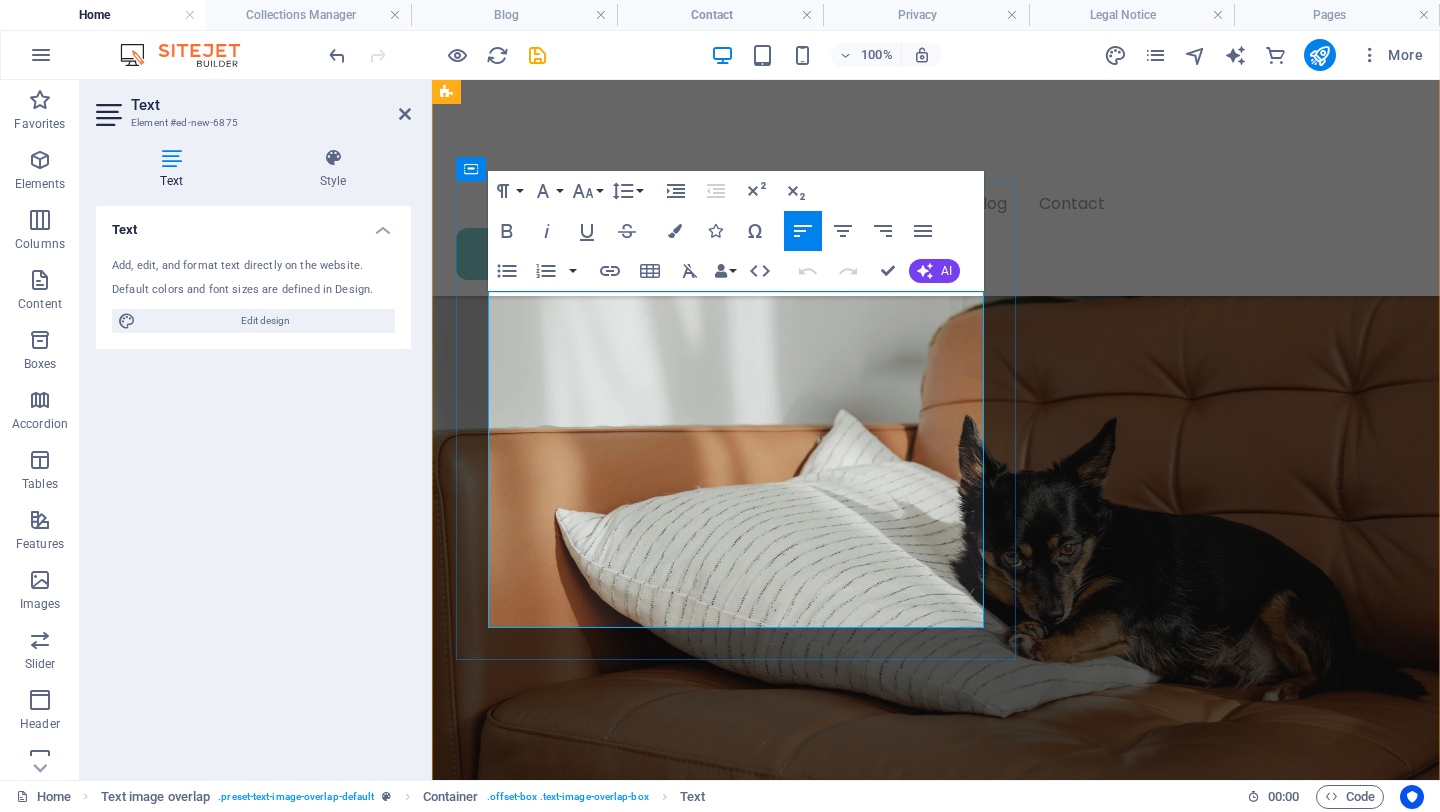 click on "To fake turf, smelly pee pads, and overpriced plastic trays." at bounding box center (701, 1536) 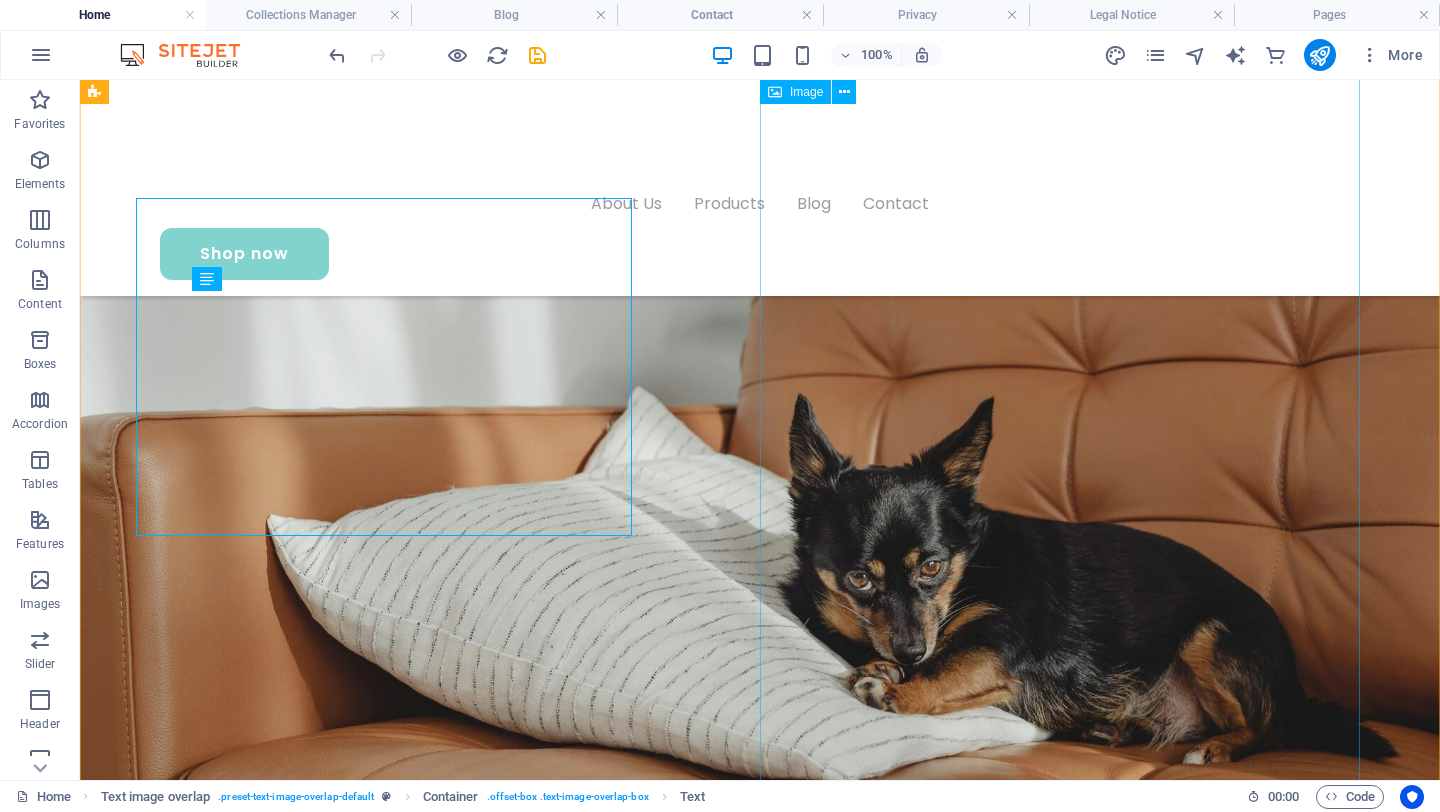 scroll, scrollTop: 992, scrollLeft: 0, axis: vertical 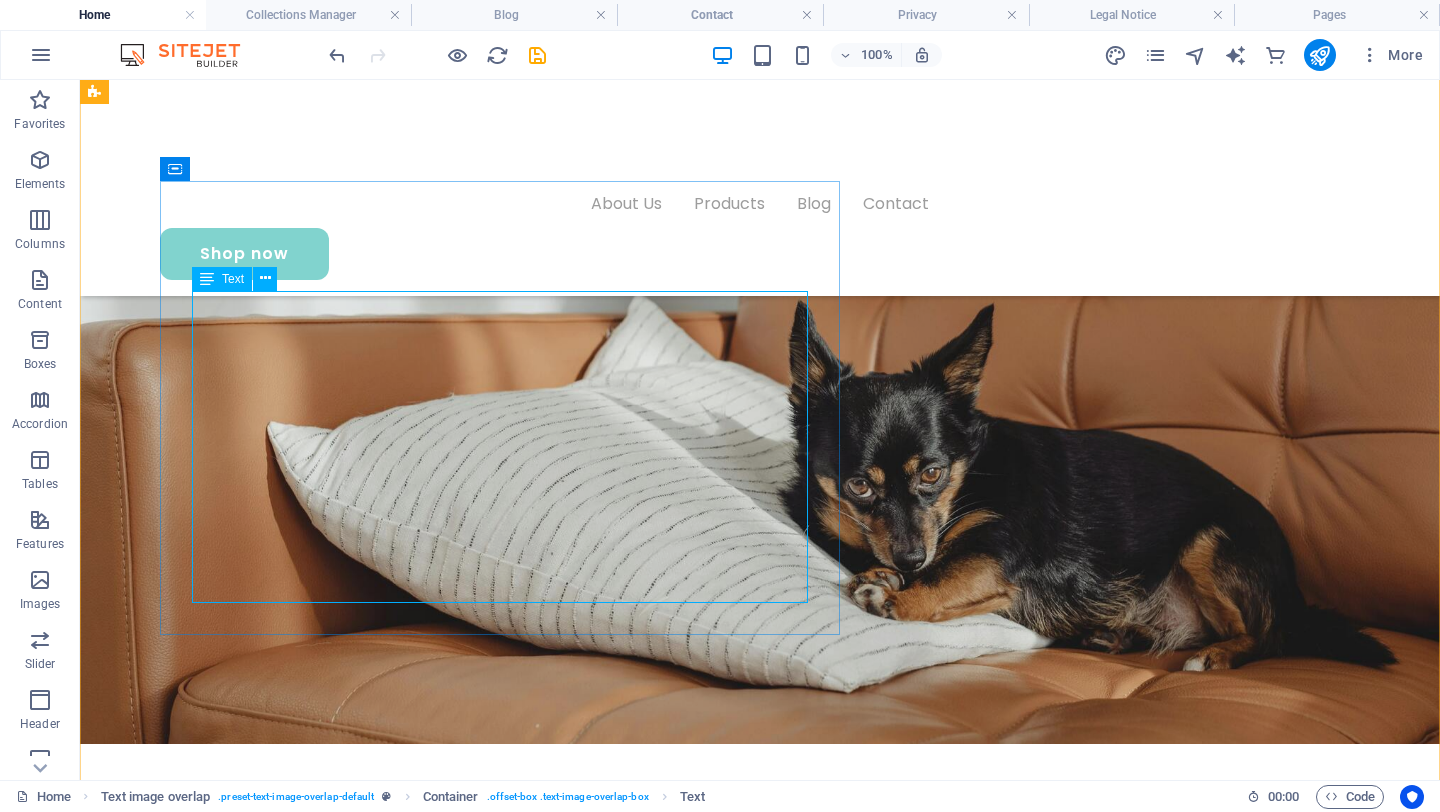 click on "To fake turf, smelly pee pads, and overpriced plastic trays. The Urban Yard  is a handcrafted, soil-and-lawn potty system made for dogs who deserve better and for humans who want better value. ✔️ More affordable than synthetic turf solutions ✔️ No harmful plastic or artificial grass ✔️ Crafted from real wood, not cheap plastic ✔️ Safe for your dog’s health, especially female pups ✔️ Built for easy cleaning and long-term use Why pay over R2,000 for synthetic turf when you can give your pup the real thing at a better price?" at bounding box center (800, 1545) 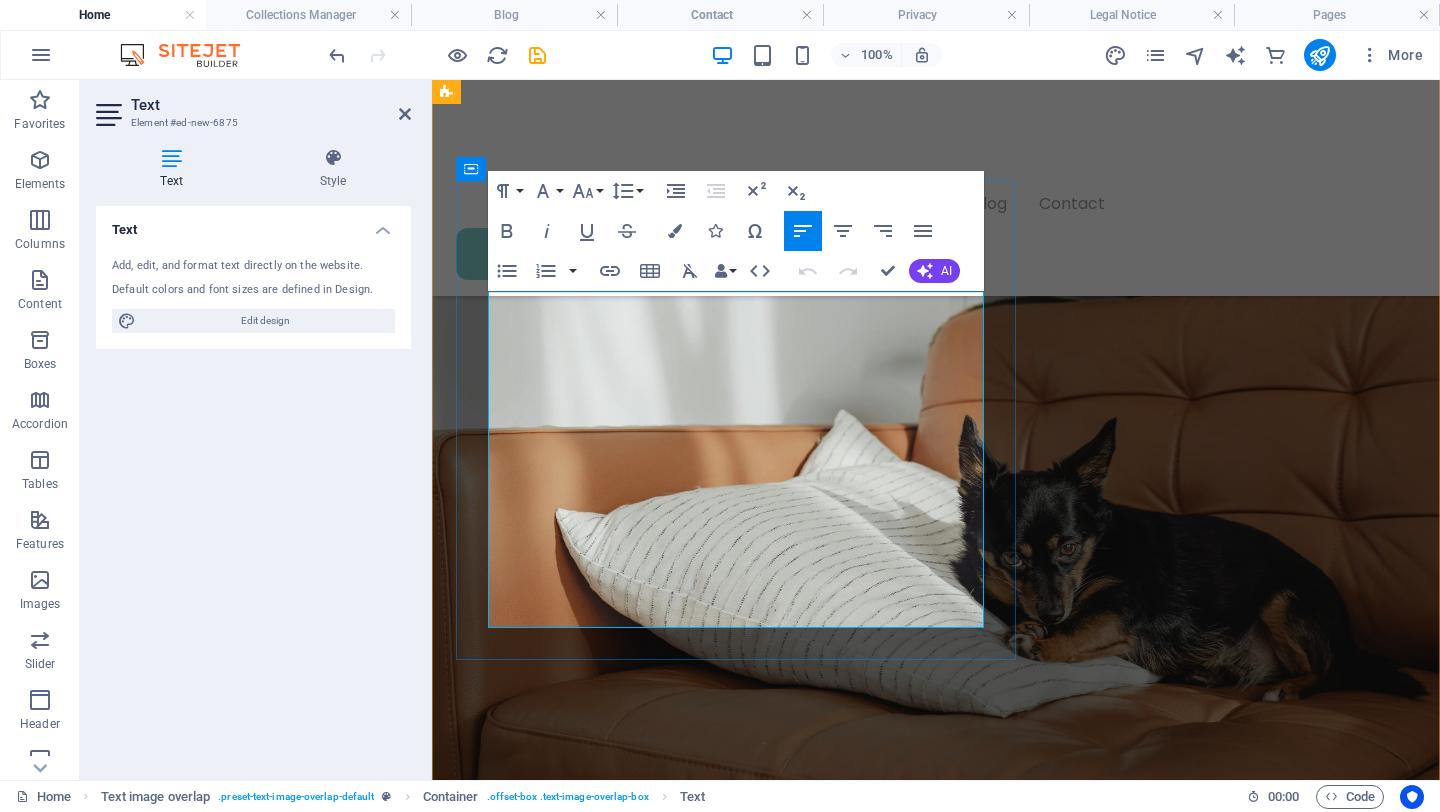 click on "More affordable than synthetic turf solutions" at bounding box center (681, 1626) 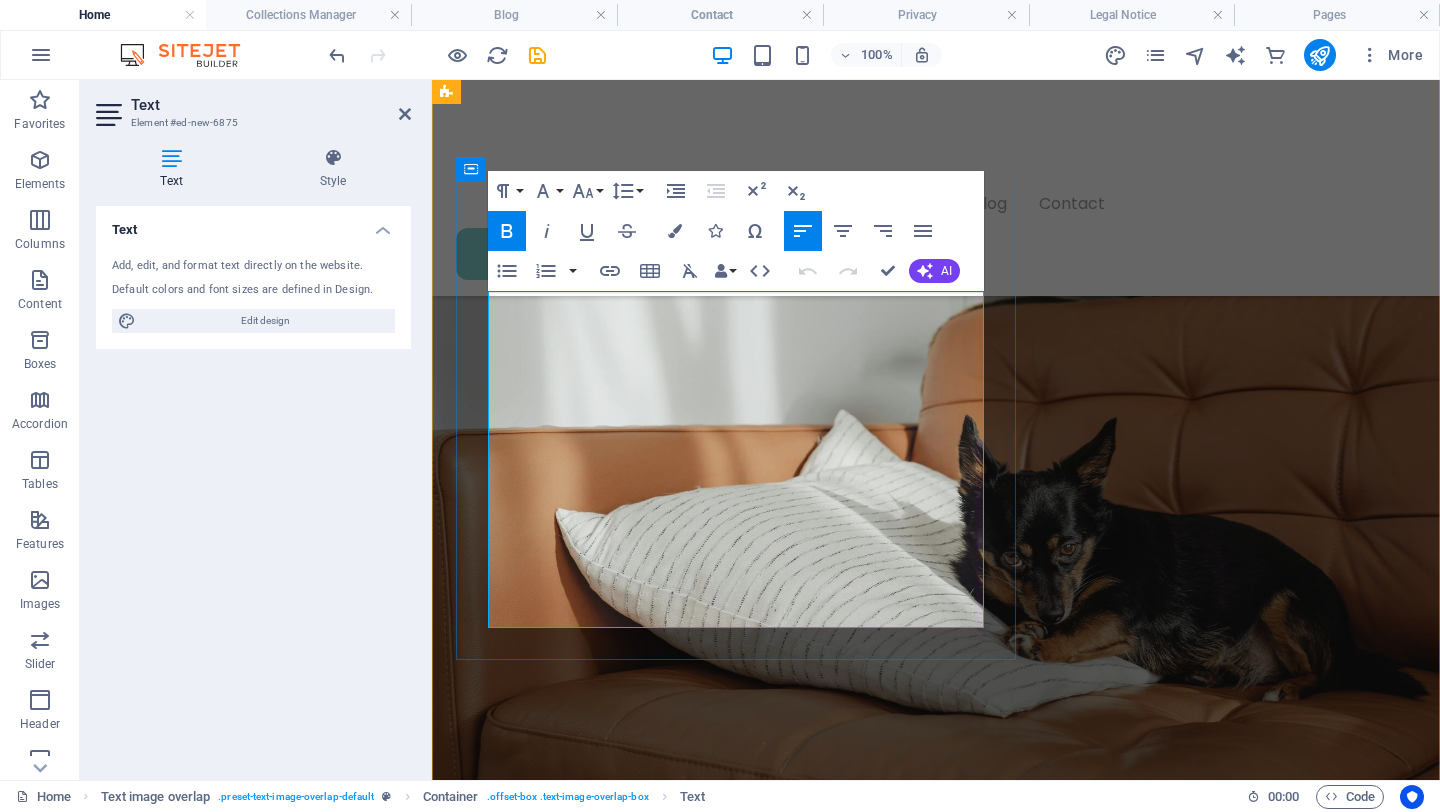 type 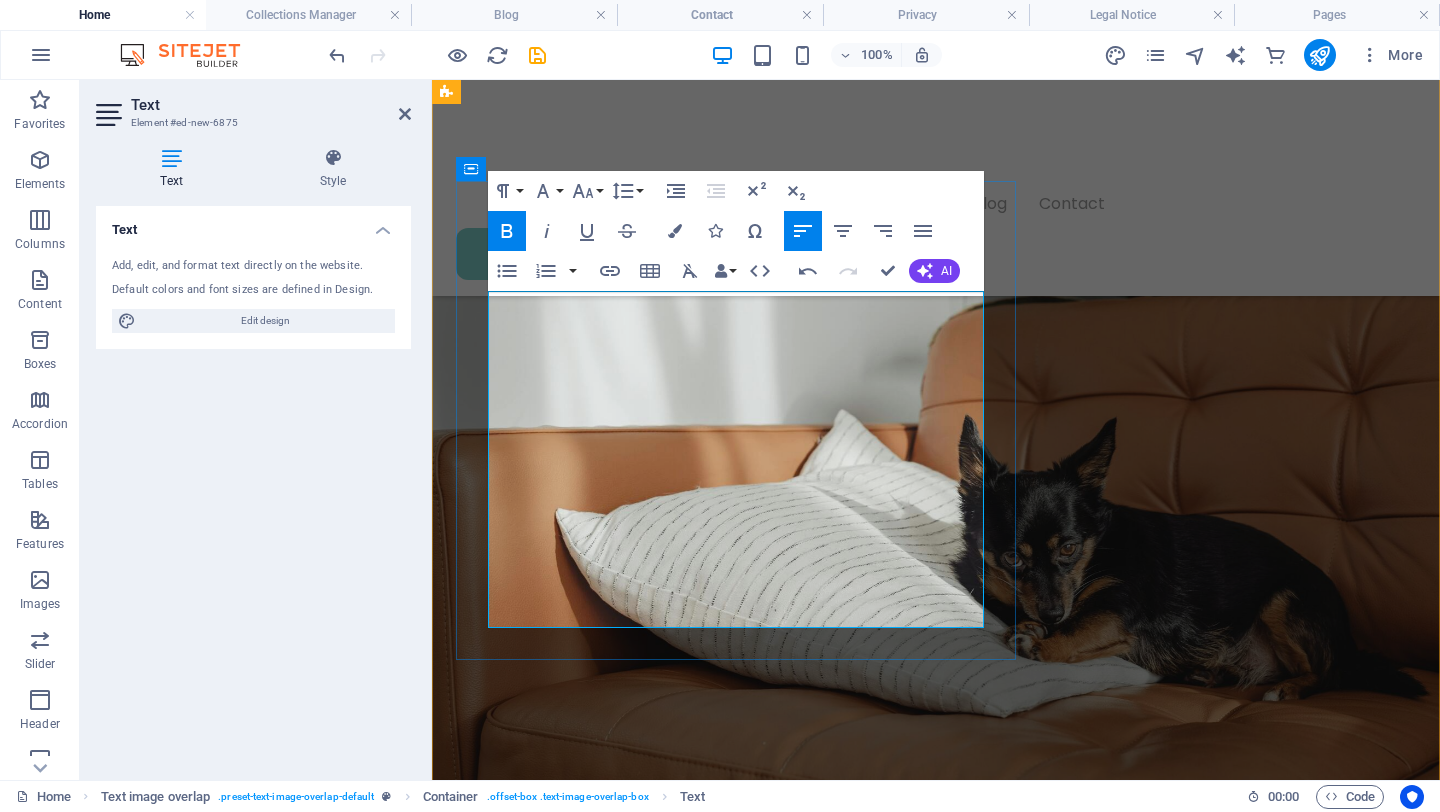 click on "✔️" at bounding box center (497, 1676) 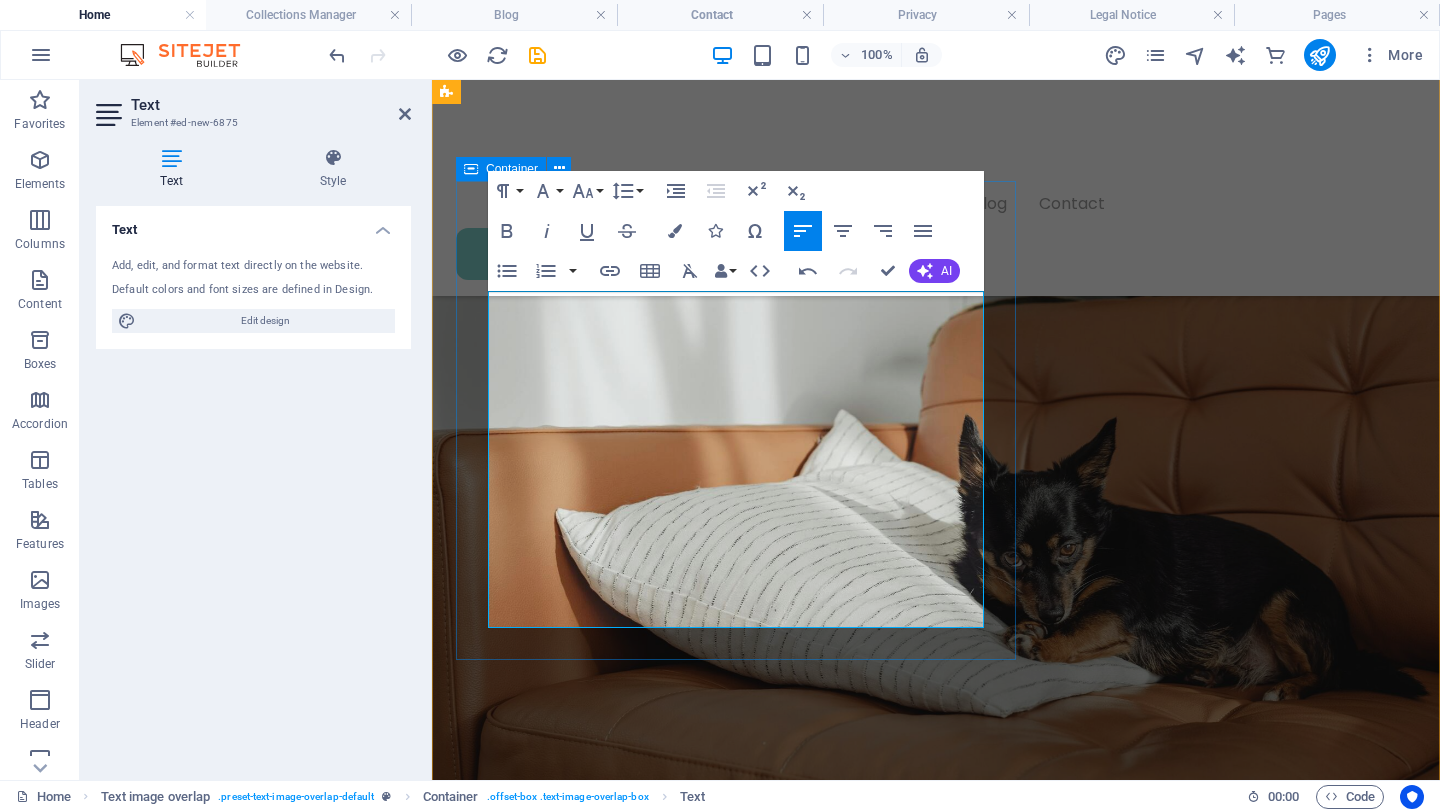 drag, startPoint x: 731, startPoint y: 605, endPoint x: 482, endPoint y: 319, distance: 379.20575 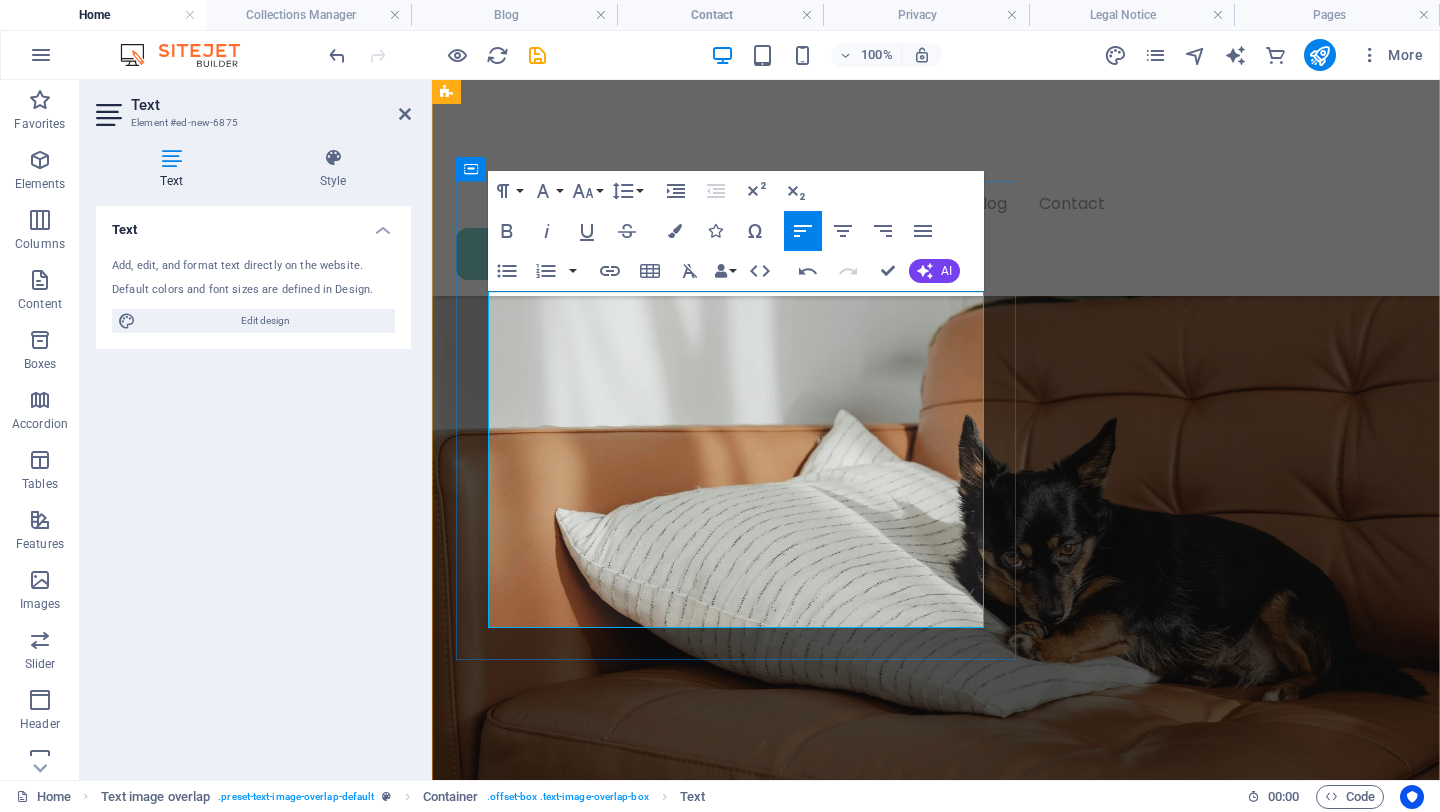scroll, scrollTop: 849, scrollLeft: 0, axis: vertical 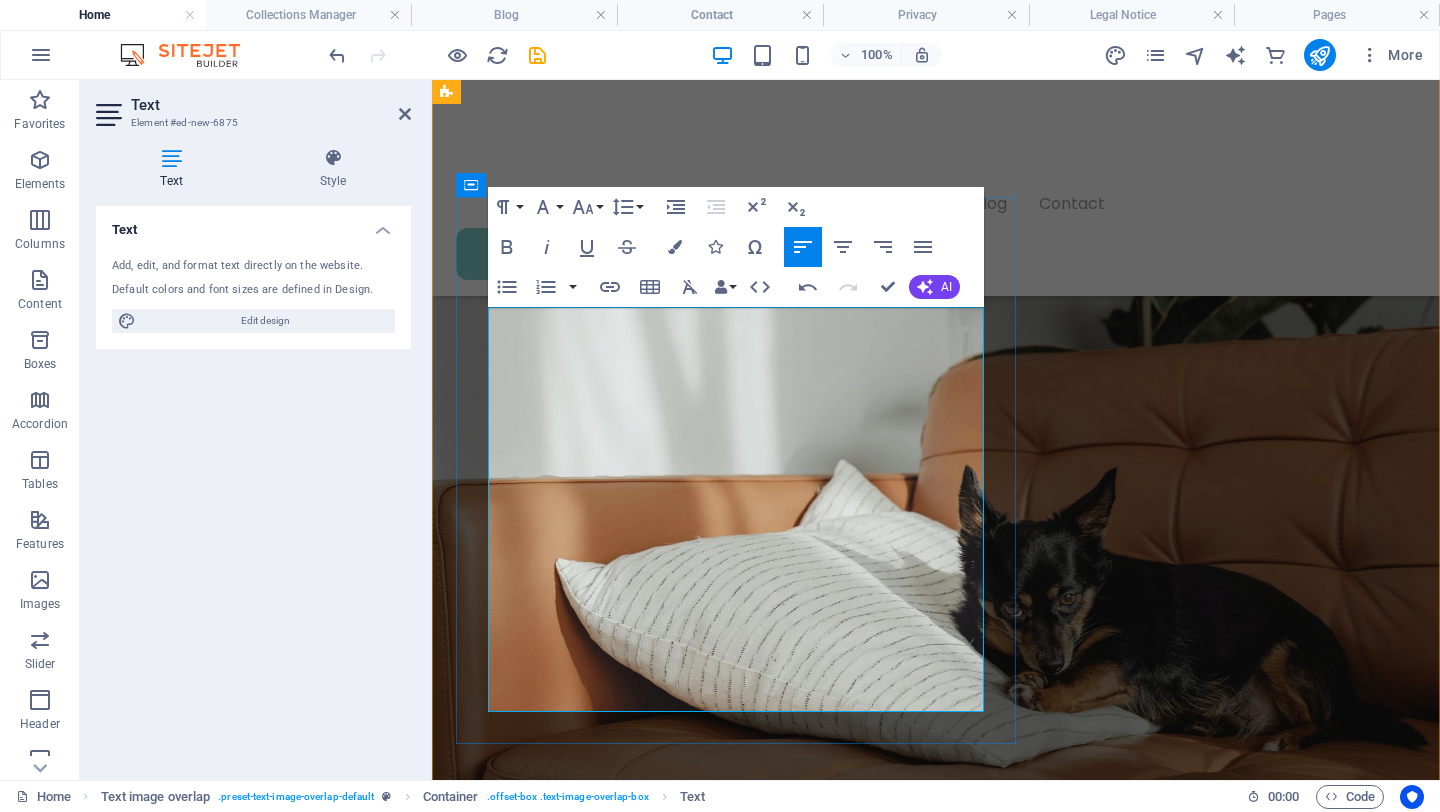drag, startPoint x: 489, startPoint y: 317, endPoint x: 946, endPoint y: 700, distance: 596.2701 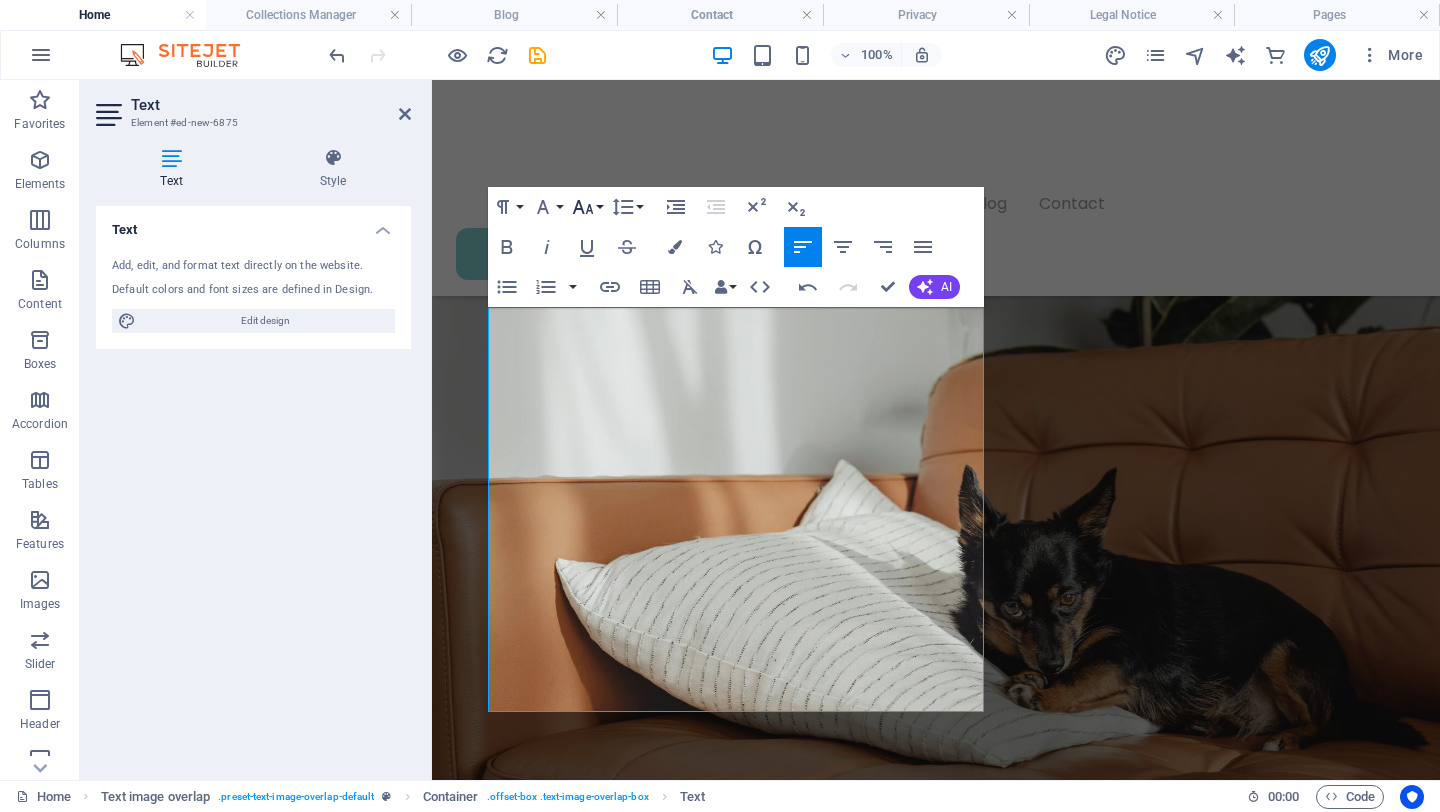 click 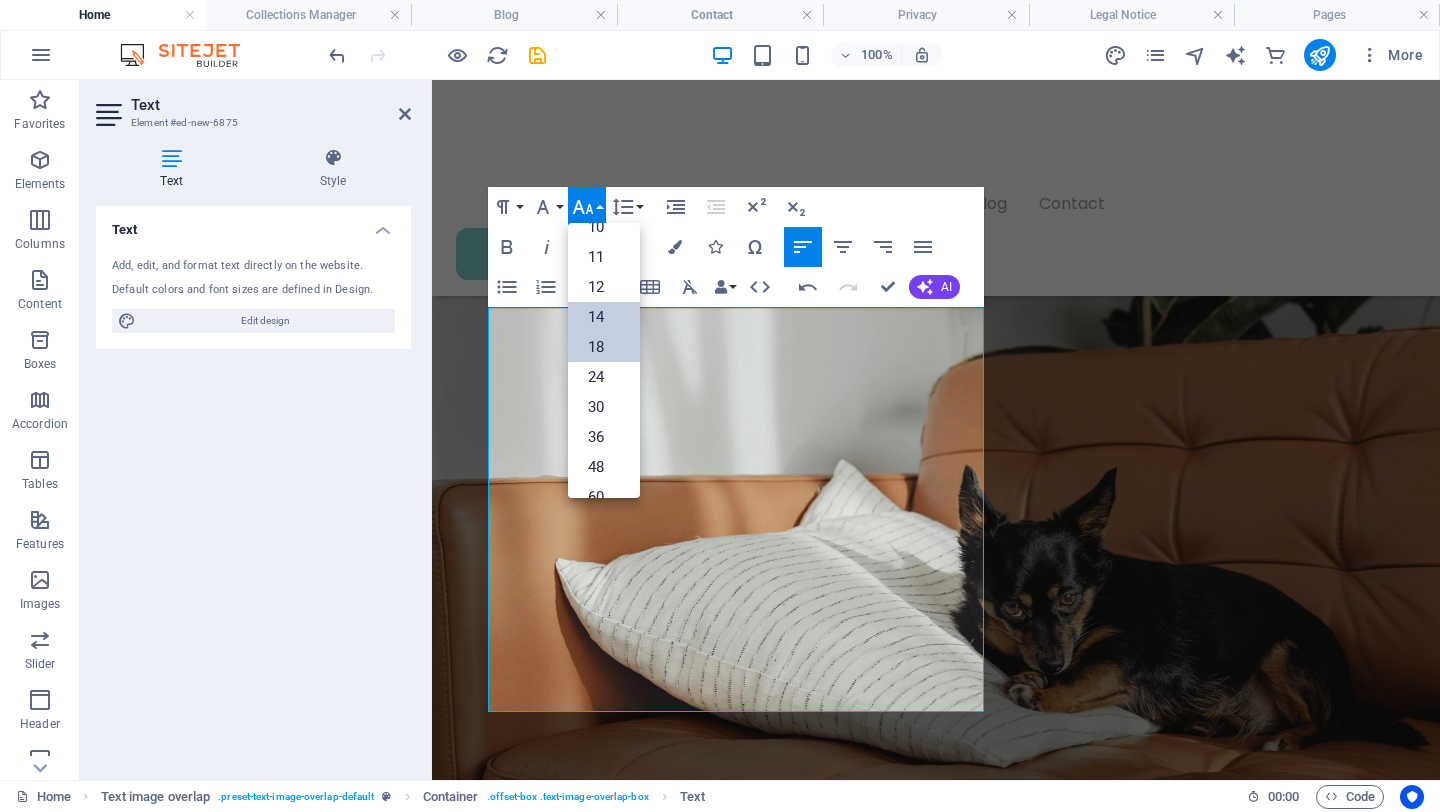 scroll, scrollTop: 72, scrollLeft: 0, axis: vertical 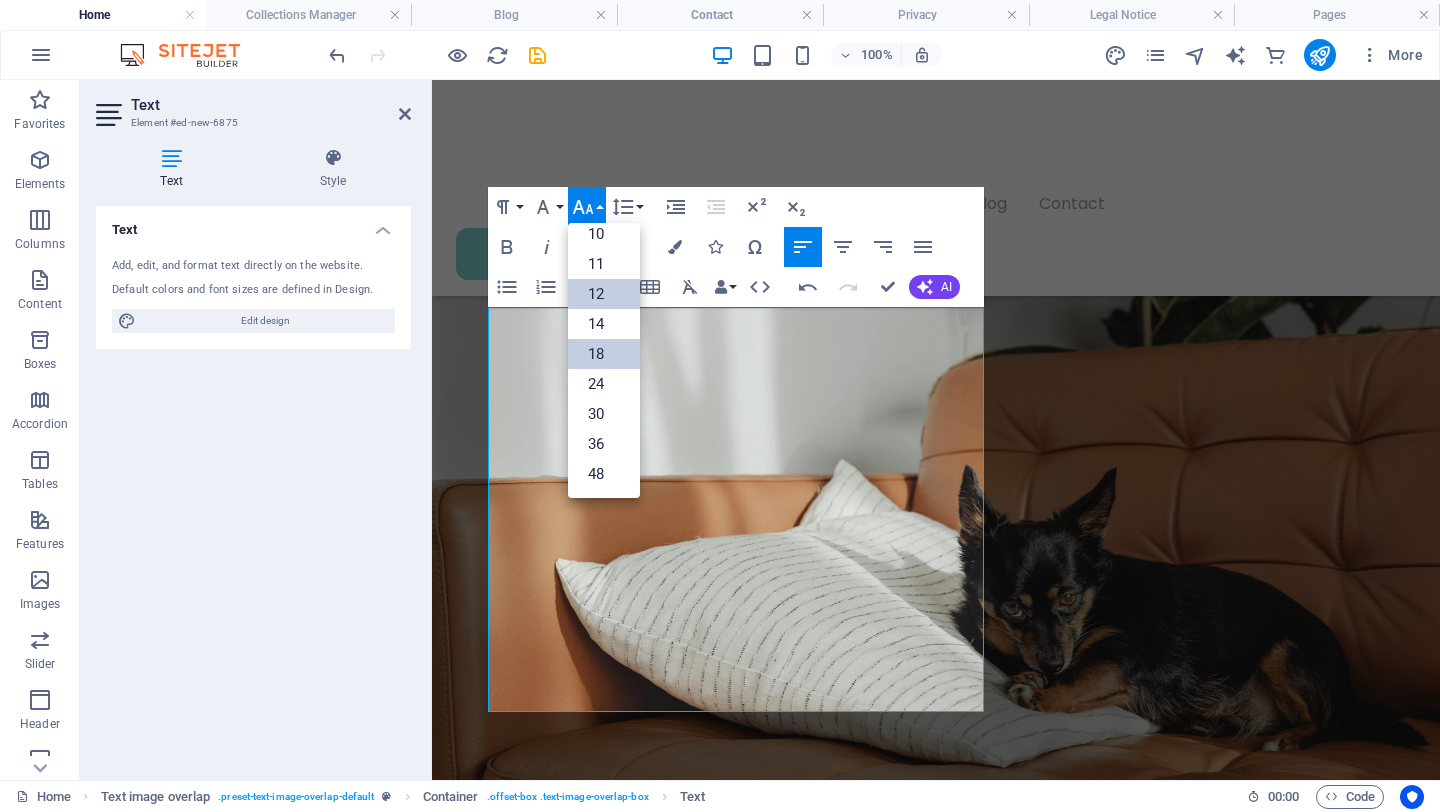click on "12" at bounding box center (604, 294) 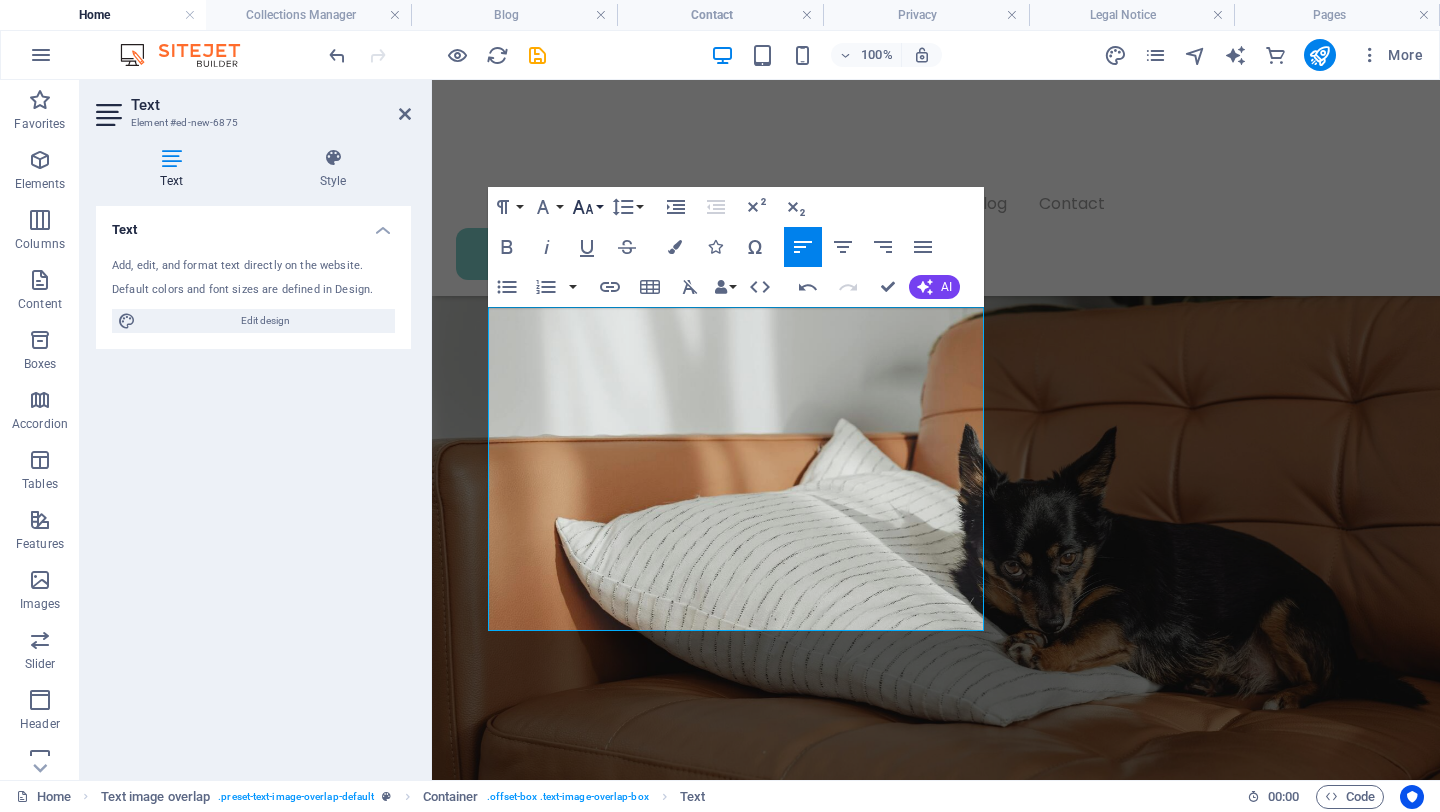 click on "Font Size" at bounding box center [587, 207] 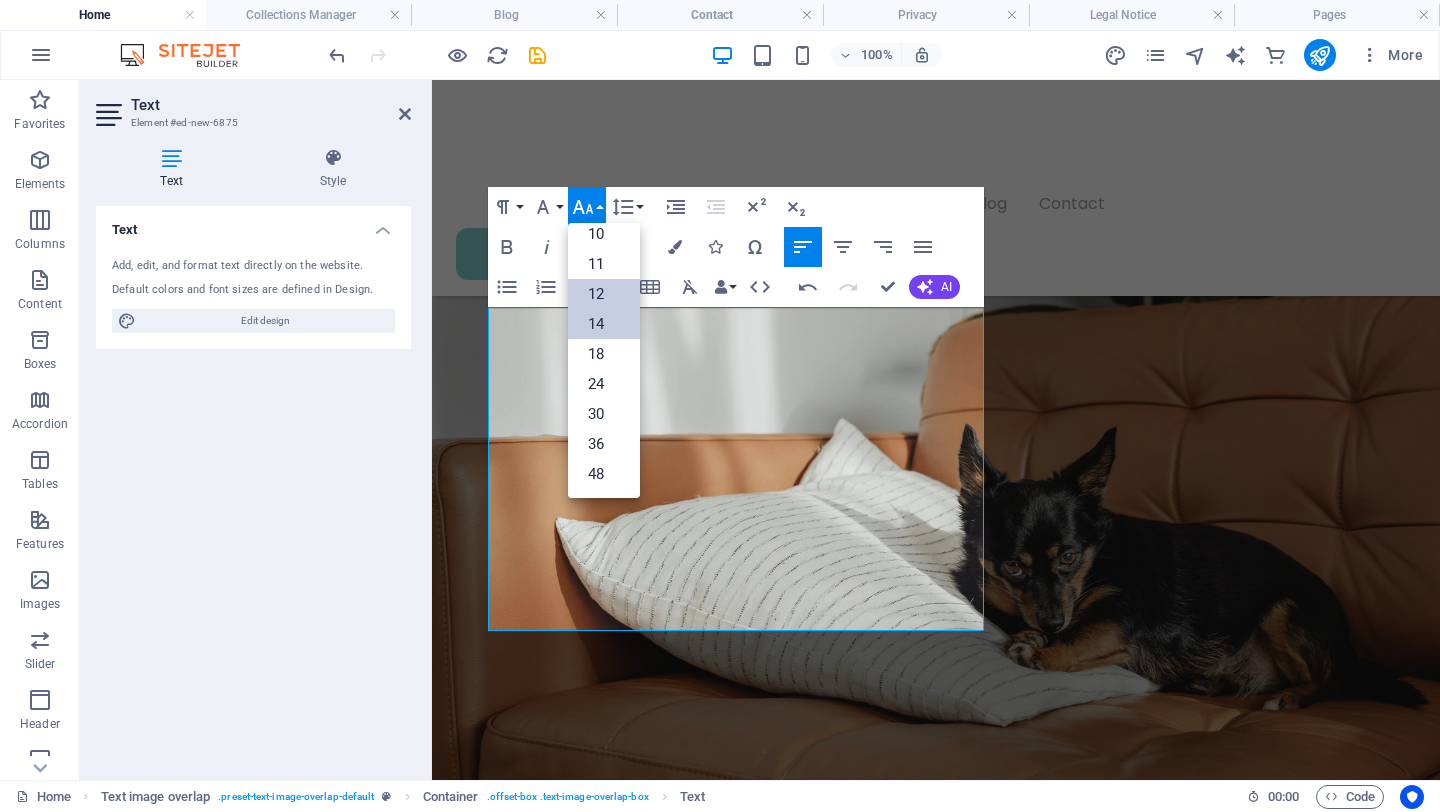 scroll, scrollTop: 143, scrollLeft: 0, axis: vertical 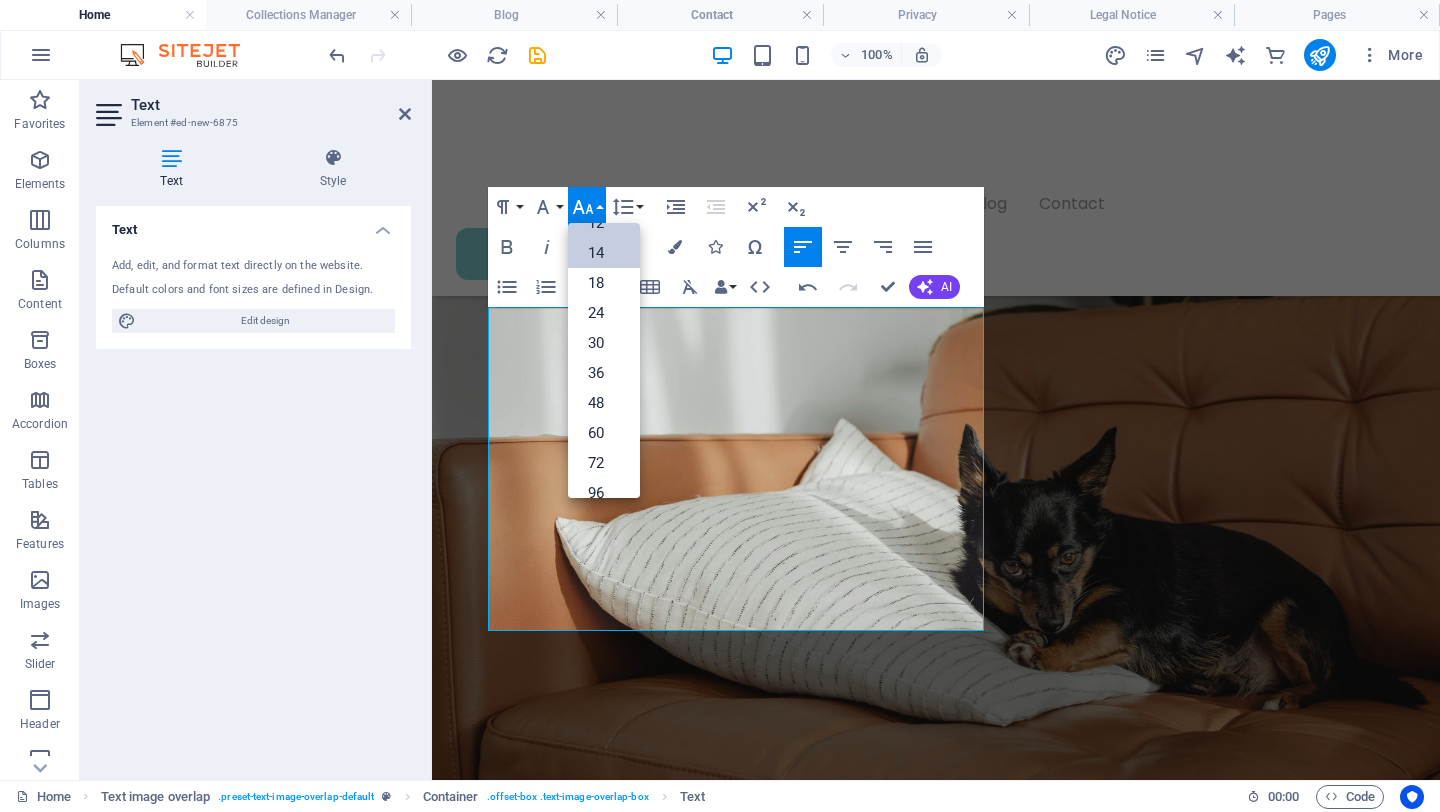 click on "14" at bounding box center [604, 253] 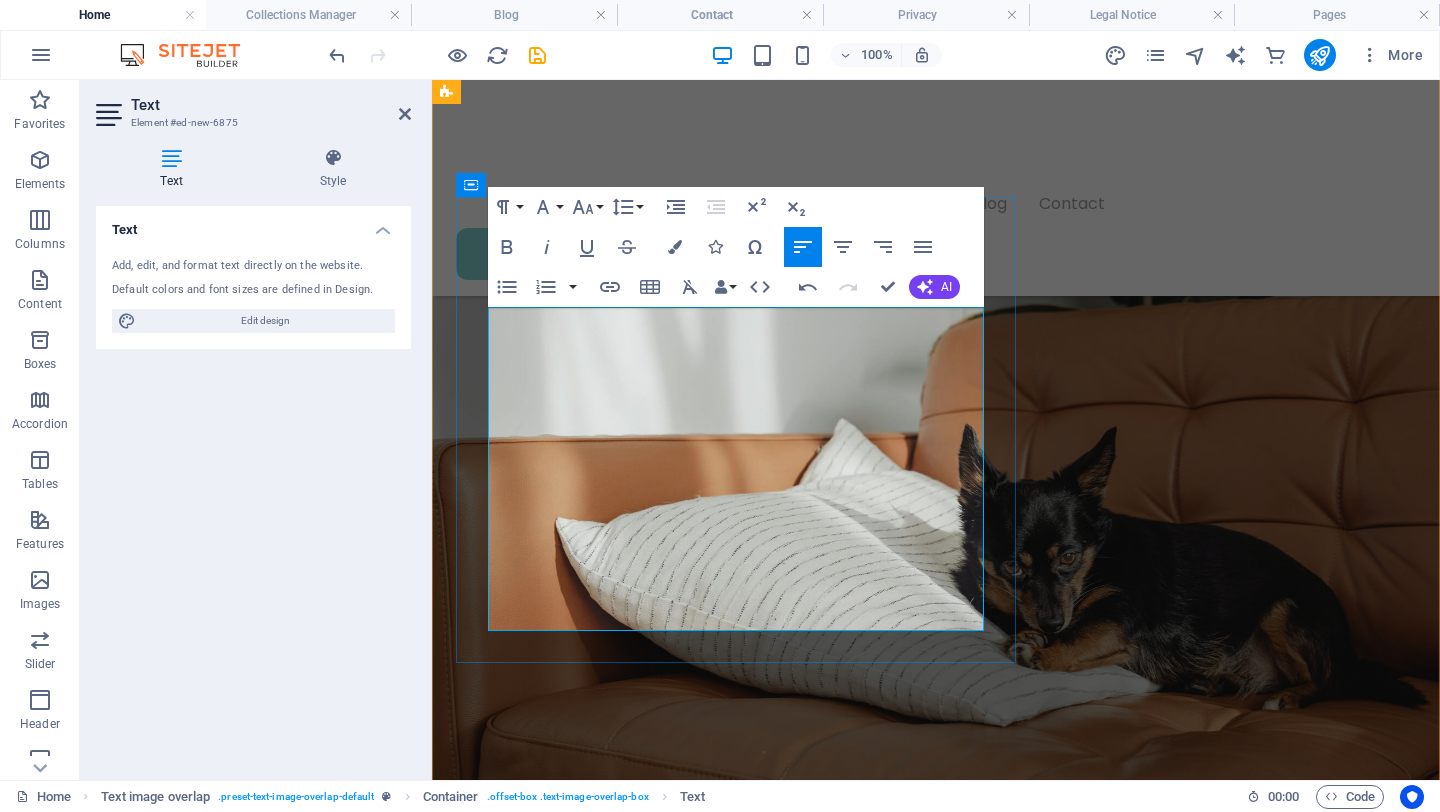 click on "Say goodbye to  fake grass dog toilets ,  smelly pee pads , and  overpriced plastic dog trays ." at bounding box center [976, 1529] 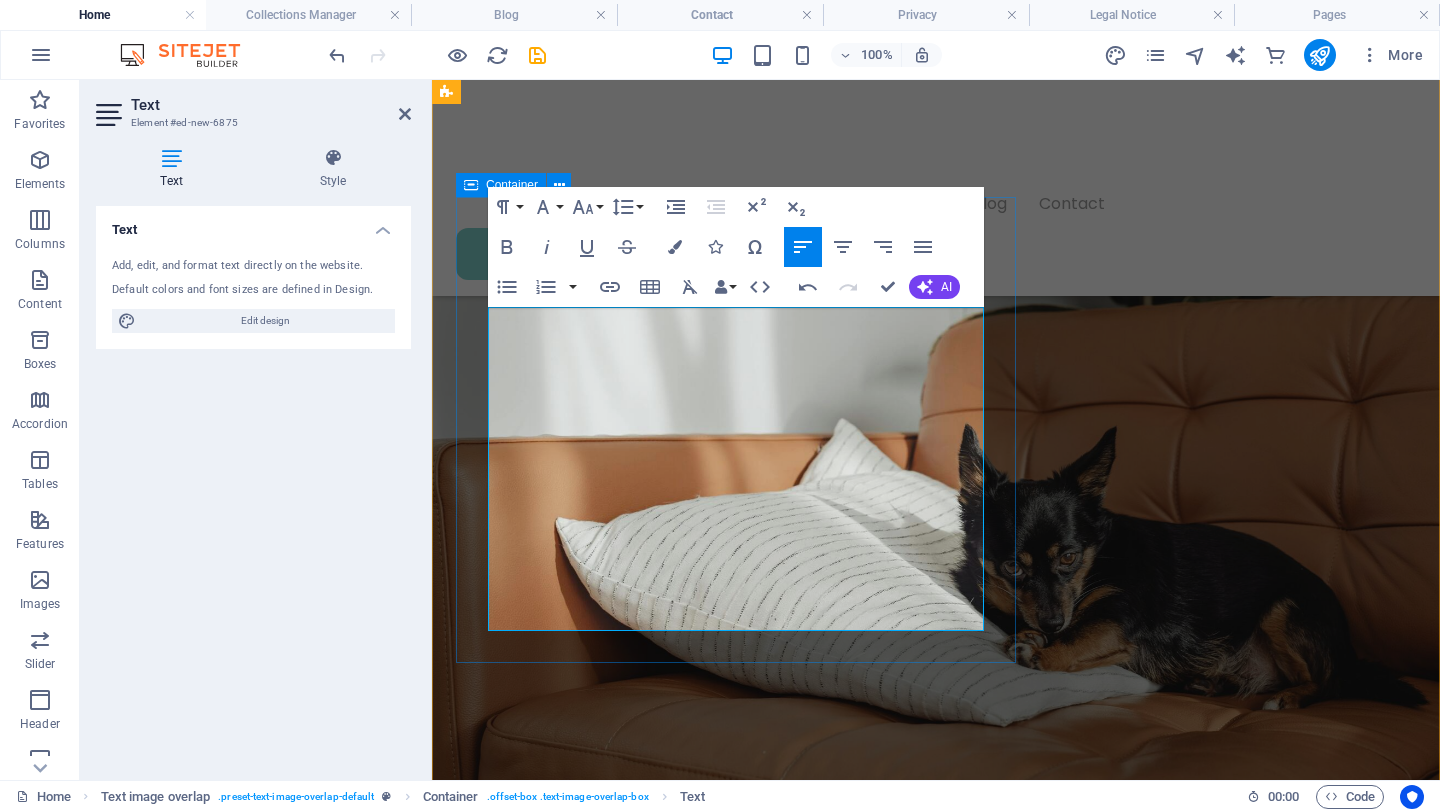 drag, startPoint x: 587, startPoint y: 322, endPoint x: 487, endPoint y: 322, distance: 100 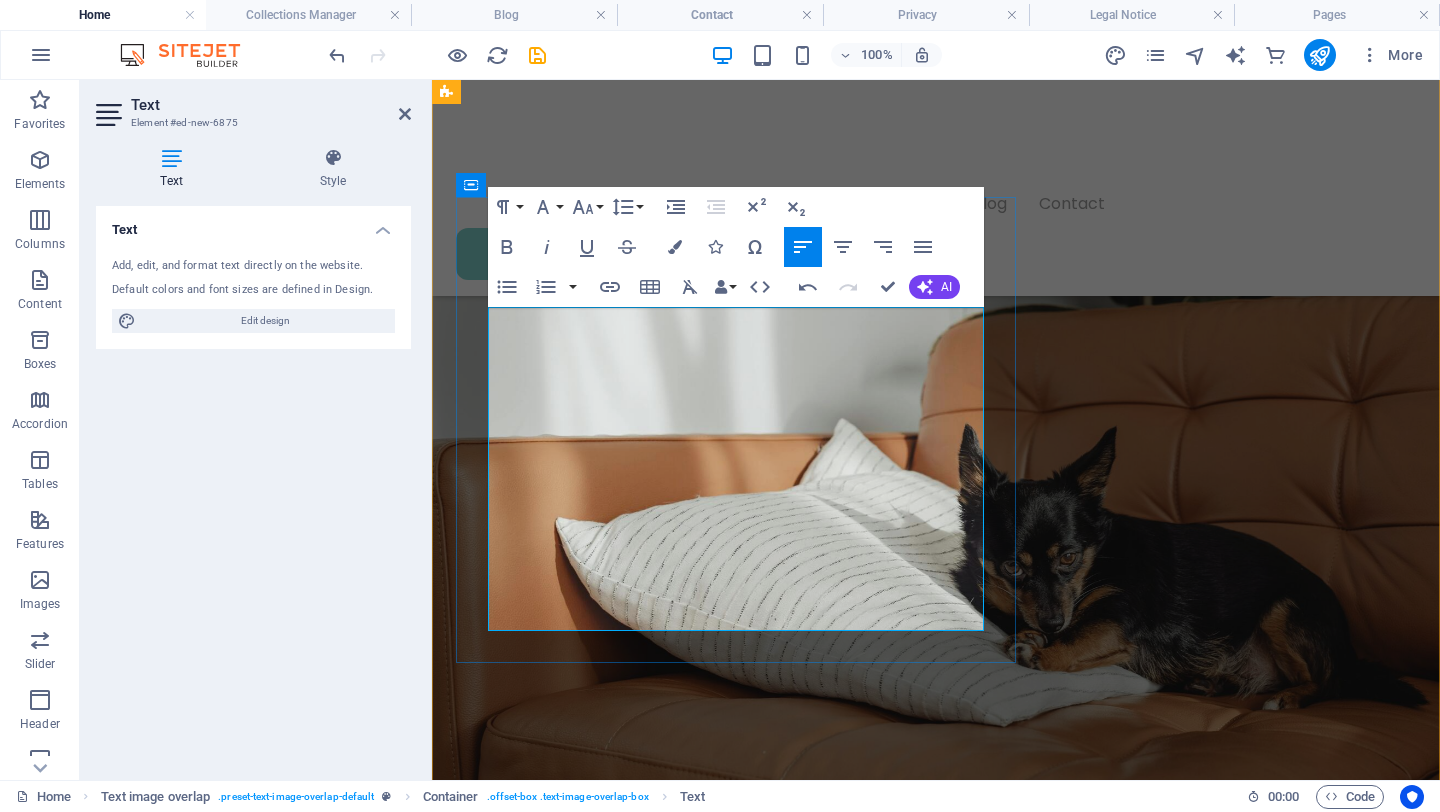 click on "To  fake grass dog toilets ,  smelly pee pads , and  overpriced plastic dog trays ." at bounding box center [976, 1529] 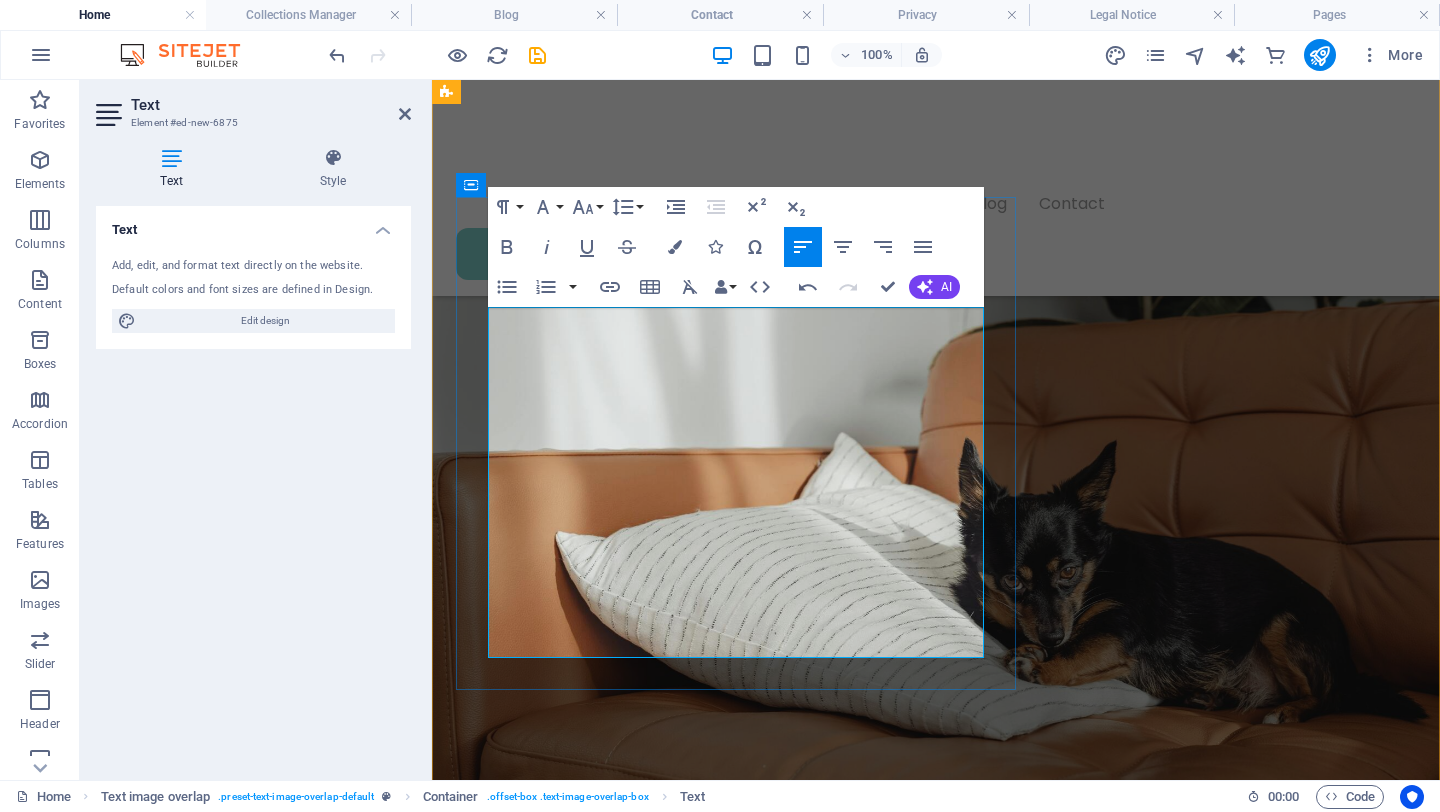 click on "Urban Yard Co.  offers a handcrafted, all-natural  dog potty tray  designed to be filled with  potting soil and real grass sod  — perfect for apartment dogs and eco-conscious pet parents." at bounding box center [958, 1585] 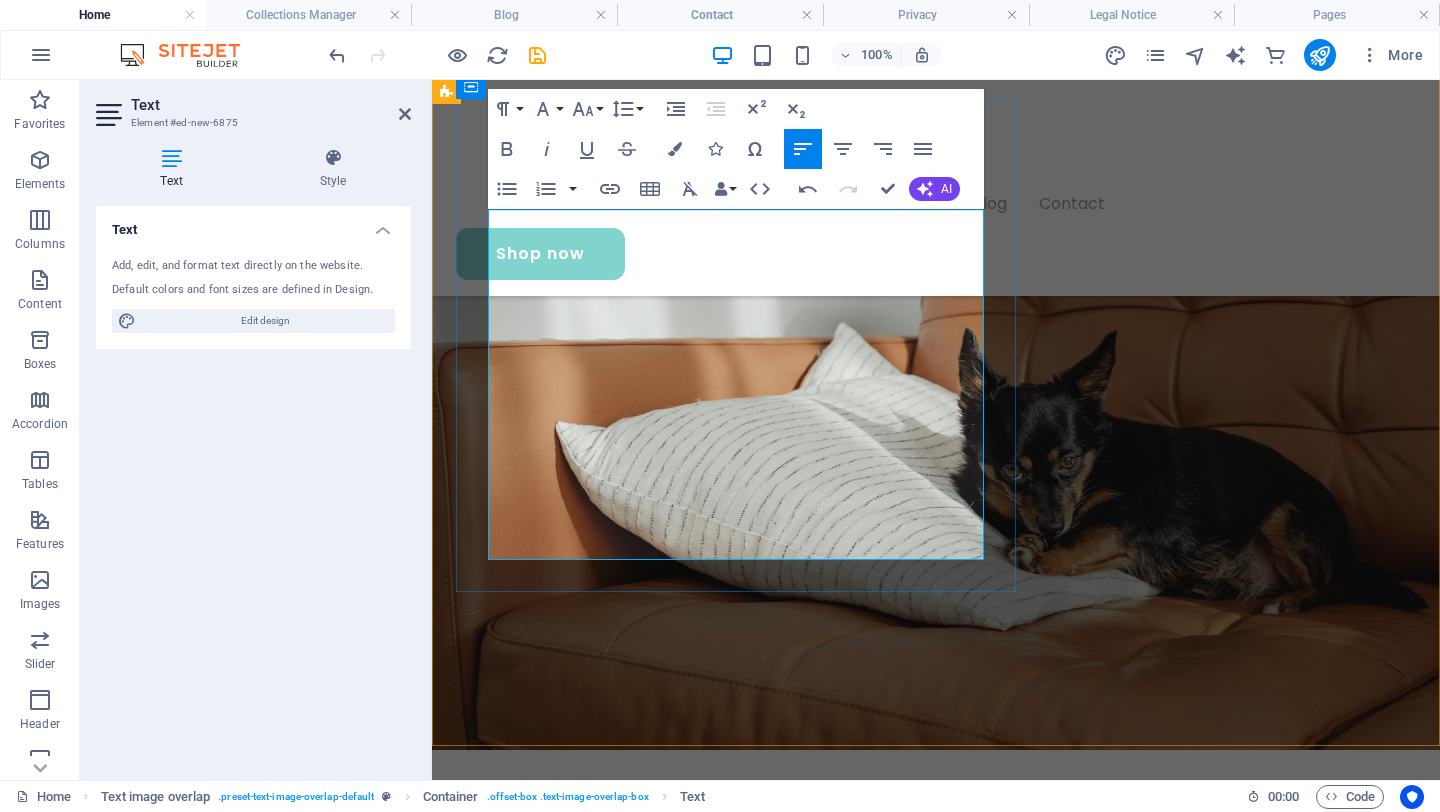 scroll, scrollTop: 999, scrollLeft: 0, axis: vertical 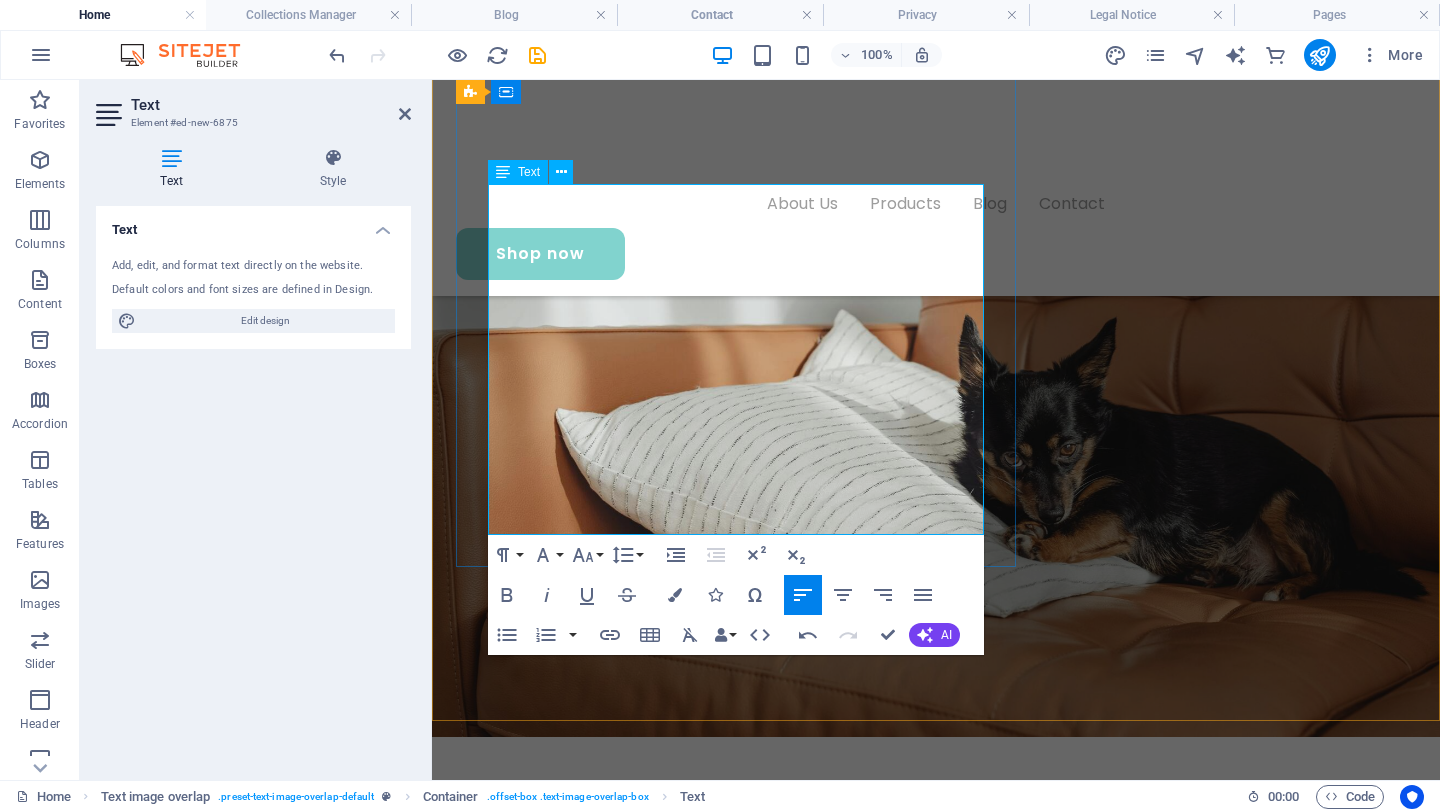 click on "✔️ More affordable than artificial turf dog potty systems ✔️ No synthetic grass, no plastic — just wood, soil, and real lawn ✔️ Built for easy cleaning and long-term use ✔️ Pet-safe, eco-friendly, and gentle on paws ✔️ Especially beneficial for female dogs prone to UTIs" at bounding box center (976, 1582) 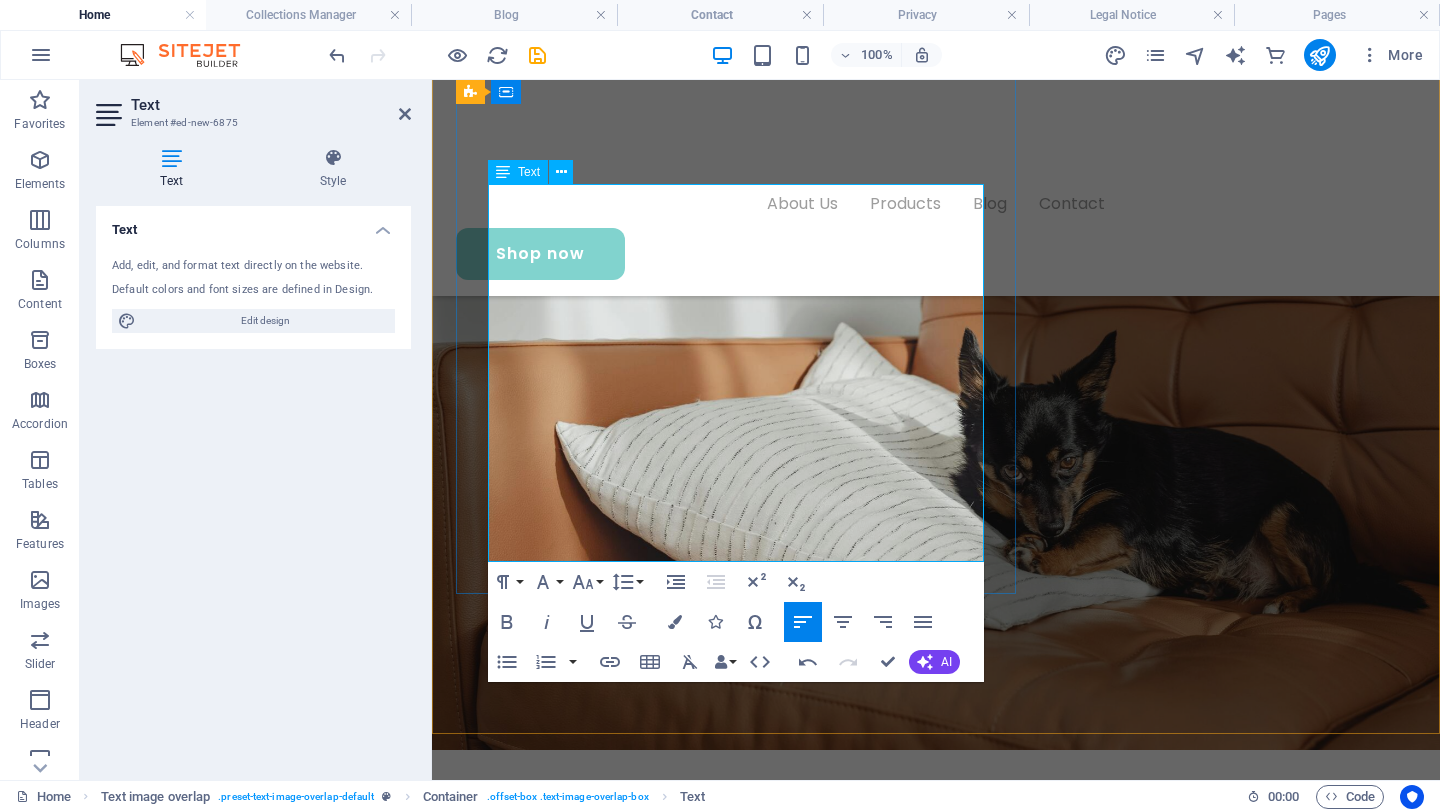 click on "💸 Why pay over R2,000 for a fake grass dog potty when your pup prefers the real thing — for less?" at bounding box center [833, 1705] 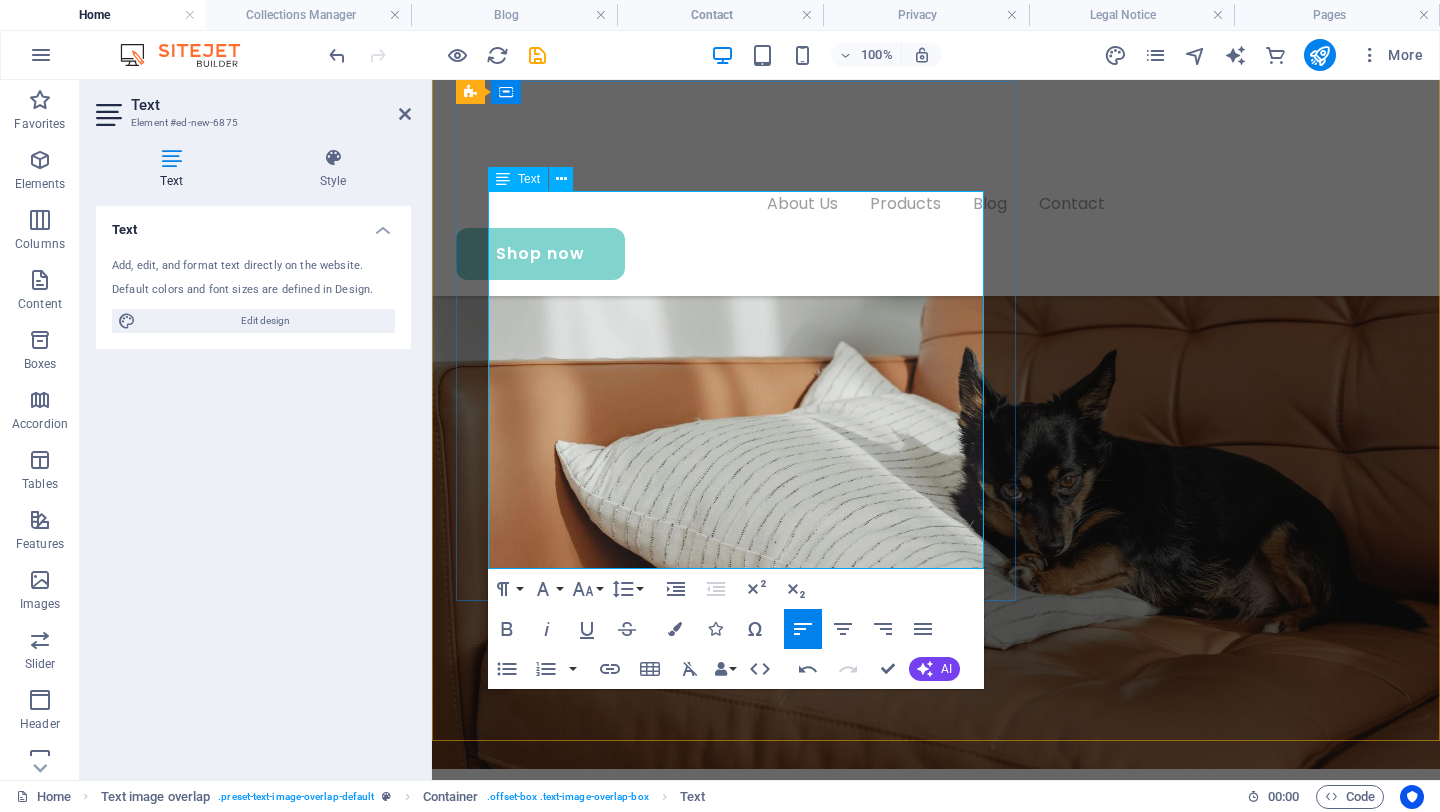 scroll, scrollTop: 963, scrollLeft: 0, axis: vertical 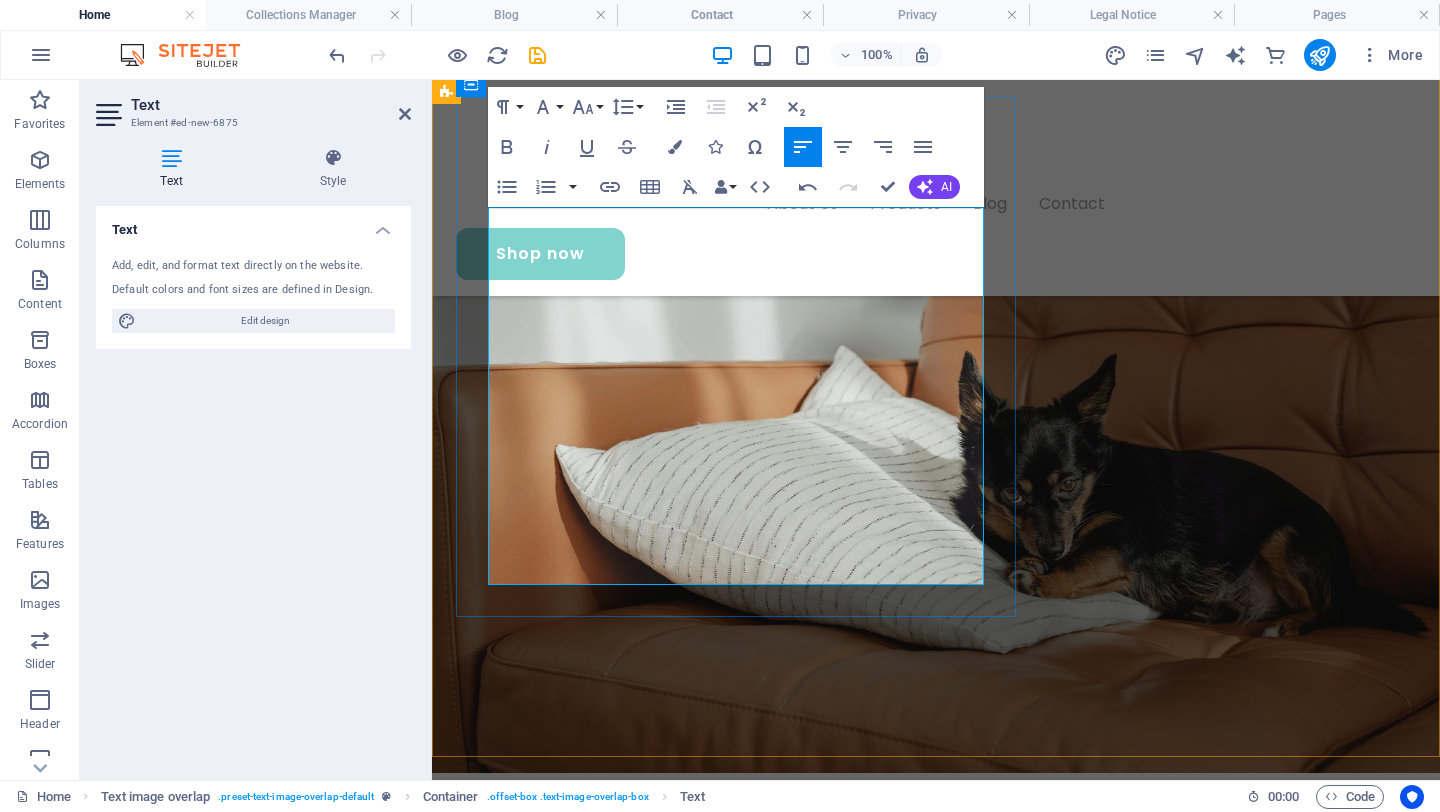 click on "To  fake grass dog toilets ,  smelly pee pads , and  overpriced plastic dog trays ." at bounding box center (976, 1456) 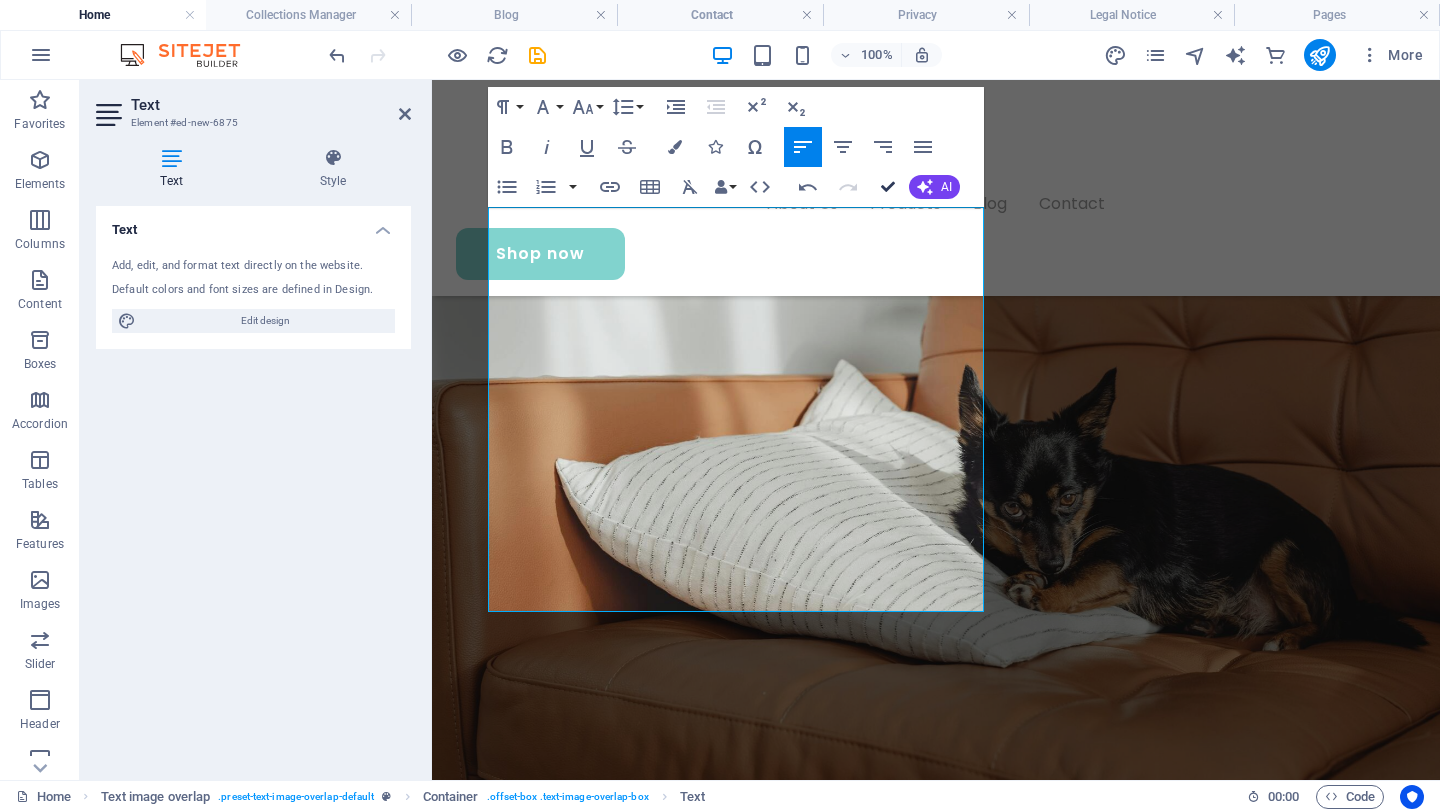 scroll, scrollTop: 1043, scrollLeft: 0, axis: vertical 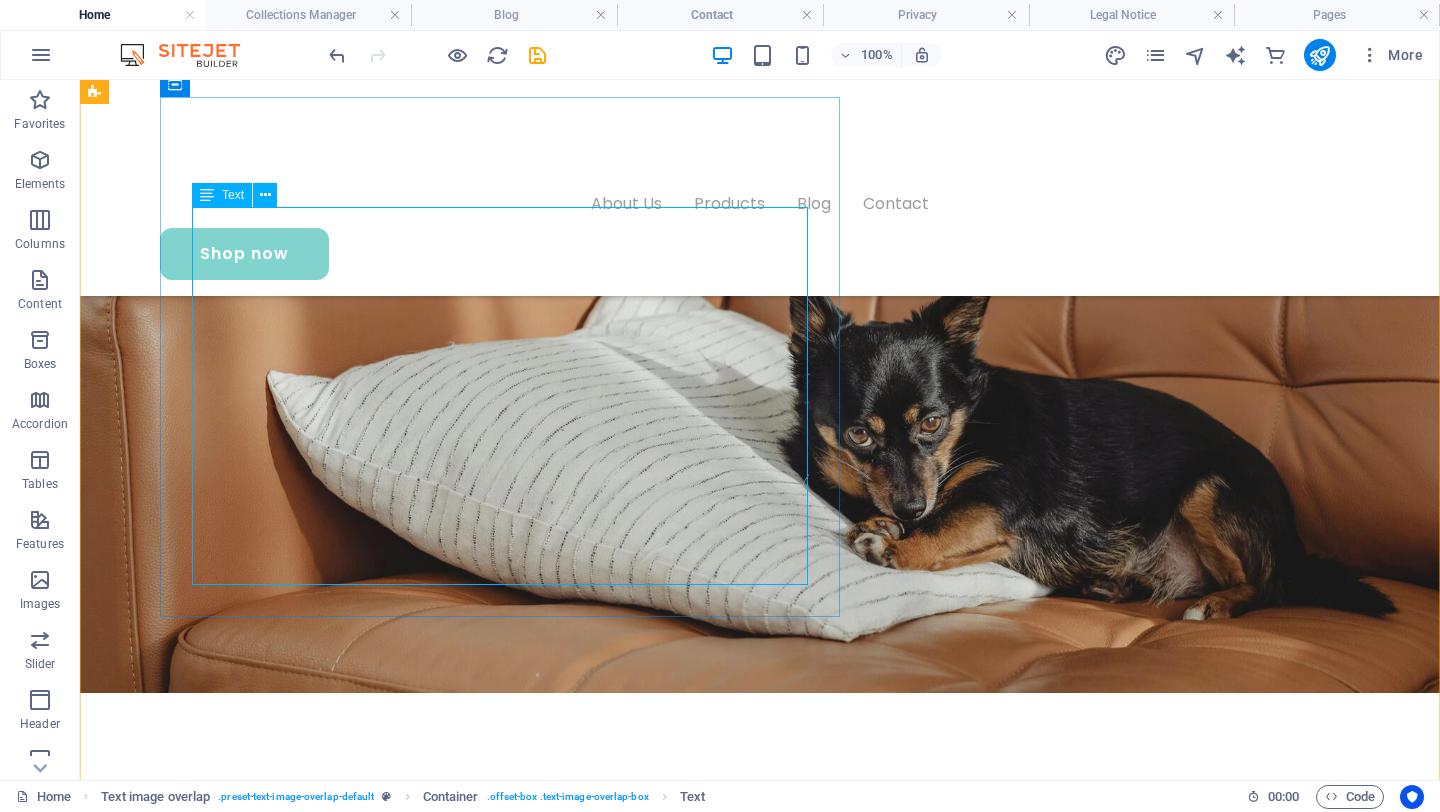 click on "To  fake grass dog toilets ,  smelly pee pads , and  overpriced plastic dog trays . Urban Yard Co.  offers a handcrafted, all-natural  dog potty tray  designed to be filled with  potting soil and real grass sod  perfect for apartment dogs and eco-conscious pet parents. ✔️ More affordable than artificial turf dog potty systems ✔️ No synthetic grass, no plastic — just wood, soil, and real lawn ✔️ Built for easy cleaning and long-term use ✔️ Pet-safe, eco-friendly, and gentle on paws ✔️ Especially beneficial for female dogs prone to UTIs Why pay over R2,000 for a fake grass dog potty when your pup prefers the real thing — for less?" at bounding box center (800, 1525) 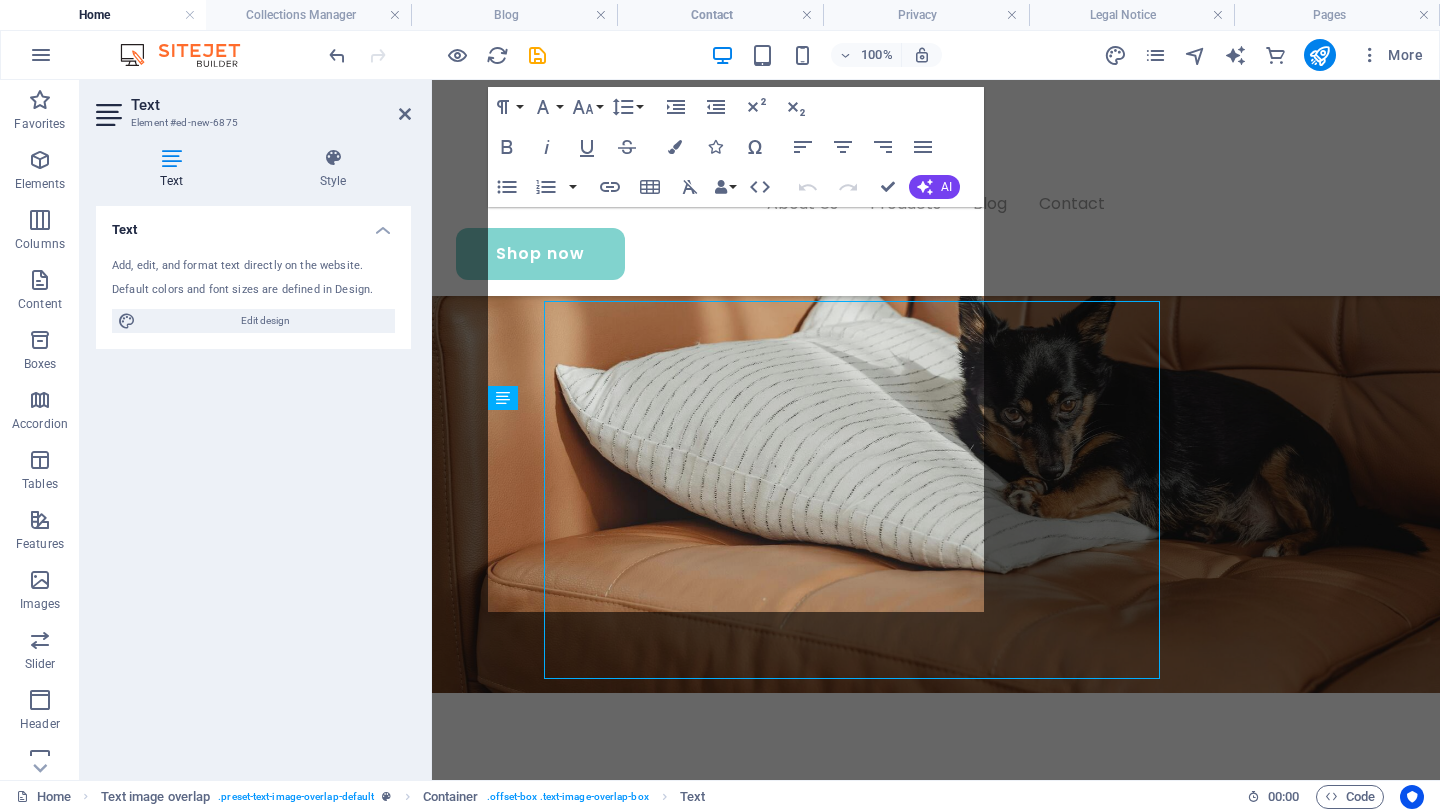 scroll, scrollTop: 949, scrollLeft: 0, axis: vertical 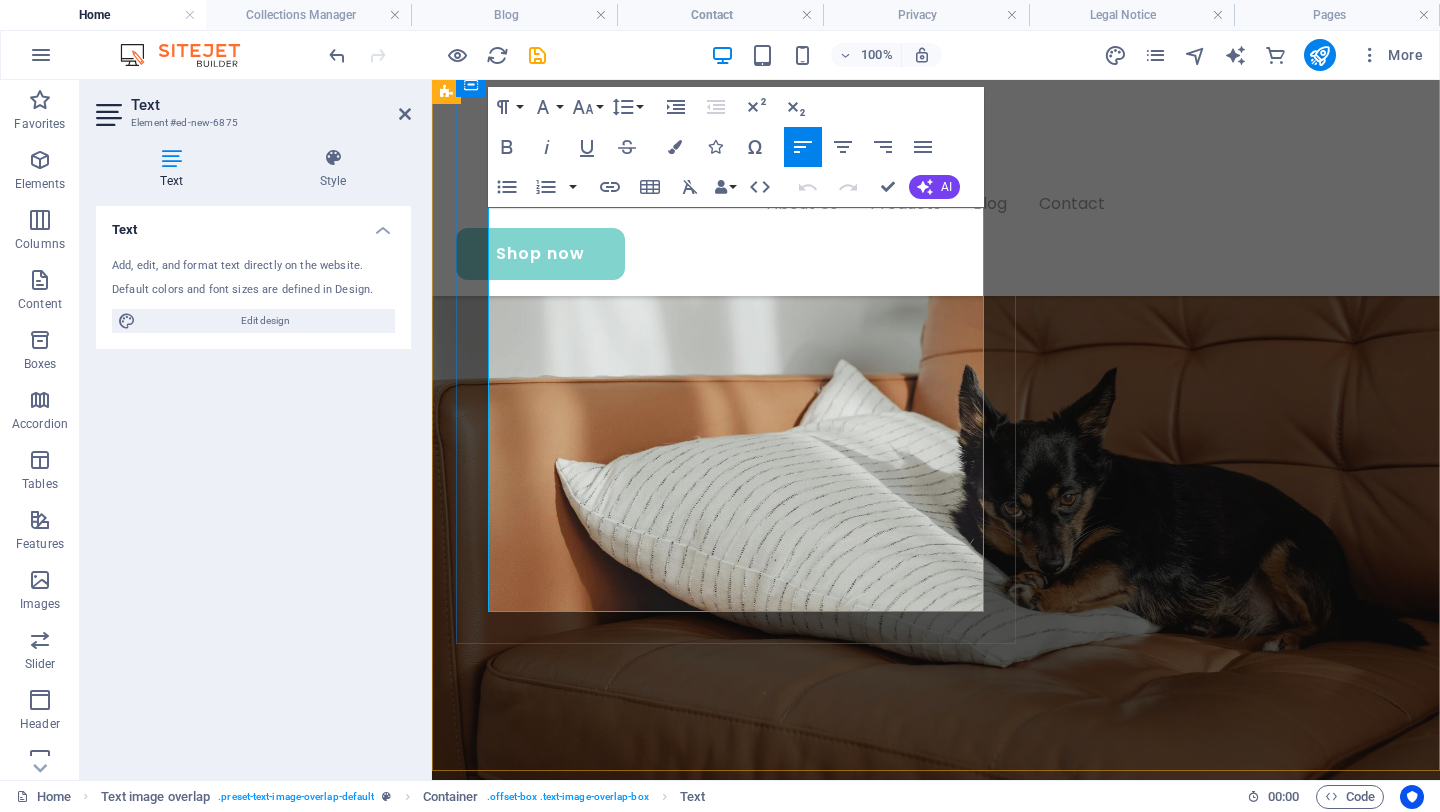 drag, startPoint x: 550, startPoint y: 250, endPoint x: 509, endPoint y: 222, distance: 49.648766 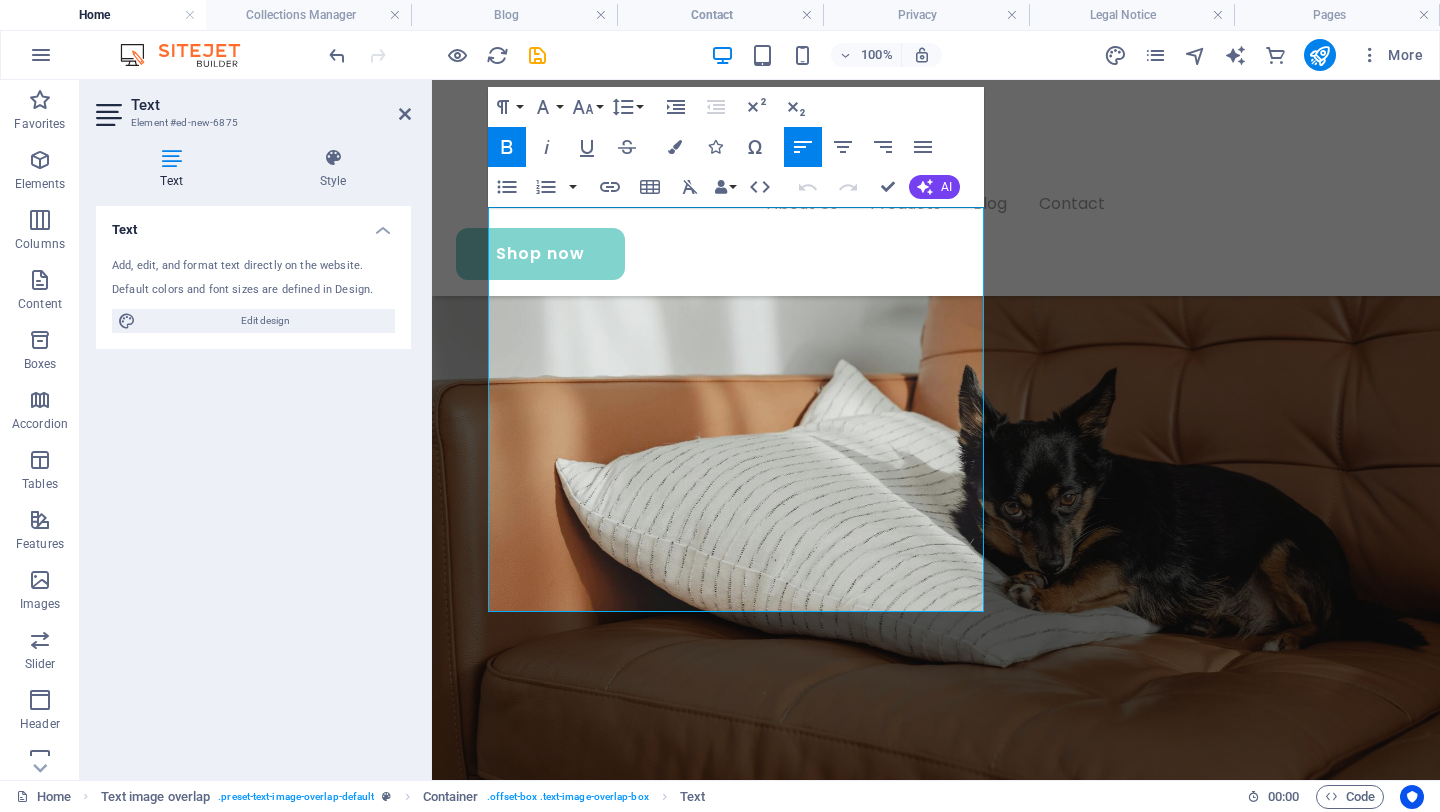 click 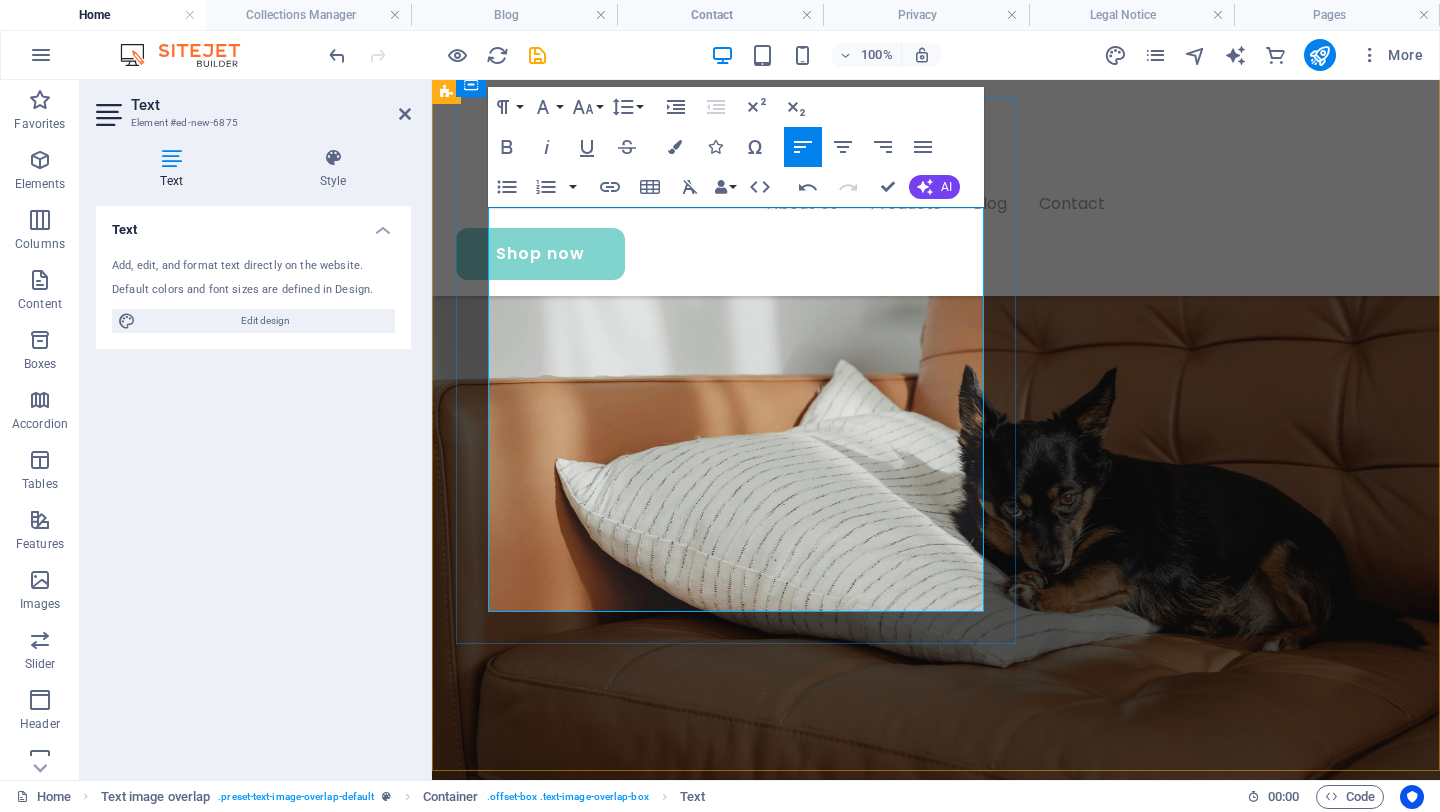 click at bounding box center [976, 1497] 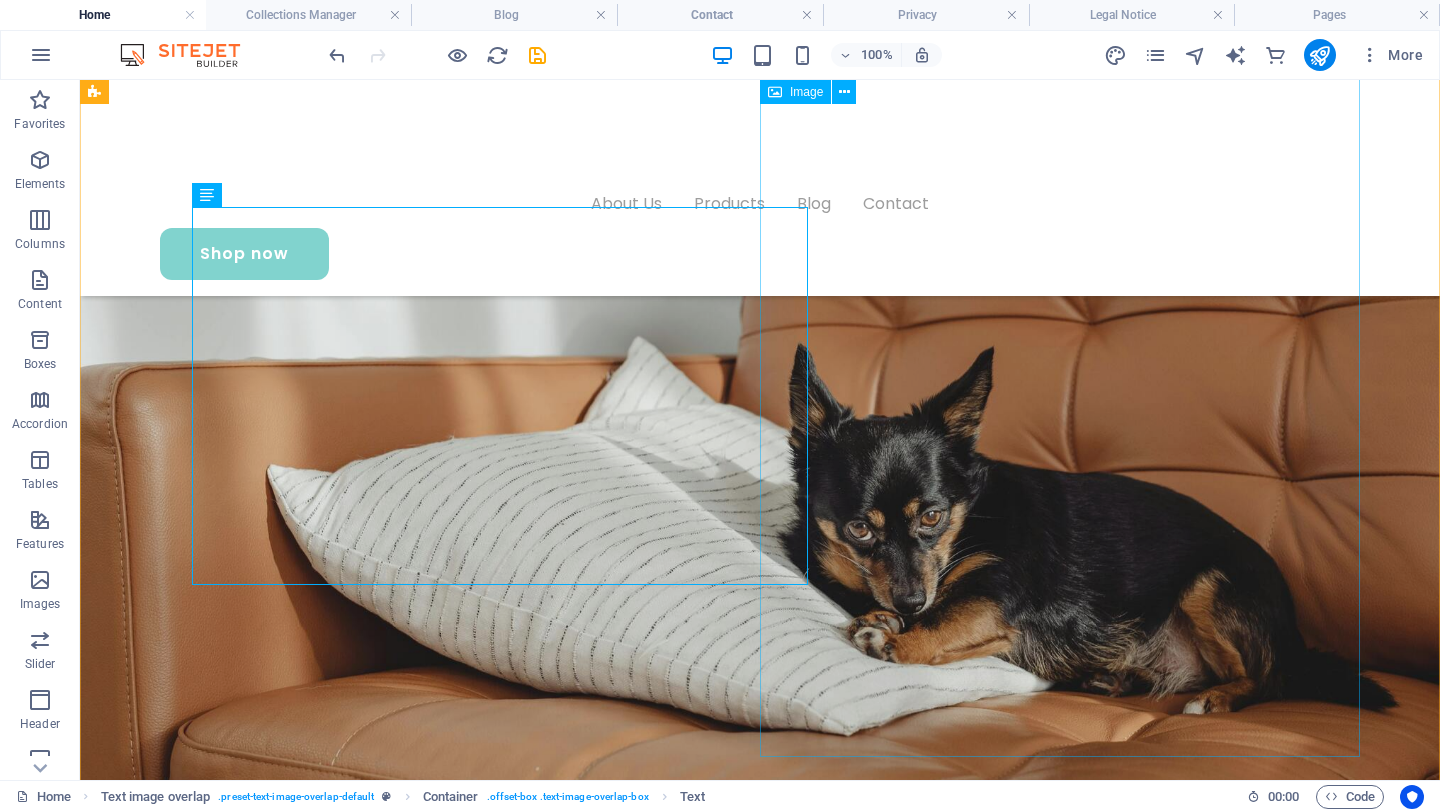 scroll, scrollTop: 1043, scrollLeft: 0, axis: vertical 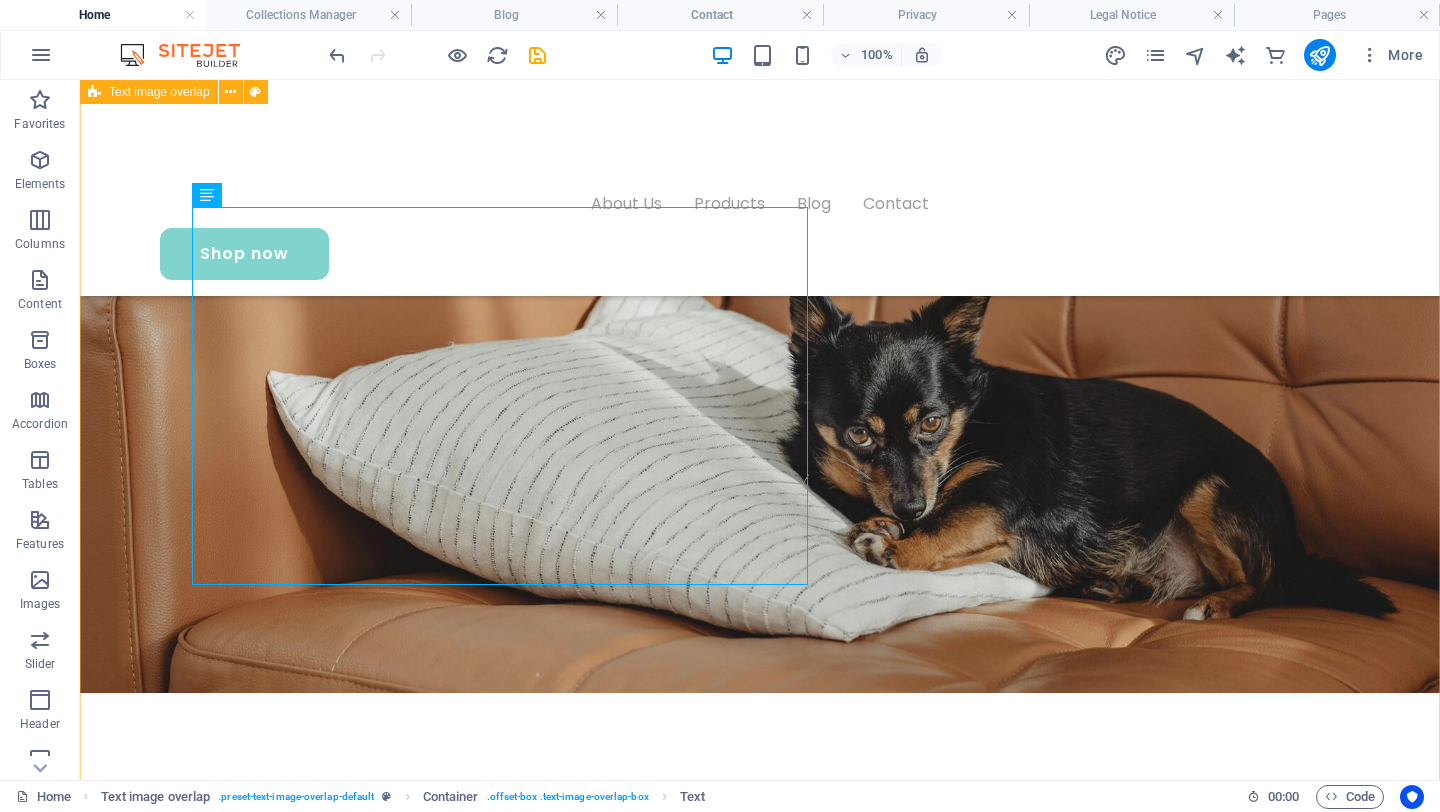 click on "Say goodbye To fake grass dog toilets, smelly pee pads, and overpriced plastic dog trays. Urban Yard Co.  offers a handcrafted, all-natural  dog potty tray  designed to be filled with  potting soil and real grass sod  perfect for apartment dogs and eco-conscious pet parents. ✔️ More affordable than artificial turf dog potty systems ✔️ No synthetic grass, no plastic — just wood, soil, and real lawn ✔️ Built for easy cleaning and long-term use ✔️ Pet-safe, eco-friendly, and gentle on paws ✔️ Especially beneficial for female dogs prone to UTIs Why pay over R2,000 for a fake grass dog potty when your pup prefers the real thing — for less?" at bounding box center (760, 2286) 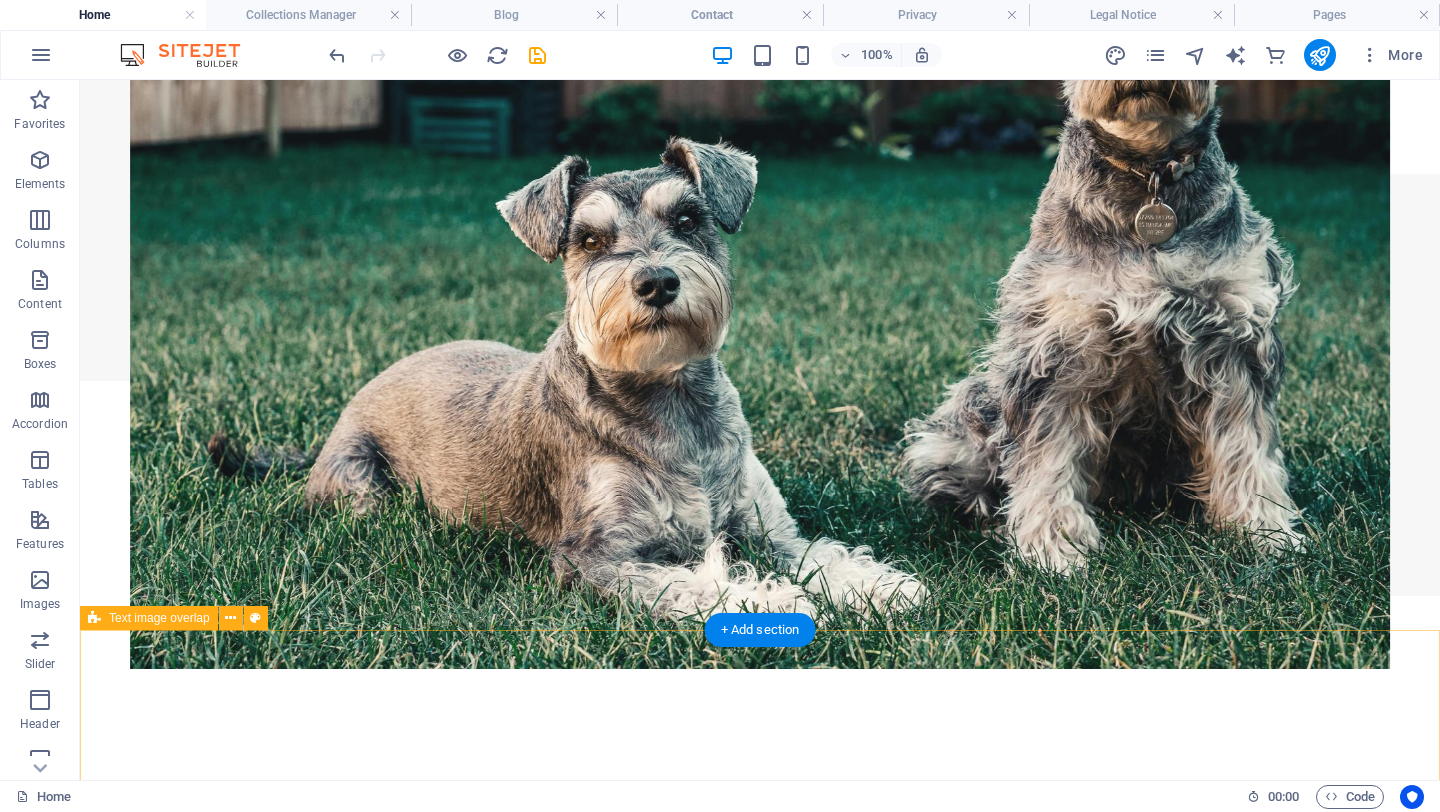 scroll, scrollTop: 190, scrollLeft: 0, axis: vertical 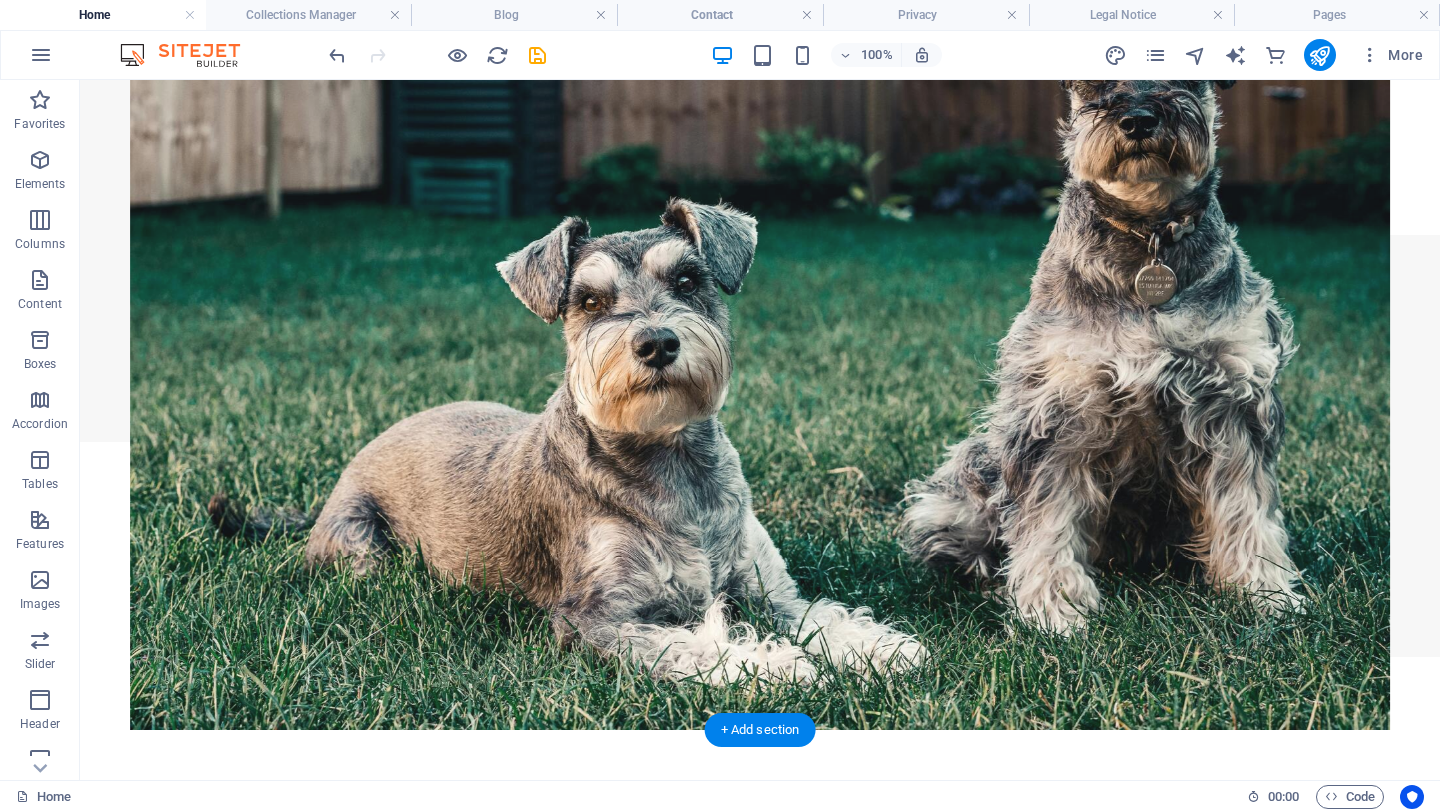 click at bounding box center [760, 1333] 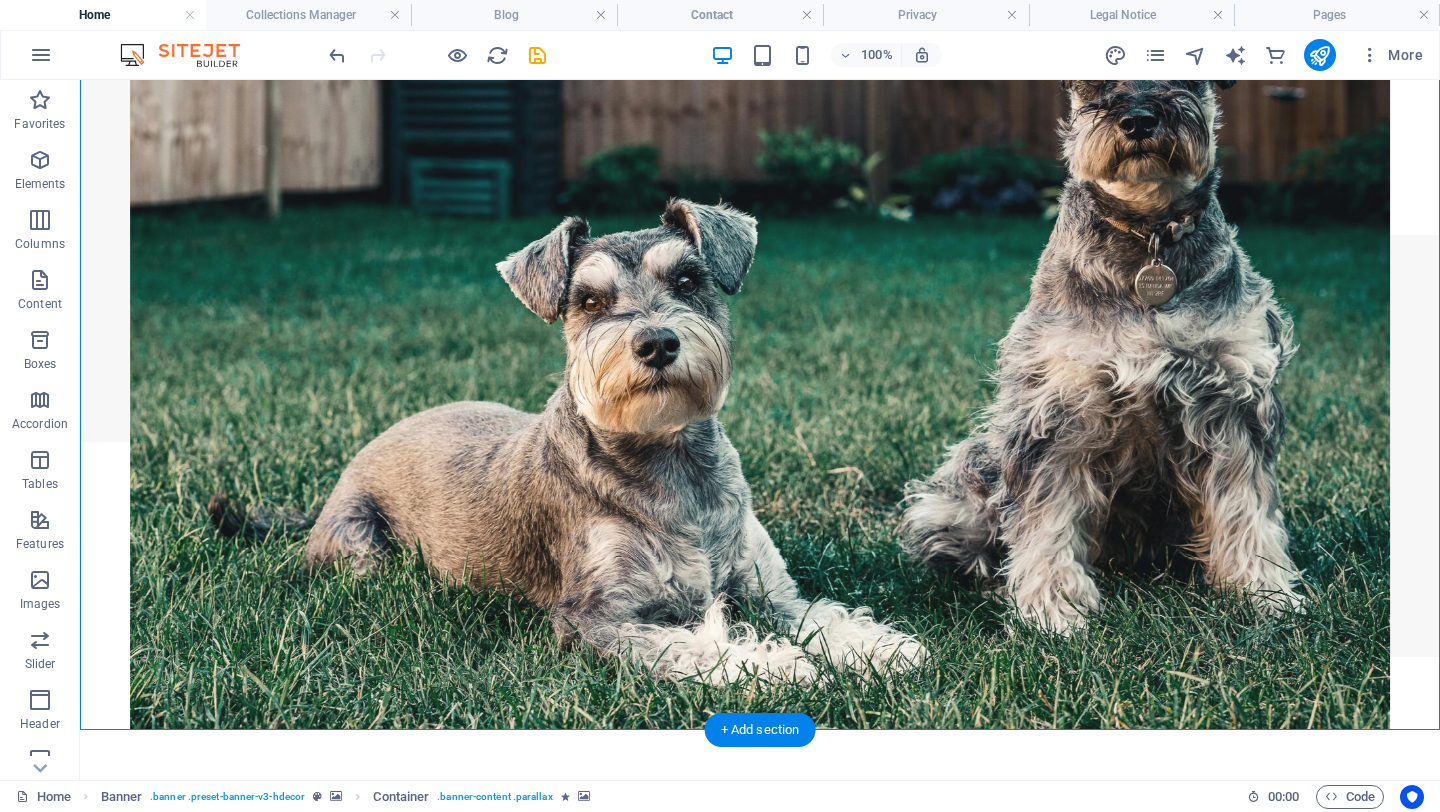 click at bounding box center (760, 1333) 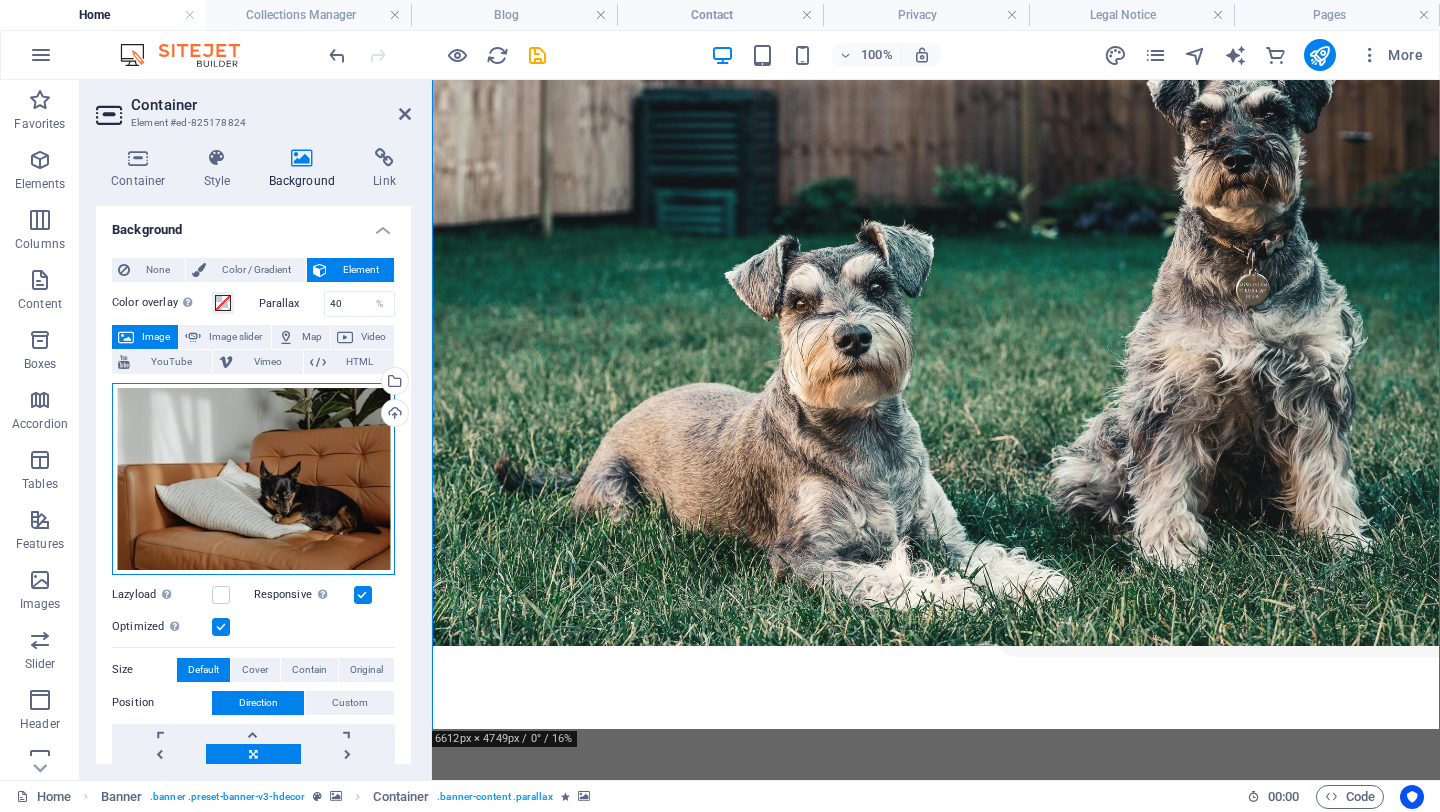 click on "Drag files here, click to choose files or select files from Files or our free stock photos & videos" at bounding box center [253, 479] 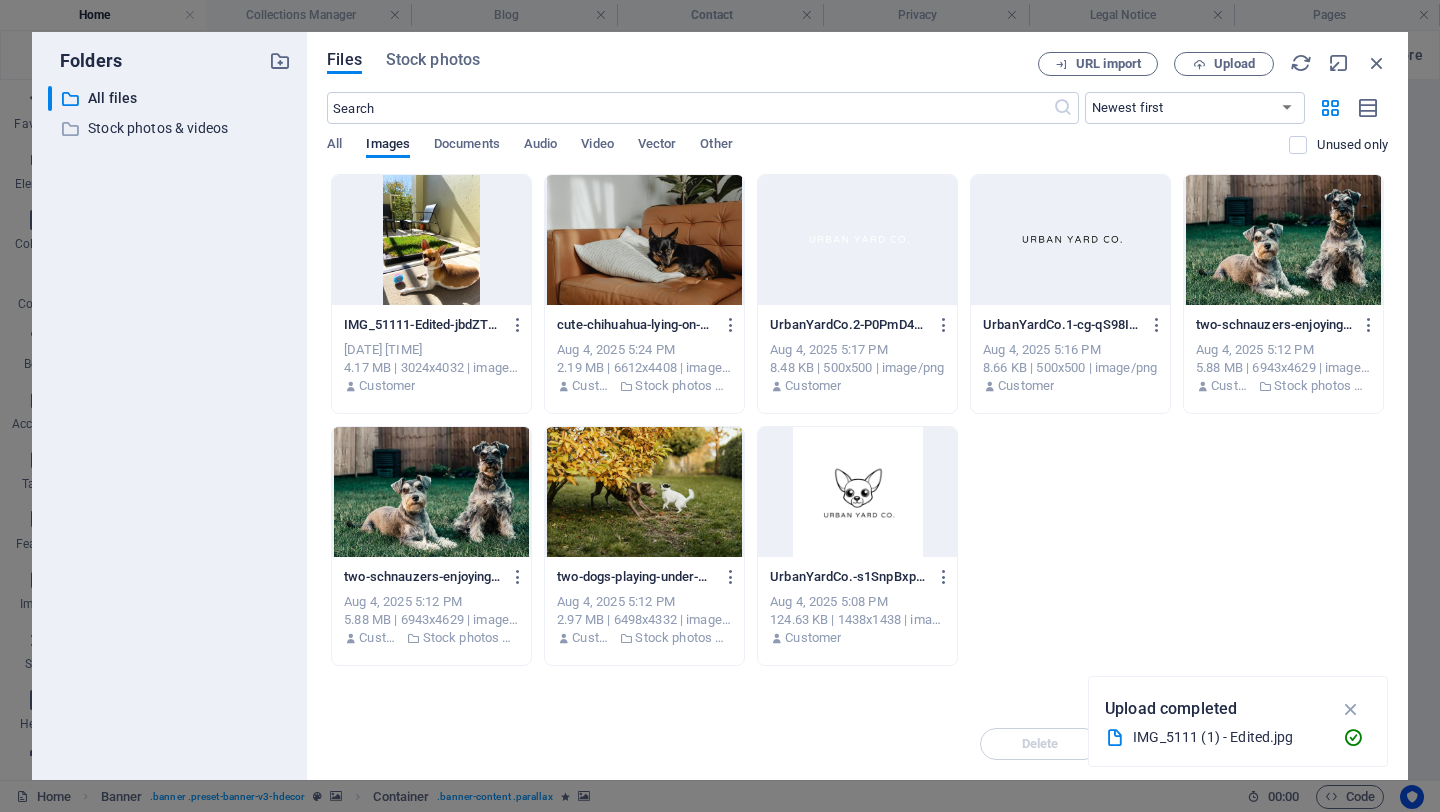 click at bounding box center [431, 240] 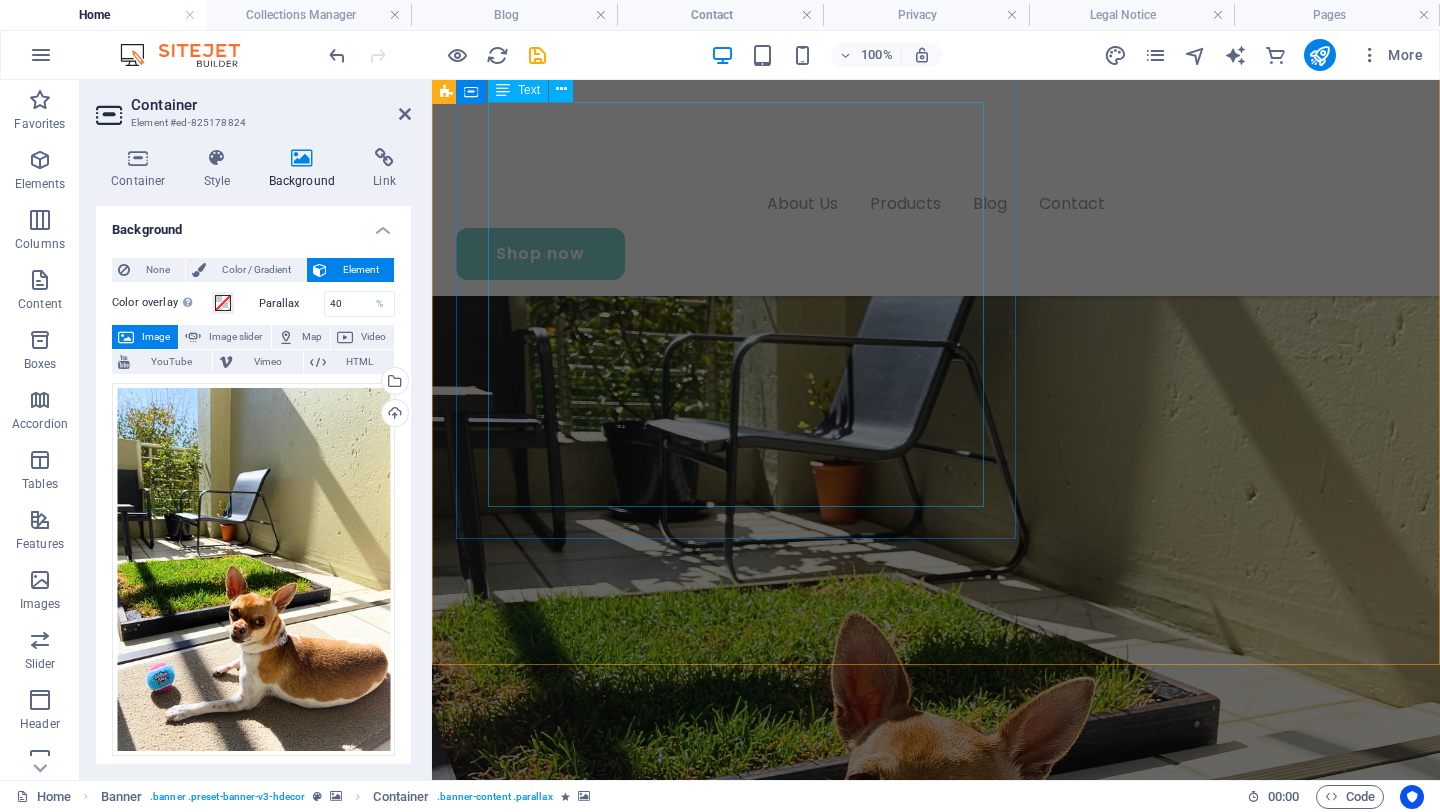 scroll, scrollTop: 1056, scrollLeft: 0, axis: vertical 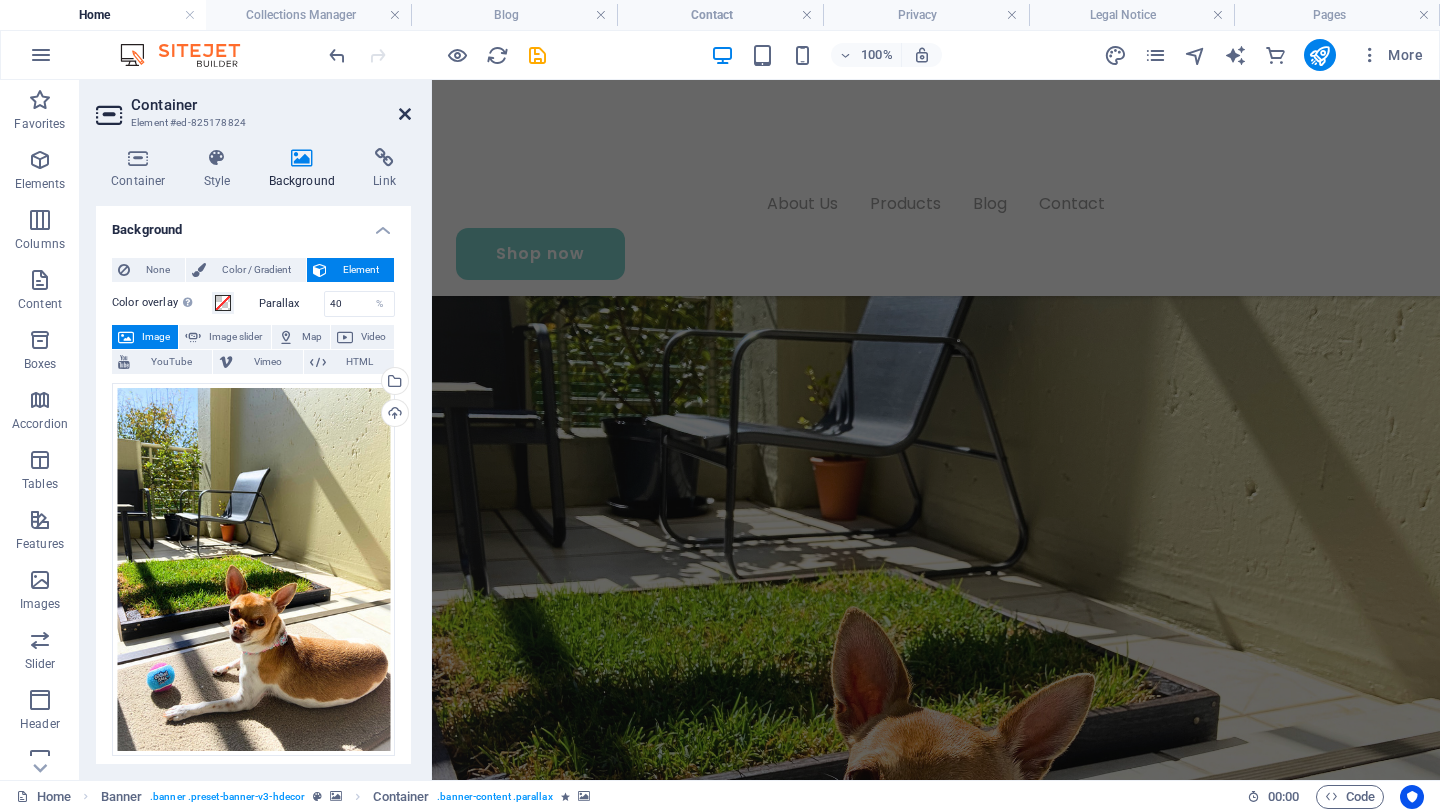 click at bounding box center (405, 114) 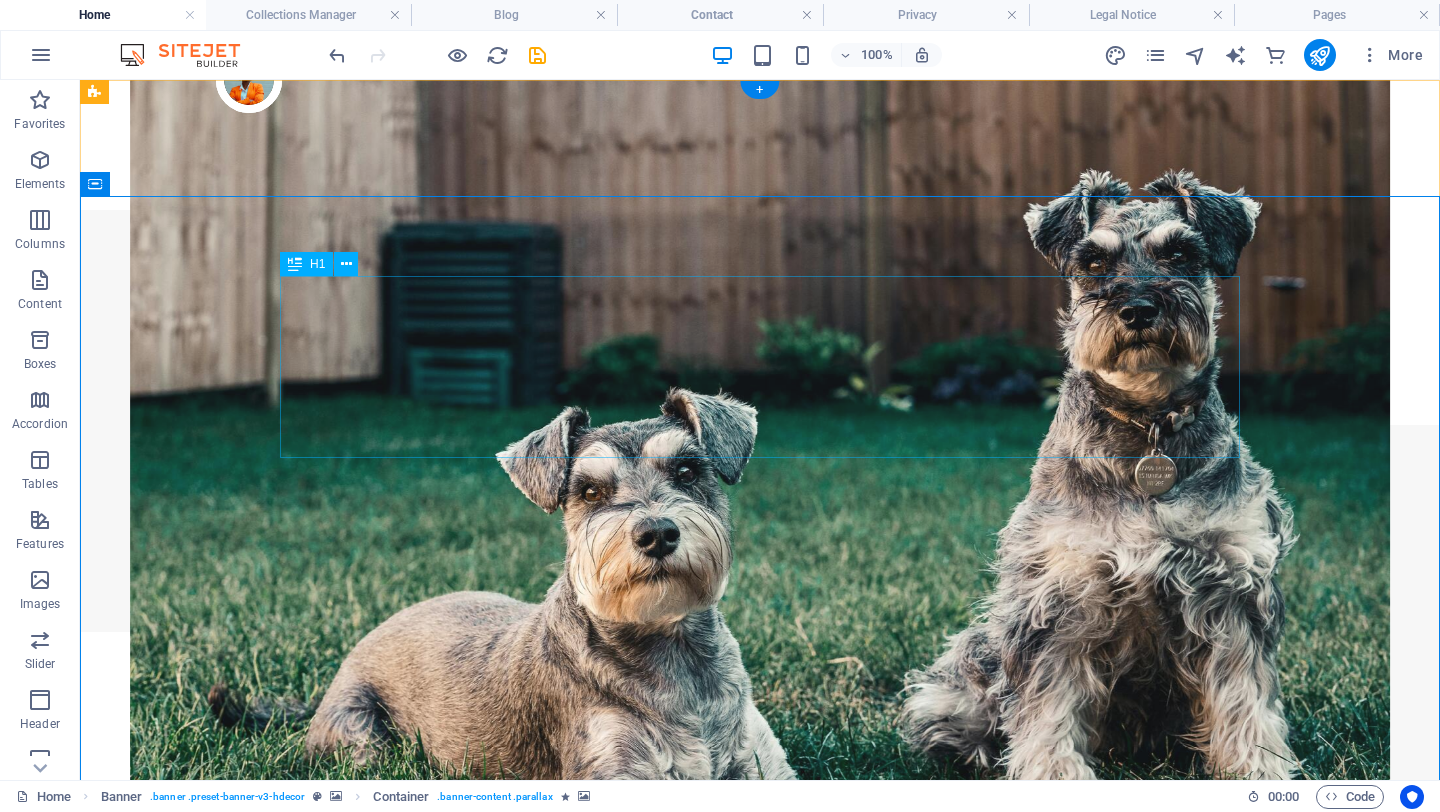 scroll, scrollTop: 63, scrollLeft: 0, axis: vertical 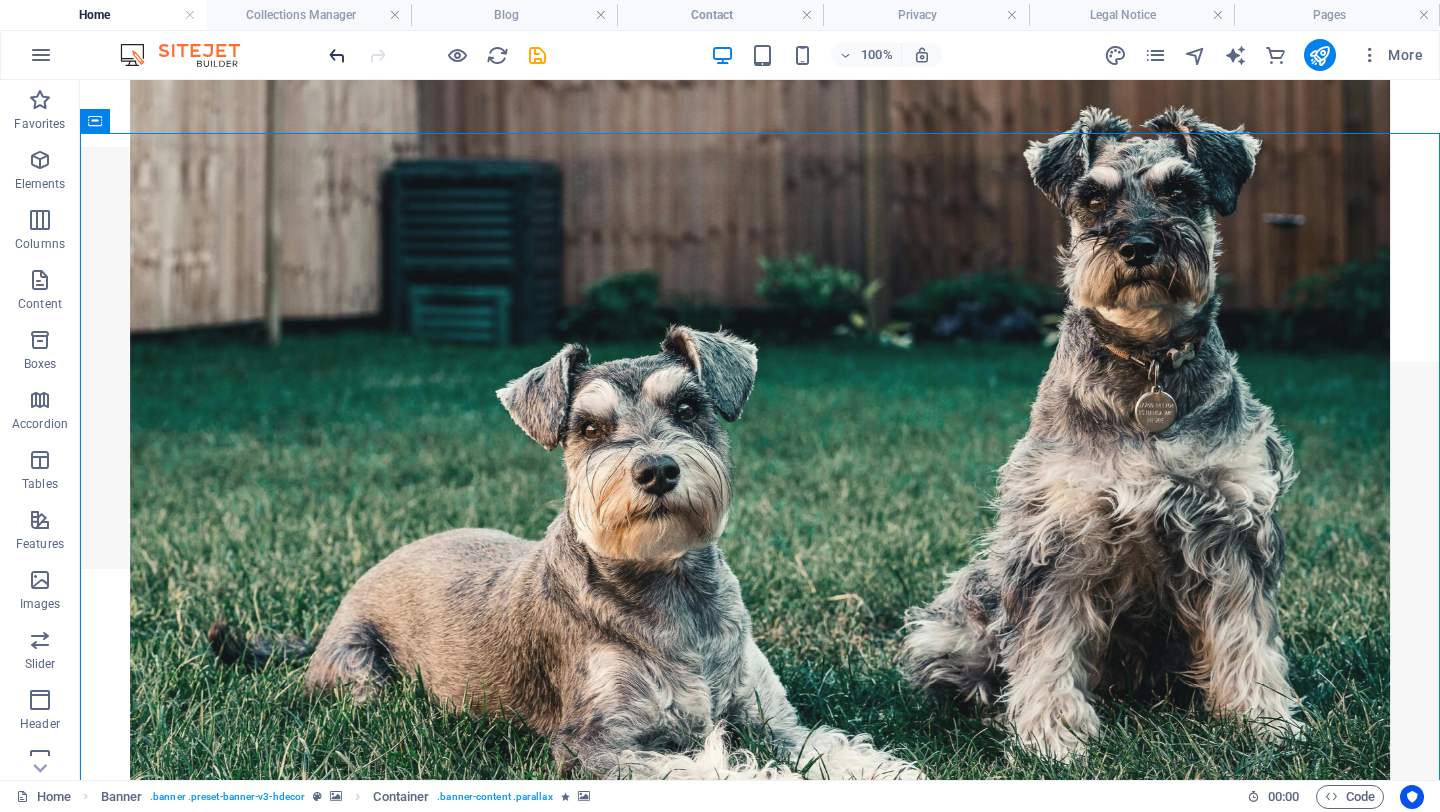 click at bounding box center (337, 55) 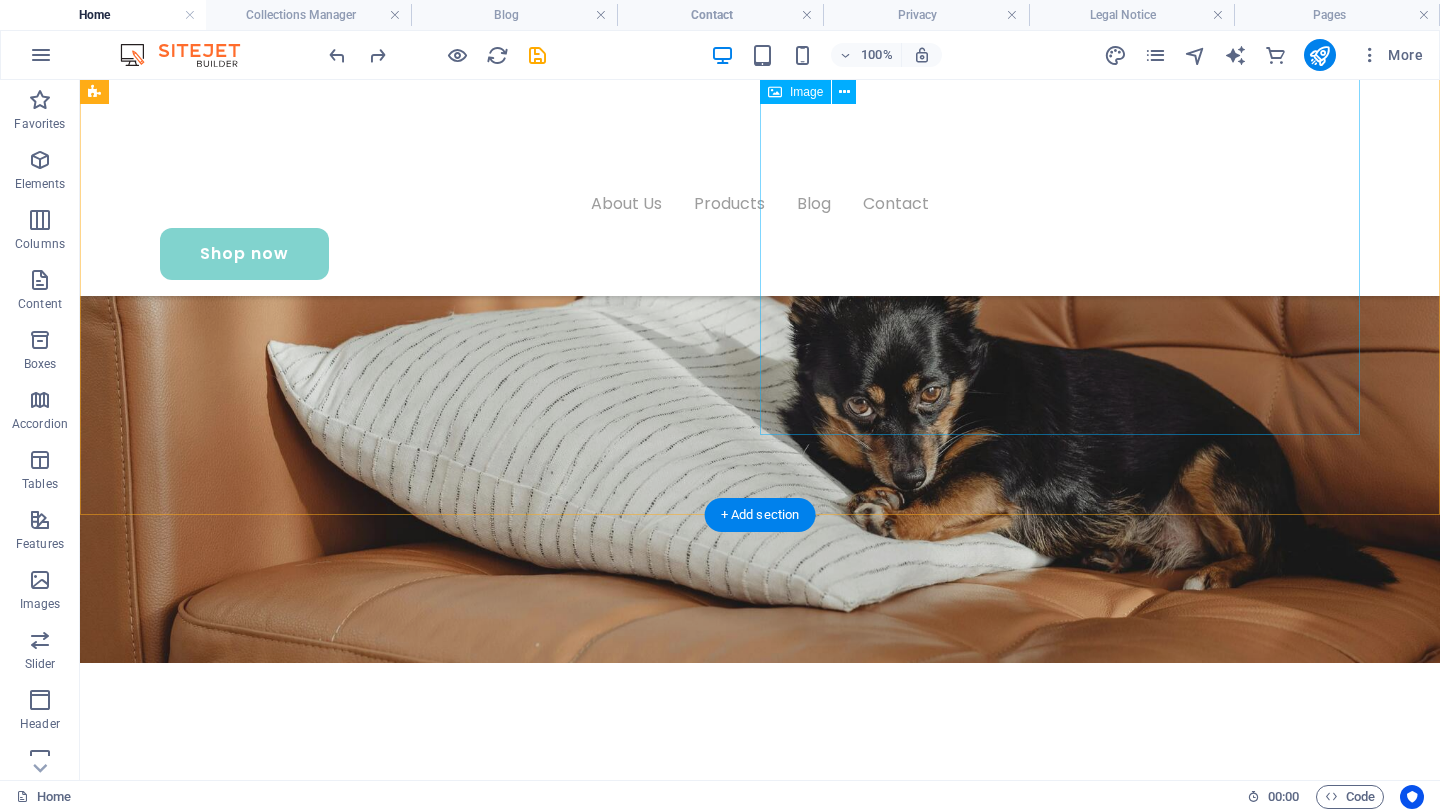 scroll, scrollTop: 1600, scrollLeft: 0, axis: vertical 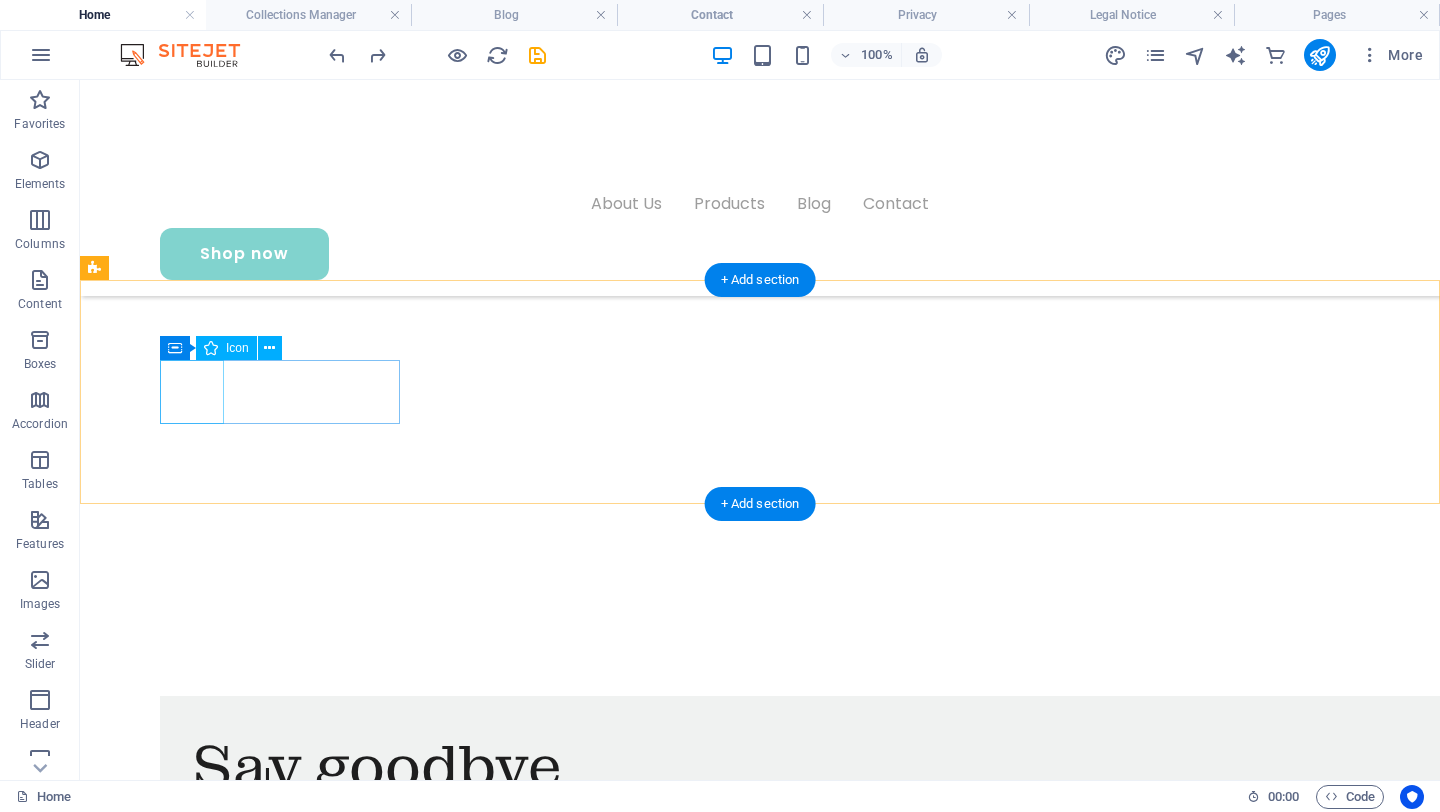 click at bounding box center [224, 2954] 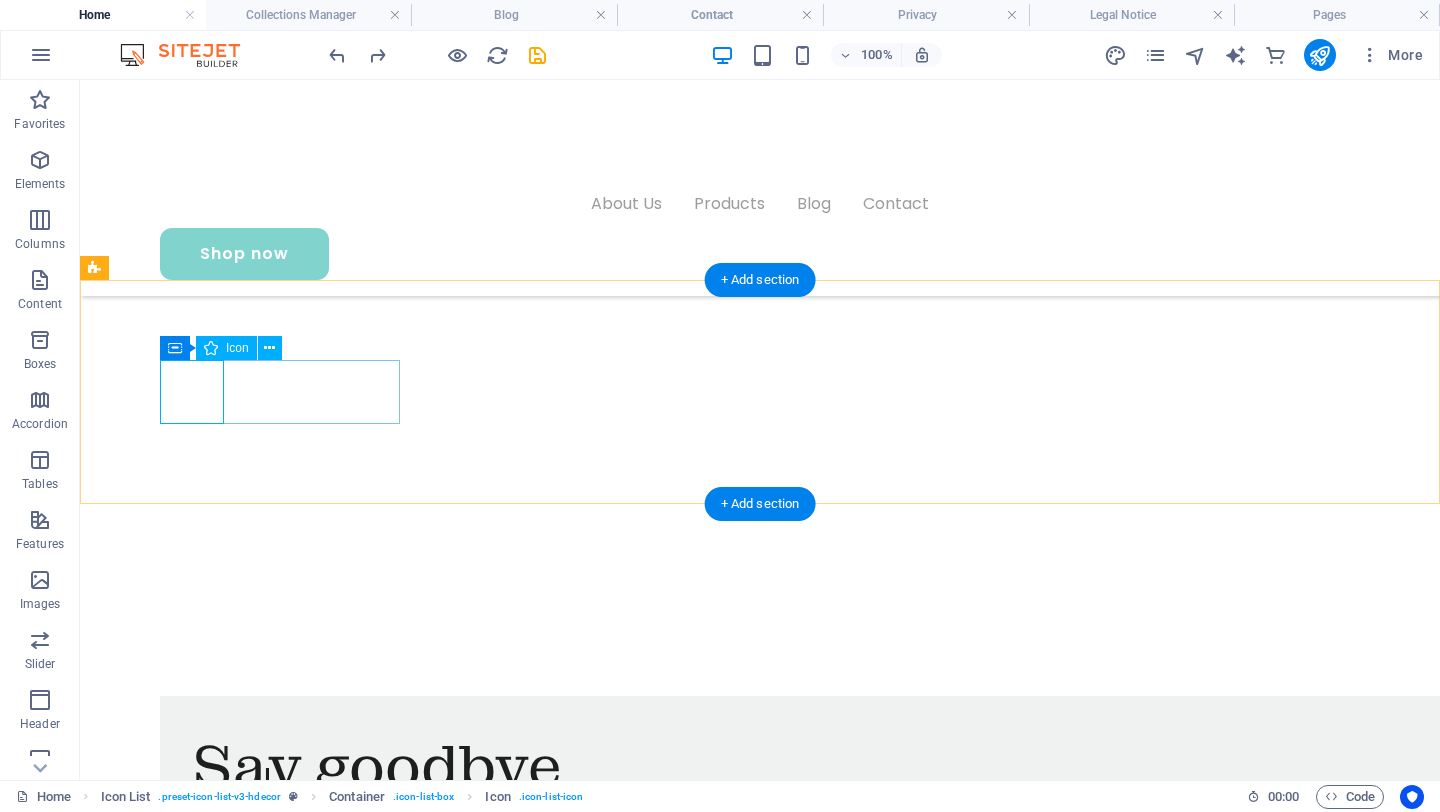 click at bounding box center [224, 2954] 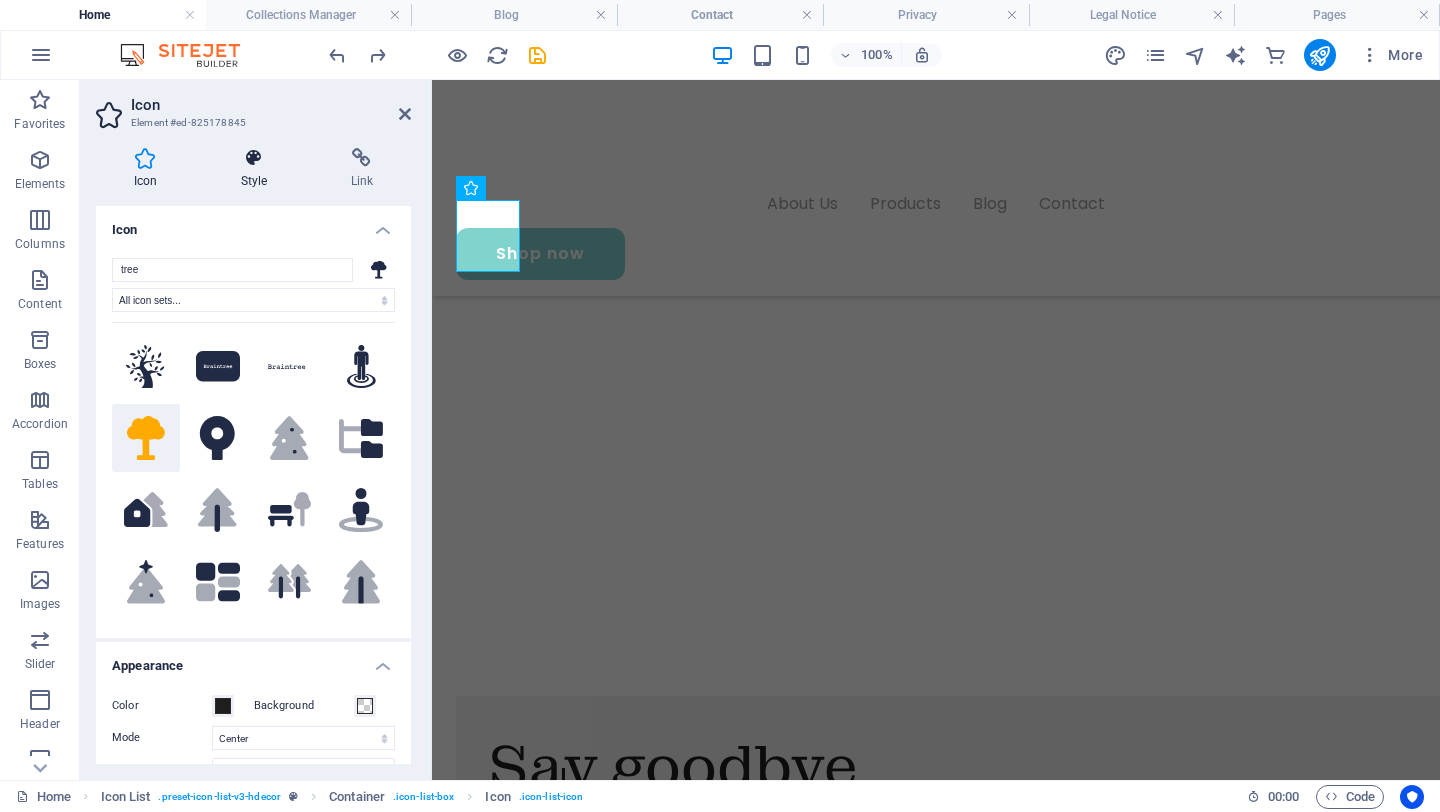click on "Style" at bounding box center [258, 169] 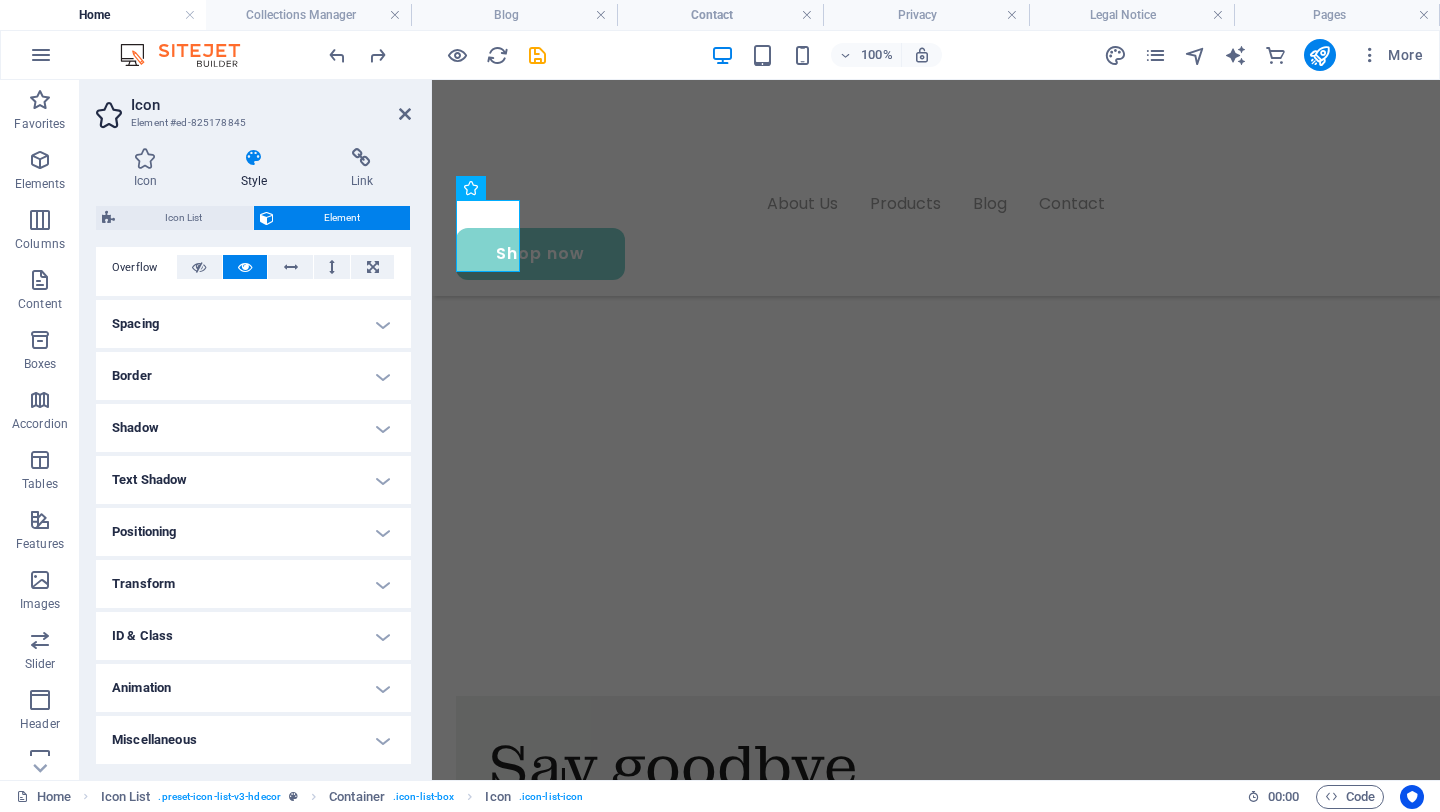 scroll, scrollTop: 0, scrollLeft: 0, axis: both 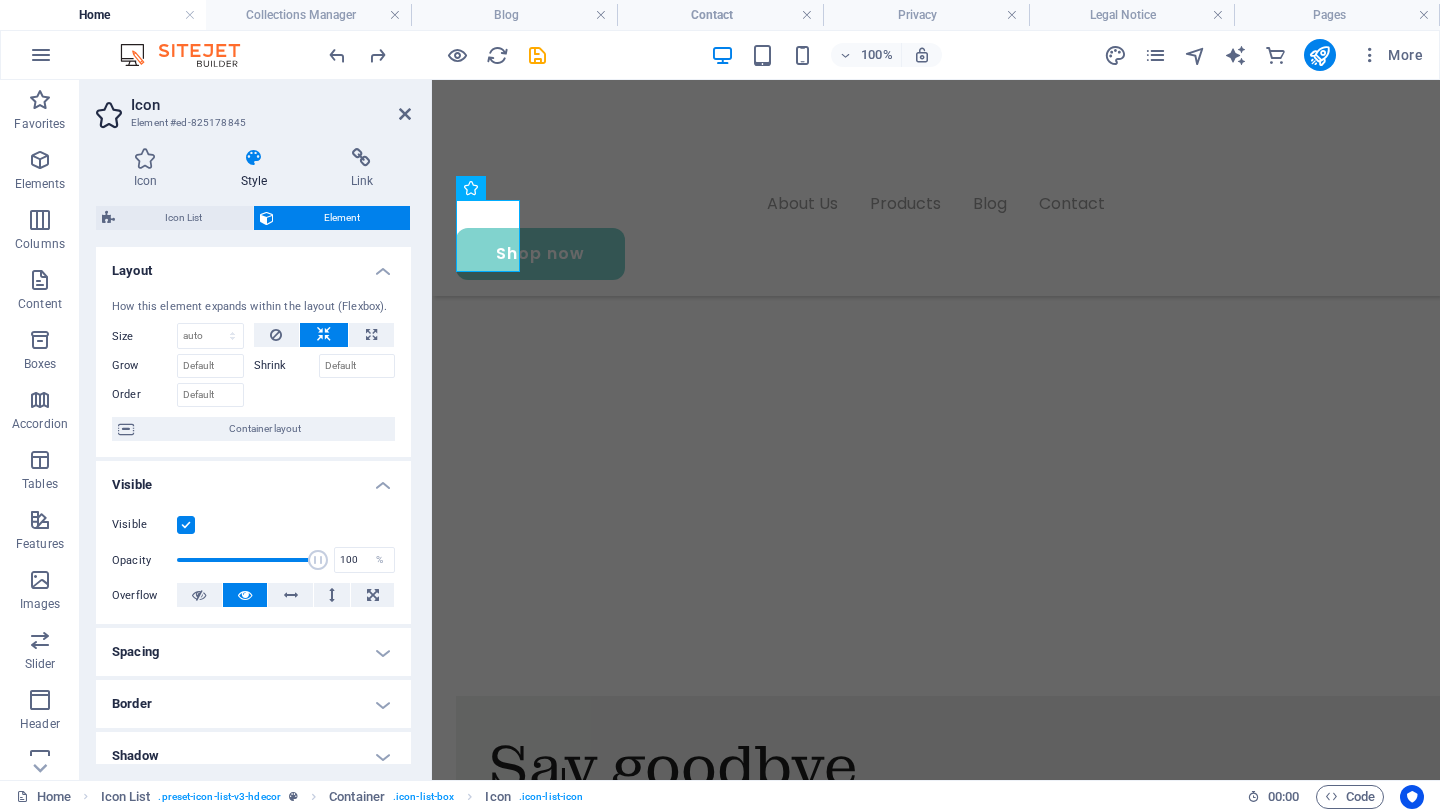 click at bounding box center (254, 158) 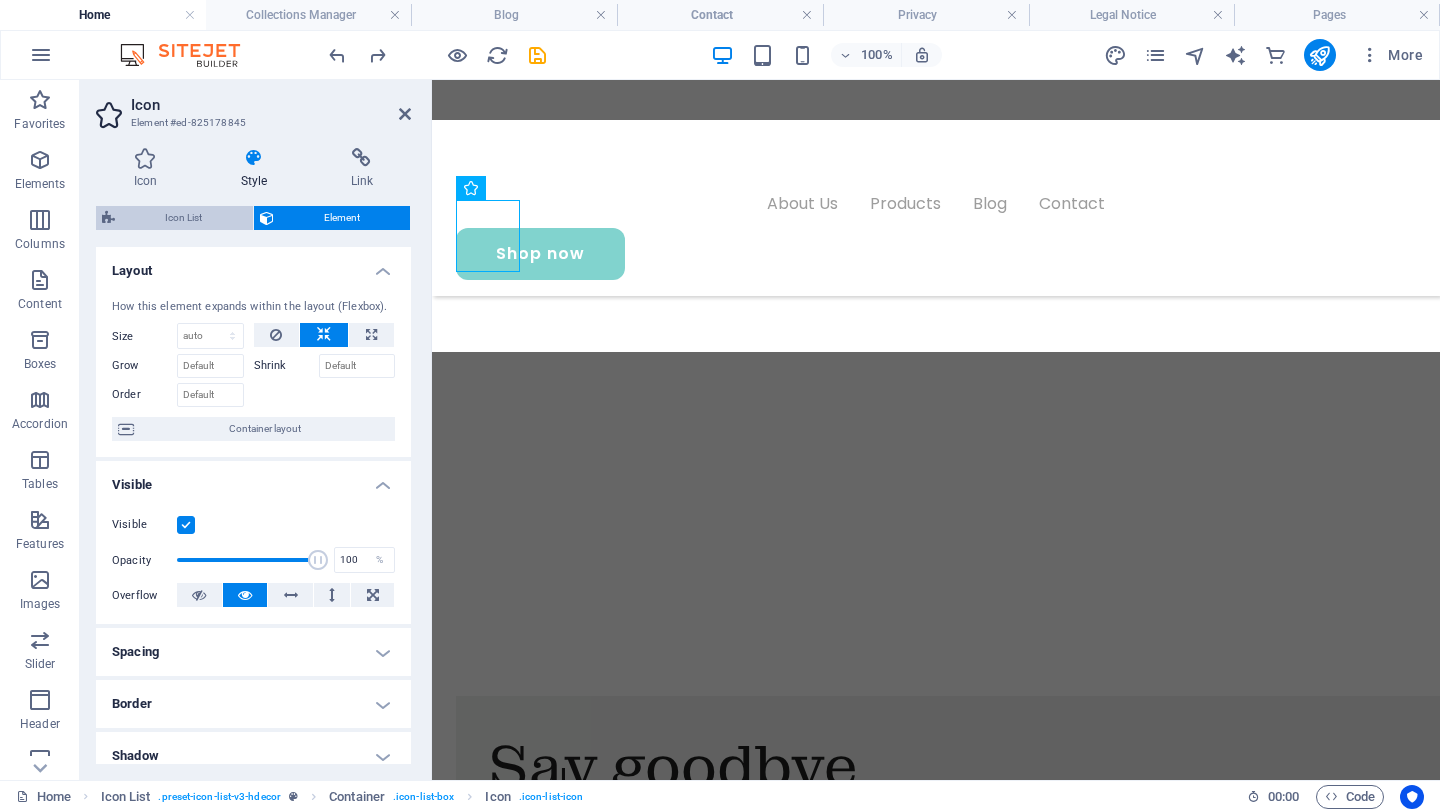 click on "Icon List" at bounding box center (184, 218) 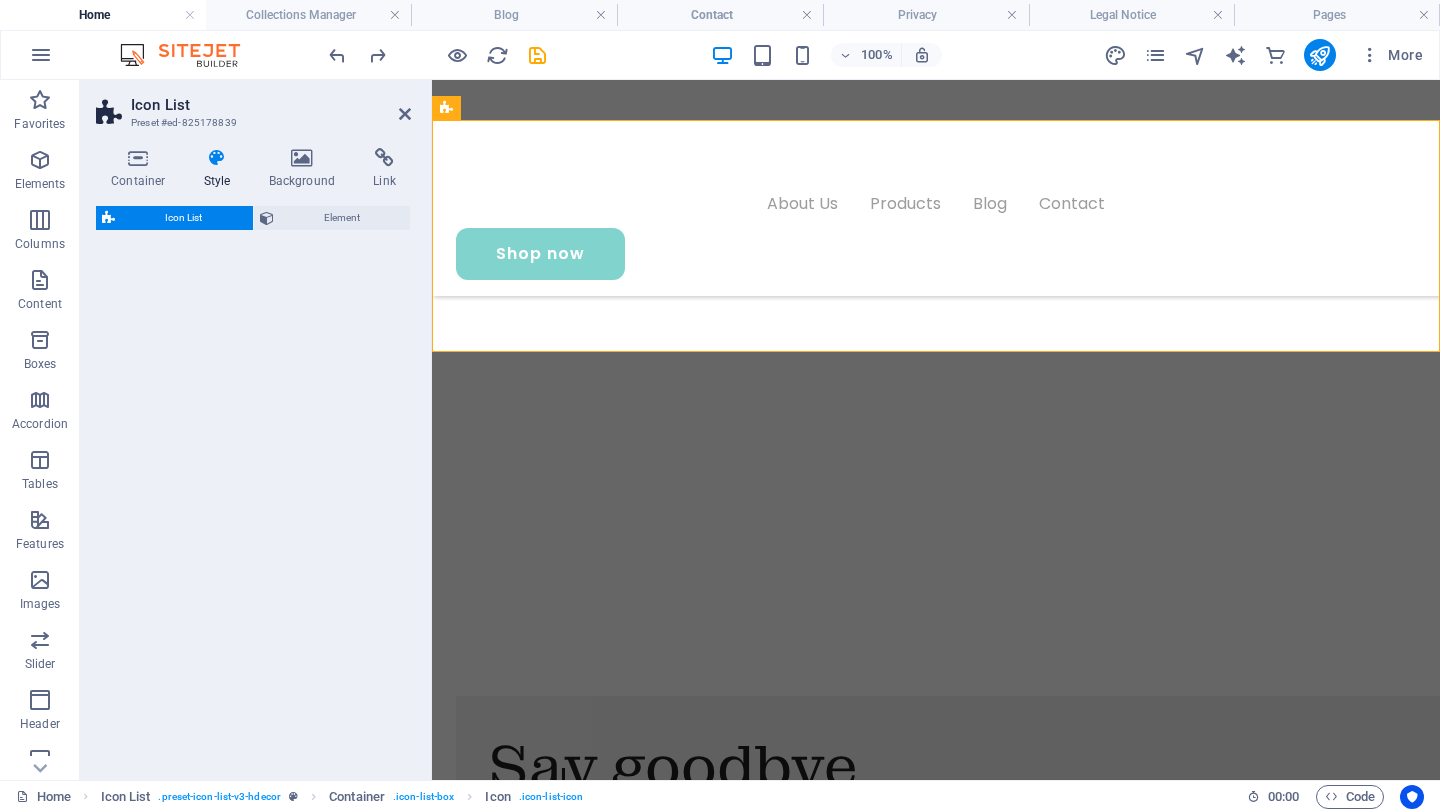 select on "rem" 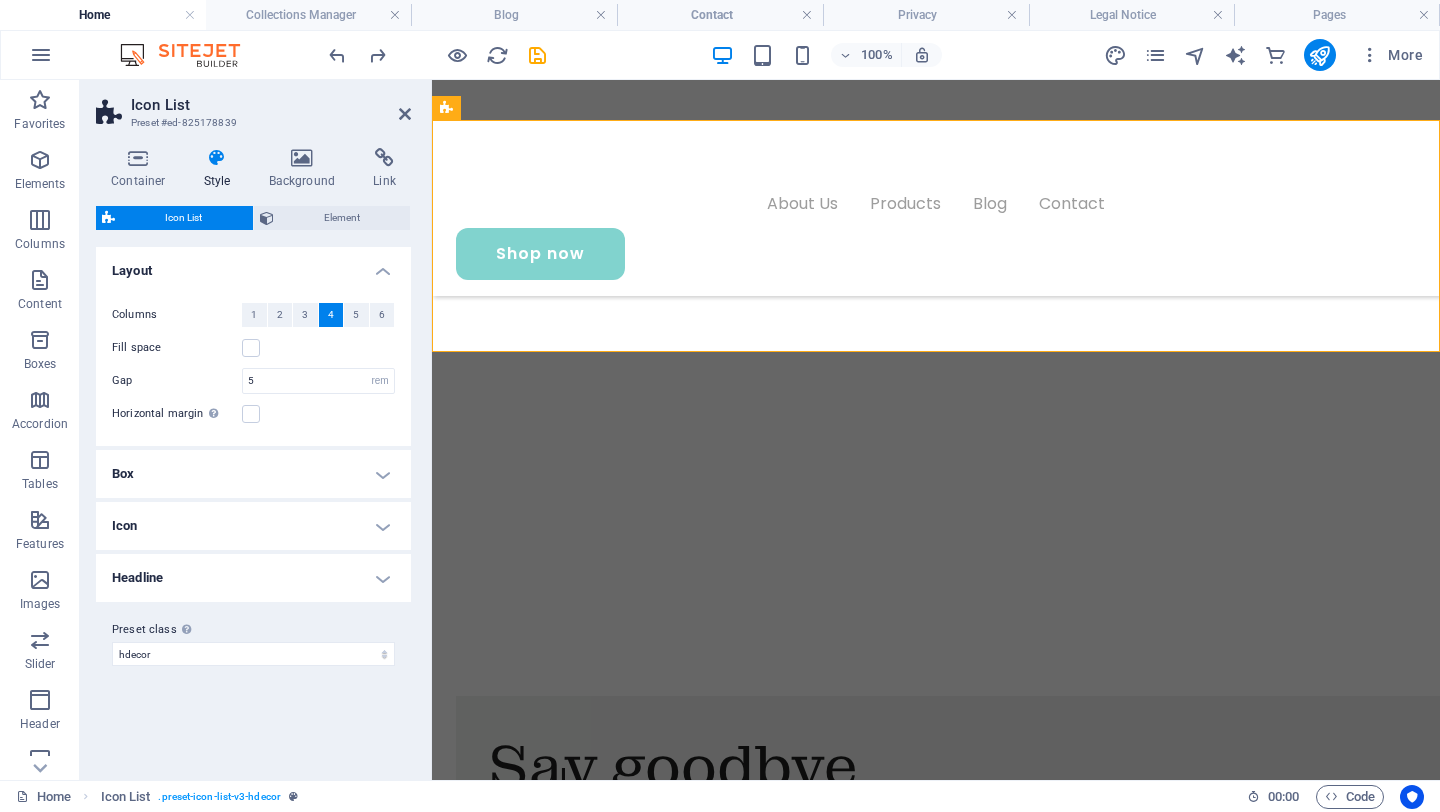click on "Icon" at bounding box center [253, 526] 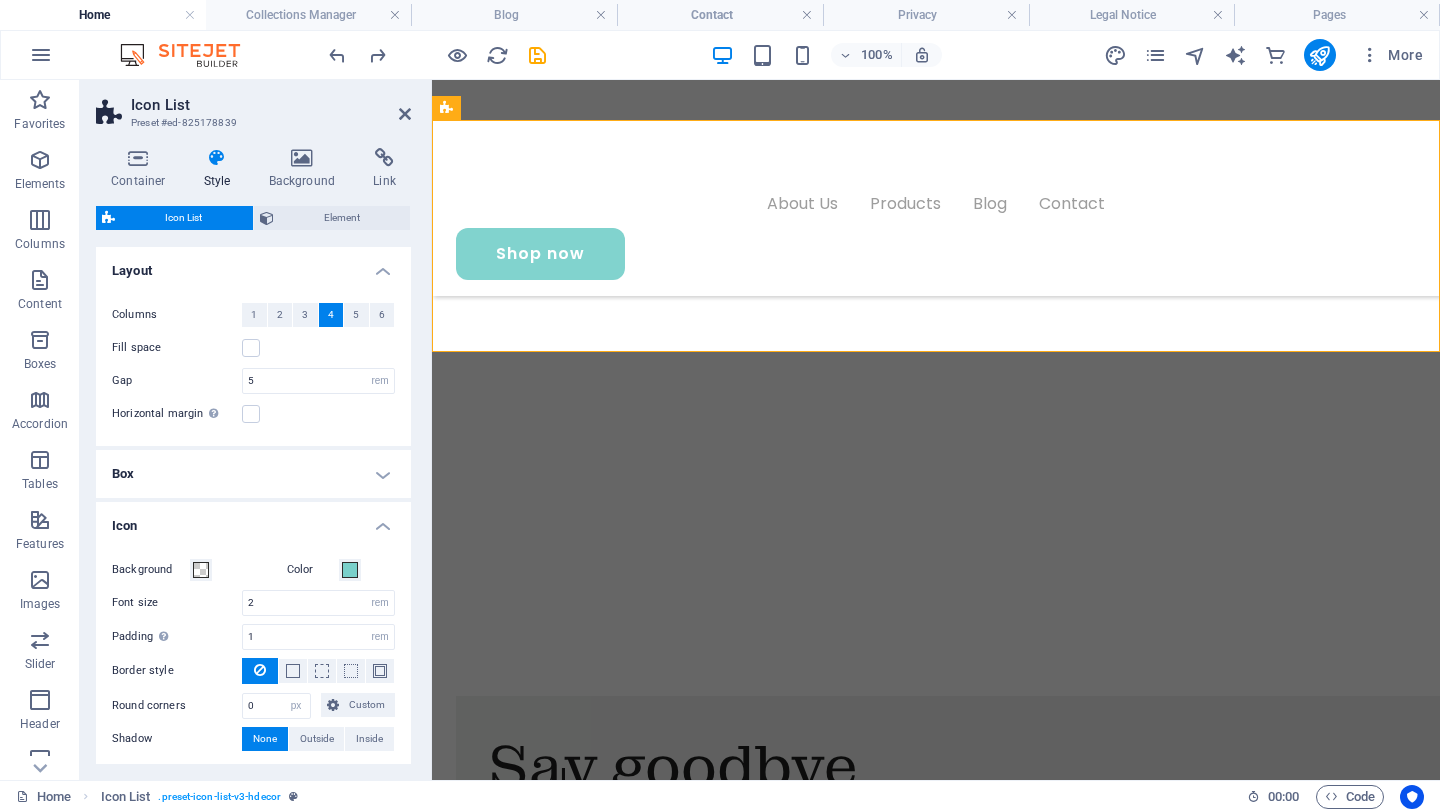 scroll, scrollTop: 139, scrollLeft: 0, axis: vertical 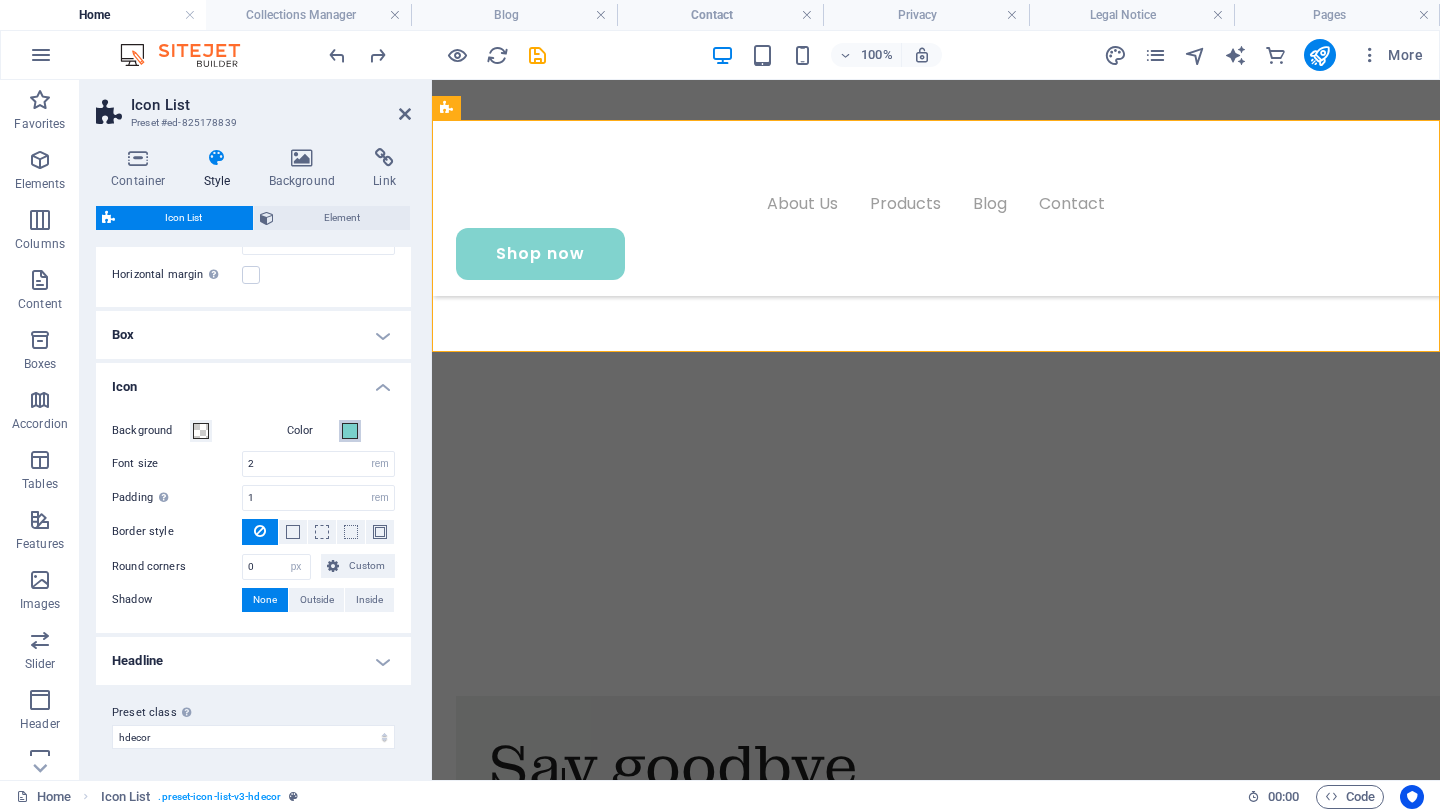 click at bounding box center (350, 431) 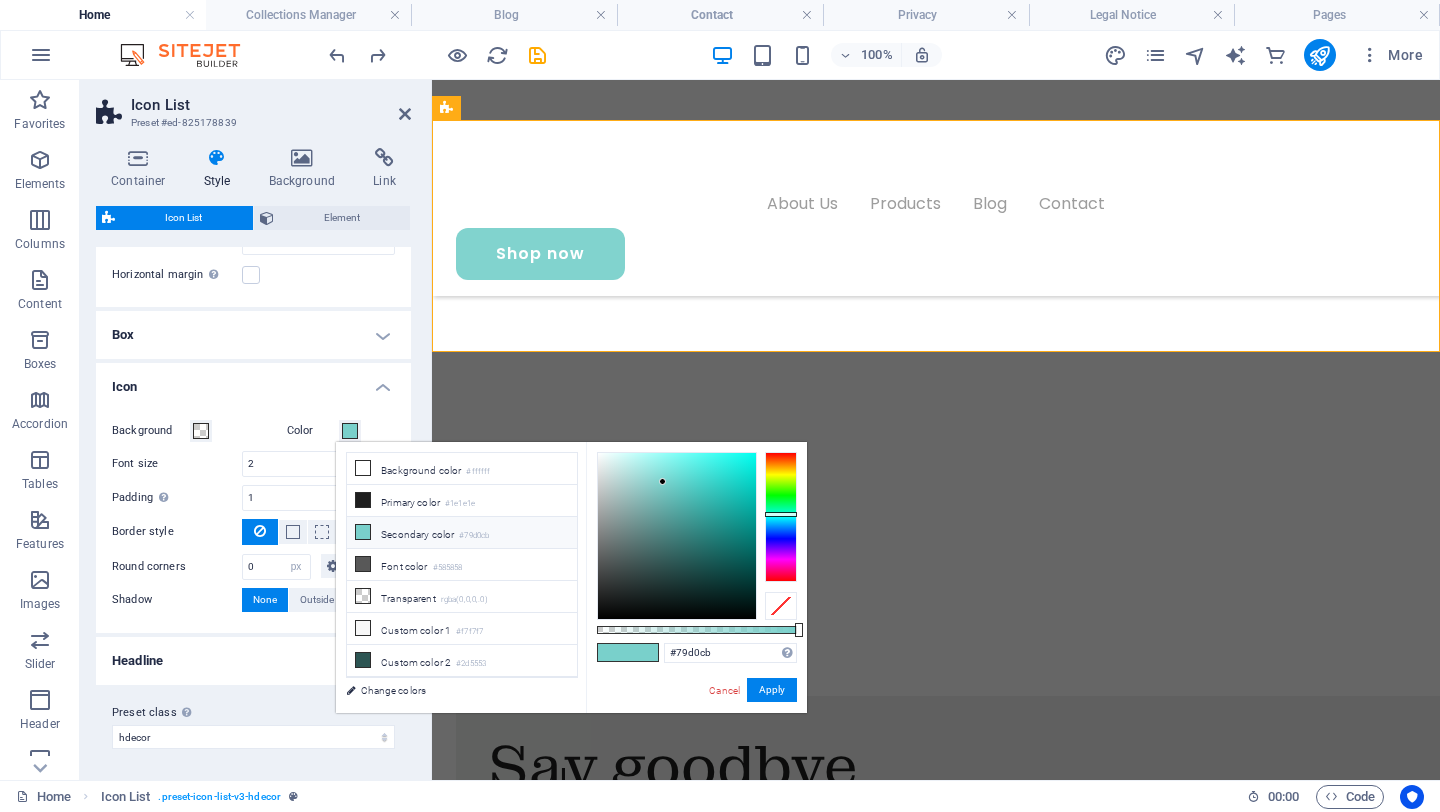 click on "Secondary color
#79d0cb" at bounding box center [462, 533] 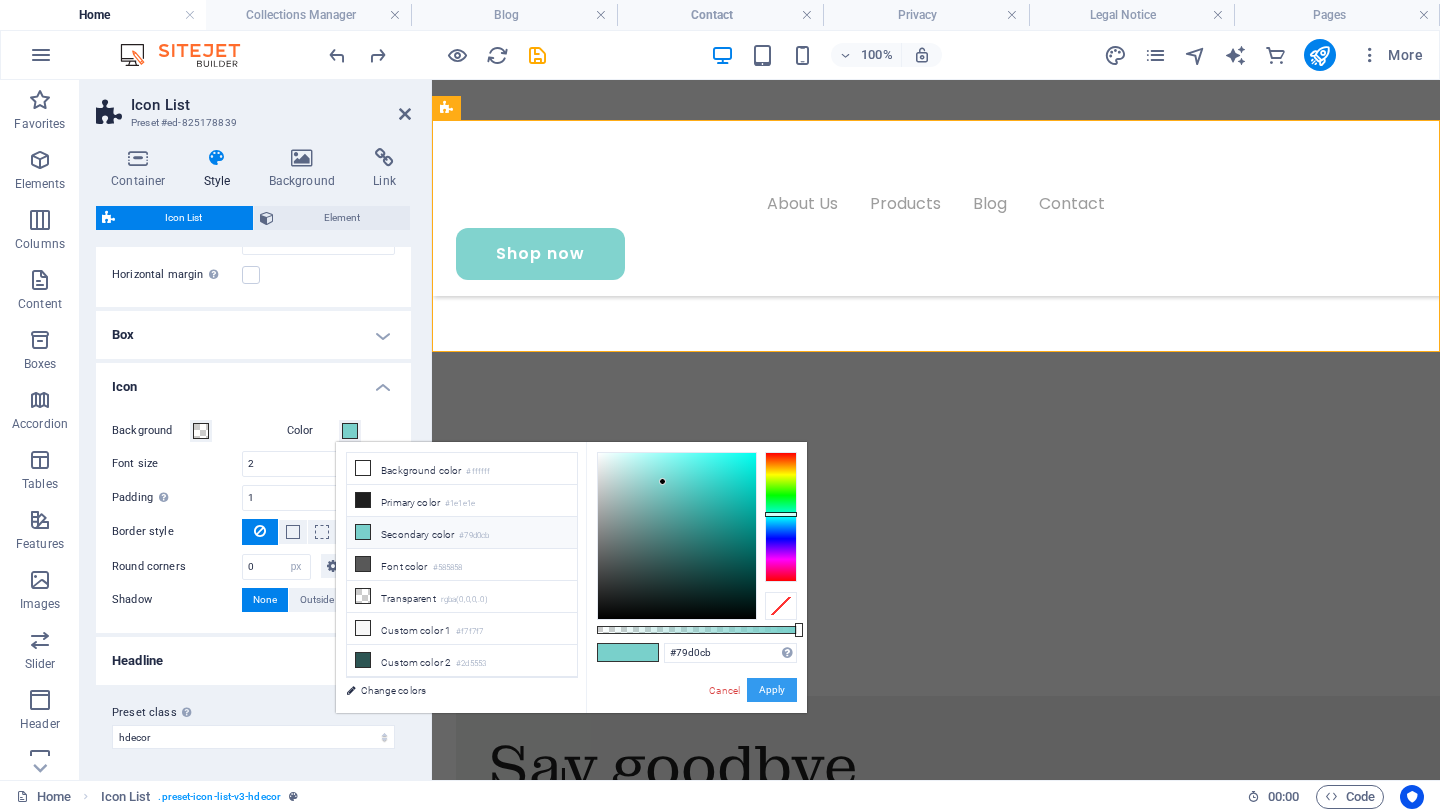 click on "Apply" at bounding box center (772, 690) 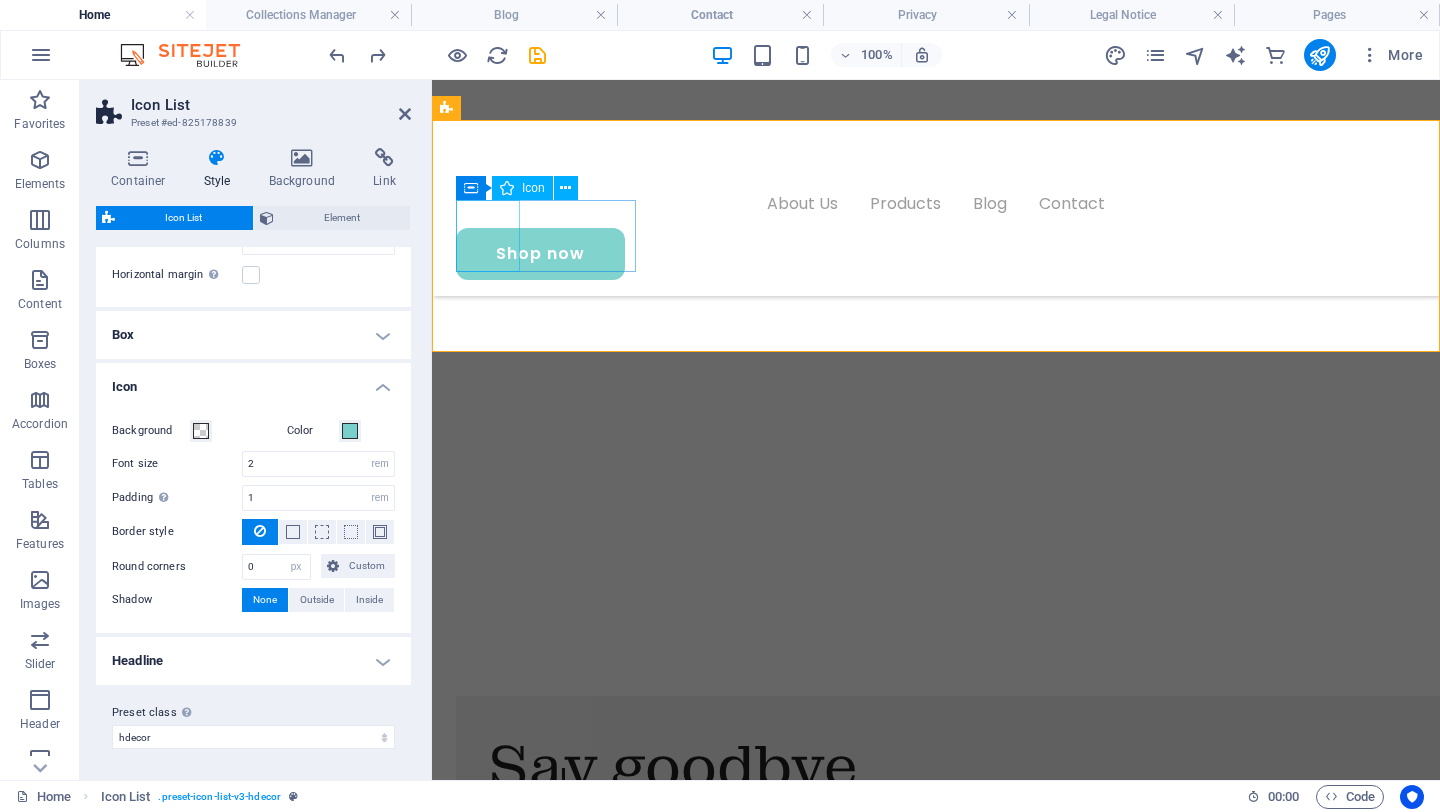 click at bounding box center [546, 2634] 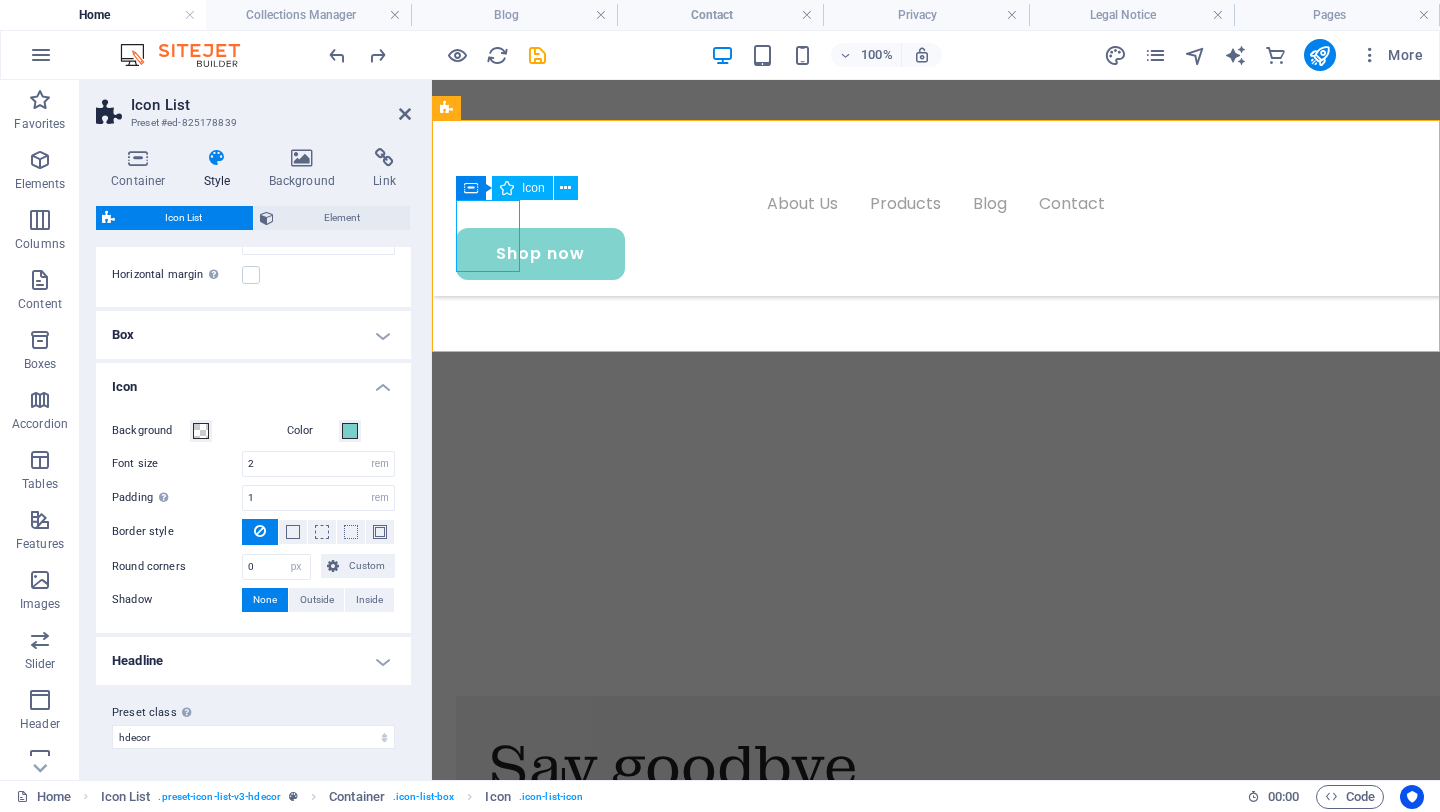 click at bounding box center [546, 2634] 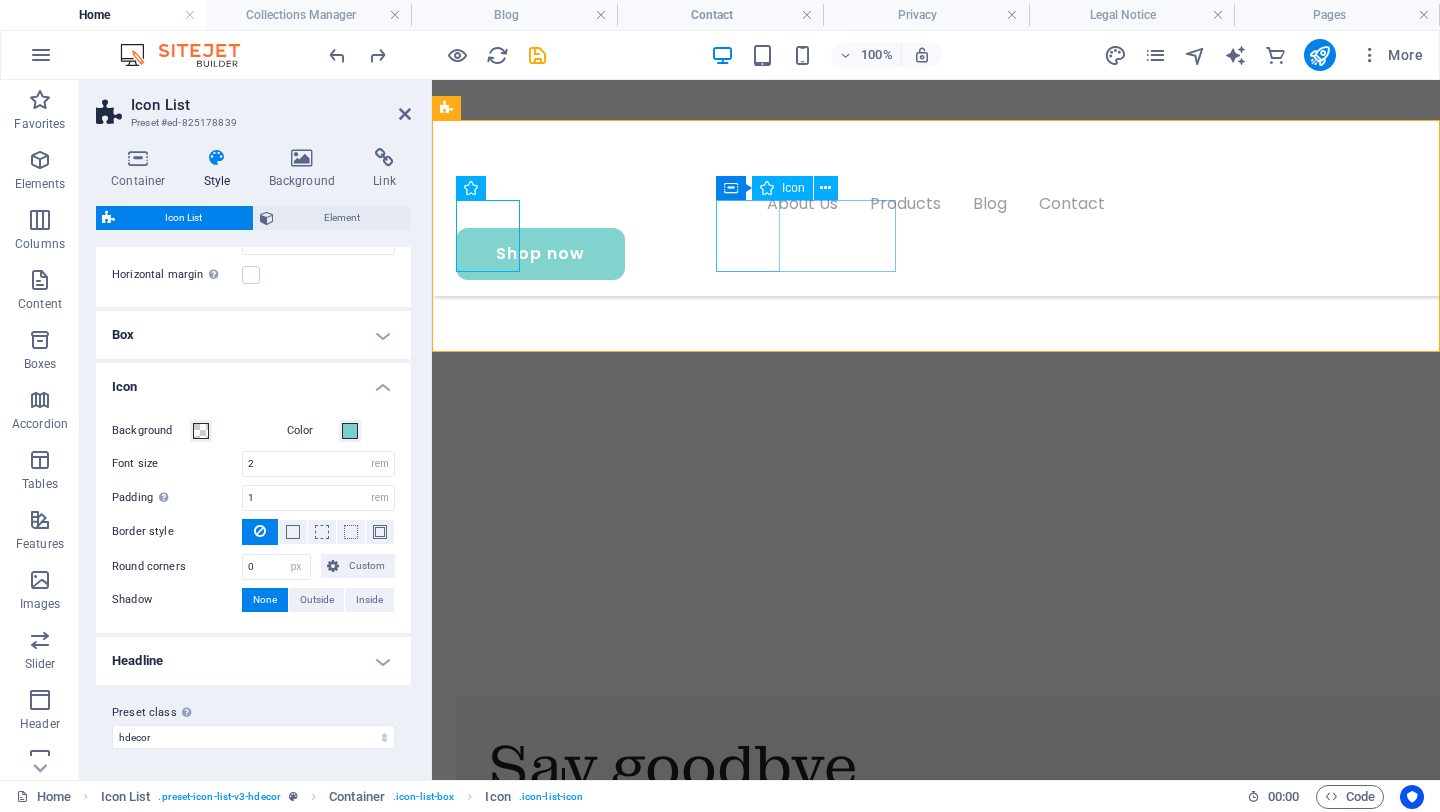 click at bounding box center [546, 2810] 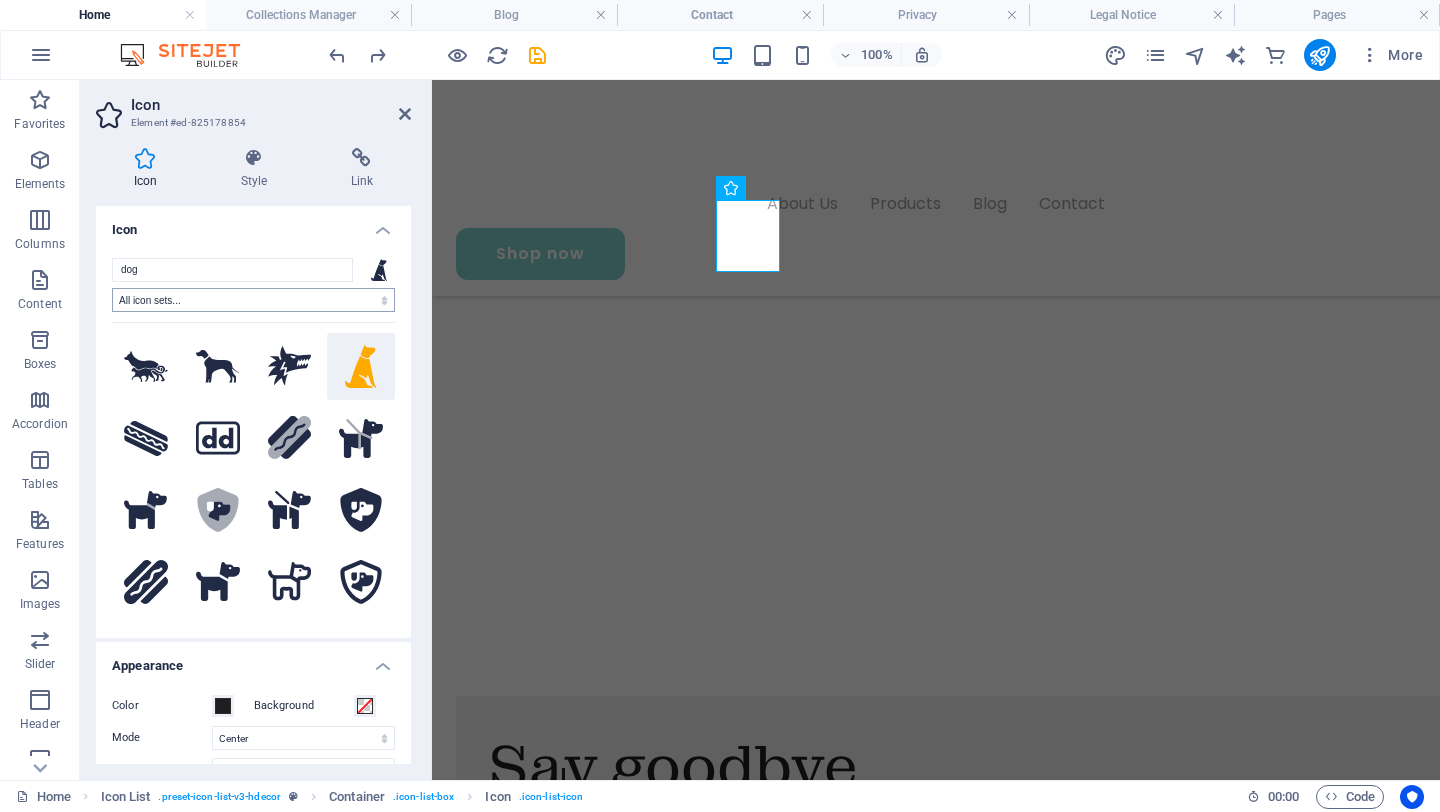 scroll, scrollTop: 180, scrollLeft: 0, axis: vertical 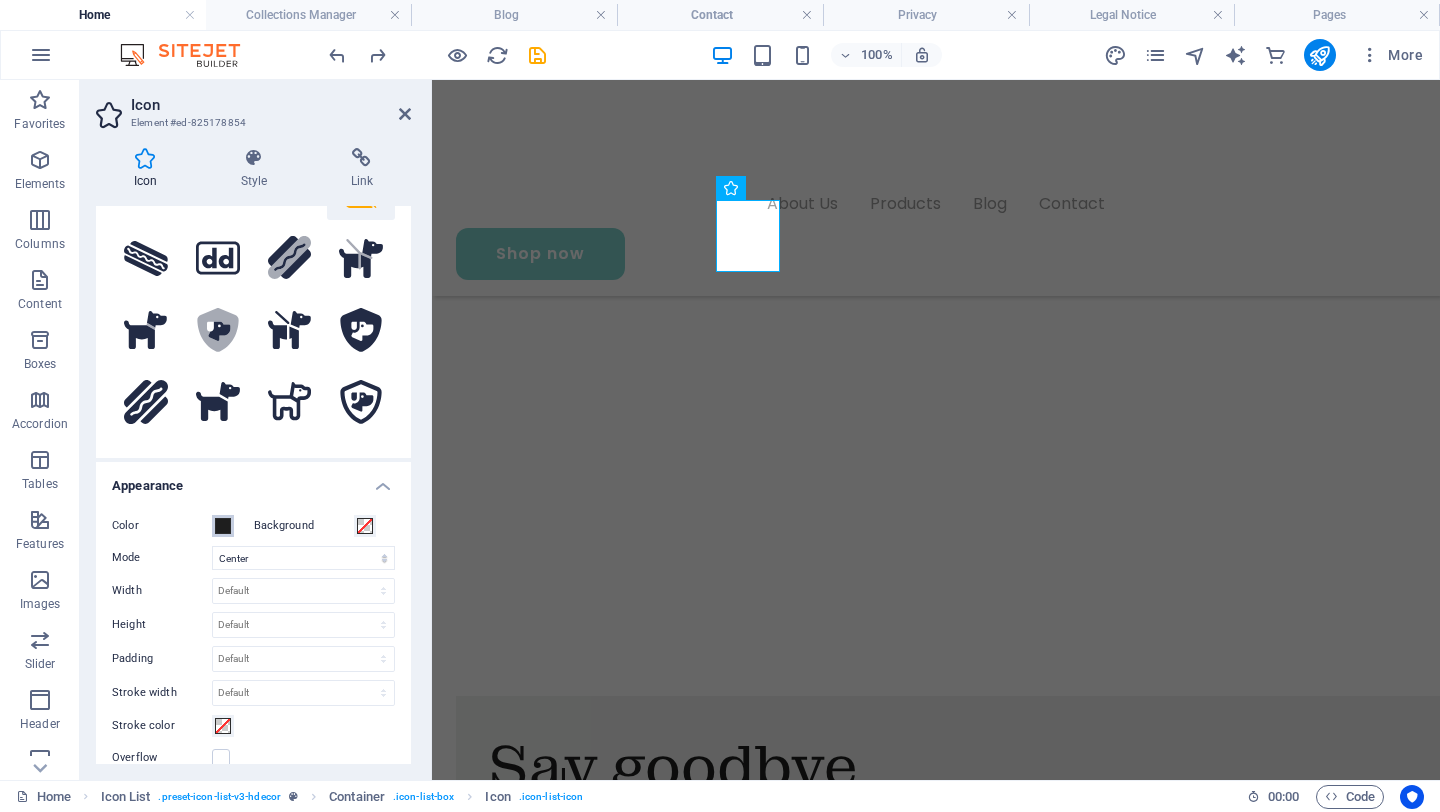 click at bounding box center [223, 526] 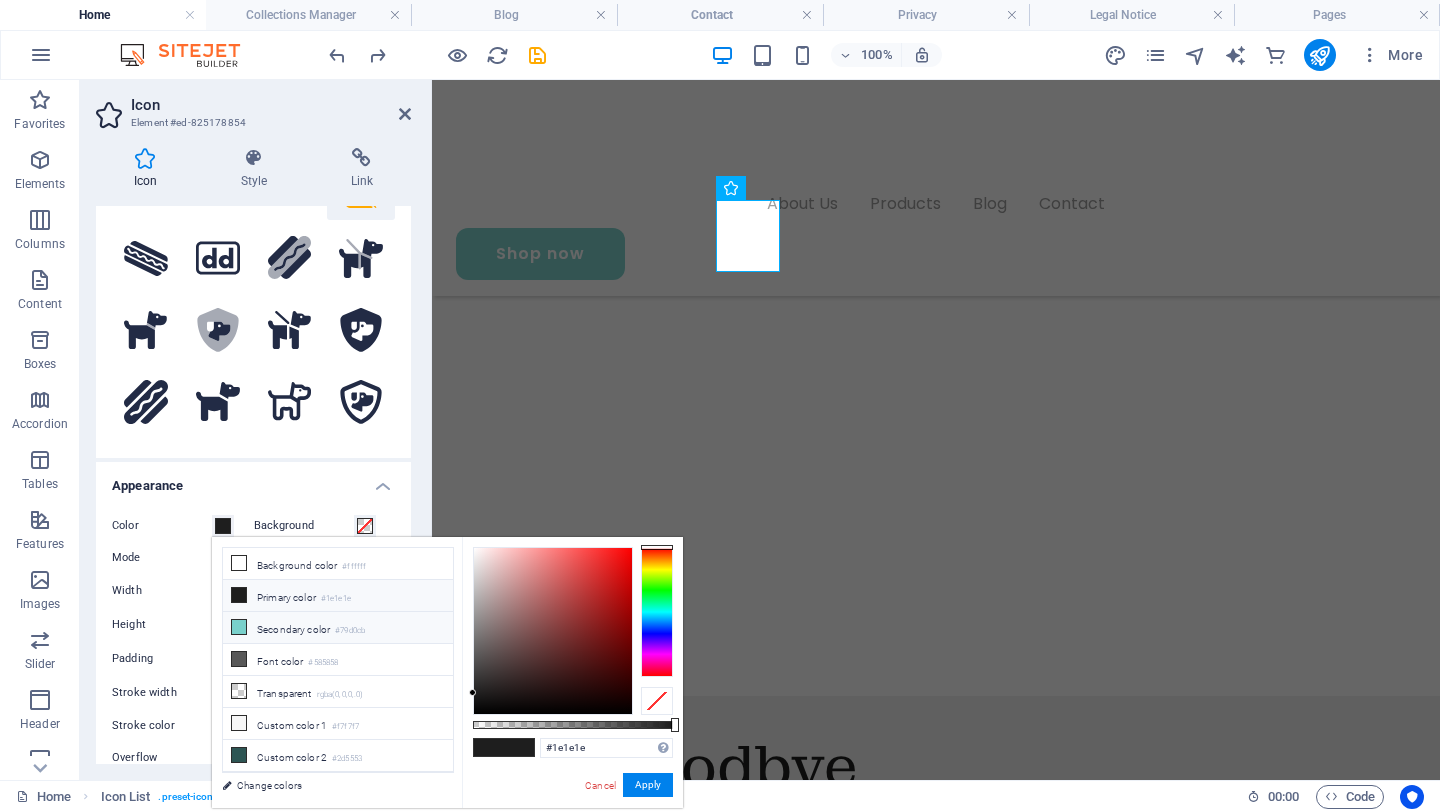click on "Secondary color
#79d0cb" at bounding box center (338, 628) 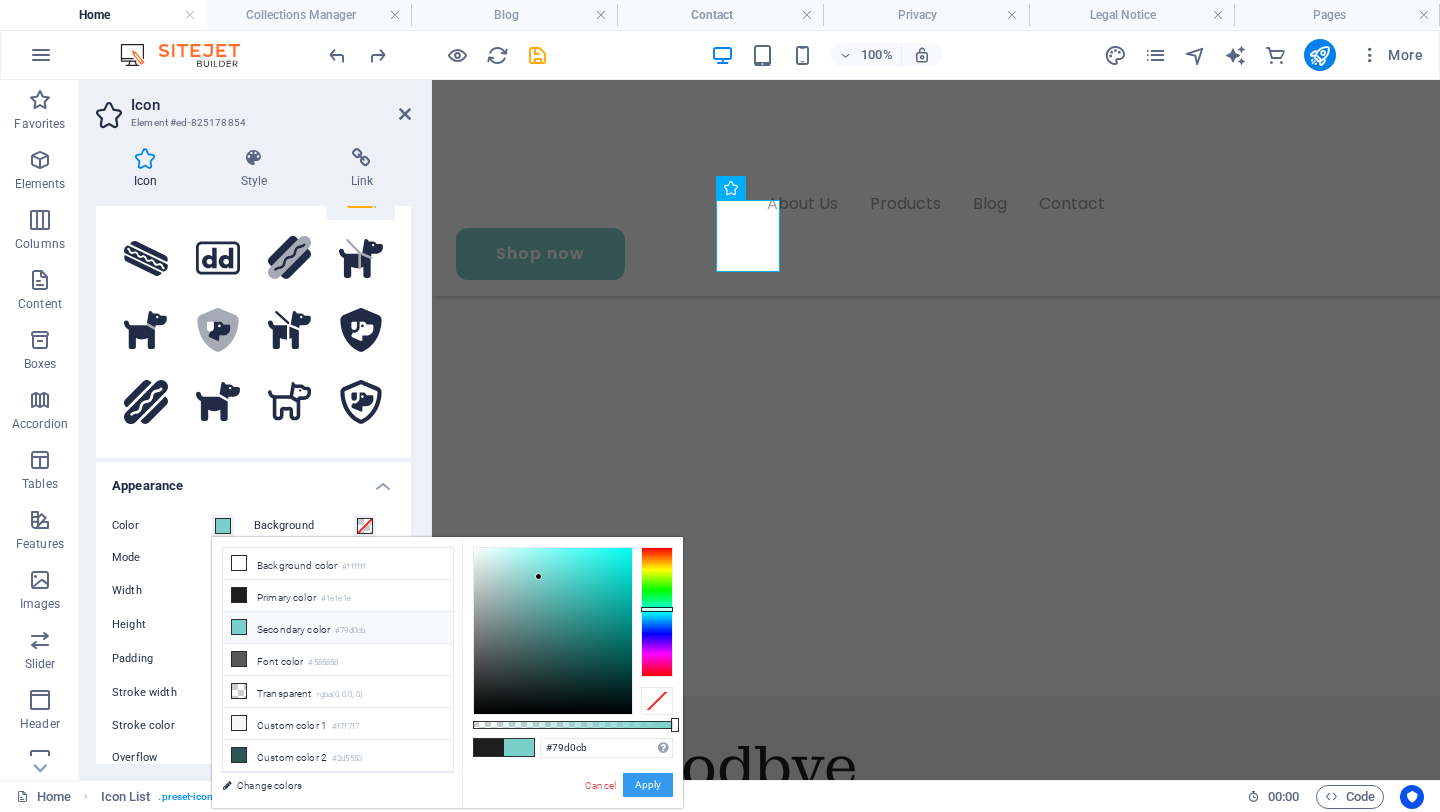 click on "Apply" at bounding box center [648, 785] 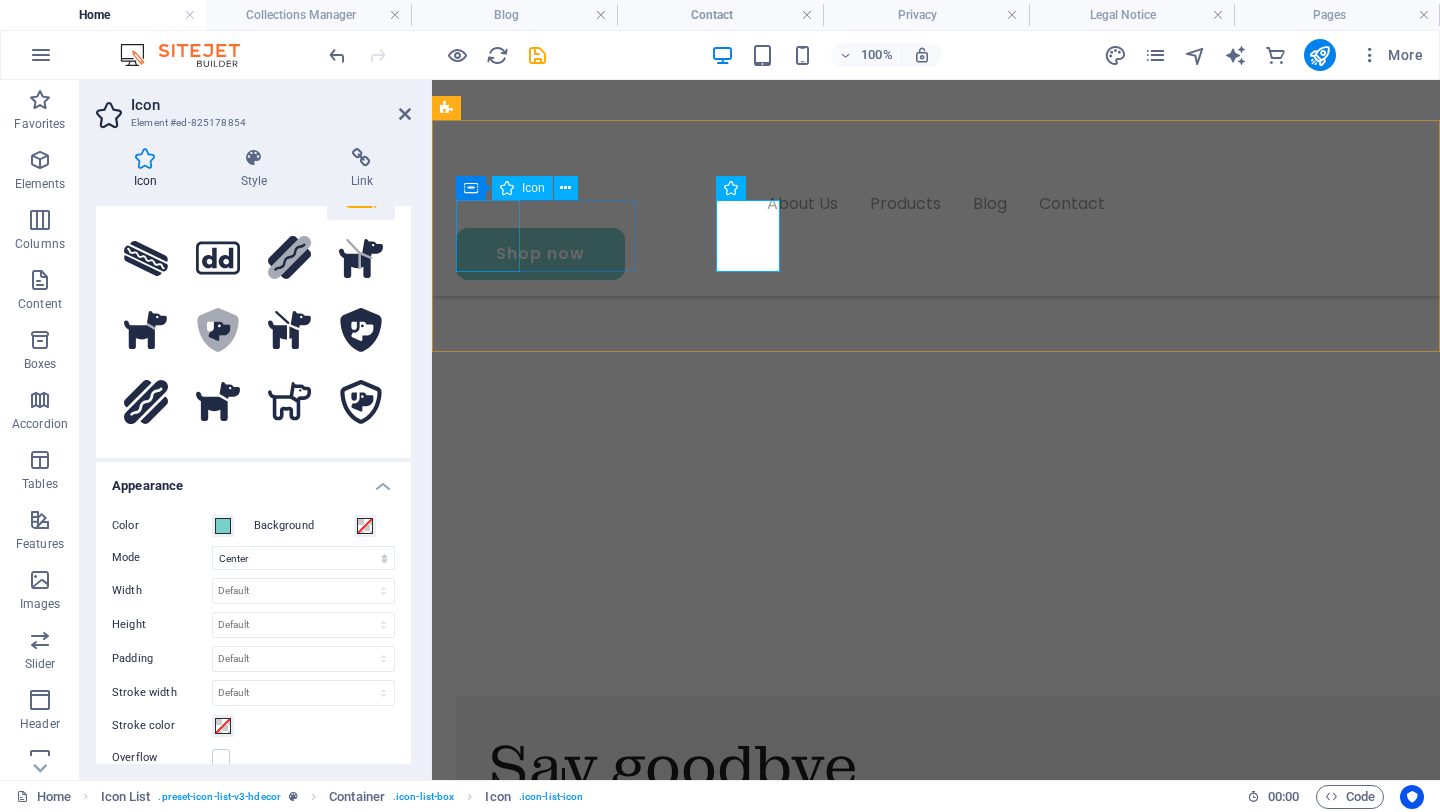 click at bounding box center [546, 2634] 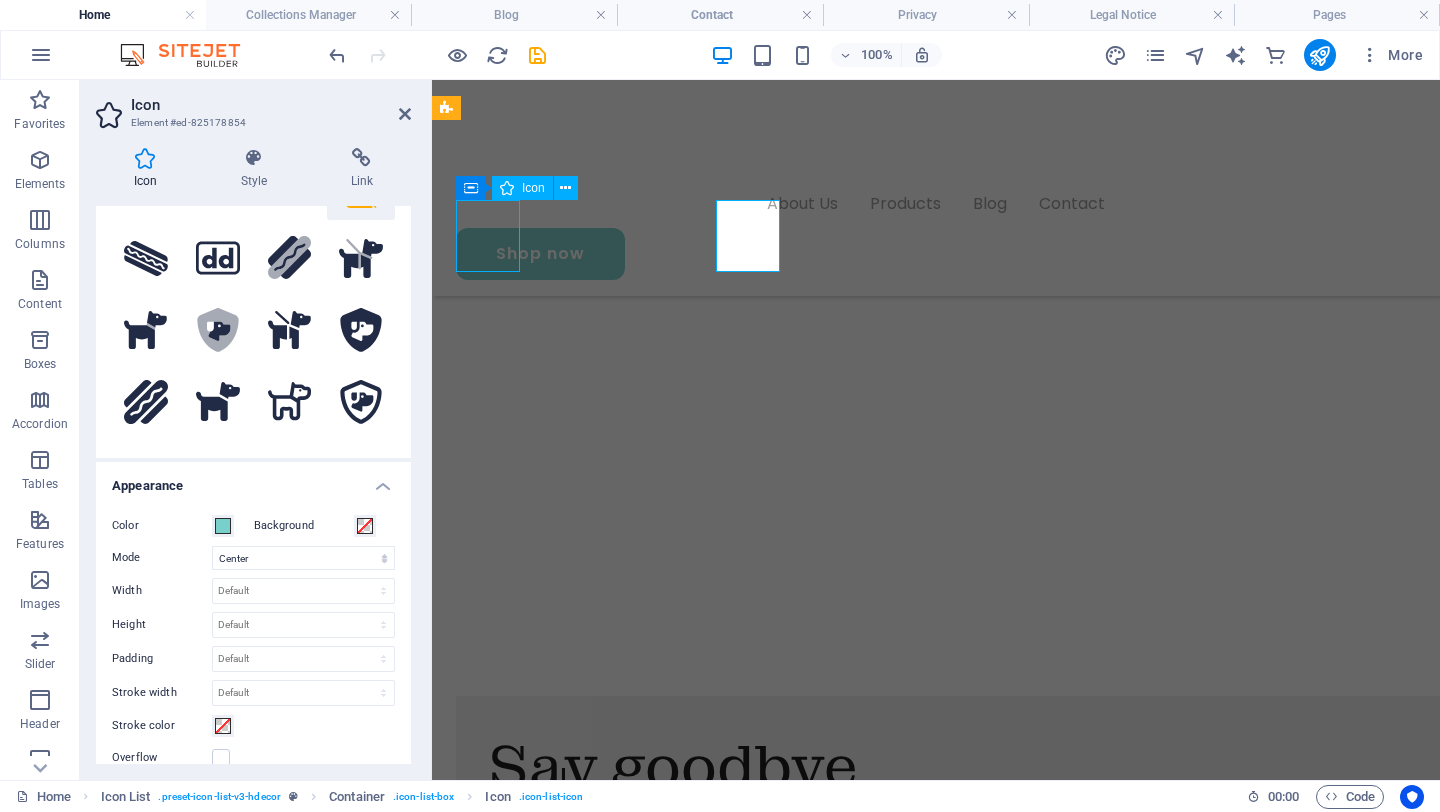 click at bounding box center [546, 2634] 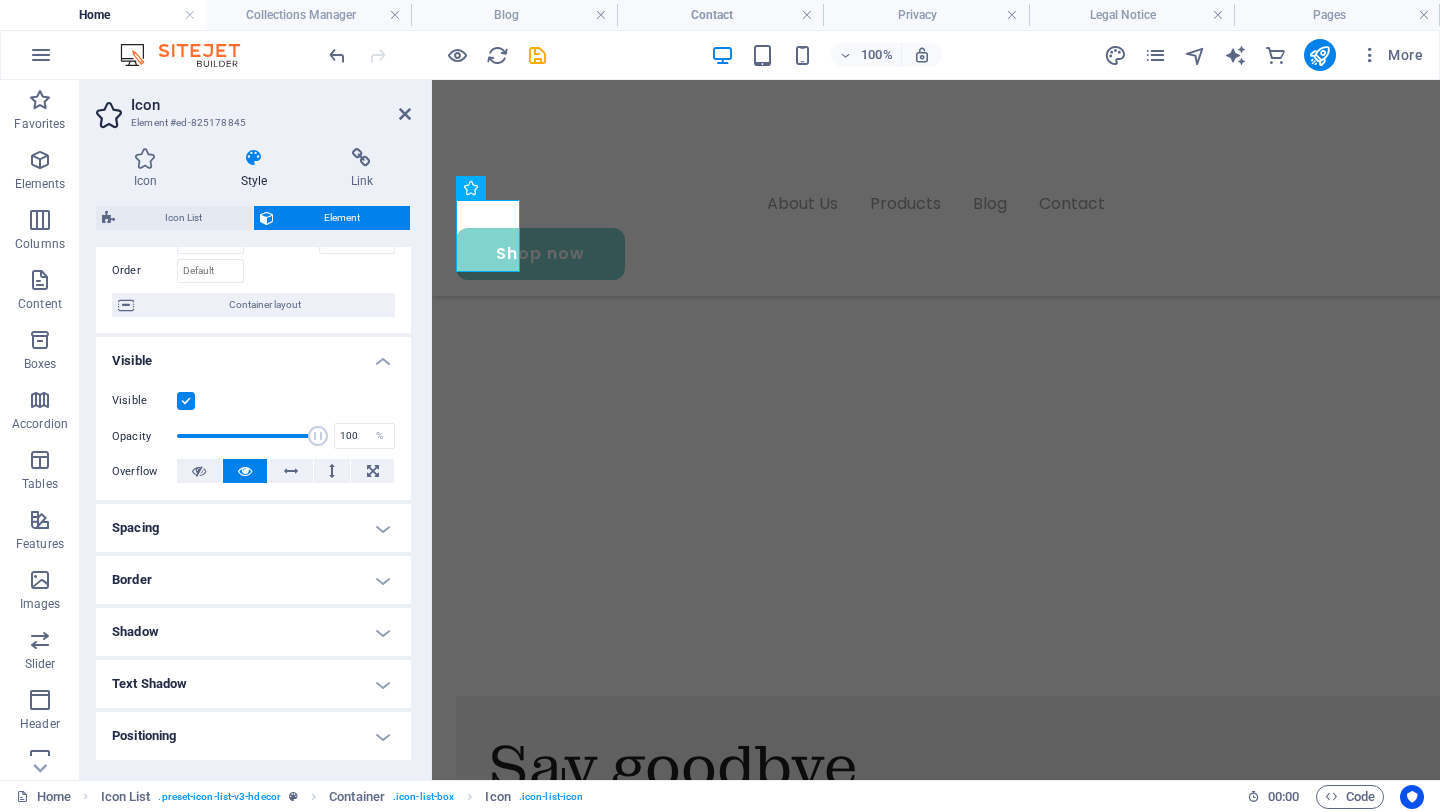 scroll, scrollTop: 126, scrollLeft: 0, axis: vertical 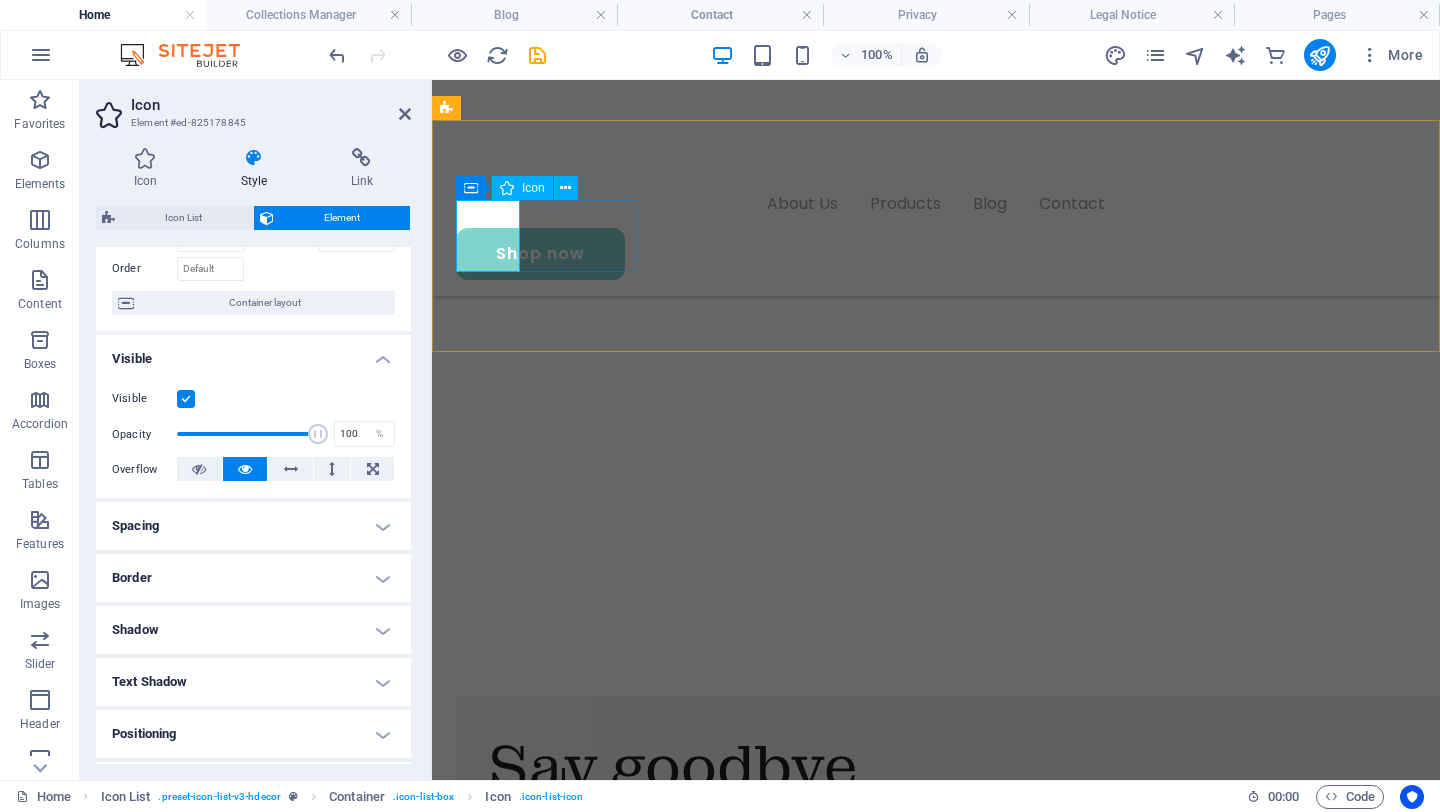 click at bounding box center [546, 2634] 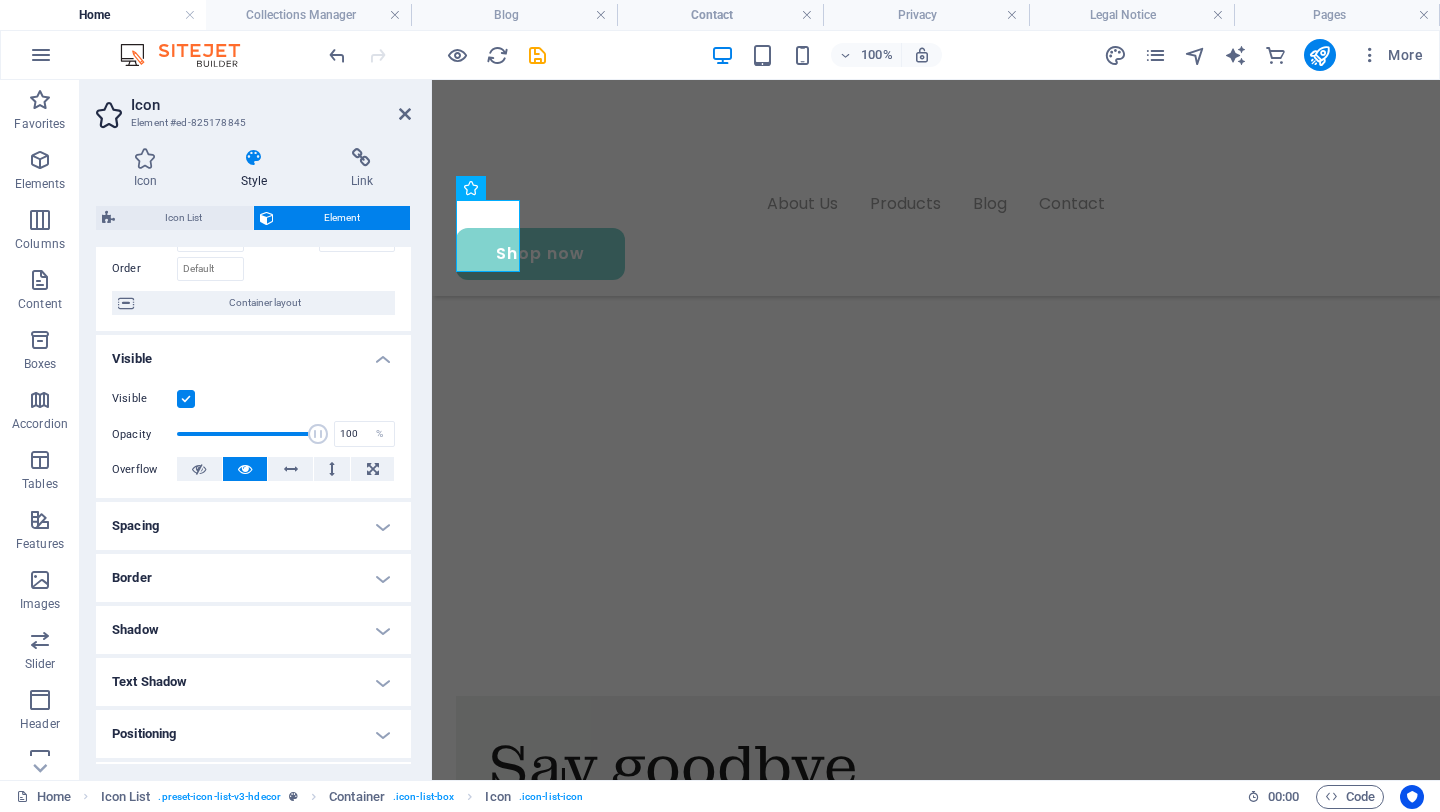 click at bounding box center [254, 158] 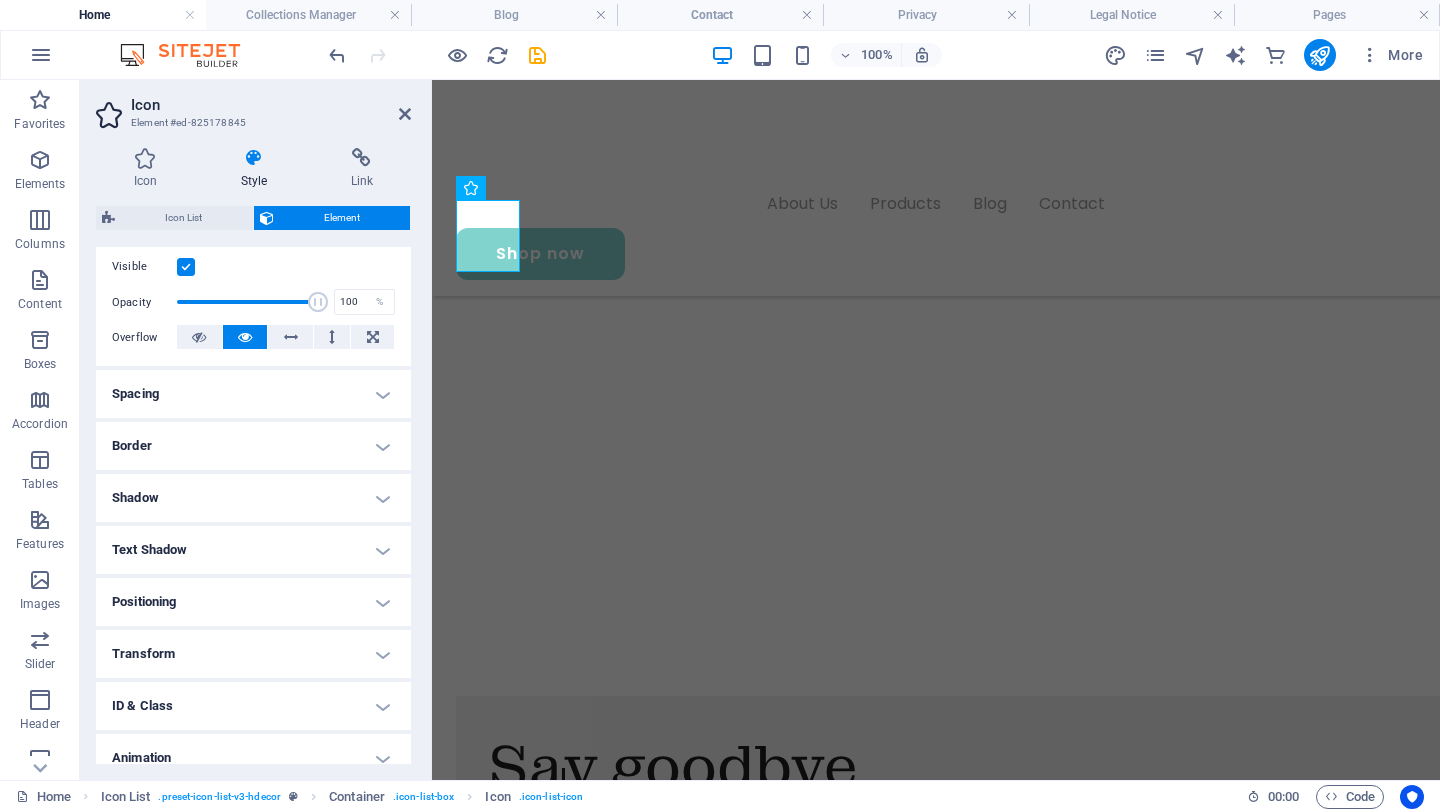 scroll, scrollTop: 257, scrollLeft: 0, axis: vertical 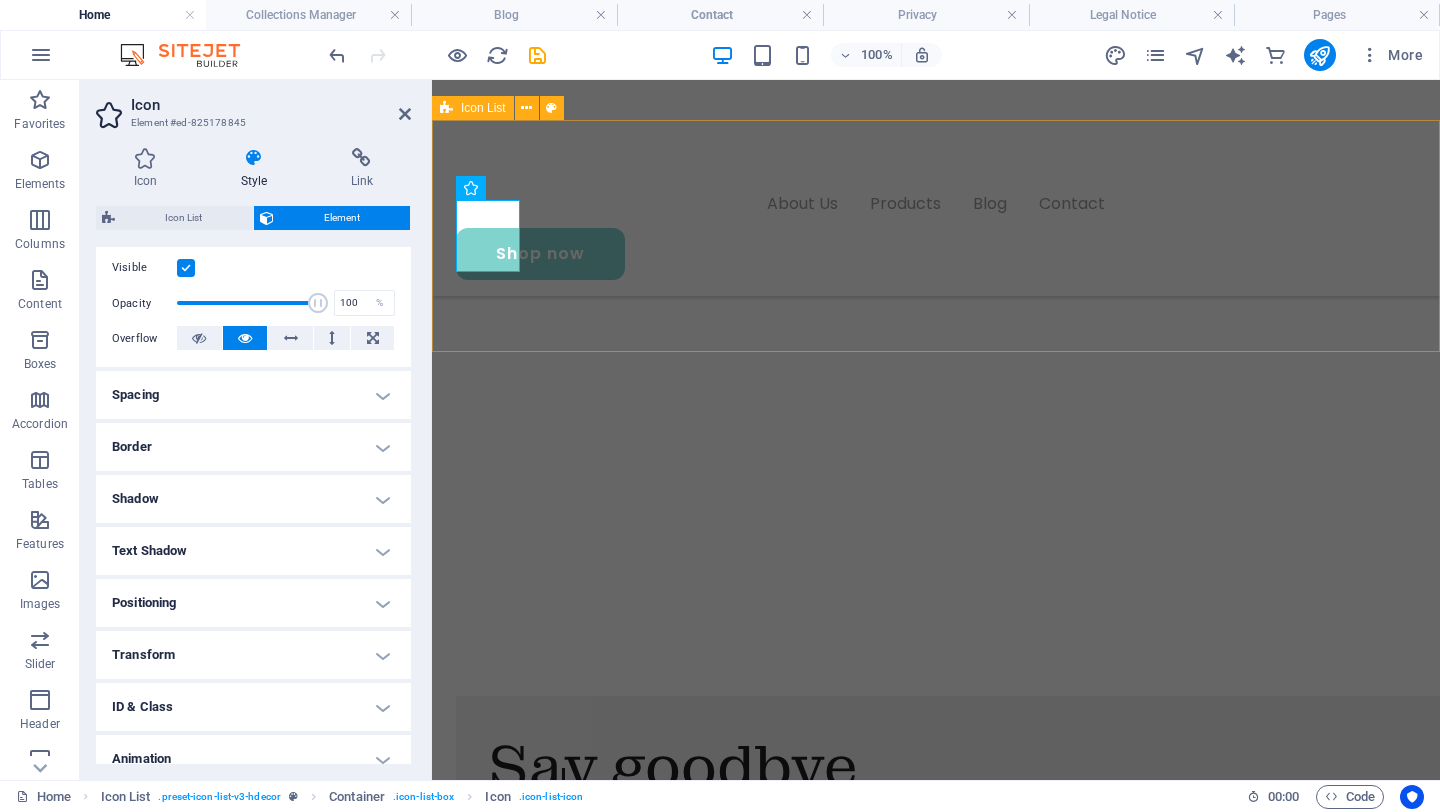 click on "No plastics or synthetic turf Fully  reusable Easy-to Relocate Eco- friendly" at bounding box center (936, 2898) 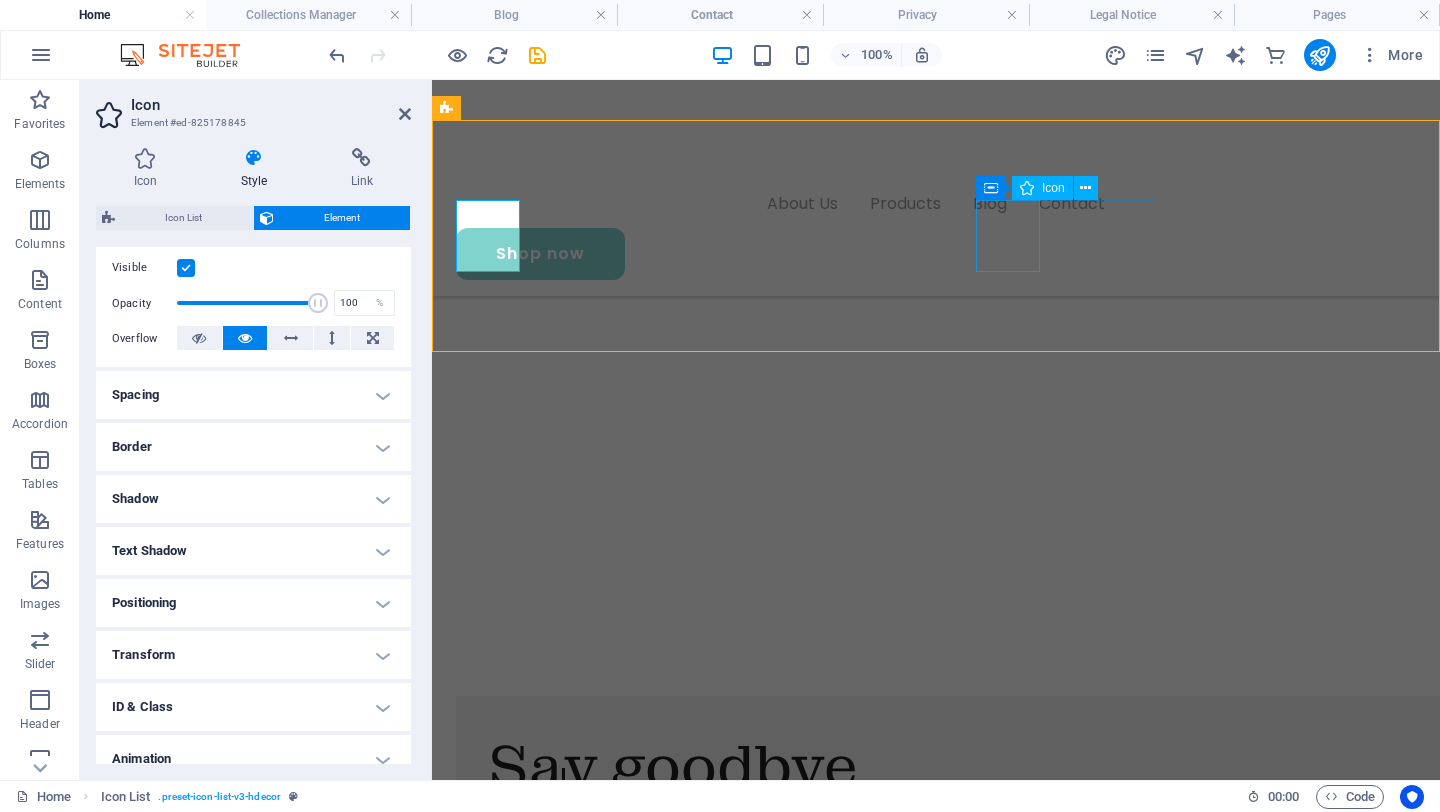 click on "Say goodbye To fake grass dog toilets, smelly pee pads, and overpriced plastic dog trays. Urban Yard Co.  offers a handcrafted, all-natural  dog potty tray  designed to be filled with  potting soil and real grass sod  perfect for apartment dogs and eco-conscious pet parents. ✔️ More affordable than artificial turf dog potty systems ✔️ No synthetic grass, no plastic — just wood, soil, and real lawn ✔️ Built for easy cleaning and long-term use ✔️ Pet-safe, eco-friendly, and gentle on paws ✔️ Especially beneficial for female dogs prone to UTIs Why pay over R2,000 for a fake grass dog potty when your pup prefers the real thing — for less?" at bounding box center (936, 1569) 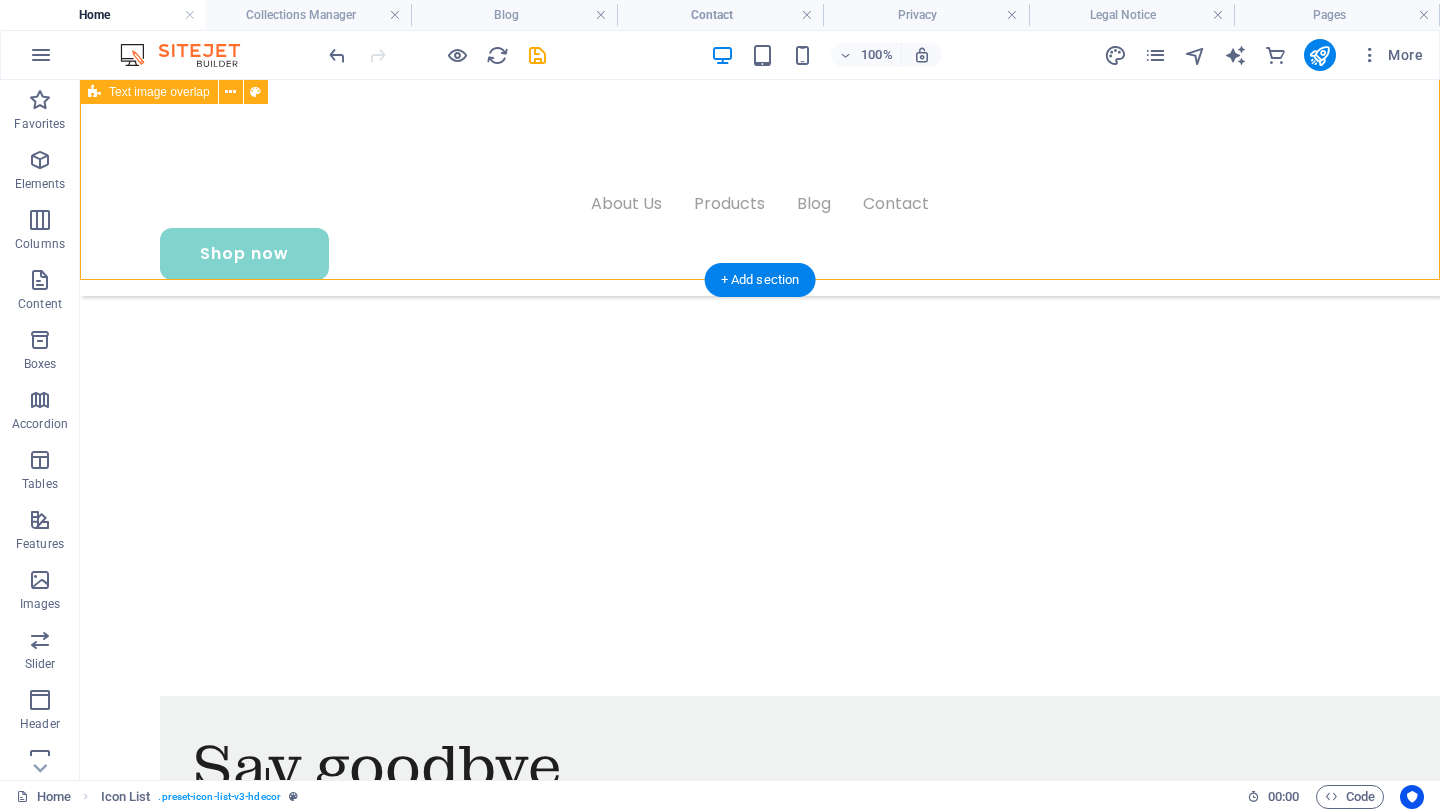 click on "Say goodbye To fake grass dog toilets, smelly pee pads, and overpriced plastic dog trays. Urban Yard Co.  offers a handcrafted, all-natural  dog potty tray  designed to be filled with  potting soil and real grass sod  perfect for apartment dogs and eco-conscious pet parents. ✔️ More affordable than artificial turf dog potty systems ✔️ No synthetic grass, no plastic — just wood, soil, and real lawn ✔️ Built for easy cleaning and long-term use ✔️ Pet-safe, eco-friendly, and gentle on paws ✔️ Especially beneficial for female dogs prone to UTIs Why pay over R2,000 for a fake grass dog potty when your pup prefers the real thing — for less?" at bounding box center (760, 1729) 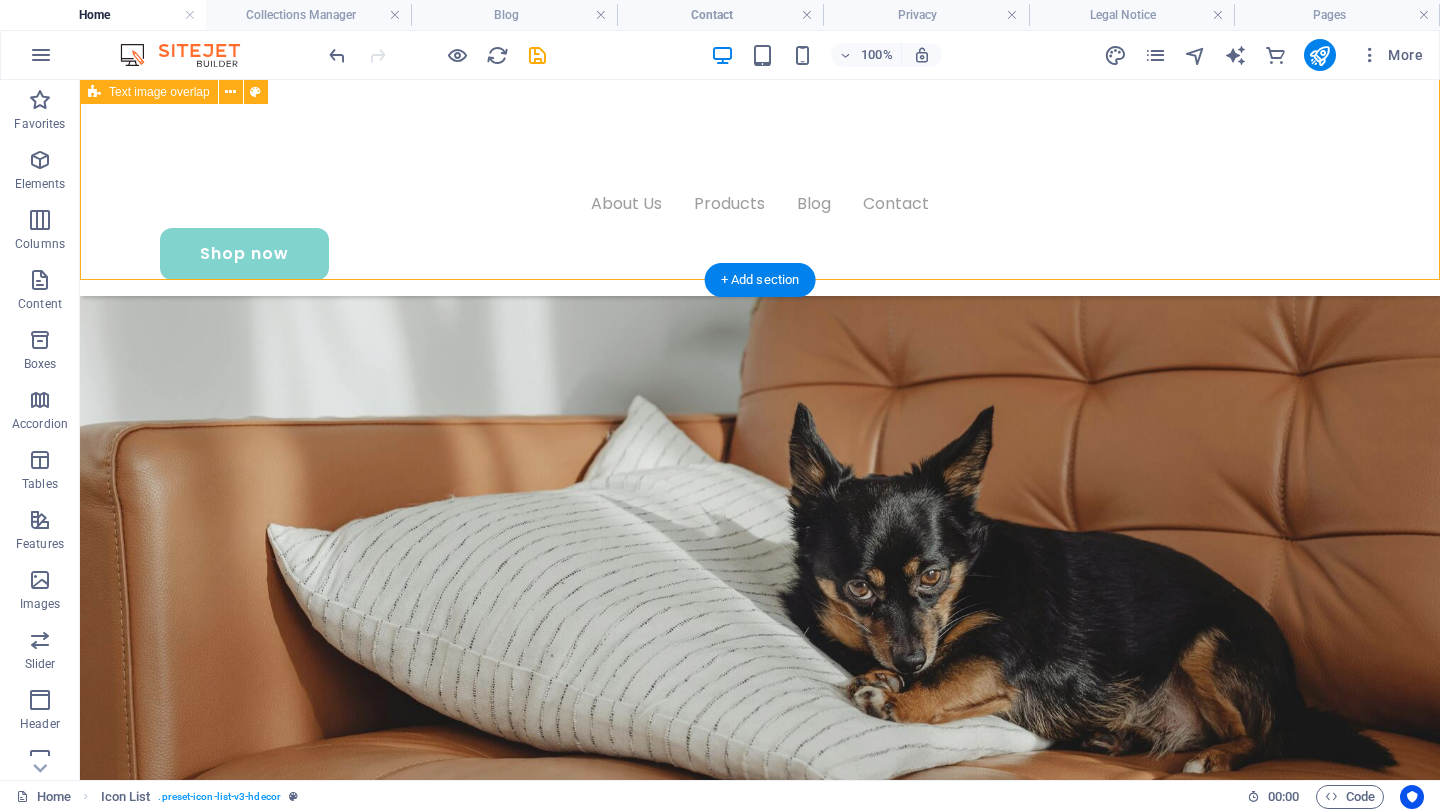 select on "rem" 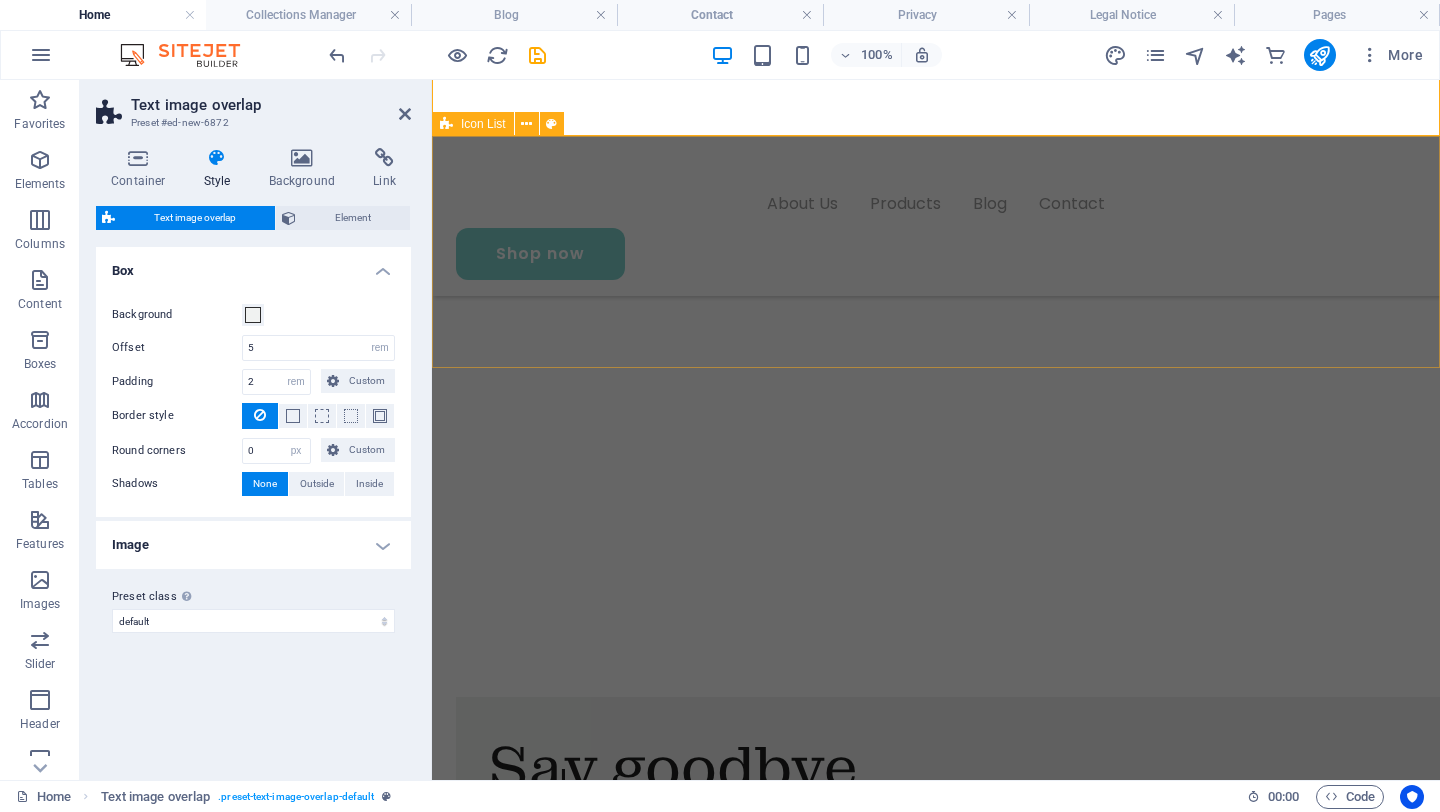 scroll, scrollTop: 1568, scrollLeft: 0, axis: vertical 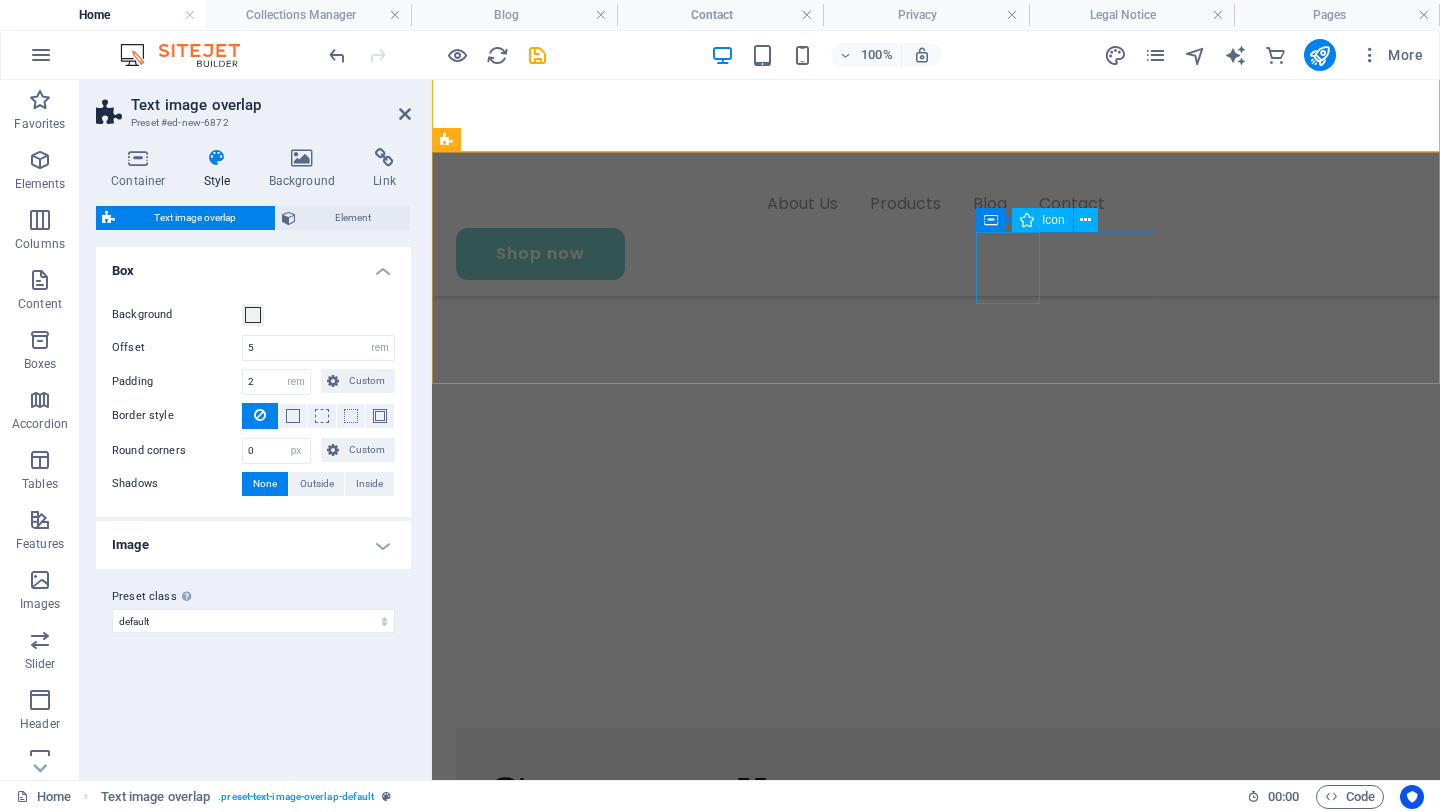 click at bounding box center [546, 2994] 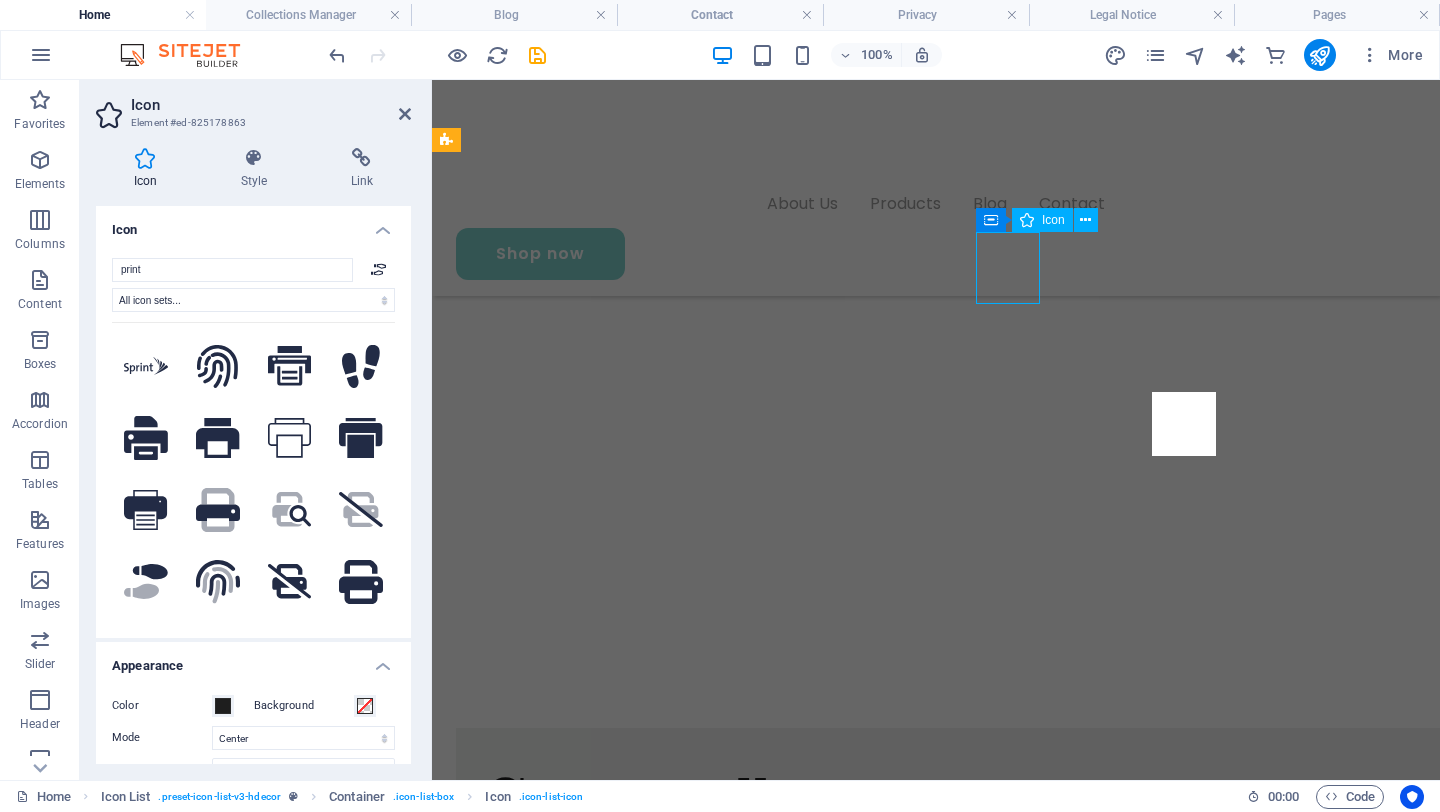 click at bounding box center (546, 2994) 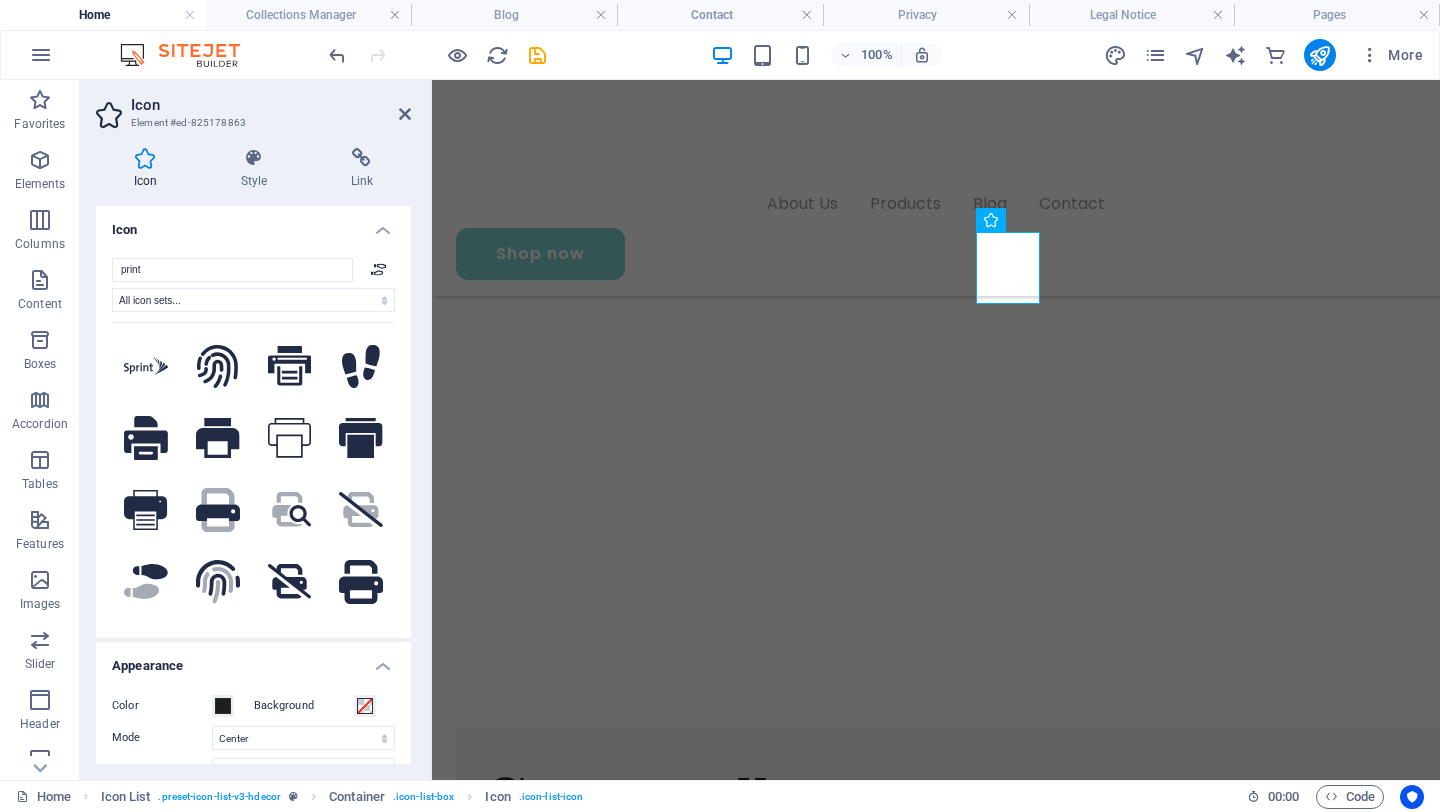 scroll, scrollTop: 65, scrollLeft: 0, axis: vertical 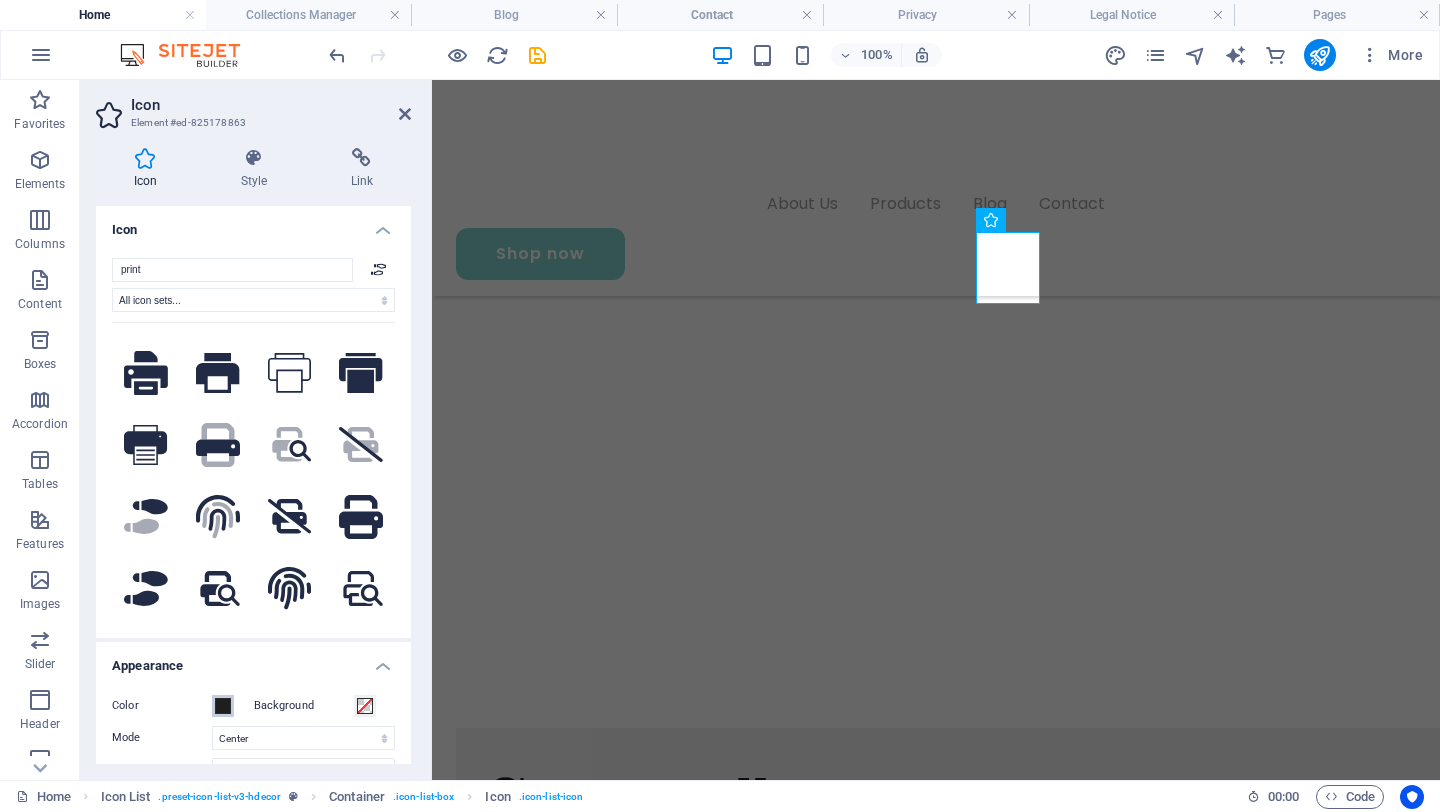 click at bounding box center [223, 706] 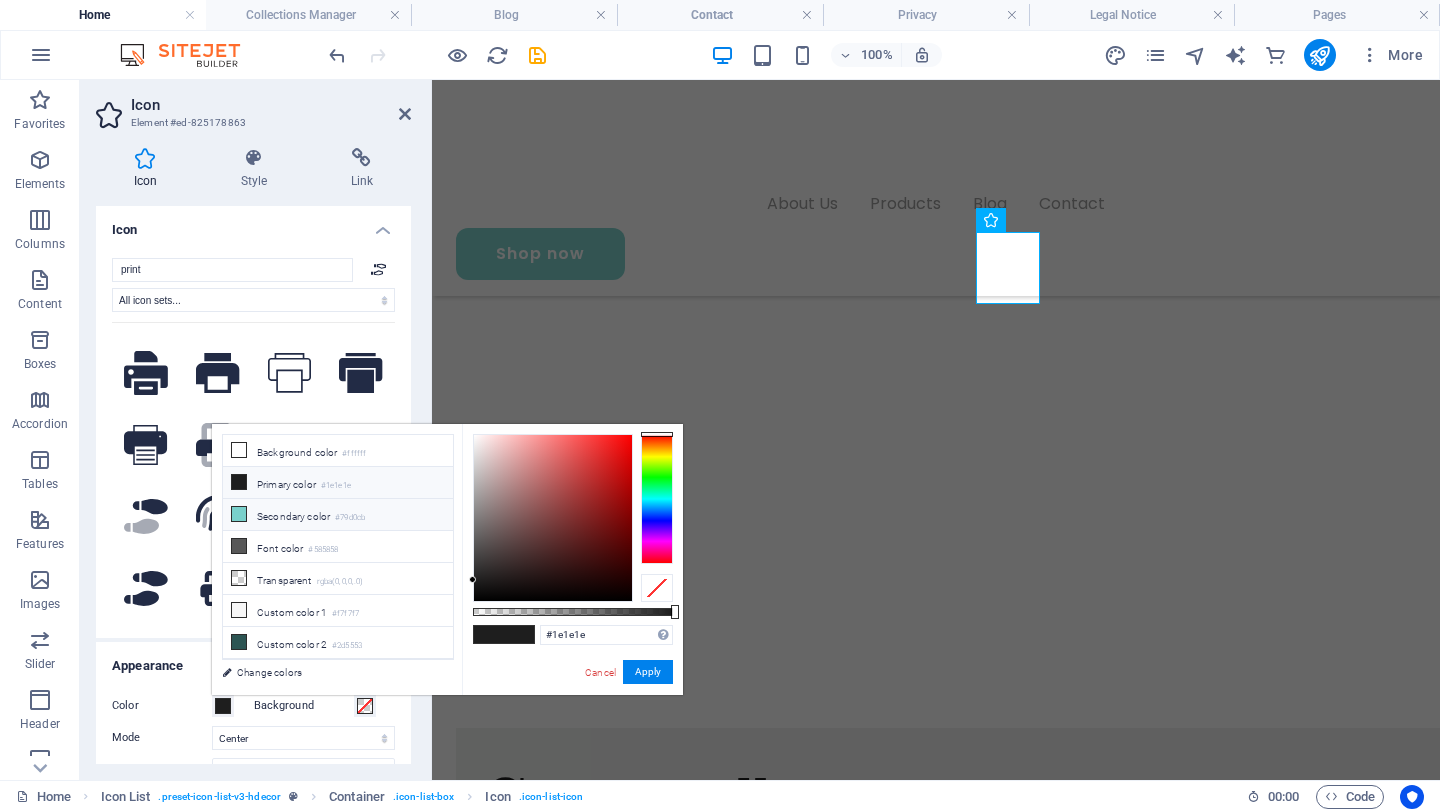 click on "Secondary color
#79d0cb" at bounding box center (338, 515) 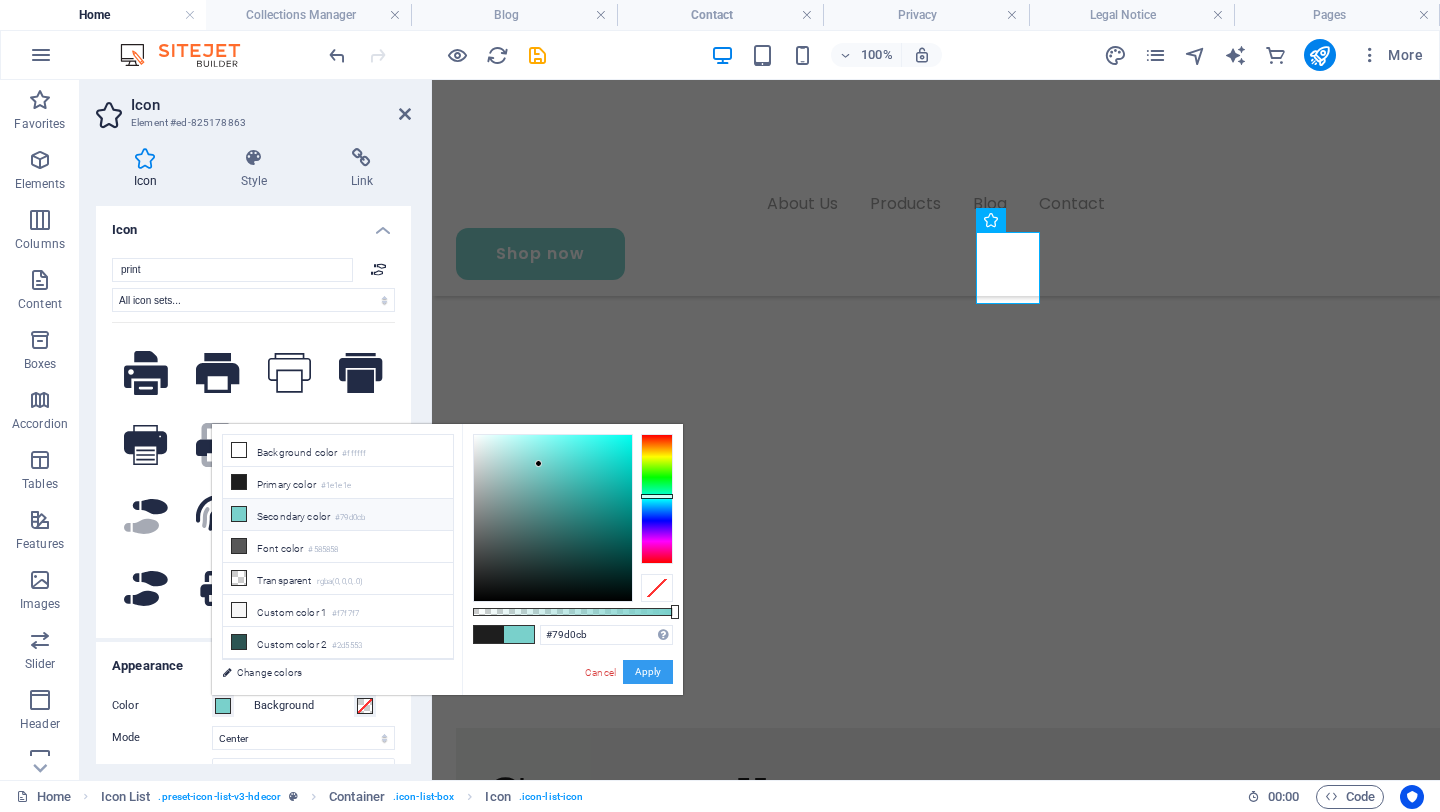 click on "Apply" at bounding box center [648, 672] 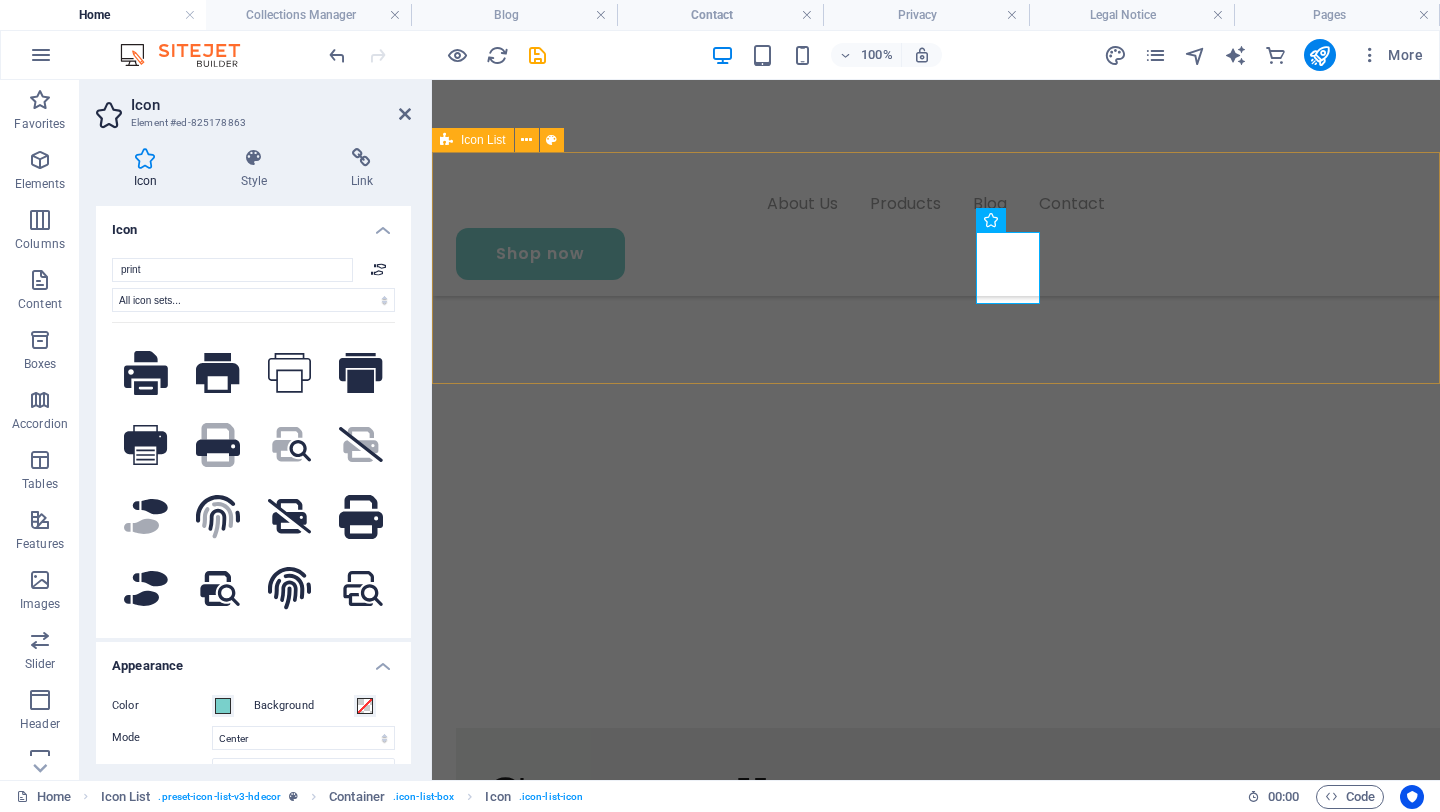 click at bounding box center [546, 3146] 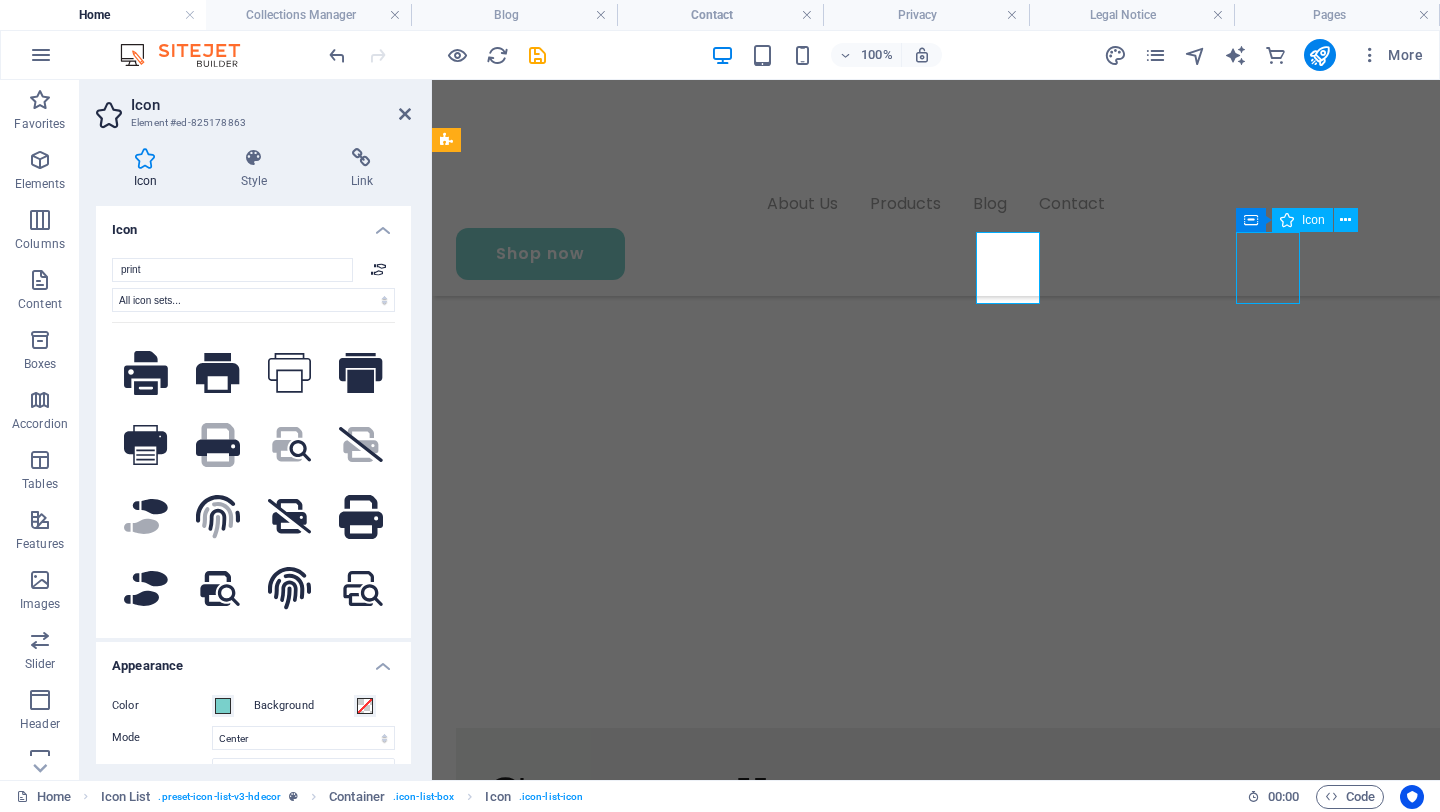 click on "Say goodbye To fake grass dog toilets, smelly pee pads, and overpriced plastic dog trays. Urban Yard Co.  offers a handcrafted, all-natural  dog potty tray  designed to be filled with  potting soil and real grass sod  perfect for apartment dogs and eco-conscious pet parents. ✔️ More affordable than artificial turf dog potty systems ✔️ No synthetic grass, no plastic — just wood, soil, and real lawn ✔️ Built for easy cleaning and long-term use ✔️ Pet-safe, eco-friendly, and gentle on paws ✔️ Especially beneficial for female dogs prone to UTIs Why pay over R2,000 for a fake grass dog potty when your pup prefers the real thing — for less?" at bounding box center [936, 1601] 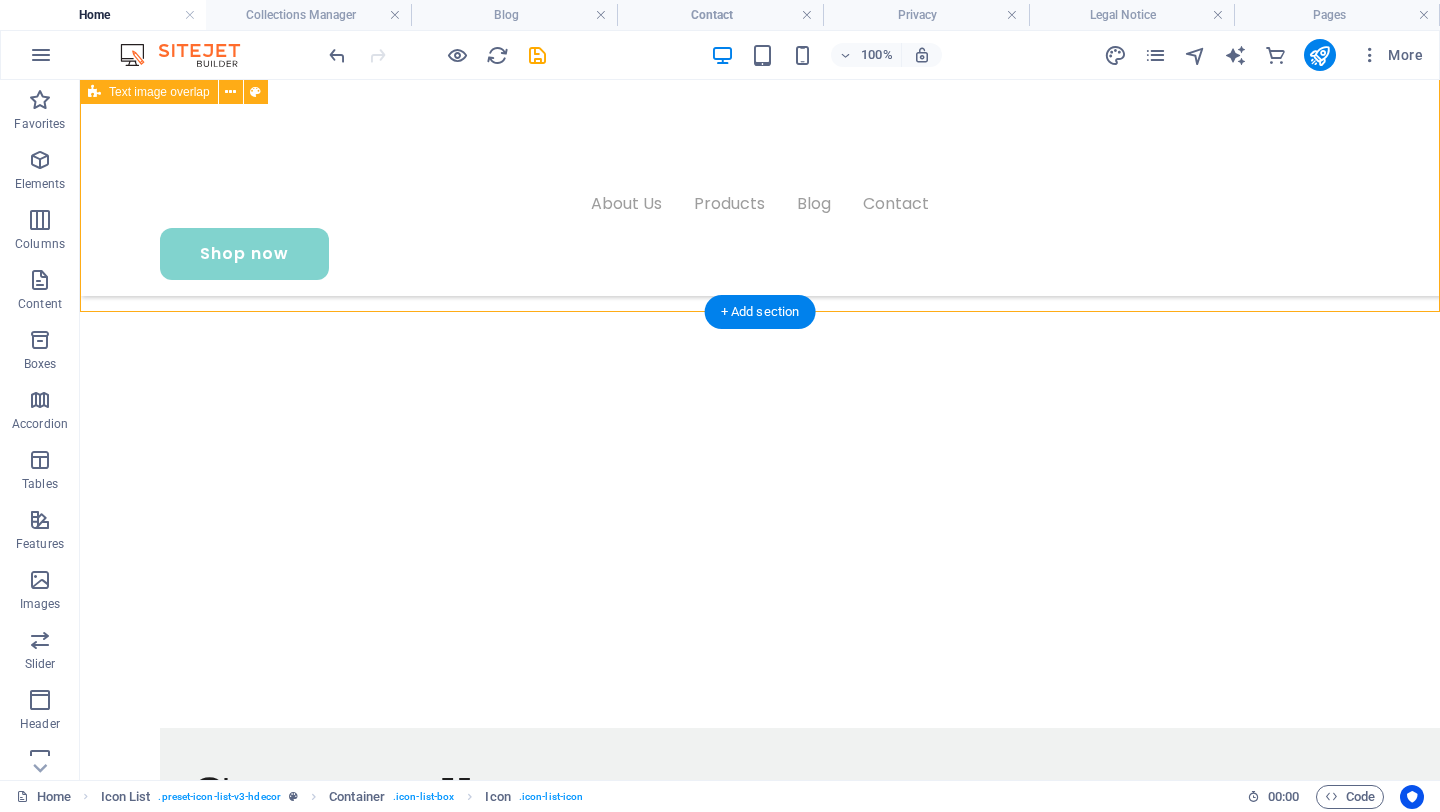 click on "Say goodbye To fake grass dog toilets, smelly pee pads, and overpriced plastic dog trays. Urban Yard Co.  offers a handcrafted, all-natural  dog potty tray  designed to be filled with  potting soil and real grass sod  perfect for apartment dogs and eco-conscious pet parents. ✔️ More affordable than artificial turf dog potty systems ✔️ No synthetic grass, no plastic — just wood, soil, and real lawn ✔️ Built for easy cleaning and long-term use ✔️ Pet-safe, eco-friendly, and gentle on paws ✔️ Especially beneficial for female dogs prone to UTIs Why pay over R2,000 for a fake grass dog potty when your pup prefers the real thing — for less?" at bounding box center [760, 1761] 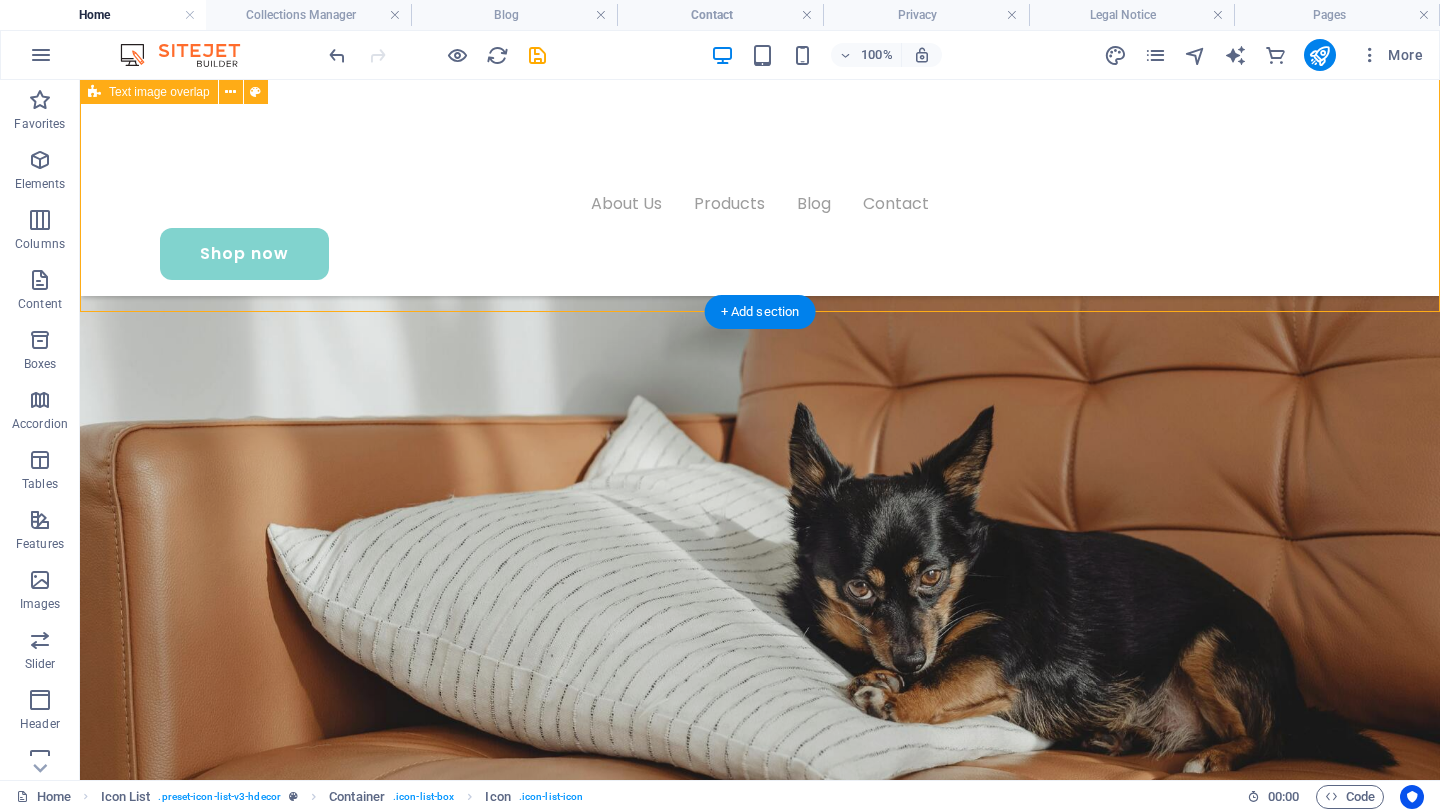 select on "rem" 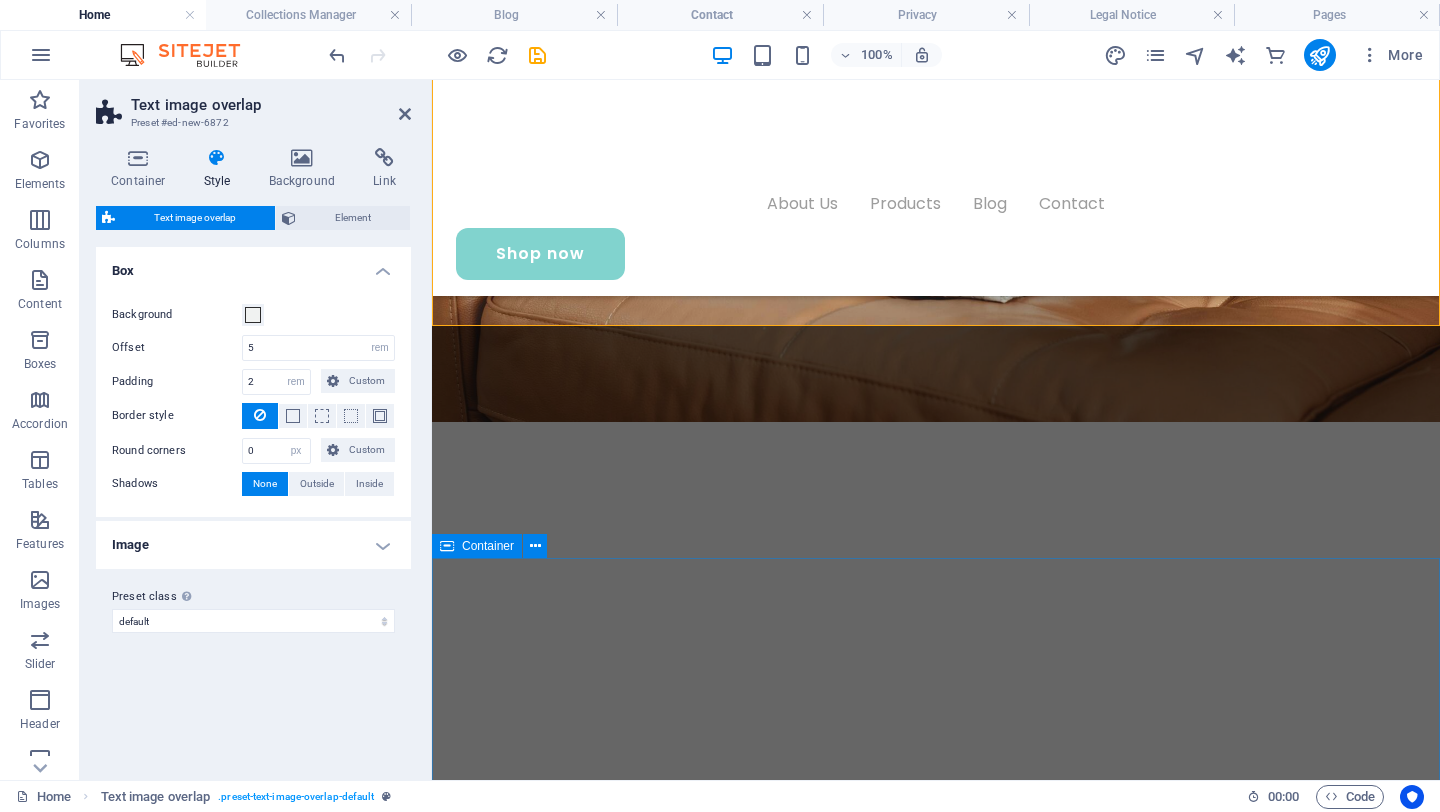 scroll, scrollTop: 1429, scrollLeft: 0, axis: vertical 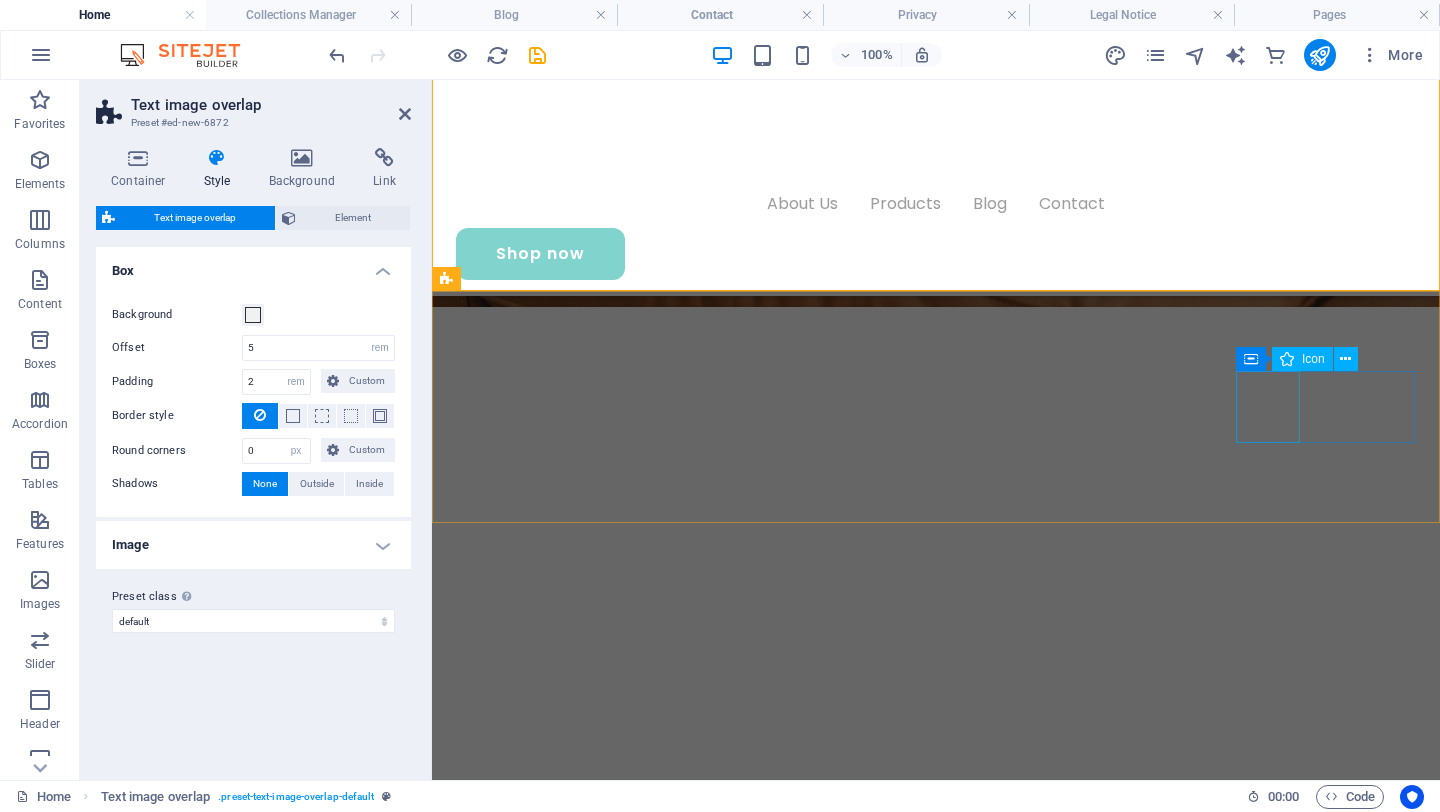 click at bounding box center (546, 3285) 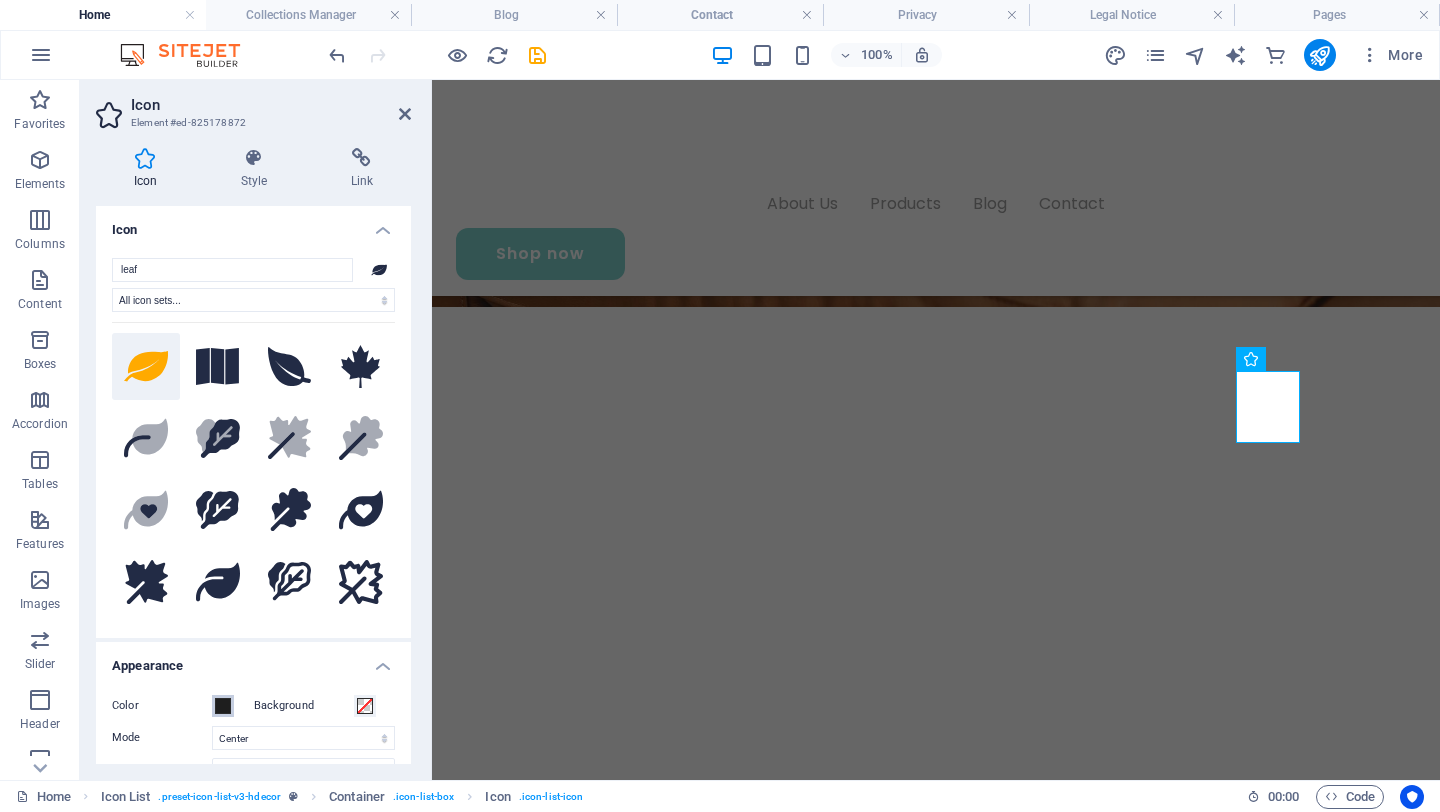 click at bounding box center (223, 706) 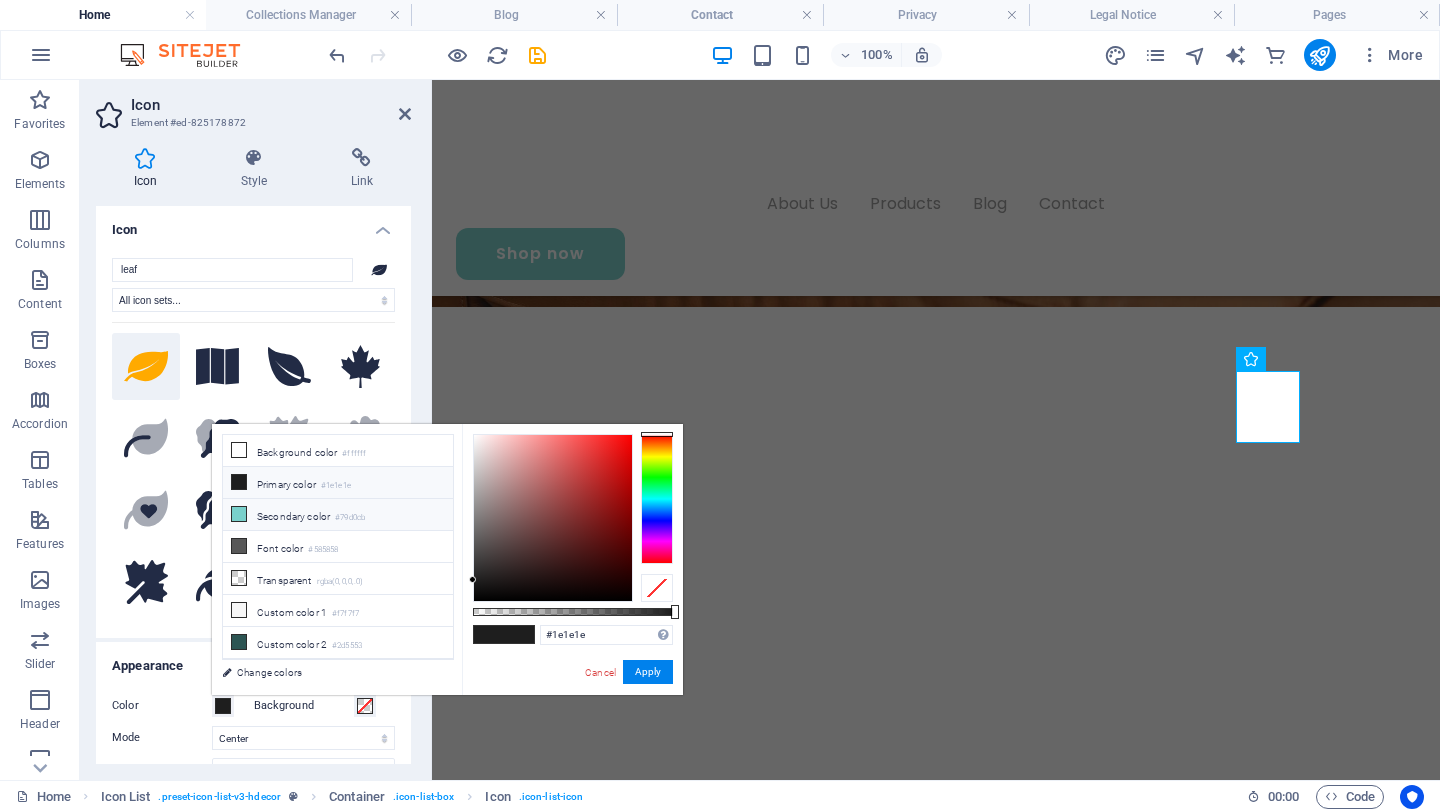 click on "Secondary color
#79d0cb" at bounding box center (338, 515) 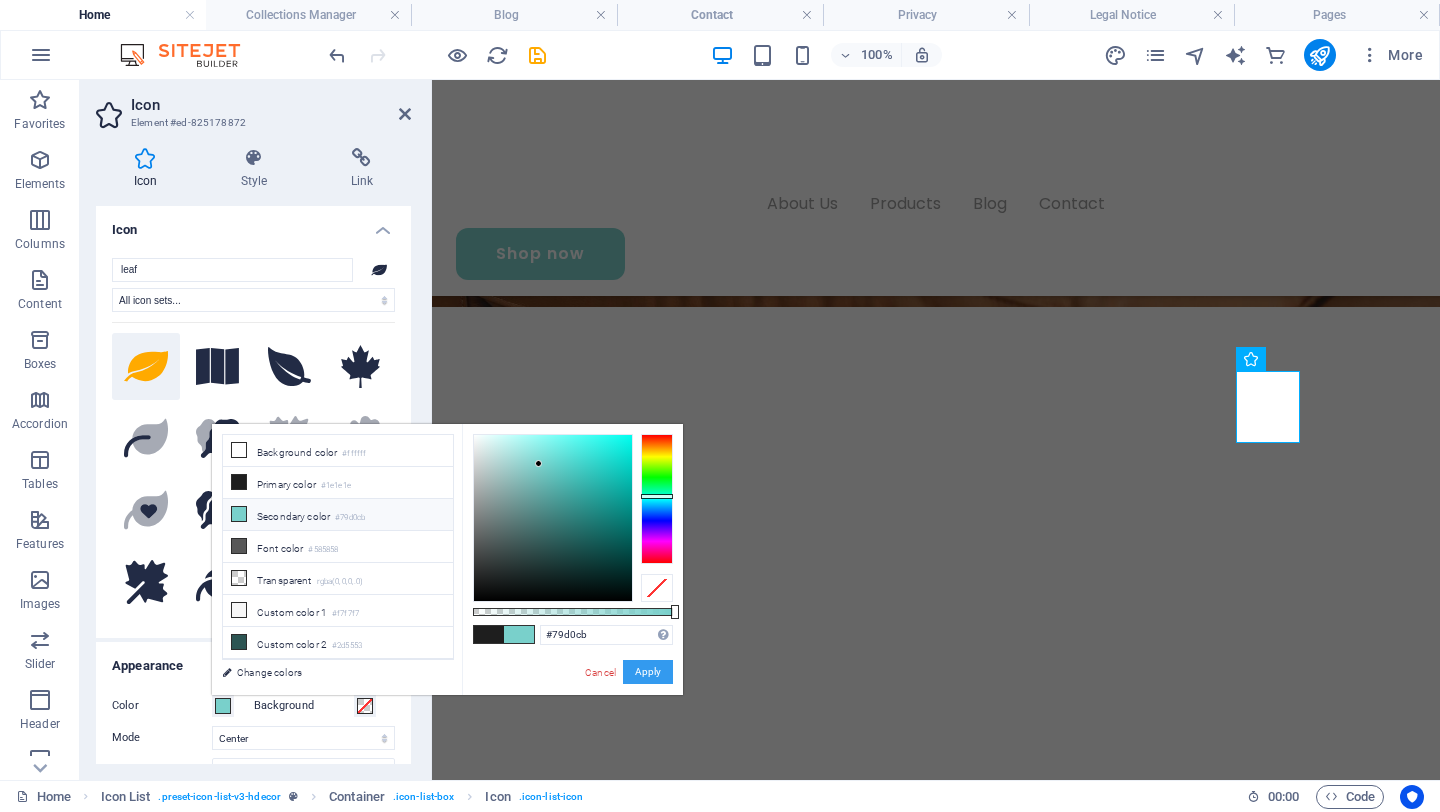 click on "Apply" at bounding box center (648, 672) 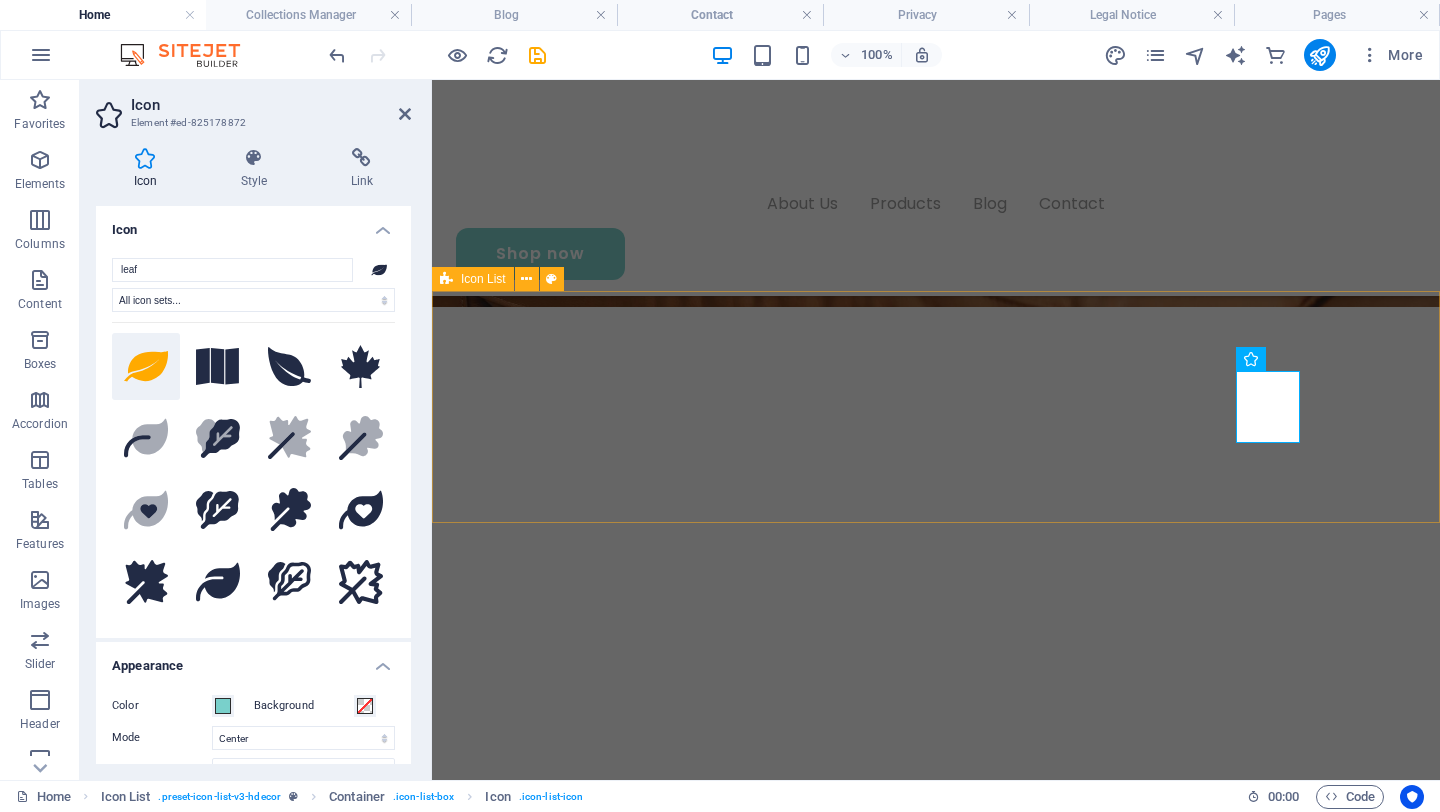 click on "No plastics or synthetic turf Fully  reusable Easy-to Relocate Eco- friendly" at bounding box center [936, 3069] 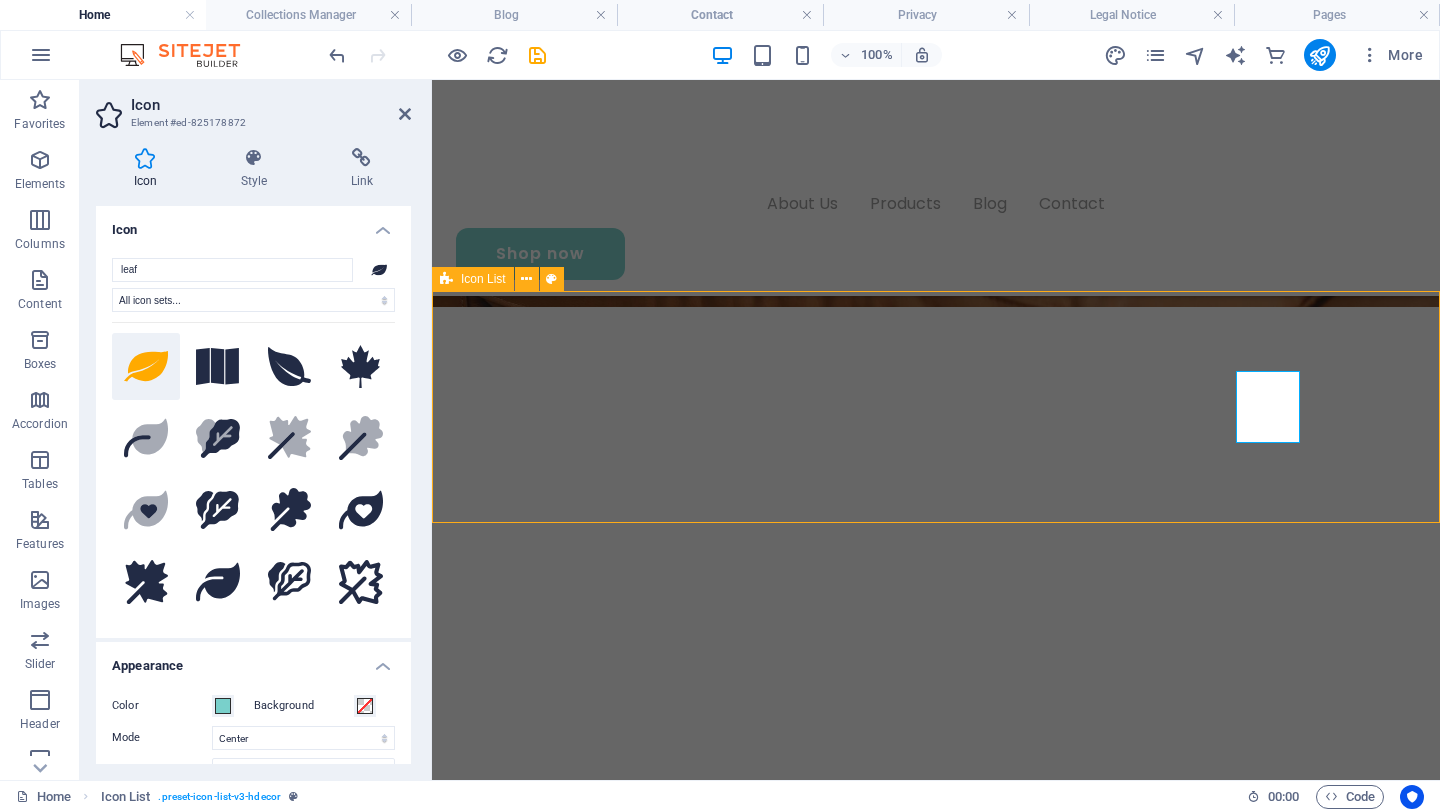 scroll, scrollTop: 1495, scrollLeft: 0, axis: vertical 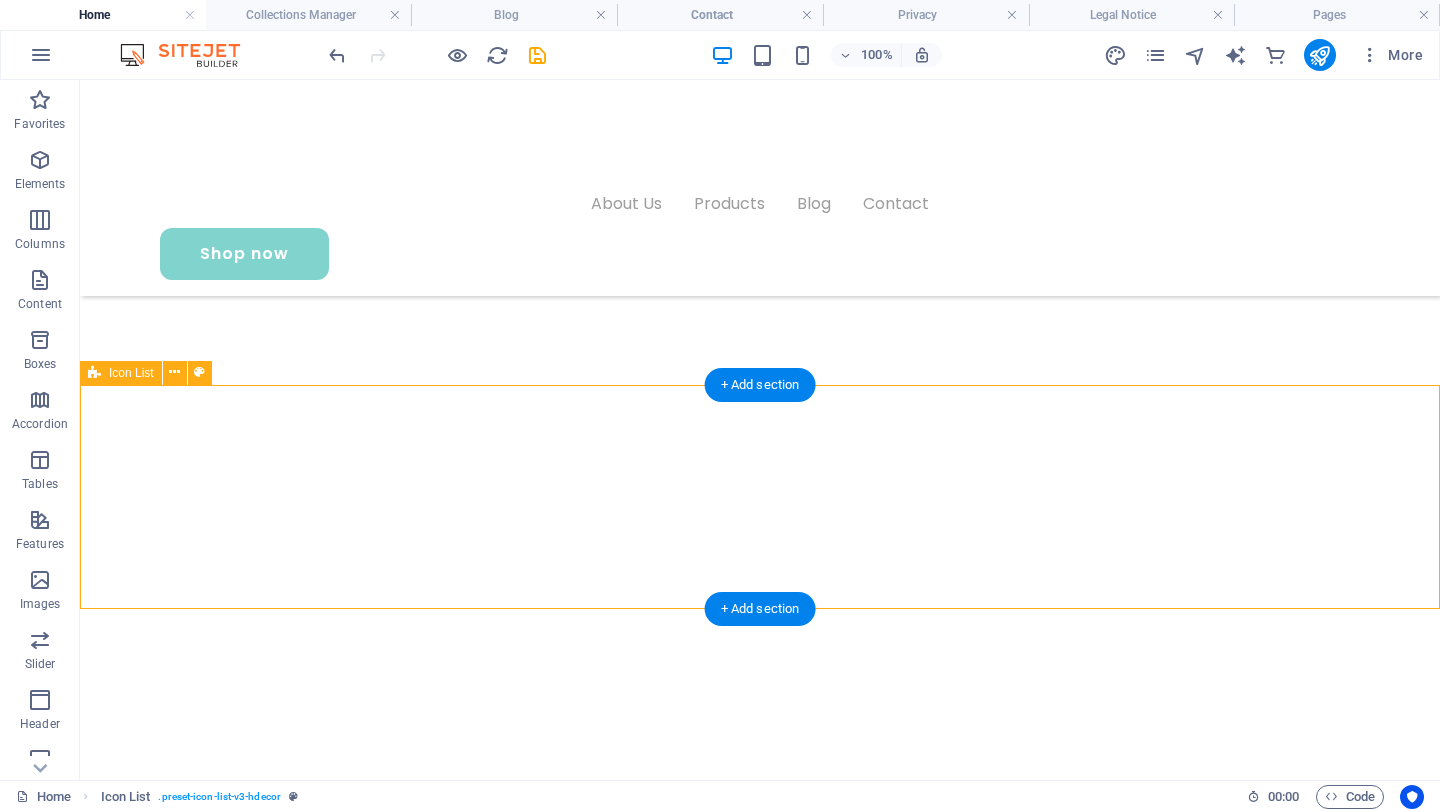 click on "No plastics or synthetic turf Fully  reusable Easy-to Relocate Eco- friendly" at bounding box center (760, 3311) 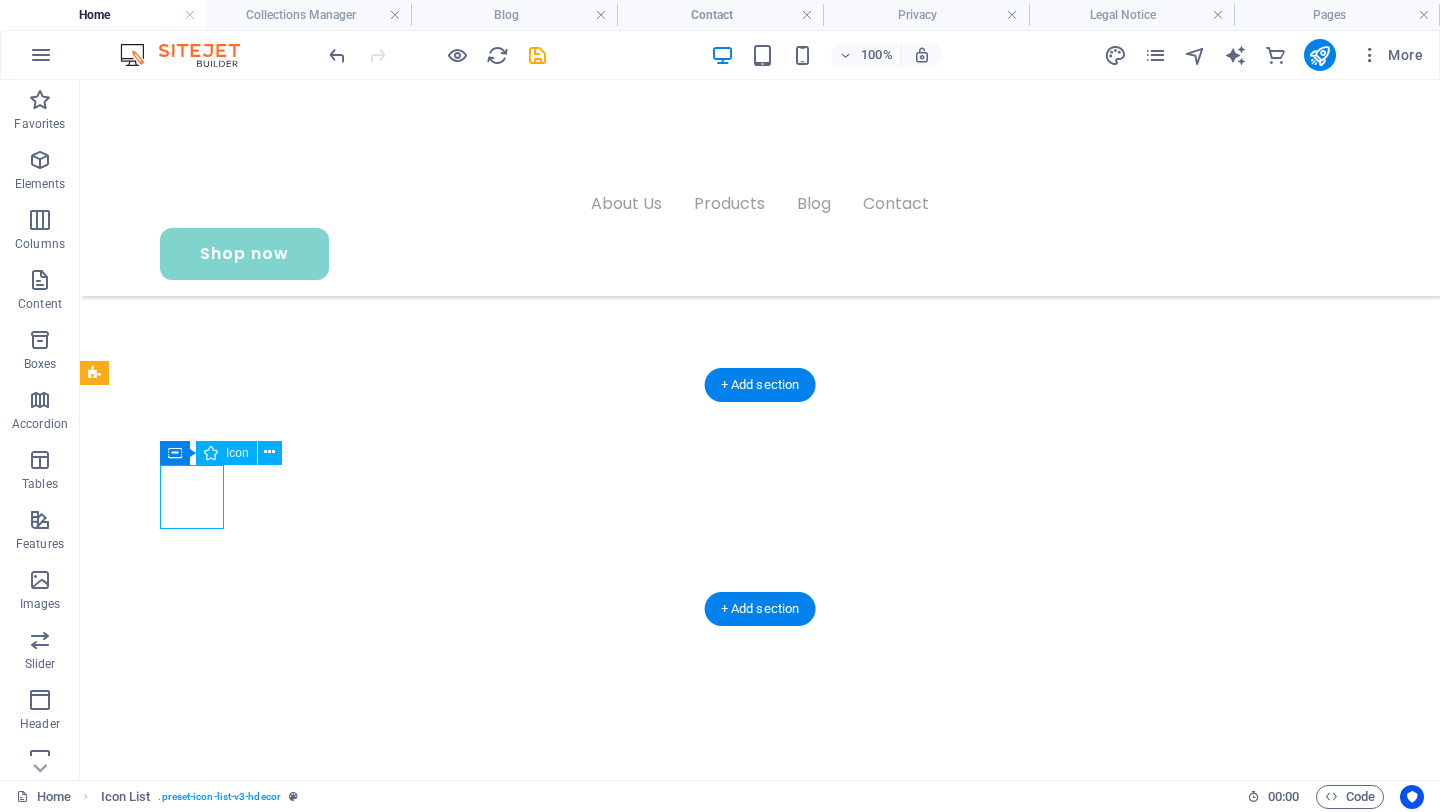 click at bounding box center [224, 3059] 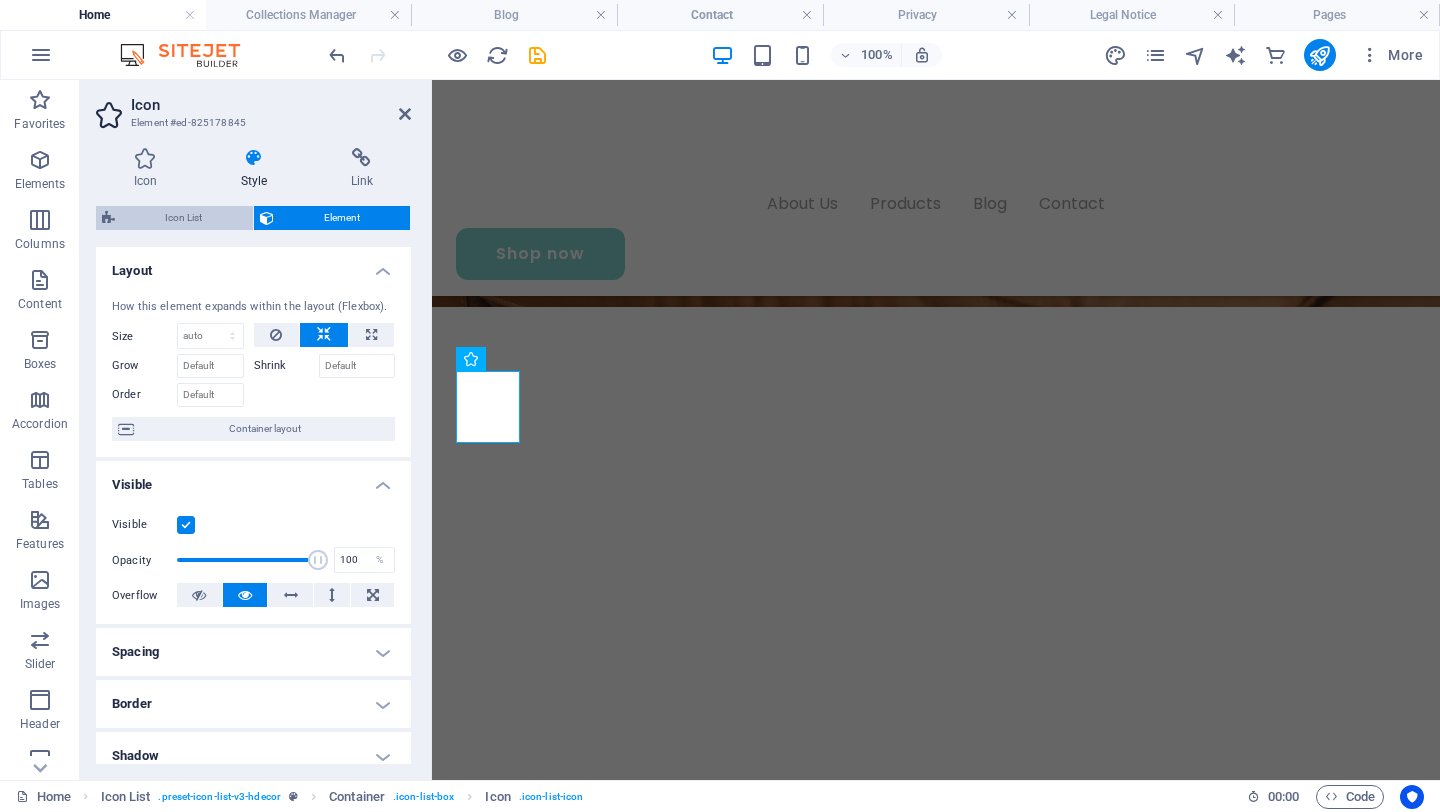click on "Icon List" at bounding box center (184, 218) 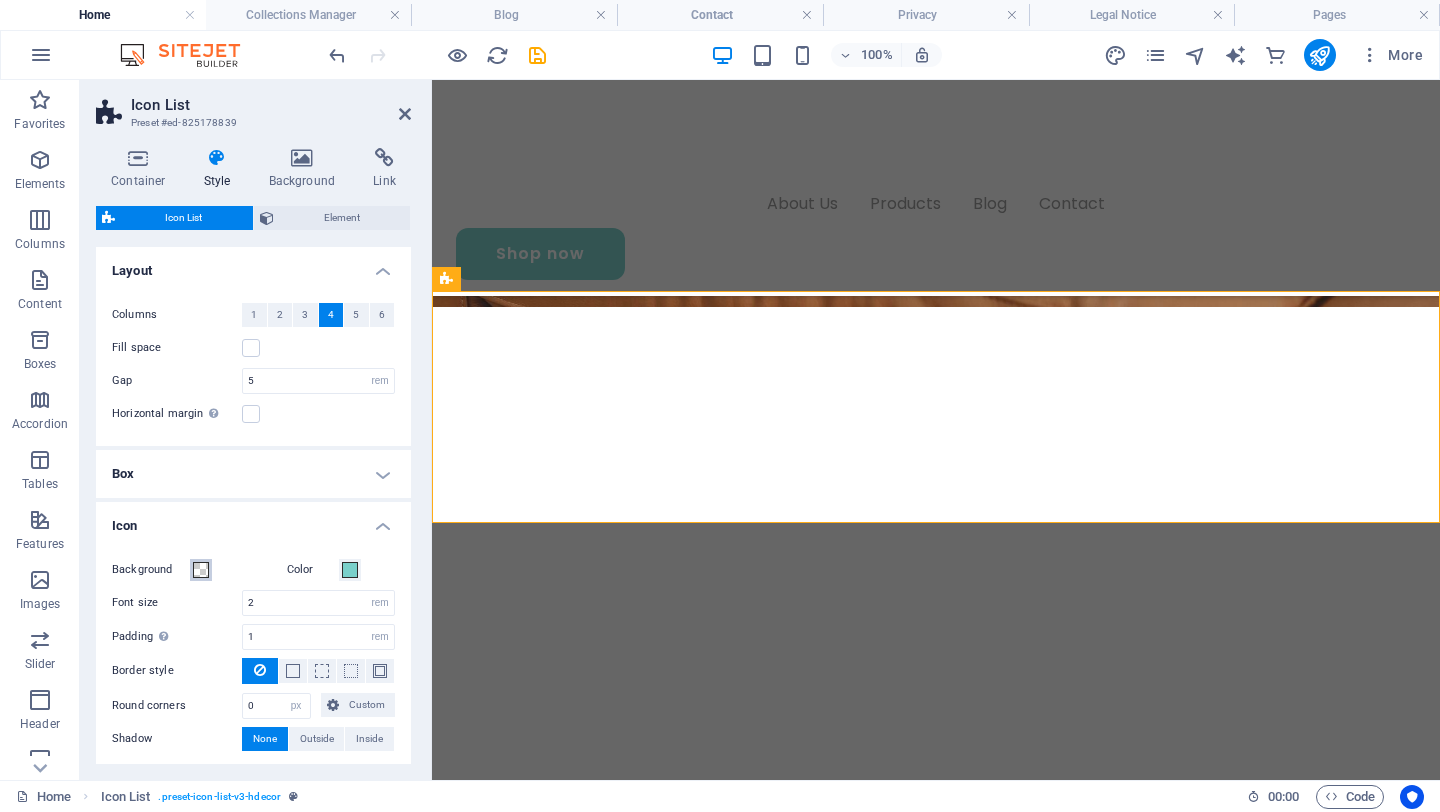 scroll, scrollTop: 139, scrollLeft: 0, axis: vertical 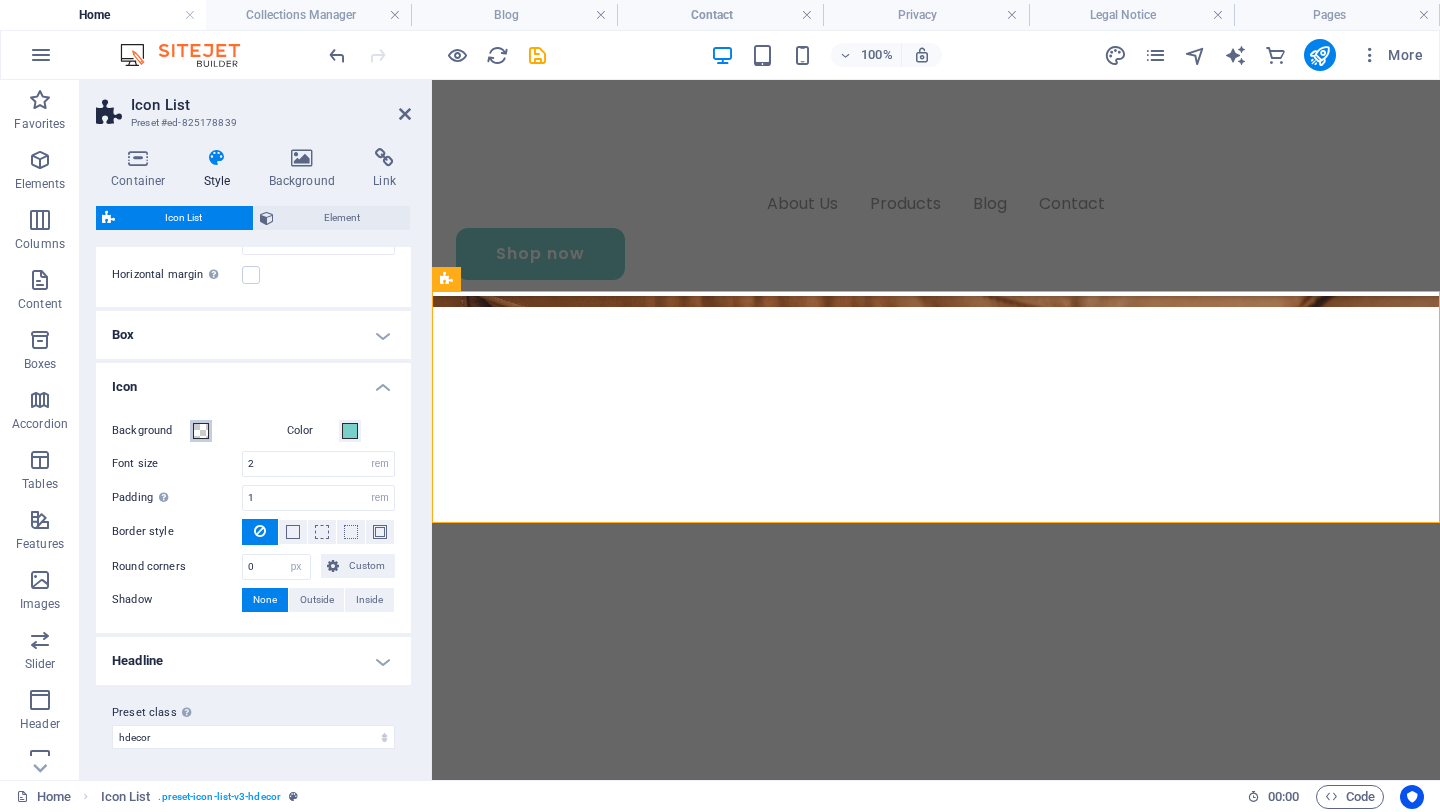 click at bounding box center (201, 431) 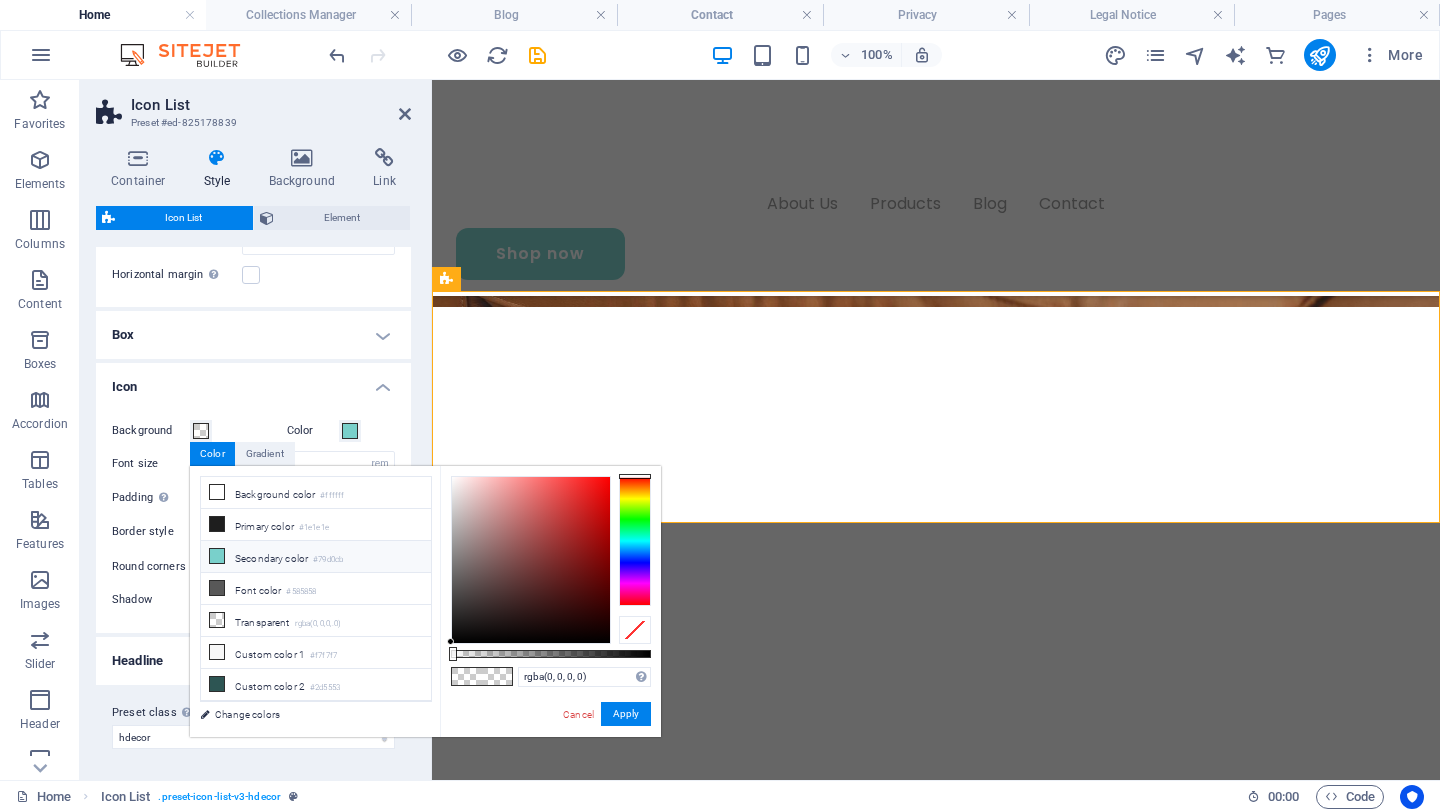 click on "Secondary color
#79d0cb" at bounding box center [316, 557] 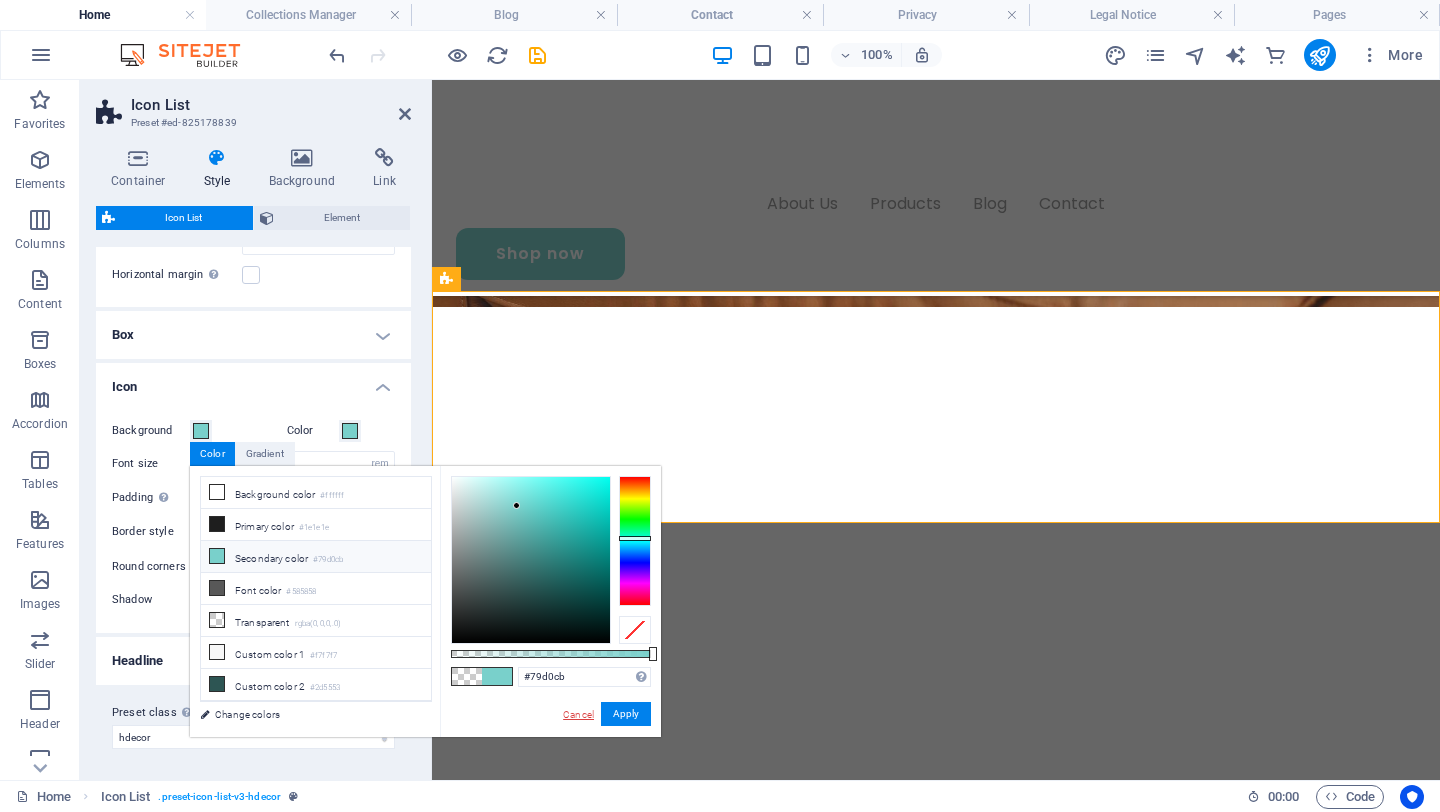 click on "Cancel" at bounding box center (578, 714) 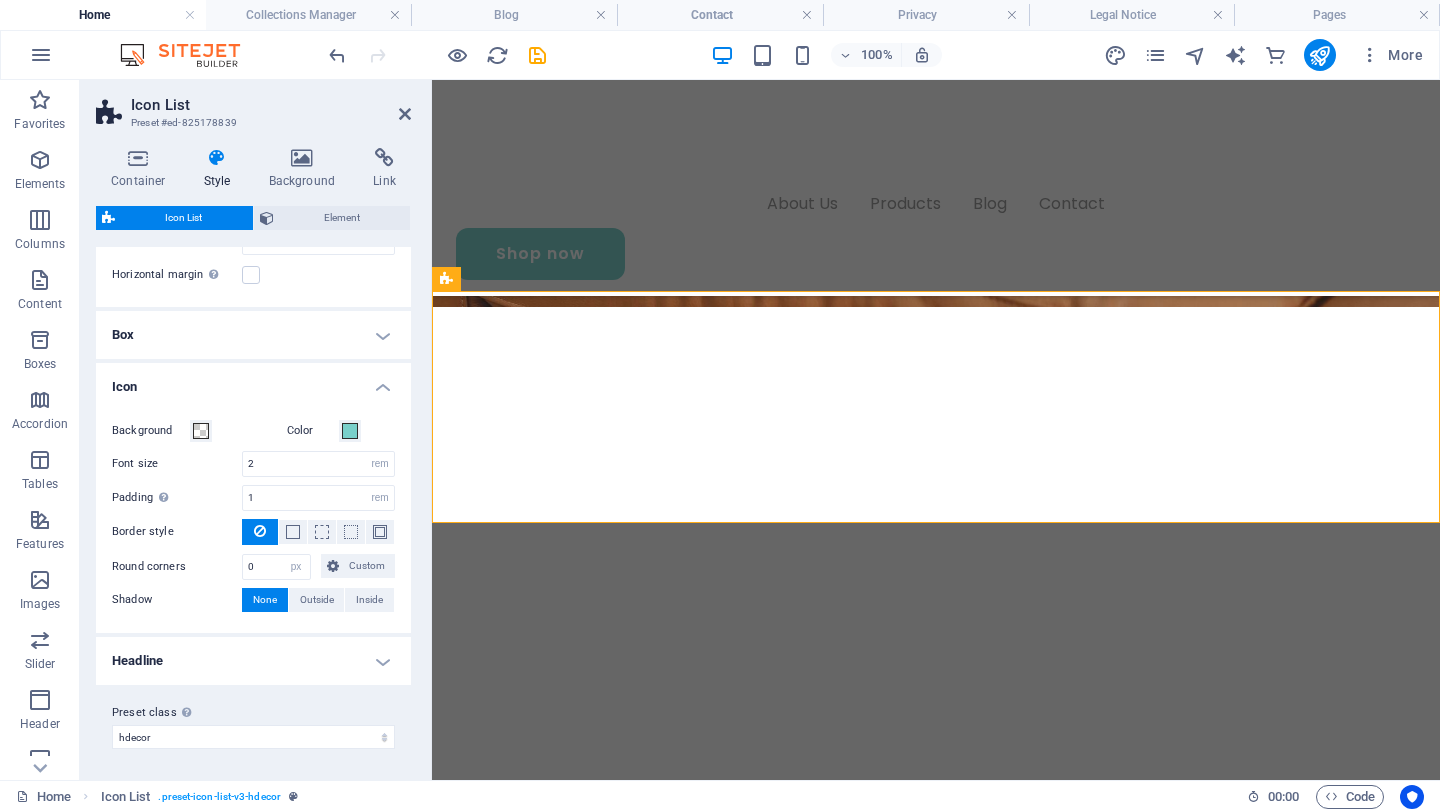 click on "Icon" at bounding box center [253, 381] 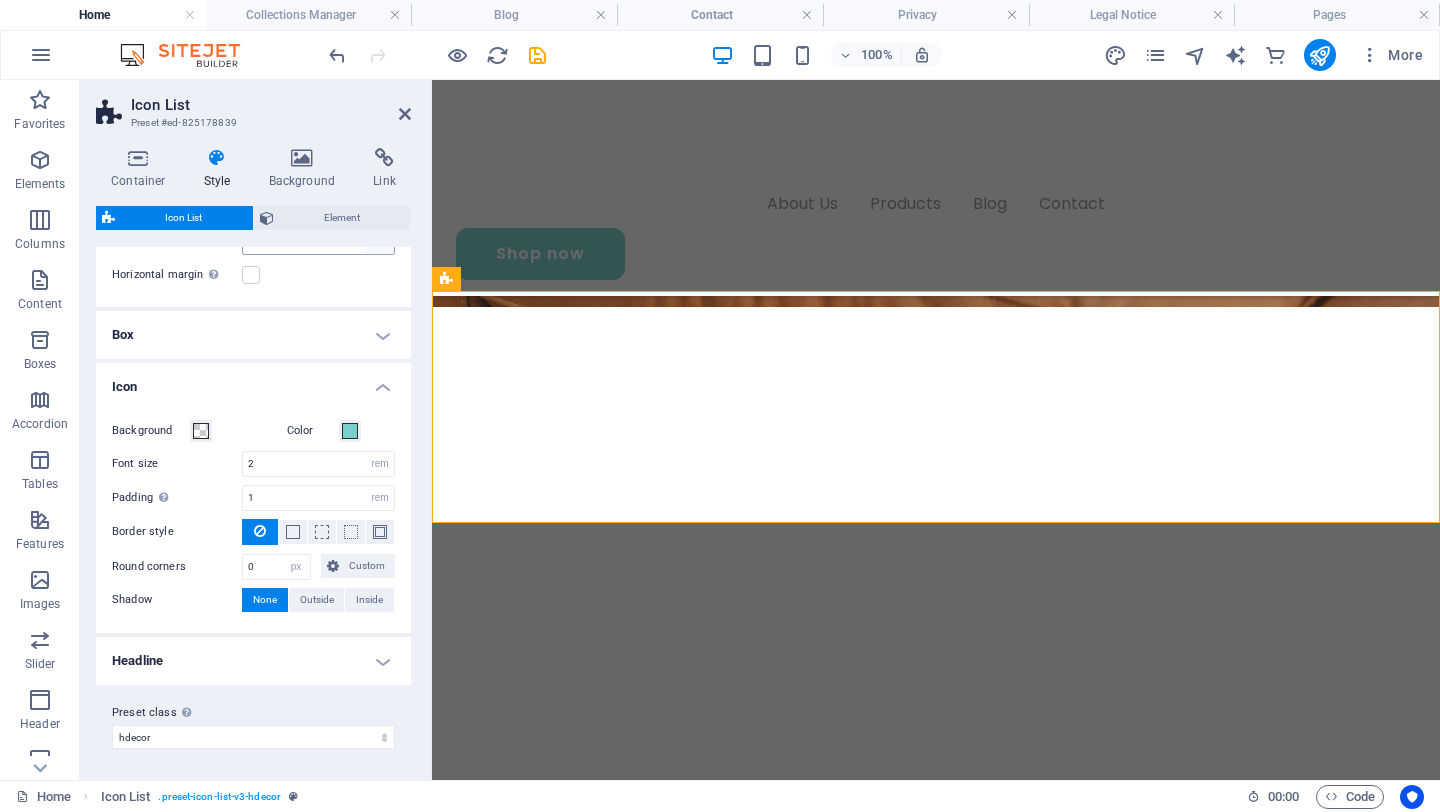 scroll, scrollTop: 0, scrollLeft: 0, axis: both 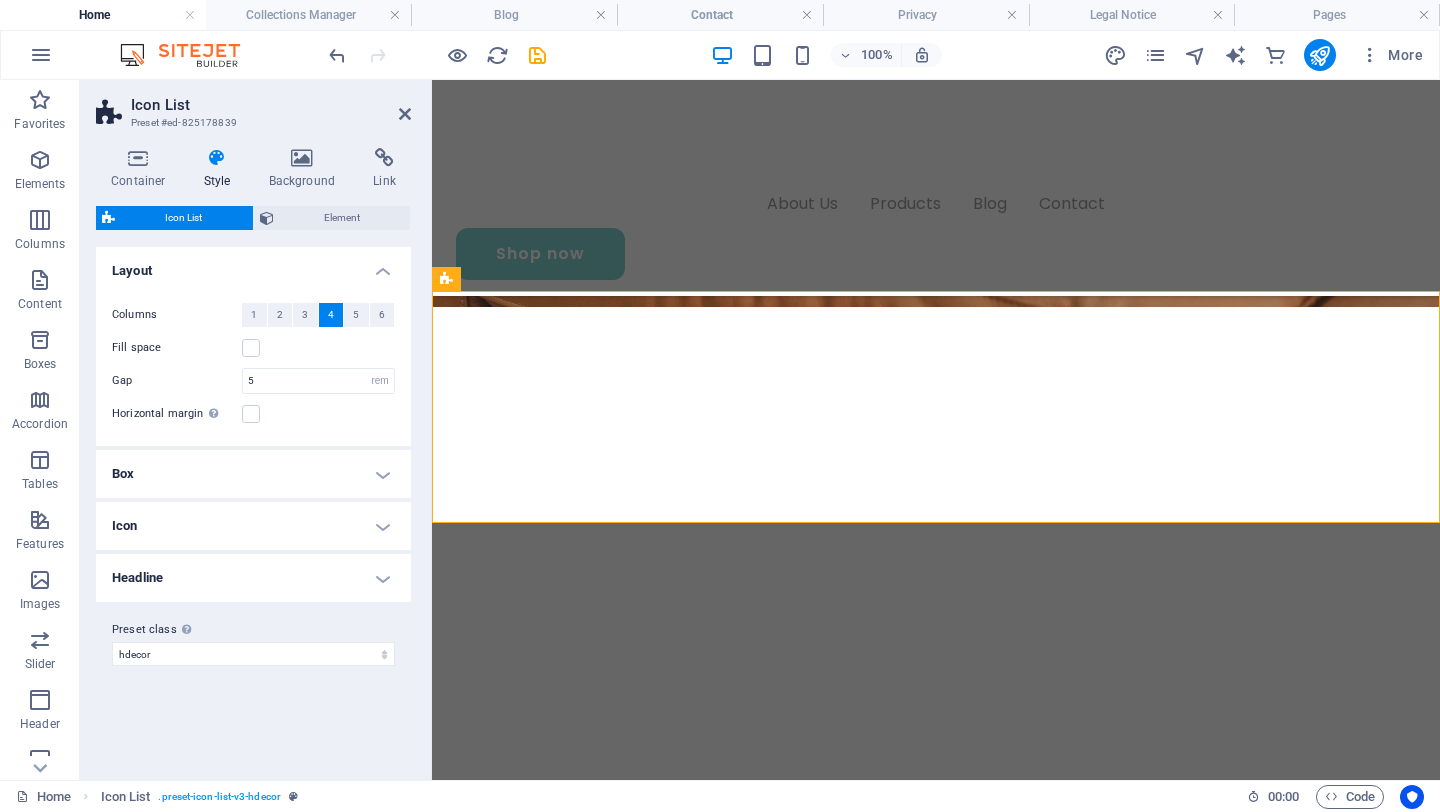click on "Box" at bounding box center [253, 474] 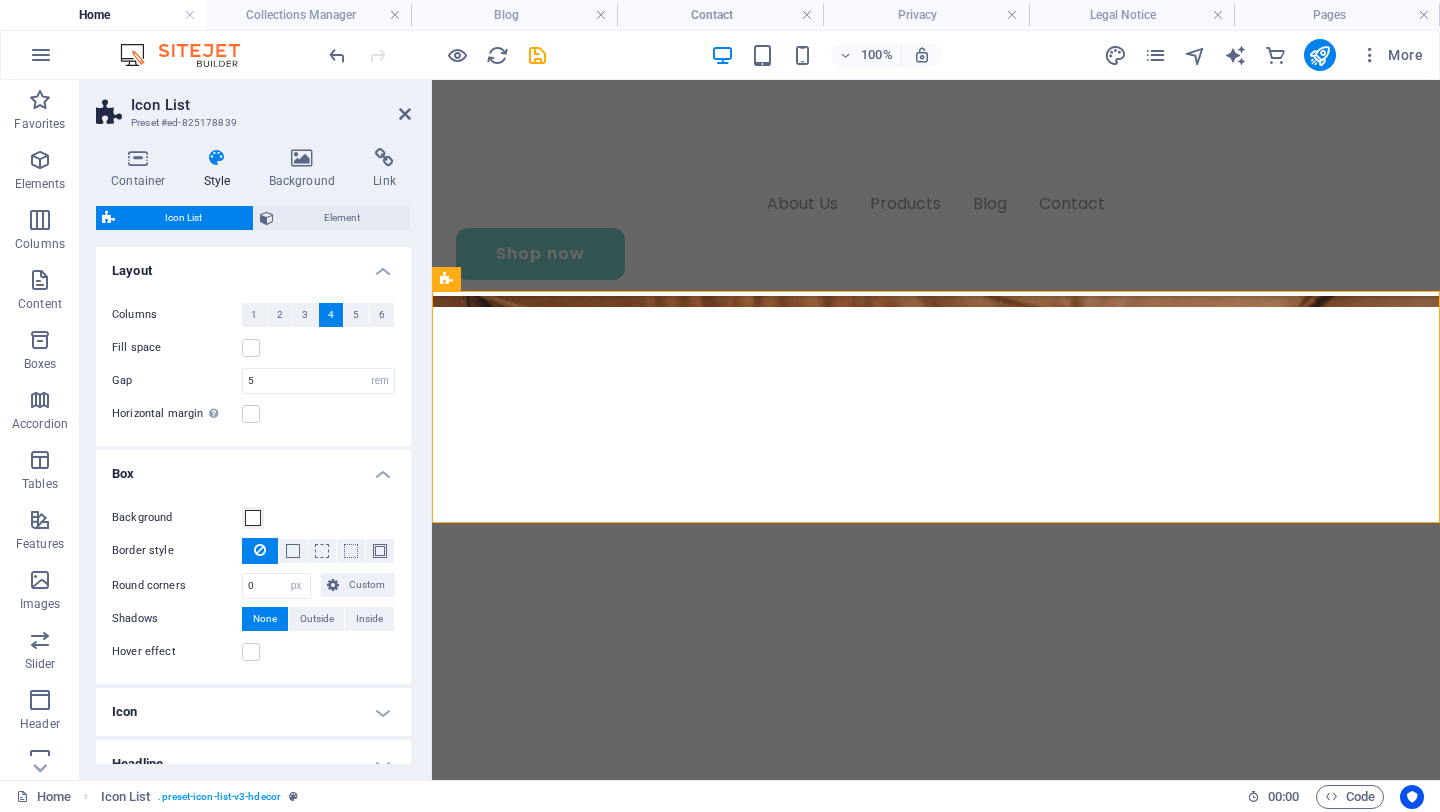 click on "Box" at bounding box center [253, 468] 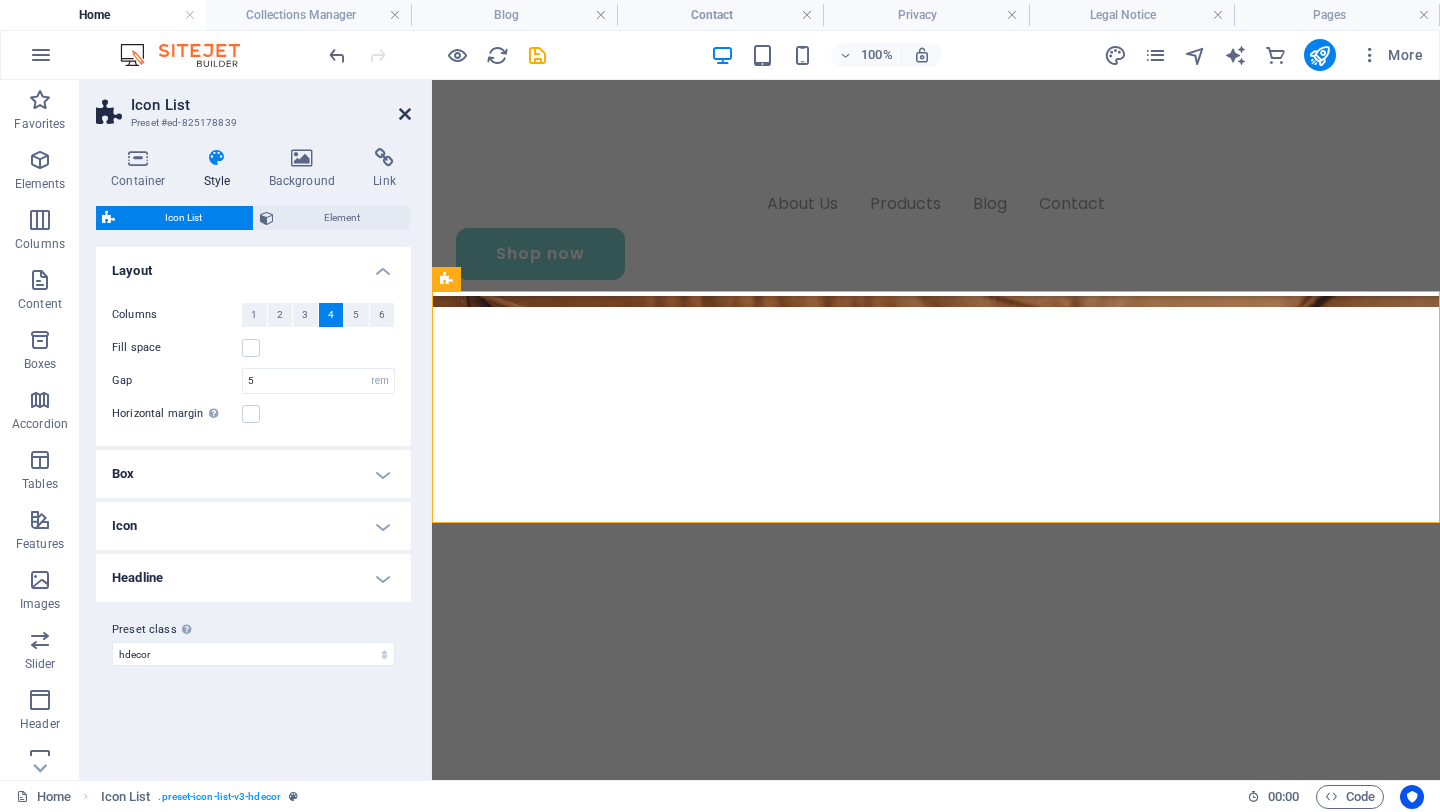 click at bounding box center [405, 114] 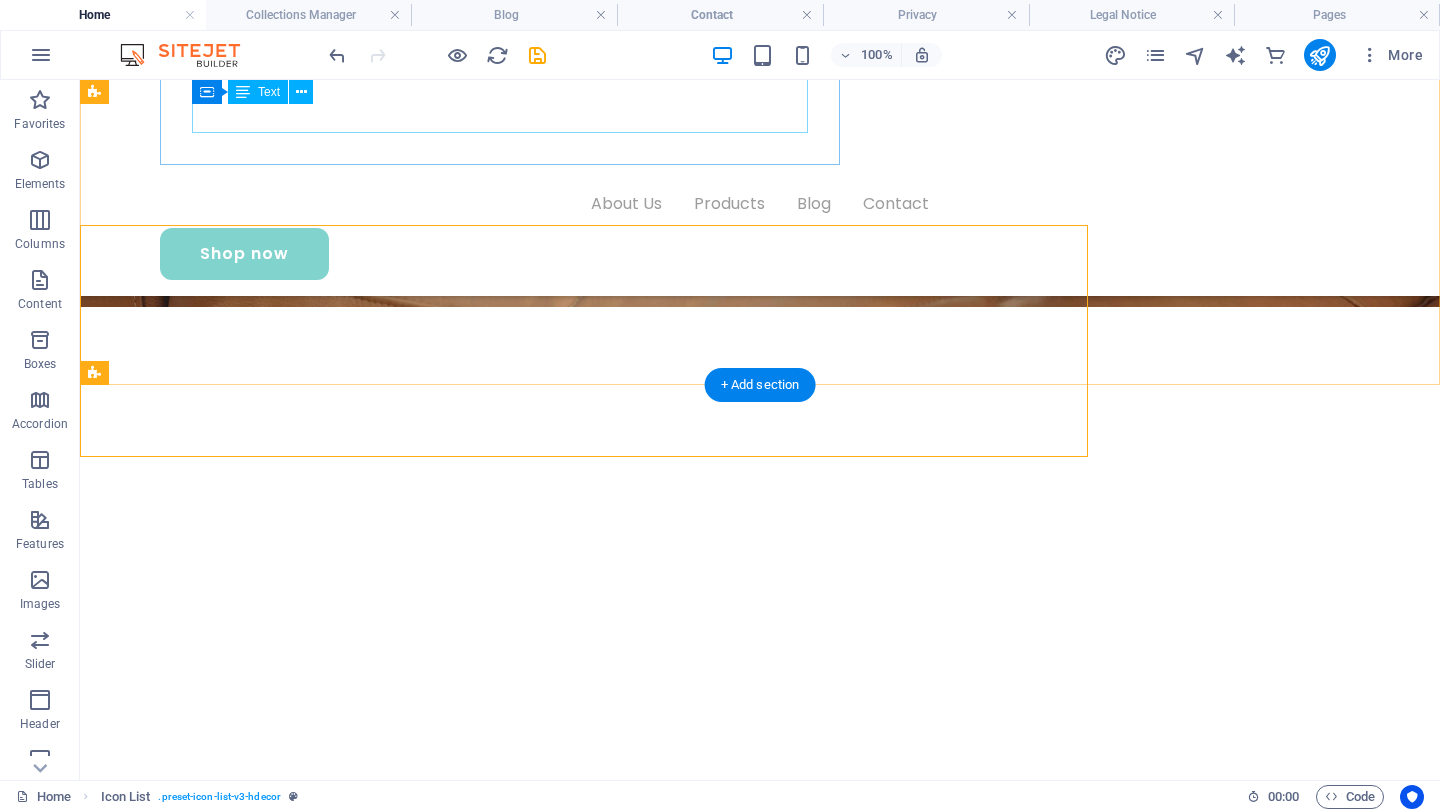 scroll, scrollTop: 1495, scrollLeft: 0, axis: vertical 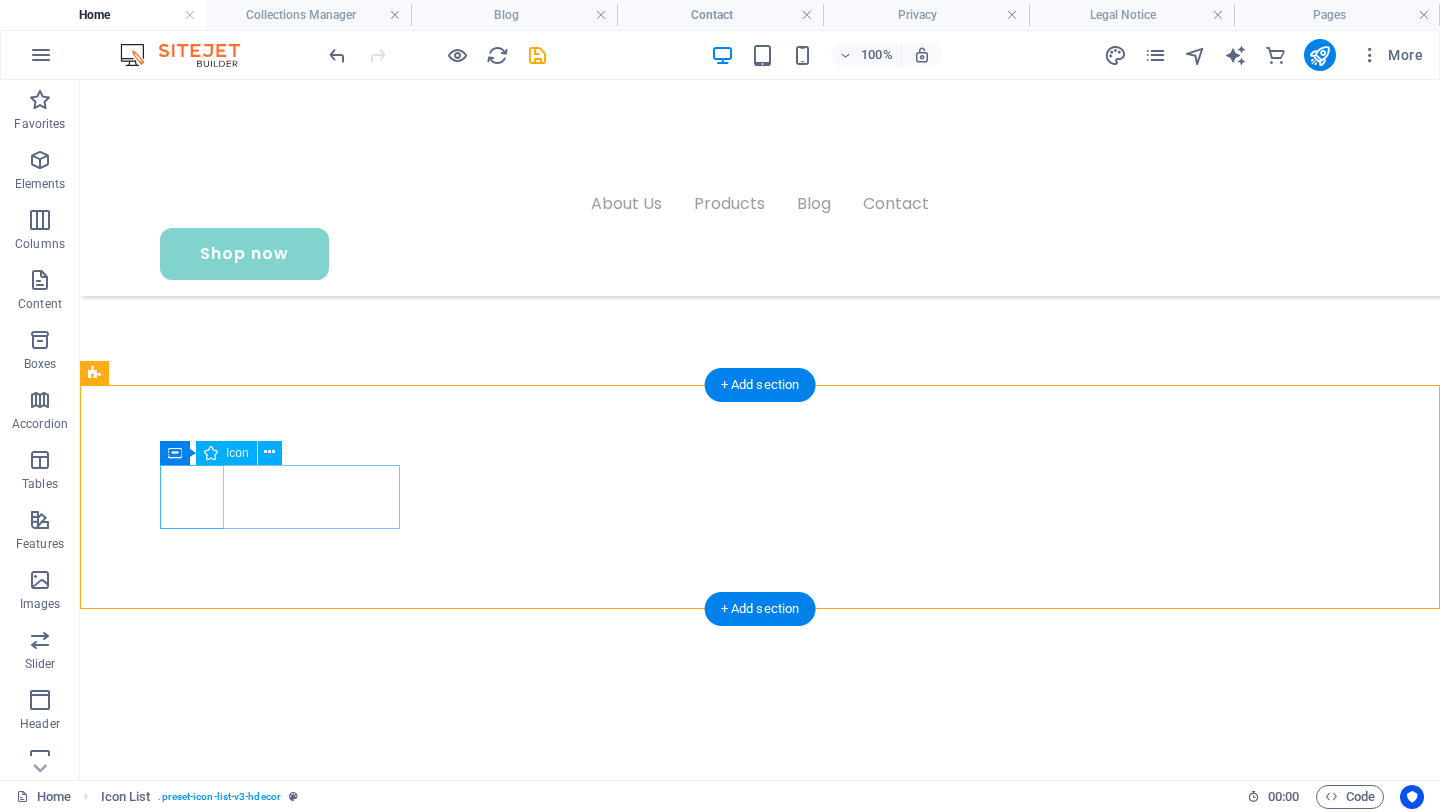 click on "No plastics or synthetic turf" at bounding box center [191, 3115] 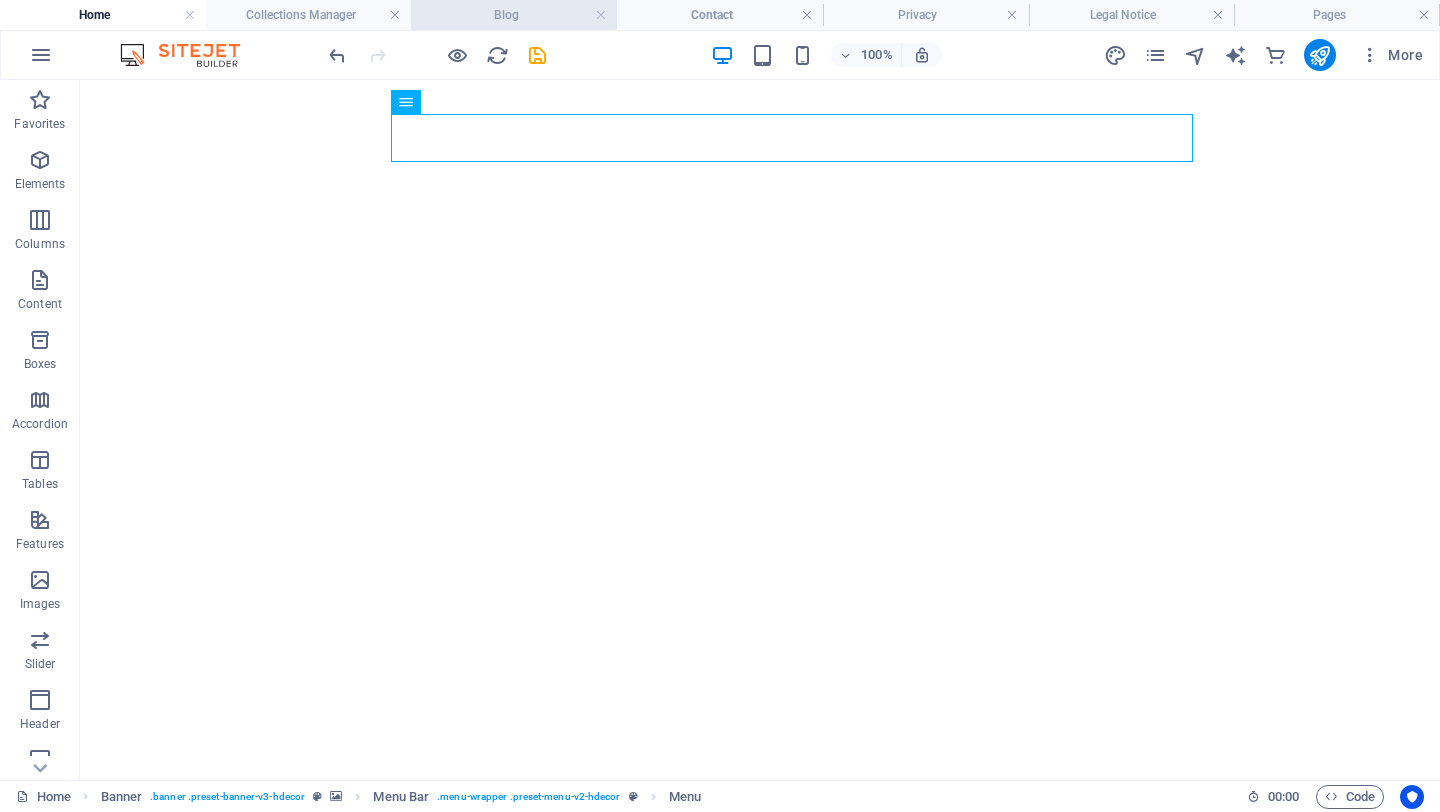 scroll, scrollTop: 0, scrollLeft: 0, axis: both 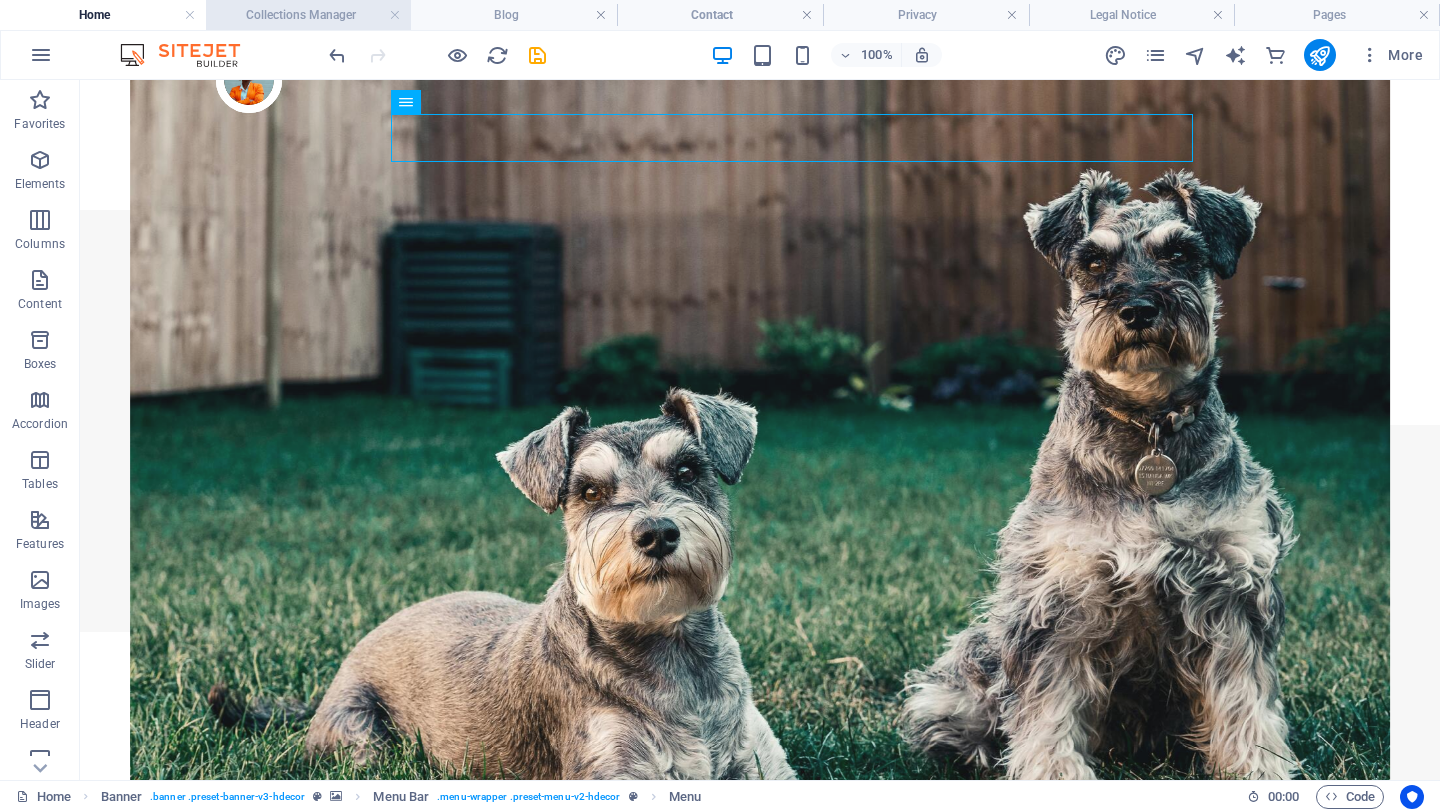 click on "Collections Manager" at bounding box center [309, 15] 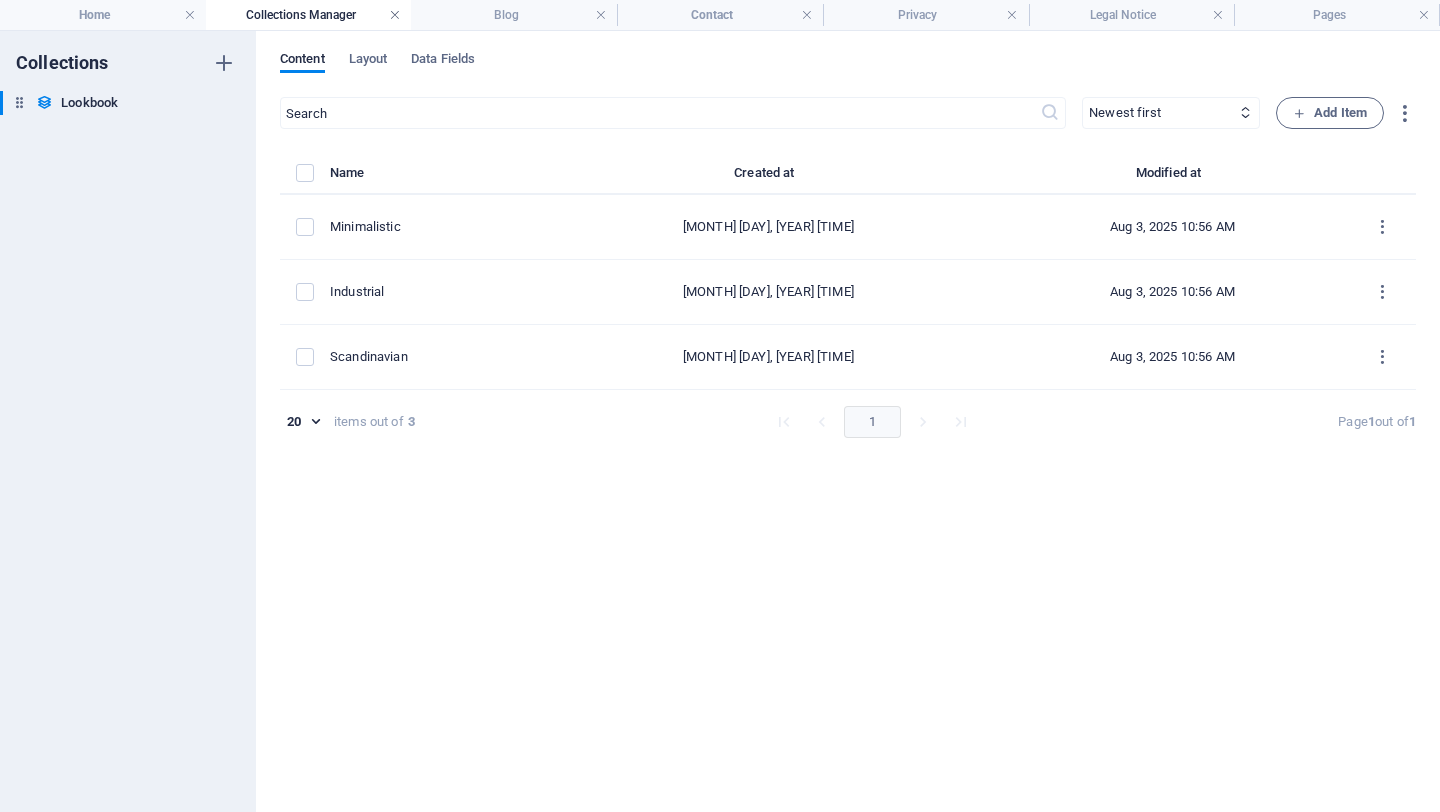 click at bounding box center (395, 15) 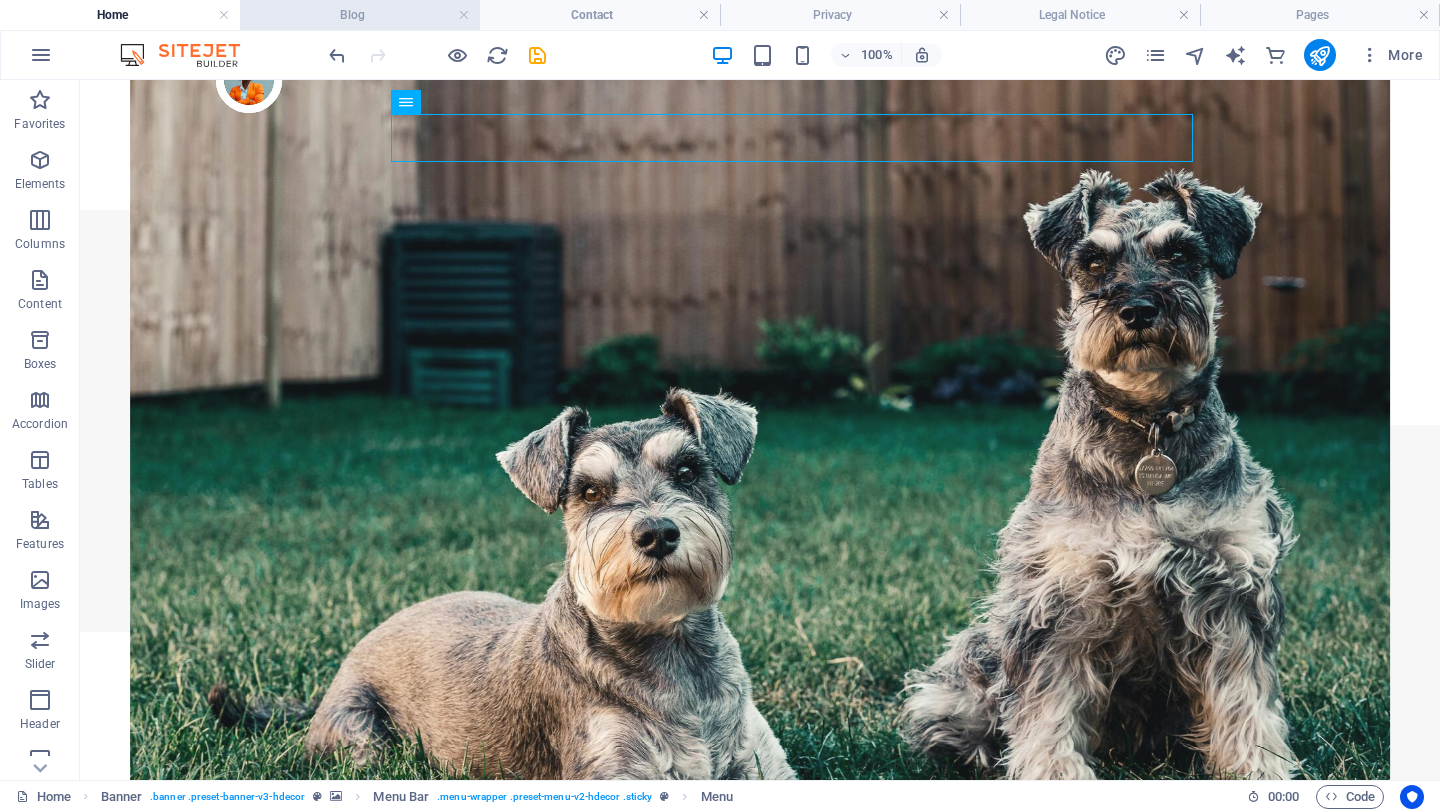 click on "Blog" at bounding box center (360, 15) 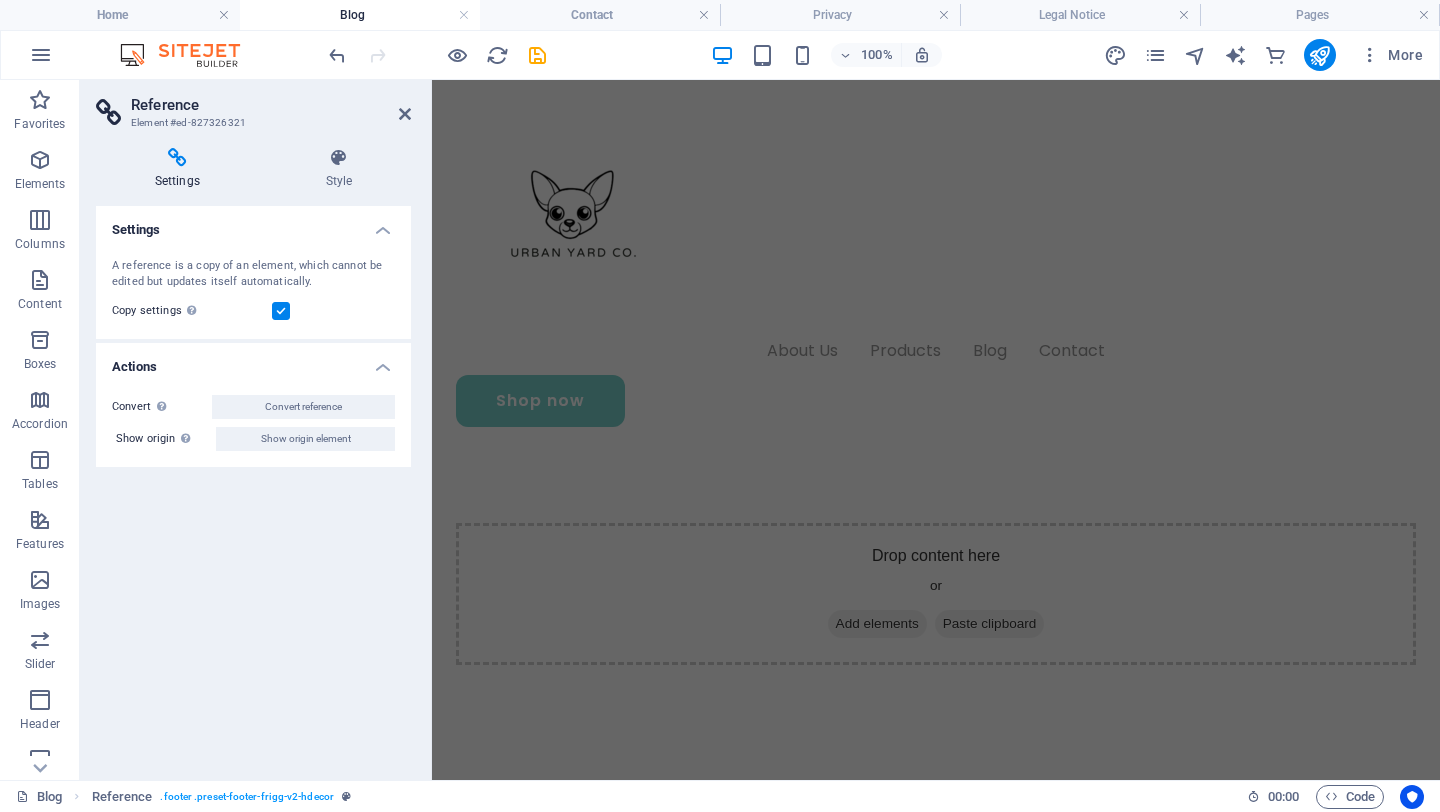 click on "Reference Element #ed-827326321" at bounding box center [253, 106] 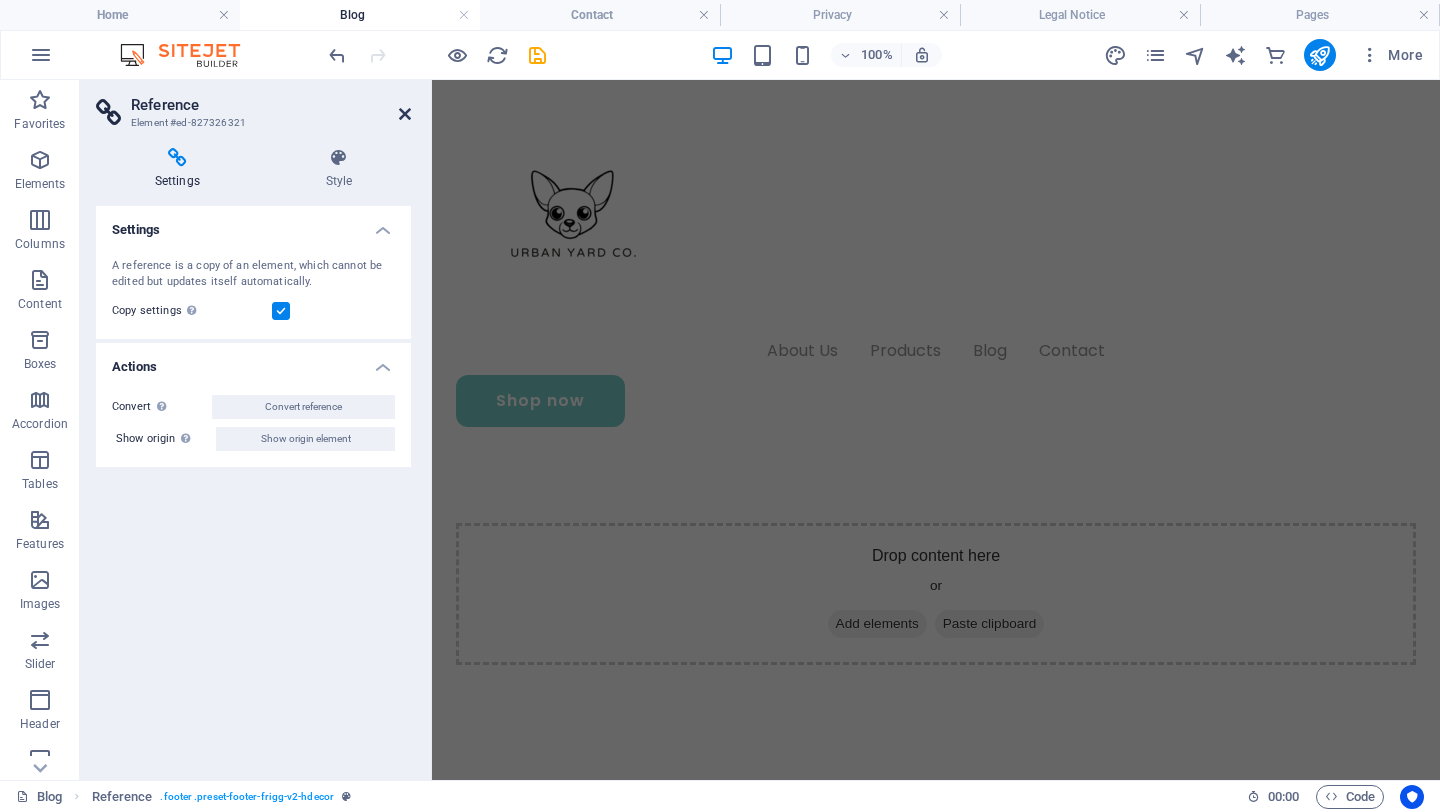 click at bounding box center (405, 114) 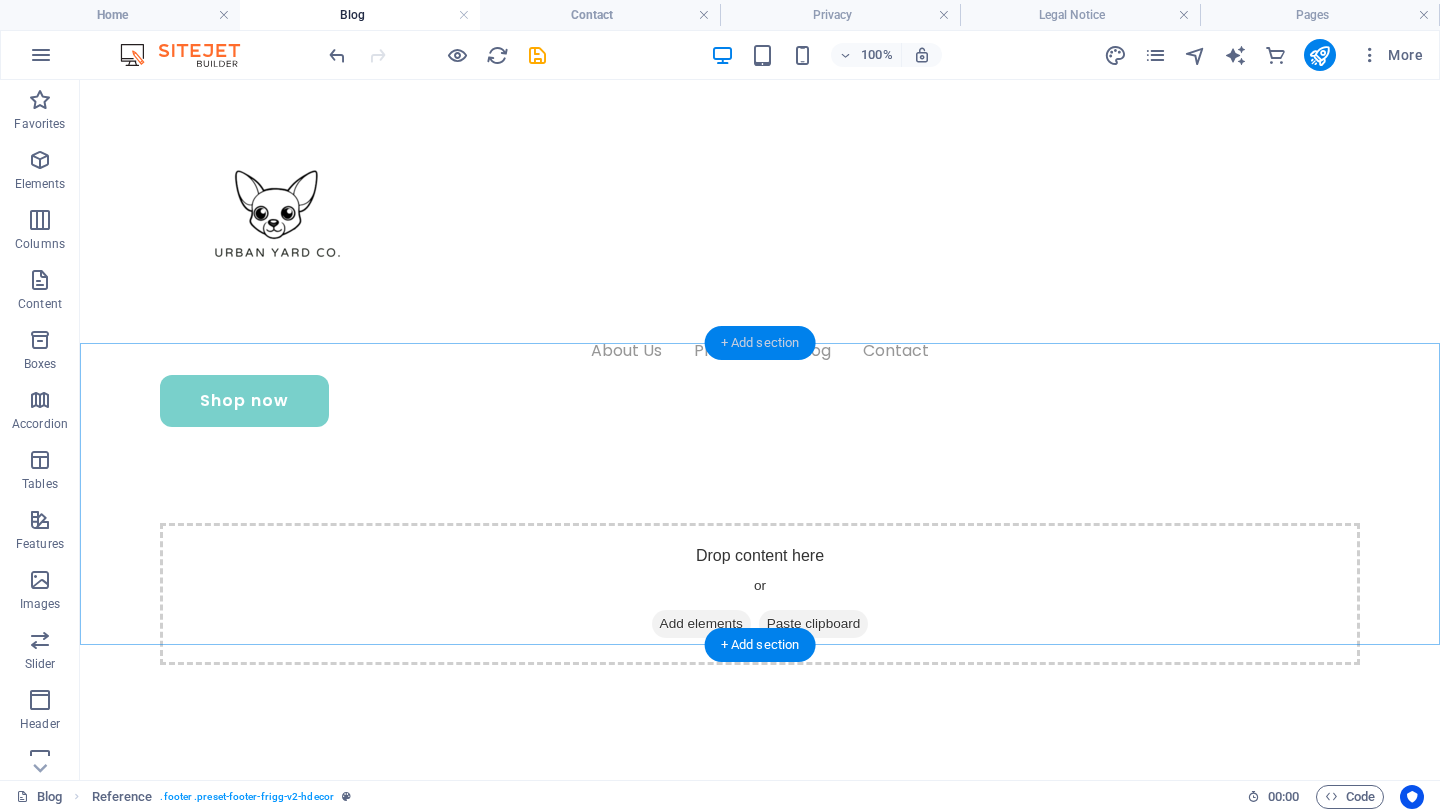 click on "+ Add section" at bounding box center [760, 343] 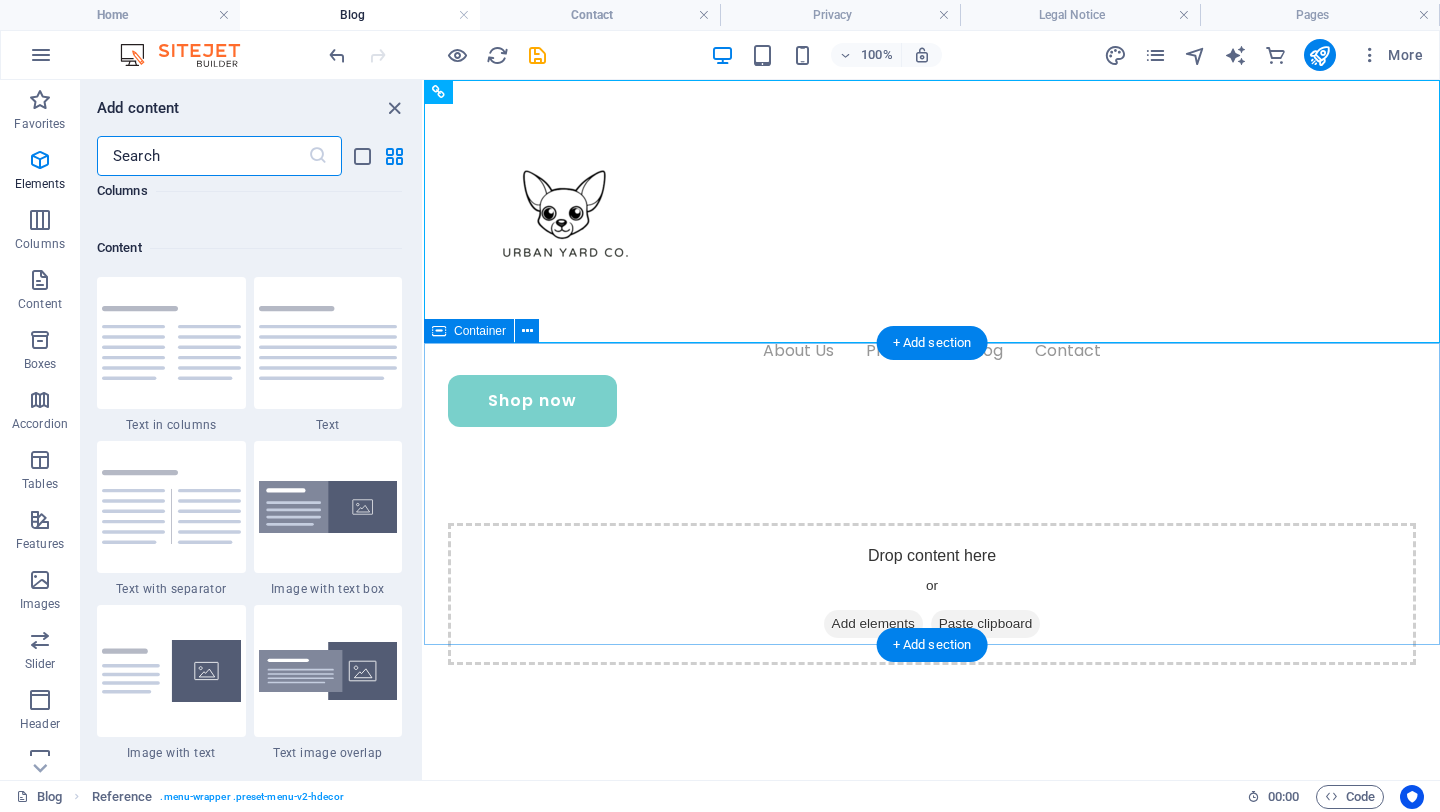 scroll, scrollTop: 3499, scrollLeft: 0, axis: vertical 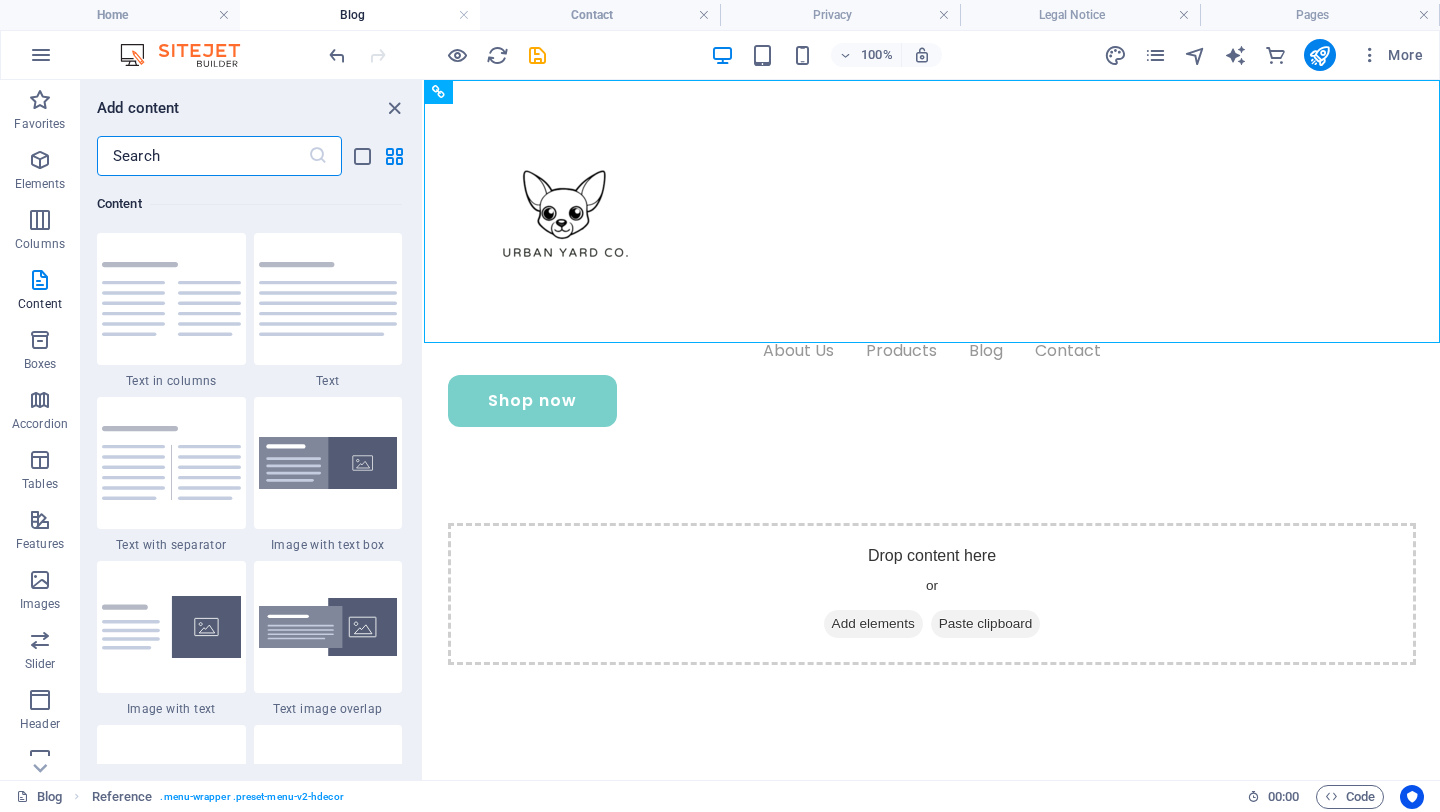 click at bounding box center [202, 156] 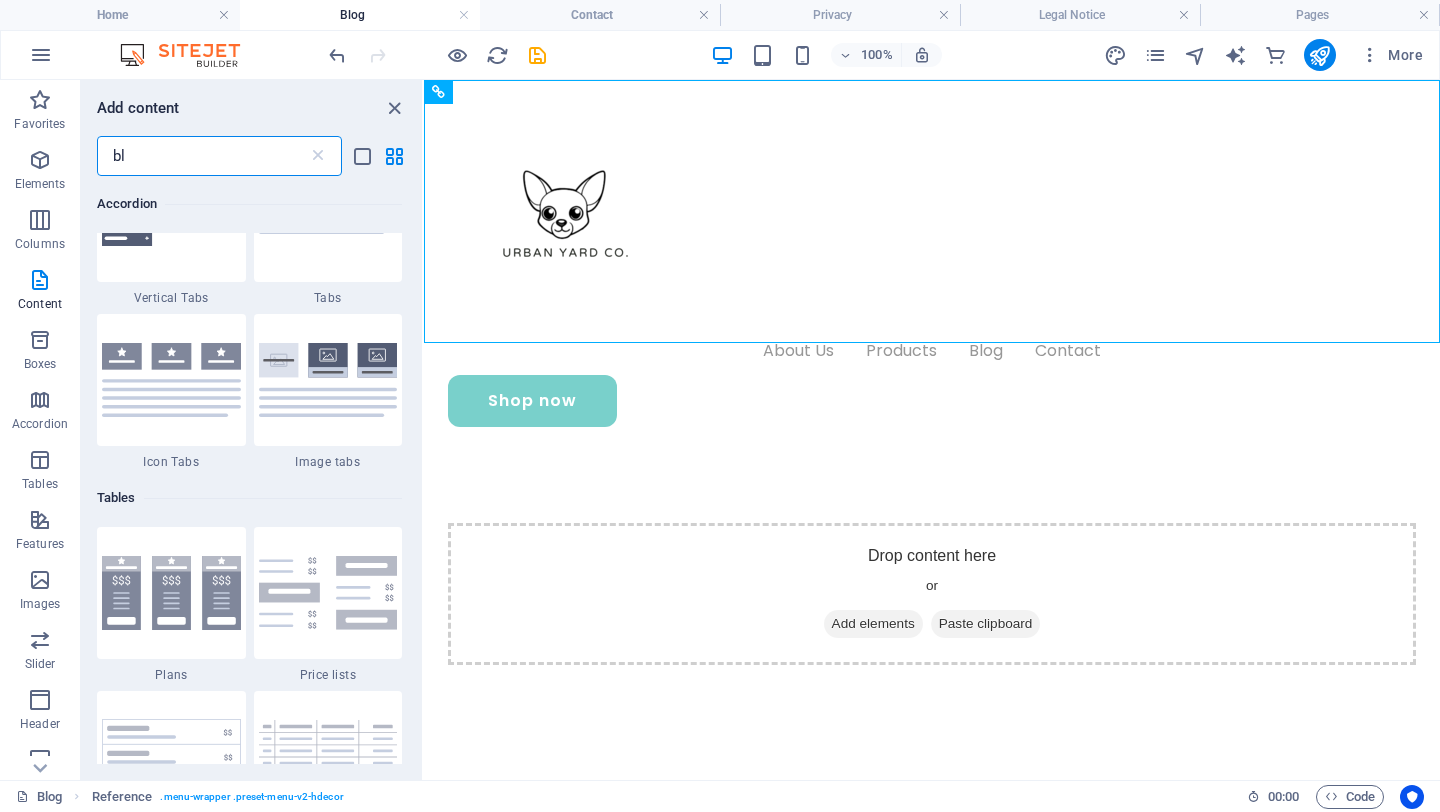 scroll, scrollTop: 0, scrollLeft: 0, axis: both 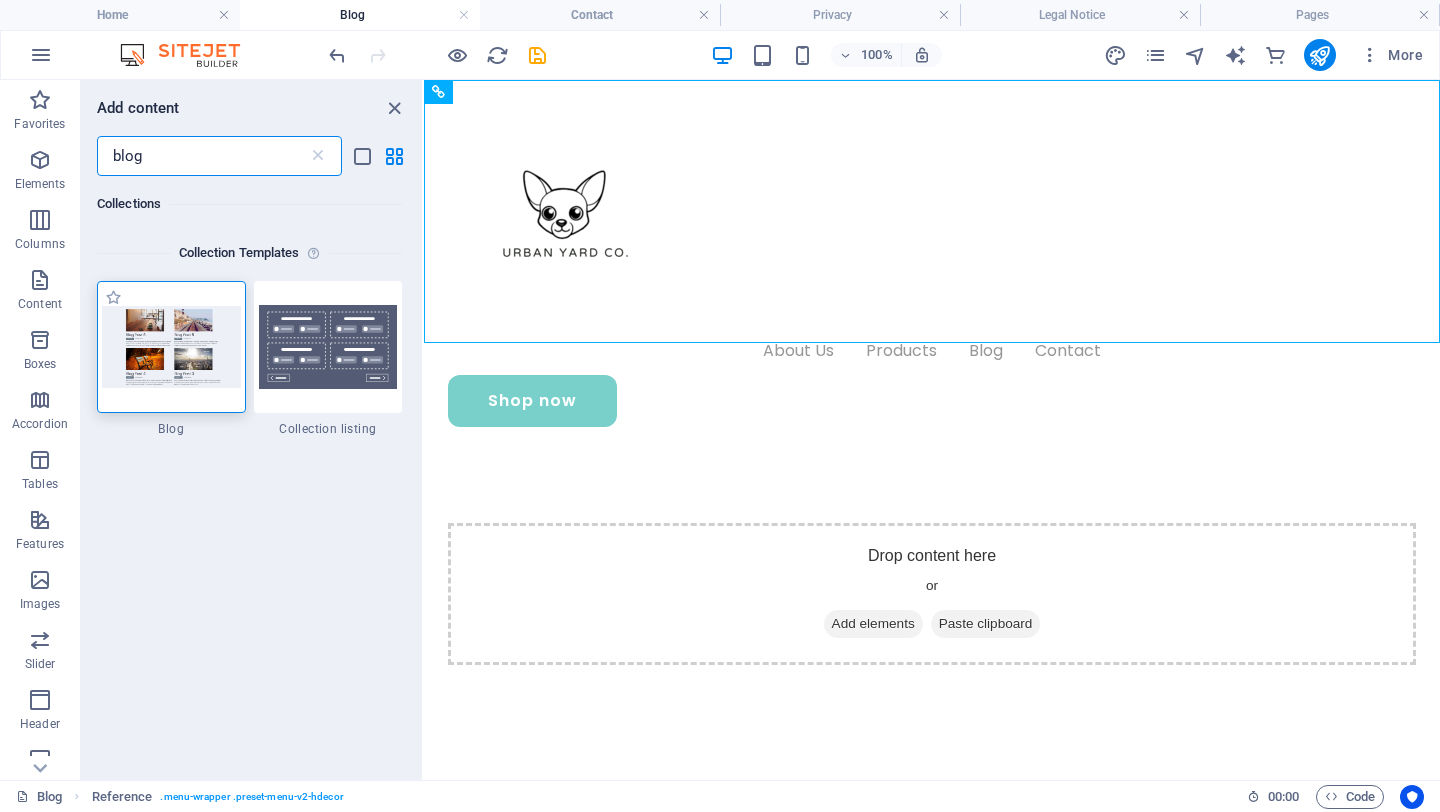 type on "blog" 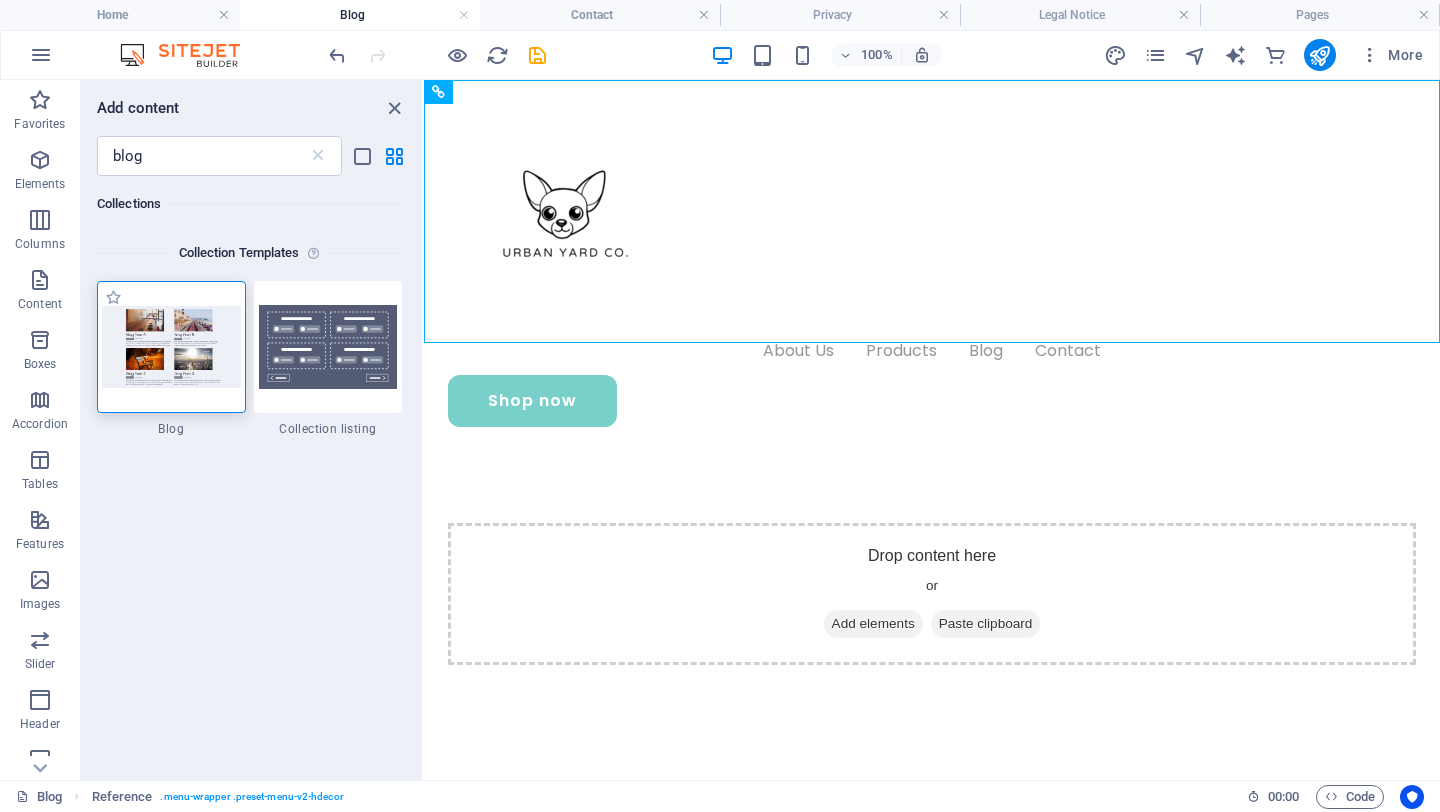 click at bounding box center (171, 346) 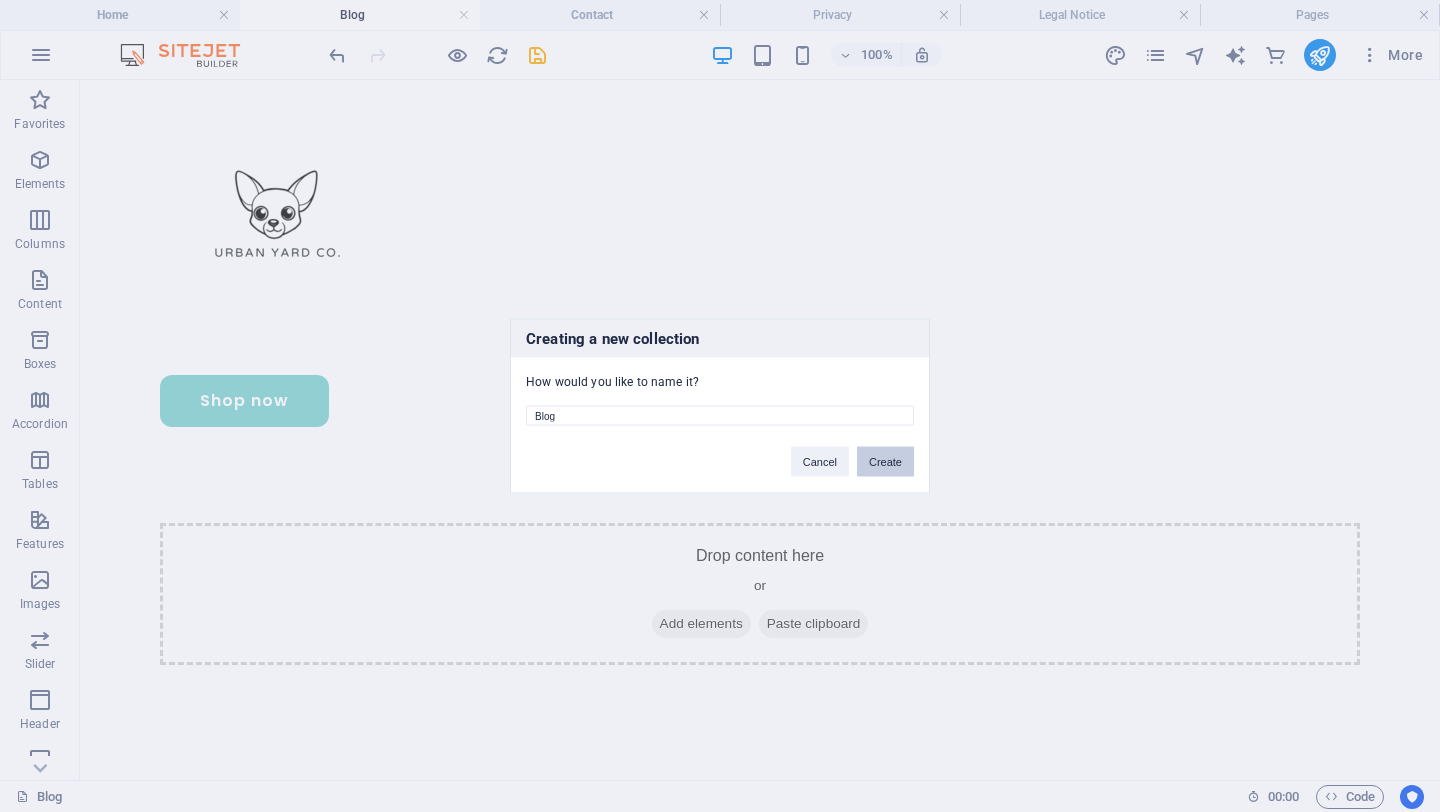 click on "Create" at bounding box center [885, 462] 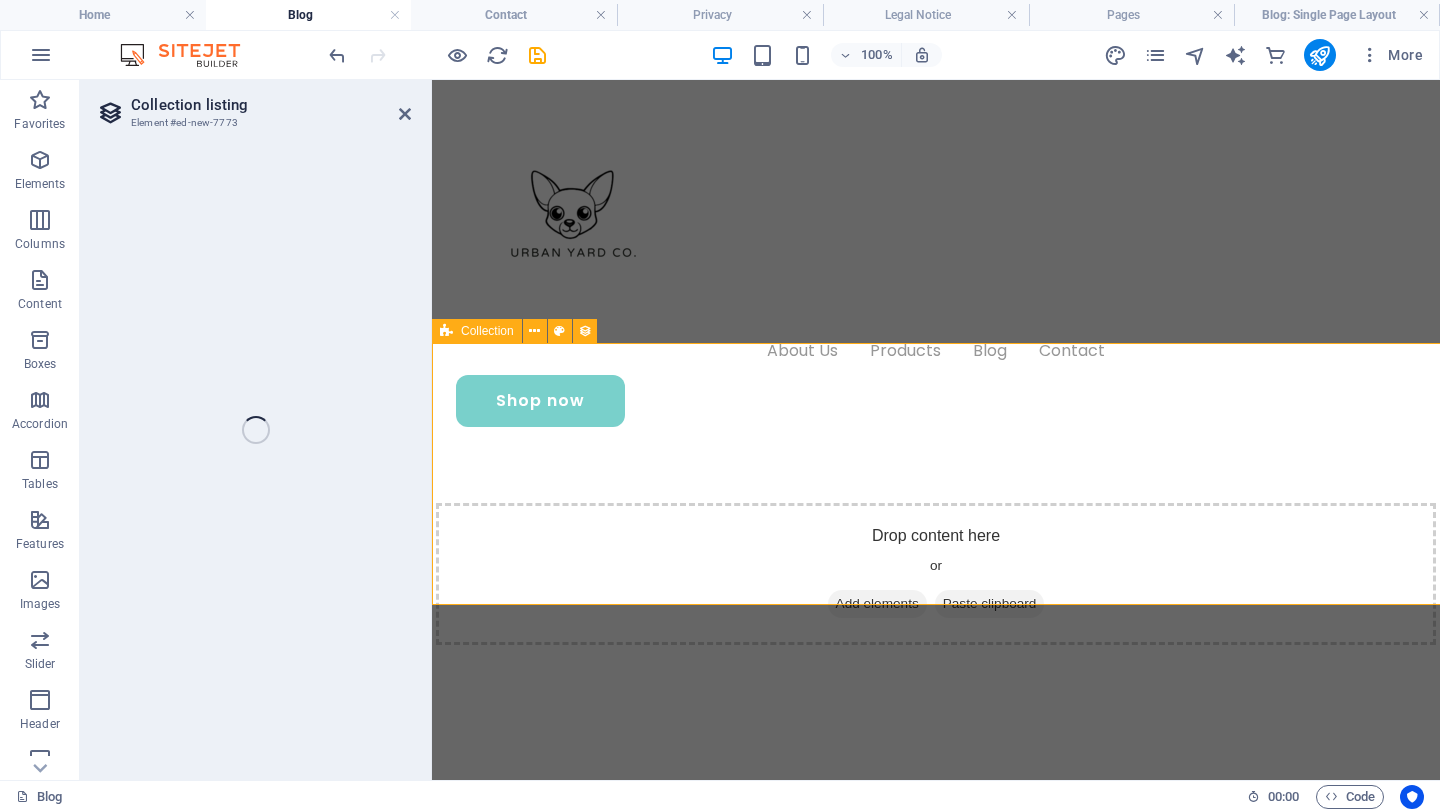 select 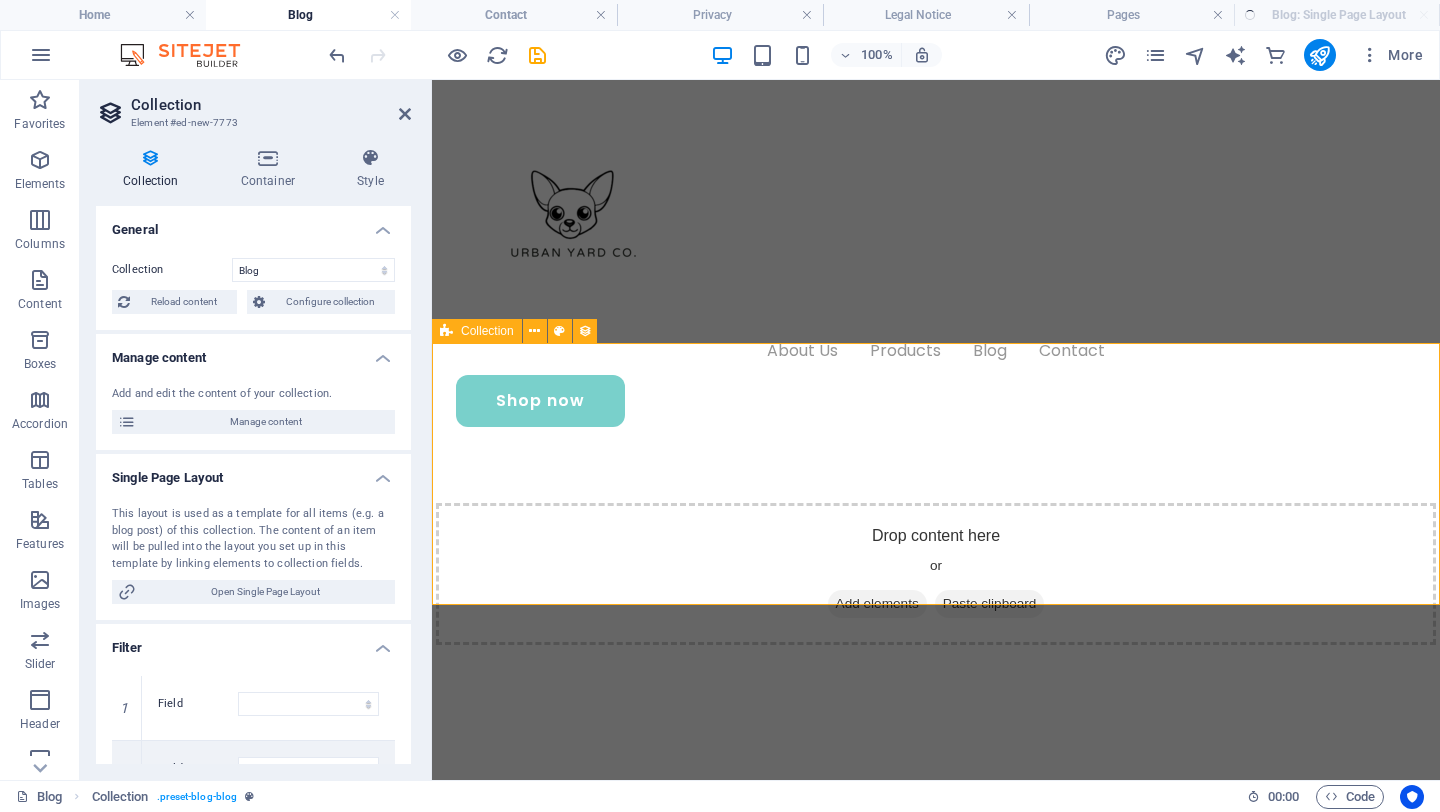 scroll, scrollTop: 0, scrollLeft: 0, axis: both 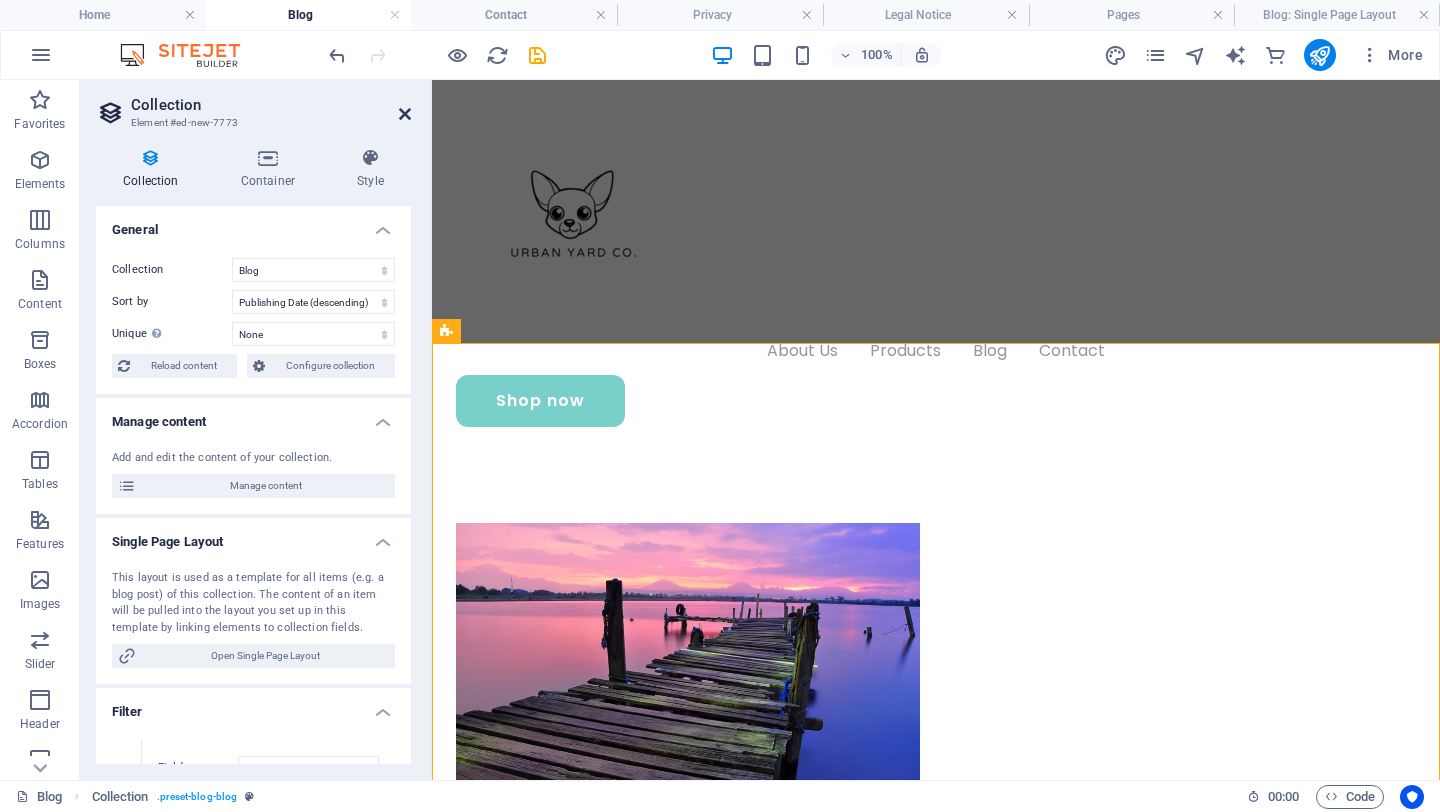 click at bounding box center [405, 114] 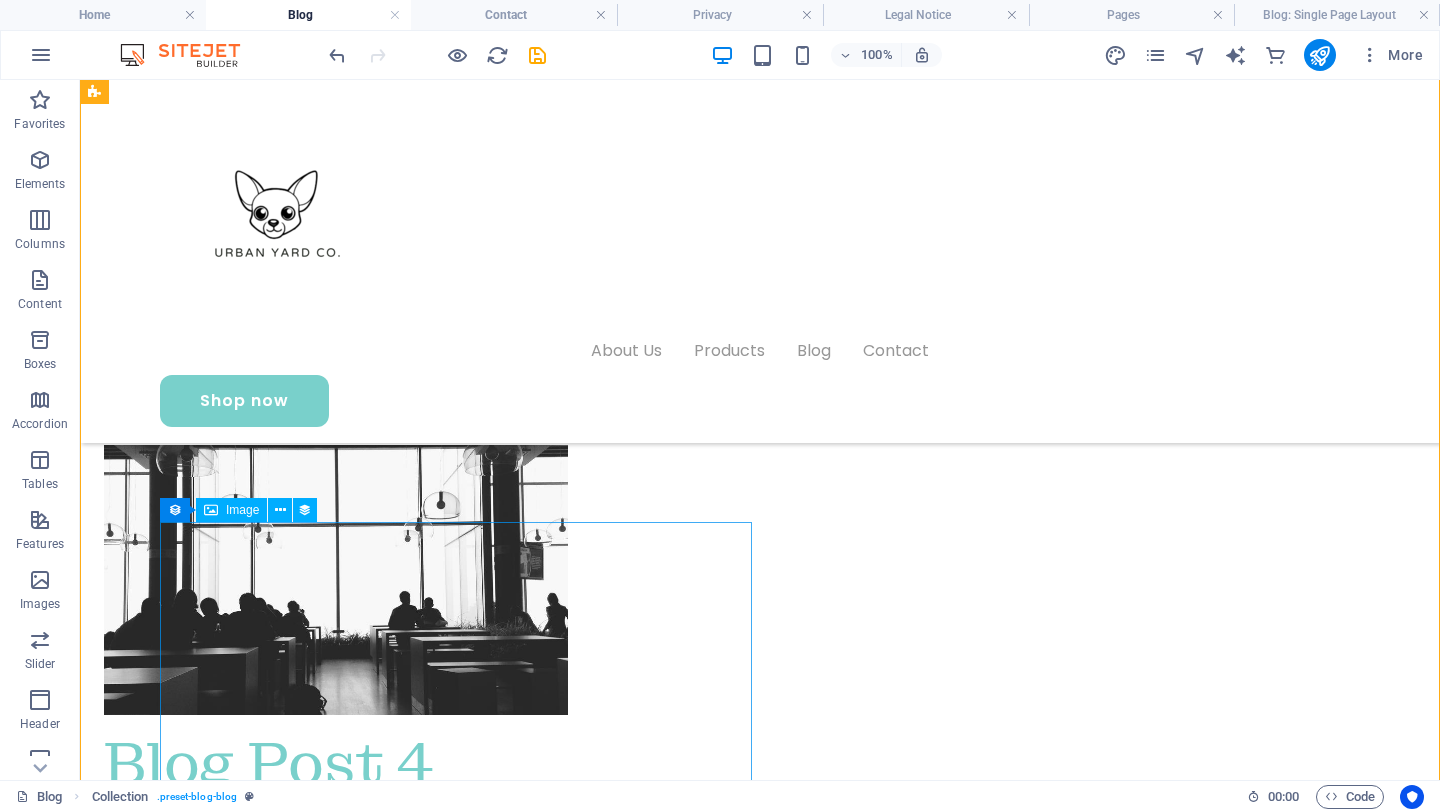 scroll, scrollTop: 0, scrollLeft: 0, axis: both 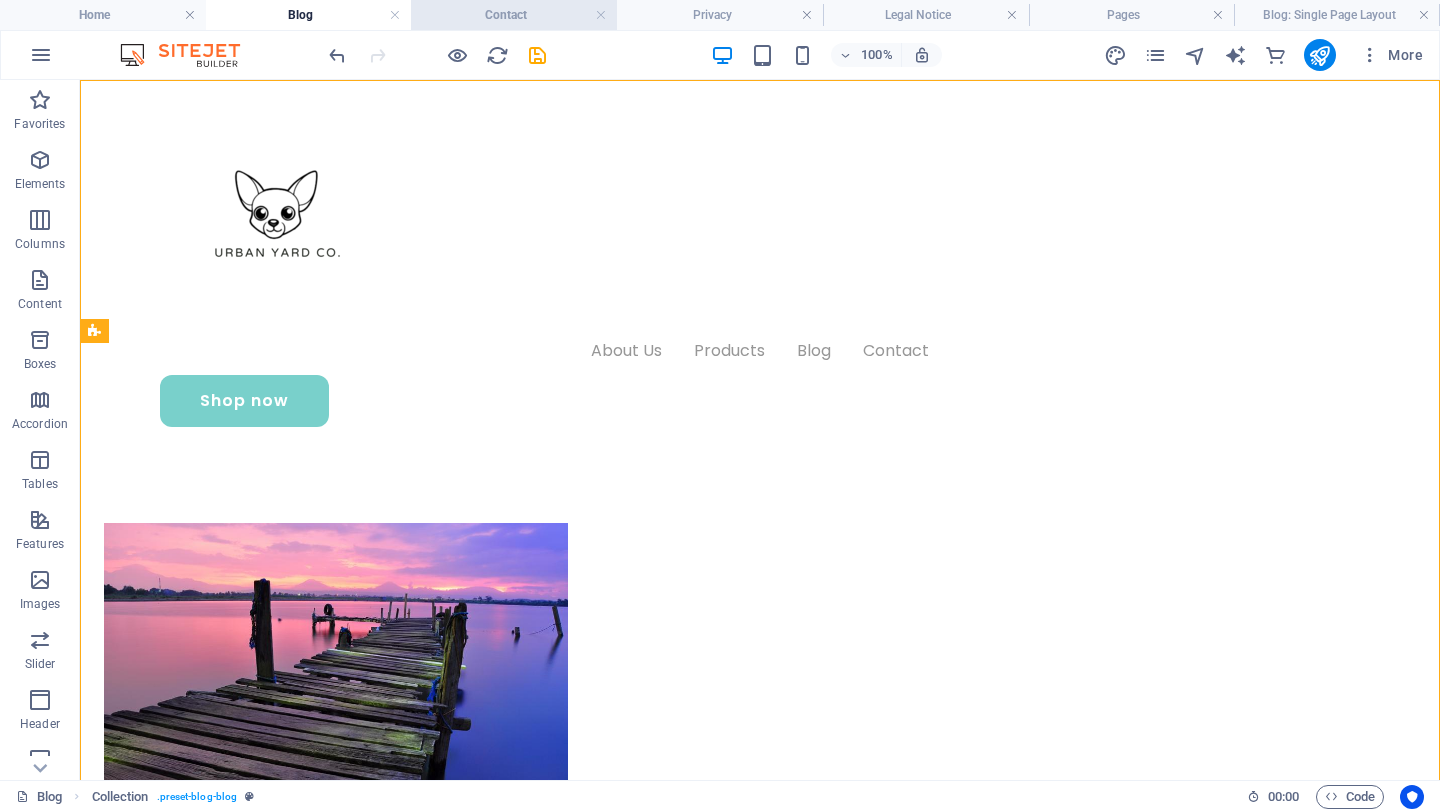 click on "Contact" at bounding box center (514, 15) 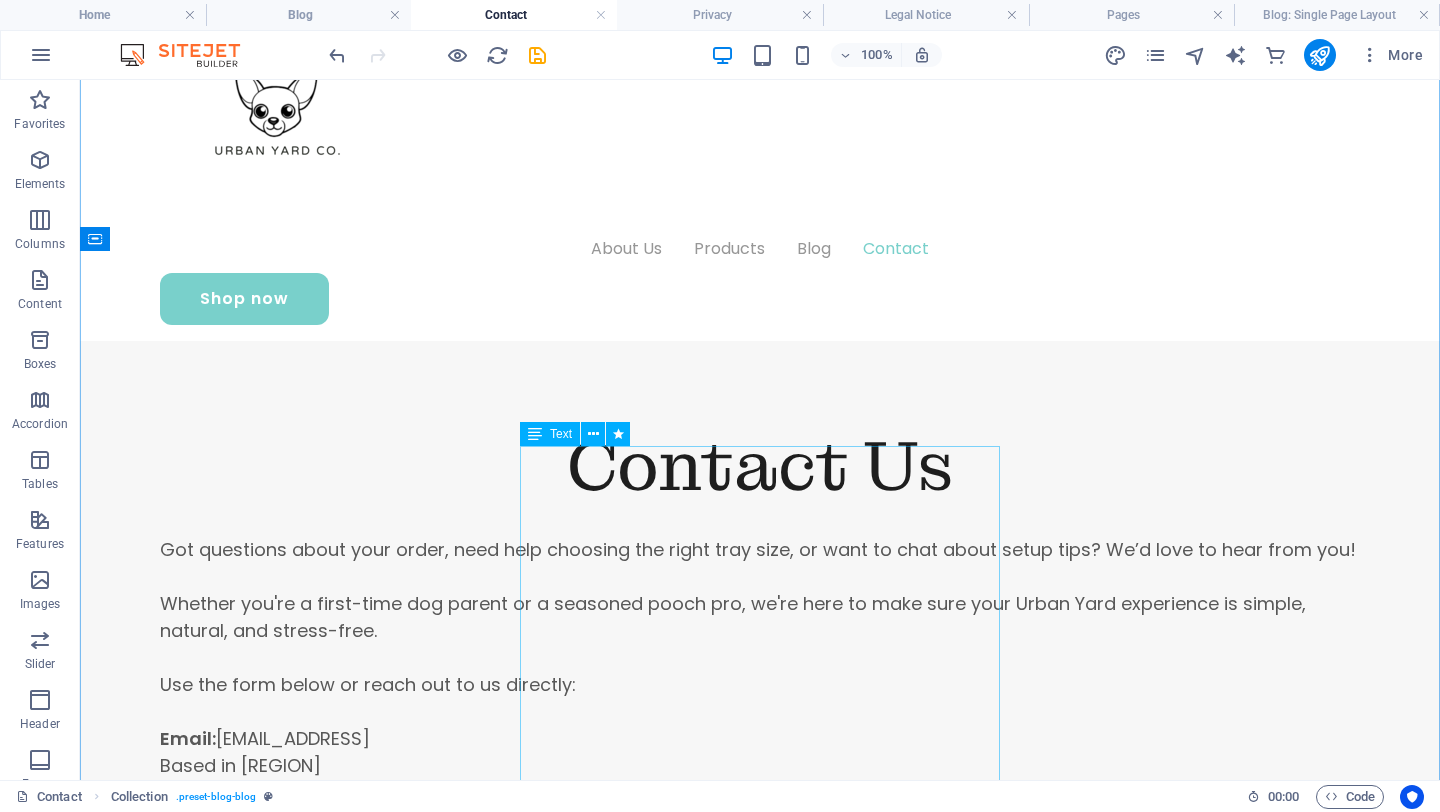 scroll, scrollTop: 0, scrollLeft: 0, axis: both 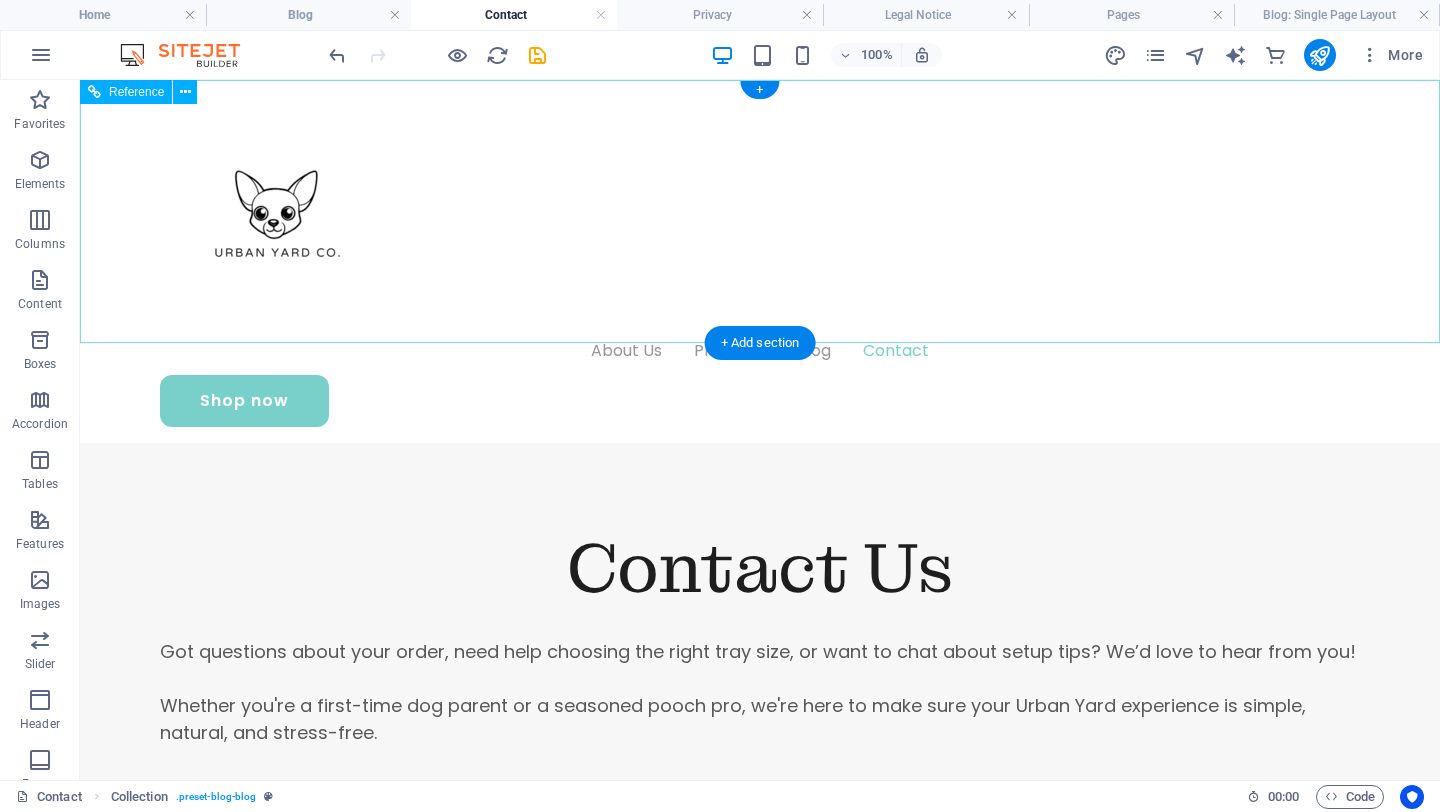 click on "About Us Products Blog Contact" at bounding box center [760, 351] 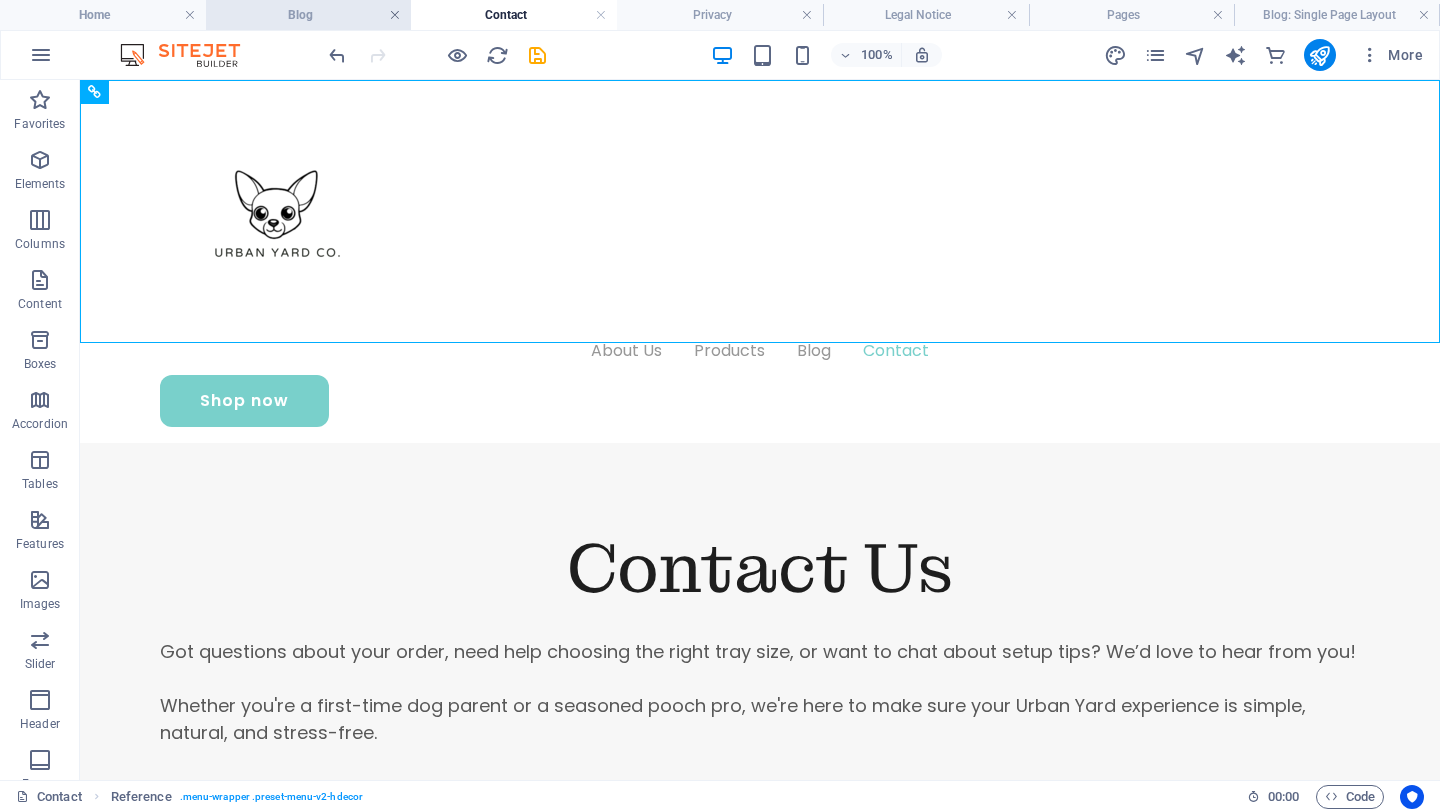 click at bounding box center (395, 15) 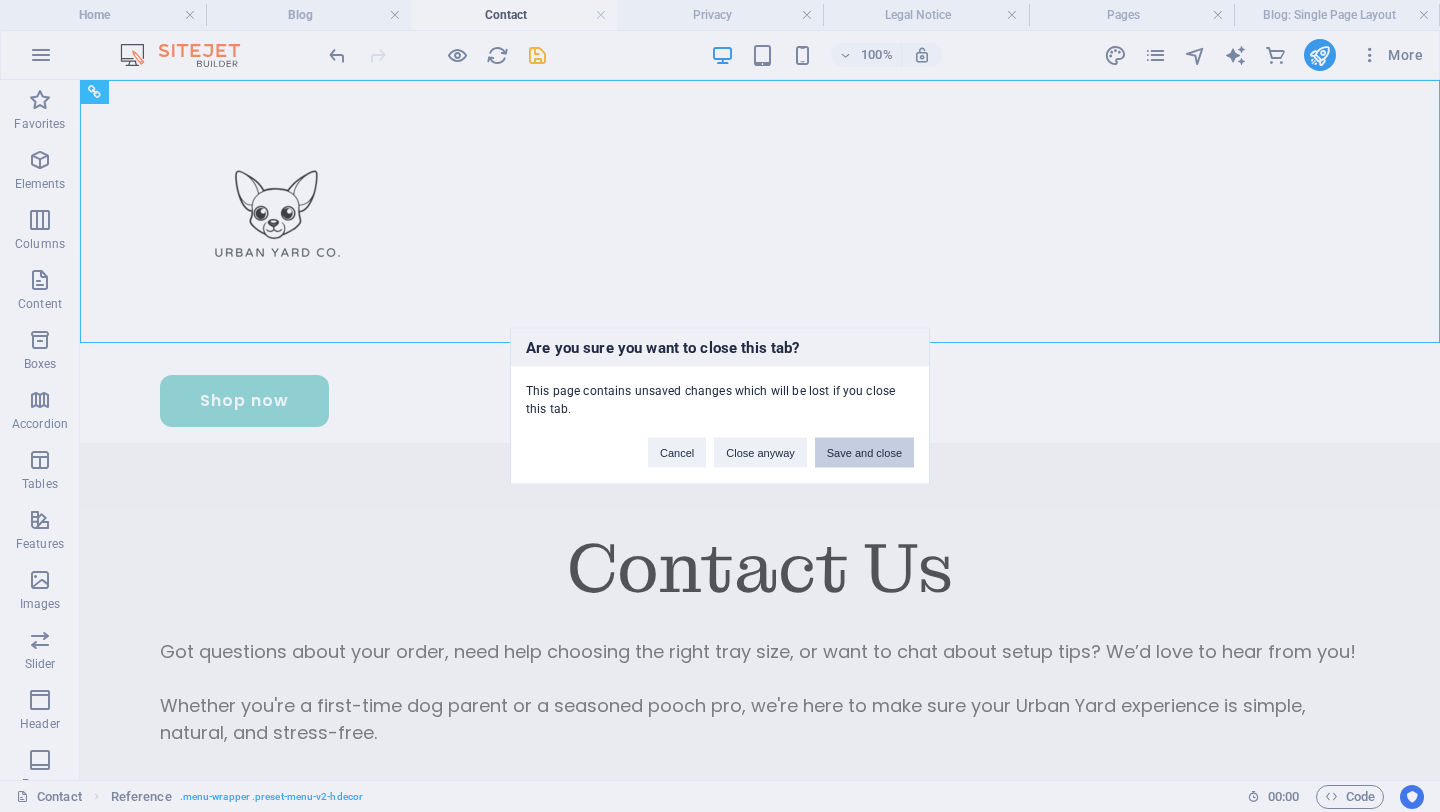 click on "Save and close" at bounding box center (864, 453) 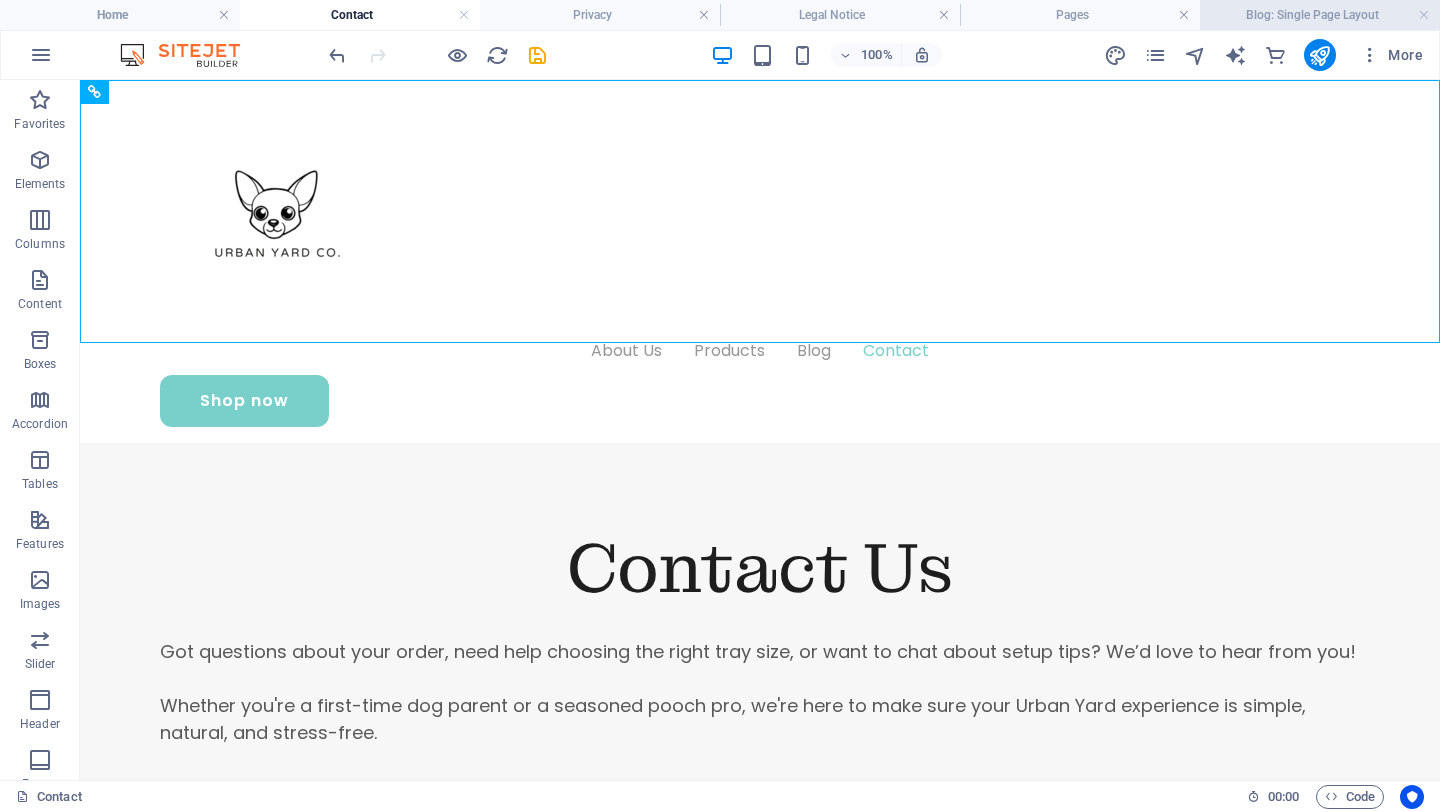 click on "Blog: Single Page Layout" at bounding box center (1320, 15) 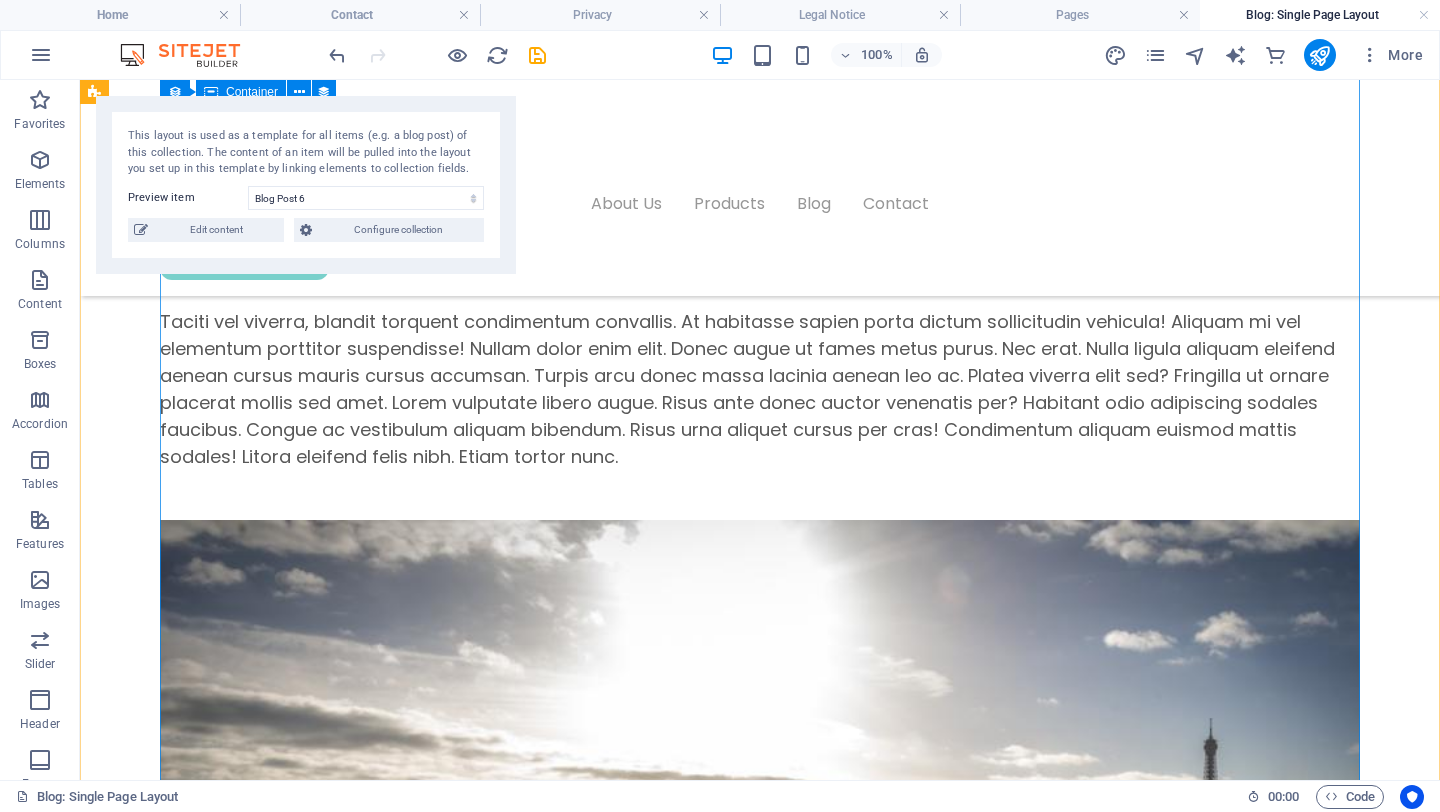 scroll, scrollTop: 0, scrollLeft: 0, axis: both 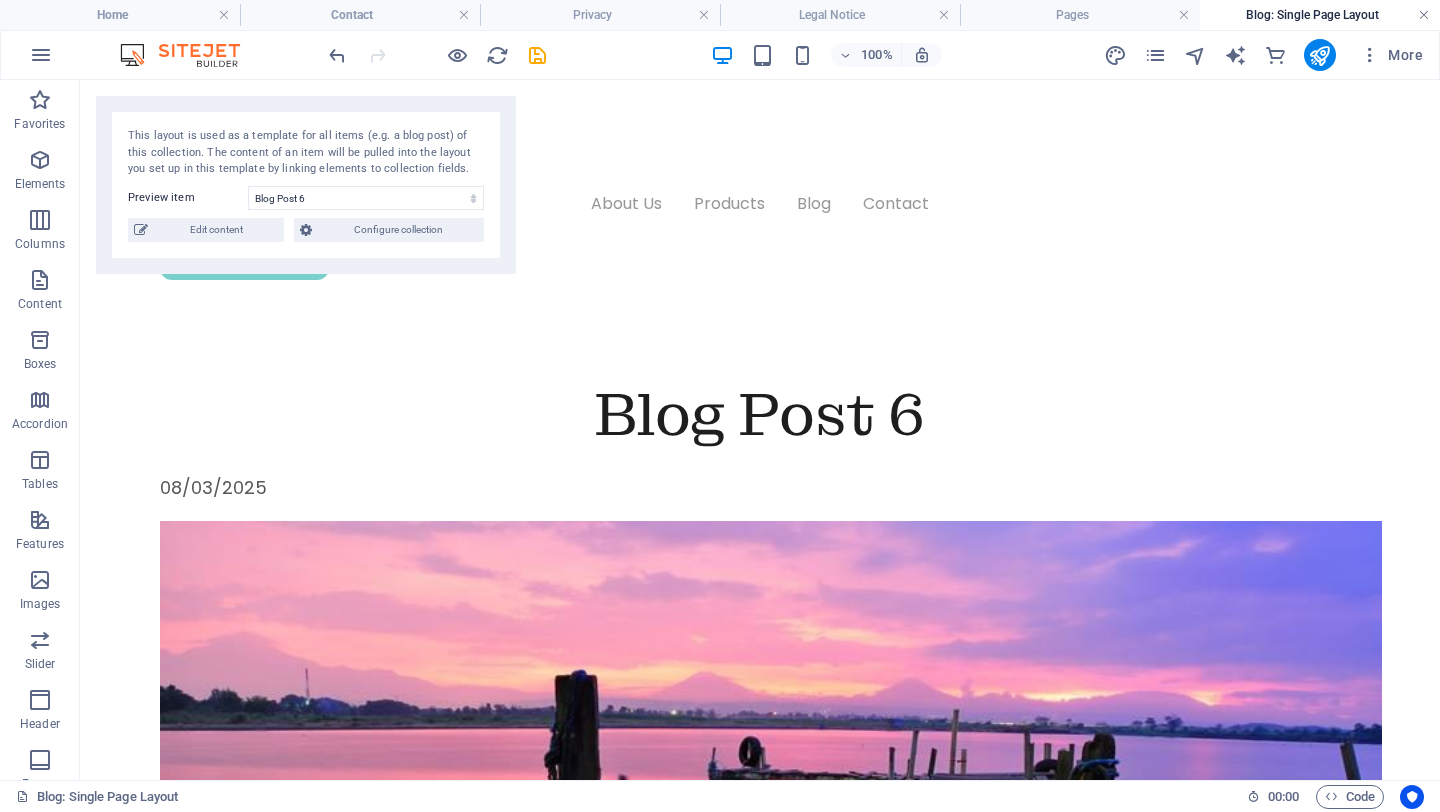 click at bounding box center [1424, 15] 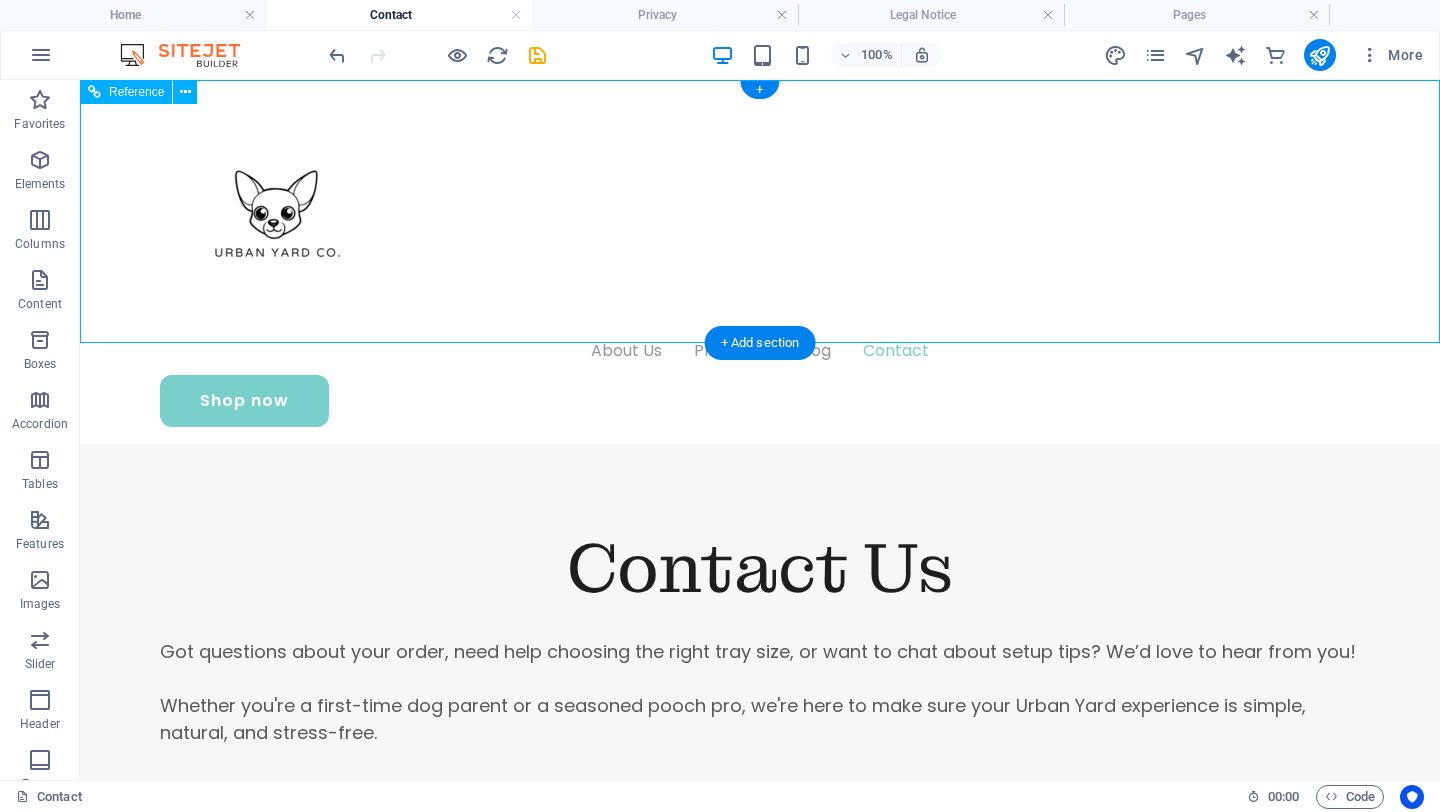 click on "About Us Products Blog Contact" at bounding box center [760, 351] 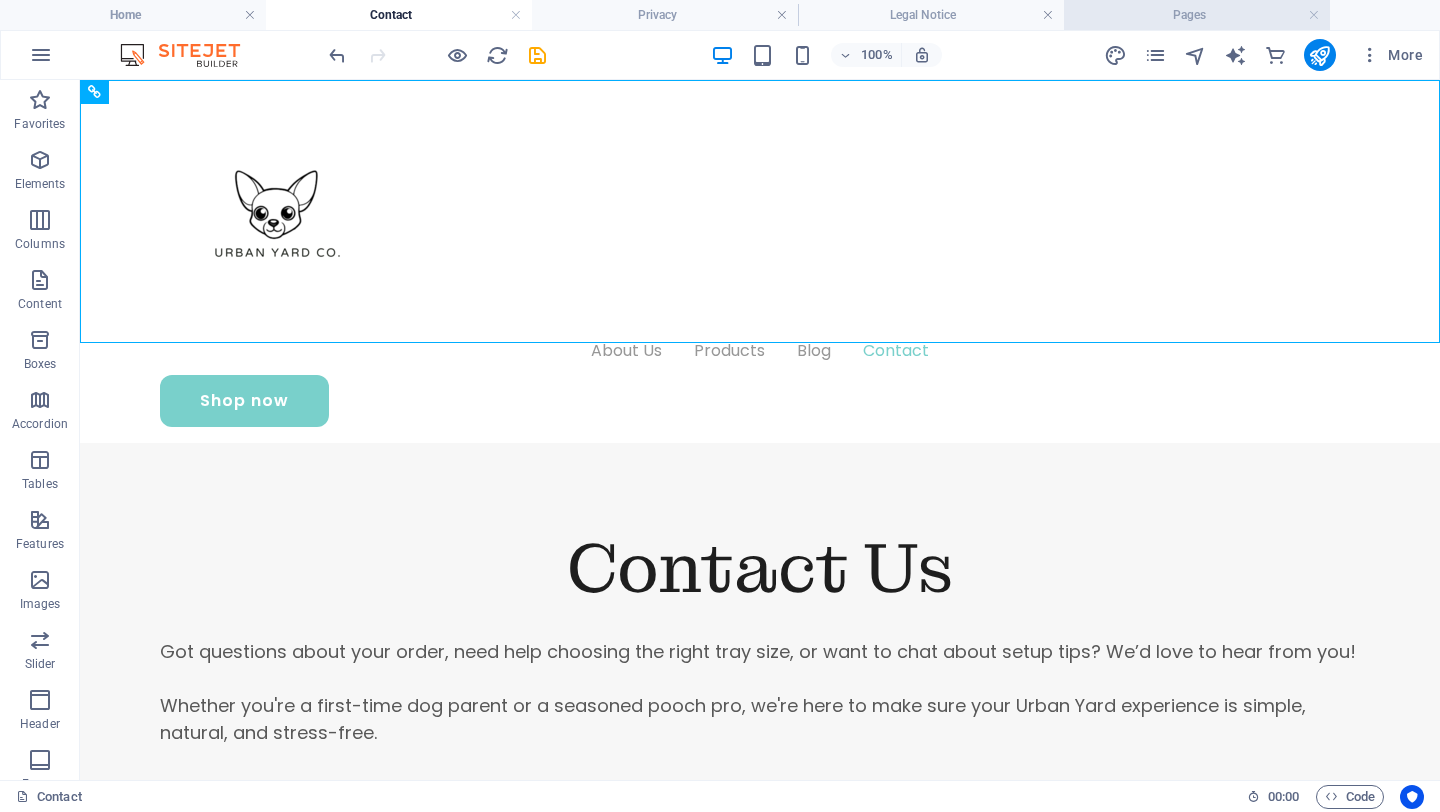 click on "Pages" at bounding box center [1197, 15] 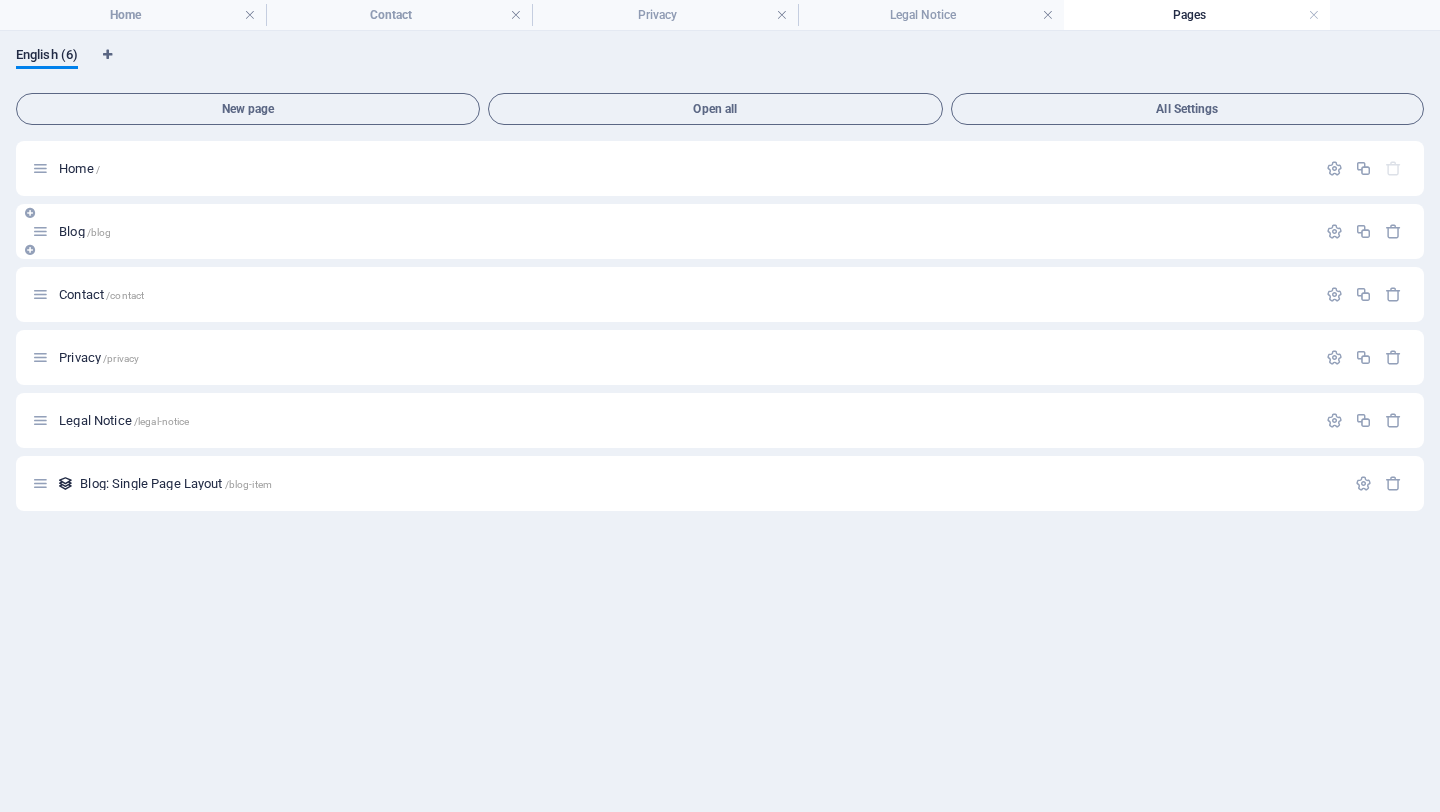 click on "Blog /blog" at bounding box center [85, 231] 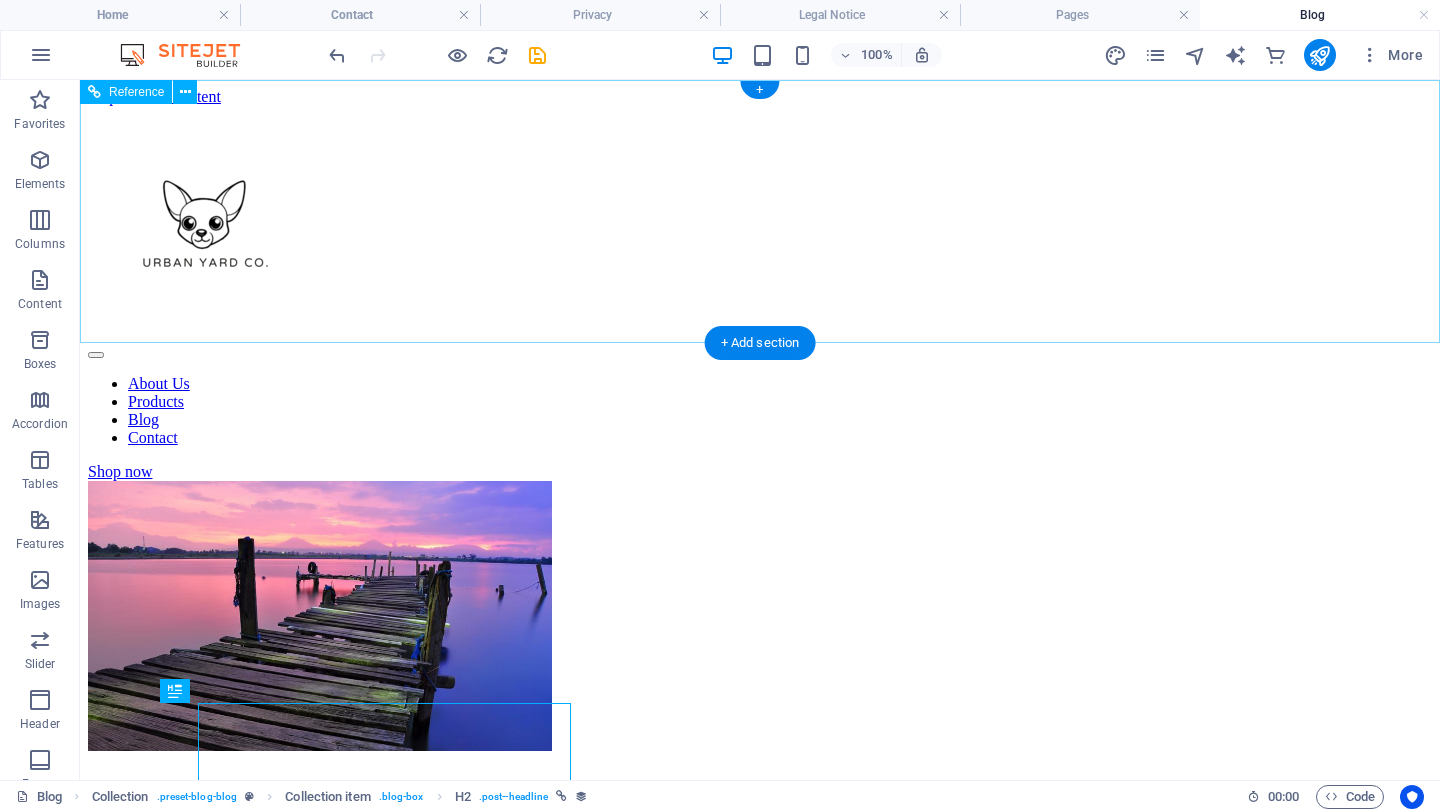 scroll, scrollTop: 0, scrollLeft: 0, axis: both 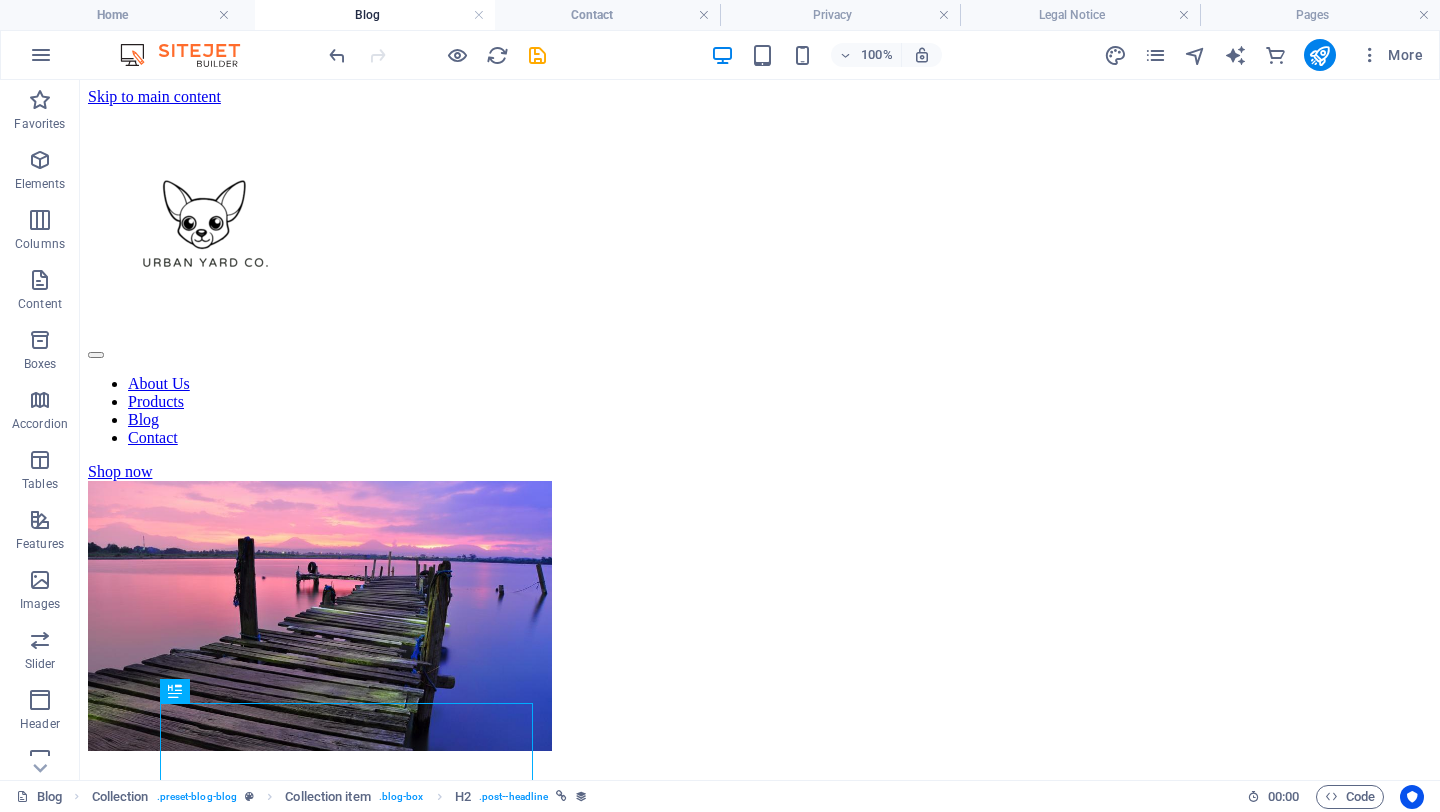 drag, startPoint x: 1255, startPoint y: 18, endPoint x: 311, endPoint y: 11, distance: 944.02594 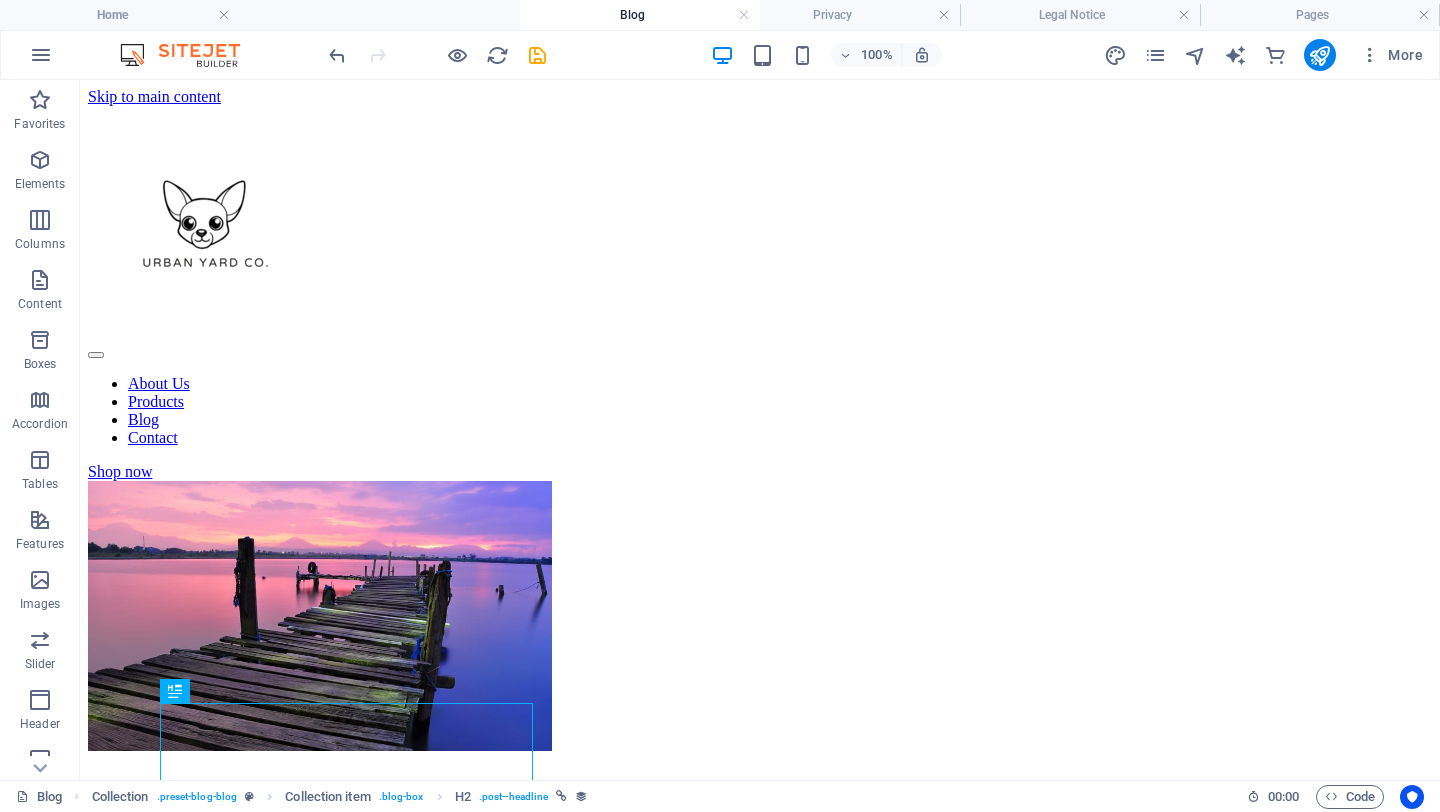 drag, startPoint x: 311, startPoint y: 11, endPoint x: 597, endPoint y: -9, distance: 286.69846 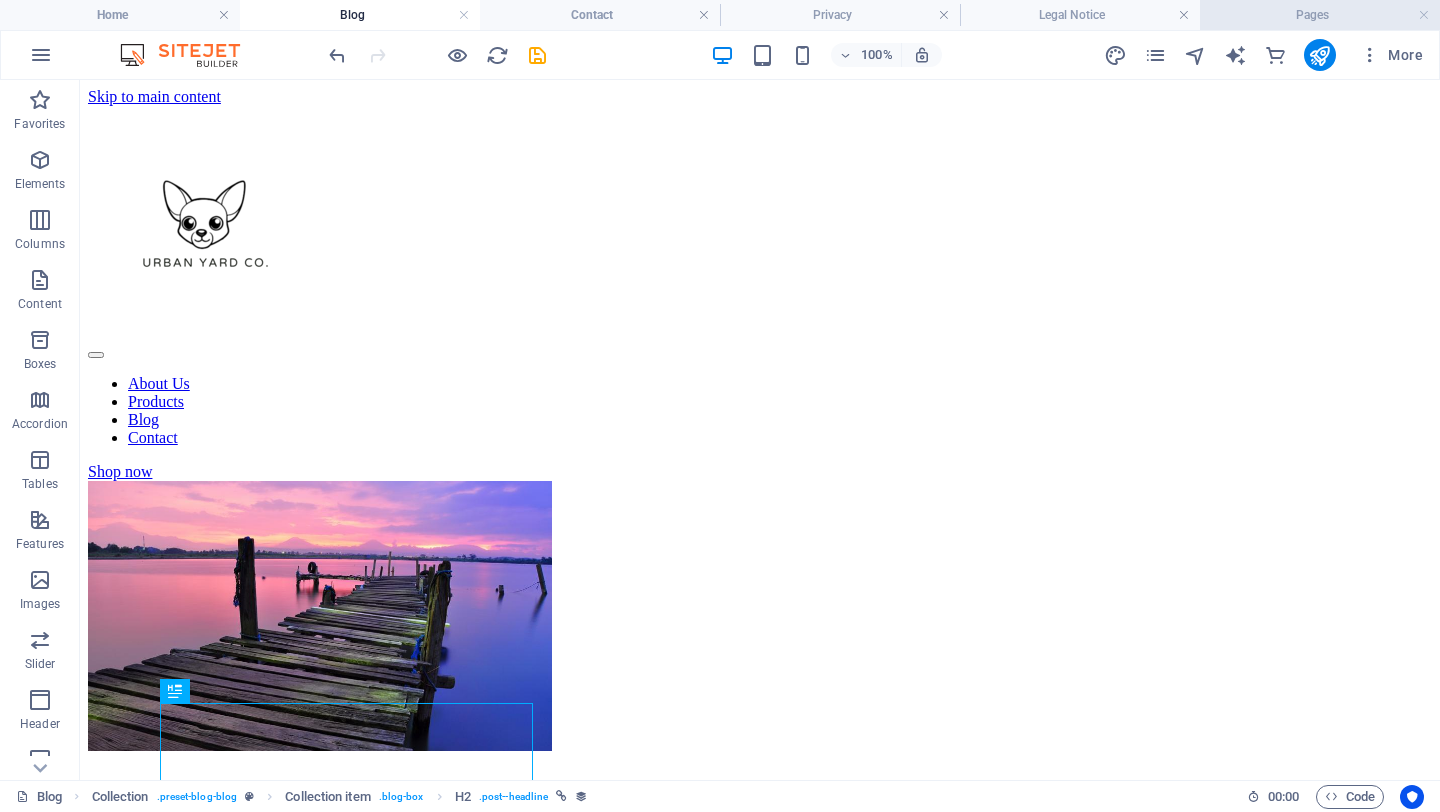 click on "Pages" at bounding box center [1320, 15] 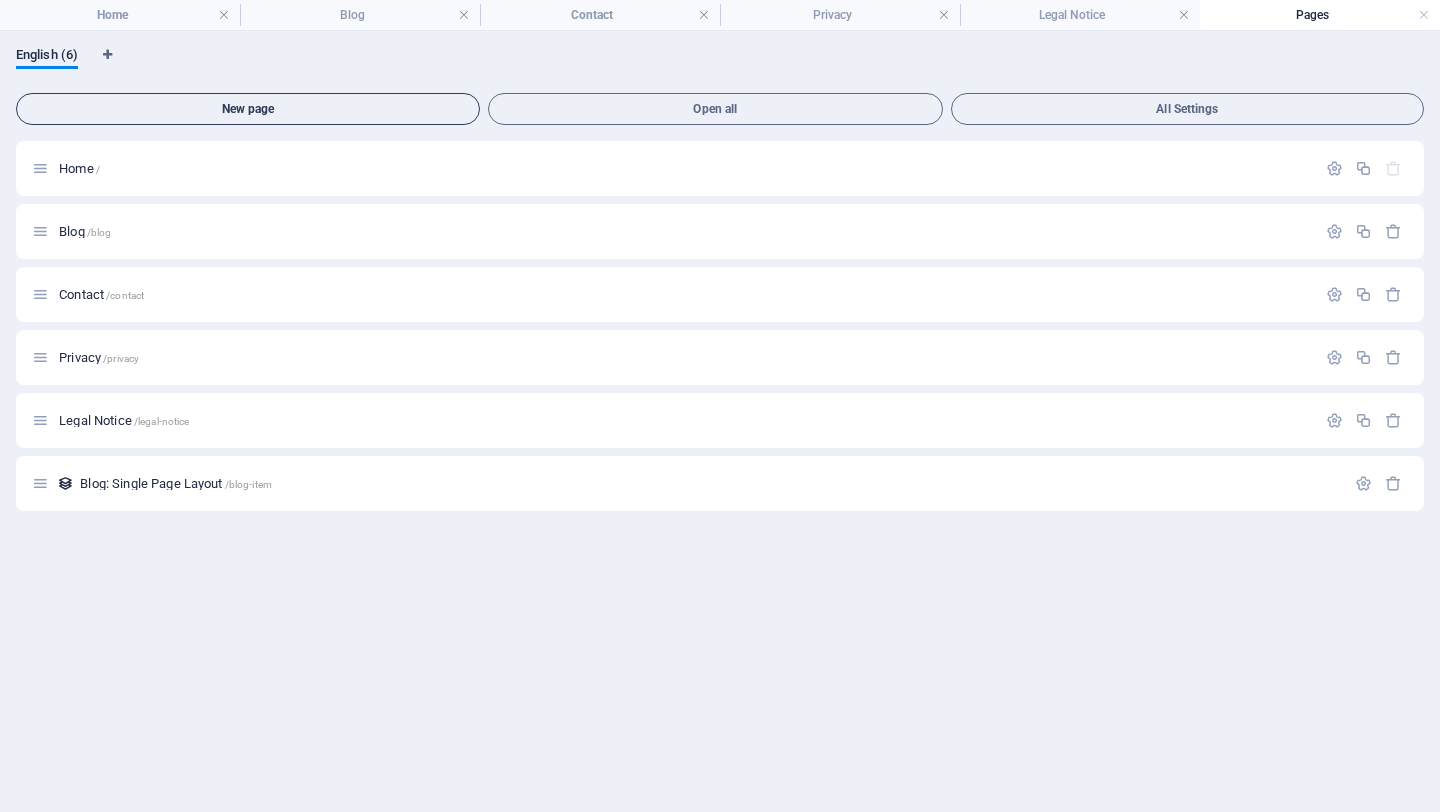 click on "New page" at bounding box center [248, 109] 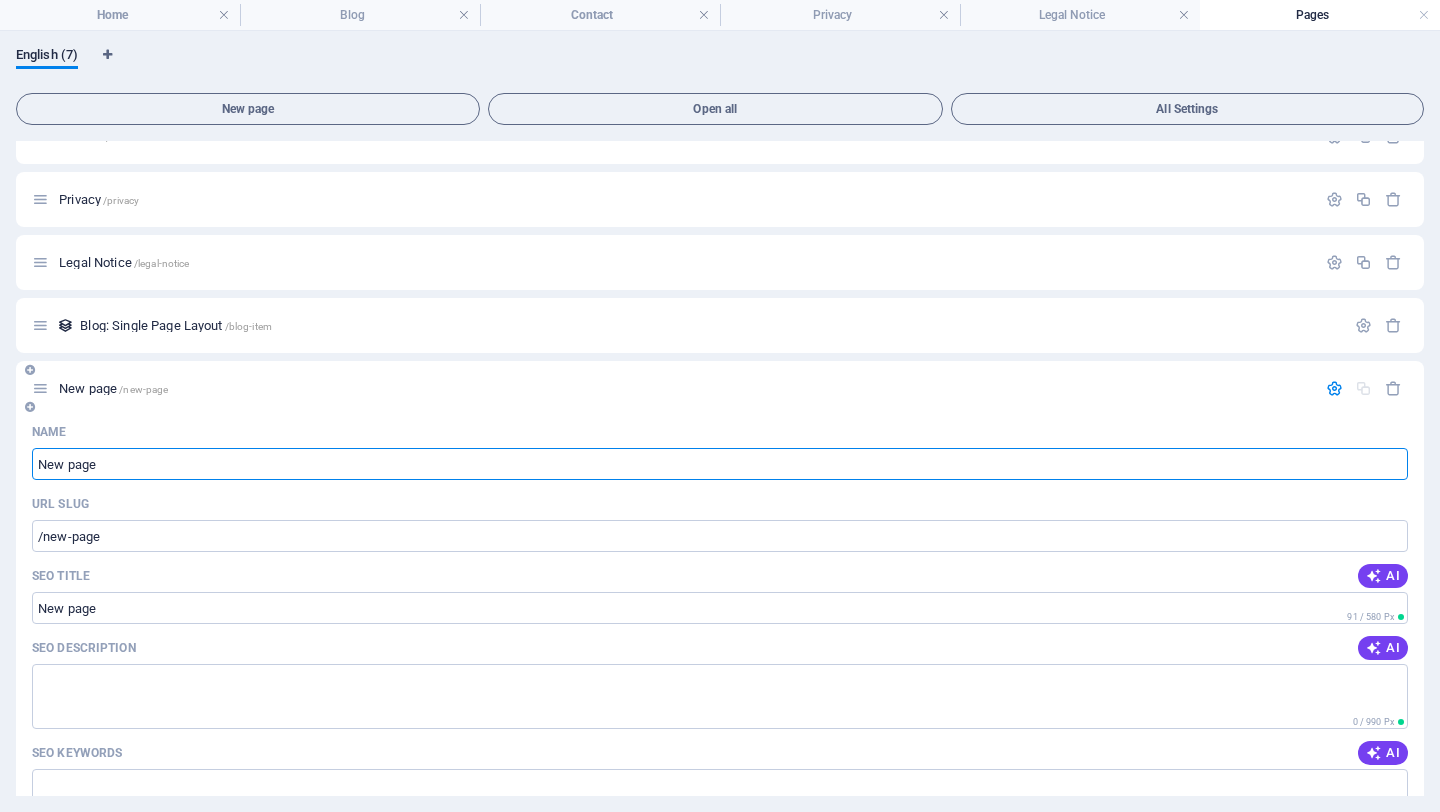scroll, scrollTop: 183, scrollLeft: 0, axis: vertical 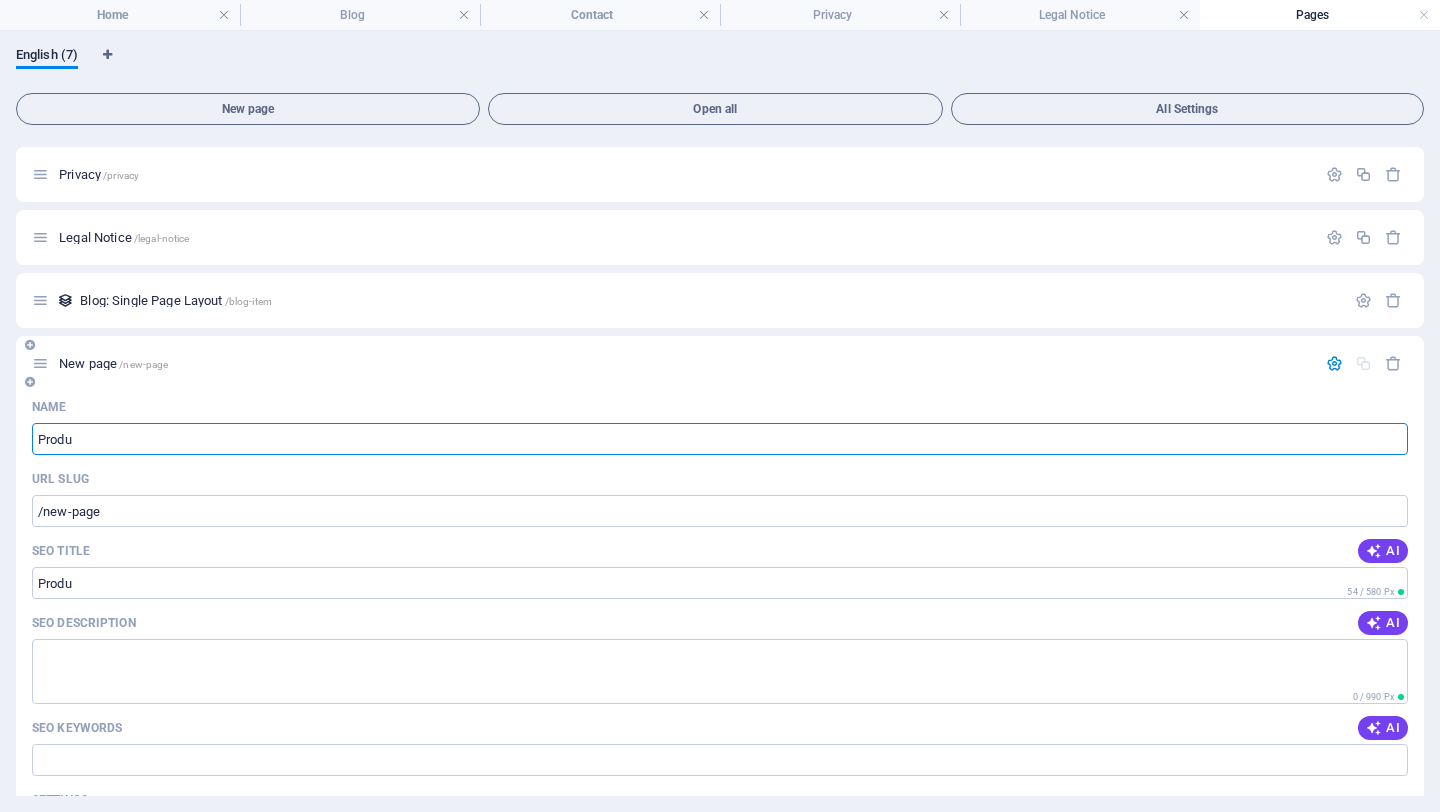 type on "Produt" 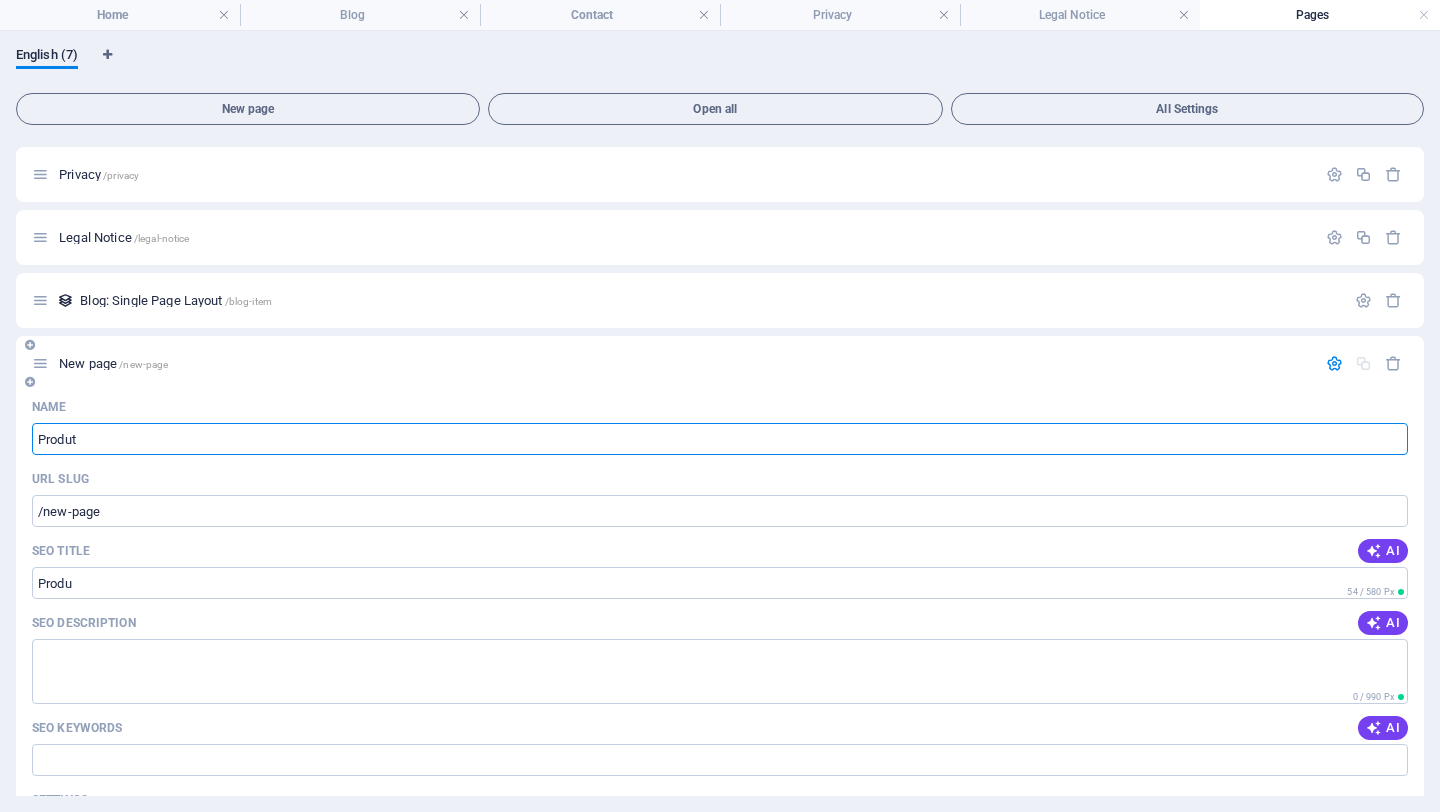 type on "/produ" 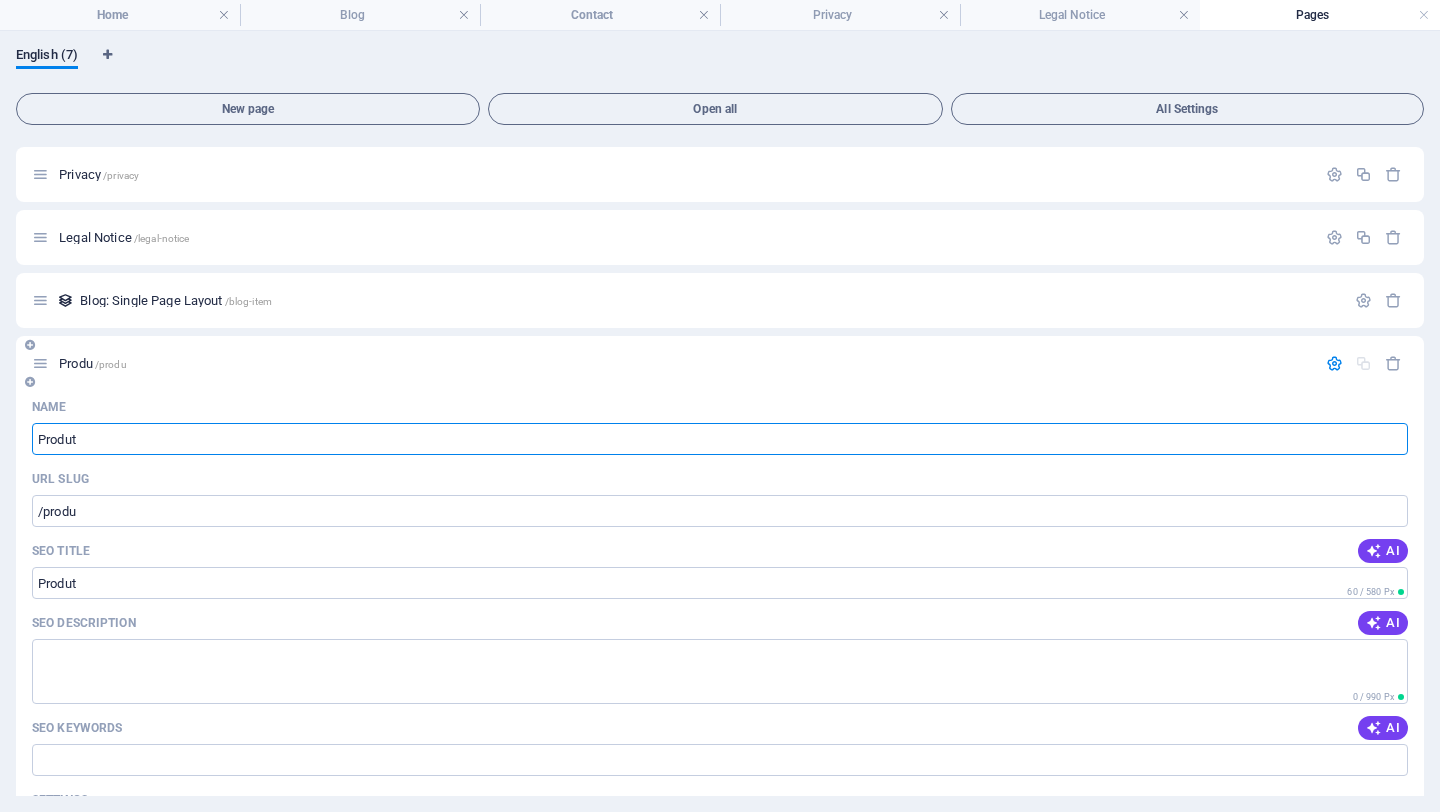 type on "Produt" 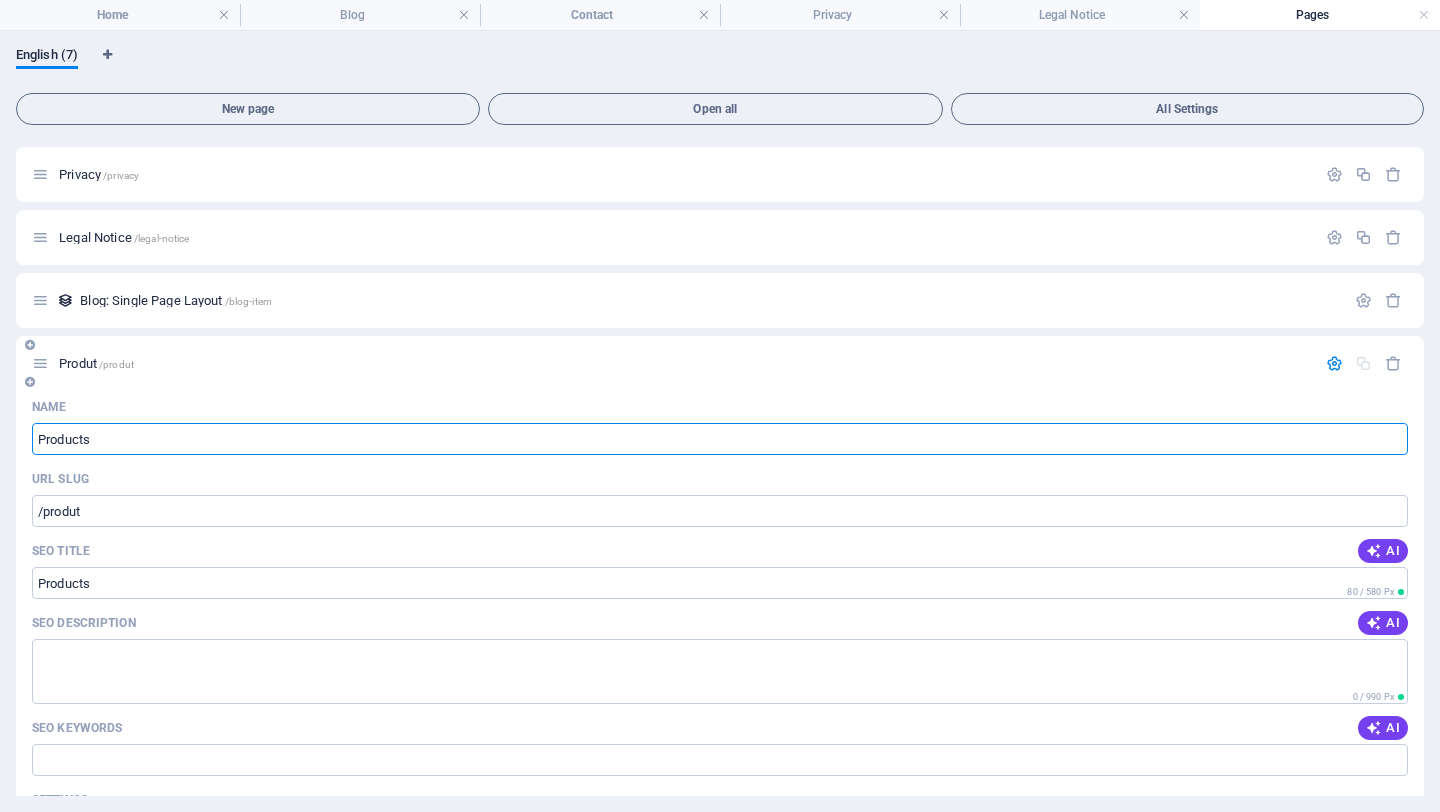 type on "Products" 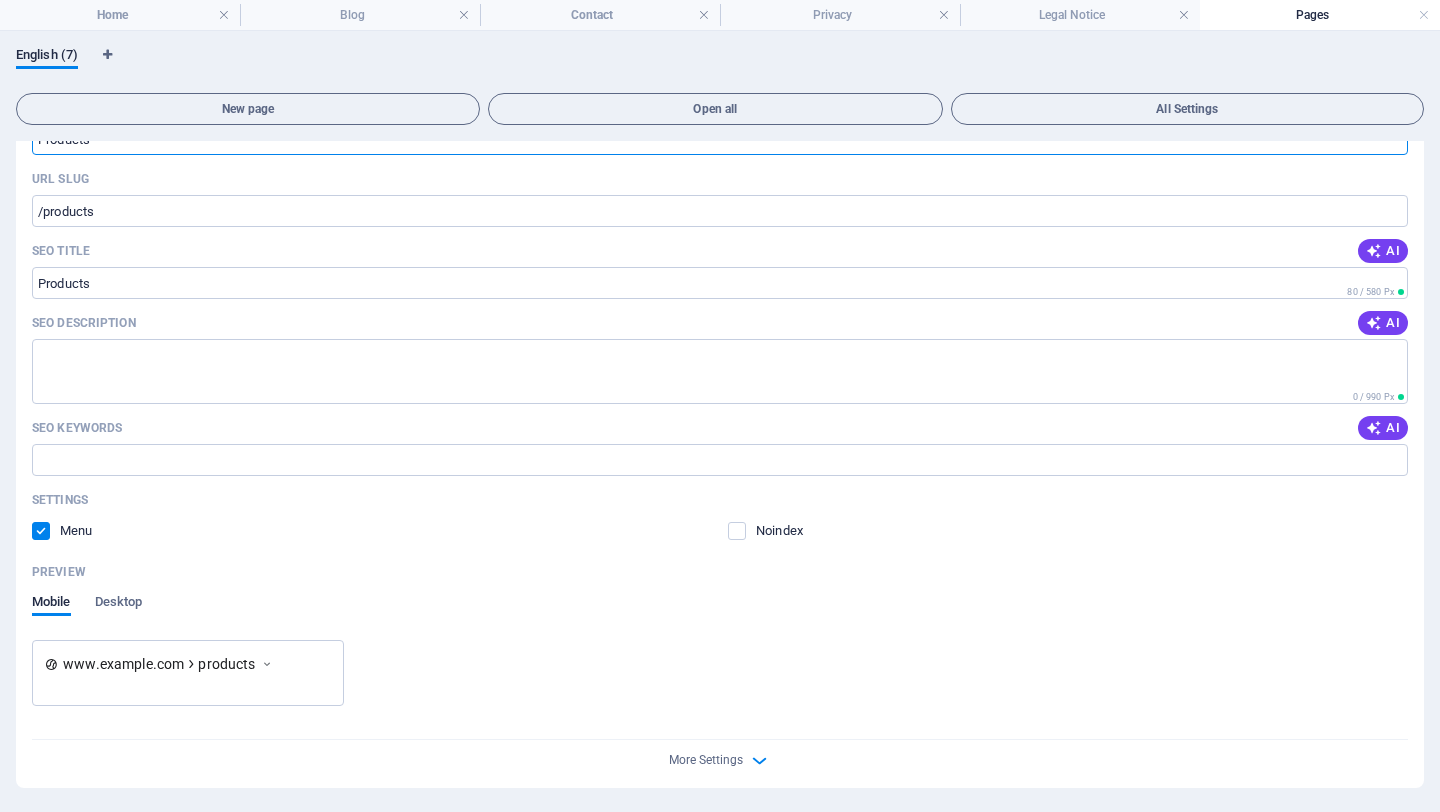 scroll, scrollTop: 0, scrollLeft: 0, axis: both 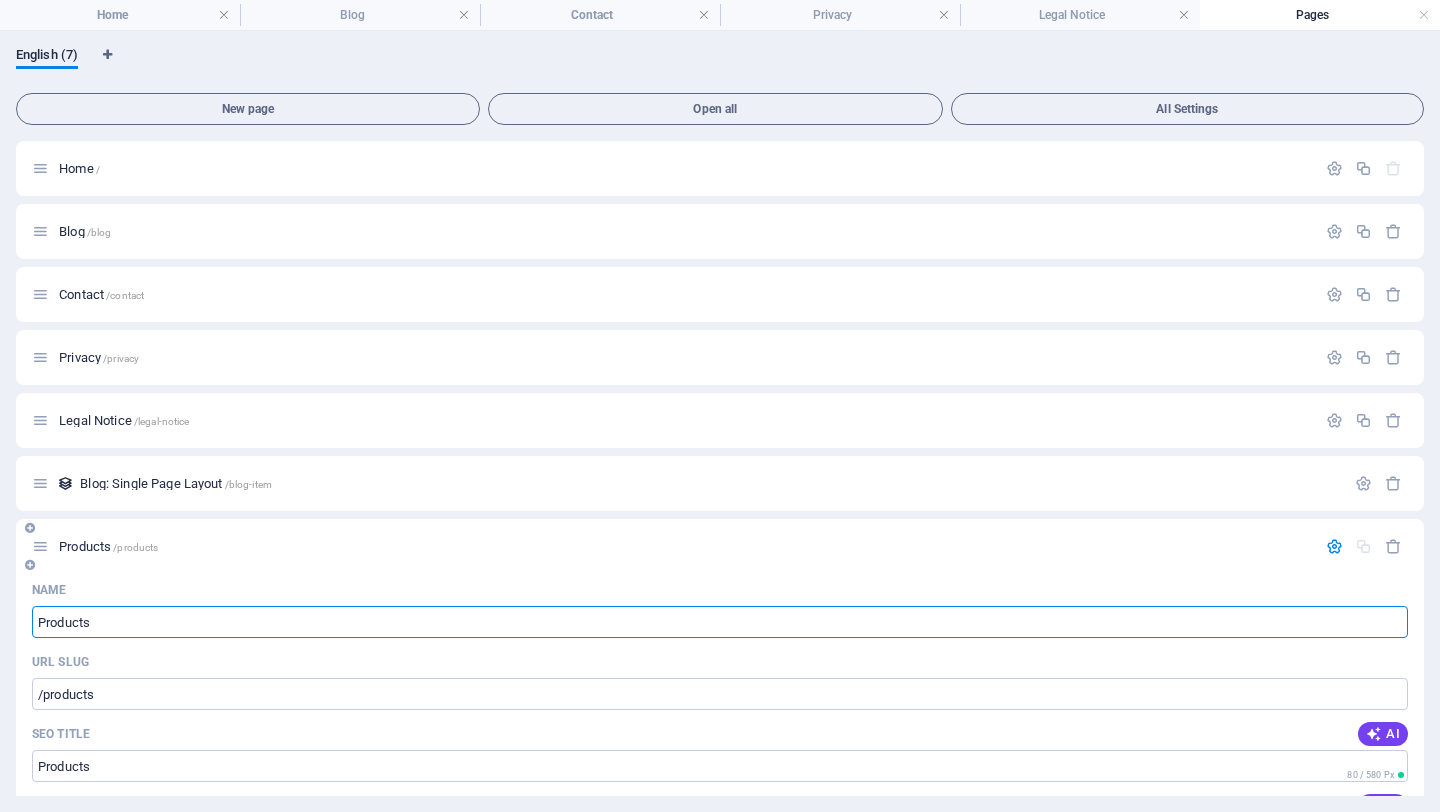 type on "Products" 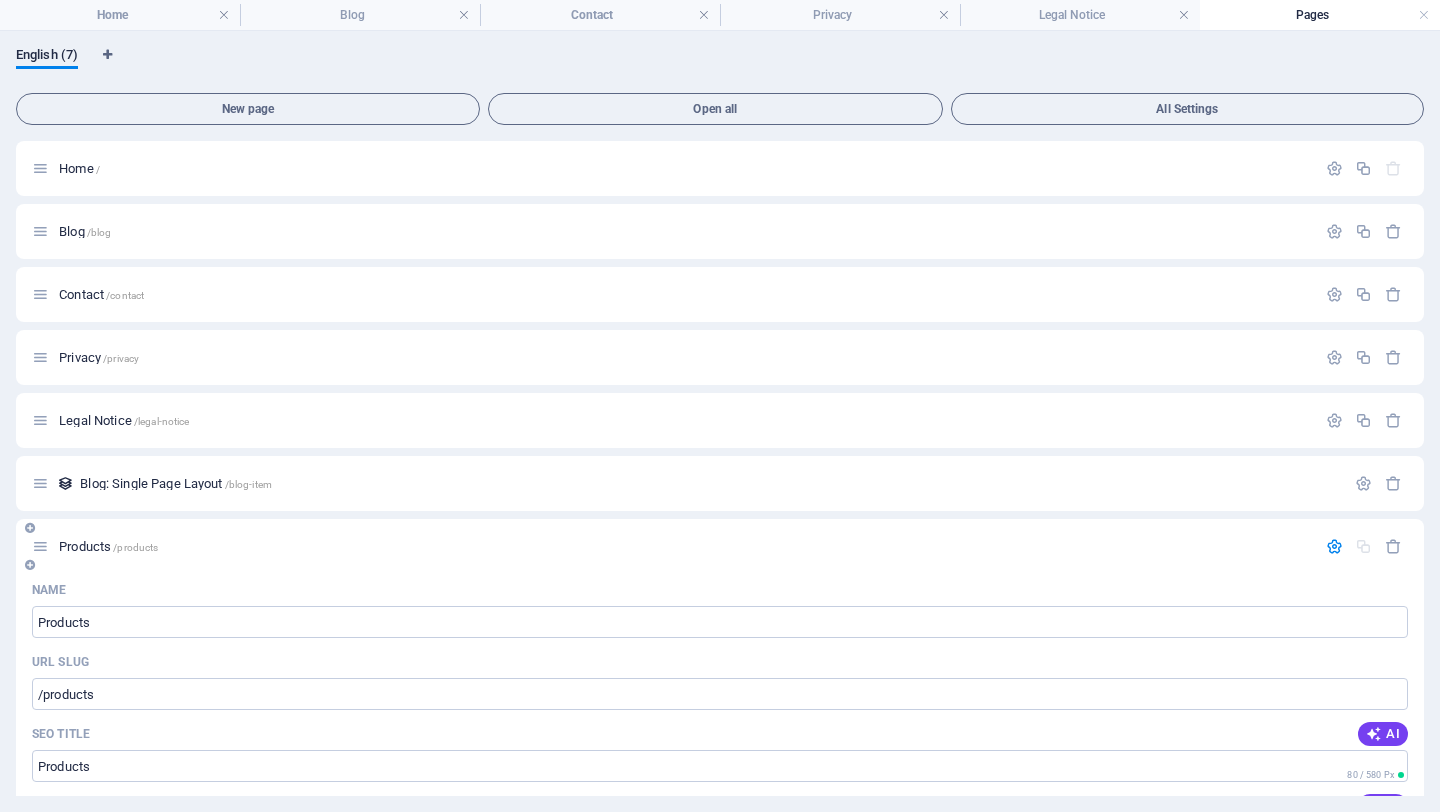 click at bounding box center [40, 546] 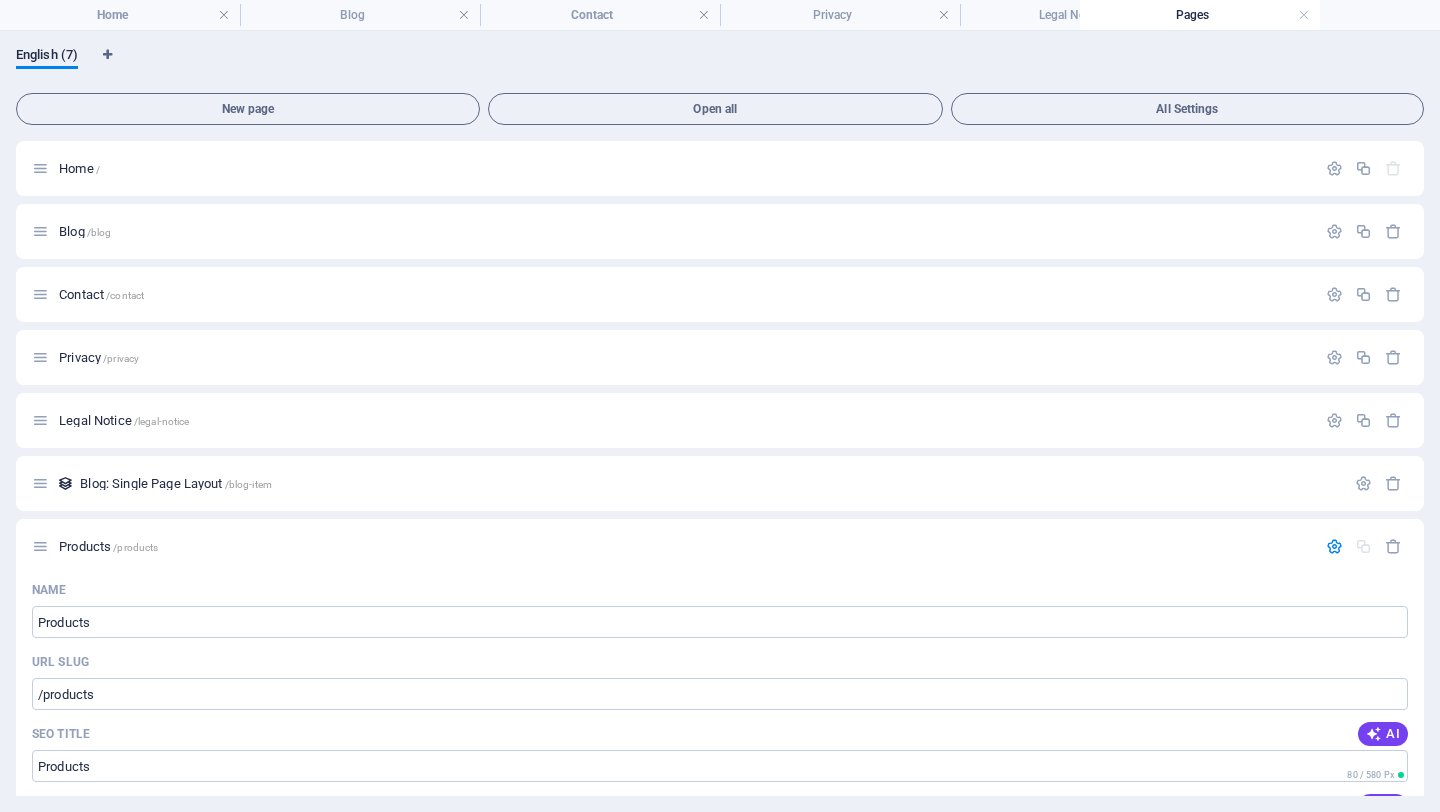 drag, startPoint x: 1311, startPoint y: 16, endPoint x: 1192, endPoint y: 14, distance: 119.01681 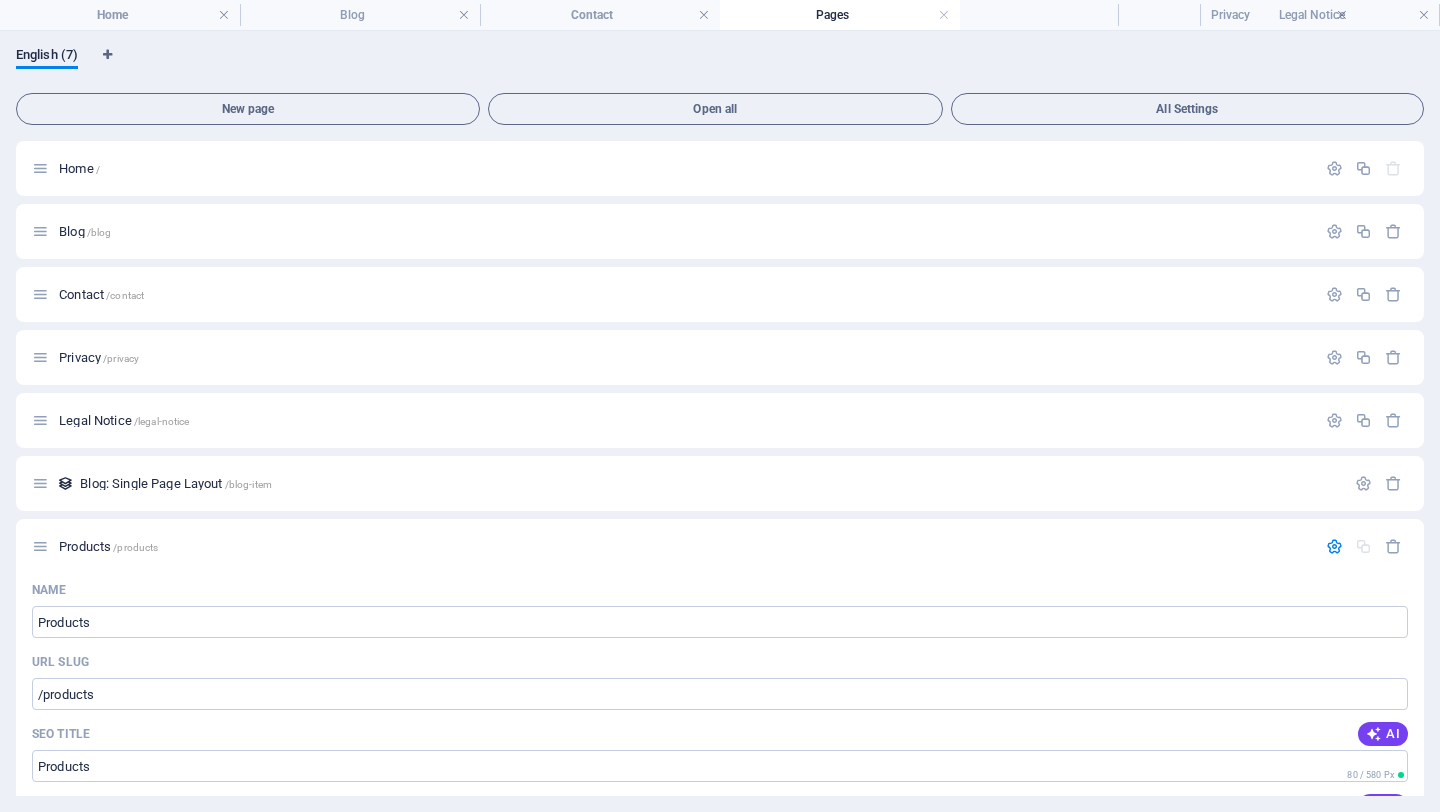 drag, startPoint x: 868, startPoint y: 17, endPoint x: 1278, endPoint y: -2, distance: 410.44 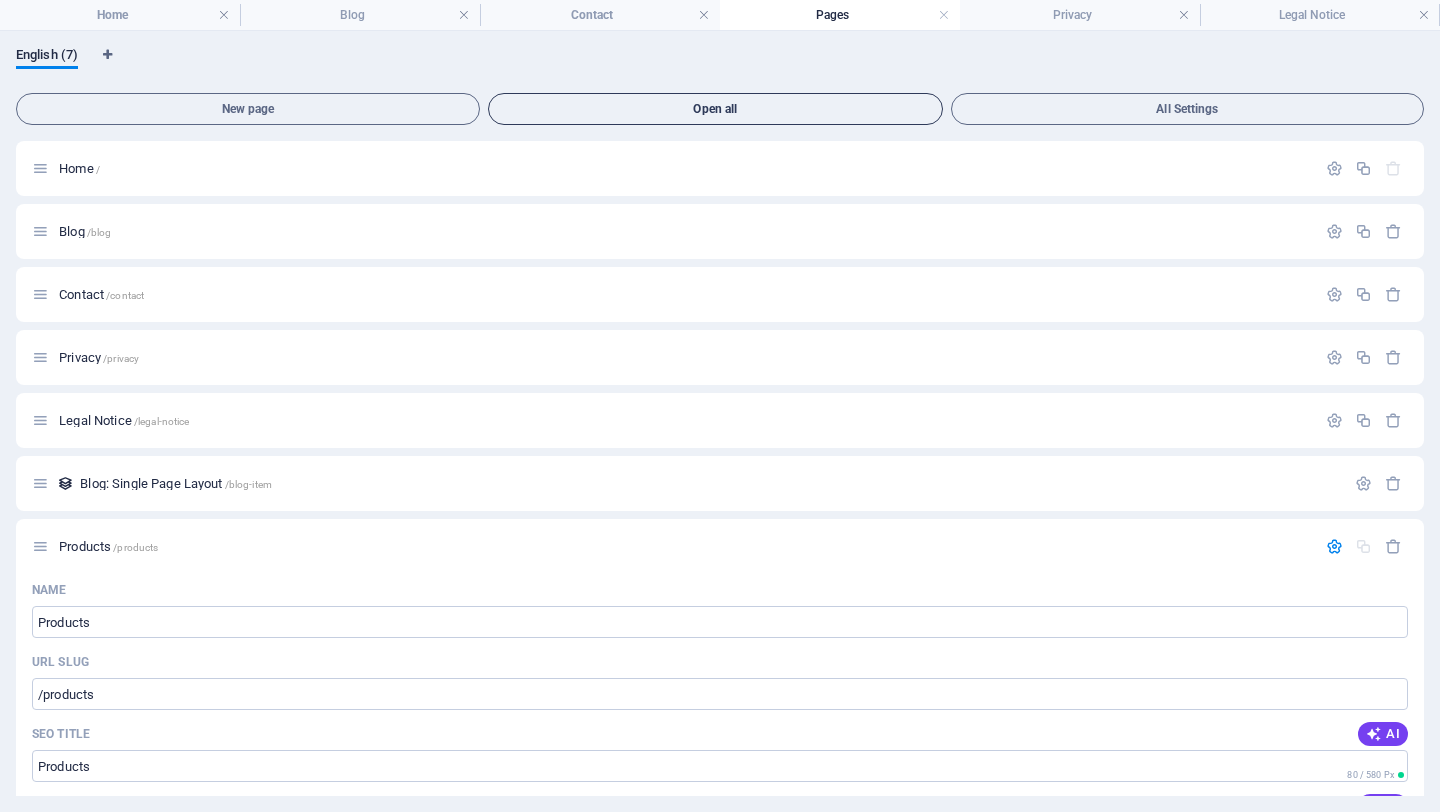 click on "Open all" at bounding box center (715, 109) 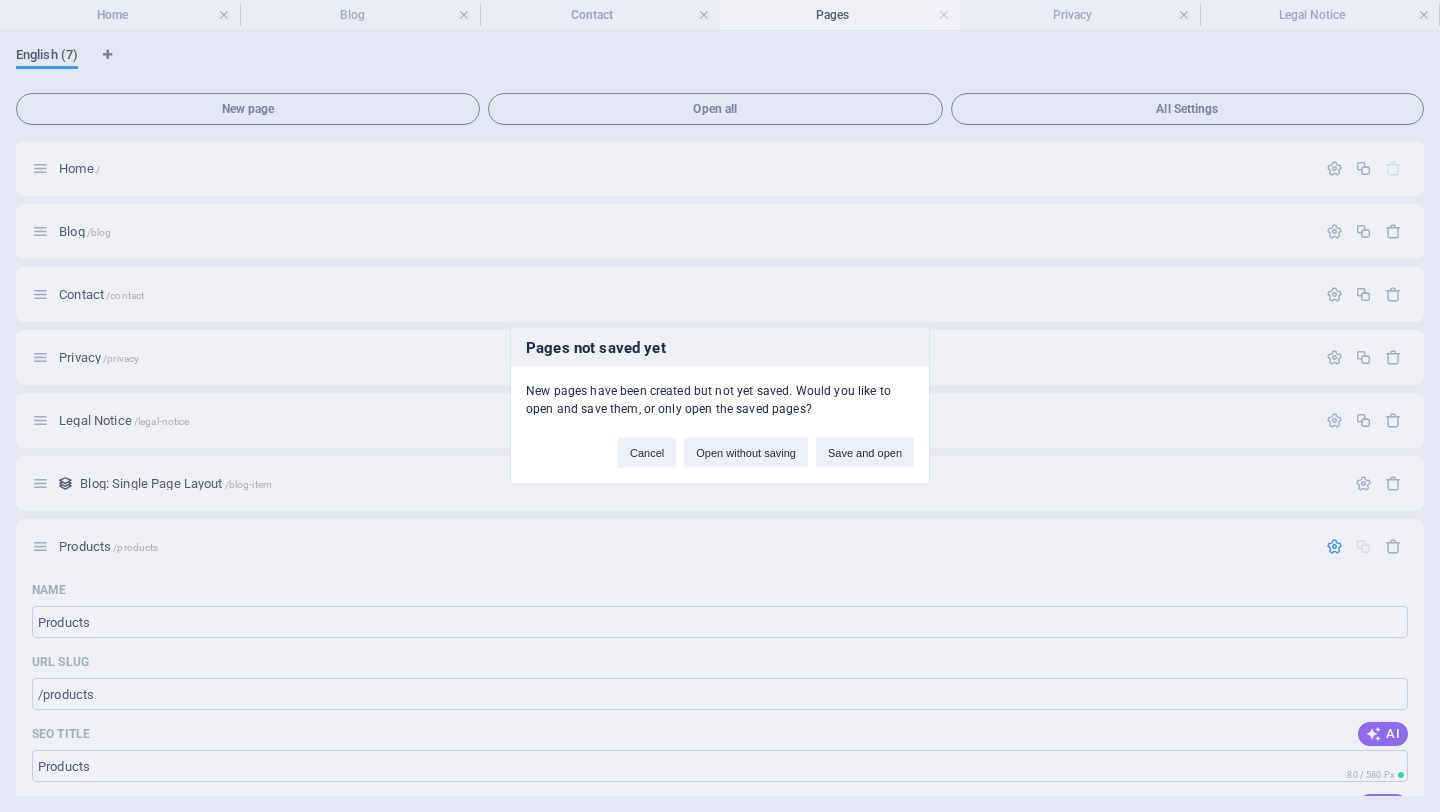 click on "Pages not saved yet New pages have been created but not yet saved. Would you like to open and save them, or only open the saved pages? Cancel Open without saving Save and open" at bounding box center [720, 406] 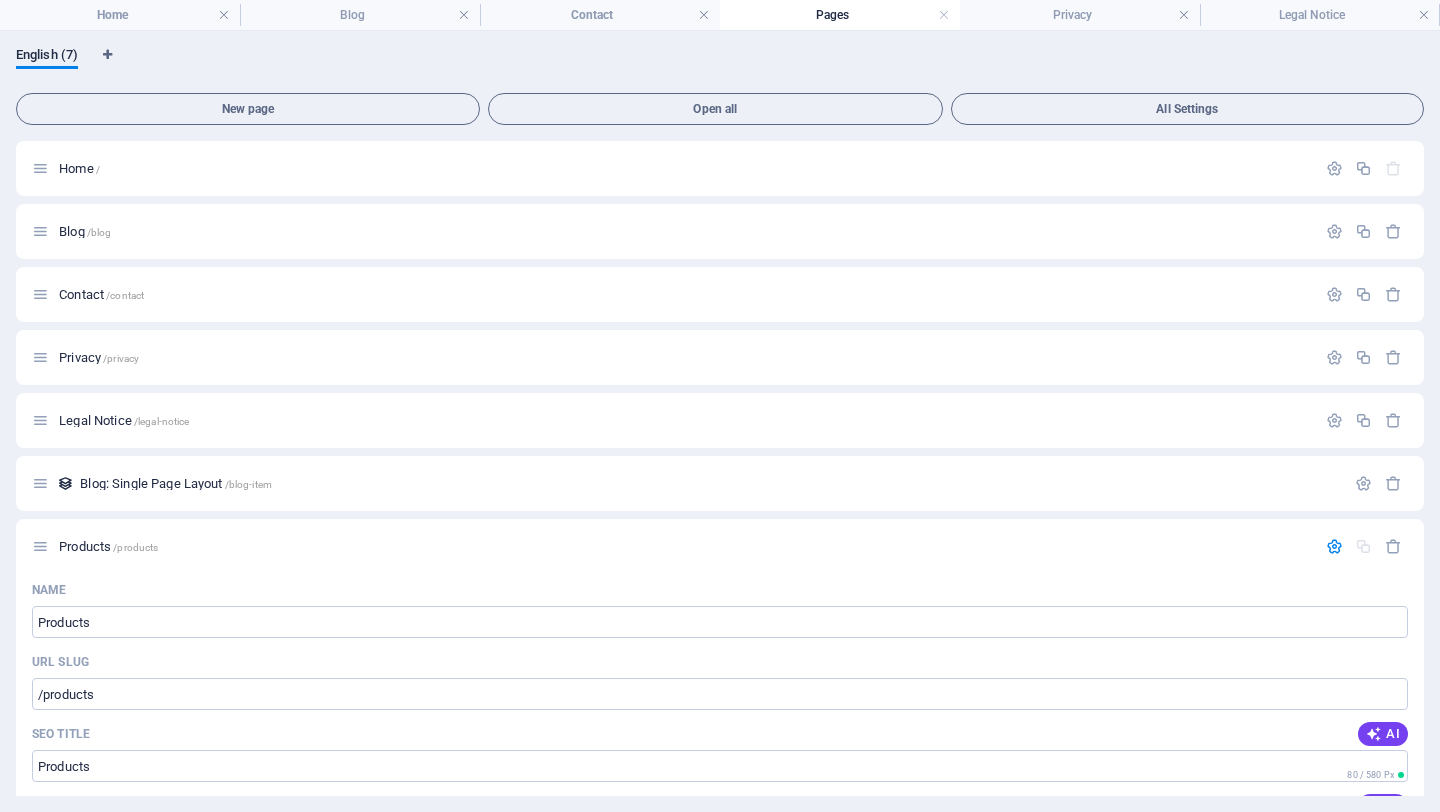 click on "All Settings" at bounding box center [1187, 109] 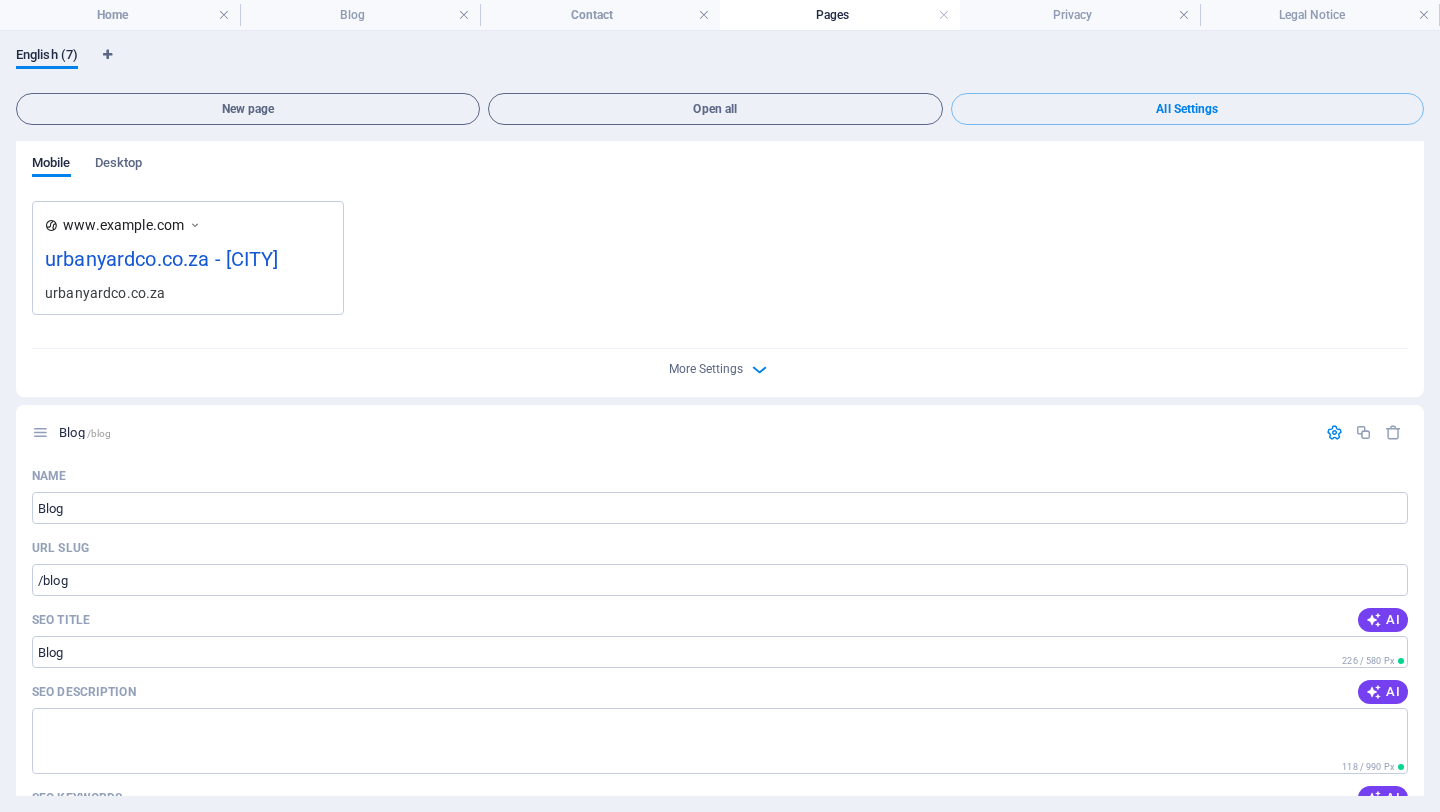 scroll, scrollTop: 0, scrollLeft: 0, axis: both 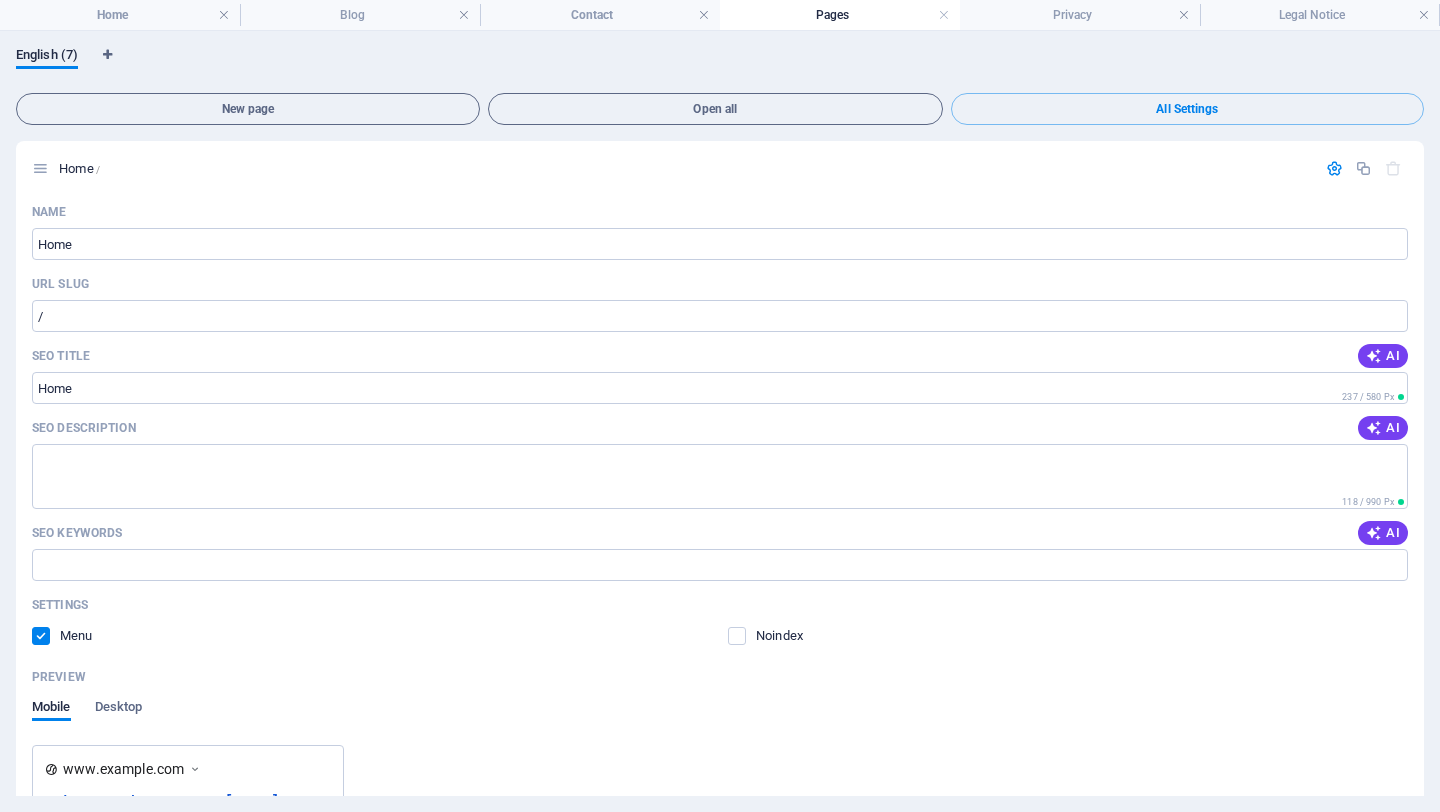 click on "Home" at bounding box center [120, 15] 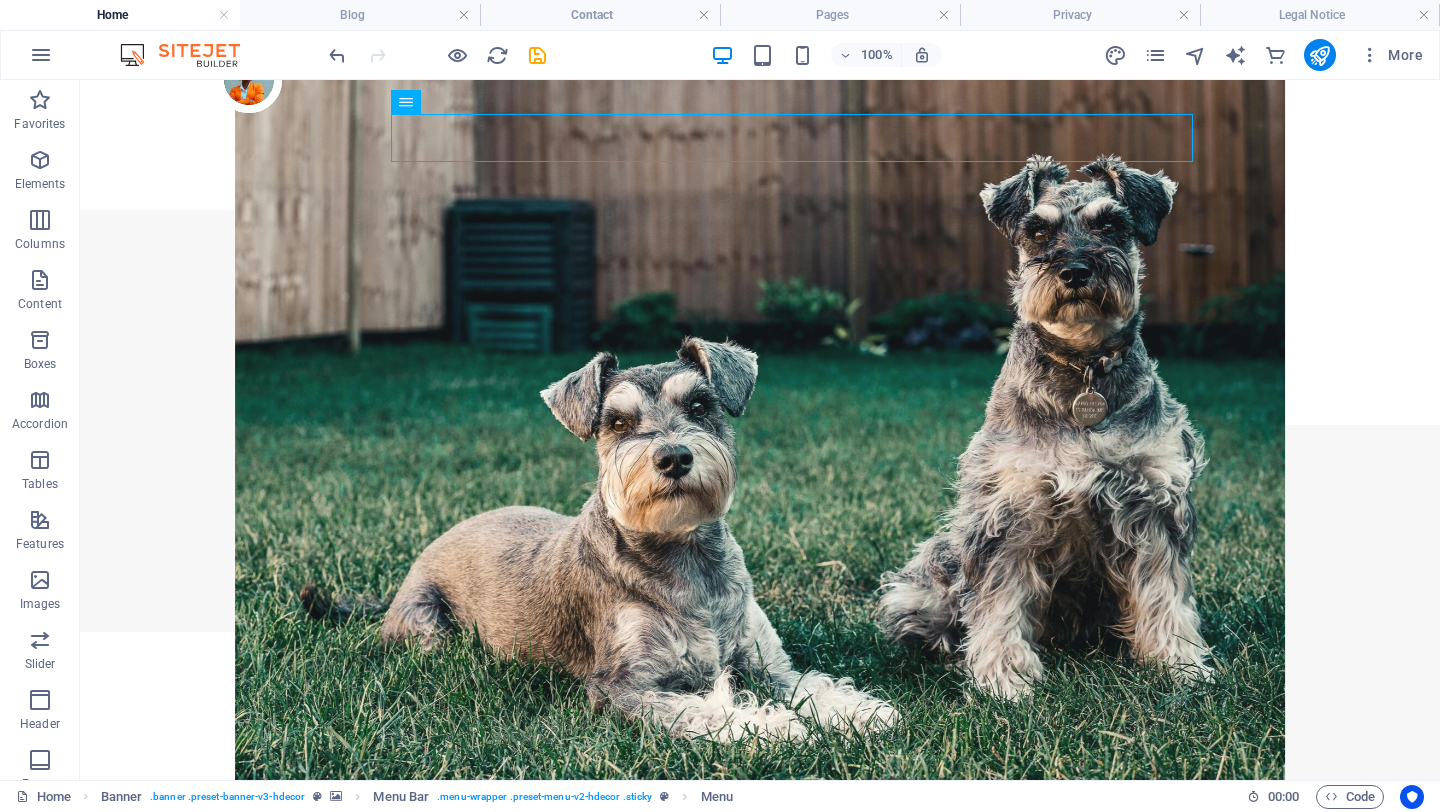 click on "More" at bounding box center [1267, 55] 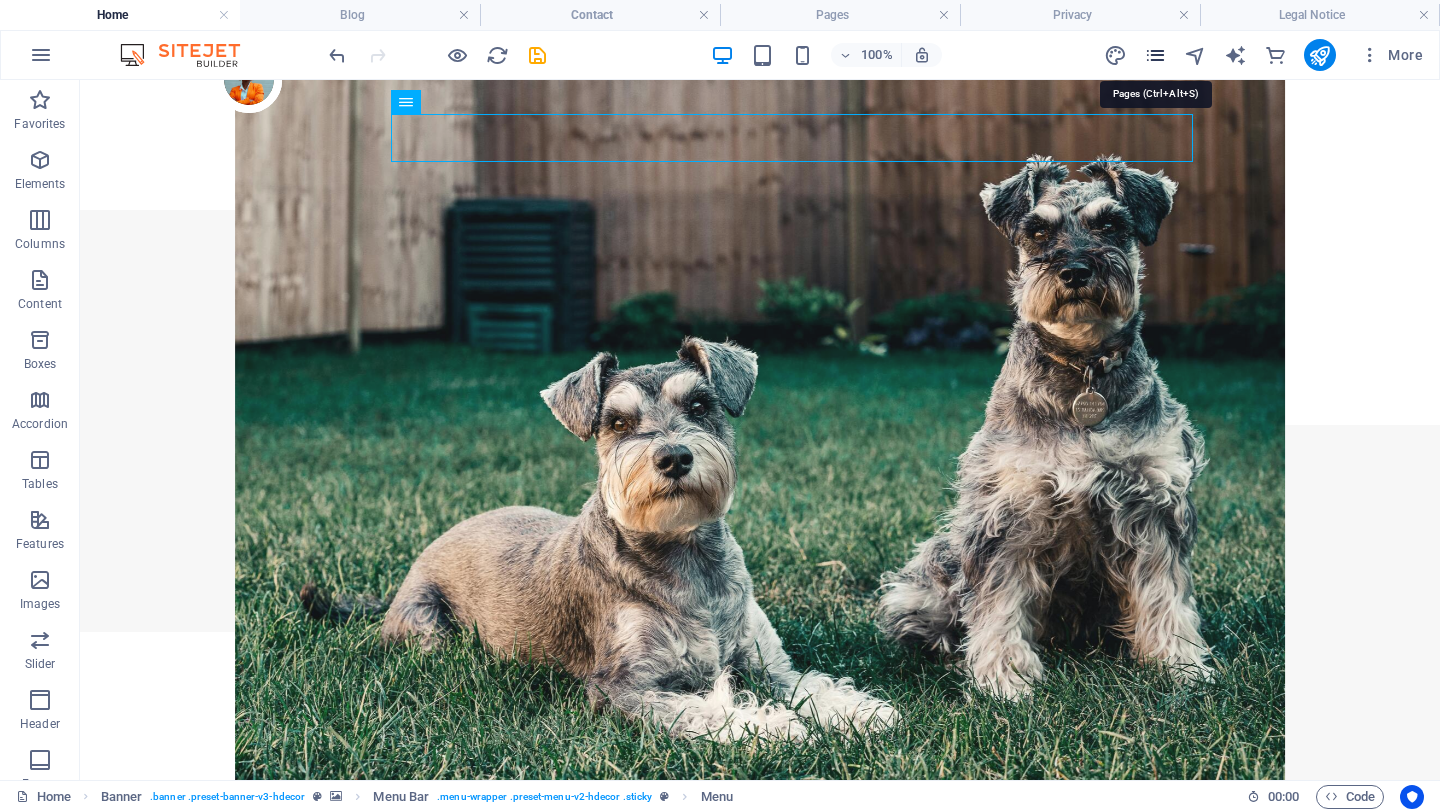click at bounding box center (1155, 55) 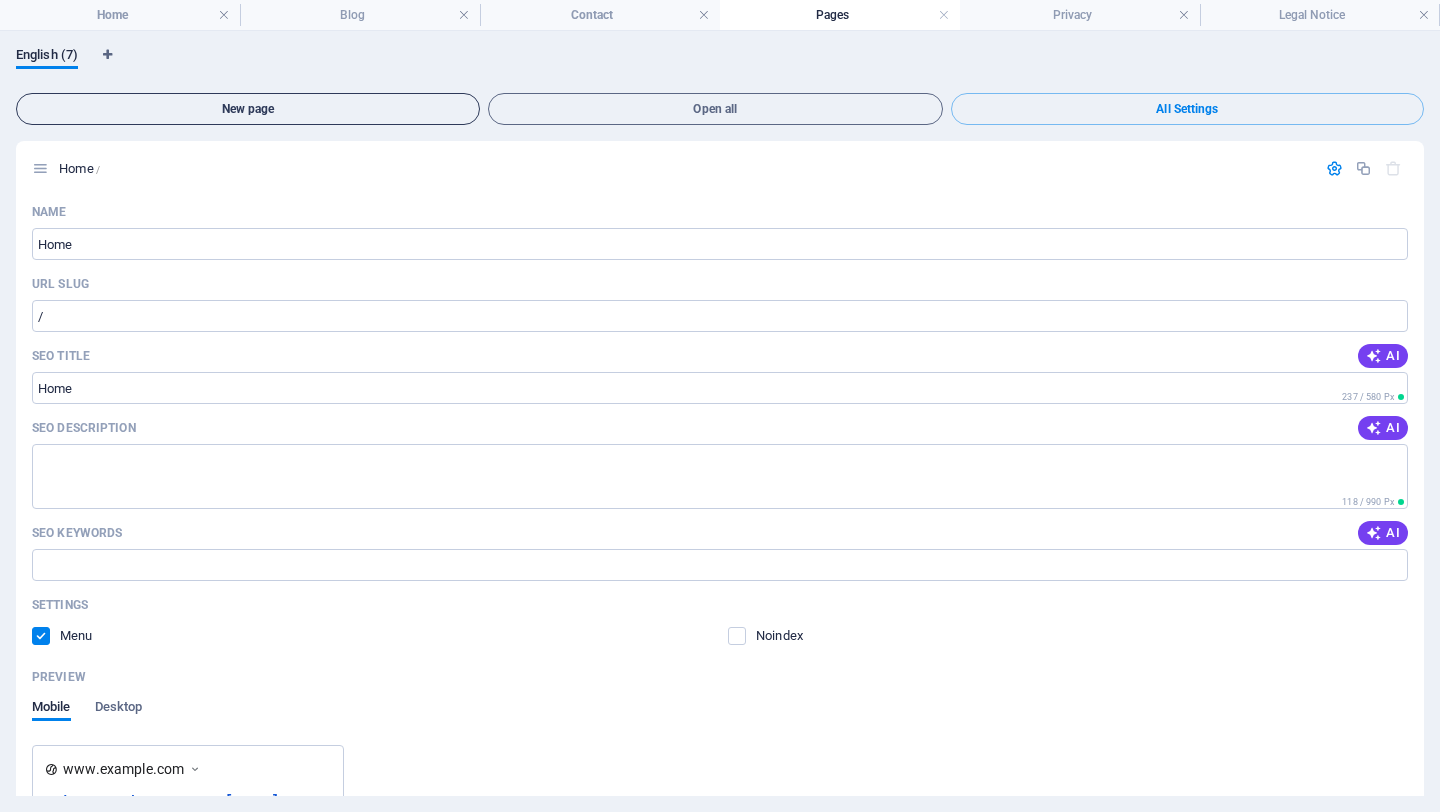 click on "New page" at bounding box center [248, 109] 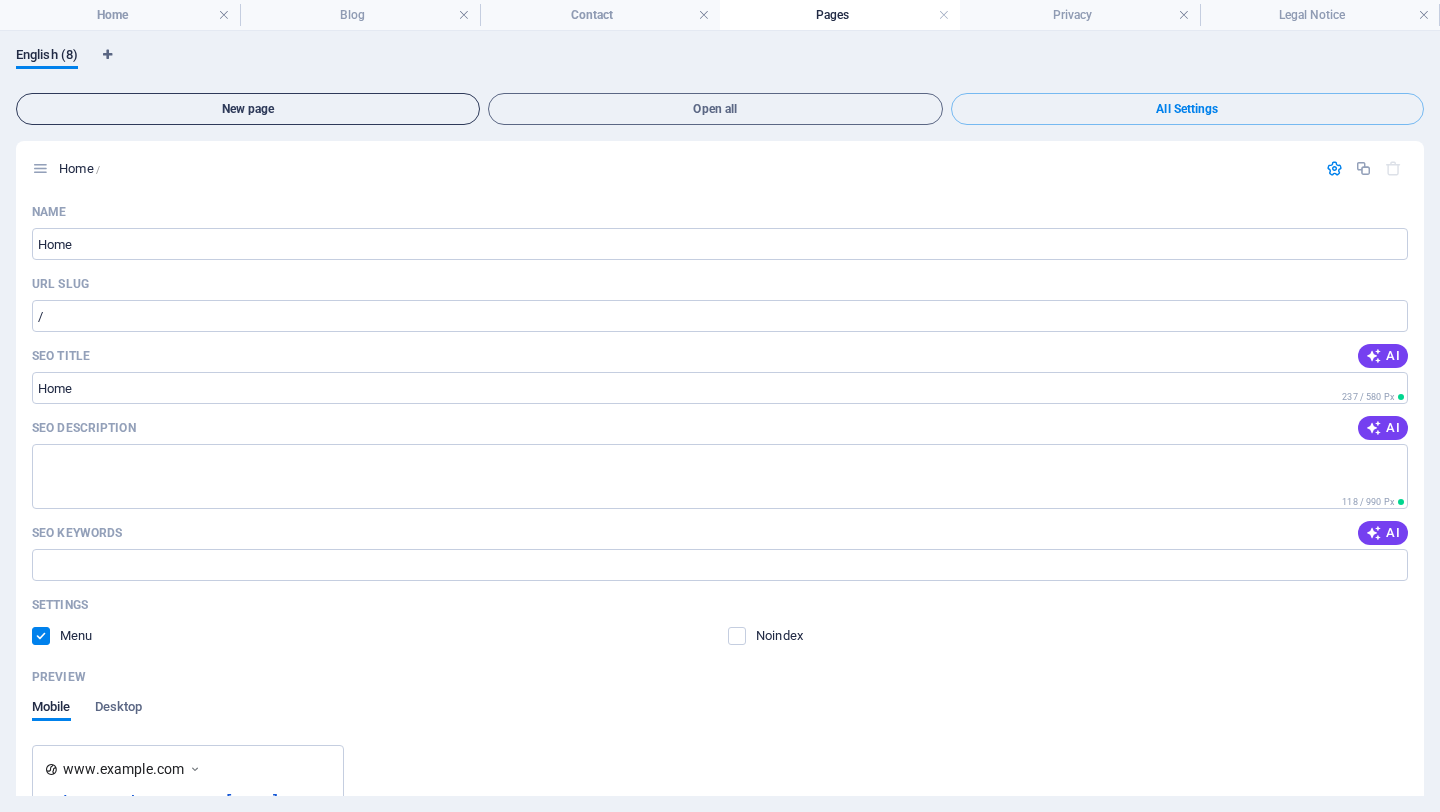 scroll, scrollTop: 4805, scrollLeft: 0, axis: vertical 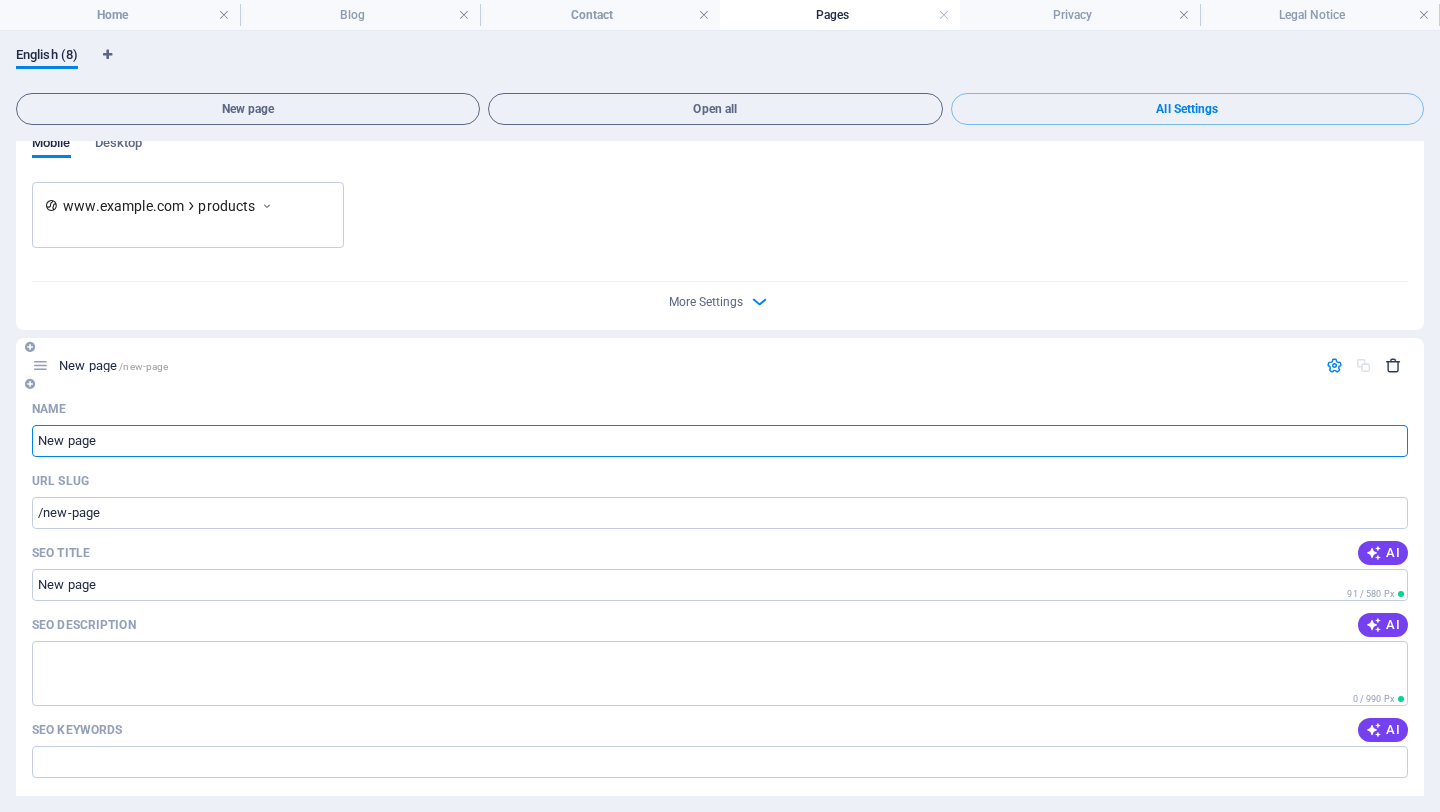 click at bounding box center [1393, 365] 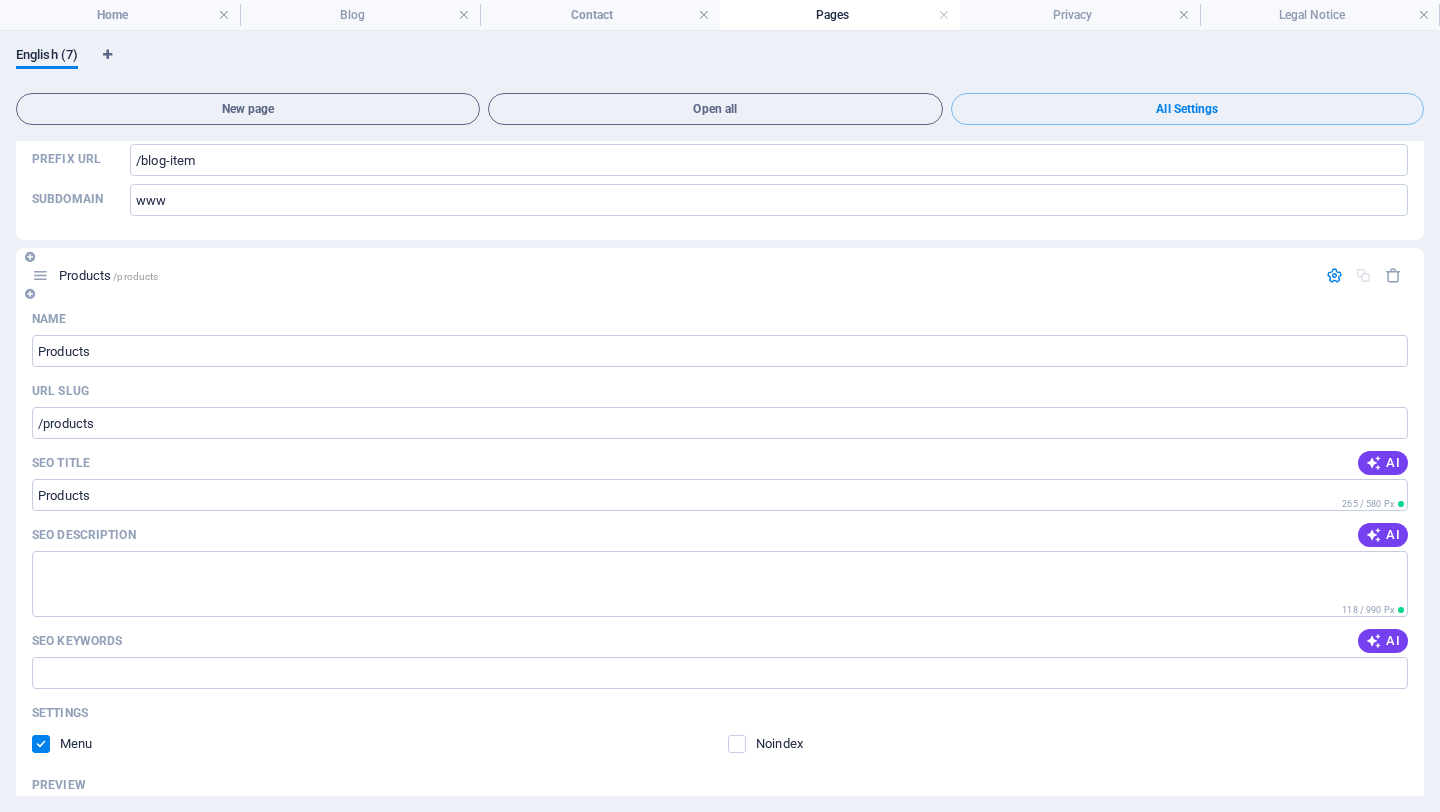 scroll, scrollTop: 4131, scrollLeft: 0, axis: vertical 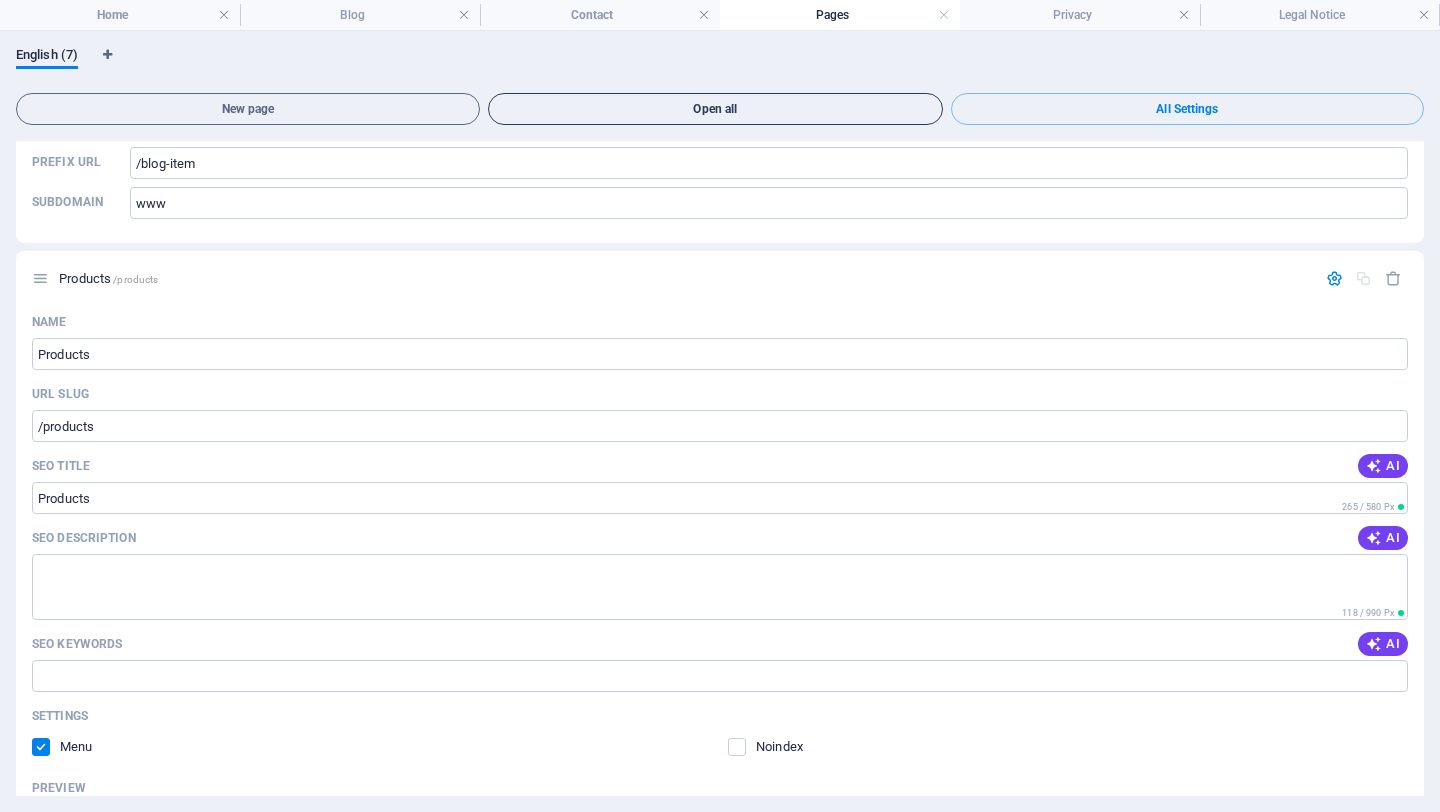 click on "Open all" at bounding box center [715, 109] 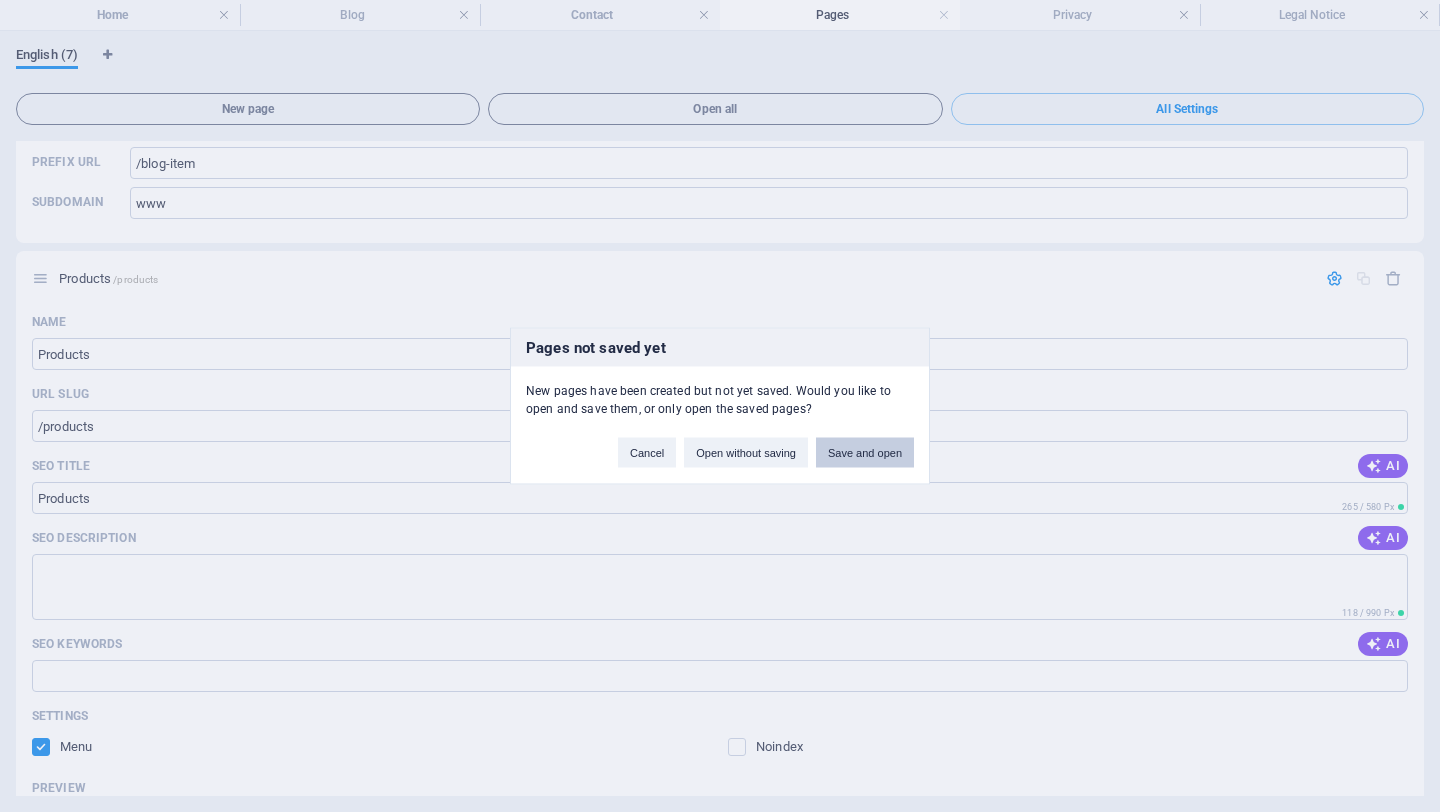 click on "Save and open" at bounding box center [865, 453] 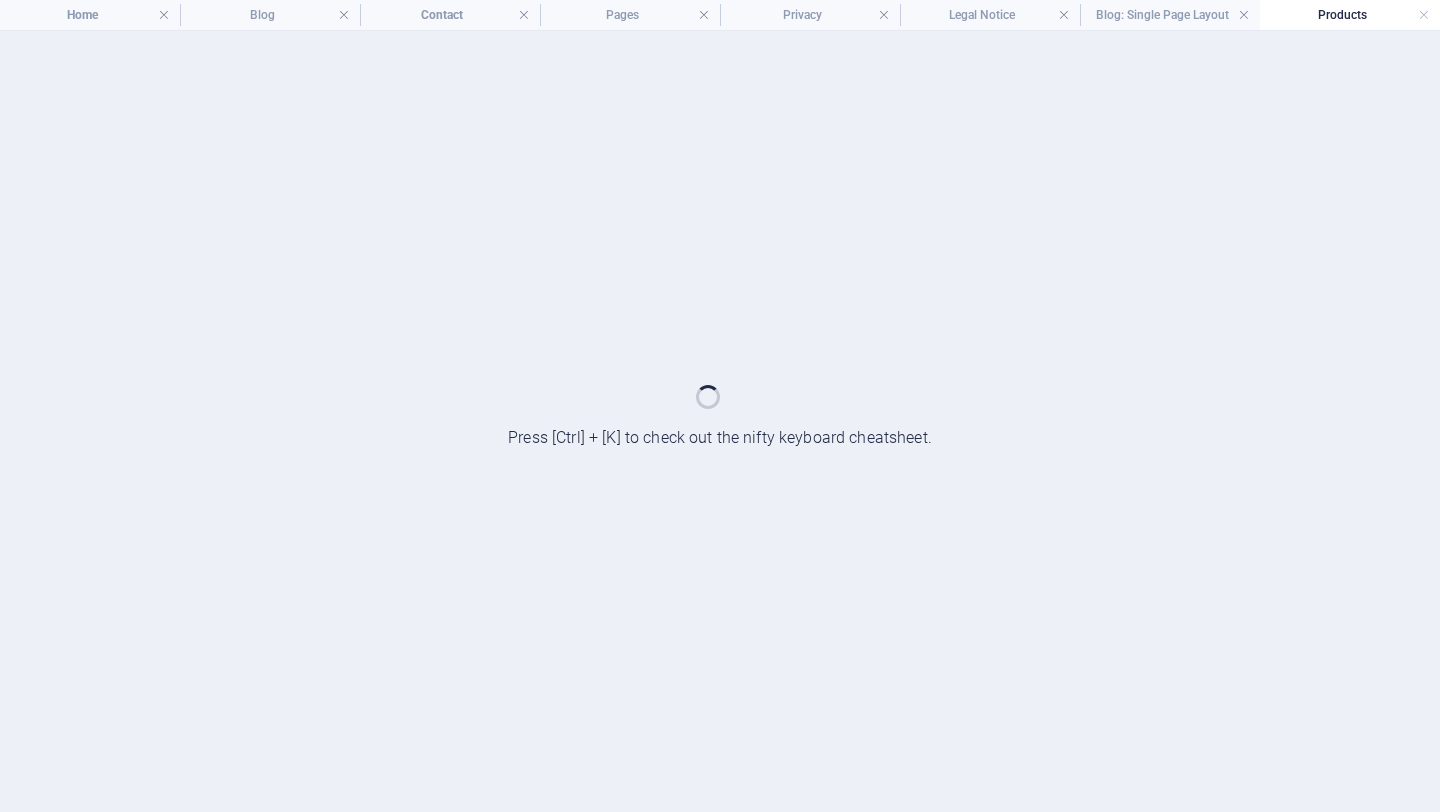 scroll, scrollTop: 0, scrollLeft: 0, axis: both 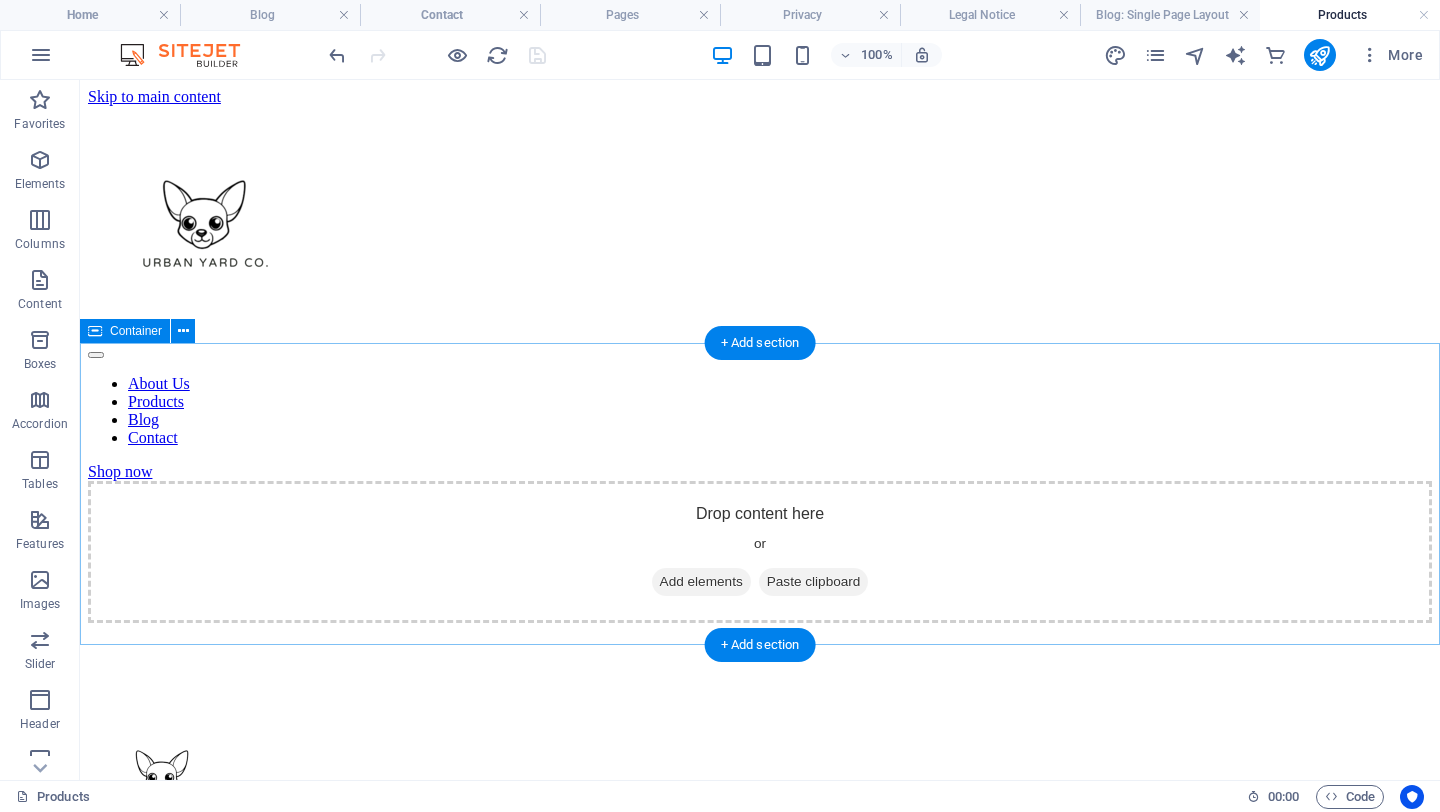 click on "Add elements" at bounding box center [701, 582] 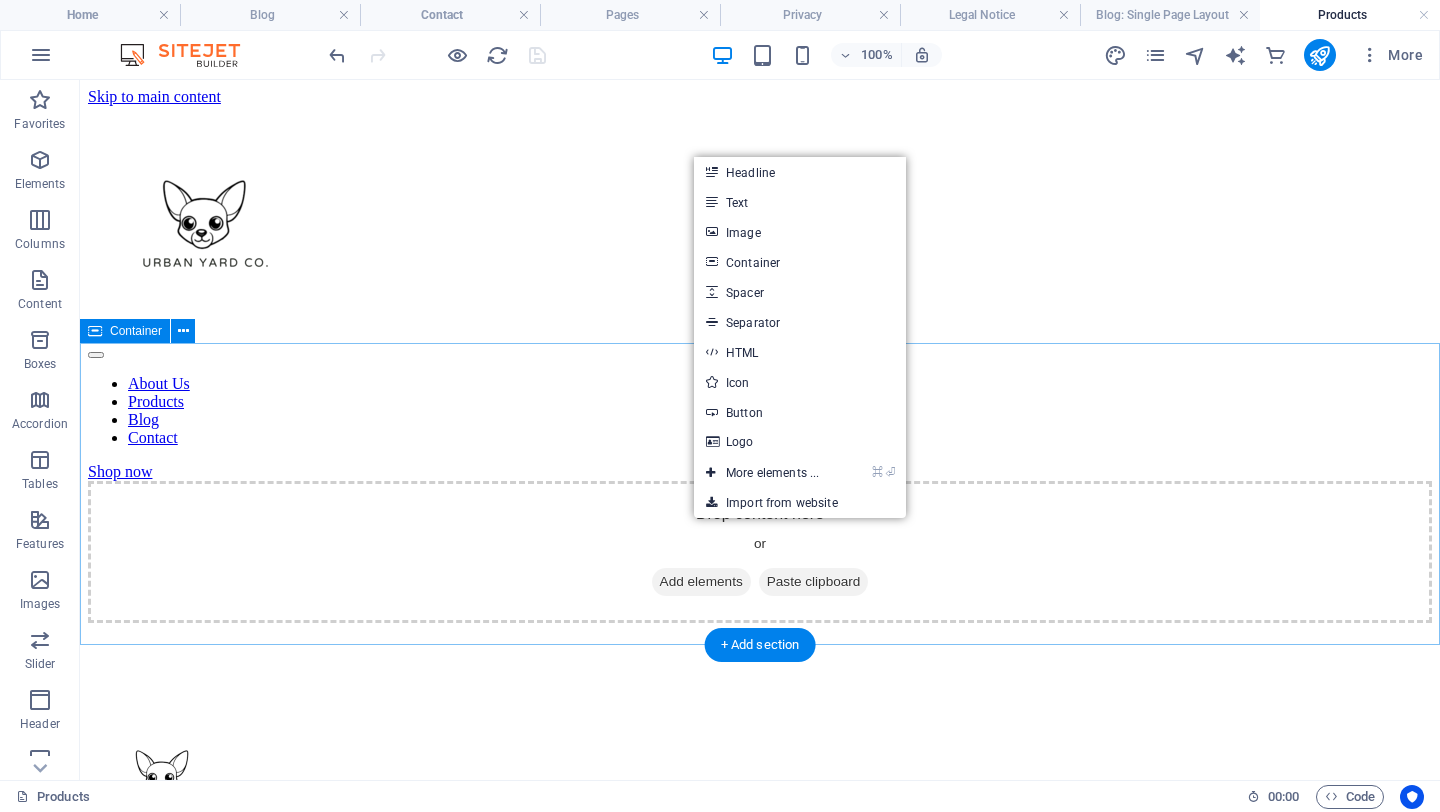 click on "Add elements" at bounding box center (701, 582) 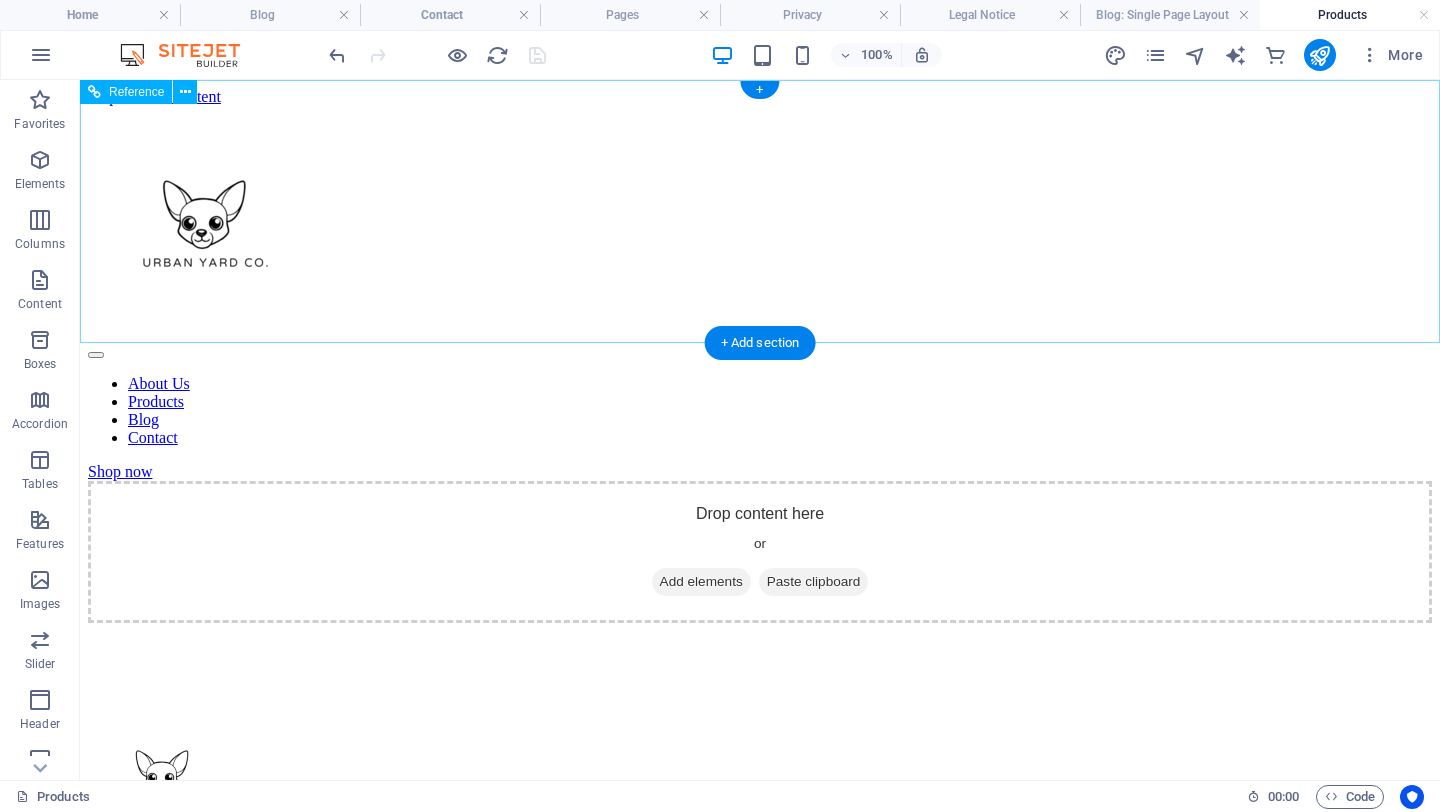 click on "About Us Products Blog Contact Shop now" at bounding box center (760, 293) 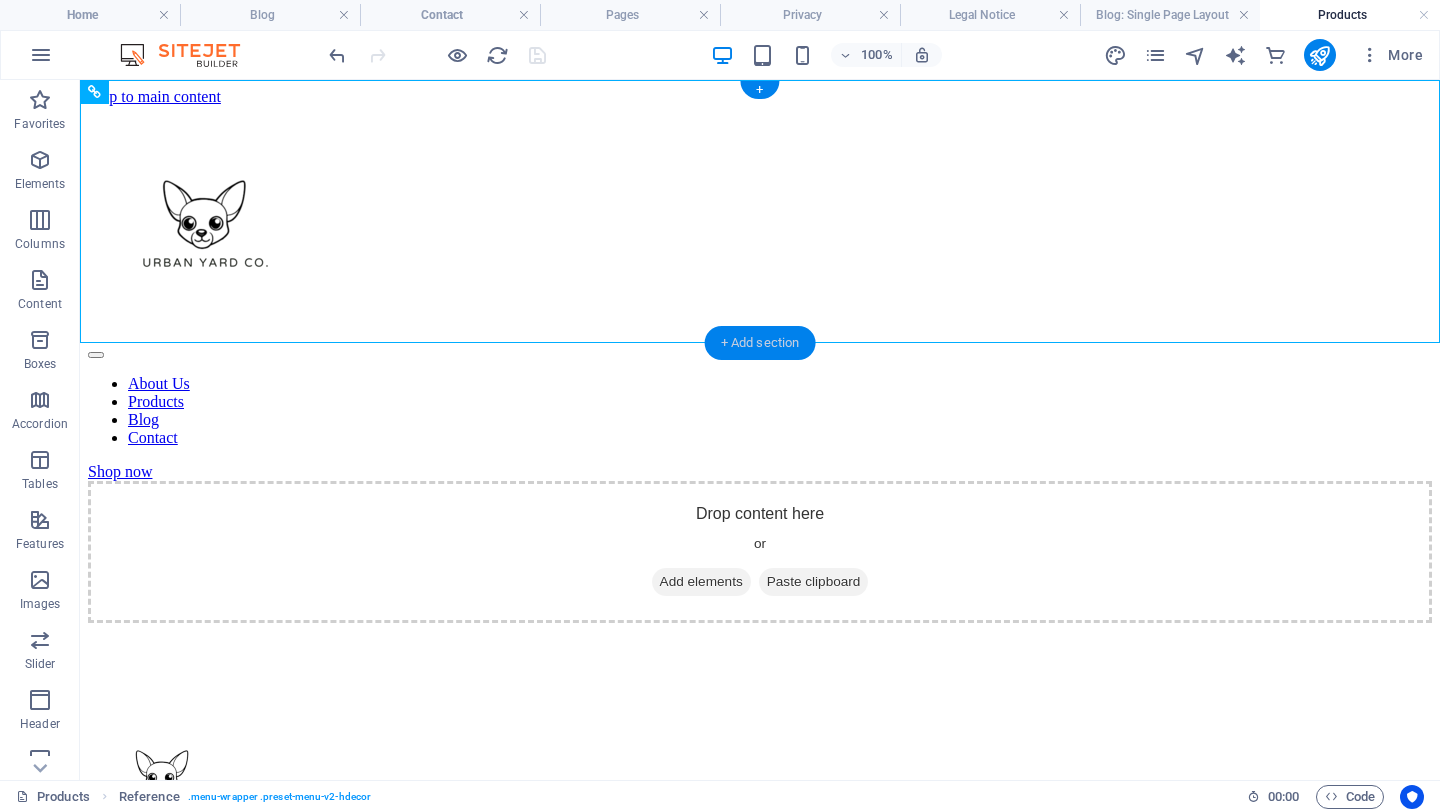 click on "+ Add section" at bounding box center [760, 343] 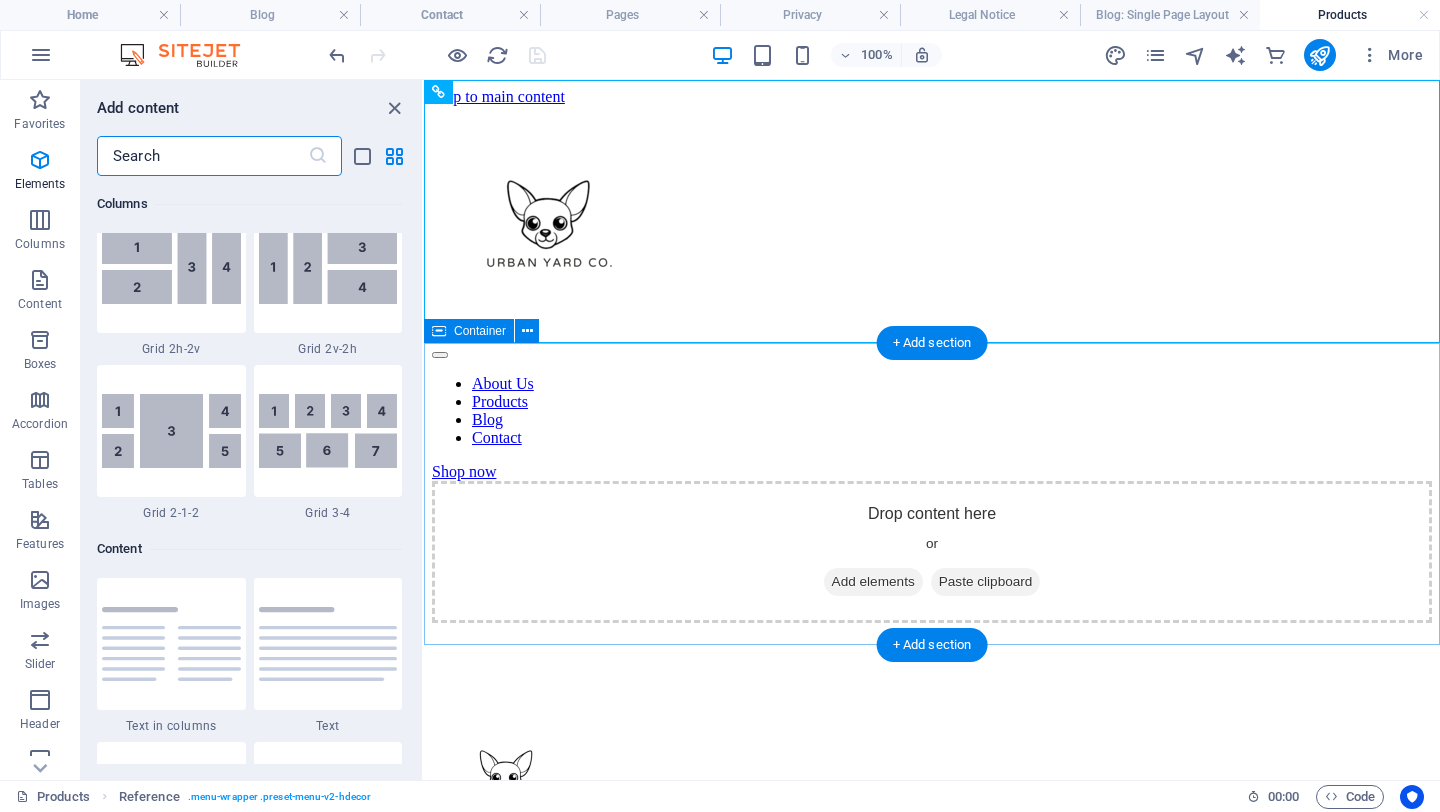 scroll, scrollTop: 3499, scrollLeft: 0, axis: vertical 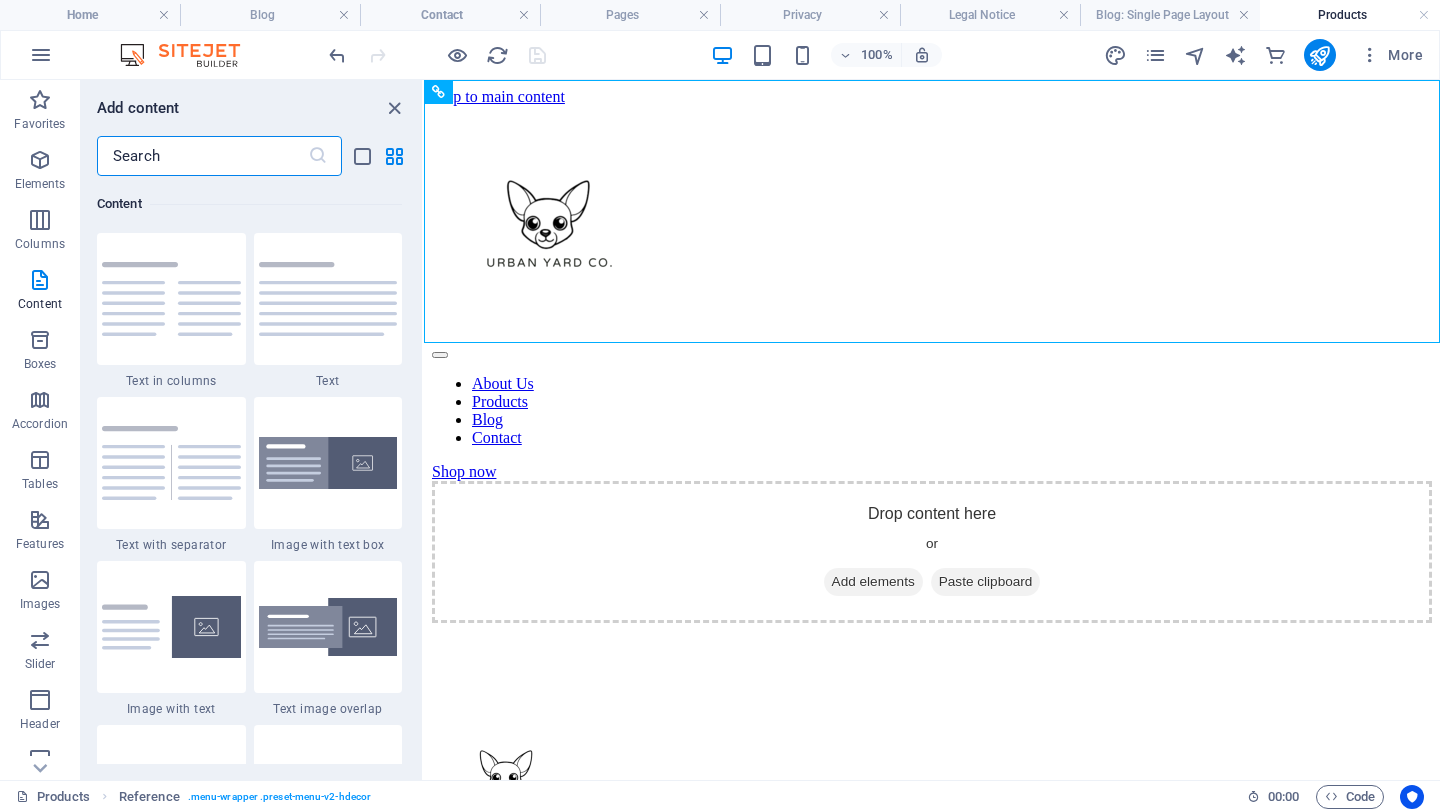 click at bounding box center (202, 156) 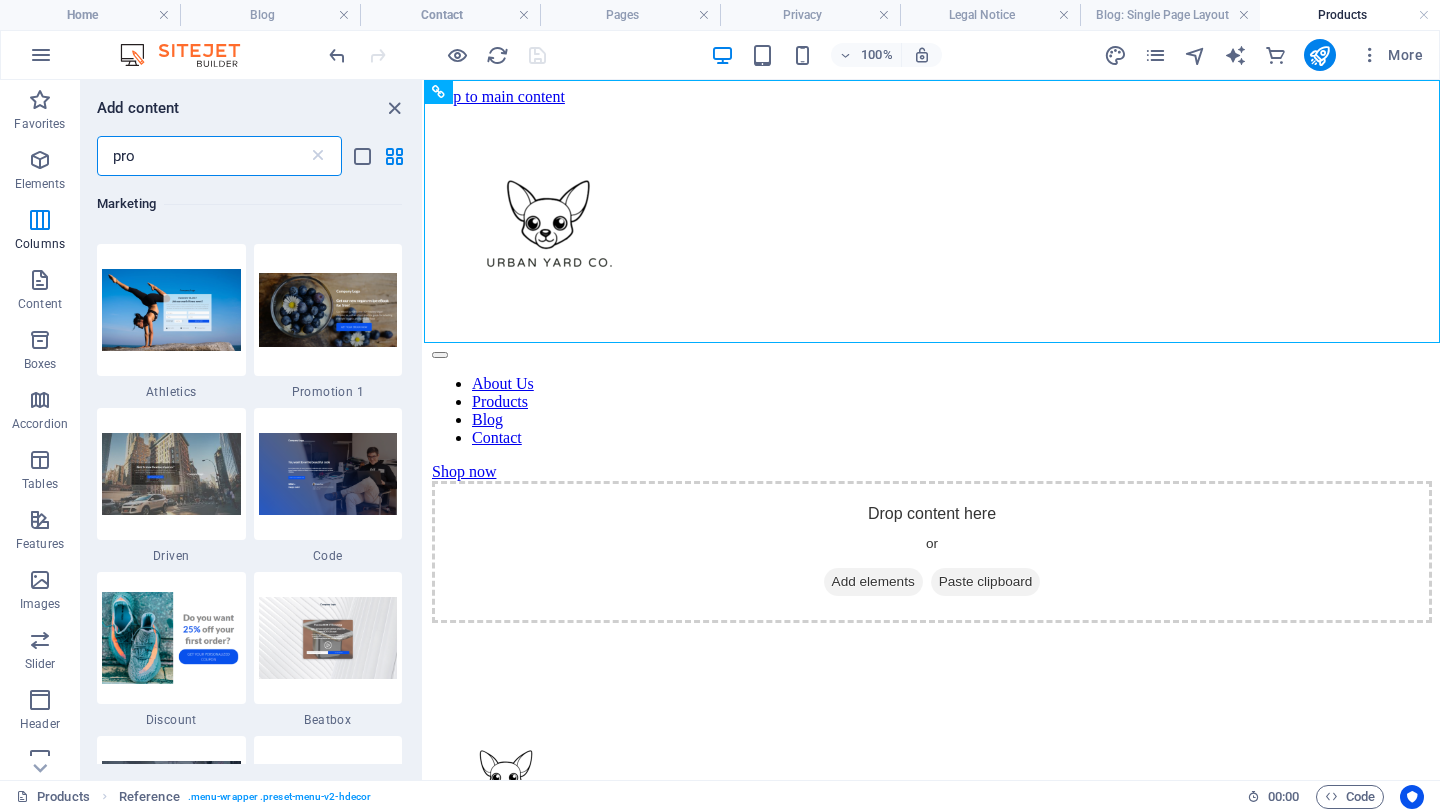 scroll, scrollTop: 0, scrollLeft: 0, axis: both 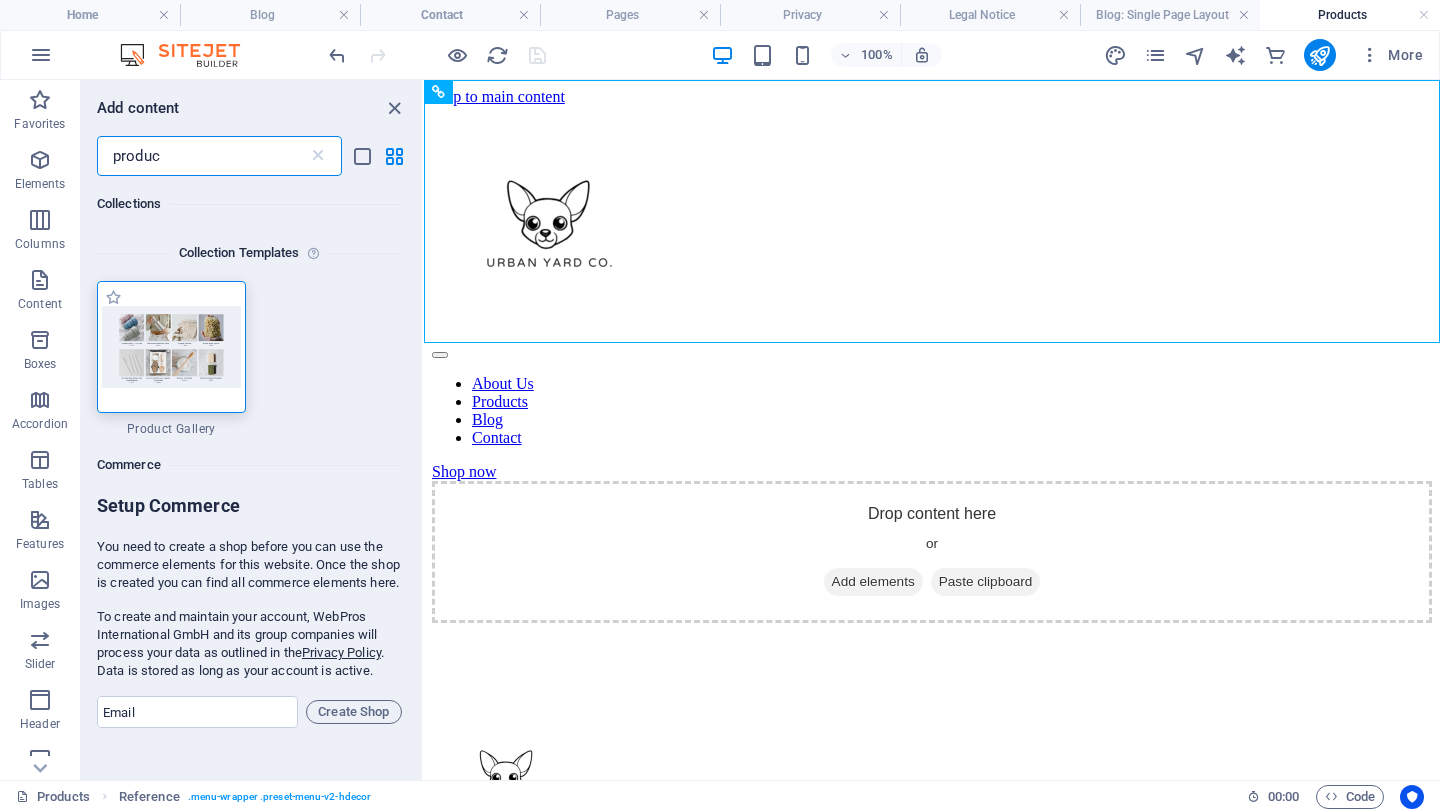 type on "produc" 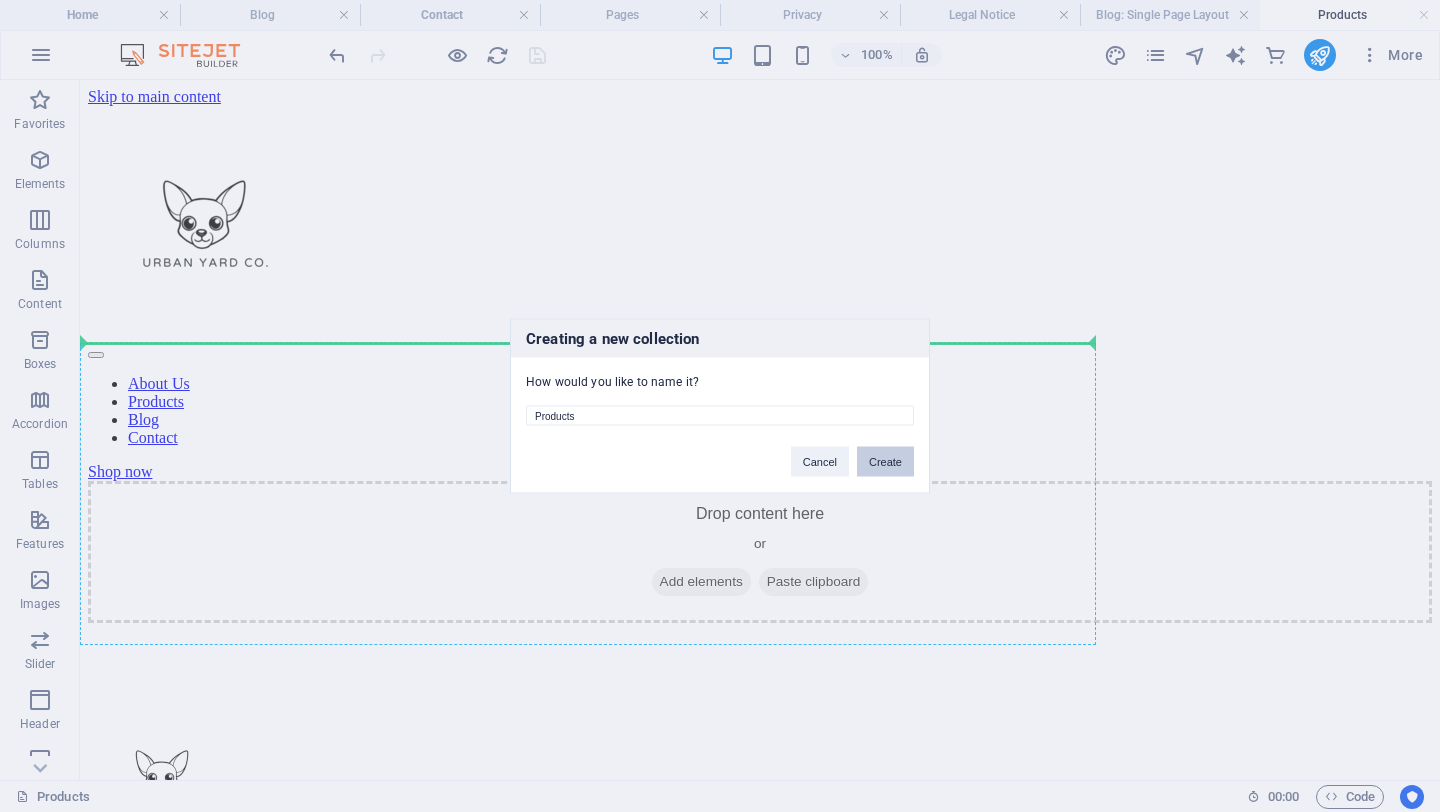 click on "Create" at bounding box center (885, 462) 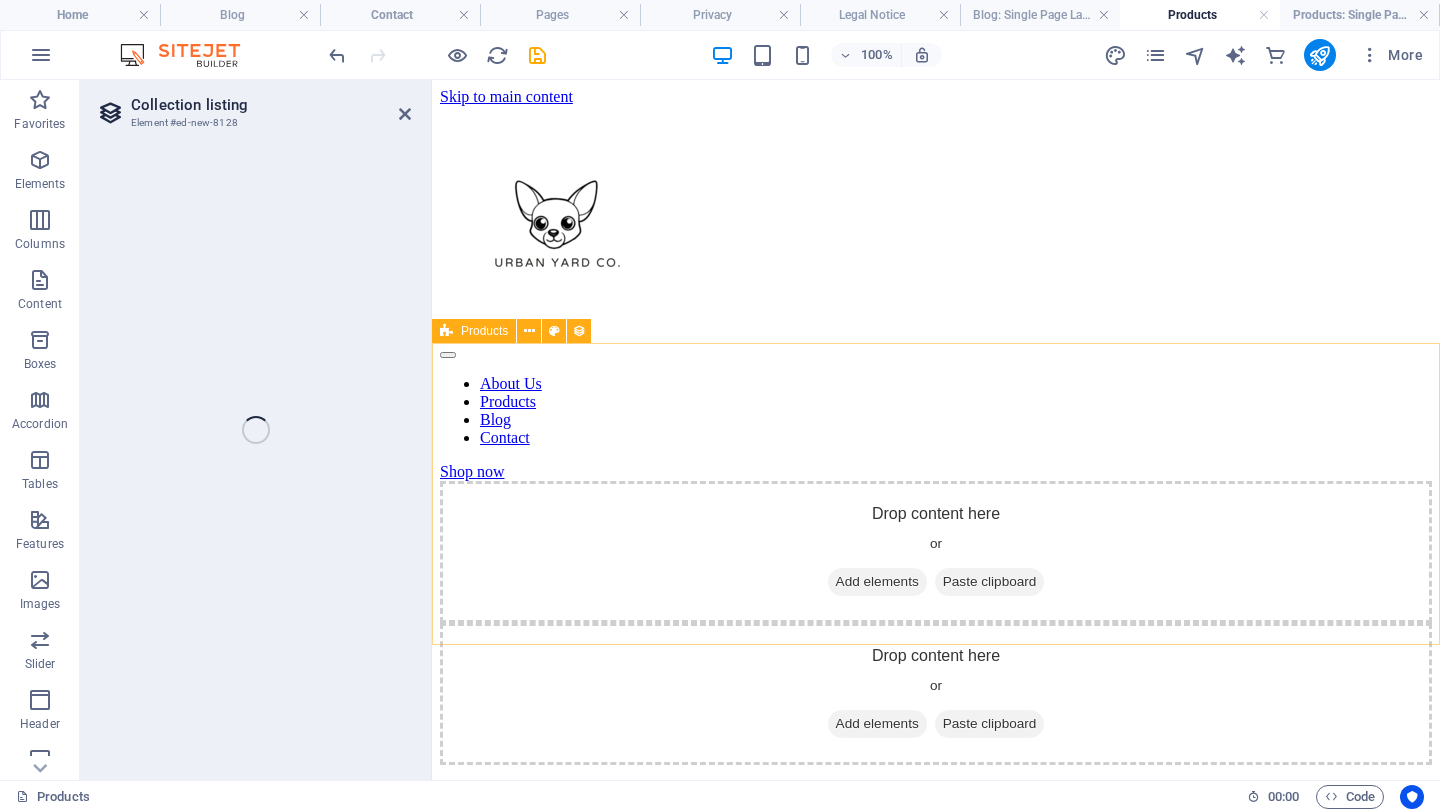 select on "[CREDIT_CARD_NUMBER]" 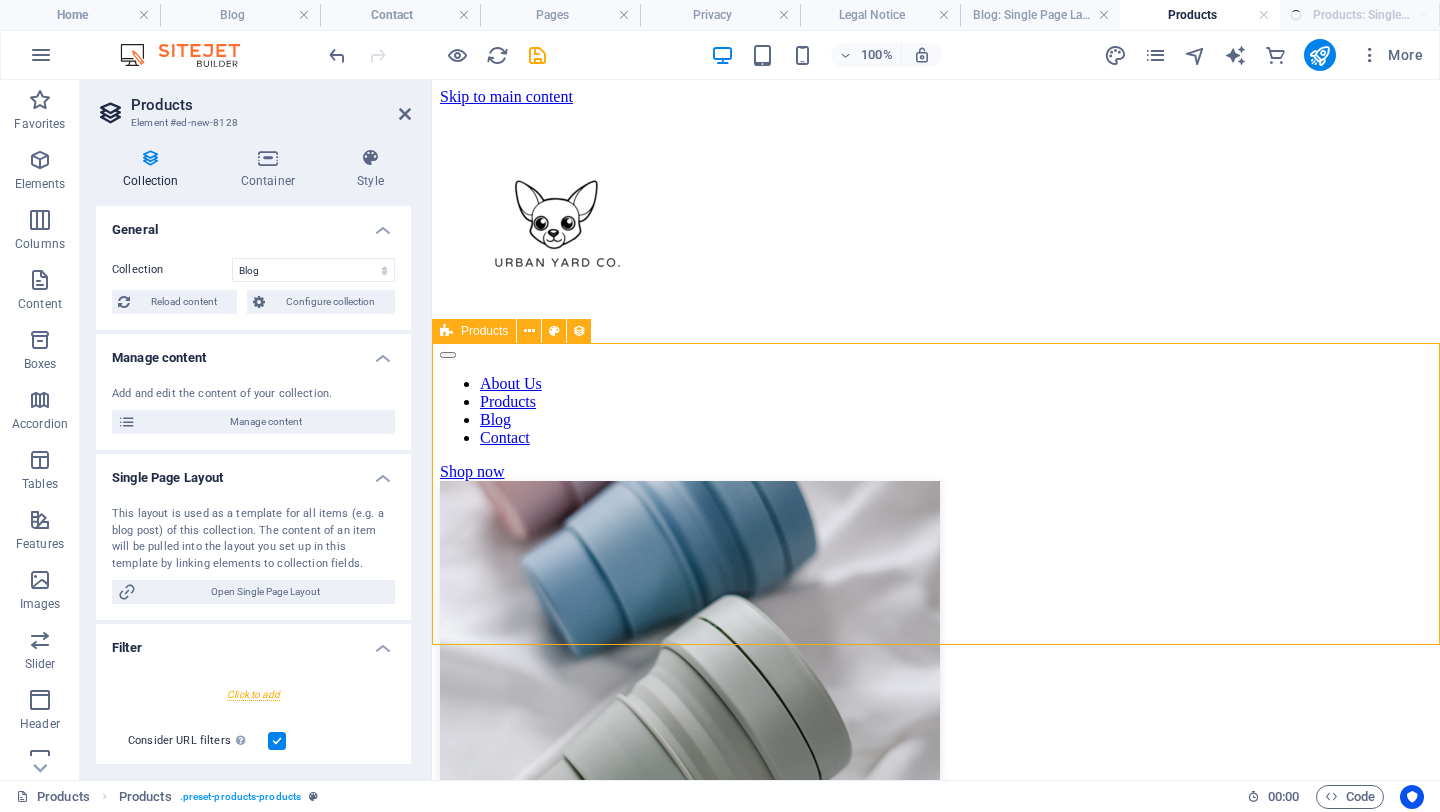 scroll, scrollTop: 0, scrollLeft: 0, axis: both 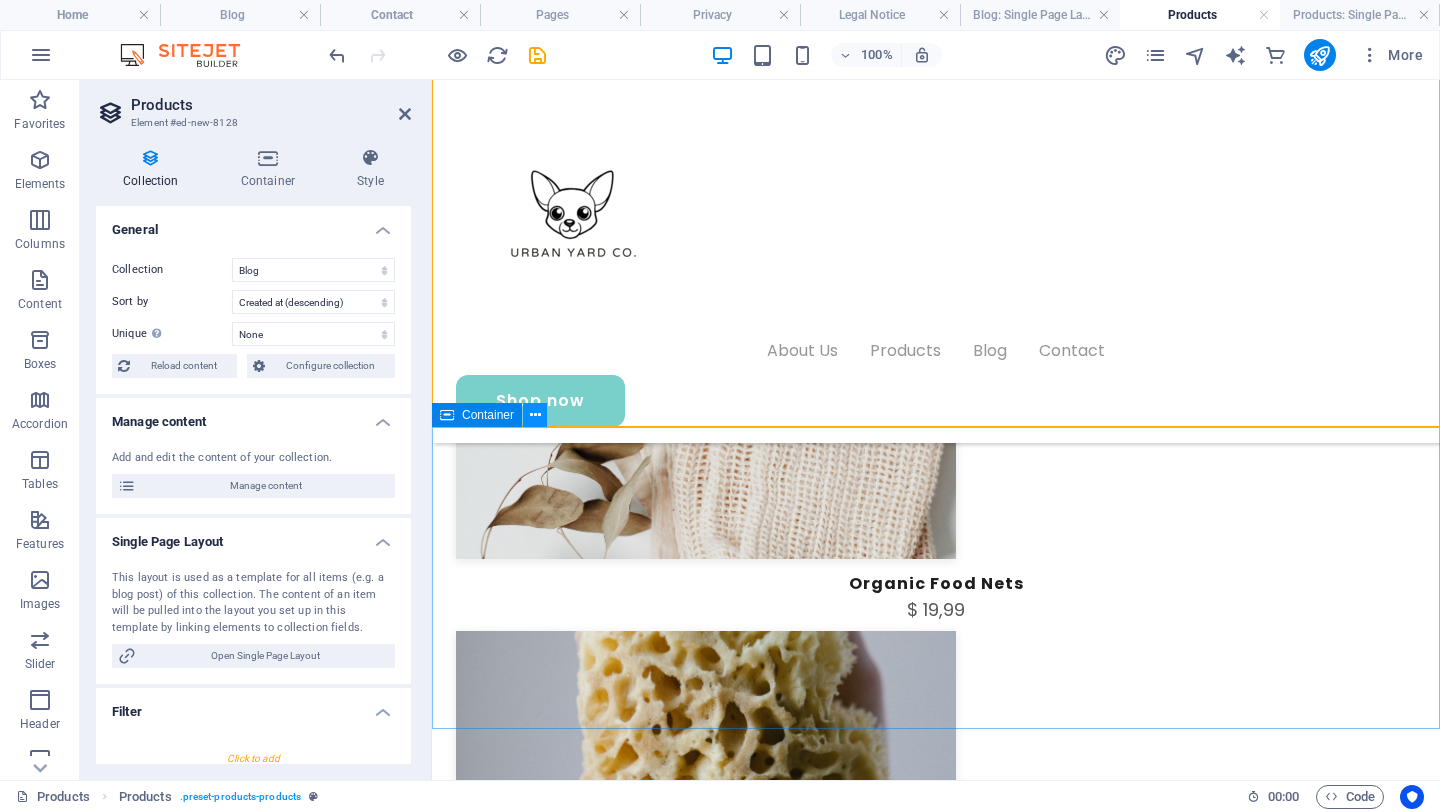 click at bounding box center [535, 415] 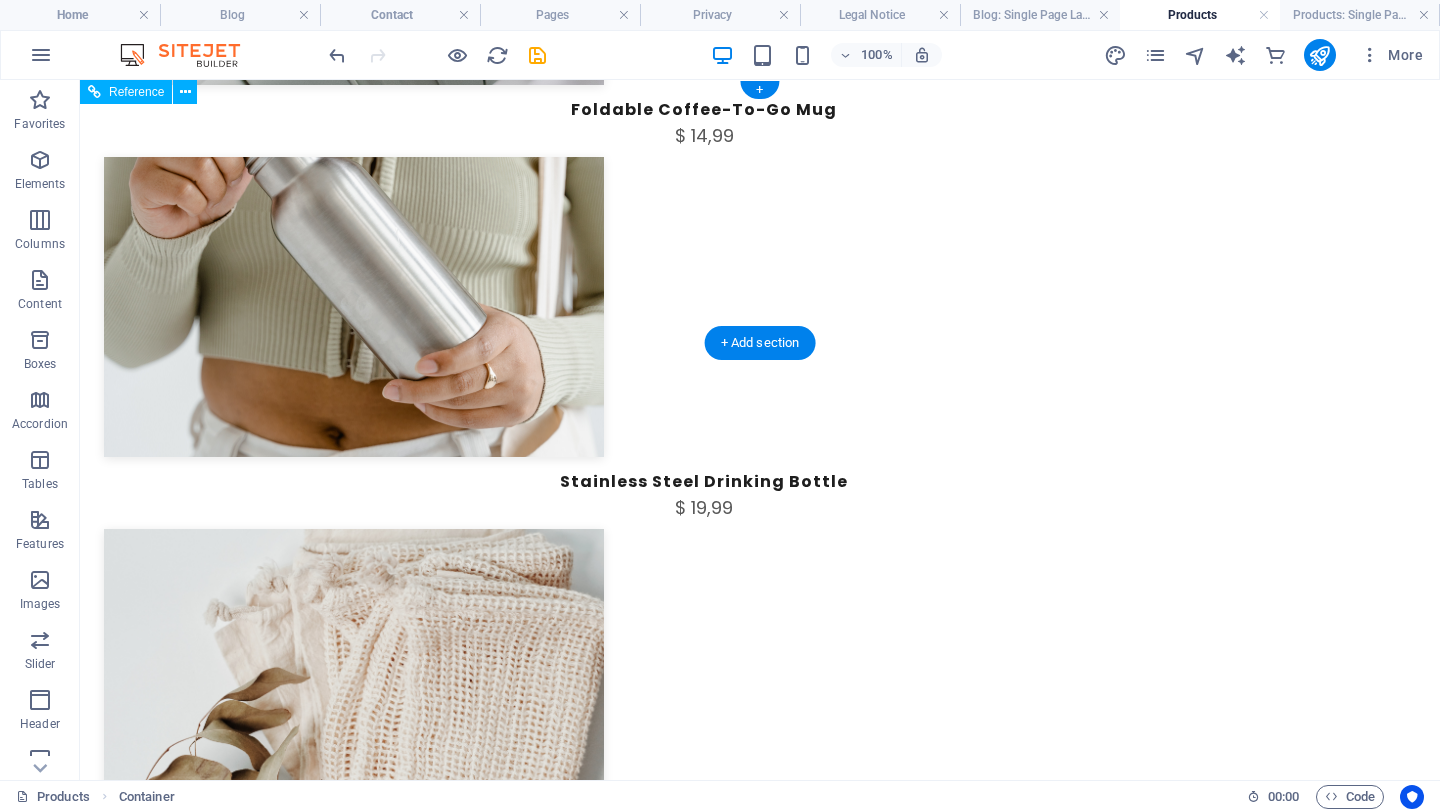 scroll, scrollTop: 0, scrollLeft: 0, axis: both 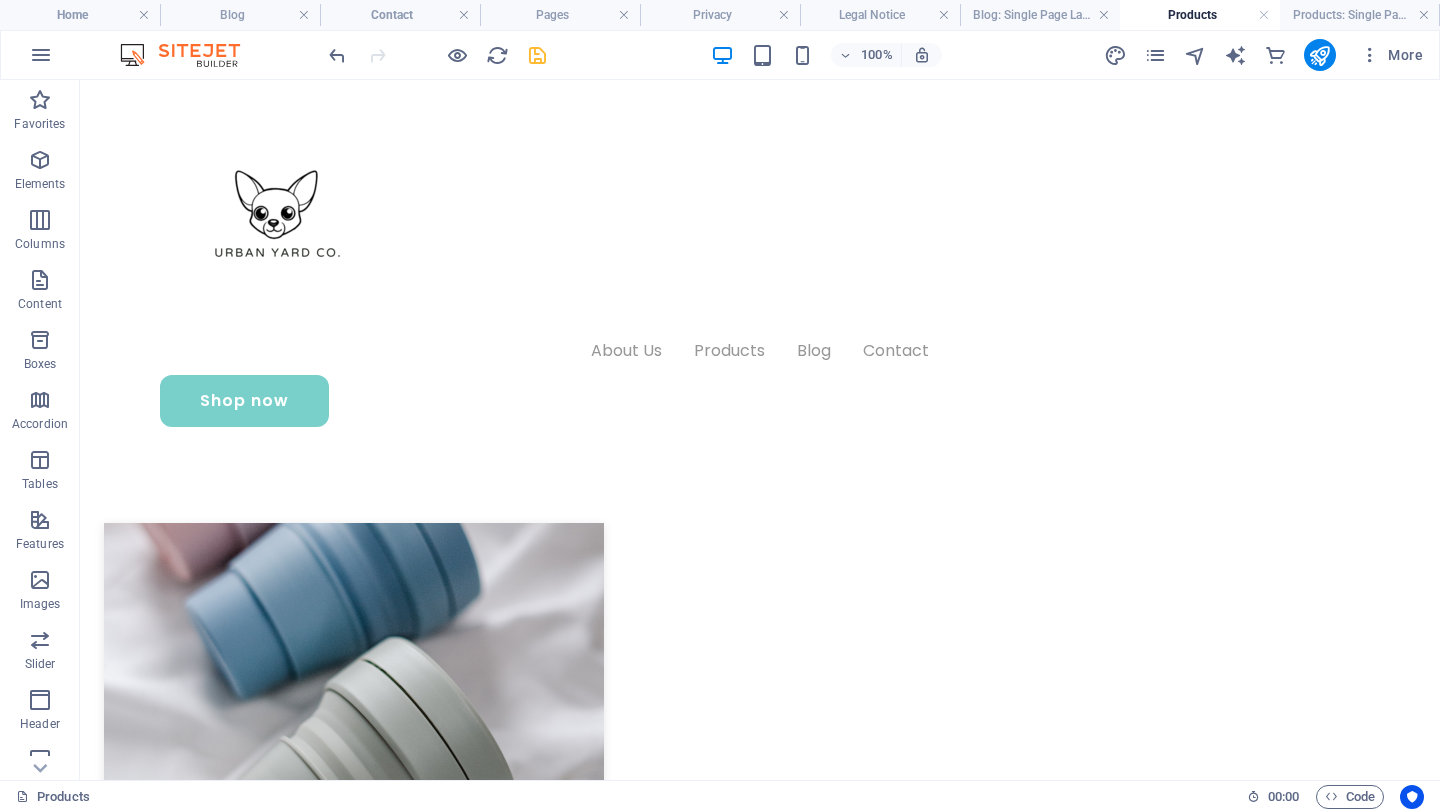 click at bounding box center [537, 55] 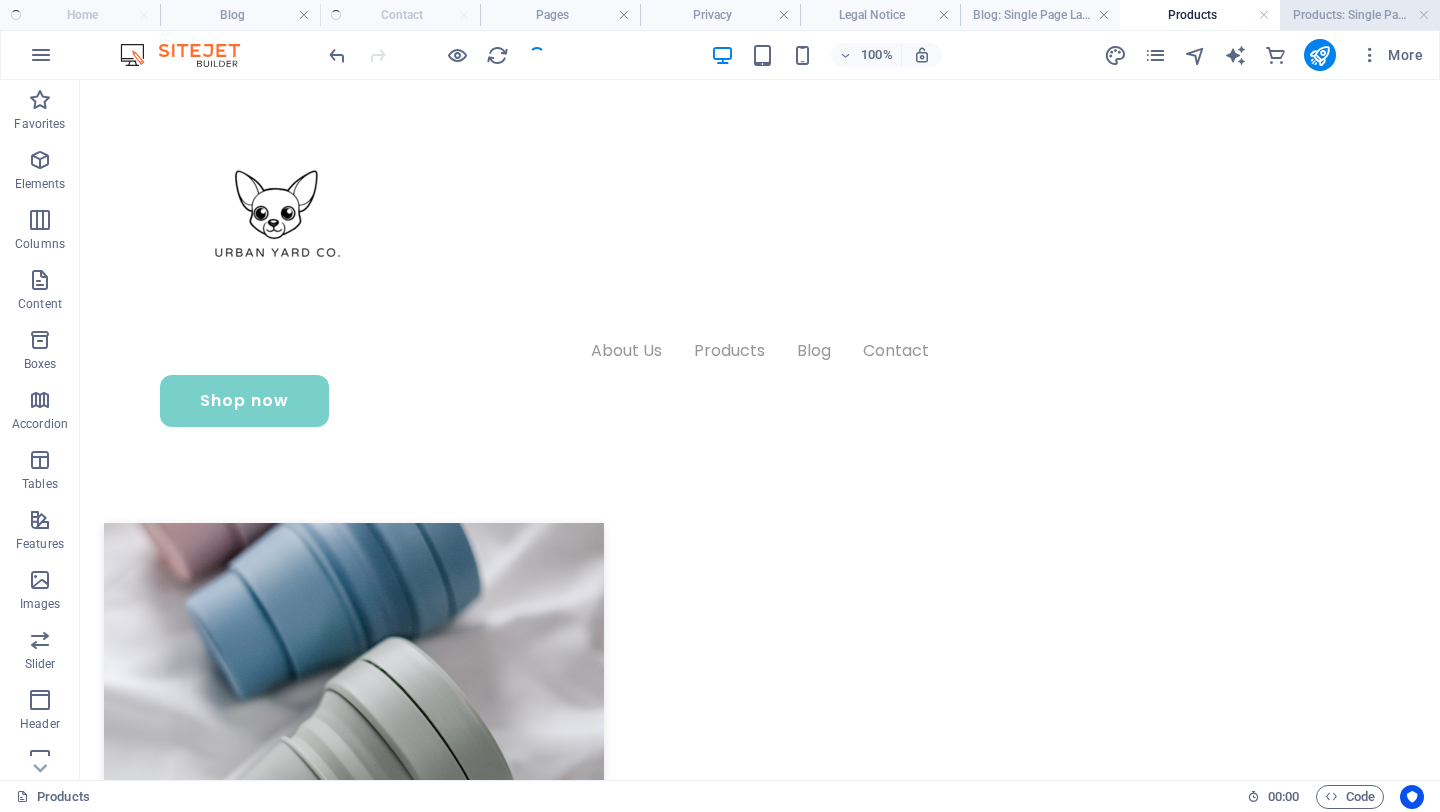 click on "Products: Single Page Layout" at bounding box center [1360, 15] 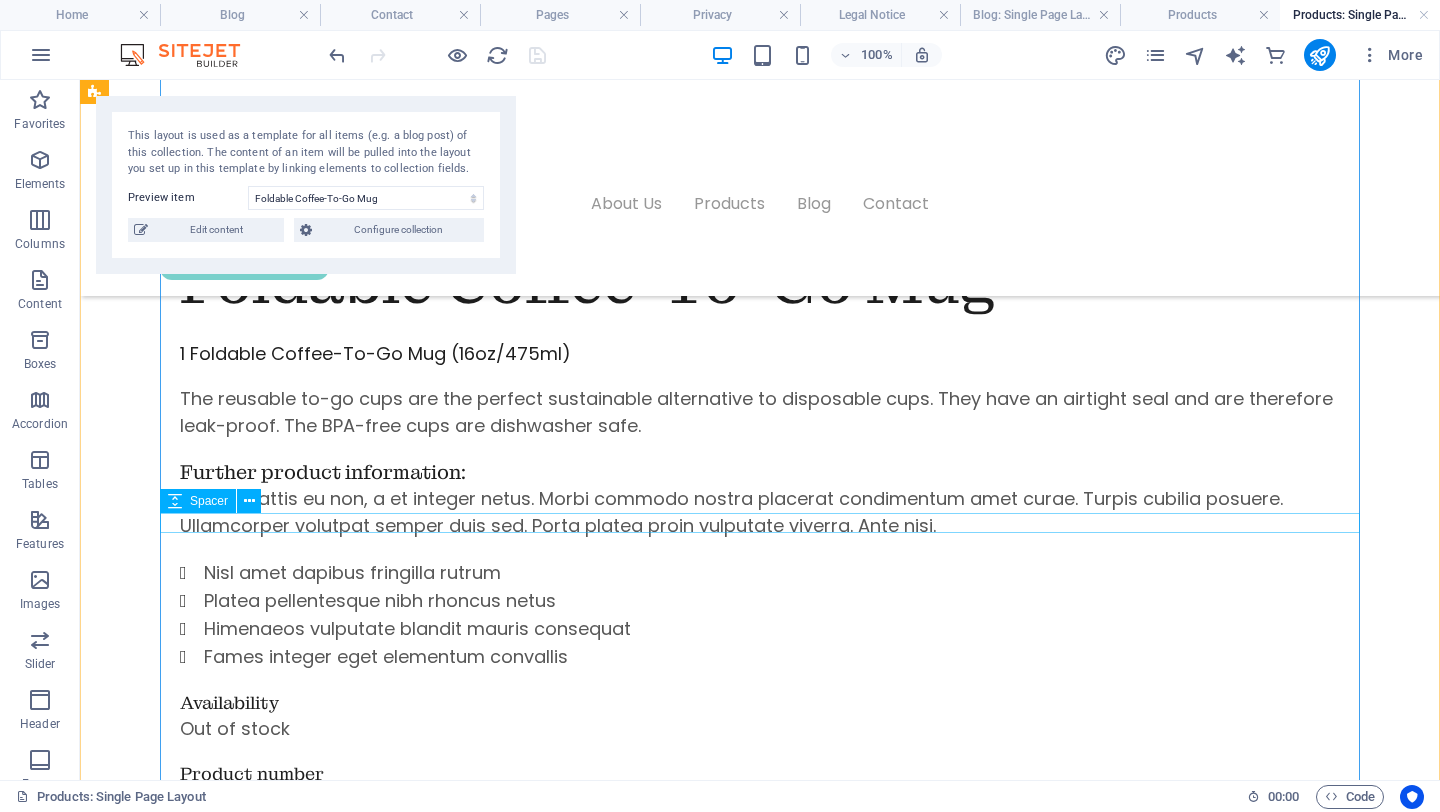 scroll, scrollTop: 0, scrollLeft: 0, axis: both 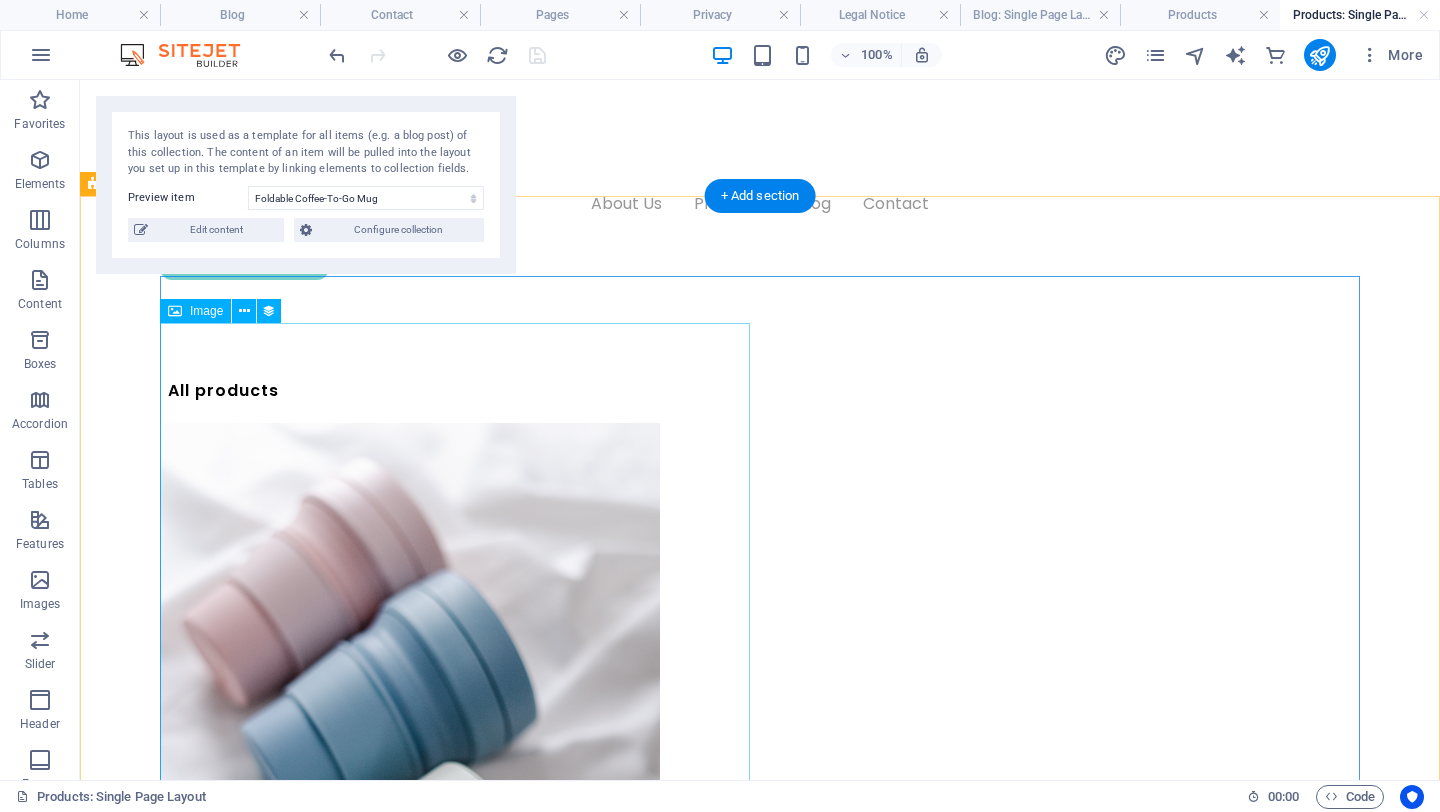 click at bounding box center [760, 798] 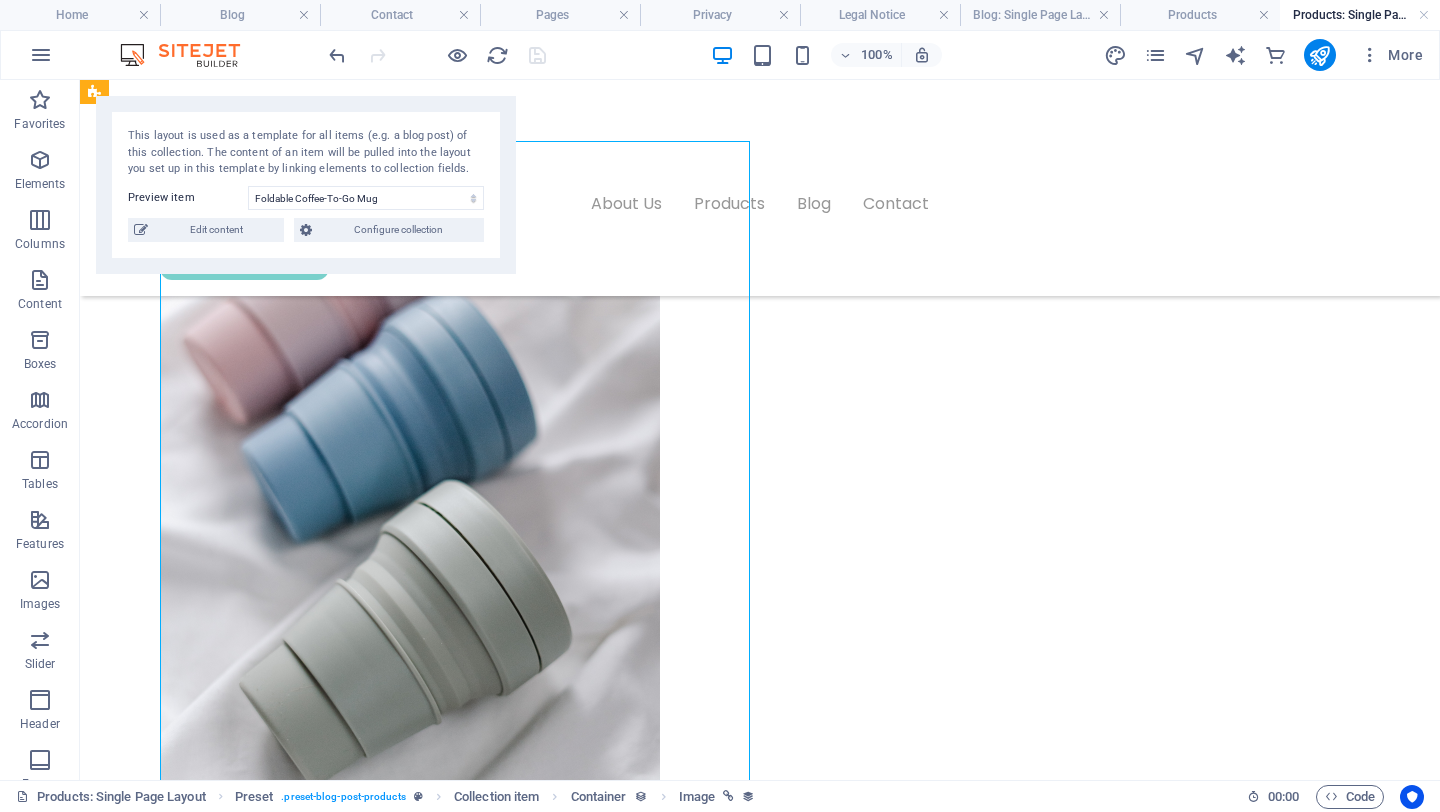 scroll, scrollTop: 179, scrollLeft: 0, axis: vertical 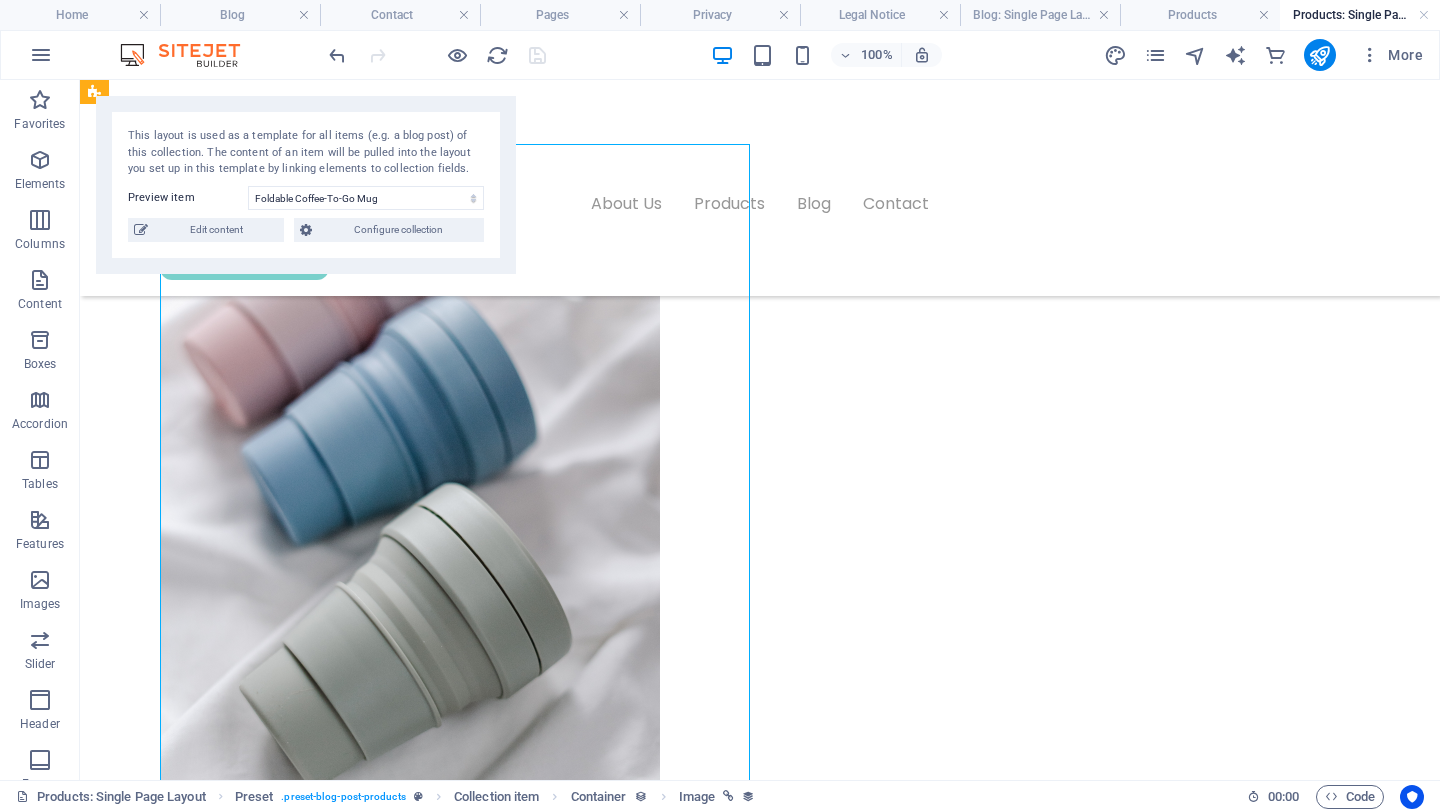 click at bounding box center [760, 519] 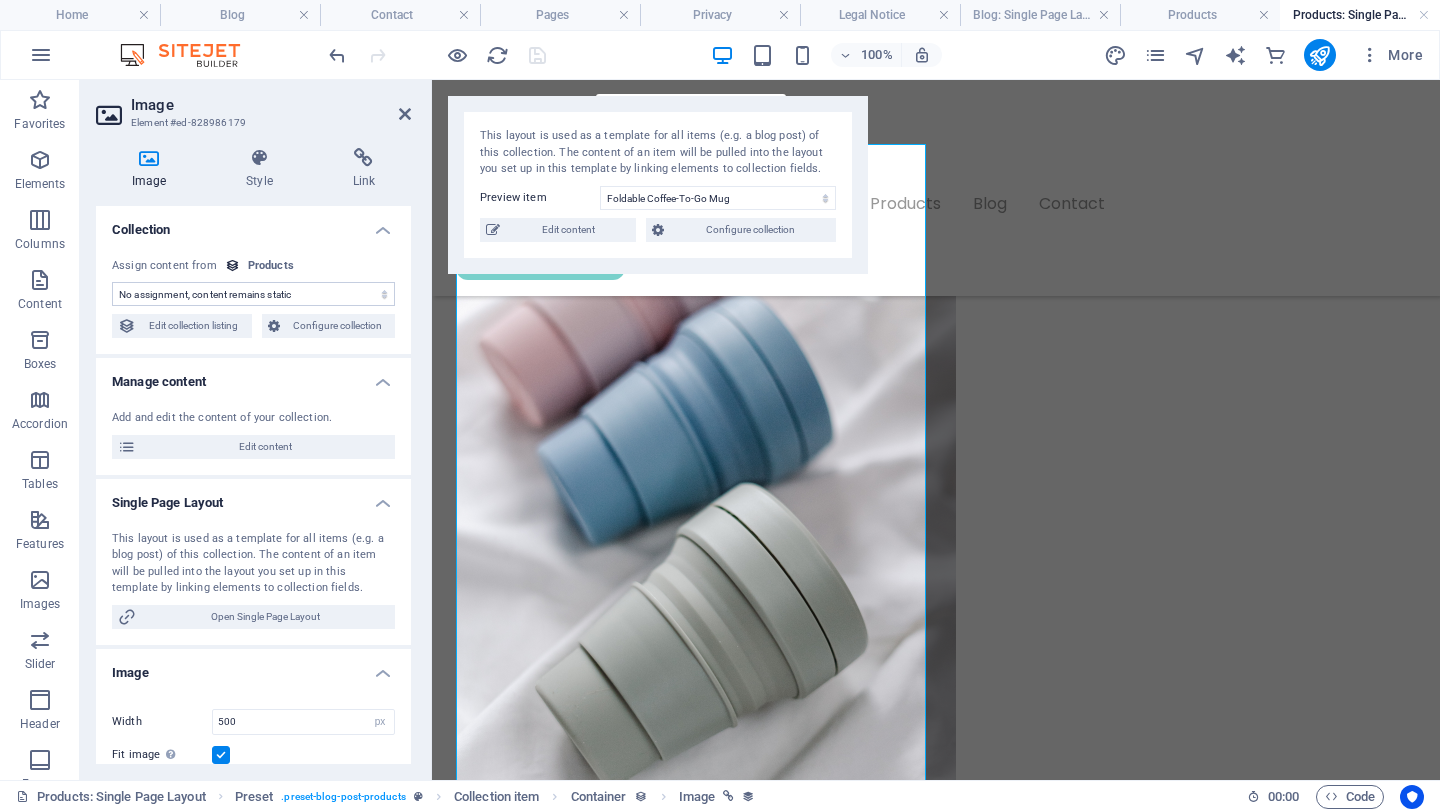 select on "image" 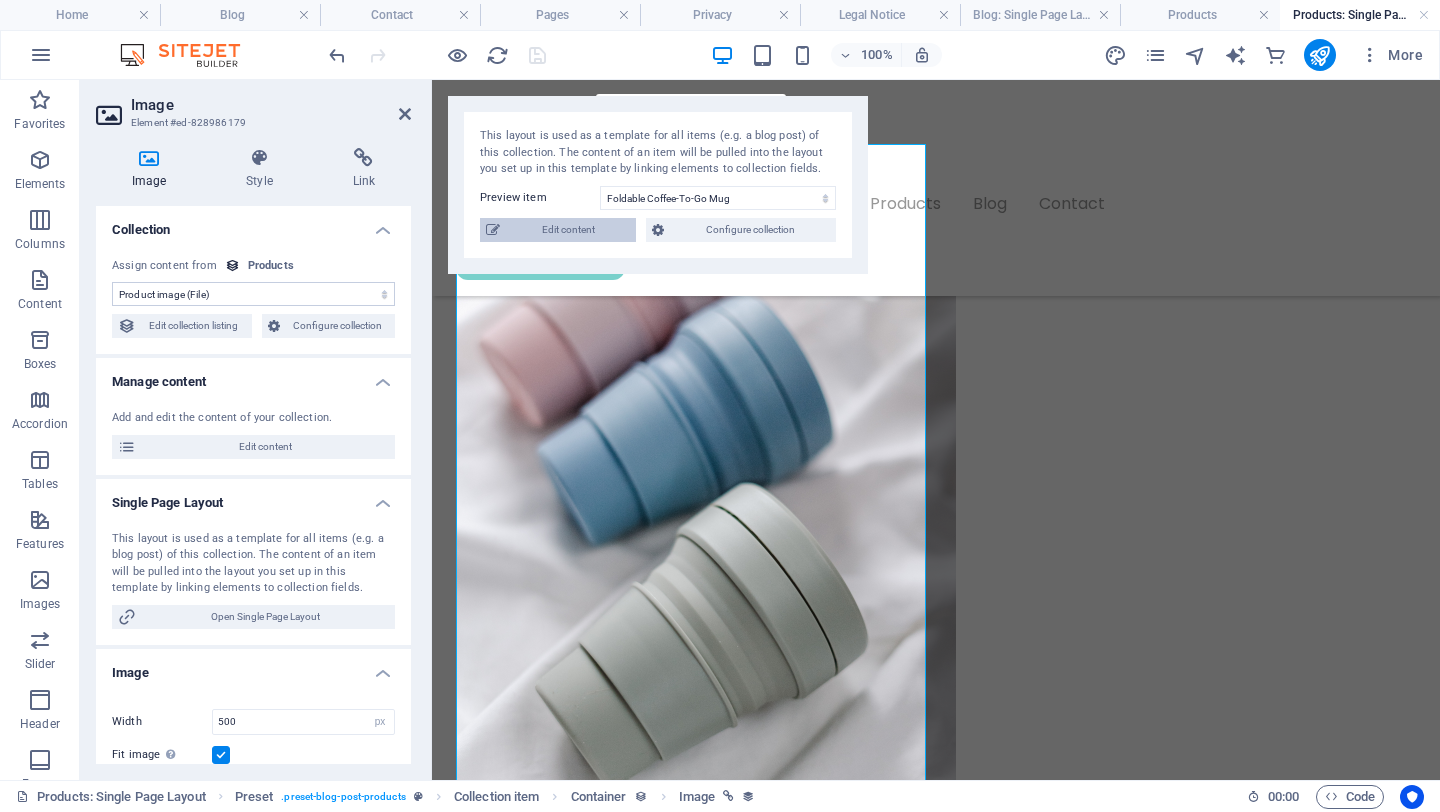 click on "Edit content" at bounding box center (568, 230) 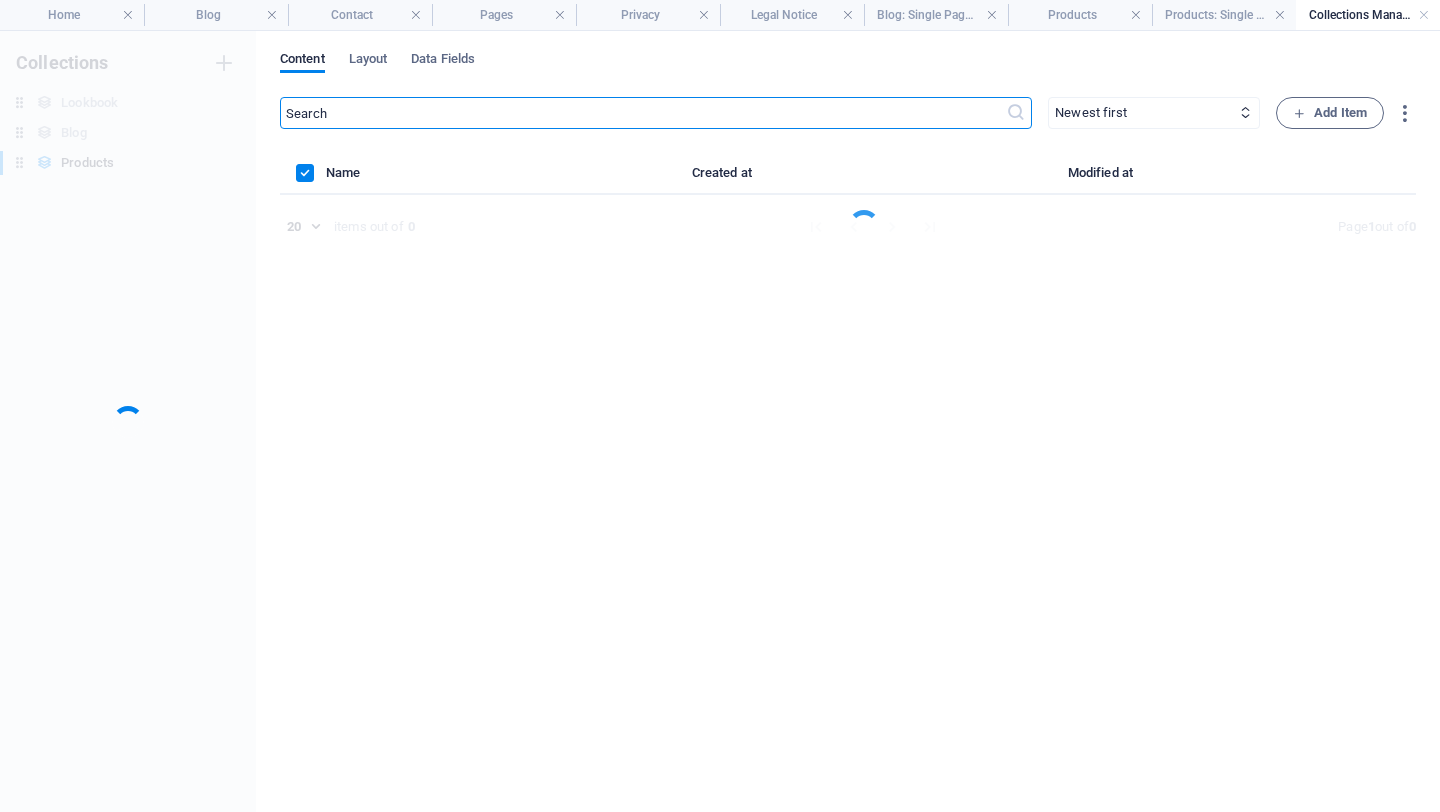 scroll, scrollTop: 0, scrollLeft: 0, axis: both 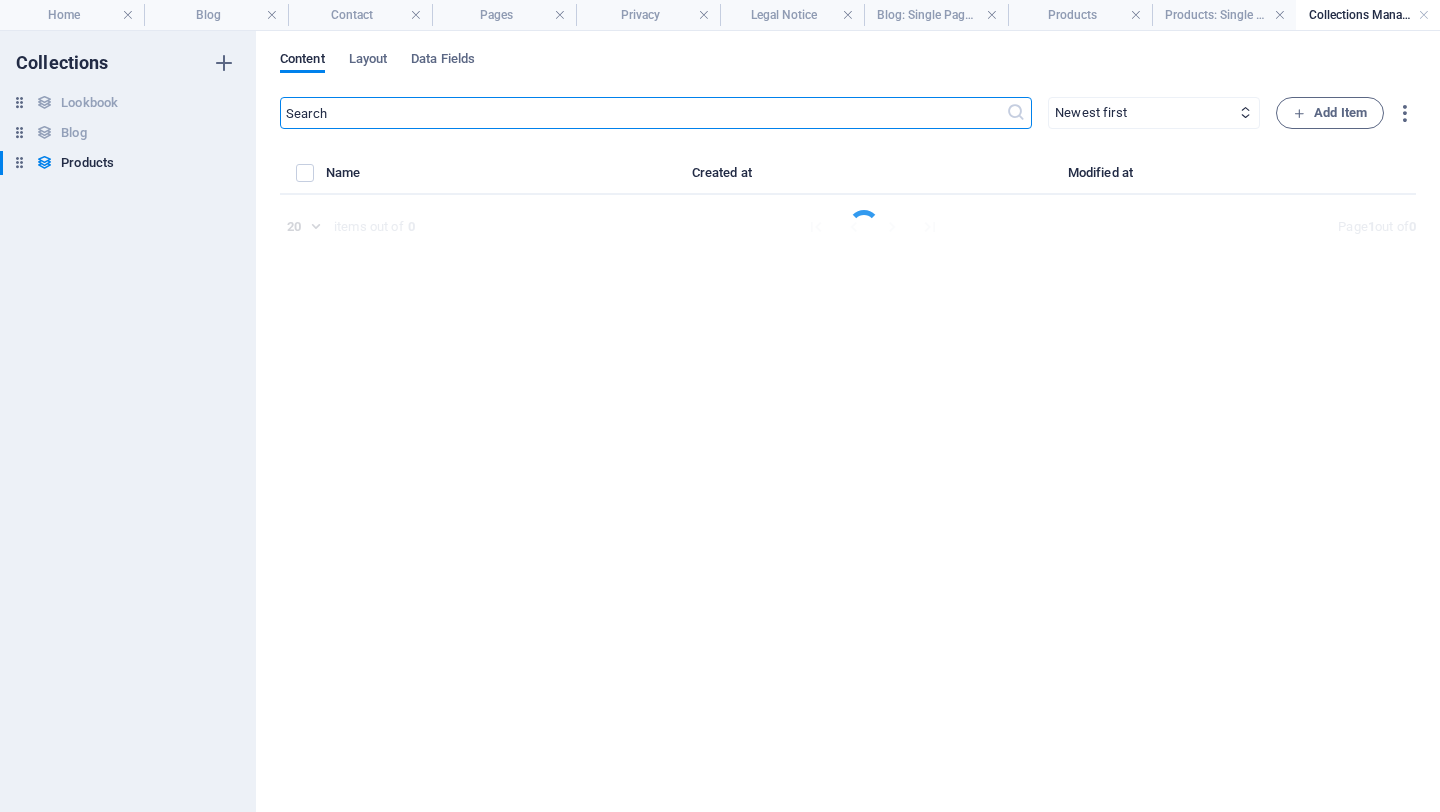 select on "Out of stock" 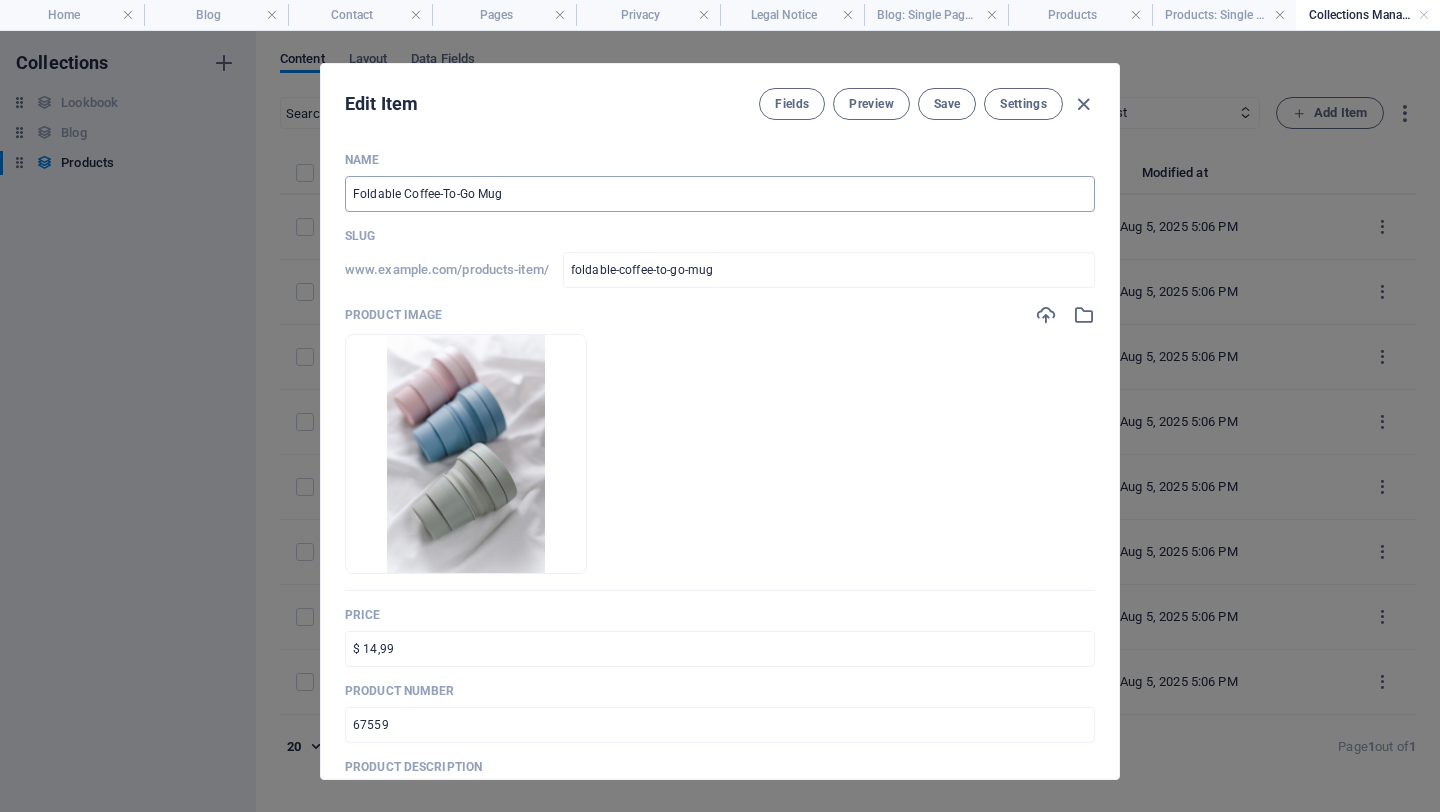 click on "Foldable Coffee-To-Go Mug" at bounding box center [720, 194] 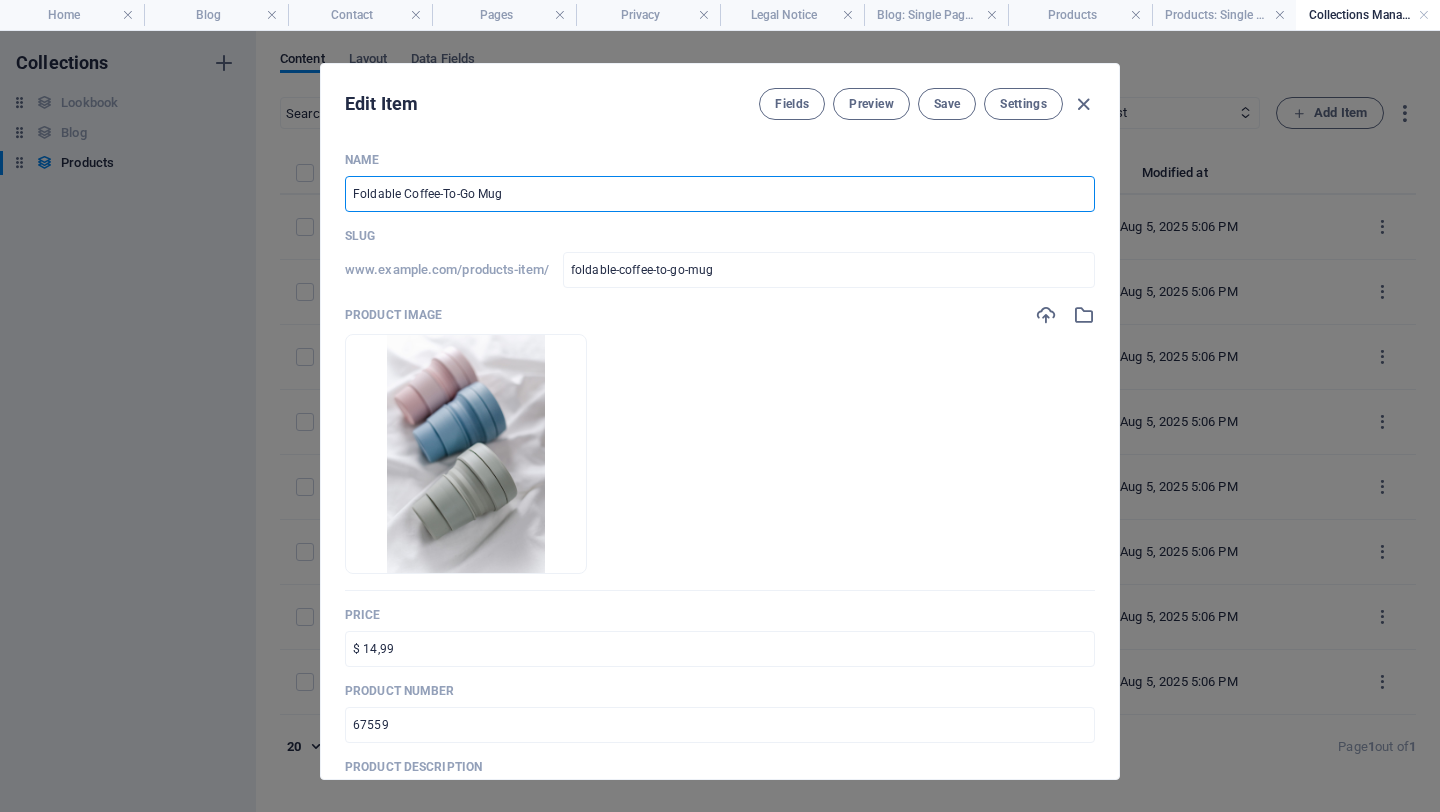 click on "Foldable Coffee-To-Go Mug" at bounding box center (720, 194) 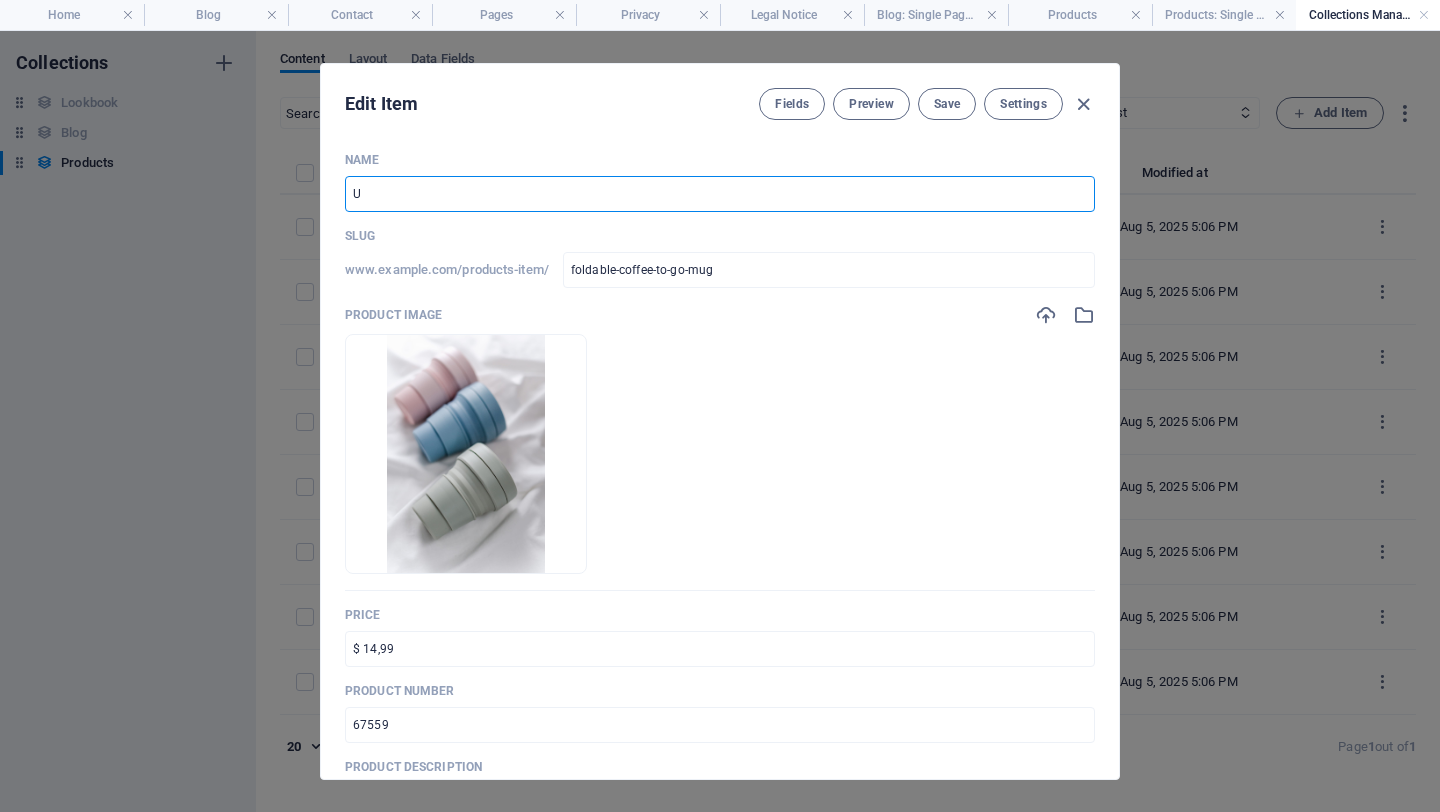 type on "u" 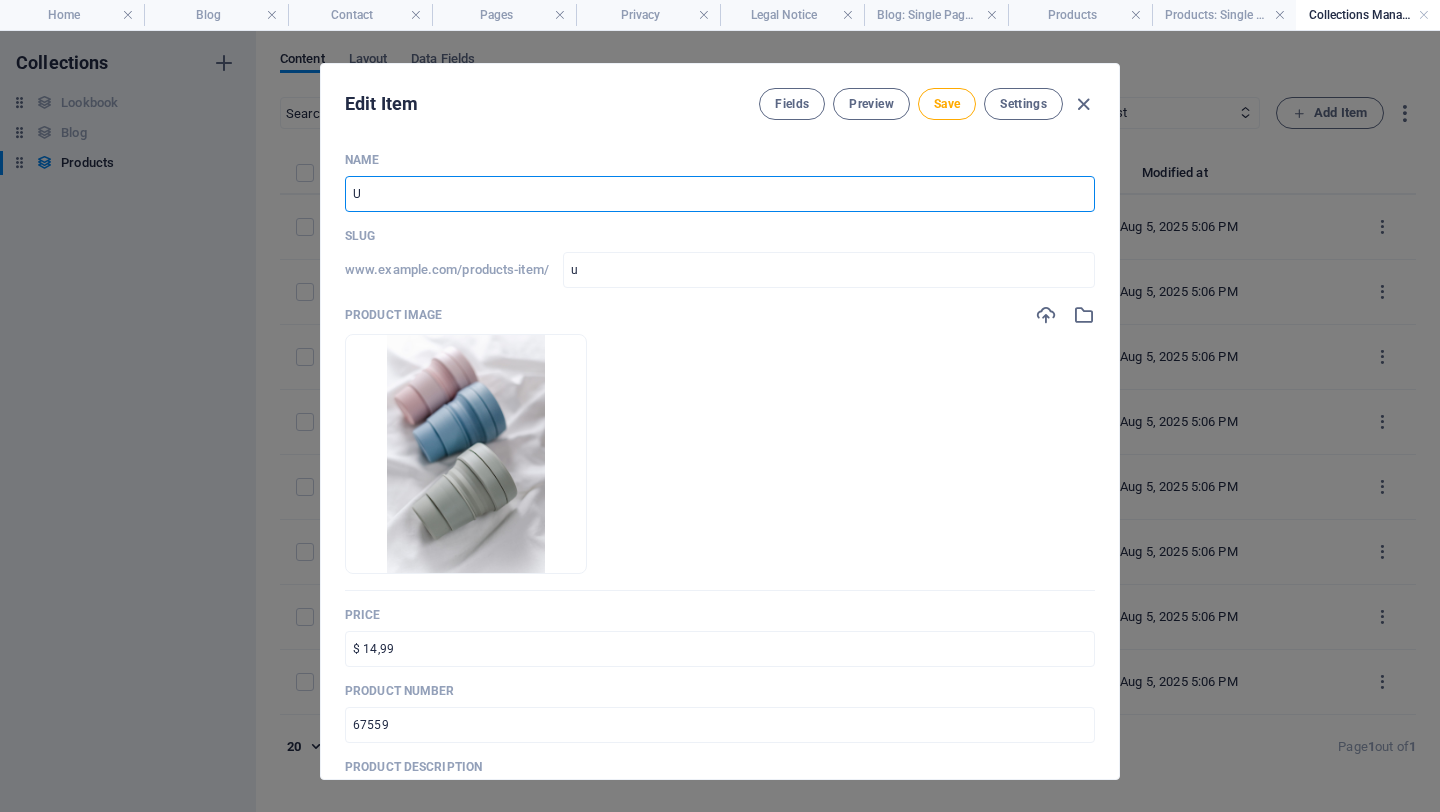 type on "Ur" 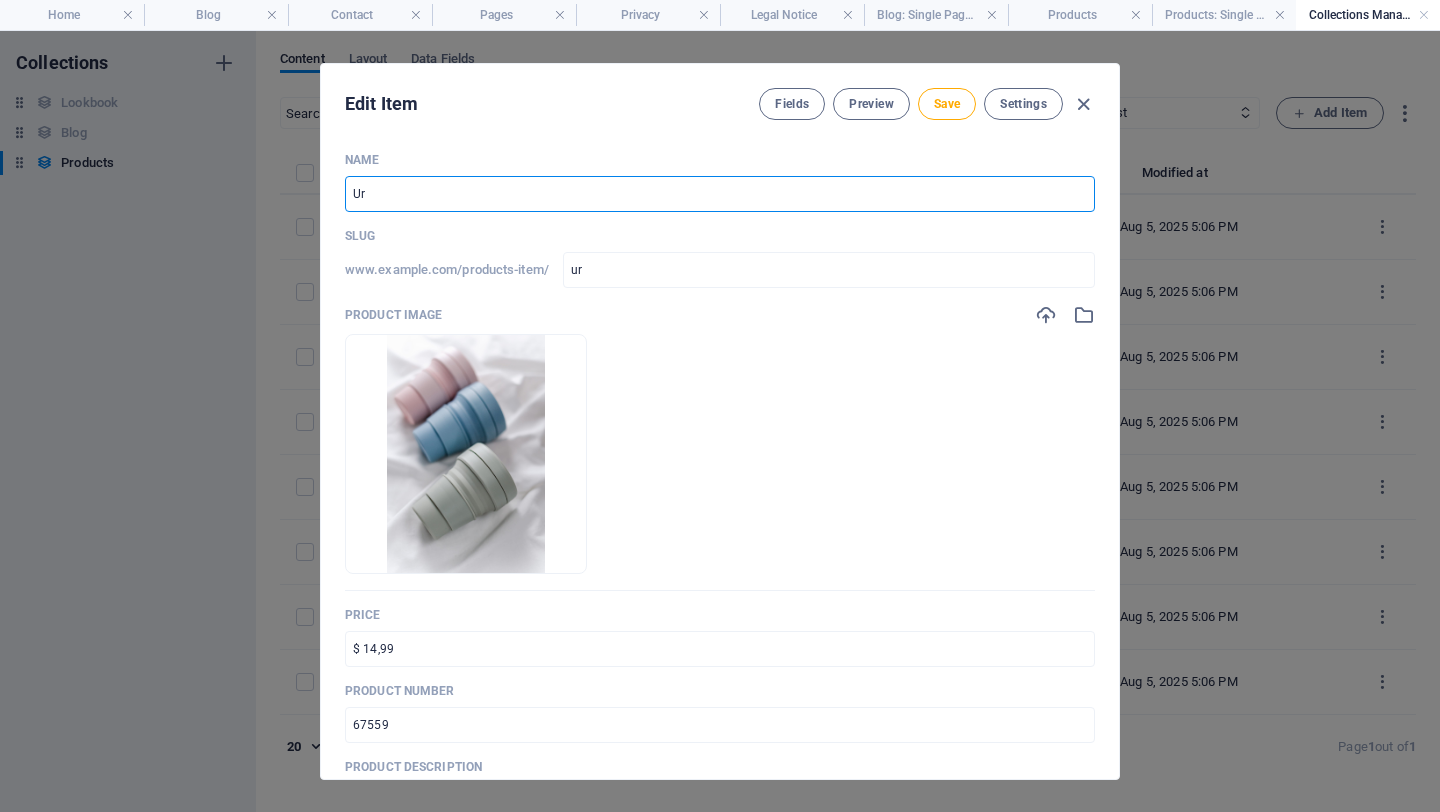 type on "Urb" 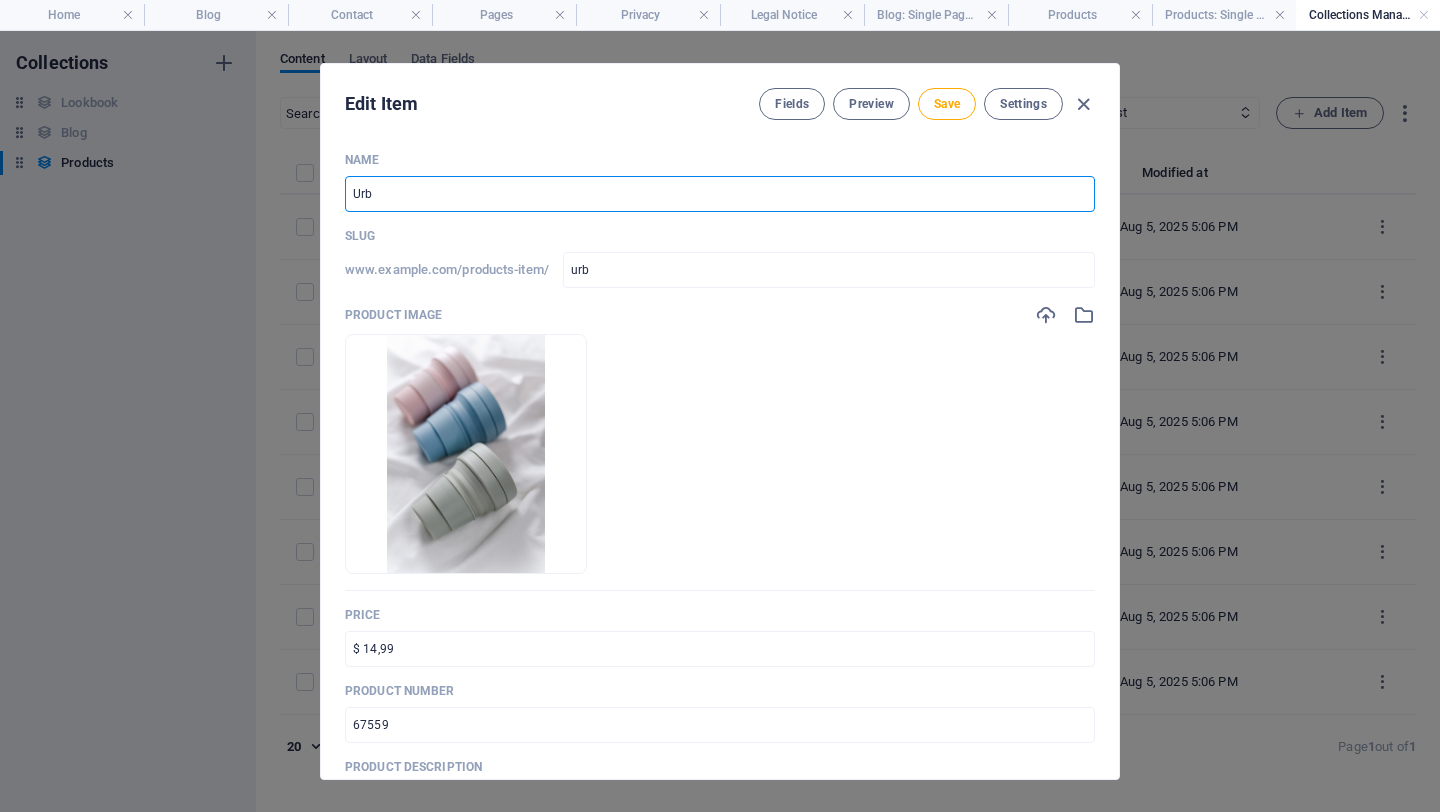 type on "Urba" 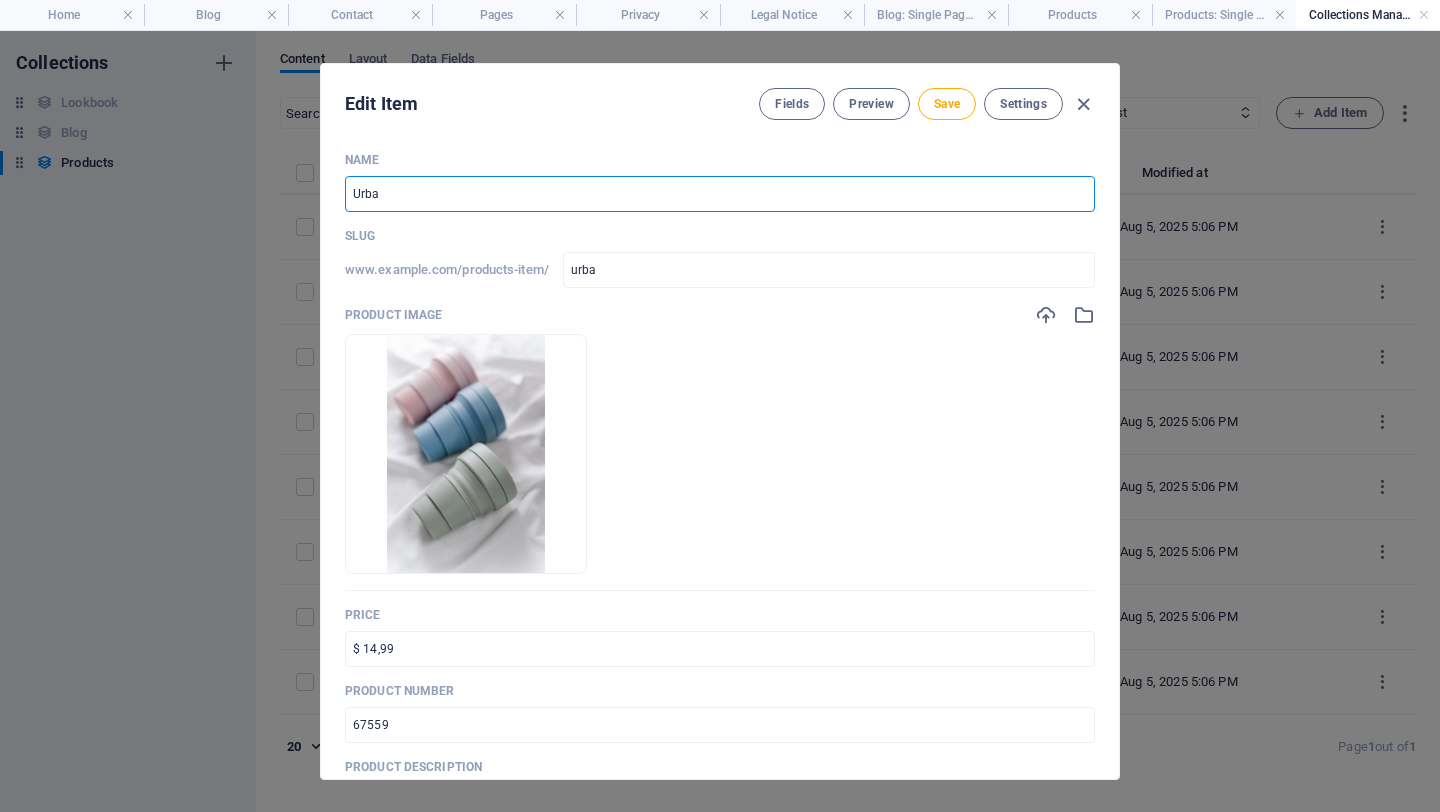 type on "Urban" 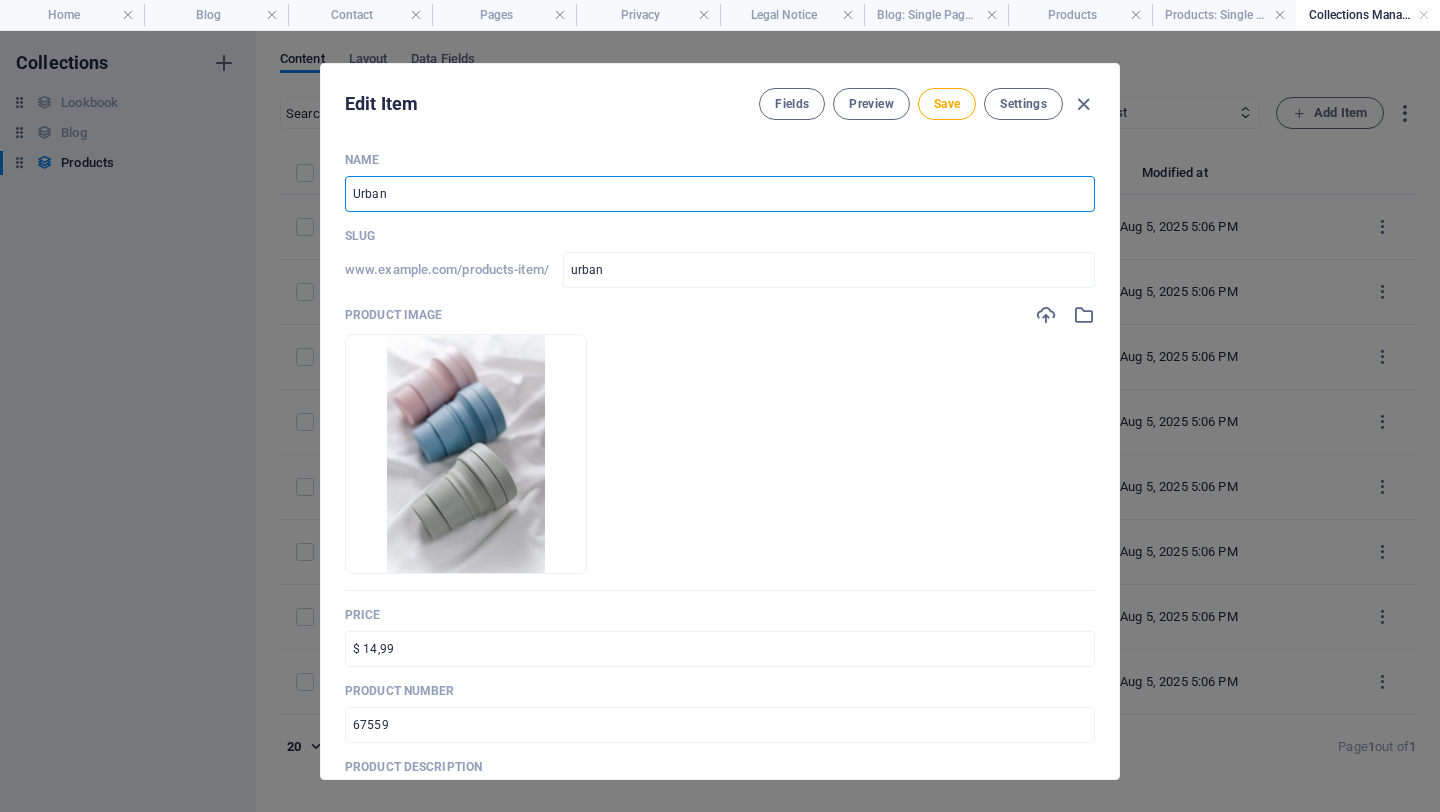 type on "Urban Y" 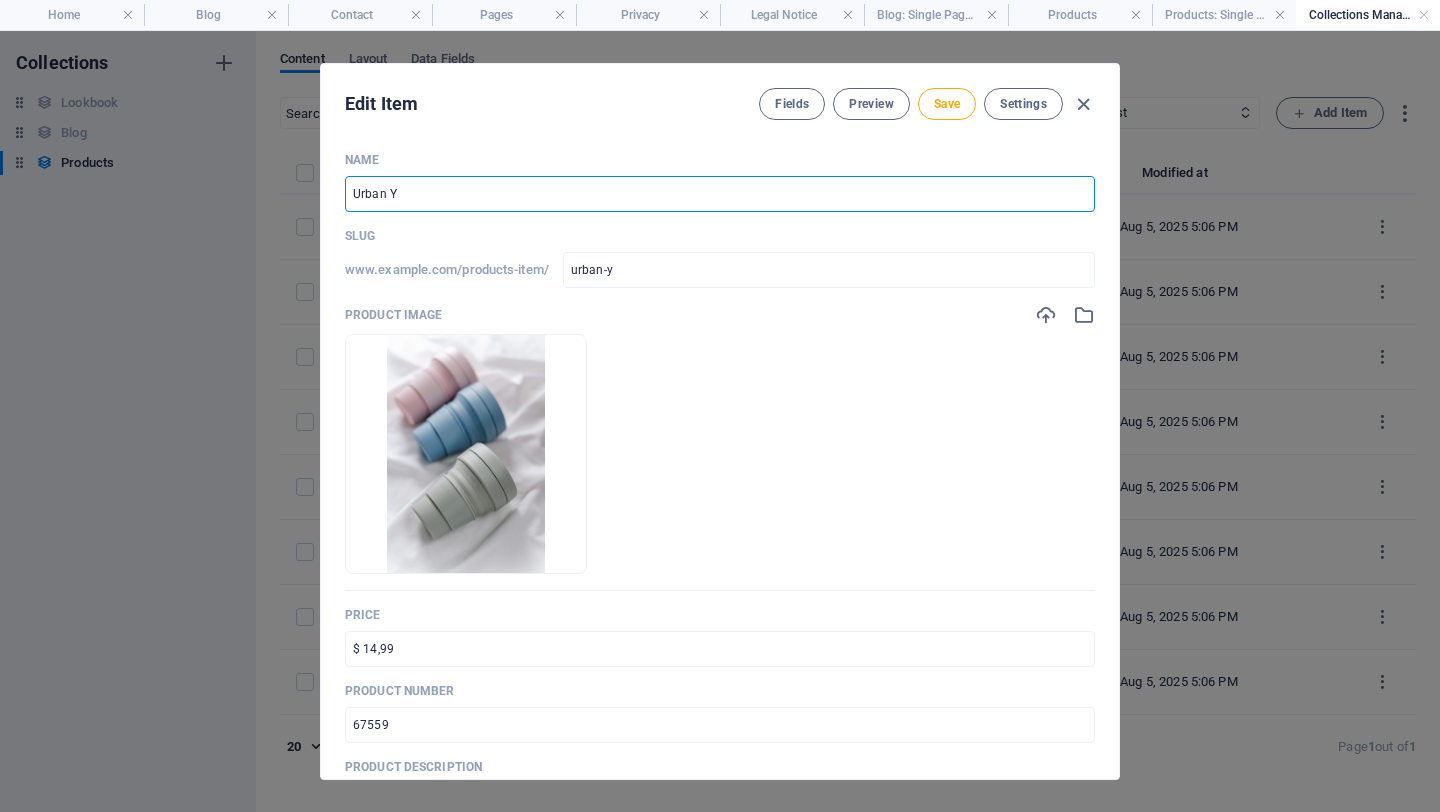 type on "Urban Ya" 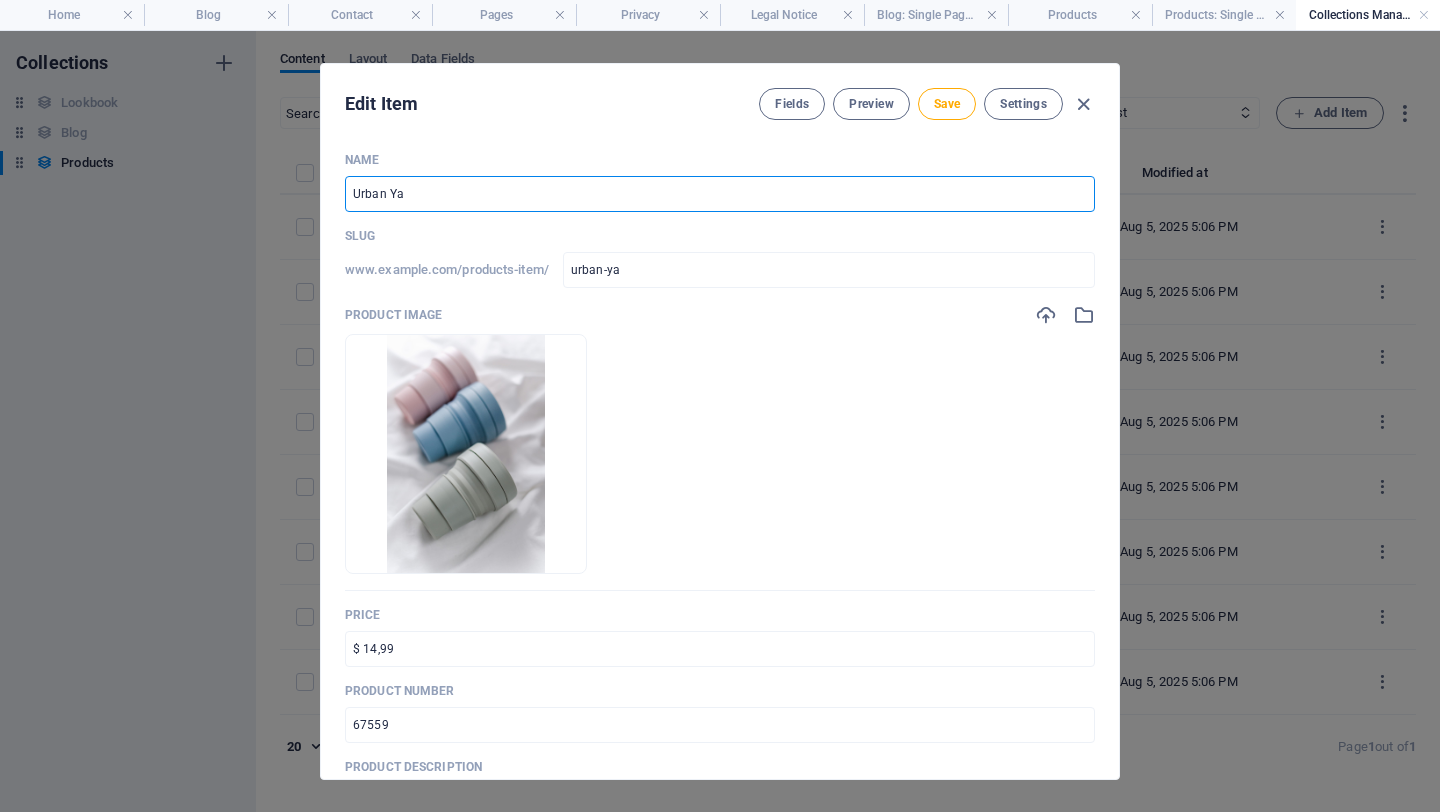 type on "Urban Yar" 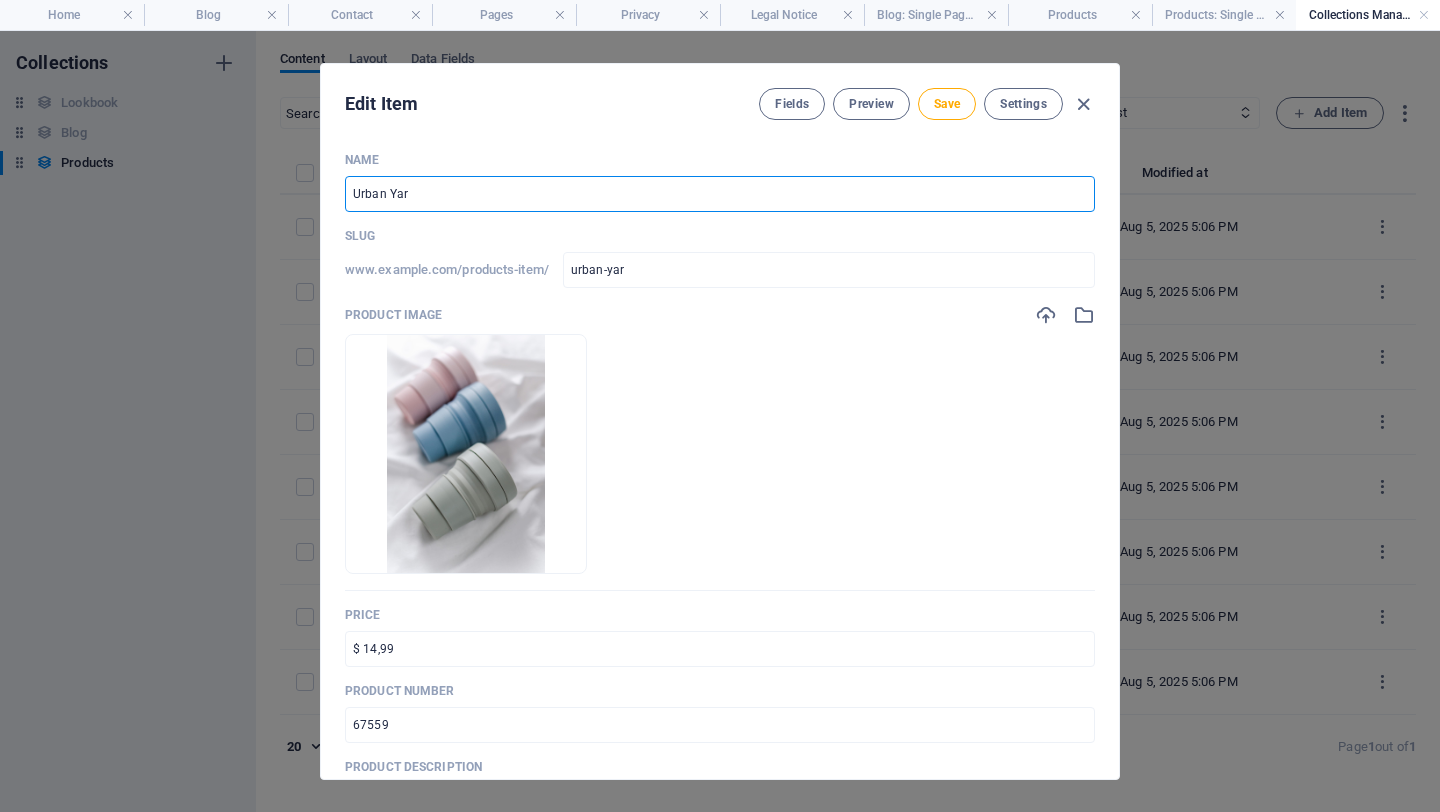 type on "Urban Yard" 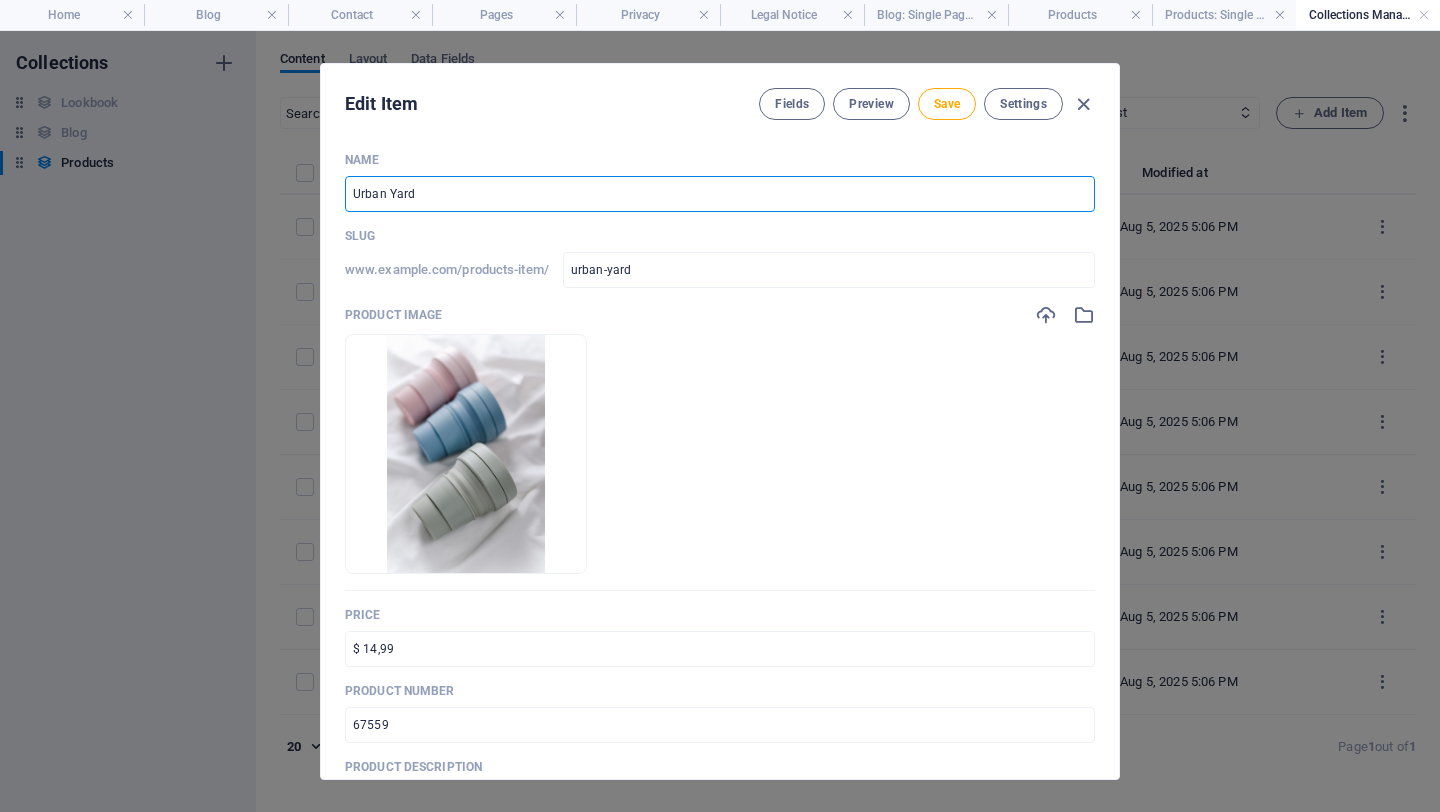 type on "Urban Yard P" 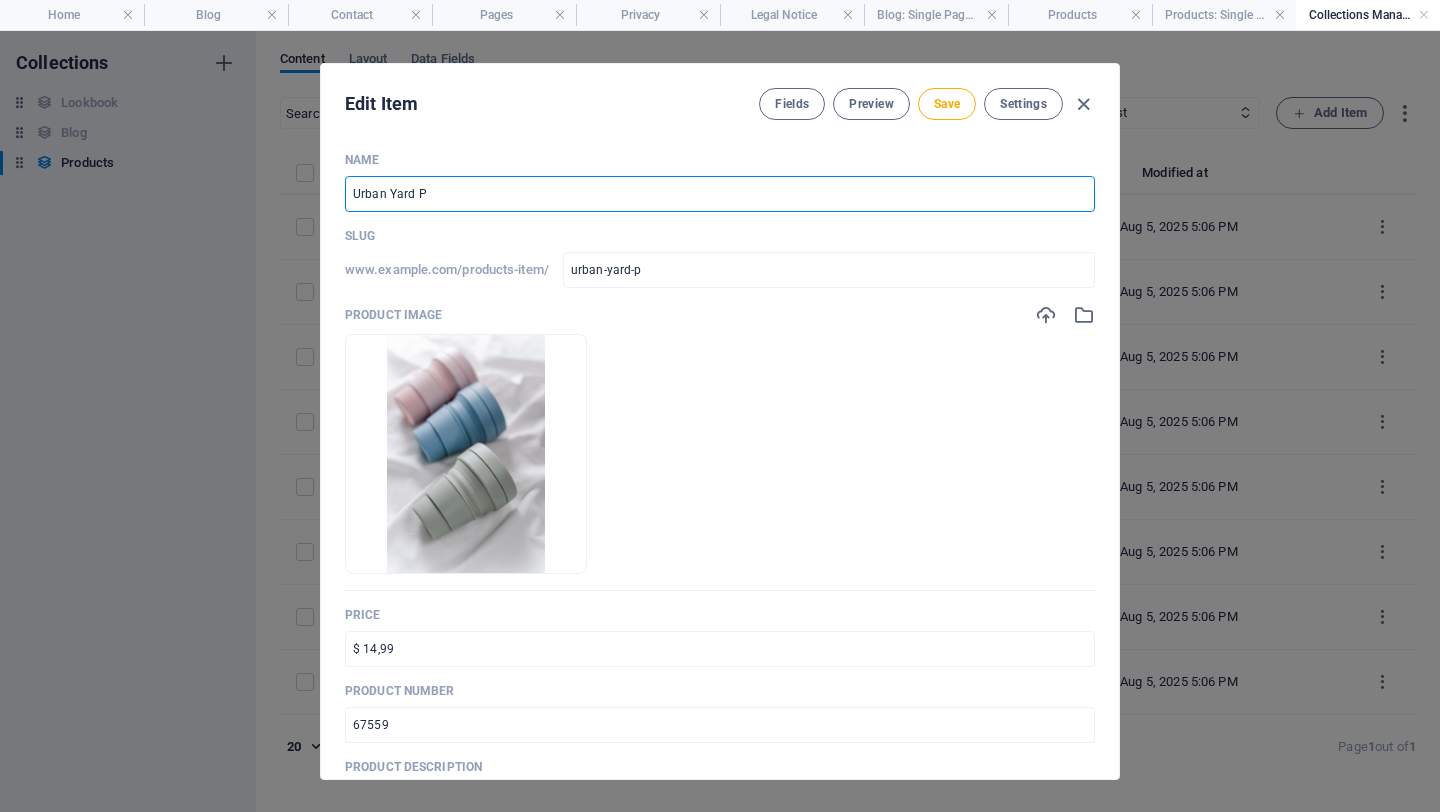 type on "Urban Yard Po" 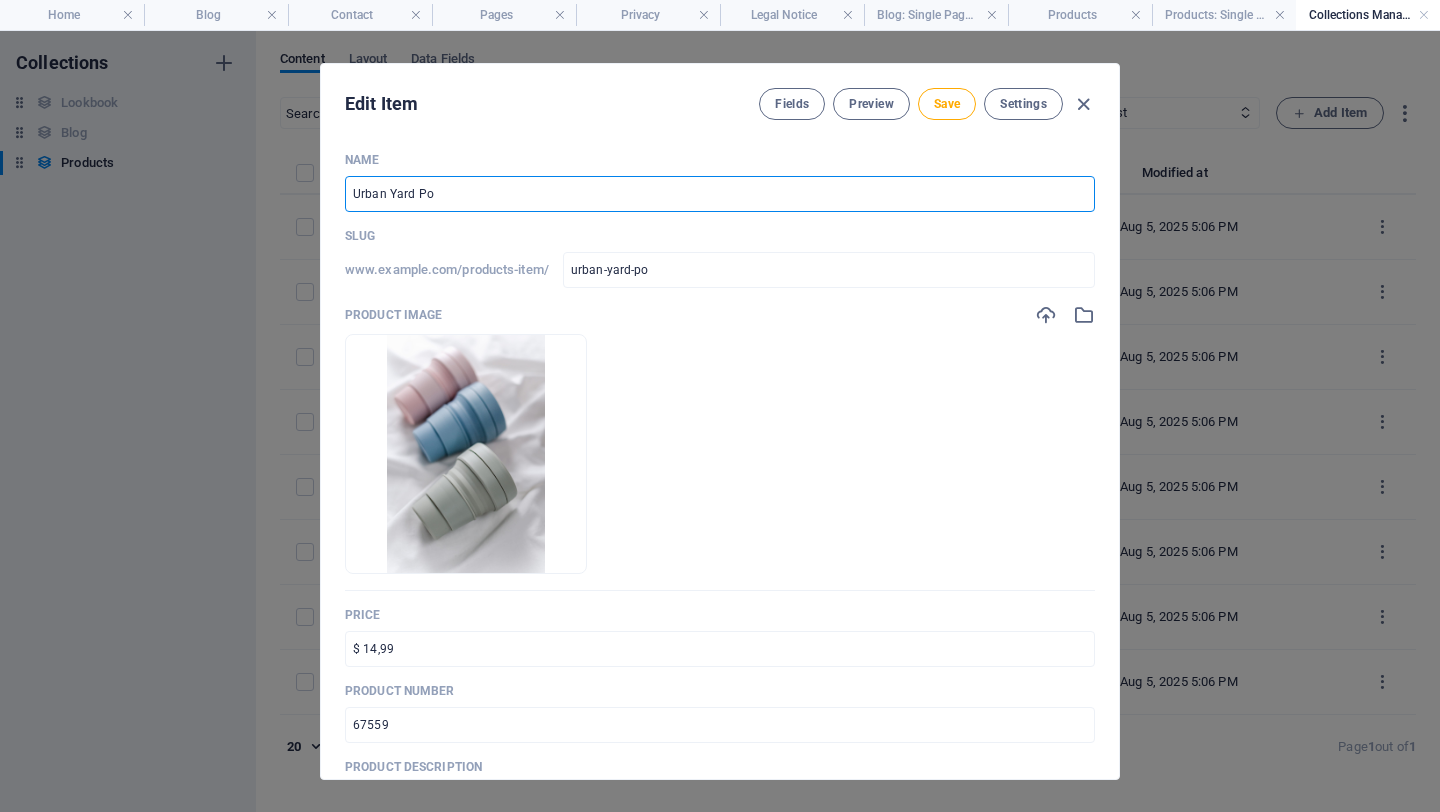 type on "Urban Yard Pot" 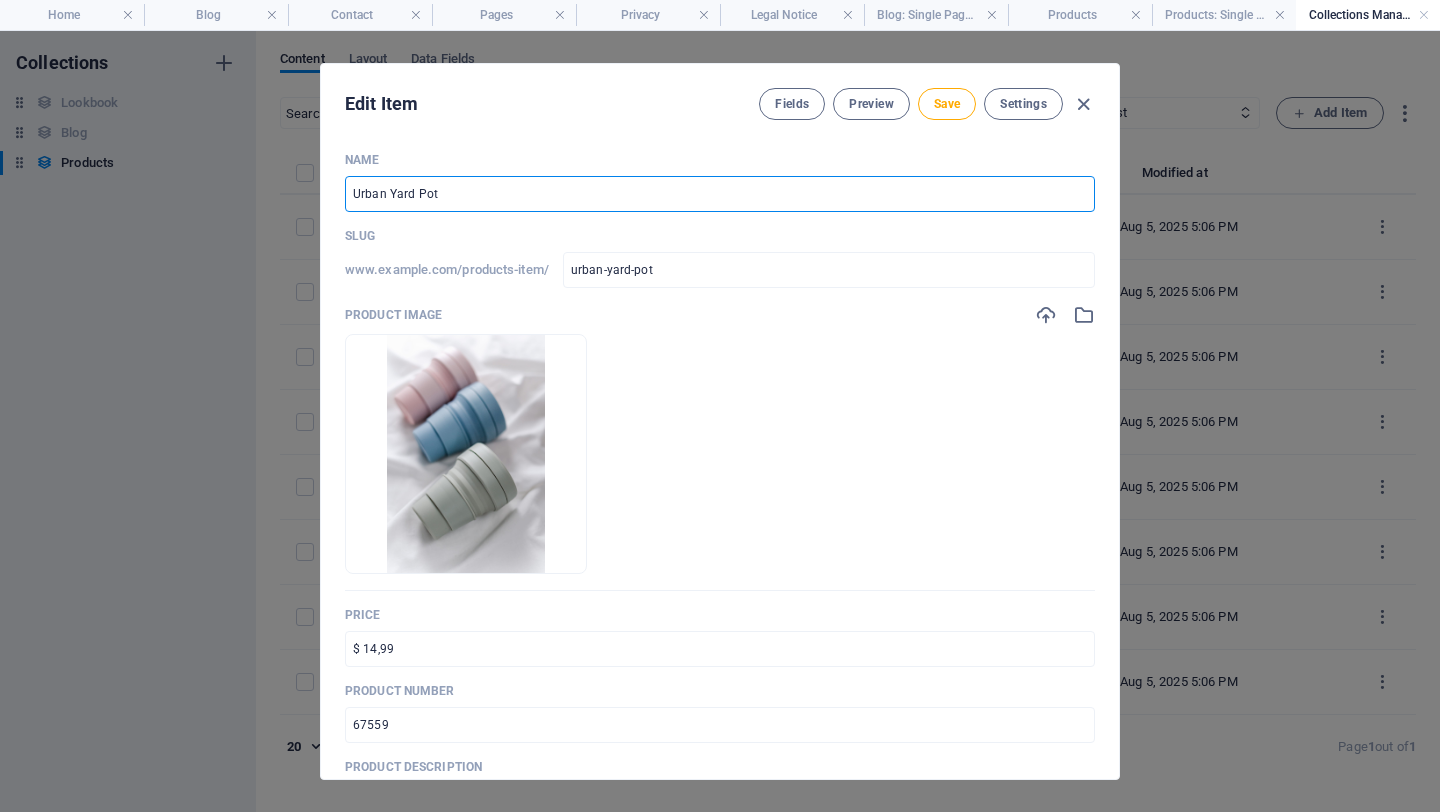type on "Urban Yard Pott" 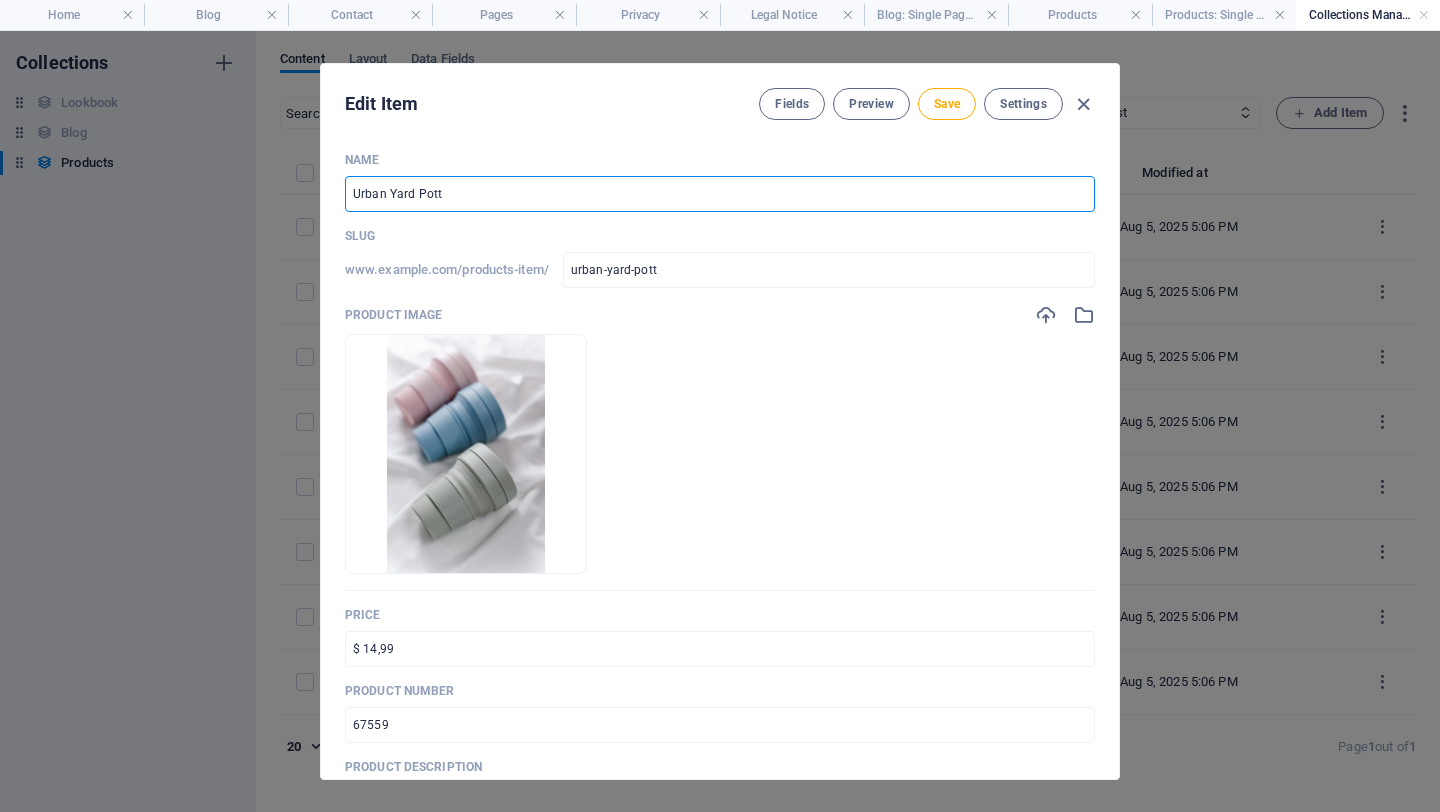 type on "Urban Yard Potty" 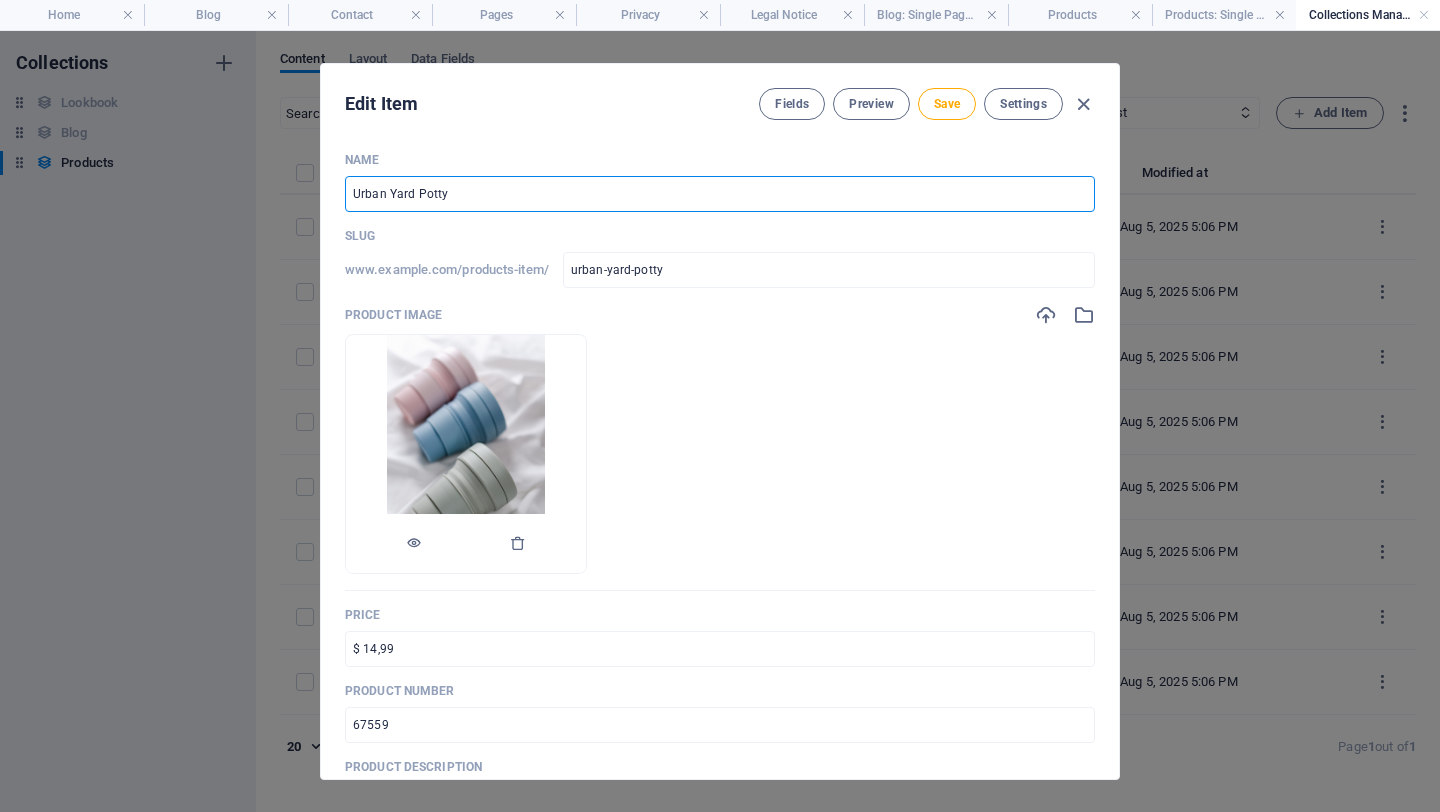 type on "Urban Yard Potty" 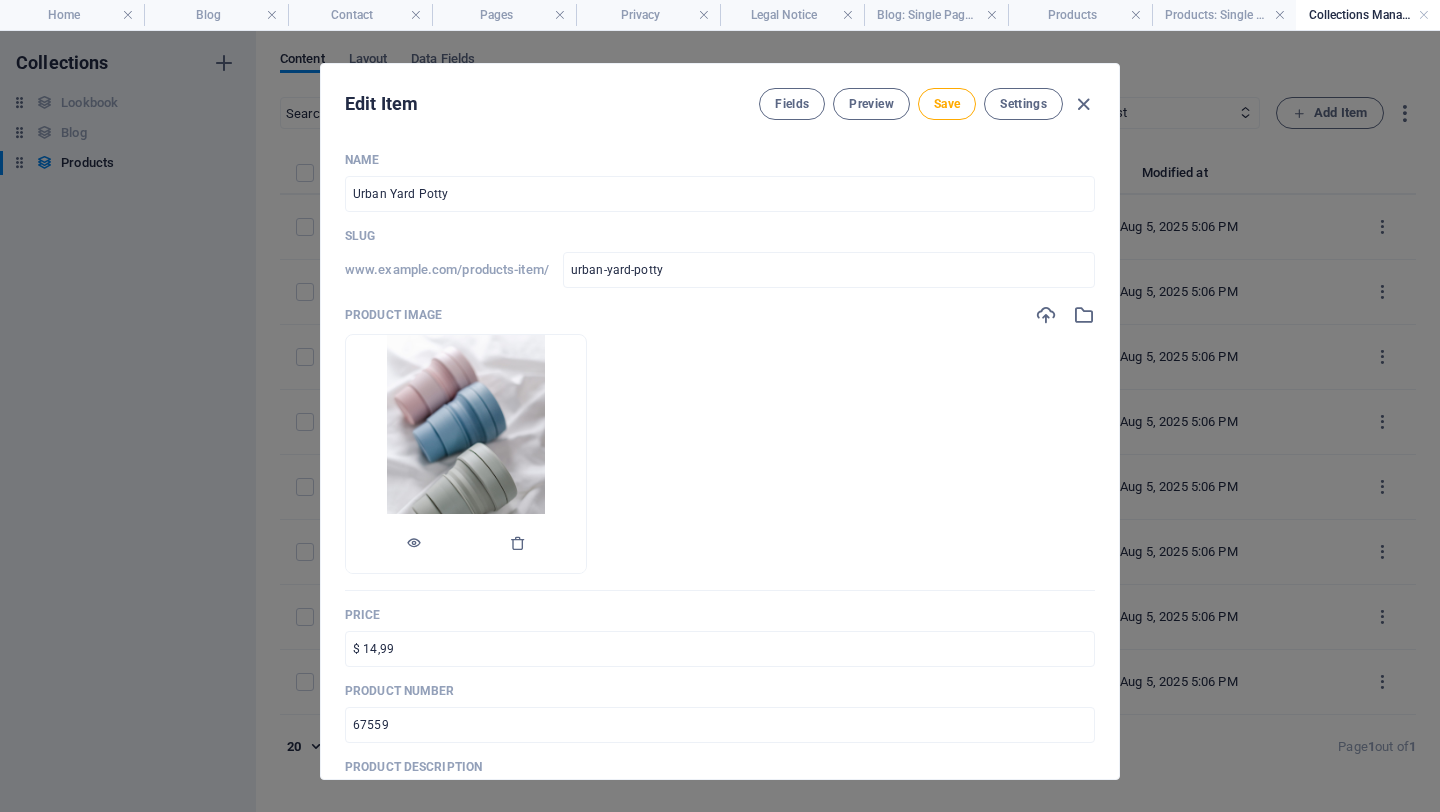 click at bounding box center [466, 454] 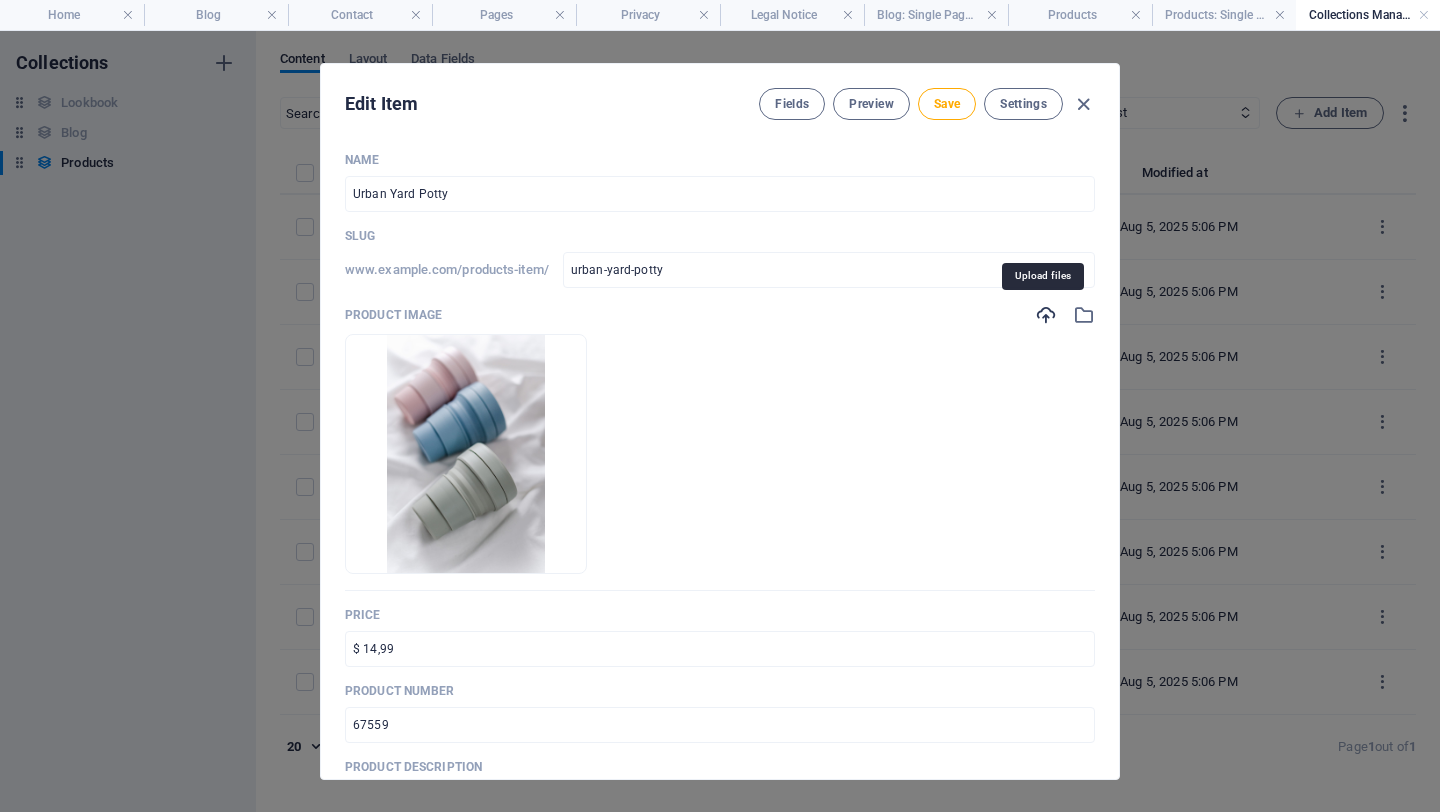 click at bounding box center [1046, 315] 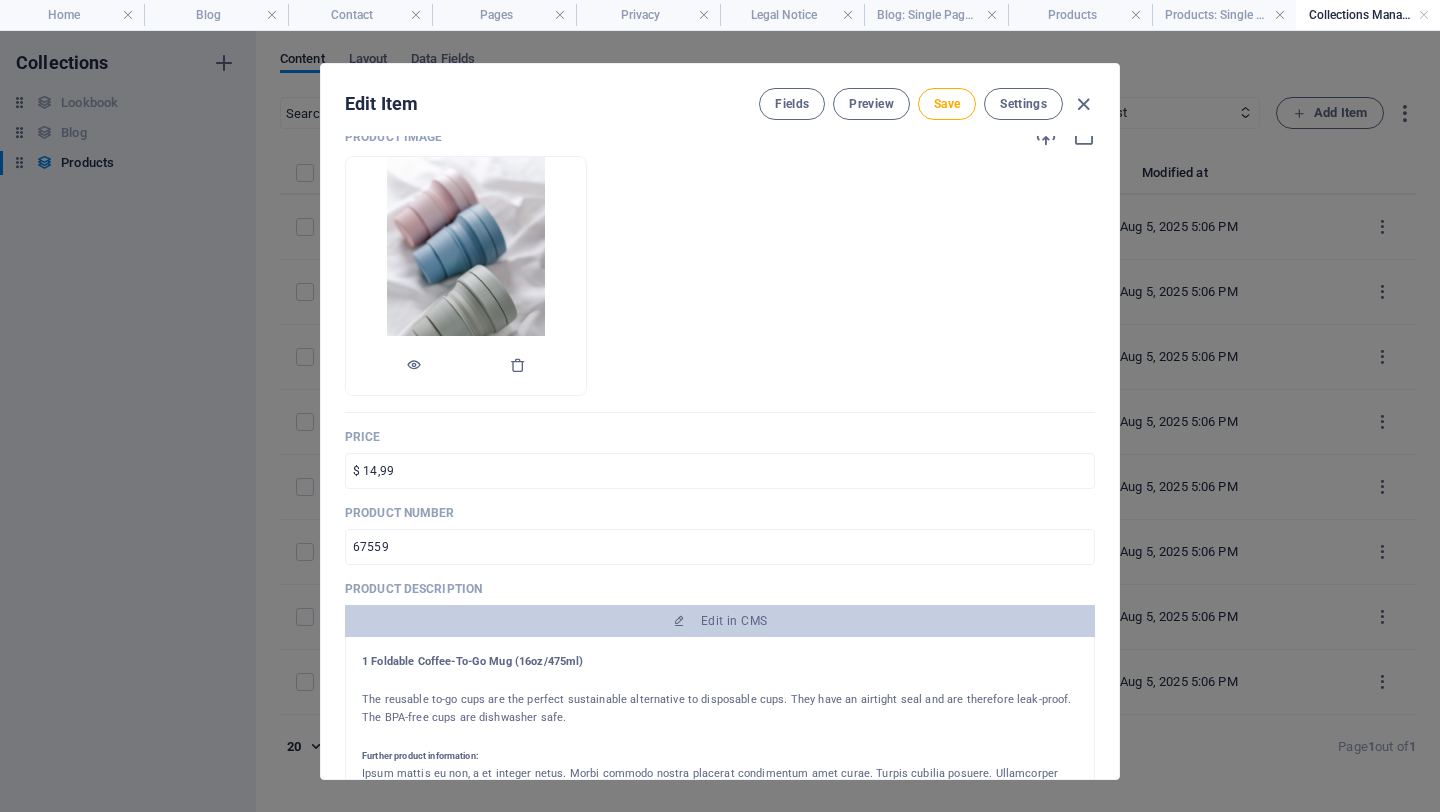 scroll, scrollTop: 232, scrollLeft: 0, axis: vertical 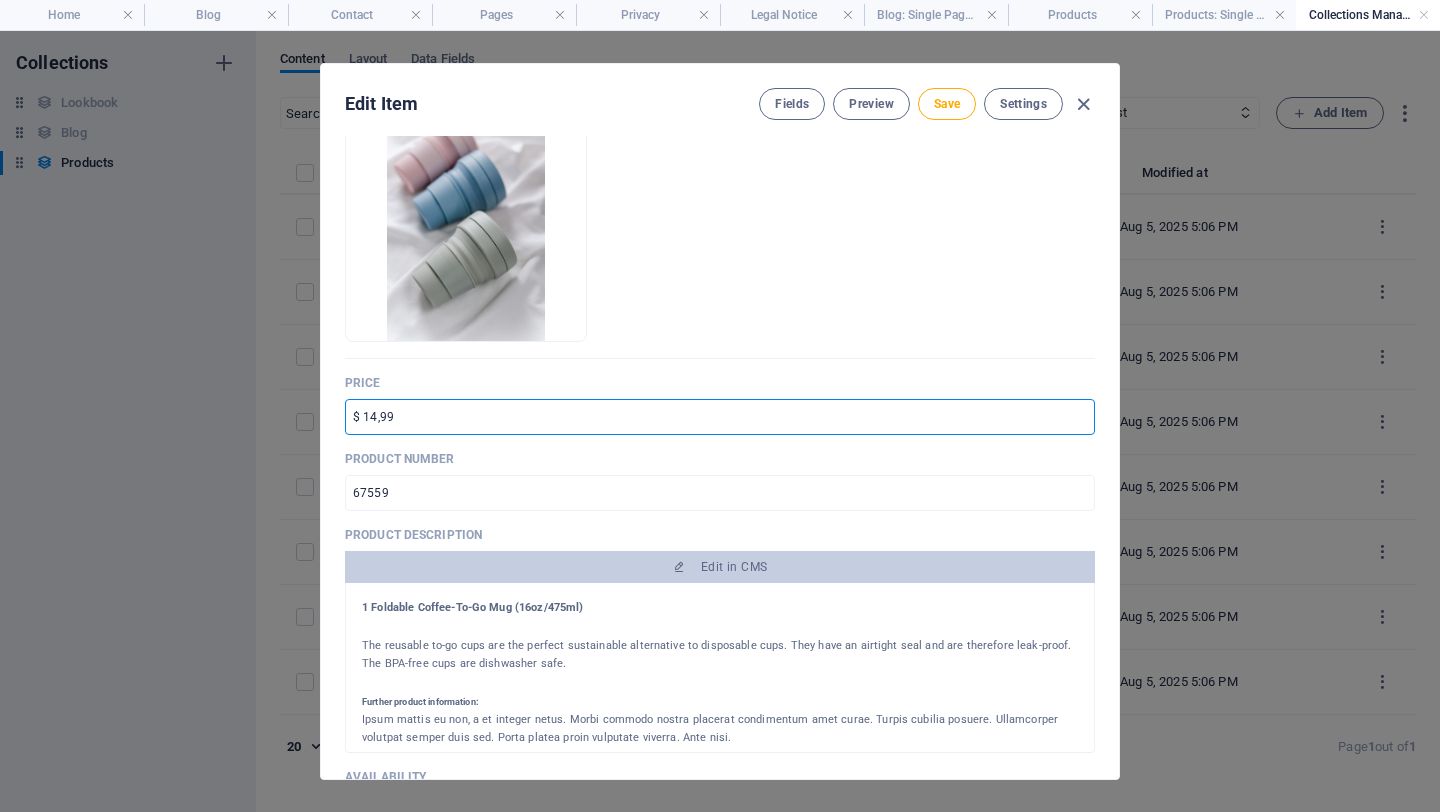 click on "$ 14,99" at bounding box center (720, 417) 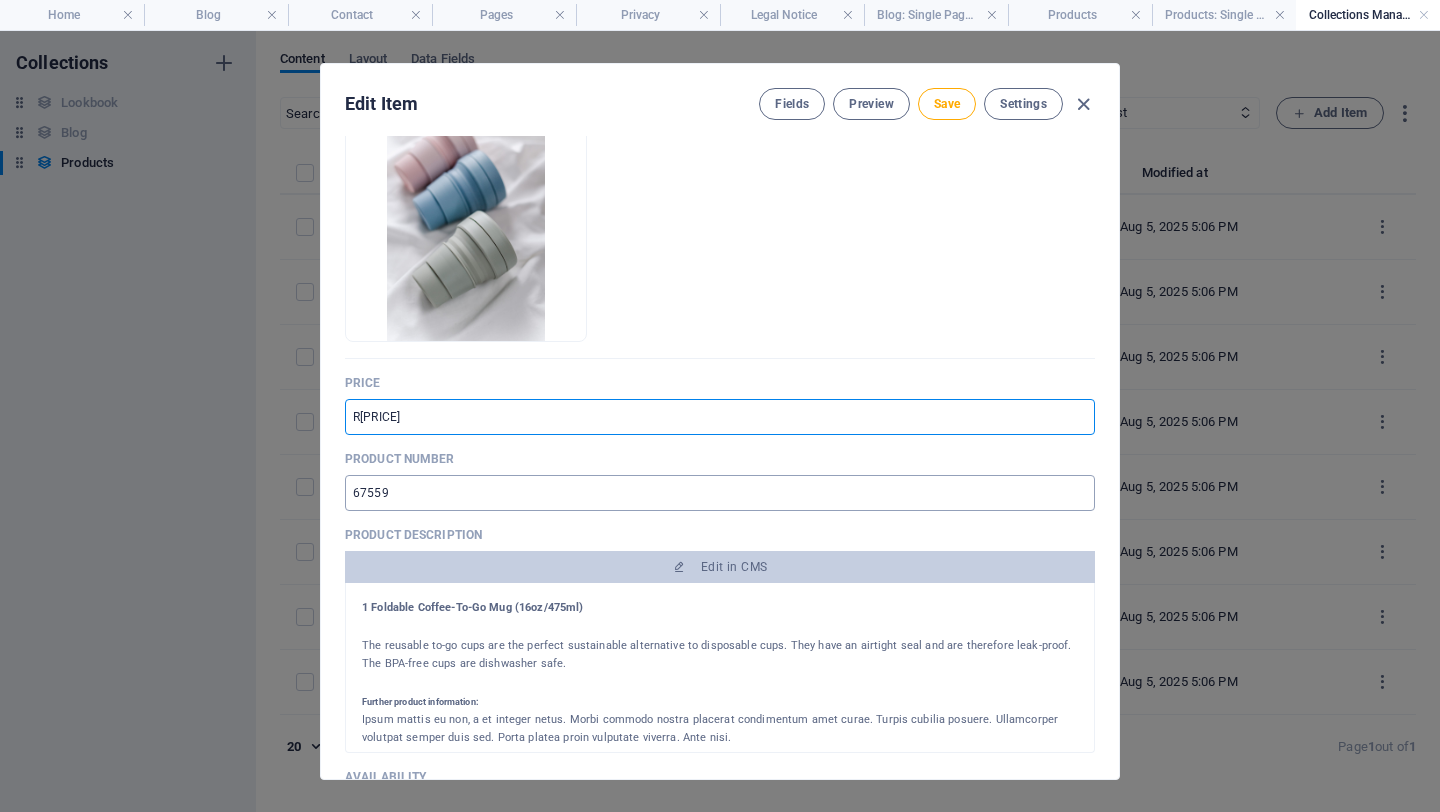 type on "R[PRICE]" 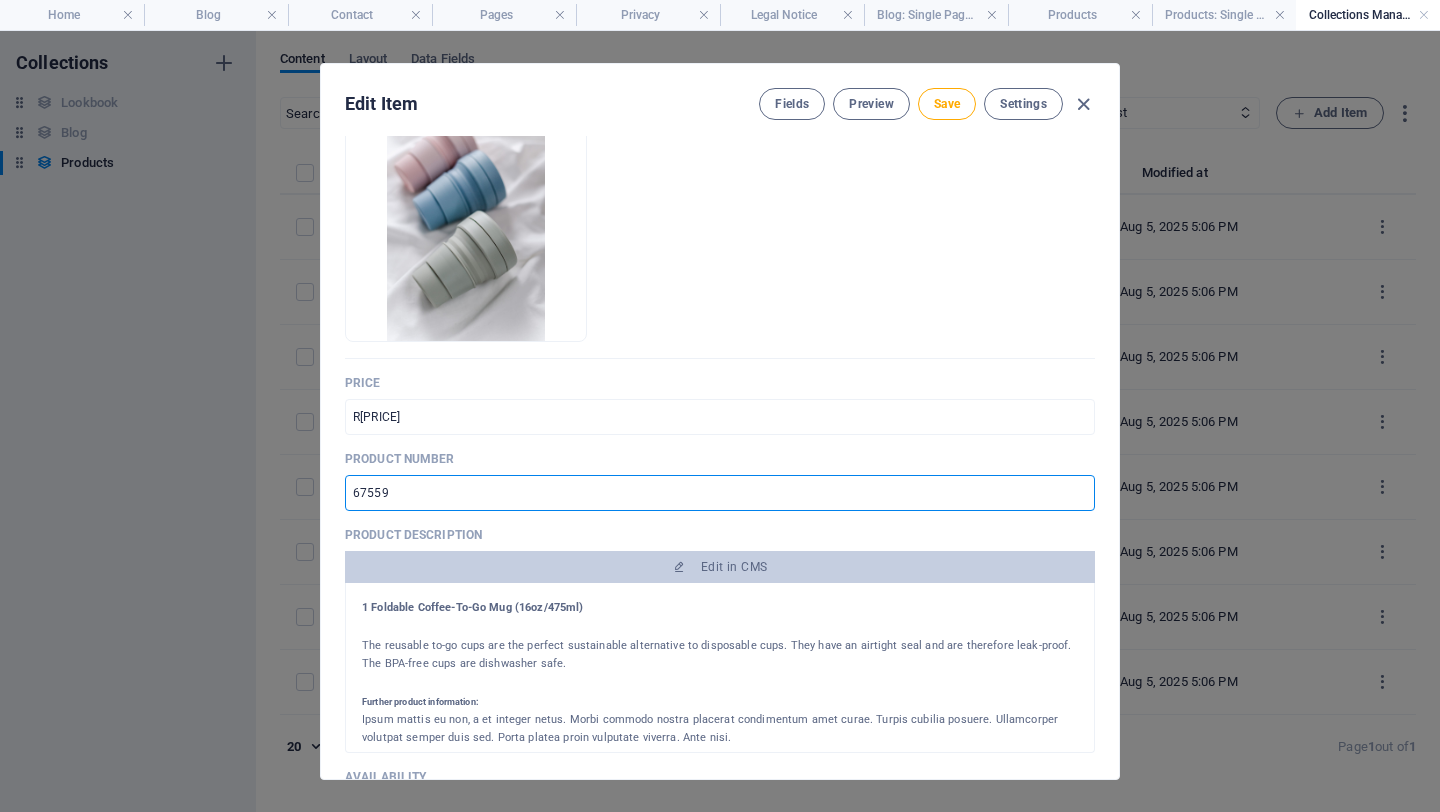 drag, startPoint x: 423, startPoint y: 495, endPoint x: 333, endPoint y: 491, distance: 90.088844 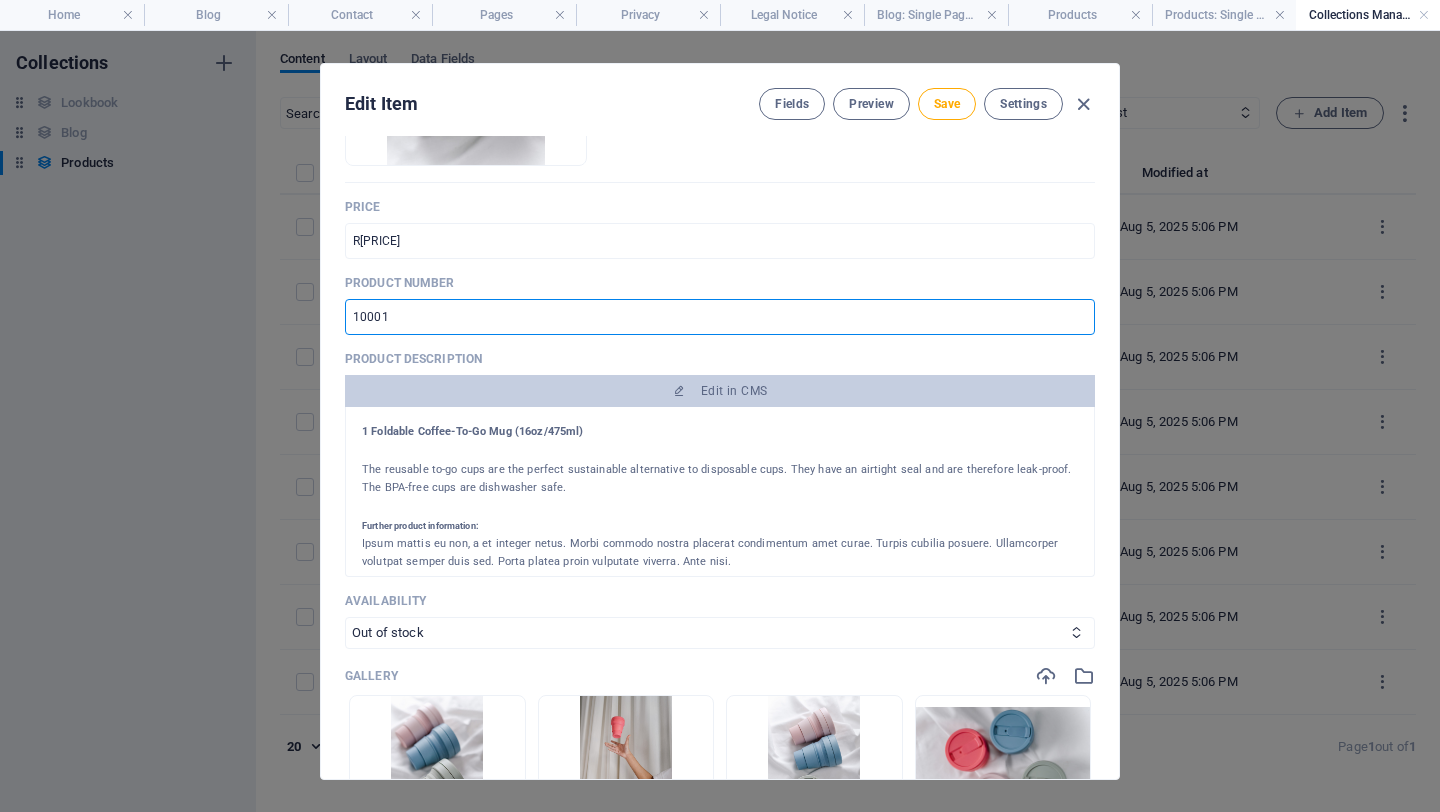 scroll, scrollTop: 412, scrollLeft: 0, axis: vertical 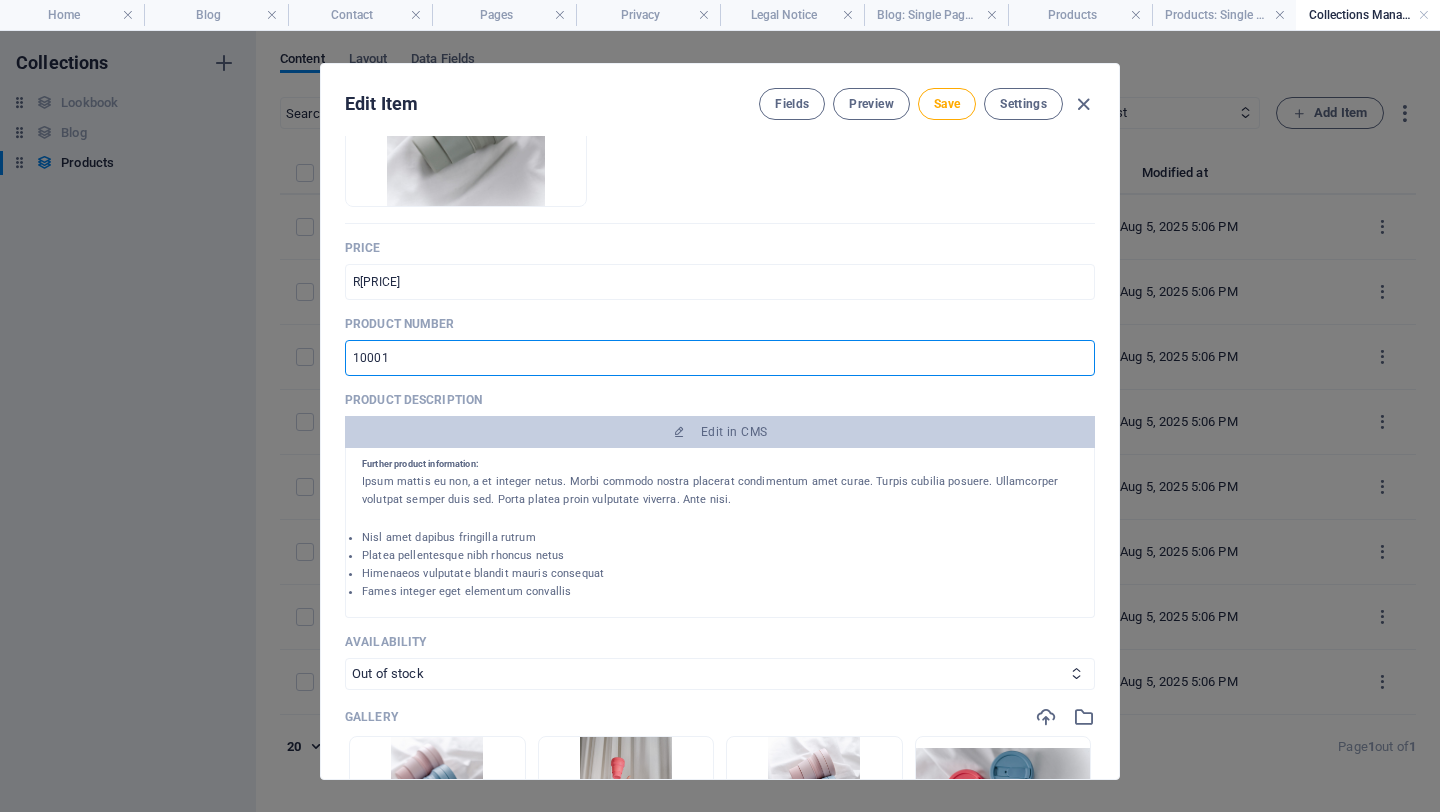 type on "10001" 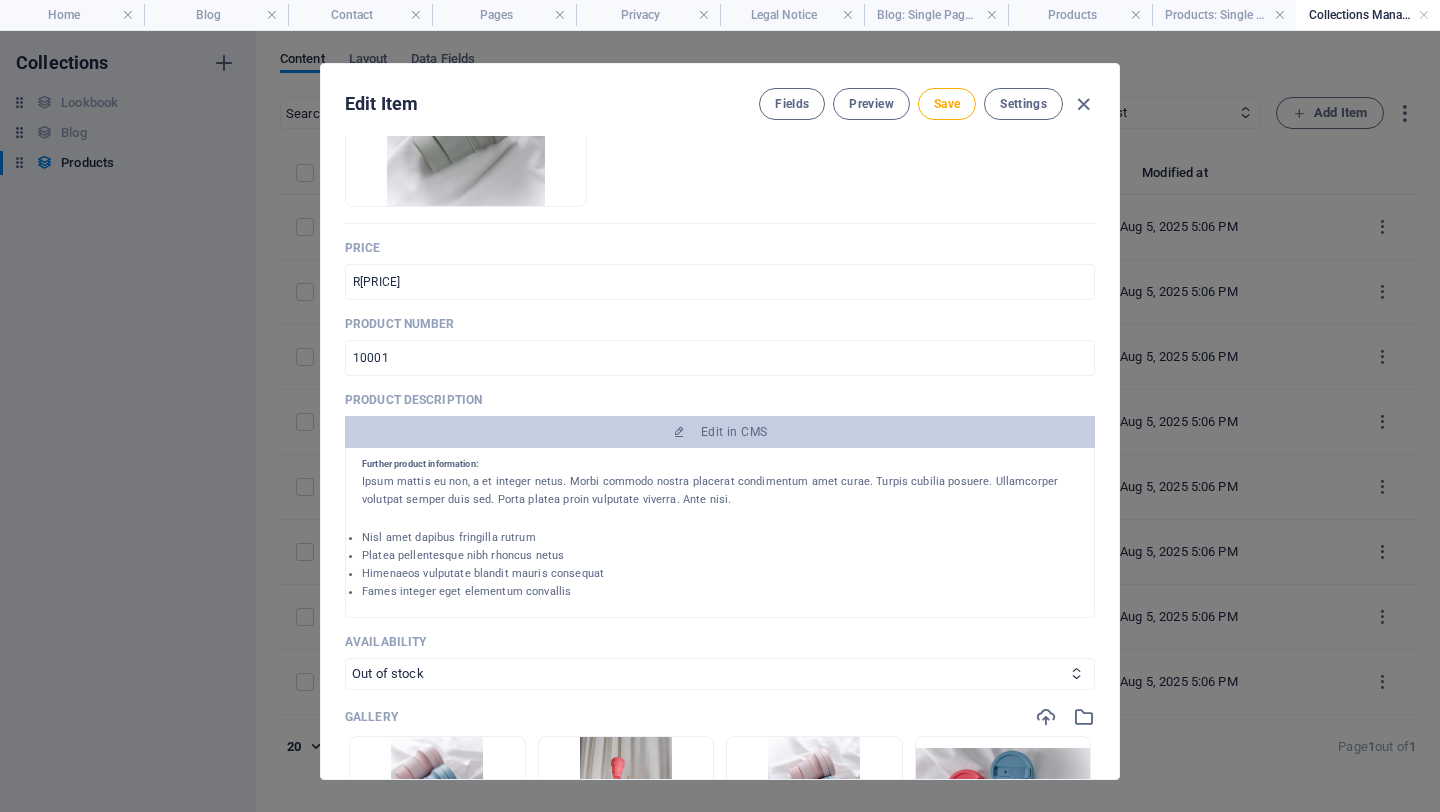 click on "Ipsum mattis eu non, a et integer netus. Morbi commodo nostra placerat condimentum amet curae. Turpis cubilia posuere. Ullamcorper volutpat semper duis sed. Porta platea proin vulputate viverra. Ante nisi." at bounding box center [720, 491] 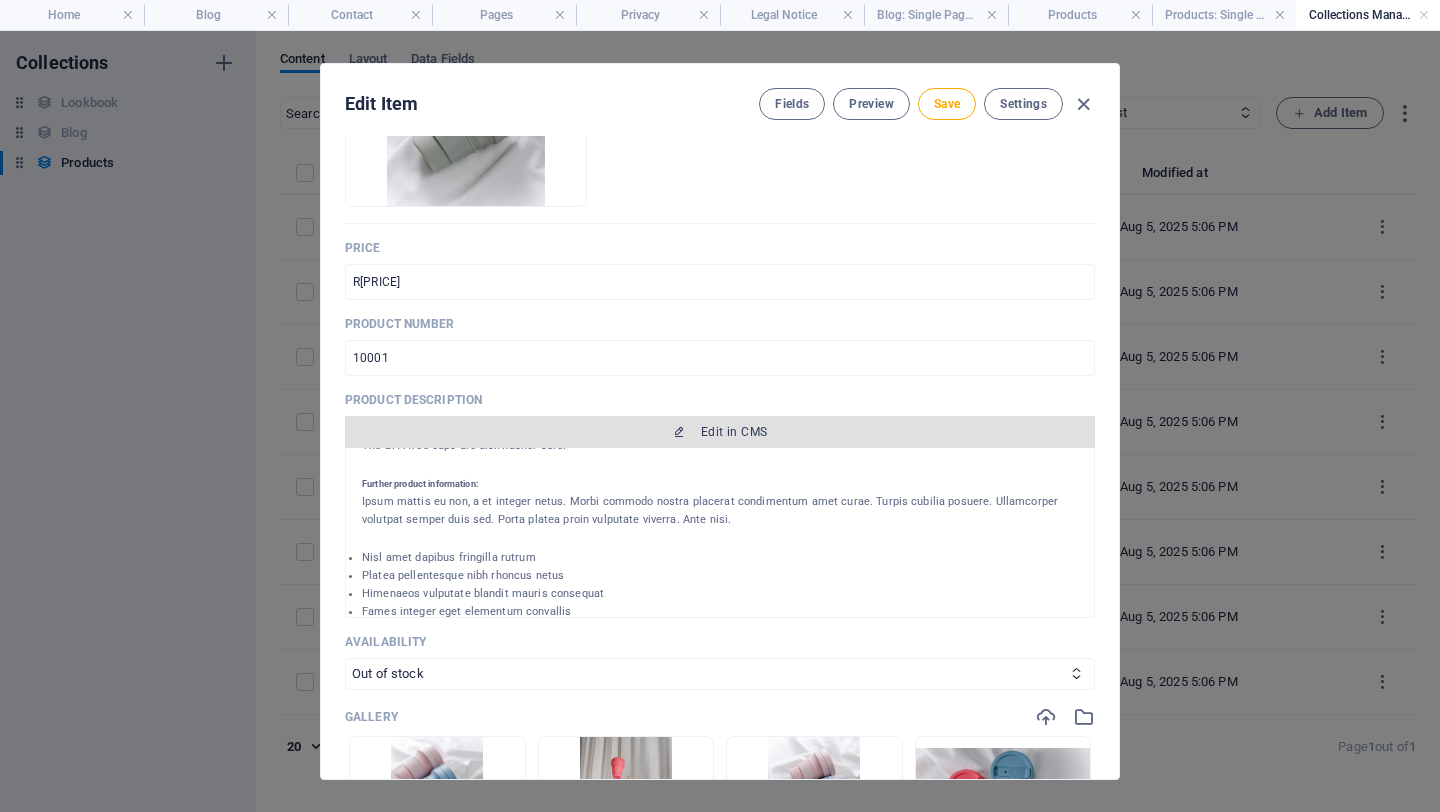 click on "Edit in CMS" at bounding box center (734, 432) 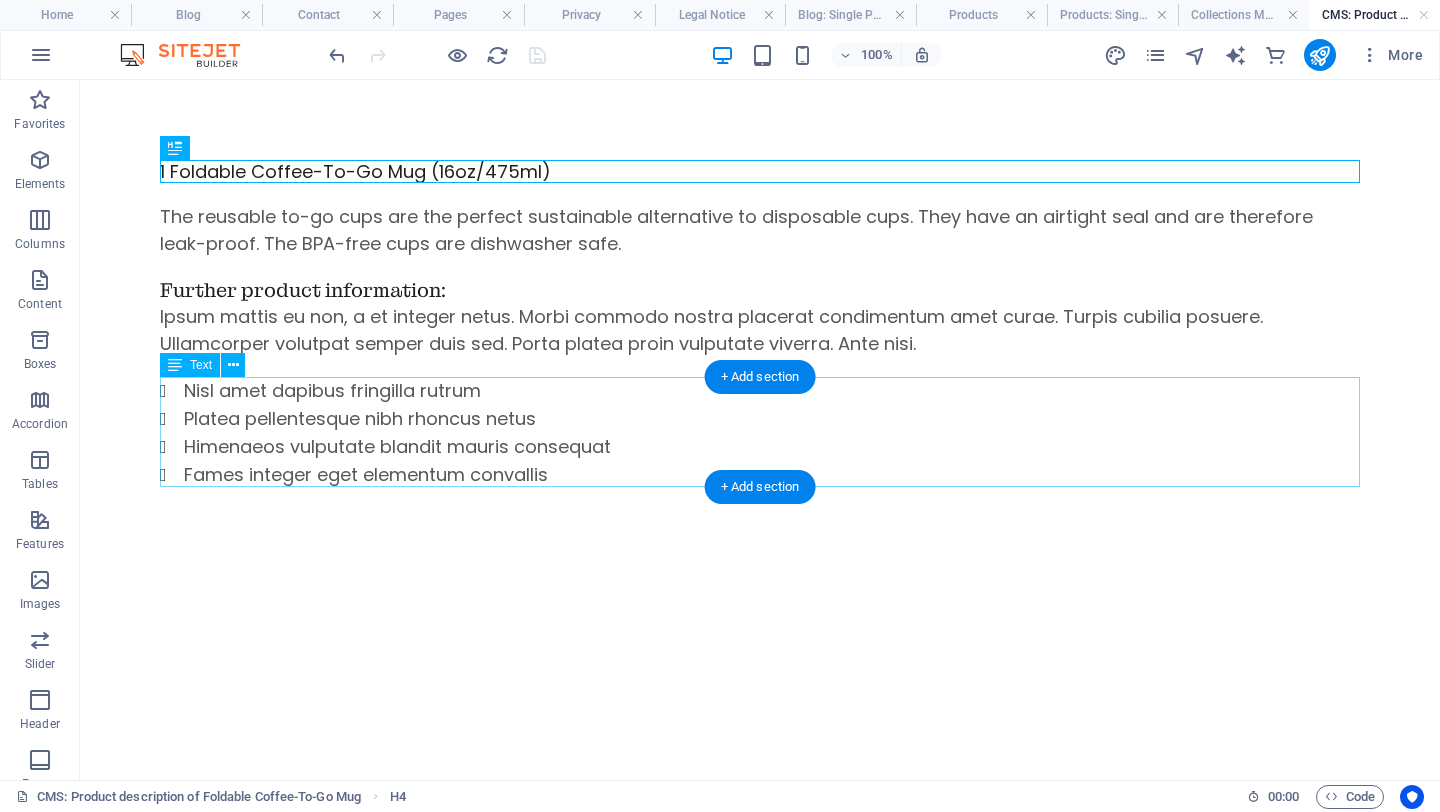 scroll, scrollTop: 0, scrollLeft: 0, axis: both 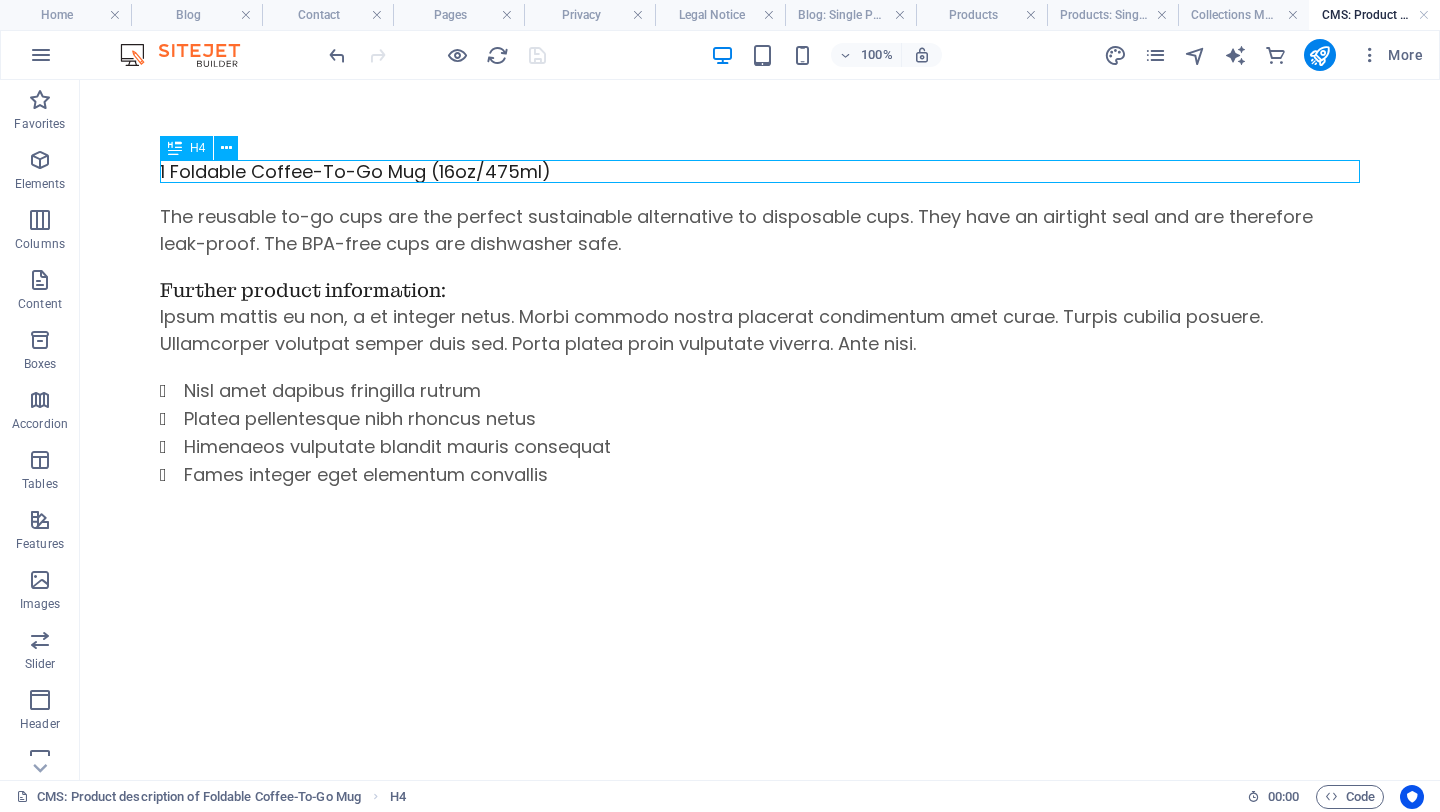 click on "1 Foldable Coffee-To-Go Mug (16oz/475ml)" at bounding box center (760, 171) 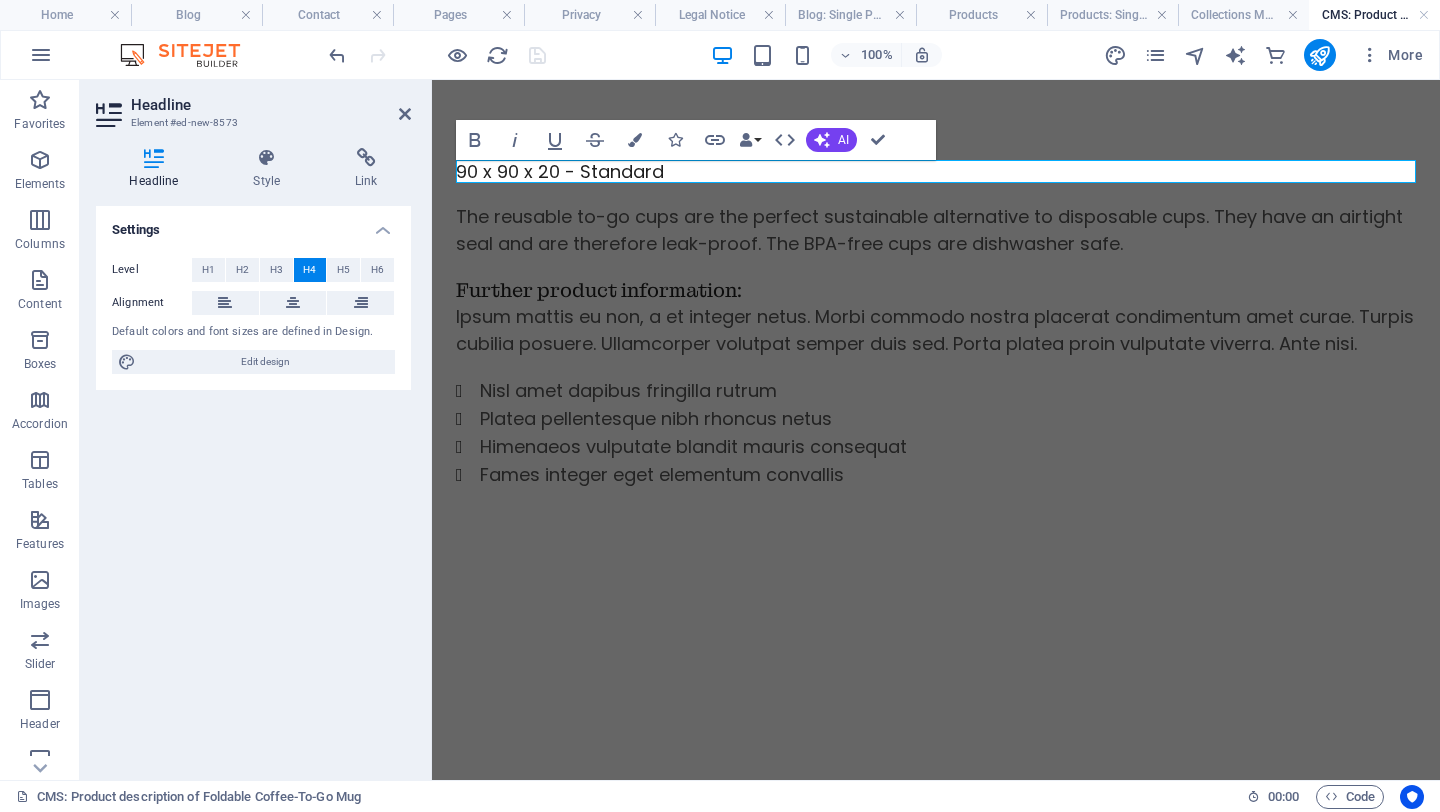 type 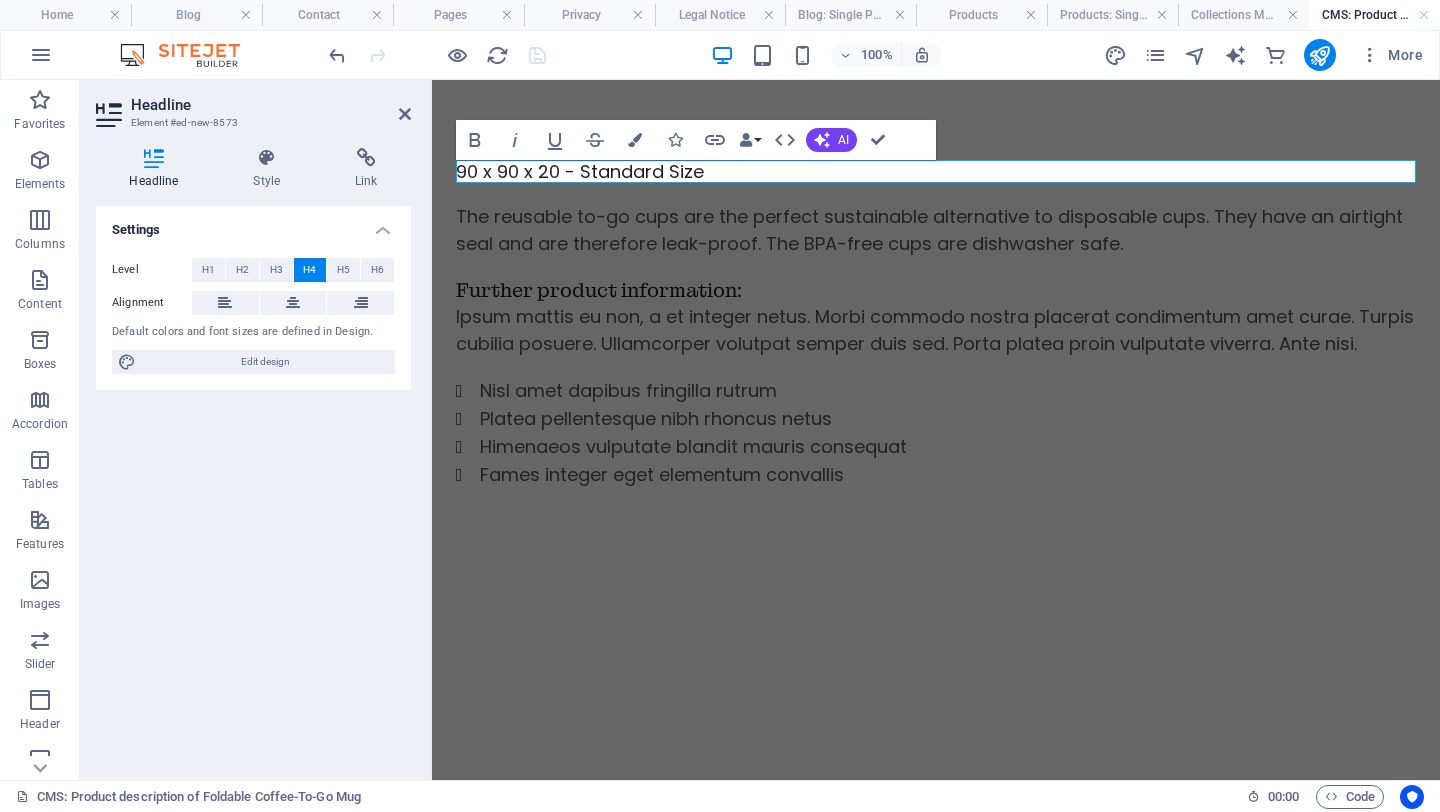click on "90 x 90 x 20 - Standard Size" at bounding box center (936, 171) 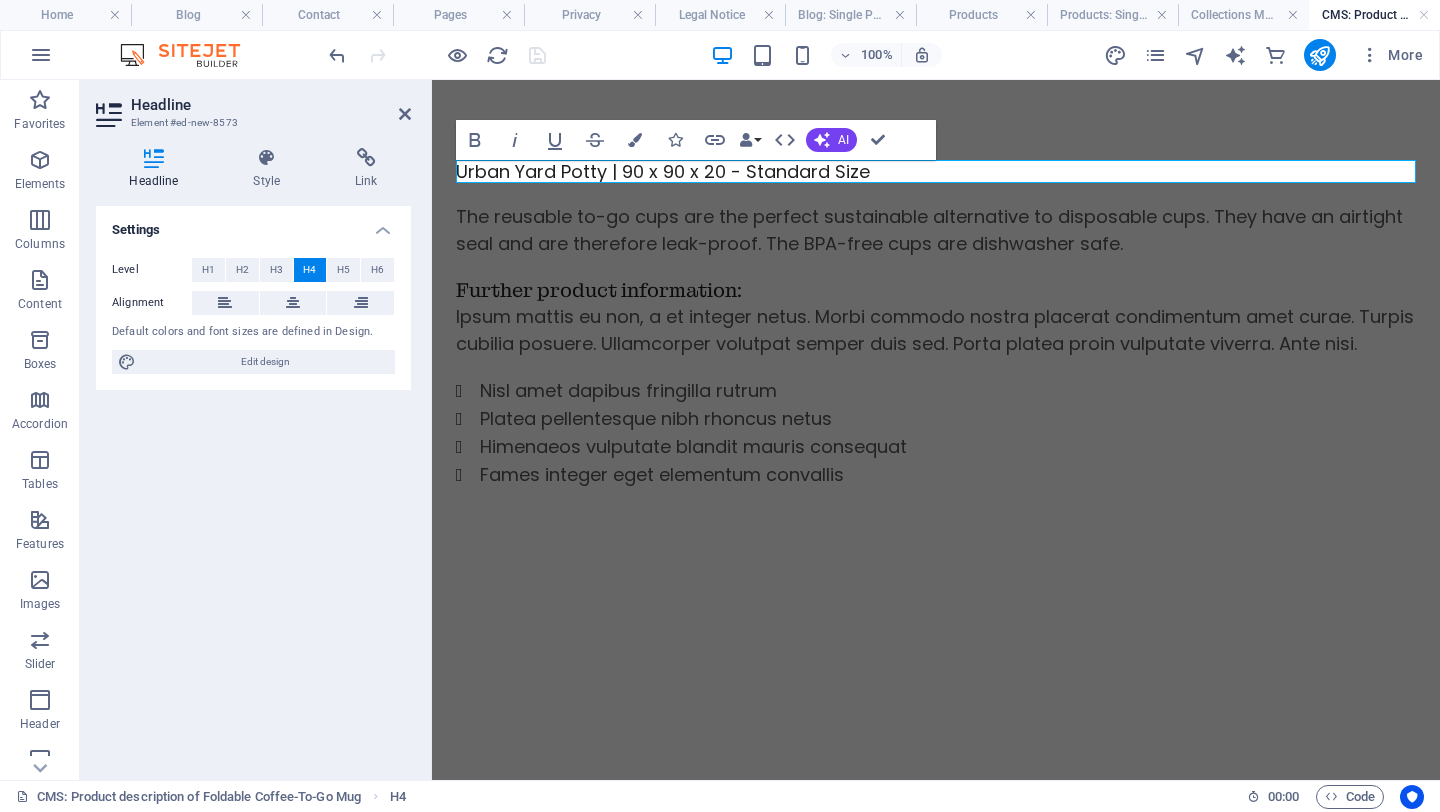 click on "Urban Yard Potty | 90 x 90 x 20 - Standard Size" at bounding box center [936, 171] 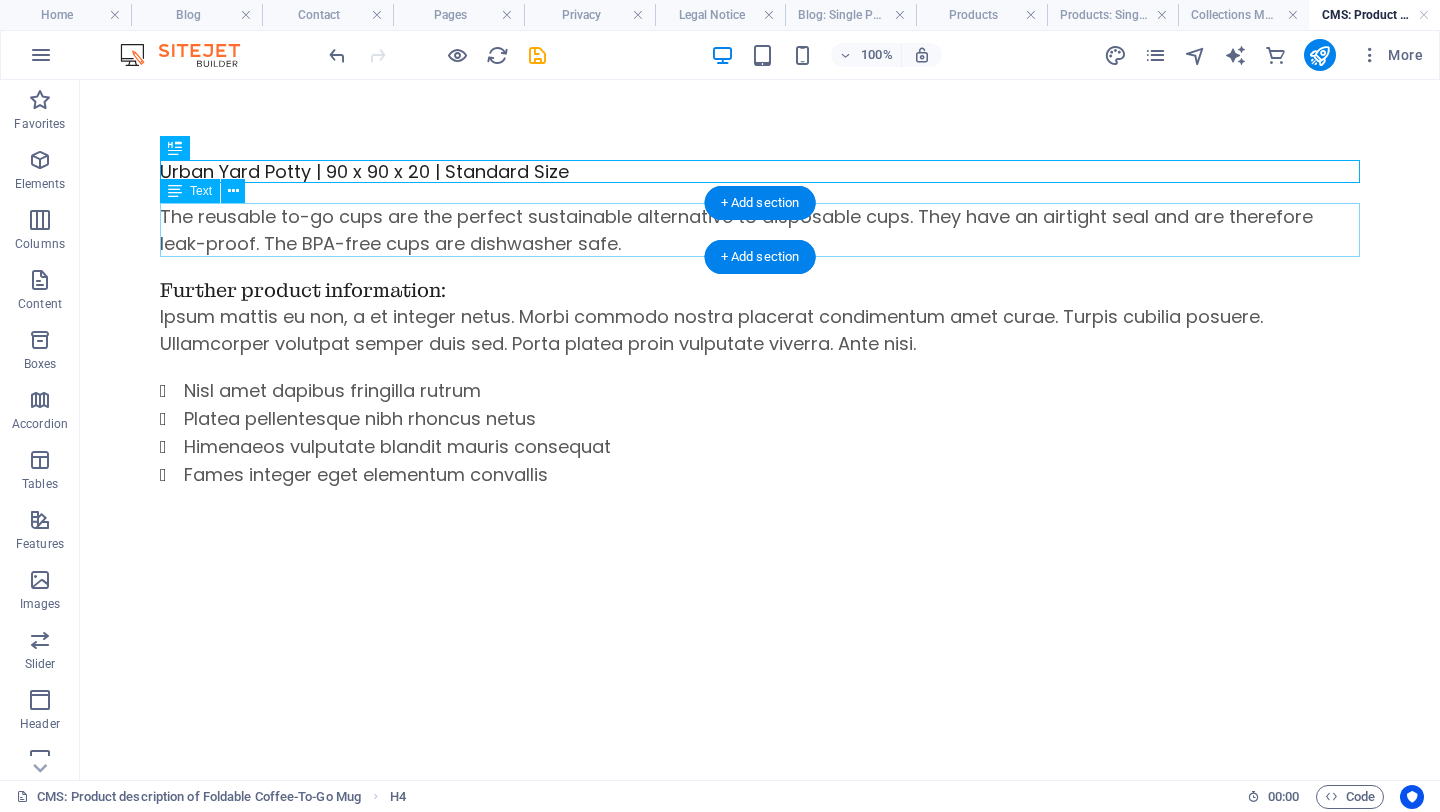 click on "The reusable to-go cups are the perfect sustainable alternative to disposable cups. They have an airtight seal and are therefore leak-proof. The BPA-free cups are dishwasher safe." at bounding box center [760, 230] 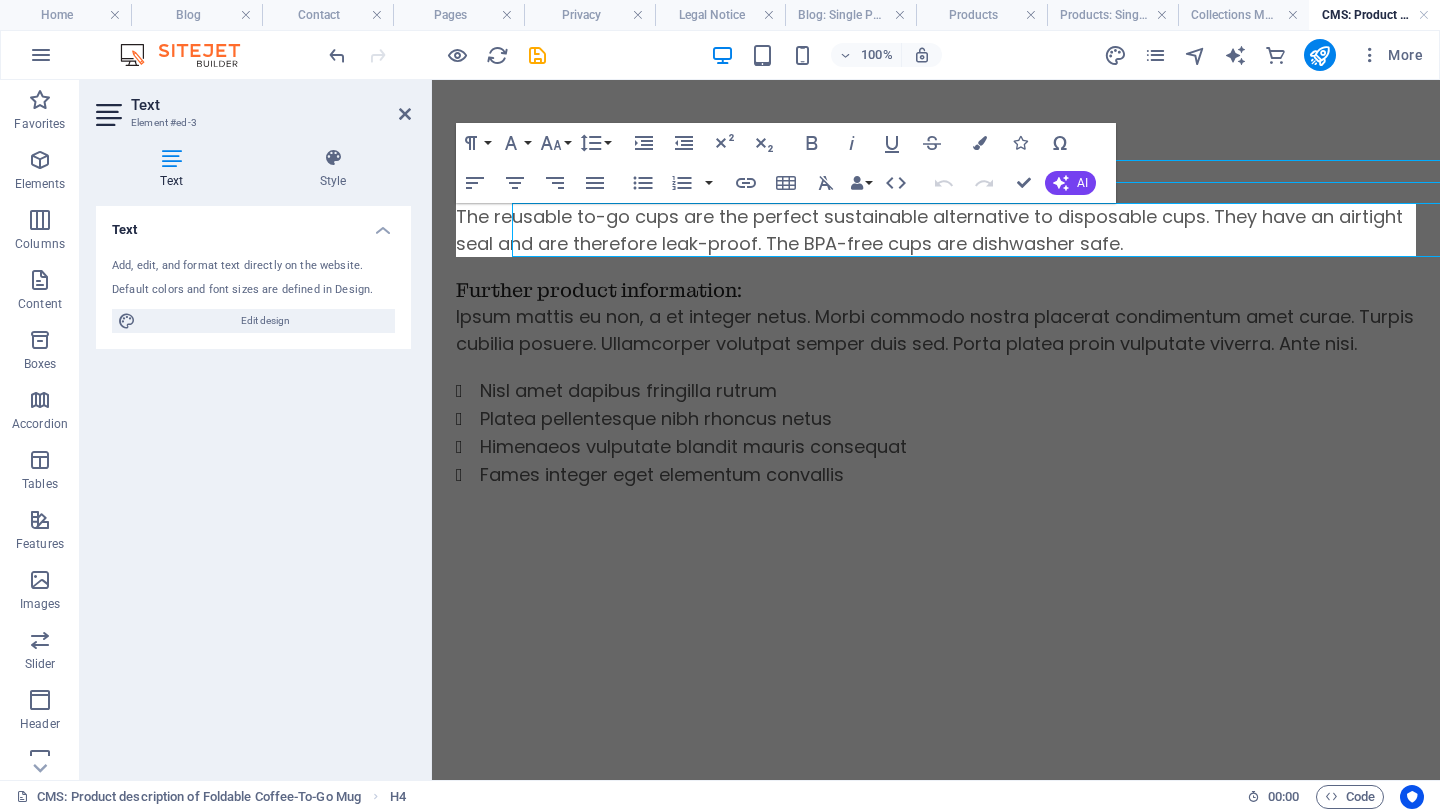 click on "The reusable to-go cups are the perfect sustainable alternative to disposable cups. They have an airtight seal and are therefore leak-proof. The BPA-free cups are dishwasher safe." at bounding box center [936, 230] 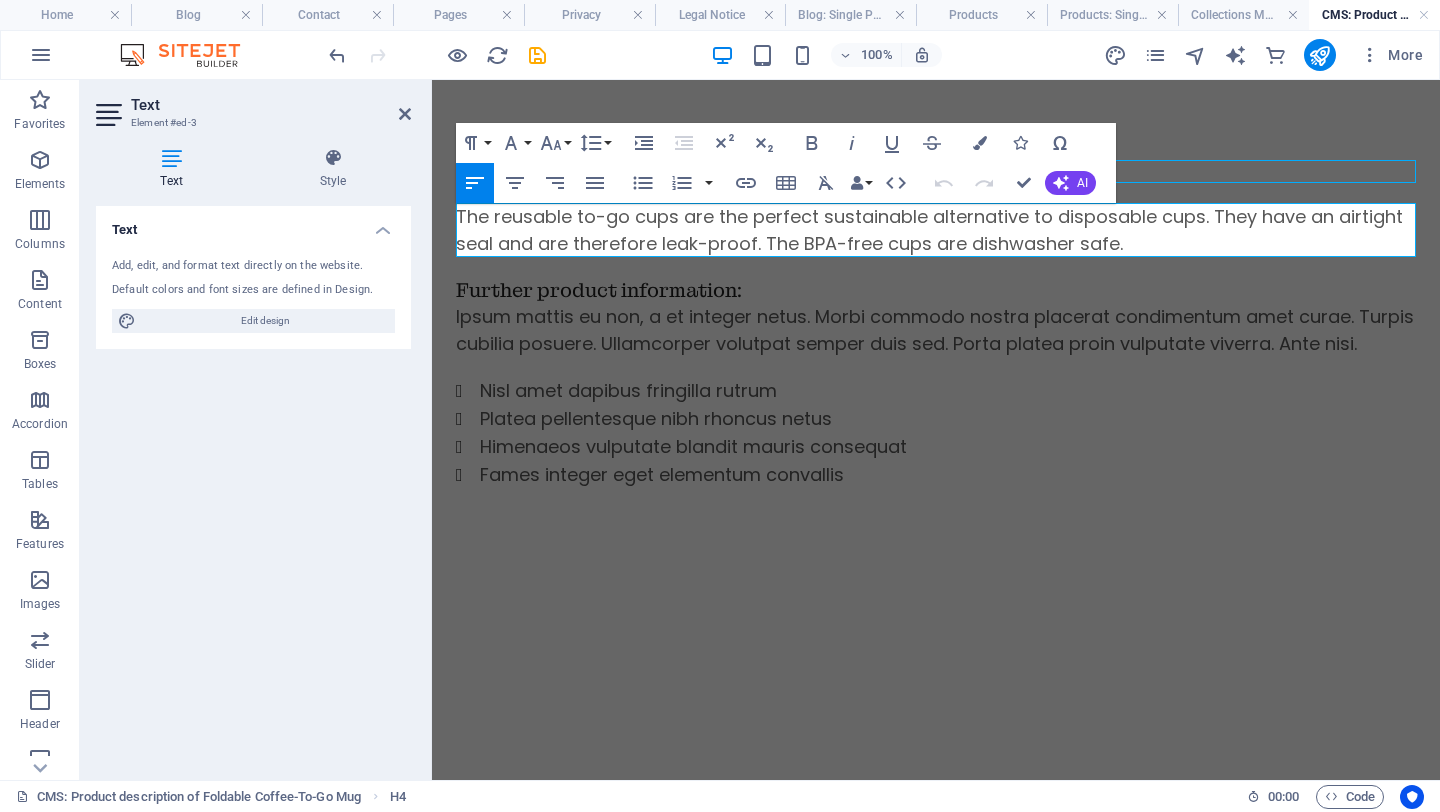 click on "The reusable to-go cups are the perfect sustainable alternative to disposable cups. They have an airtight seal and are therefore leak-proof. The BPA-free cups are dishwasher safe." at bounding box center (936, 230) 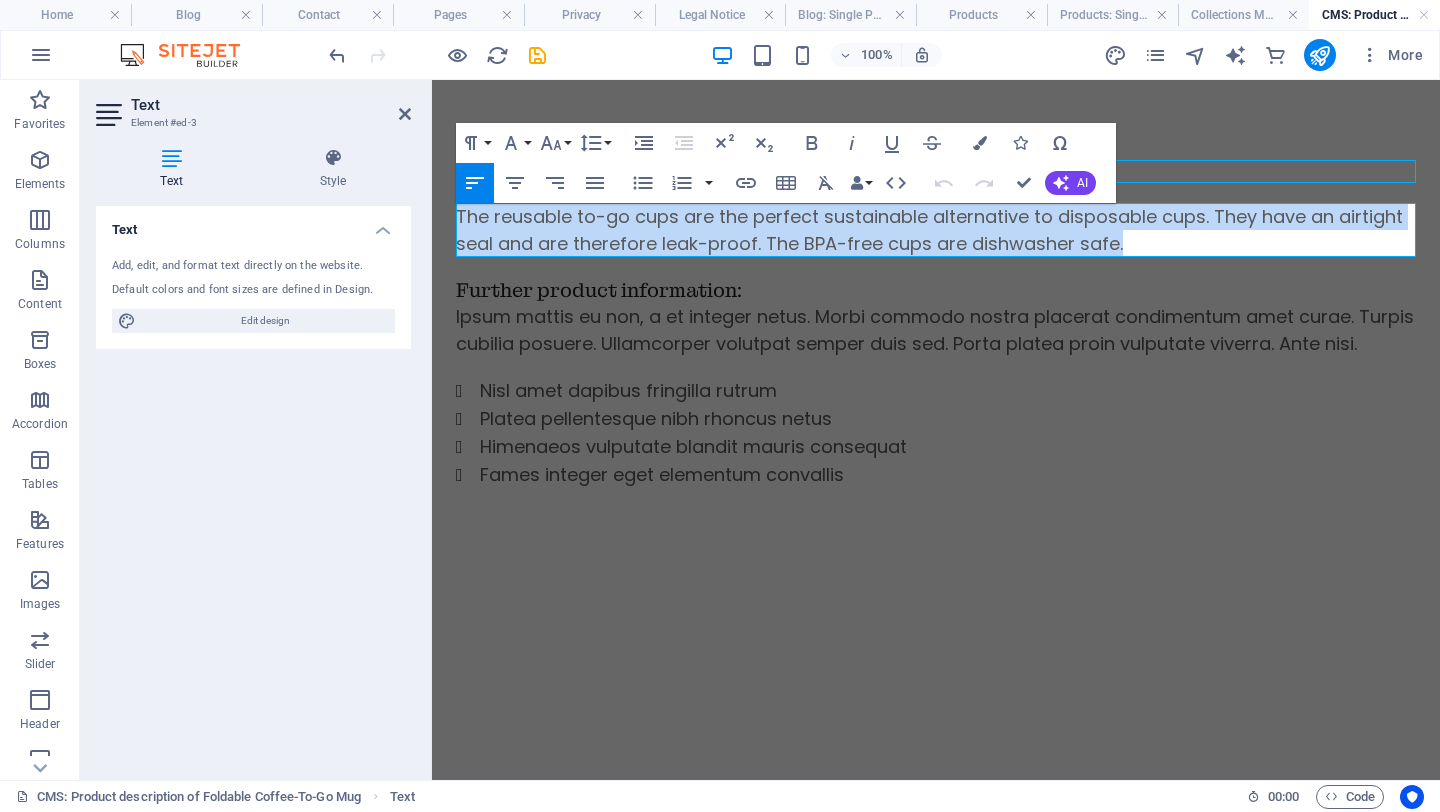 click on "The reusable to-go cups are the perfect sustainable alternative to disposable cups. They have an airtight seal and are therefore leak-proof. The BPA-free cups are dishwasher safe." at bounding box center [936, 230] 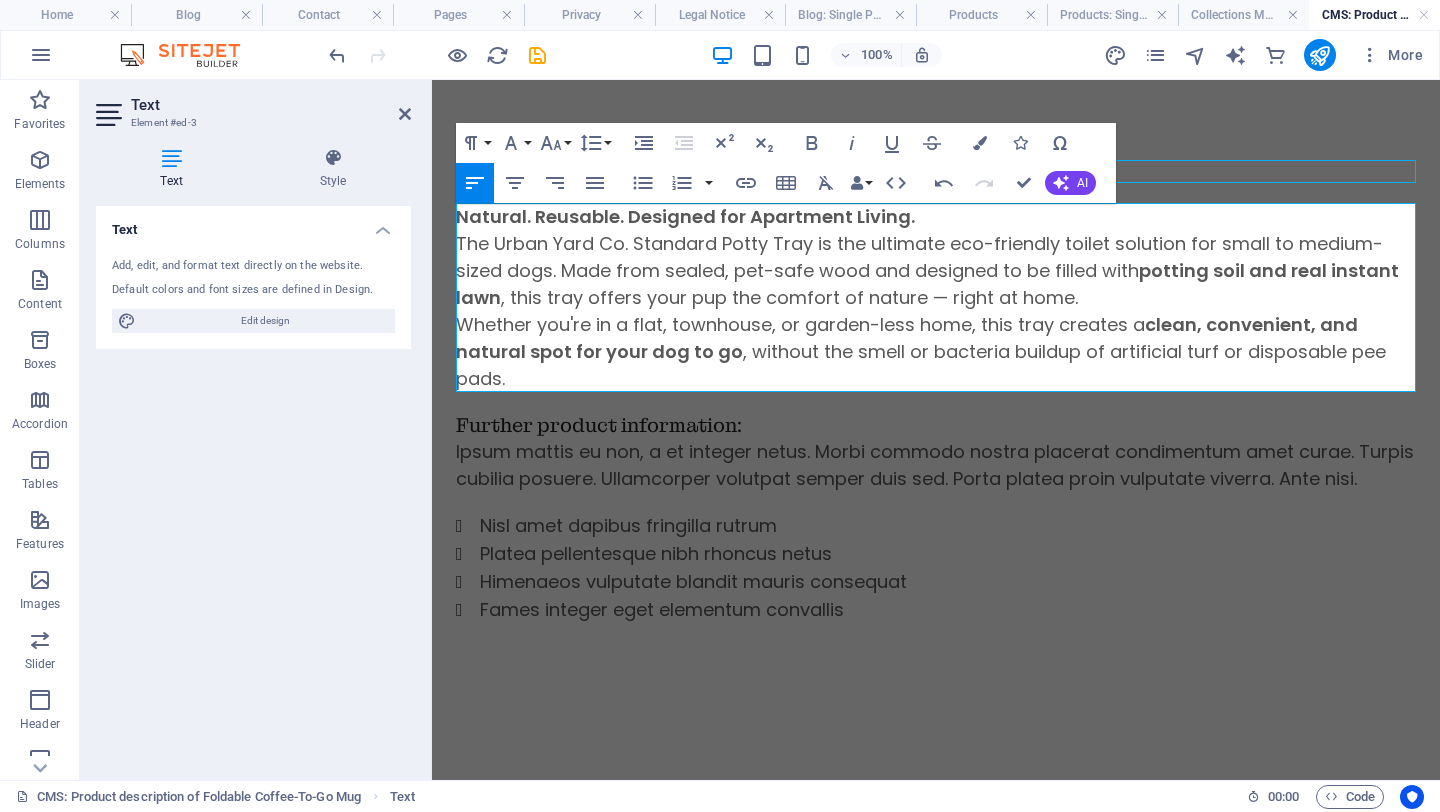click on "The Urban Yard Co. Standard Potty Tray is the ultimate eco-friendly toilet solution for small to medium-sized dogs. Made from sealed, pet-safe wood and designed to be filled with  potting soil and real instant lawn , this tray offers your pup the comfort of nature — right at home." at bounding box center [936, 270] 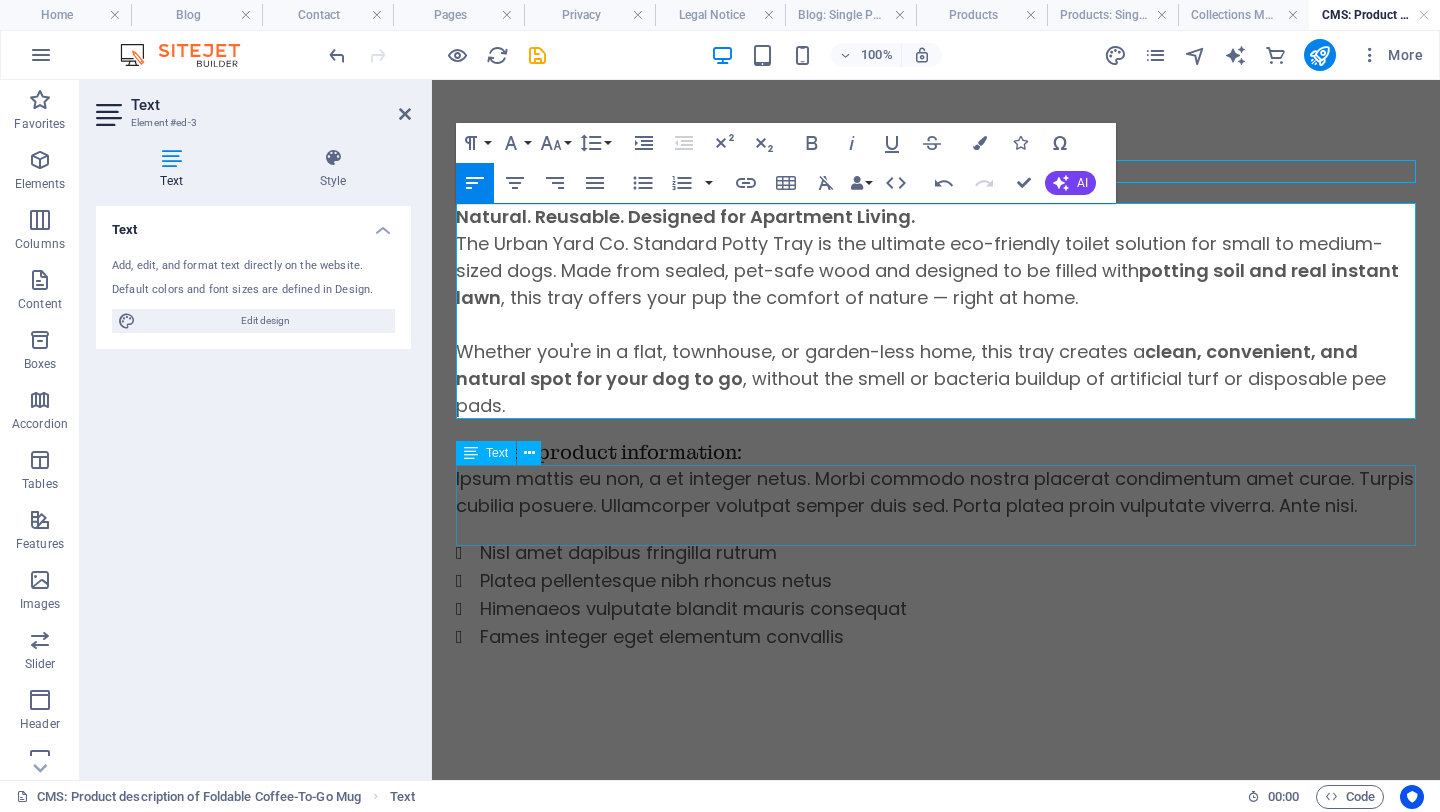 click on "Ipsum mattis eu non, a et integer netus. Morbi commodo nostra placerat condimentum amet curae. Turpis cubilia posuere. Ullamcorper volutpat semper duis sed. Porta platea proin vulputate viverra. Ante nisi." at bounding box center (936, 492) 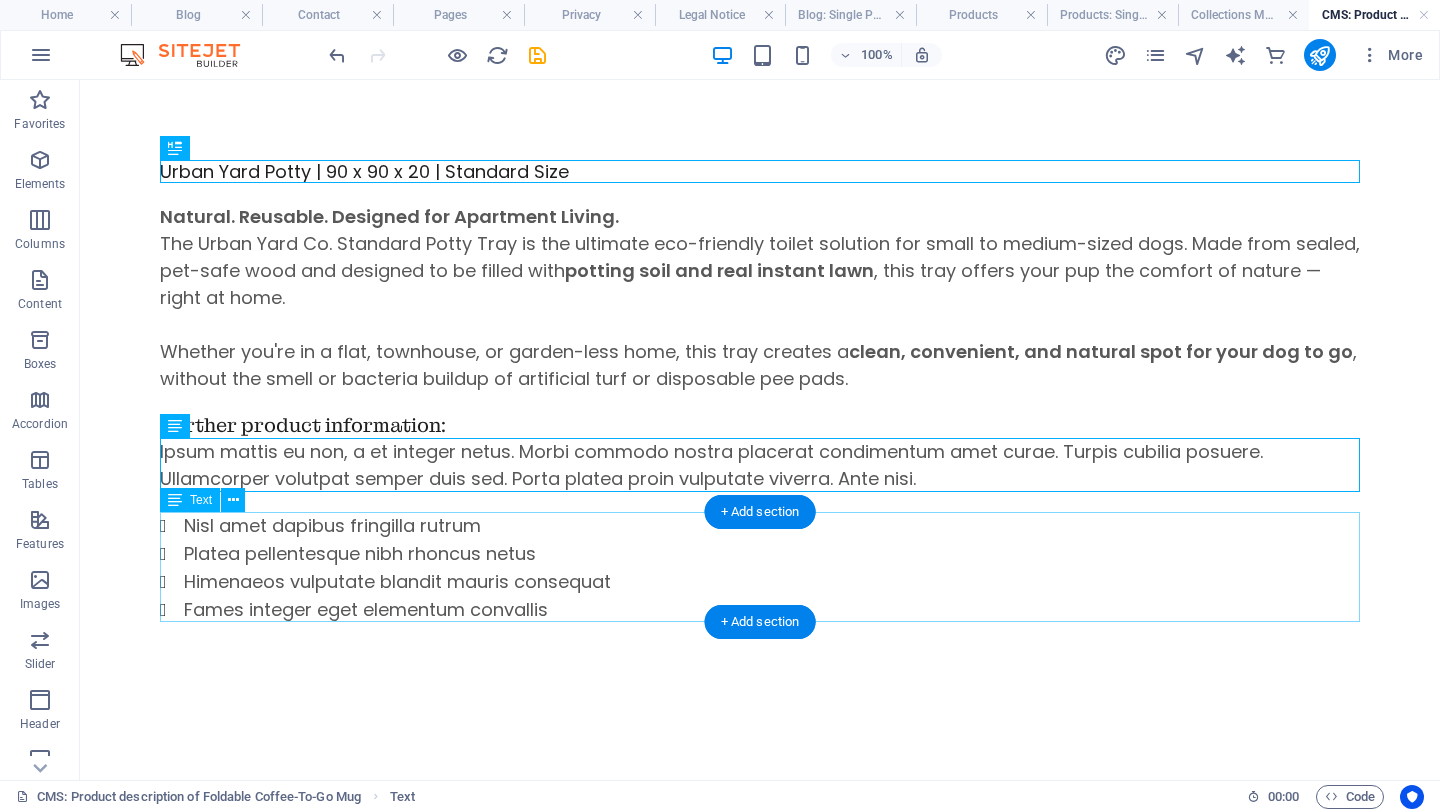 click on "Nisl amet dapibus fringilla rutrum
Platea pellentesque nibh rhoncus netus
Himenaeos vulputate blandit mauris consequat
Fames integer eget elementum convallis" at bounding box center (760, 568) 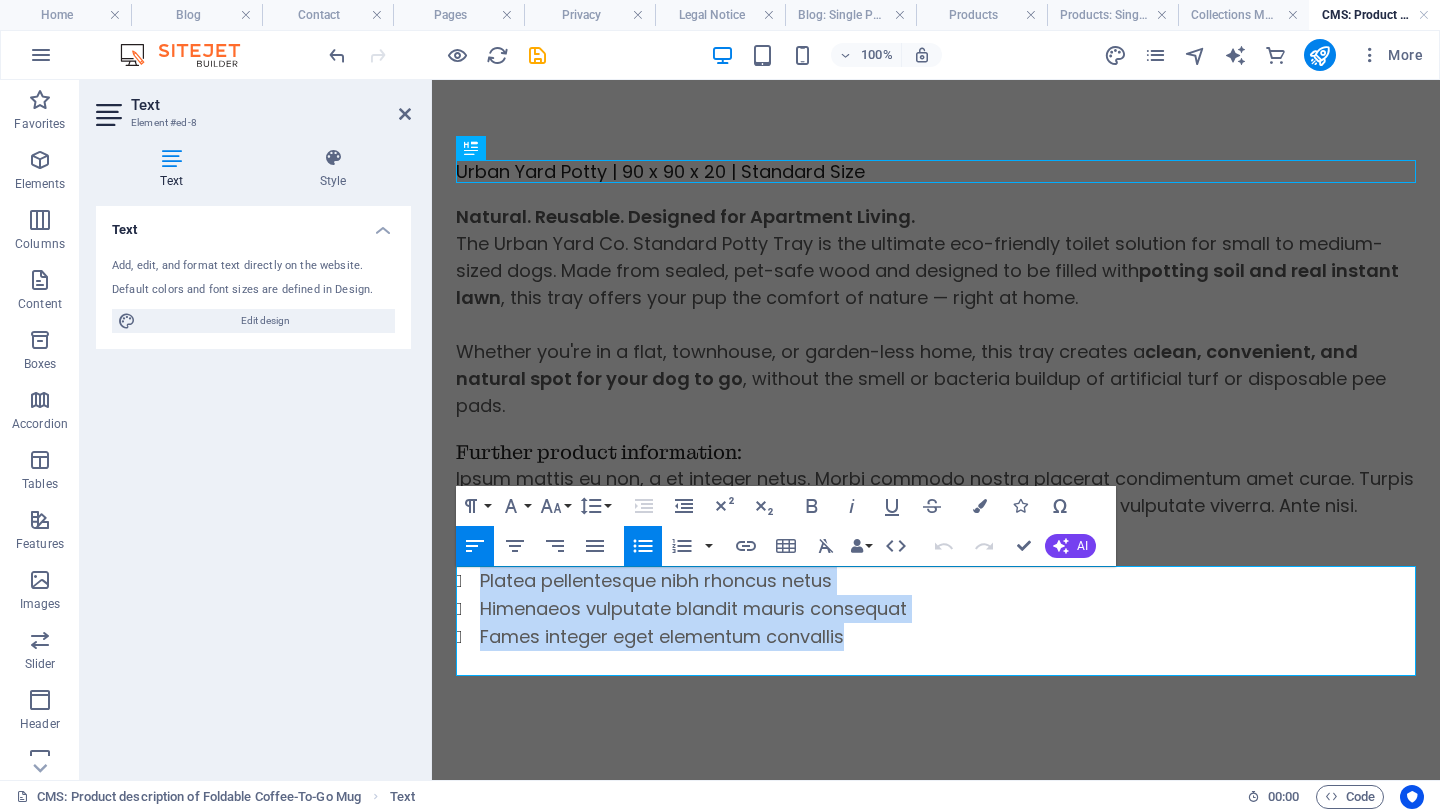 drag, startPoint x: 876, startPoint y: 656, endPoint x: 478, endPoint y: 569, distance: 407.39783 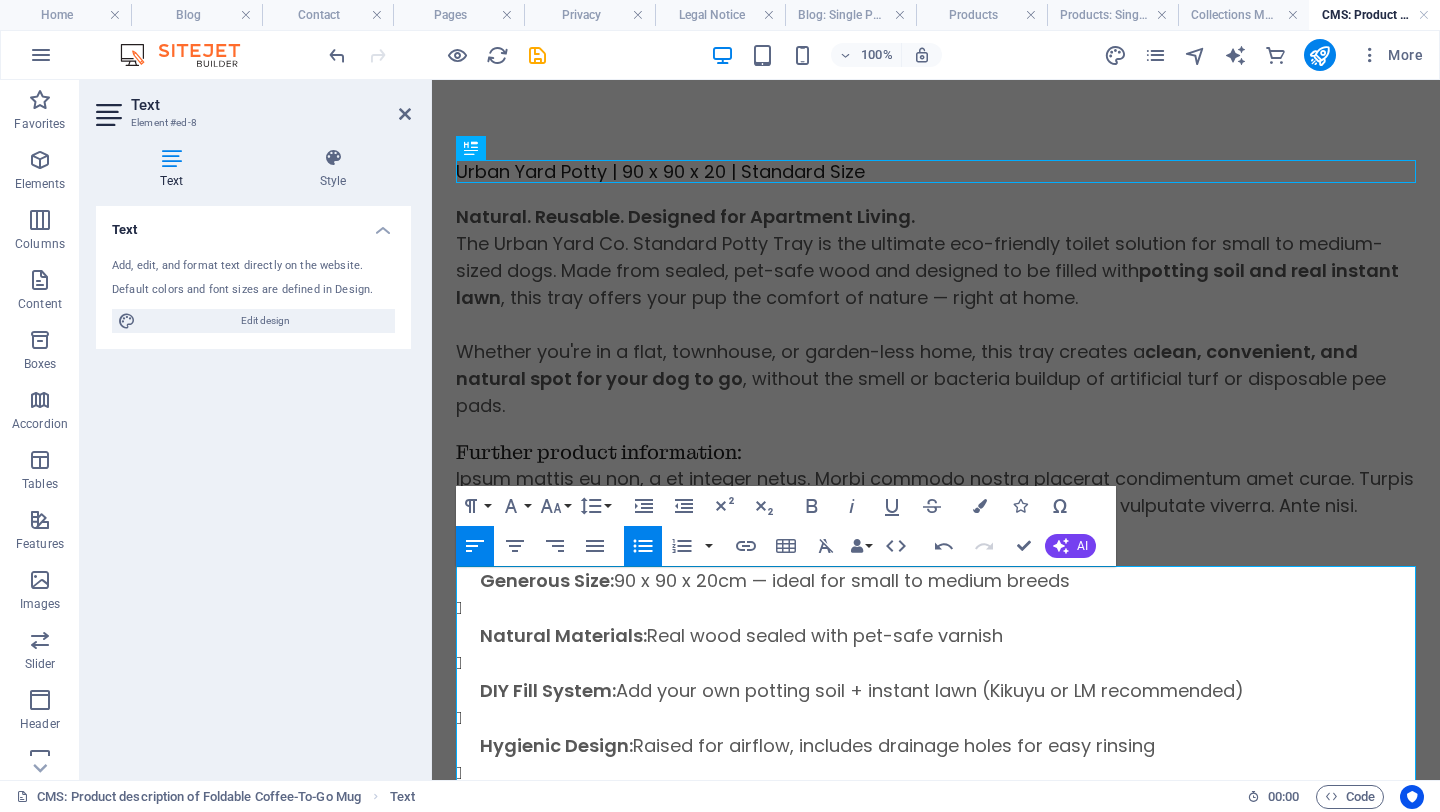 click on "Generous Size:  90 x 90 x 20cm — ideal for small to medium breeds Natural Materials:  Real wood sealed with pet-safe varnish DIY Fill System:  Add your own potting soil + instant lawn (Kikuyu or LM recommended) Hygienic Design:  Raised for airflow, includes drainage holes for easy rinsing Portable:  Optional wheels make it easy to move indoors or outdoors Reusable & Sustainable:  No plastics, no synthetic turf — just earth-friendly comfort" at bounding box center [936, 704] 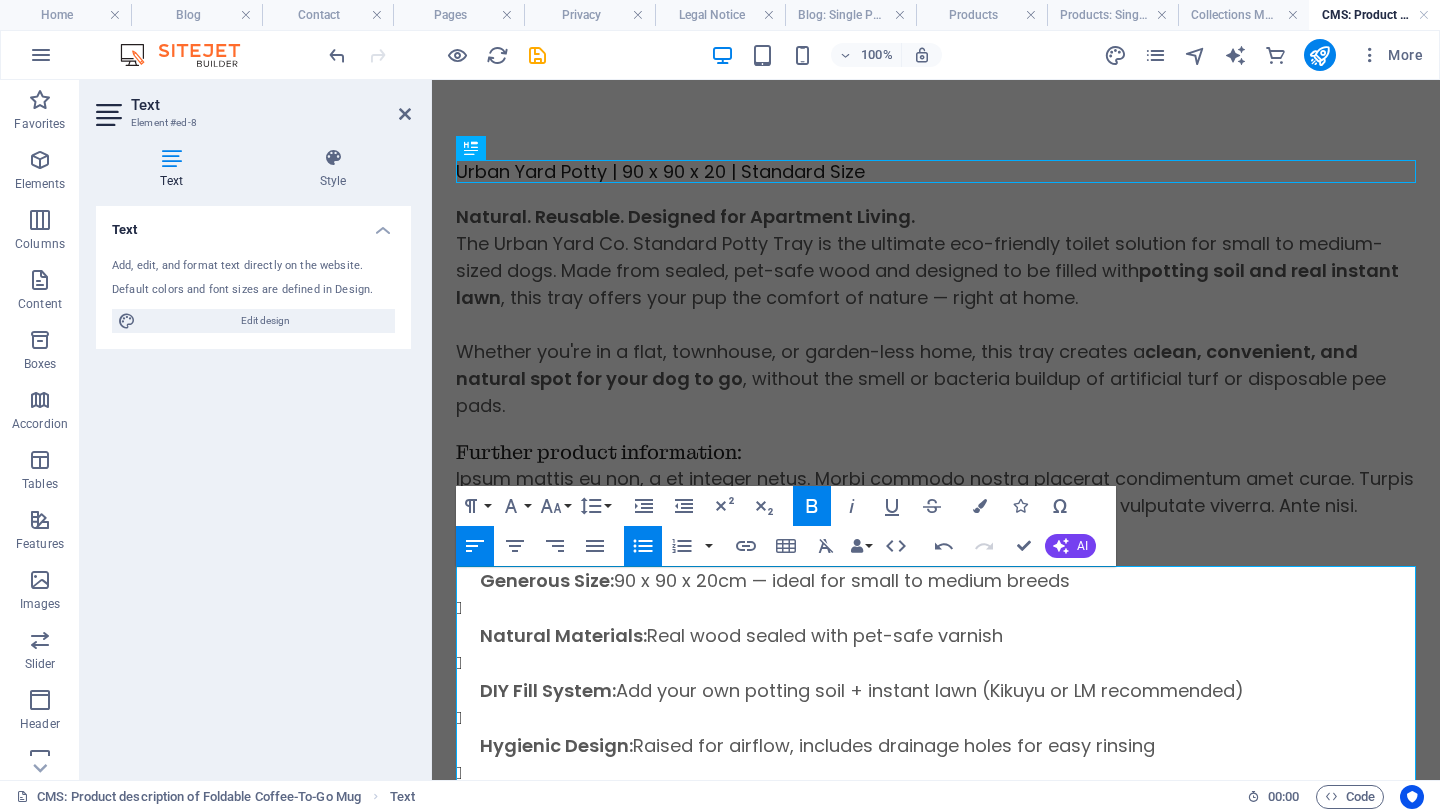 click 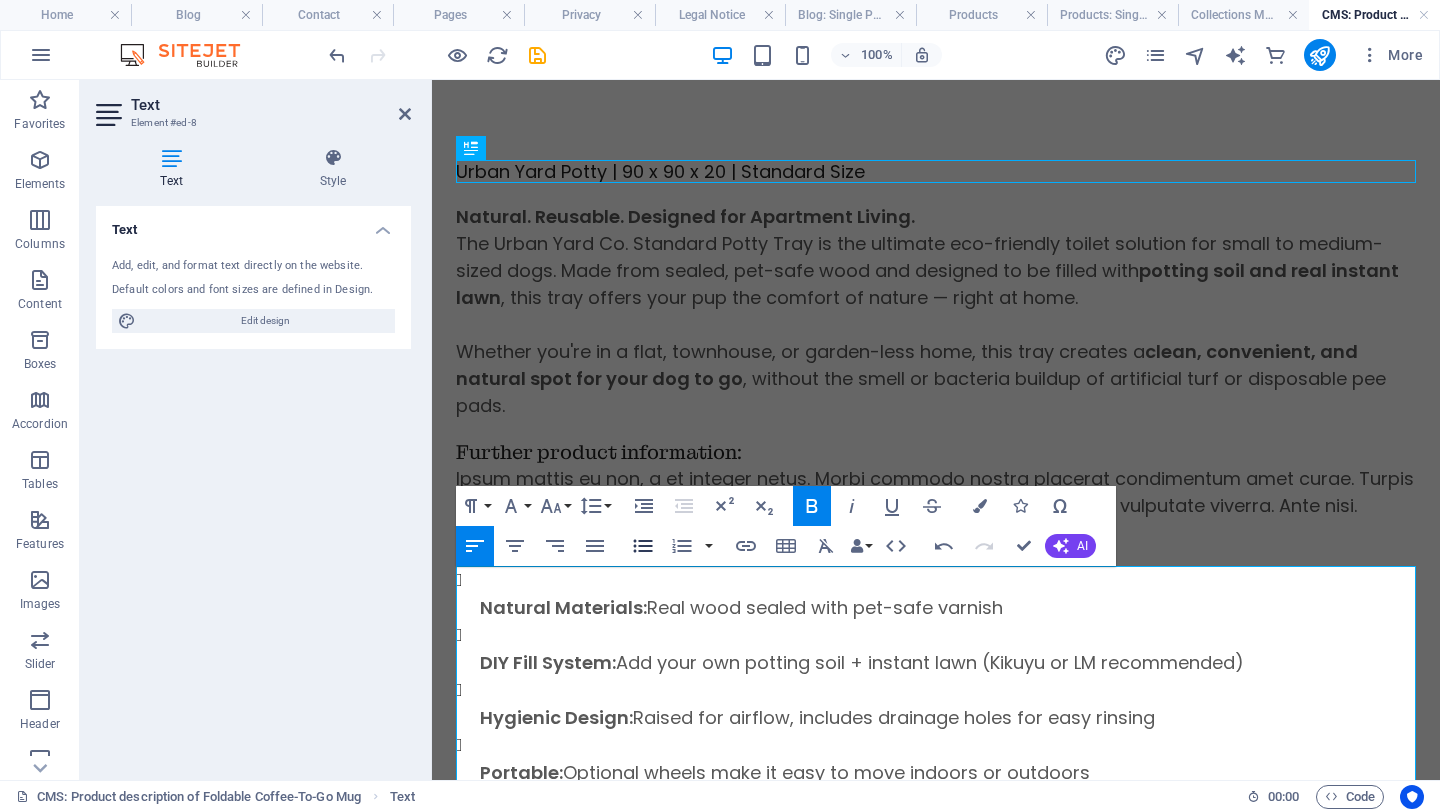 click 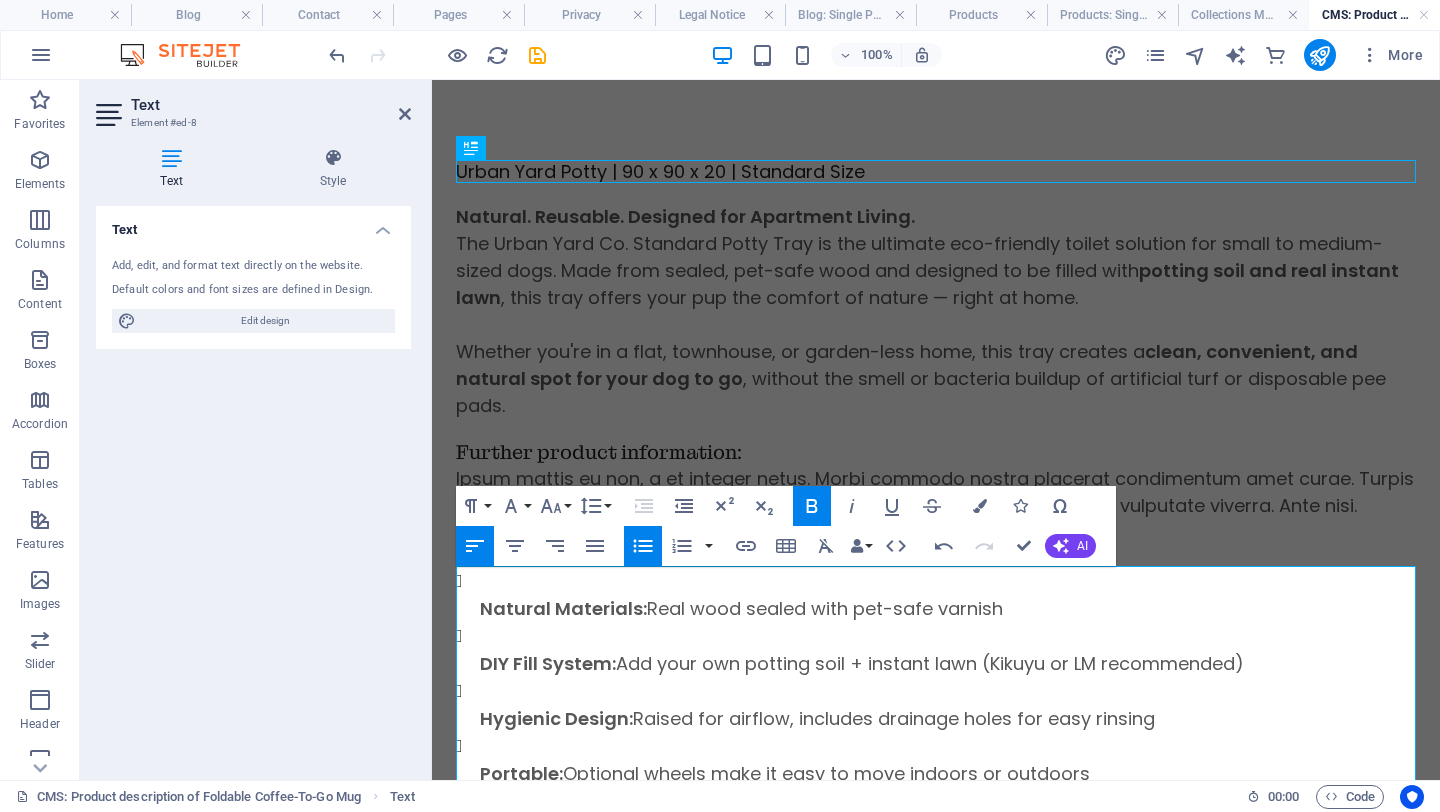click on "Natural Materials:  Real wood sealed with pet-safe varnish" at bounding box center [948, 594] 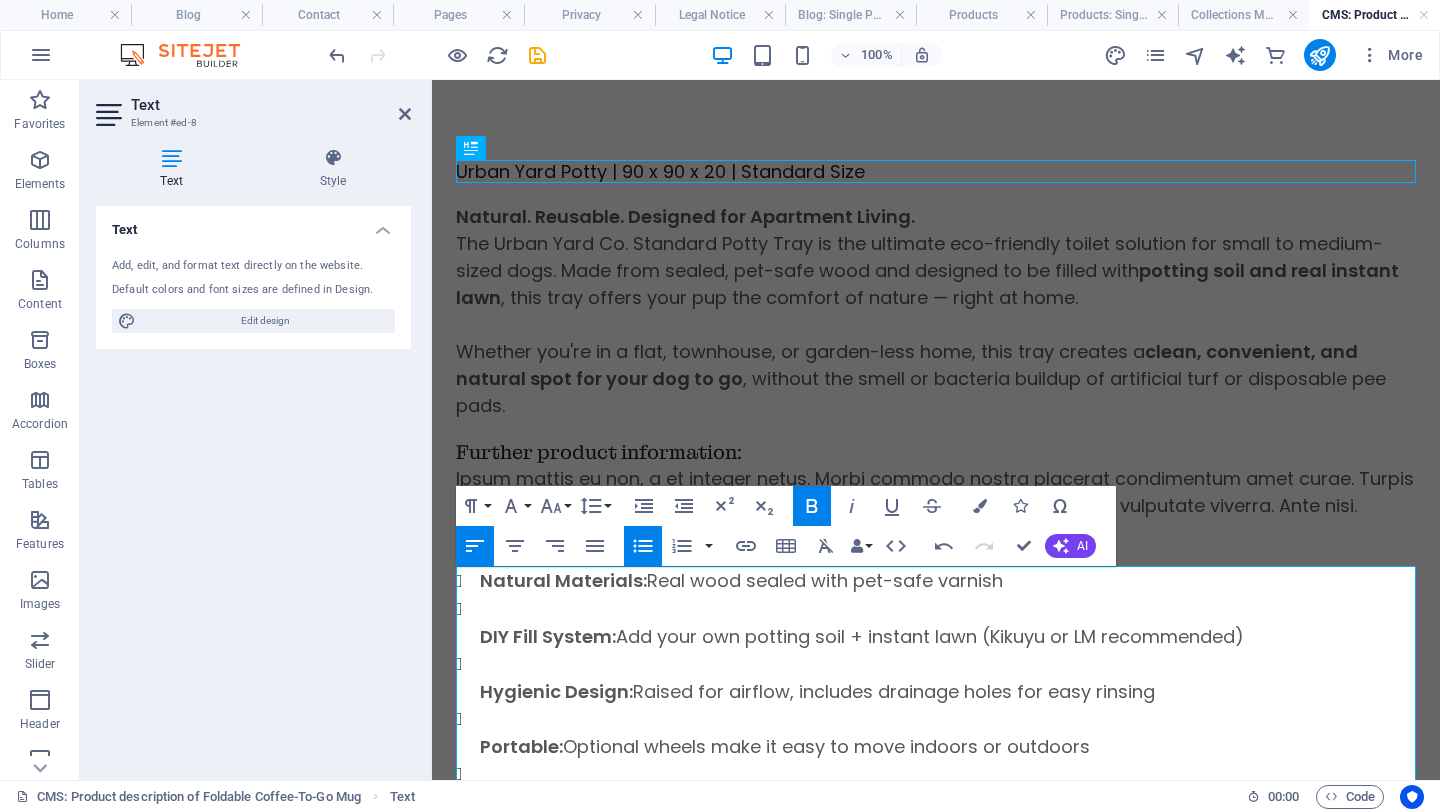 click on "DIY Fill System:" at bounding box center (548, 636) 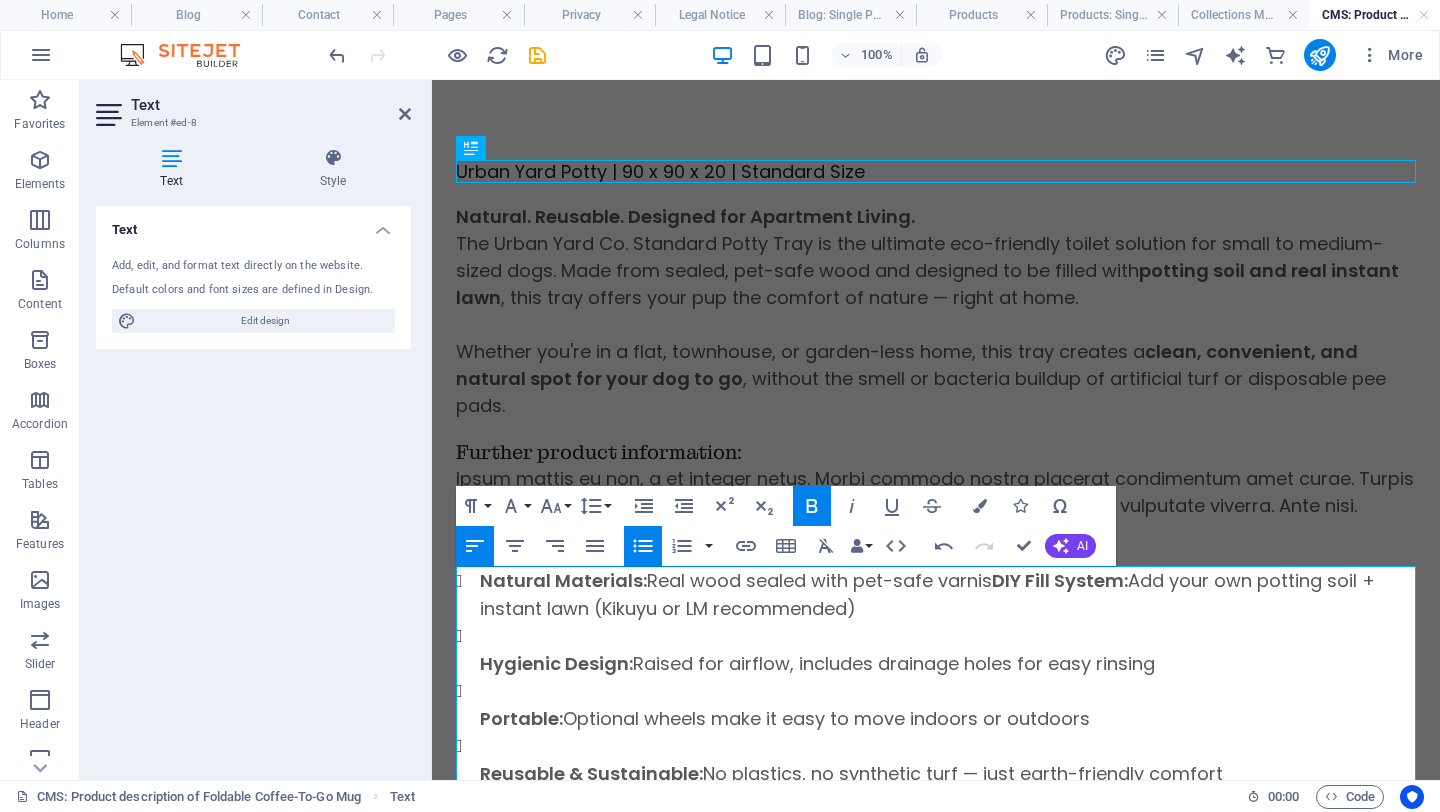 type 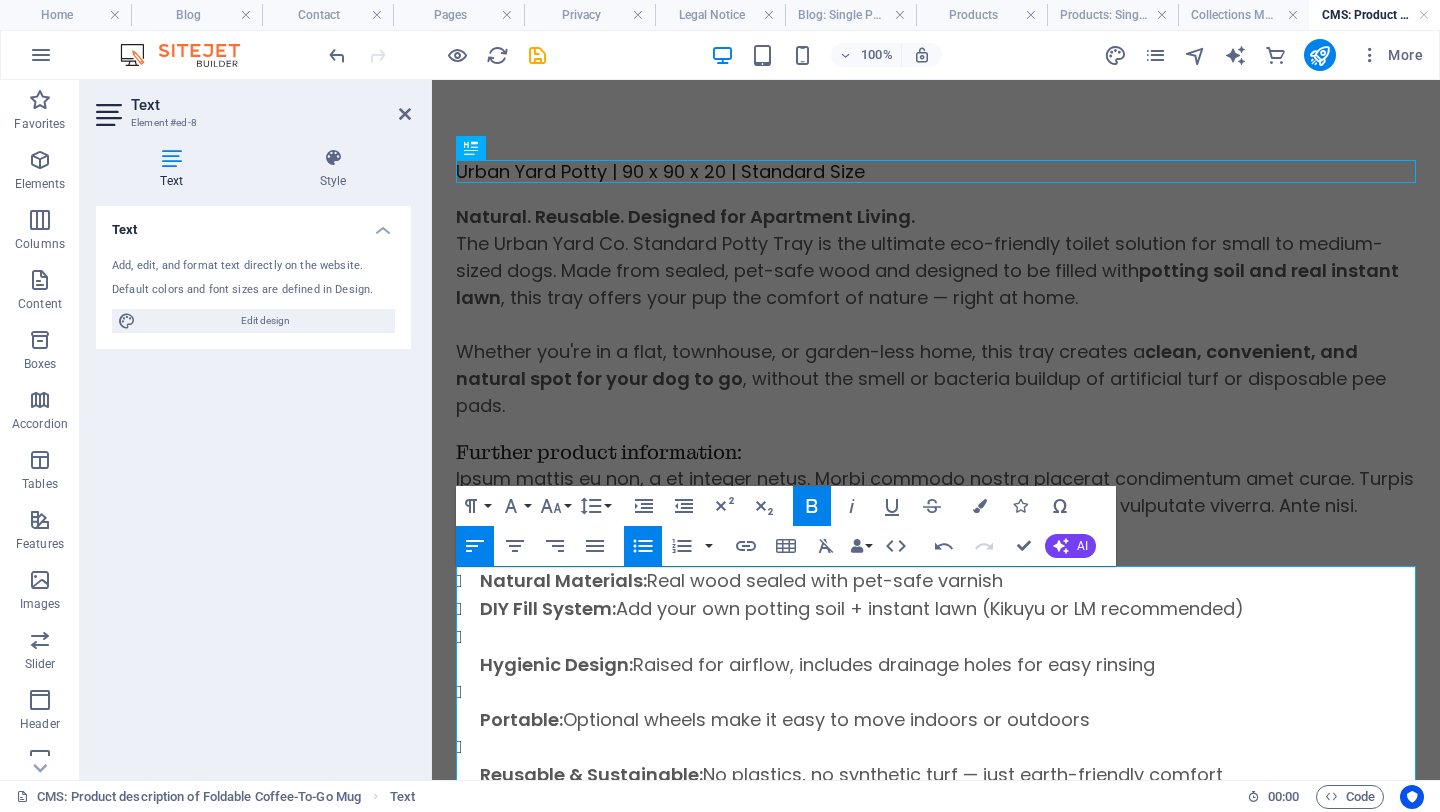 click on "Generous Size:  90 x 90 x 20cm — ideal for small to medium breeds Natural Materials:  Real wood sealed with pet-safe varnish DIY Fill System:  Add your own potting soil + instant lawn (Kikuyu or LM recommended) Hygienic Design:  Raised for airflow, includes drainage holes for easy rinsing Portable:  Optional wheels make it easy to move indoors or outdoors Reusable & Sustainable:  No plastics, no synthetic turf — just earth-friendly comfort" at bounding box center (936, 663) 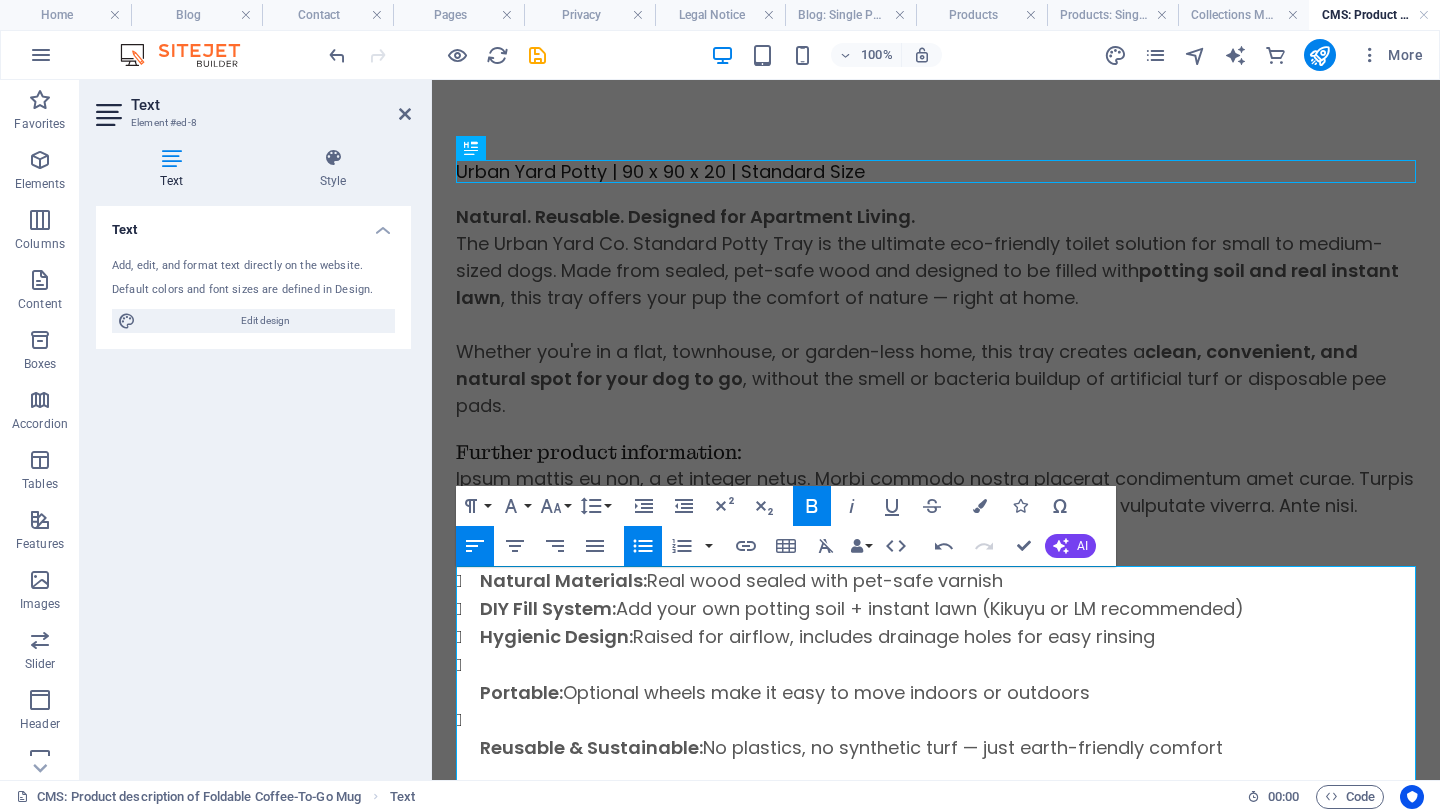 click on "Portable:" at bounding box center [521, 692] 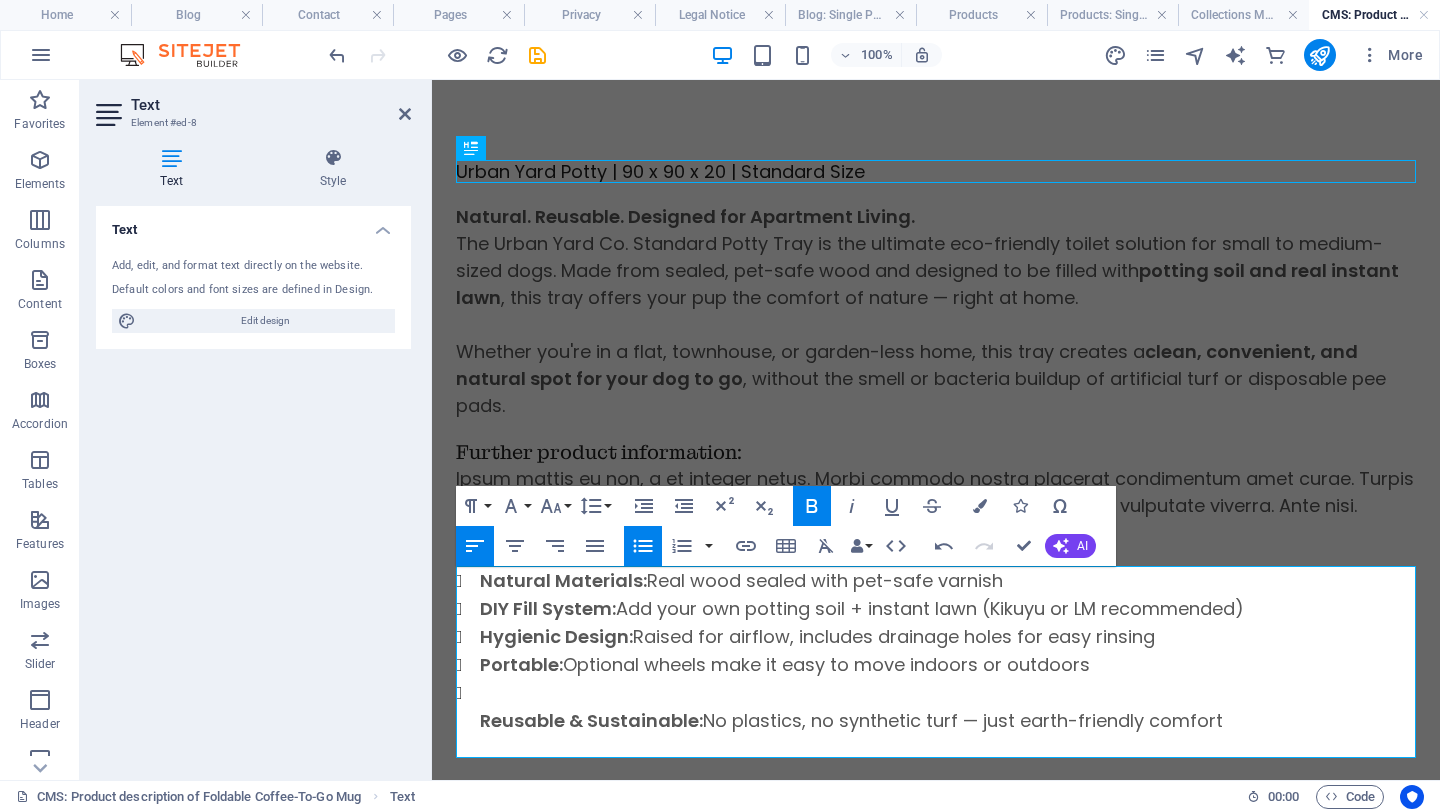 click on "Reusable & Sustainable:" at bounding box center [591, 720] 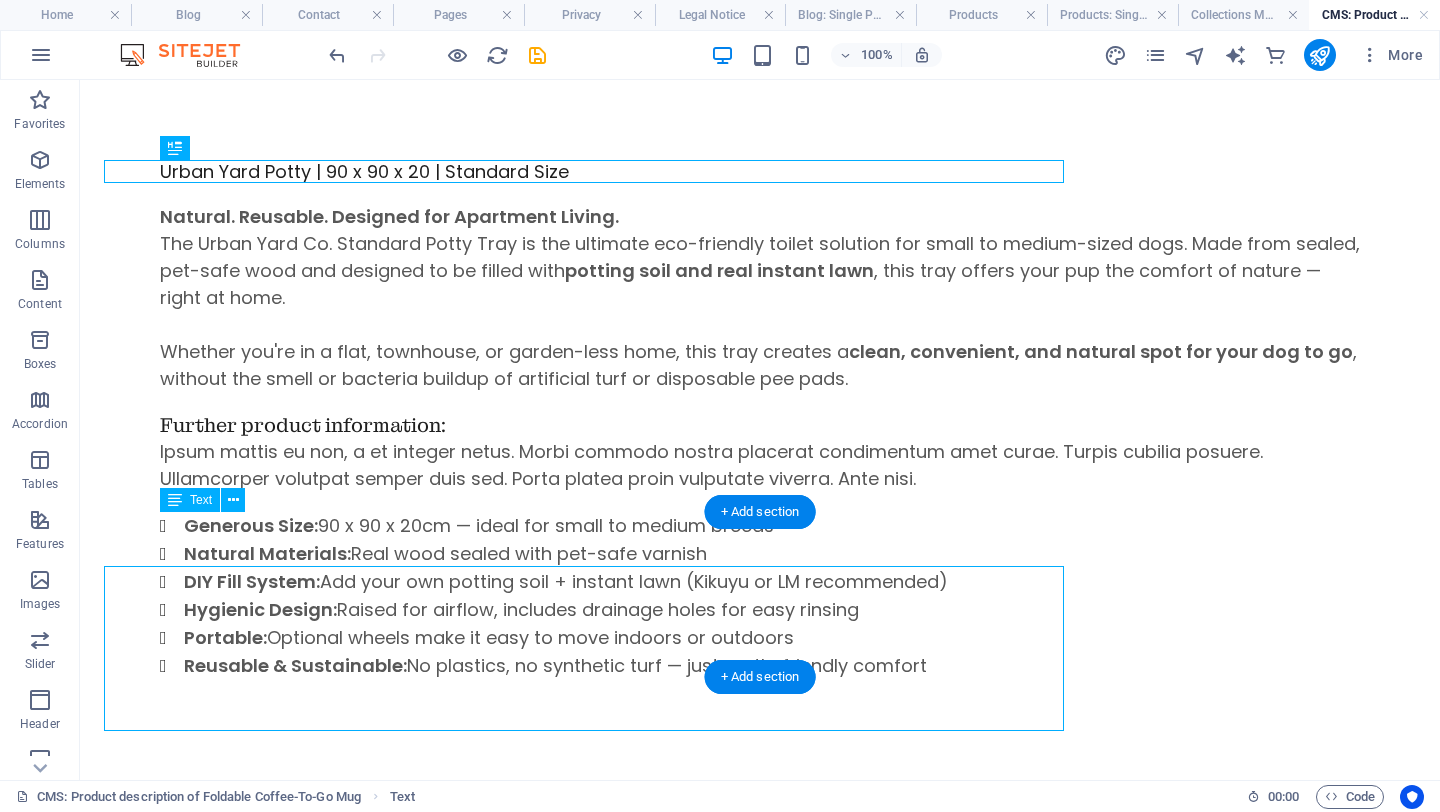 scroll, scrollTop: 0, scrollLeft: 0, axis: both 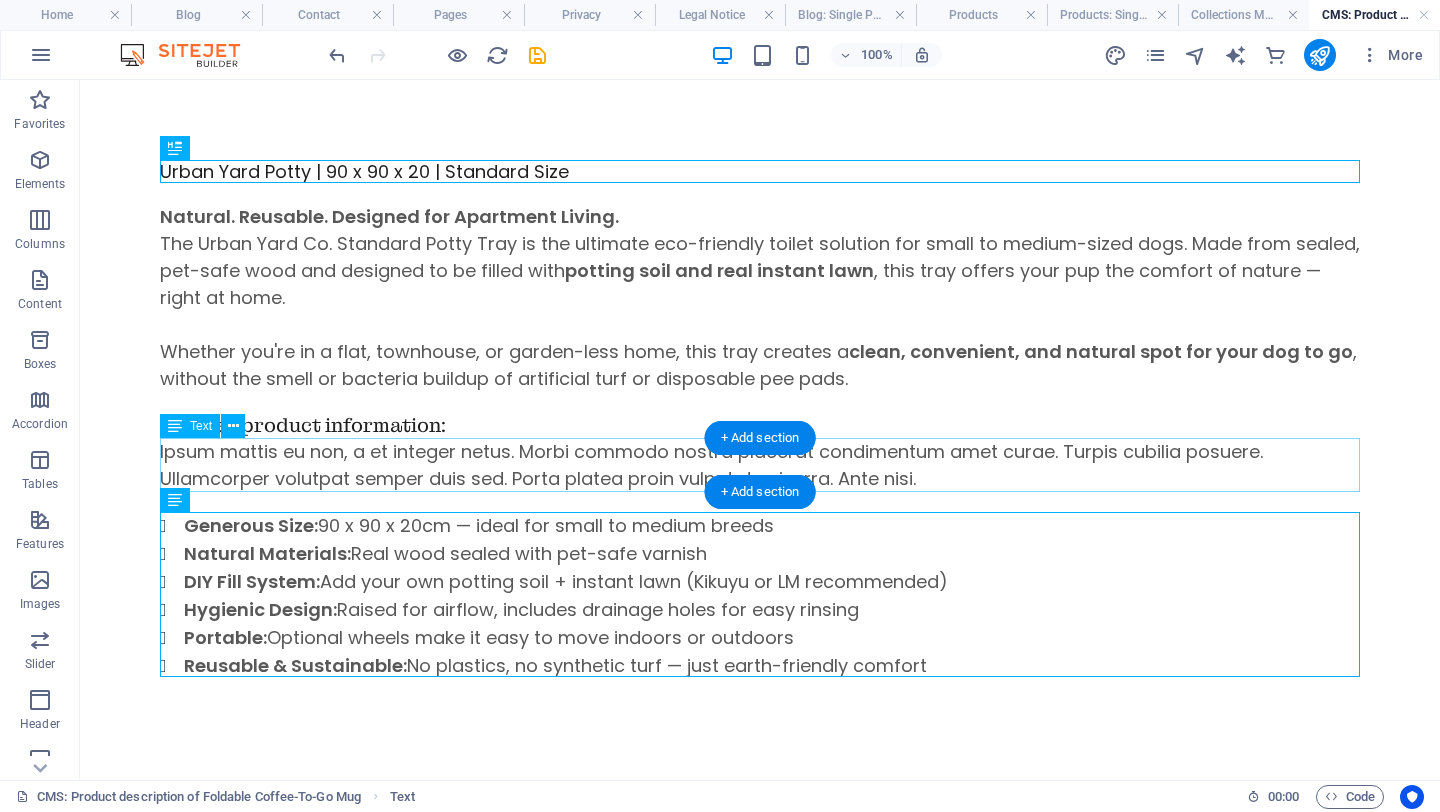 click on "Ipsum mattis eu non, a et integer netus. Morbi commodo nostra placerat condimentum amet curae. Turpis cubilia posuere. Ullamcorper volutpat semper duis sed. Porta platea proin vulputate viverra. Ante nisi." at bounding box center [760, 465] 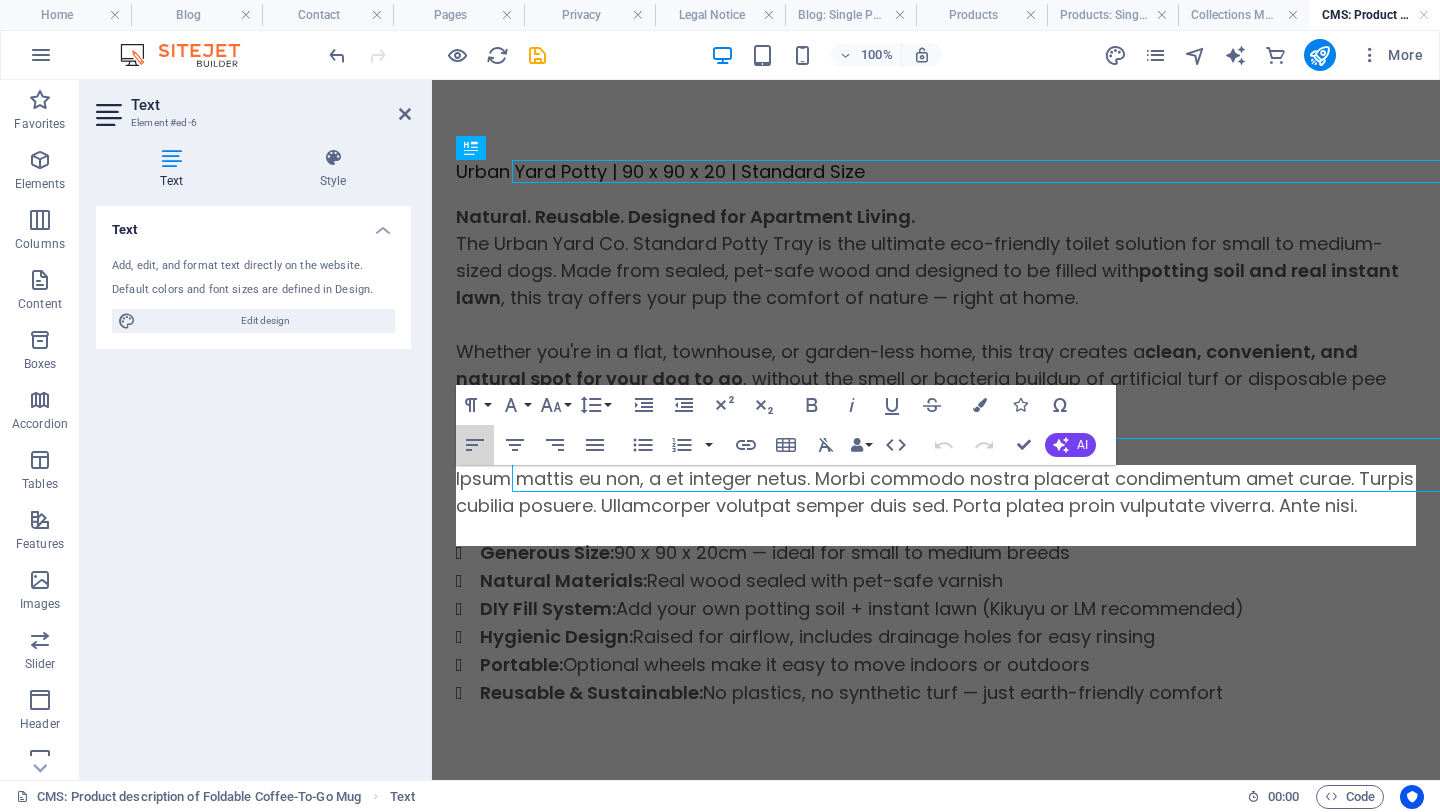 click on "Align Left" at bounding box center [475, 445] 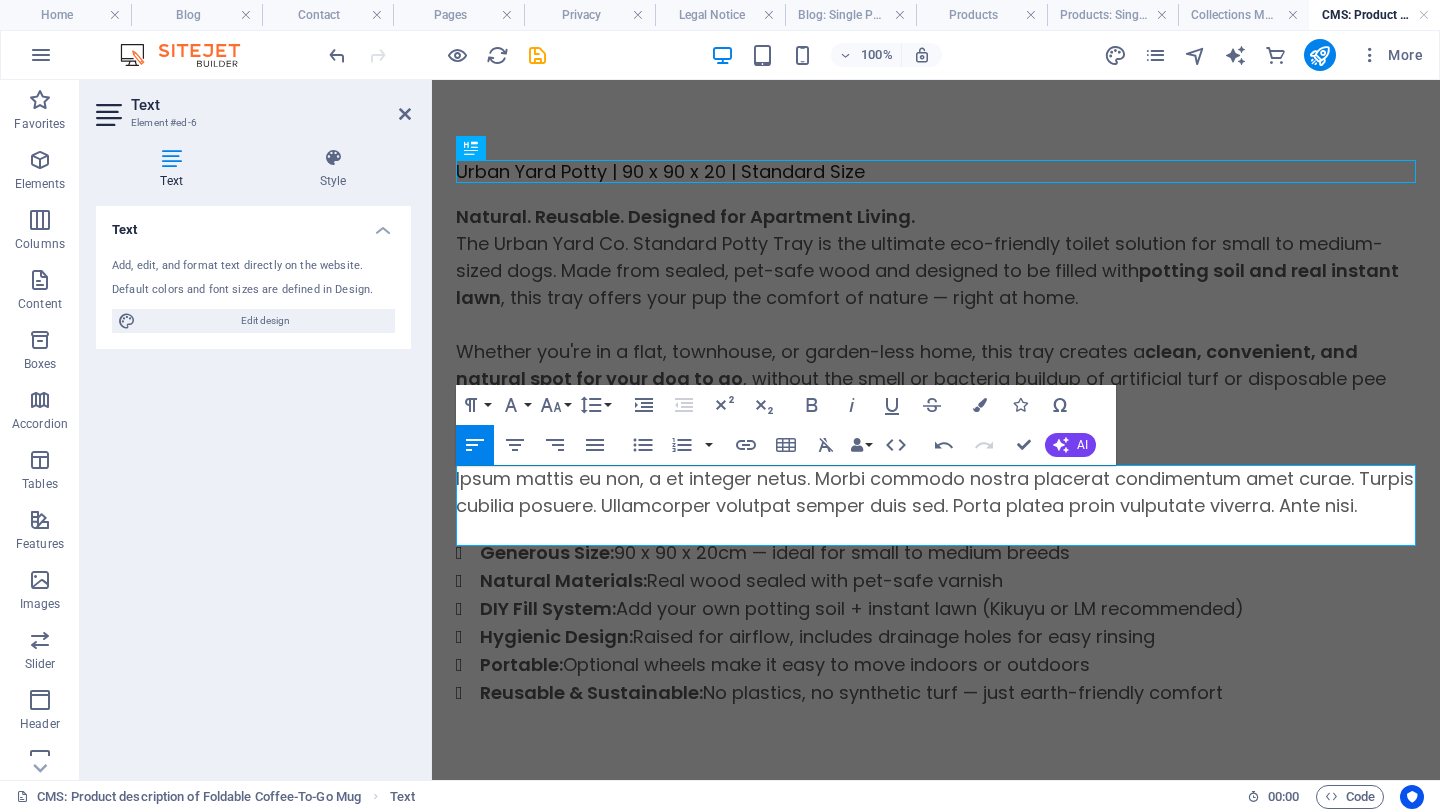 click on "Ipsum mattis eu non, a et integer netus. Morbi commodo nostra placerat condimentum amet curae. Turpis cubilia posuere. Ullamcorper volutpat semper duis sed. Porta platea proin vulputate viverra. Ante nisi." at bounding box center [936, 492] 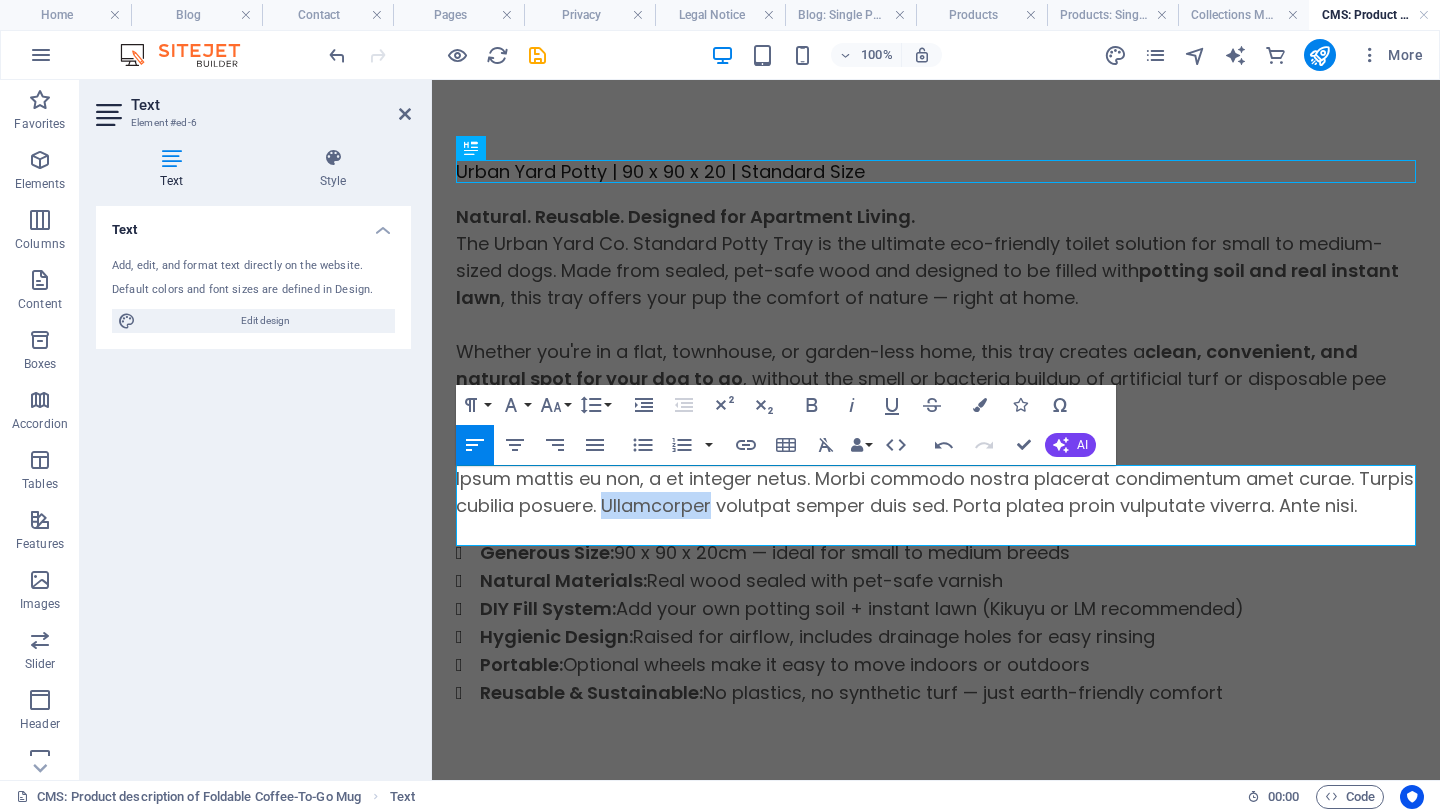 click on "Ipsum mattis eu non, a et integer netus. Morbi commodo nostra placerat condimentum amet curae. Turpis cubilia posuere. Ullamcorper volutpat semper duis sed. Porta platea proin vulputate viverra. Ante nisi." at bounding box center (936, 492) 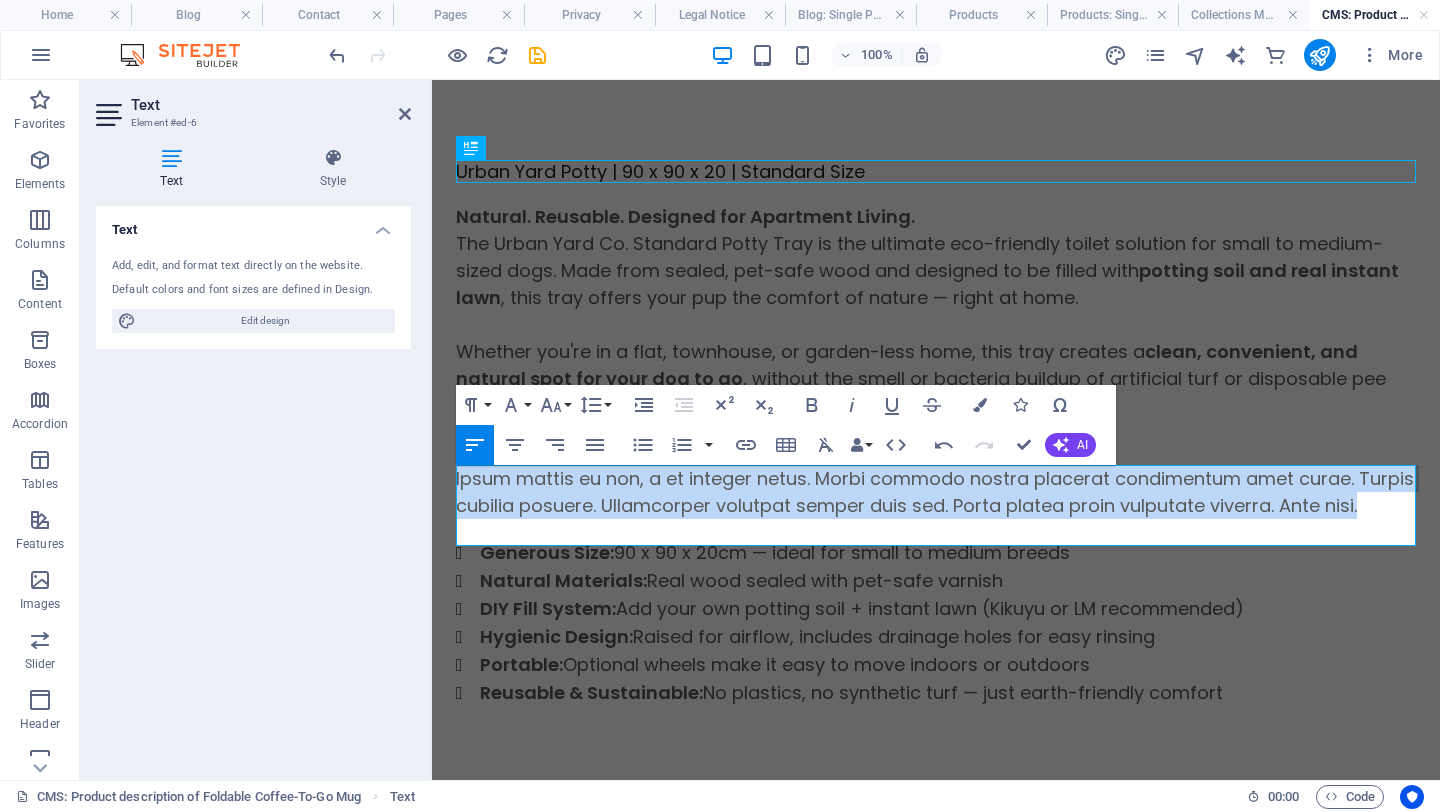 click on "Ipsum mattis eu non, a et integer netus. Morbi commodo nostra placerat condimentum amet curae. Turpis cubilia posuere. Ullamcorper volutpat semper duis sed. Porta platea proin vulputate viverra. Ante nisi." at bounding box center (936, 492) 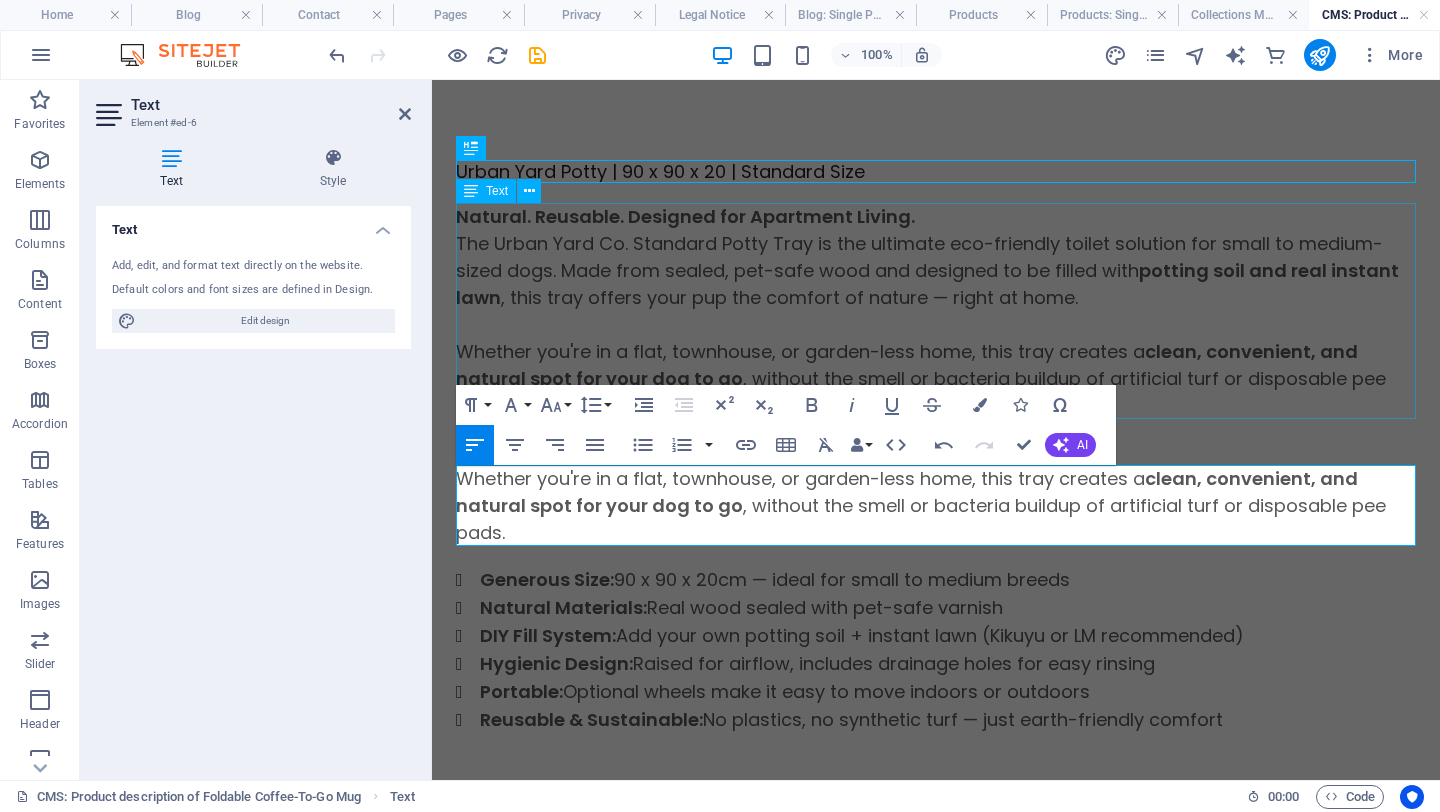 click on "Natural. Reusable. Designed for Apartment Living. The Urban Yard Co. Standard Potty Tray is the ultimate eco-friendly toilet solution for small to medium-sized dogs. Made from sealed, pet-safe wood and designed to be filled with  potting soil and real instant lawn , this tray offers your pup the comfort of nature — right at home. Whether you're in a flat, townhouse, or garden-less home, this tray creates a  clean, convenient, and natural spot for your dog to go , without the smell or bacteria buildup of artificial turf or disposable pee pads." at bounding box center [936, 311] 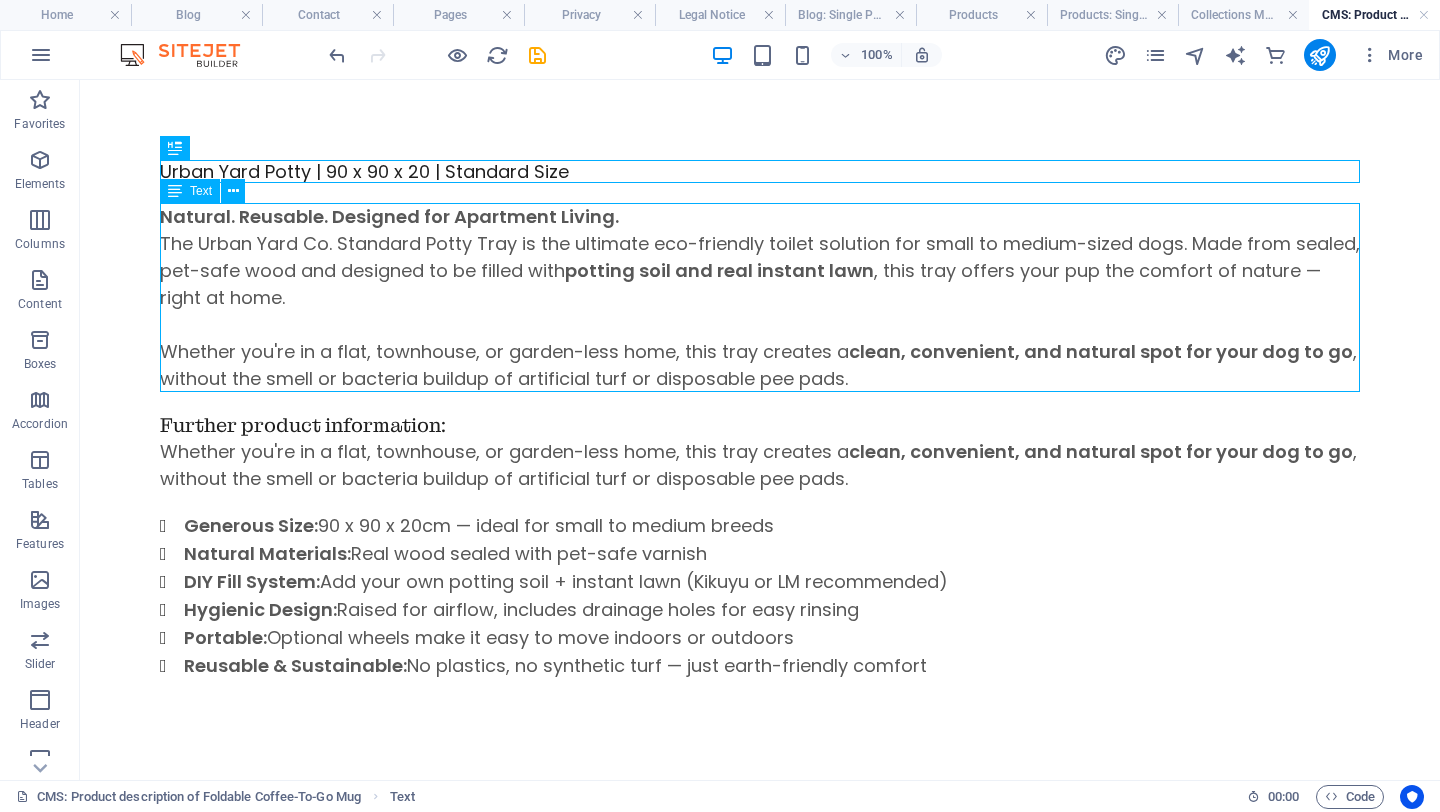 click on "Natural. Reusable. Designed for Apartment Living. The Urban Yard Co. Standard Potty Tray is the ultimate eco-friendly toilet solution for small to medium-sized dogs. Made from sealed, pet-safe wood and designed to be filled with  potting soil and real instant lawn , this tray offers your pup the comfort of nature — right at home. Whether you're in a flat, townhouse, or garden-less home, this tray creates a  clean, convenient, and natural spot for your dog to go , without the smell or bacteria buildup of artificial turf or disposable pee pads." at bounding box center [760, 297] 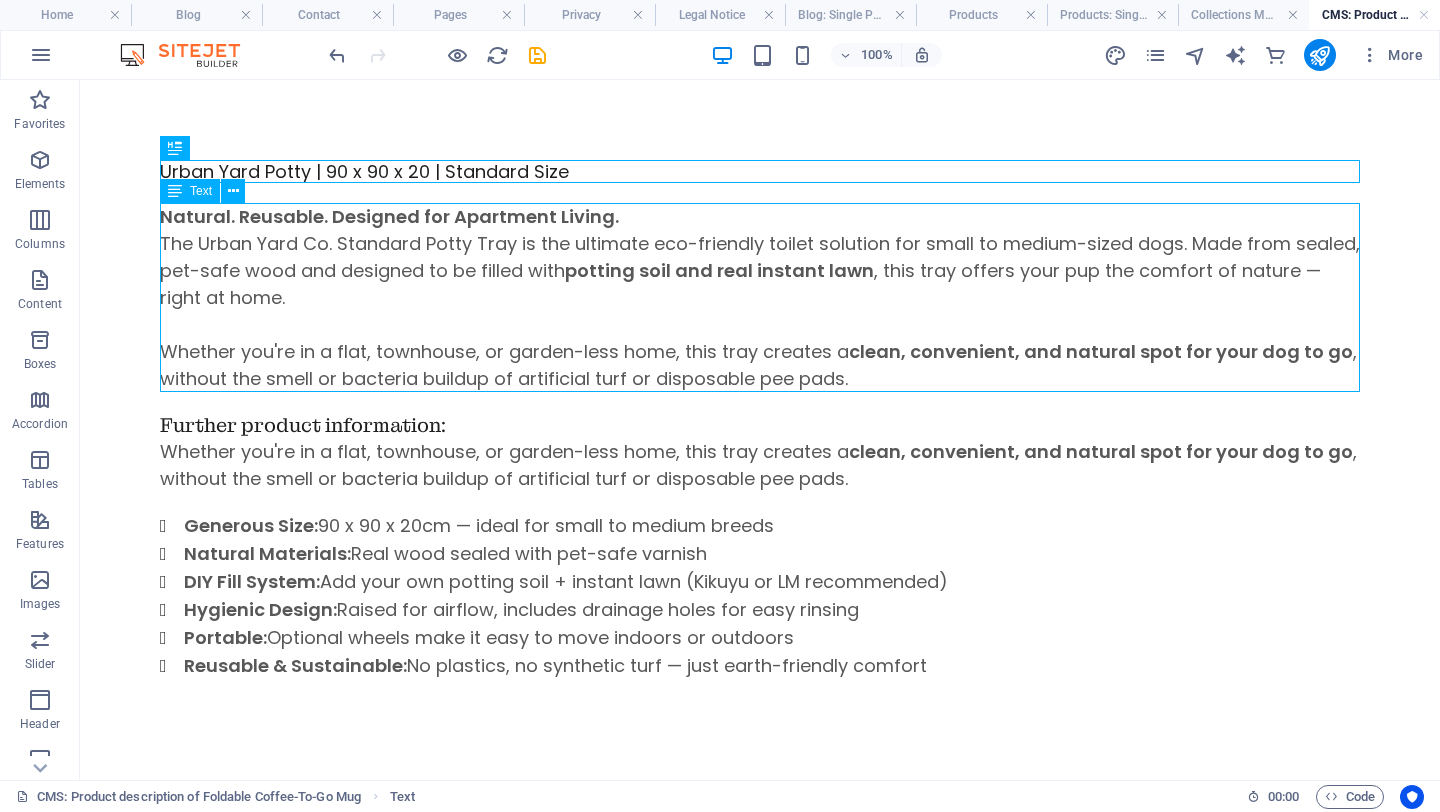 click on "Natural. Reusable. Designed for Apartment Living. The Urban Yard Co. Standard Potty Tray is the ultimate eco-friendly toilet solution for small to medium-sized dogs. Made from sealed, pet-safe wood and designed to be filled with  potting soil and real instant lawn , this tray offers your pup the comfort of nature — right at home. Whether you're in a flat, townhouse, or garden-less home, this tray creates a  clean, convenient, and natural spot for your dog to go , without the smell or bacteria buildup of artificial turf or disposable pee pads." at bounding box center (760, 297) 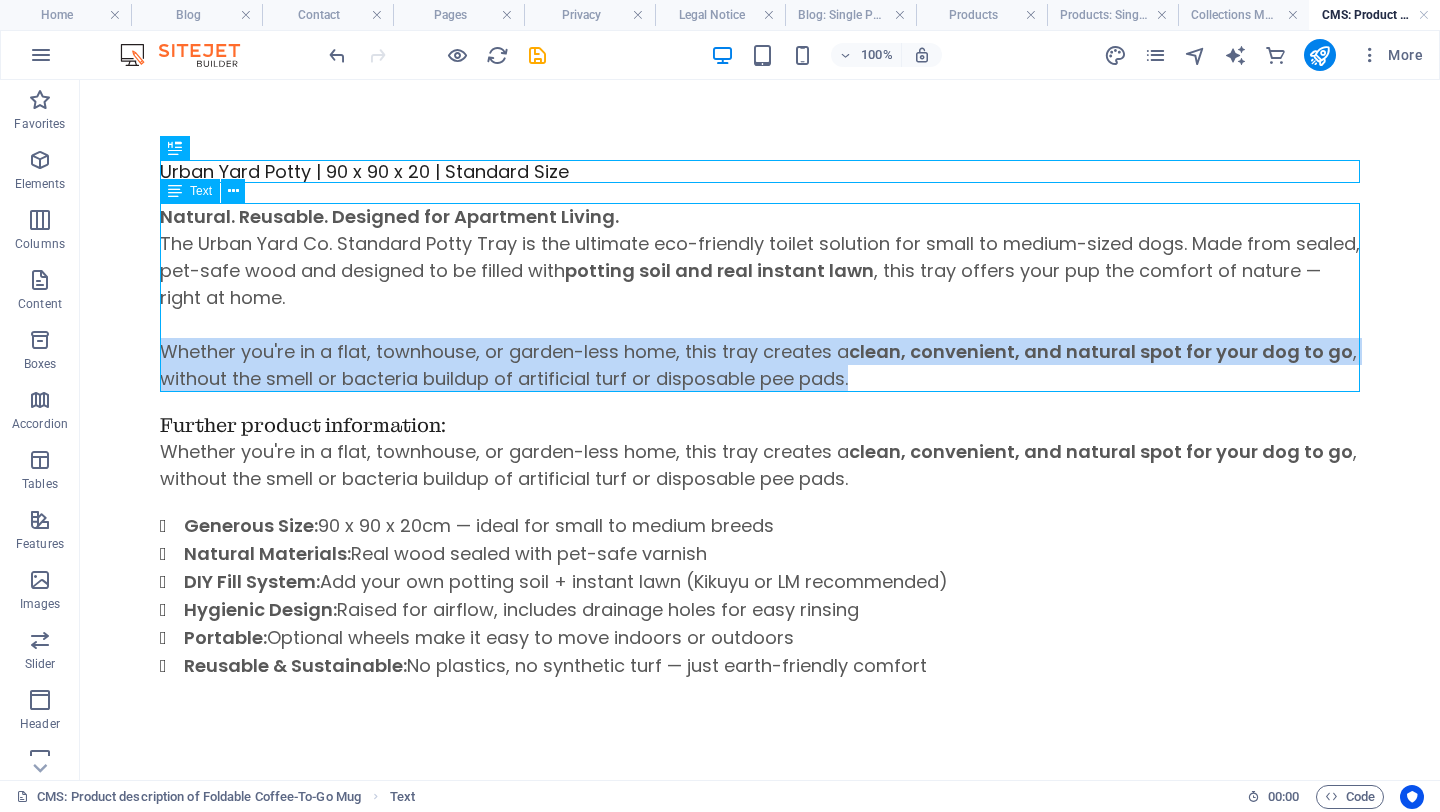 click on "Whether you're in a flat, townhouse, or garden-less home, this tray creates a  clean, convenient, and natural spot for your dog to go , without the smell or bacteria buildup of artificial turf or disposable pee pads." at bounding box center (760, 365) 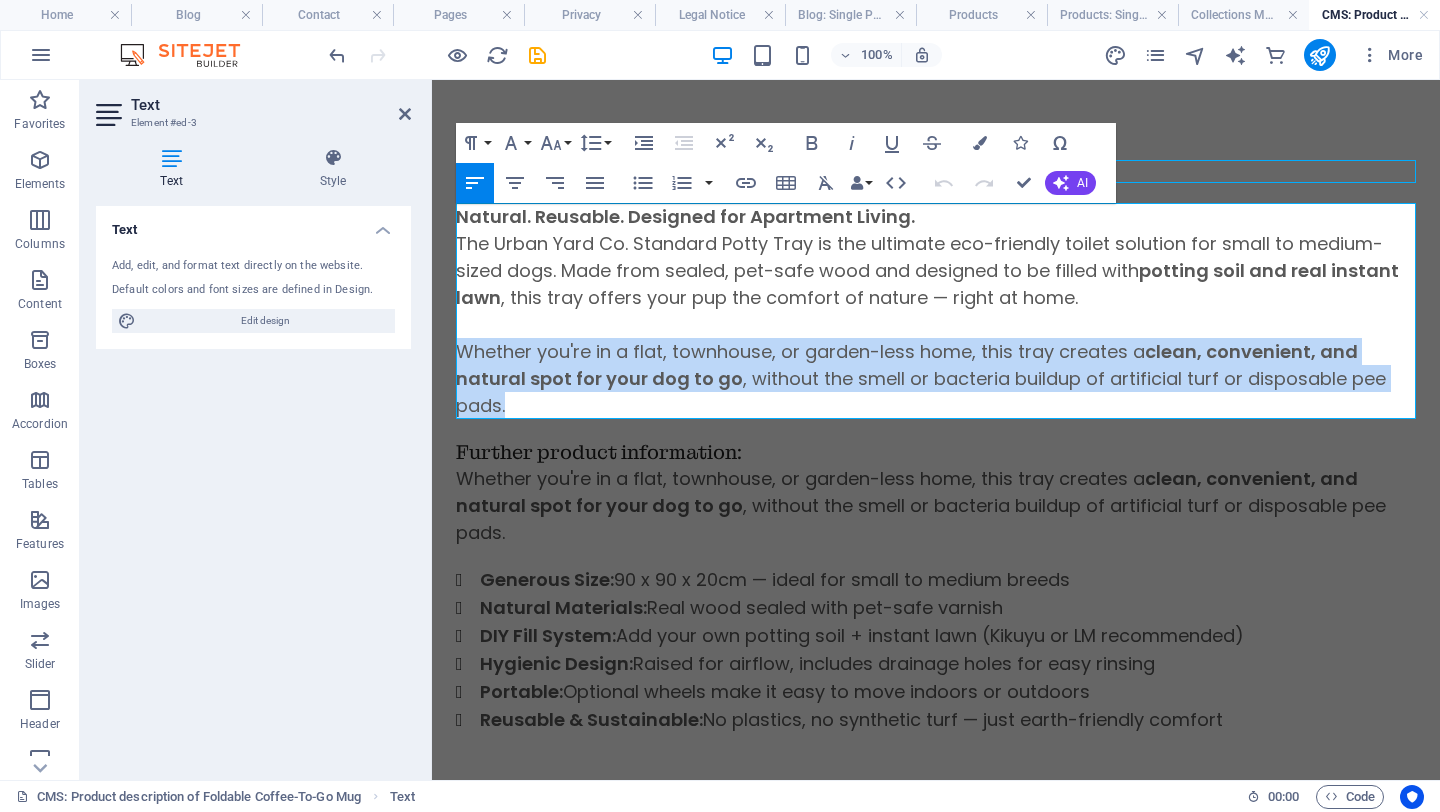 click on "Whether you're in a flat, townhouse, or garden-less home, this tray creates a  clean, convenient, and natural spot for your dog to go , without the smell or bacteria buildup of artificial turf or disposable pee pads." at bounding box center [936, 378] 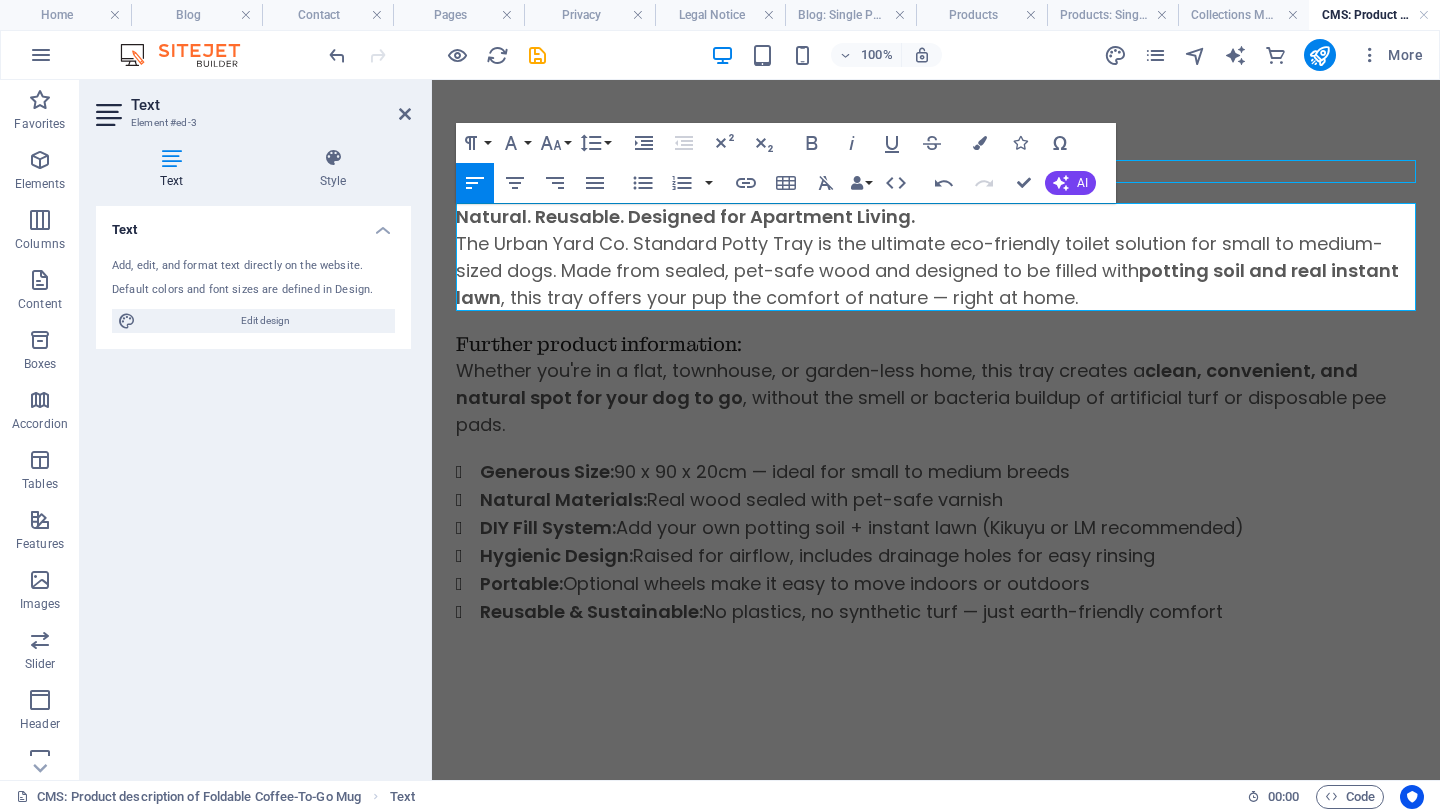 click on "The Urban Yard Co. Standard Potty Tray is the ultimate eco-friendly toilet solution for small to medium-sized dogs. Made from sealed, pet-safe wood and designed to be filled with  potting soil and real instant lawn , this tray offers your pup the comfort of nature — right at home." at bounding box center (936, 270) 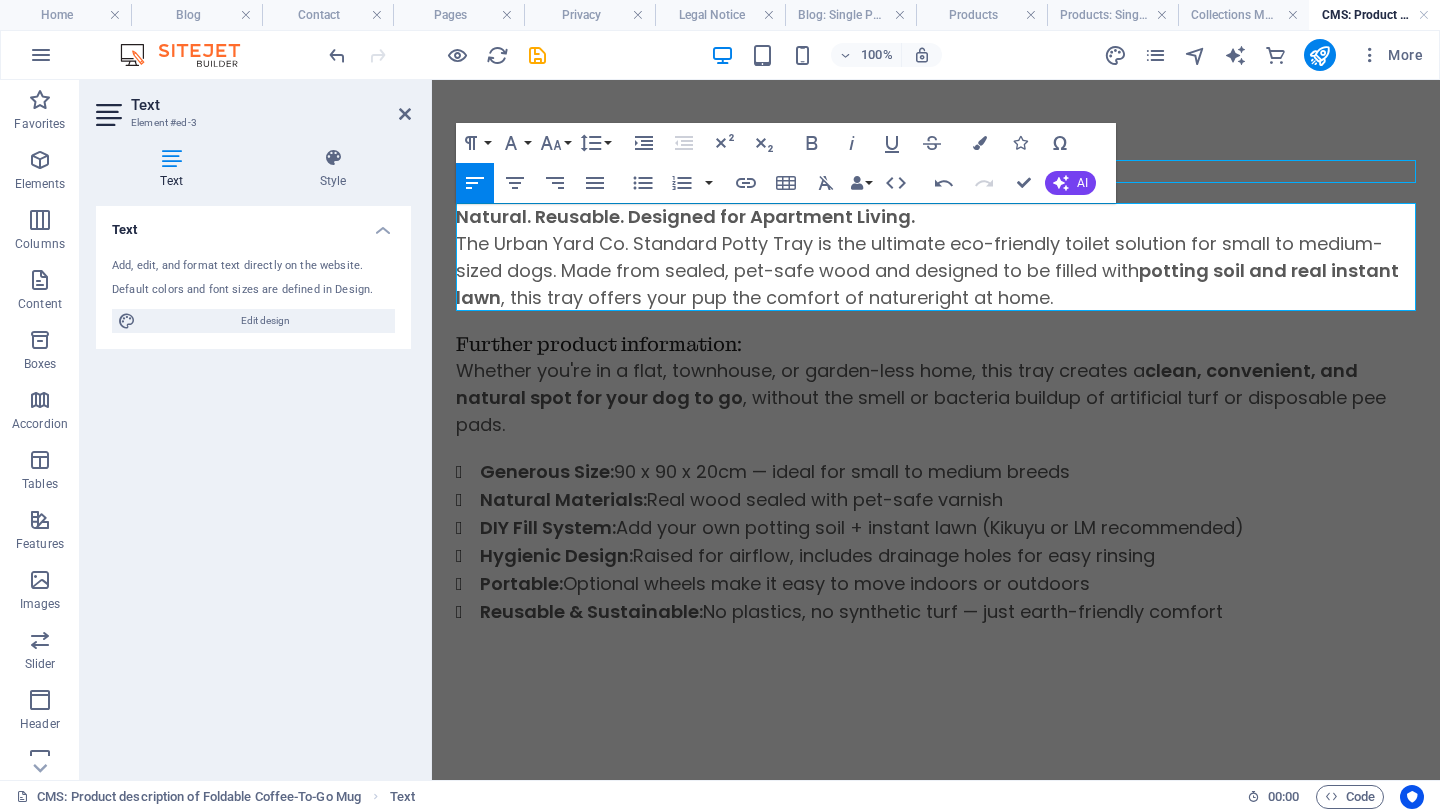 type 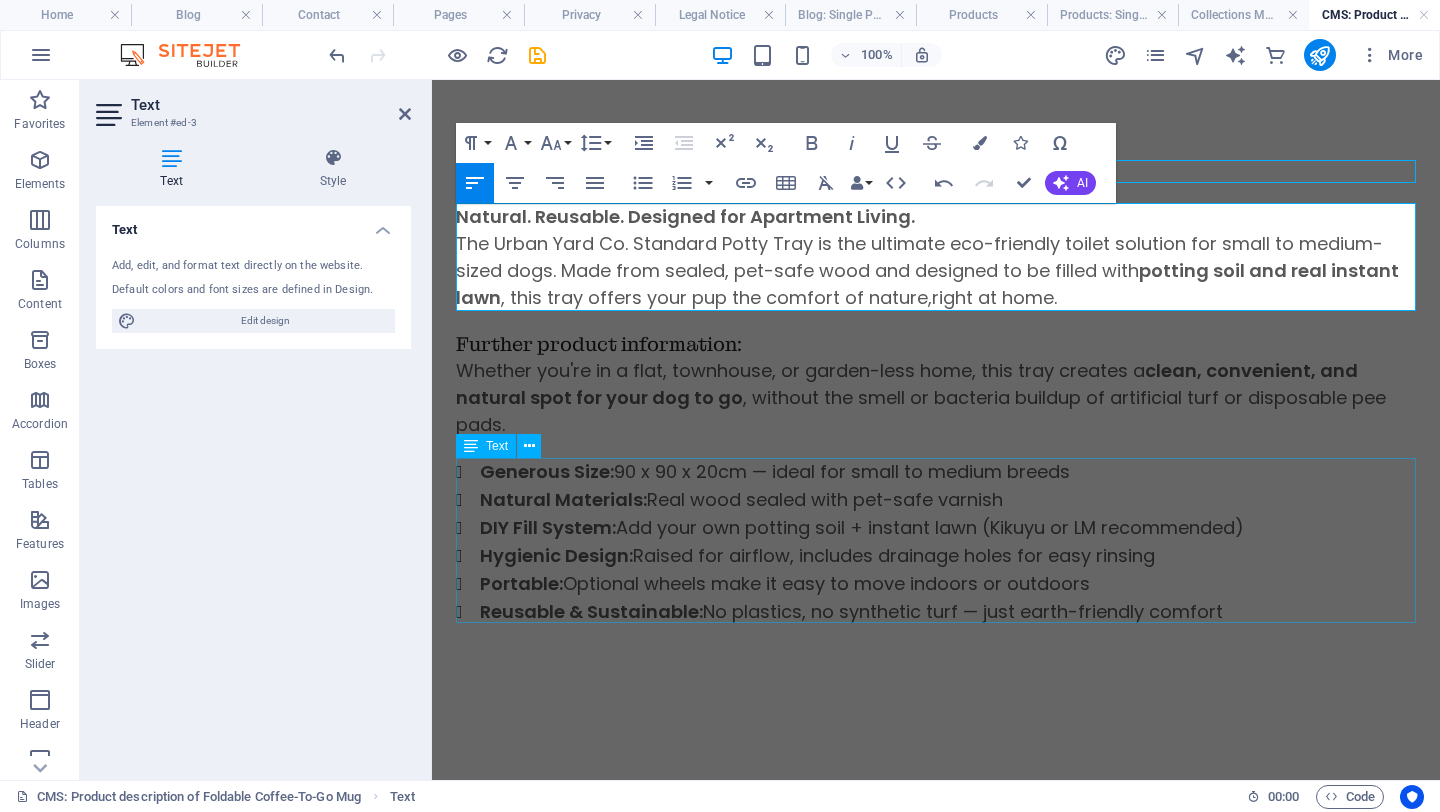 click on "Generous Size:  90 x 90 x 20cm — ideal for small to medium breeds Natural Materials:  Real wood sealed with pet-safe varnish DIY Fill System:  Add your own potting soil + instant lawn (Kikuyu or LM recommended) Hygienic Design:  Raised for airflow, includes drainage holes for easy rinsing Portable:  Optional wheels make it easy to move indoors or outdoors Reusable & Sustainable:  No plastics, no synthetic turf — just earth-friendly comfort" at bounding box center (936, 542) 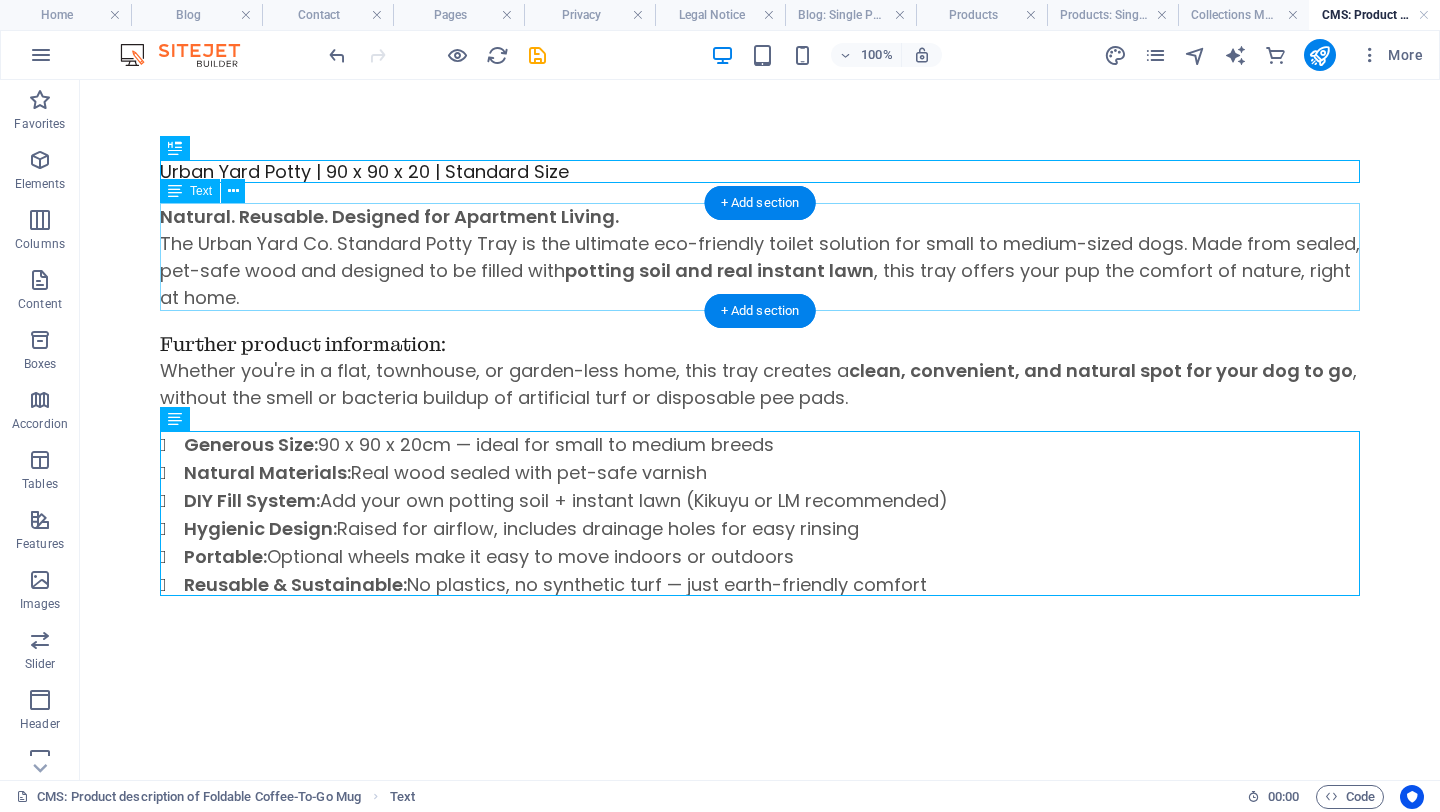 click on "Natural. Reusable. Designed for Apartment Living. The Urban Yard Co. Standard Potty Tray is the ultimate eco-friendly toilet solution for small to medium-sized dogs. Made from sealed, pet-safe wood and designed to be filled with  potting soil and real instant lawn , this tray offers your pup the comfort of nature, right at home." at bounding box center (760, 257) 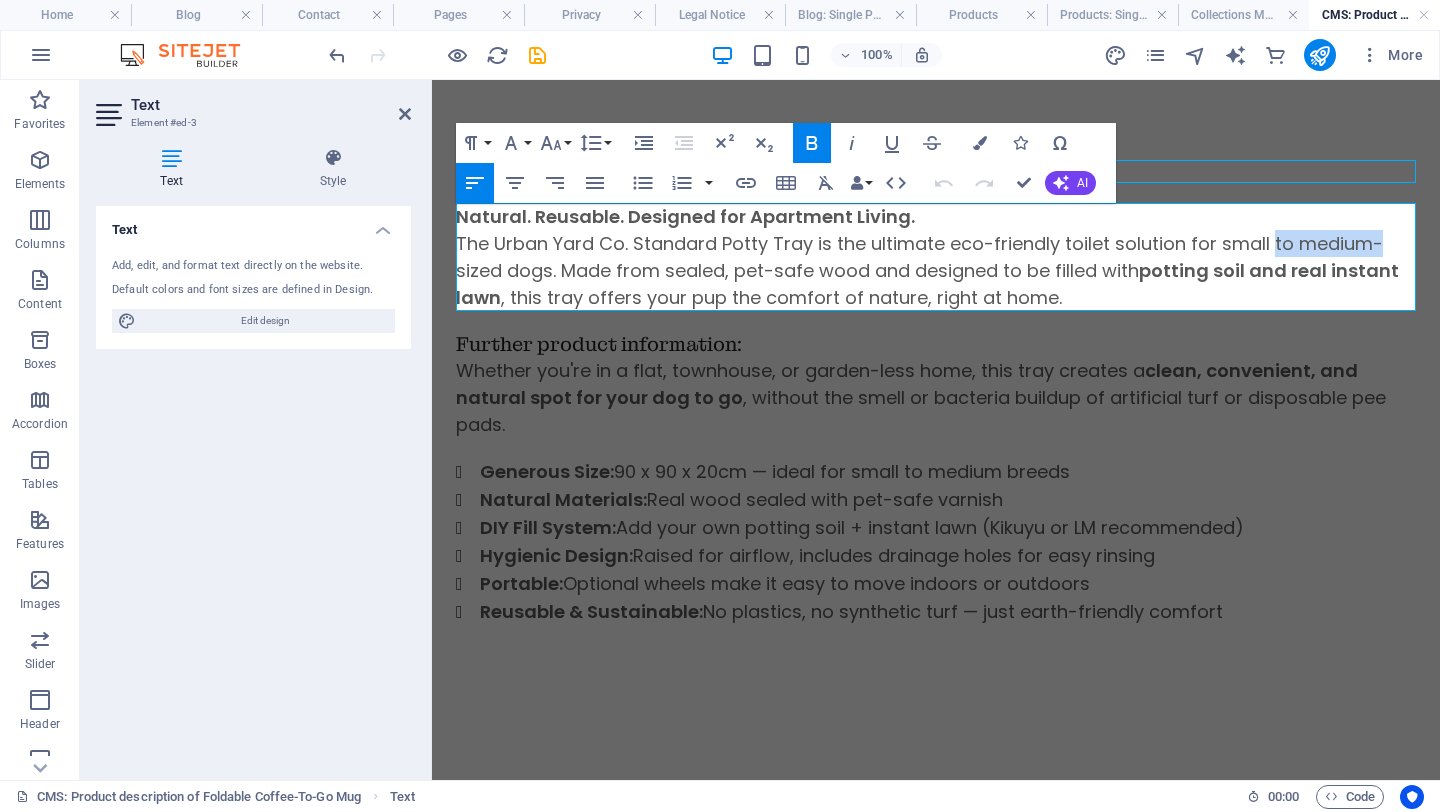 drag, startPoint x: 1270, startPoint y: 241, endPoint x: 1396, endPoint y: 241, distance: 126 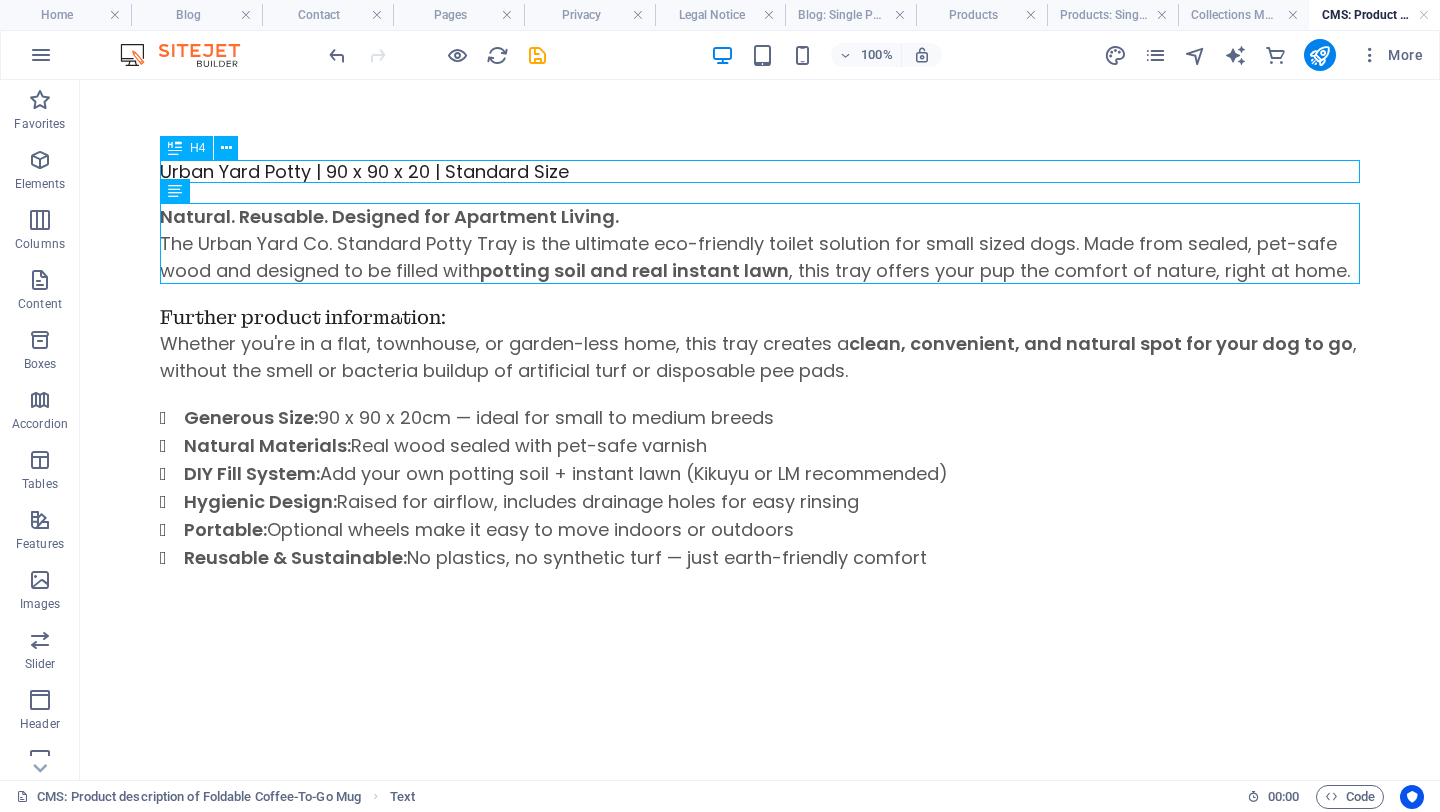 click on "Urban Yard Potty | 90 x 90 x 20 | Standard Size" at bounding box center [760, 171] 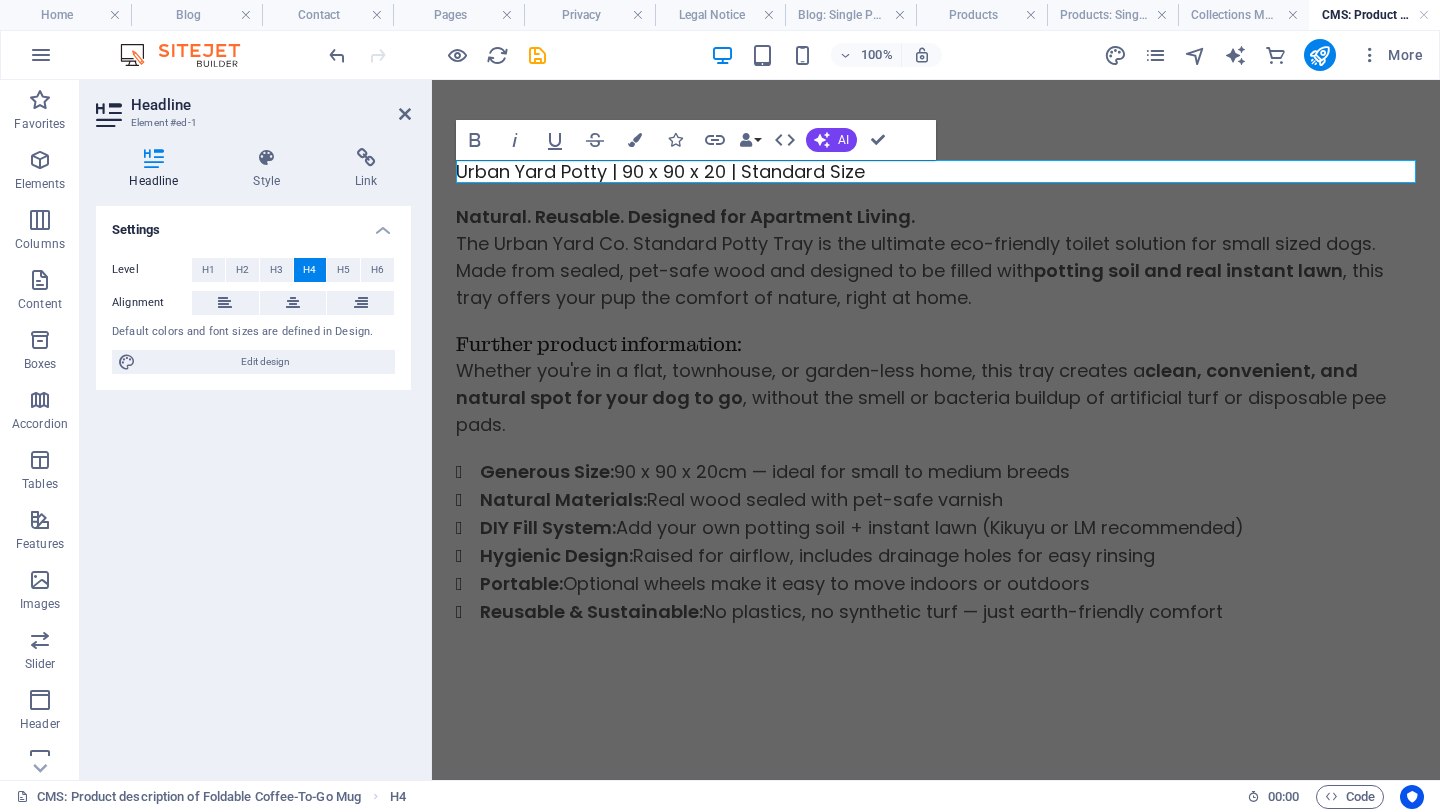 click on "Urban Yard Potty | 90 x 90 x 20 | Standard Size" at bounding box center [936, 171] 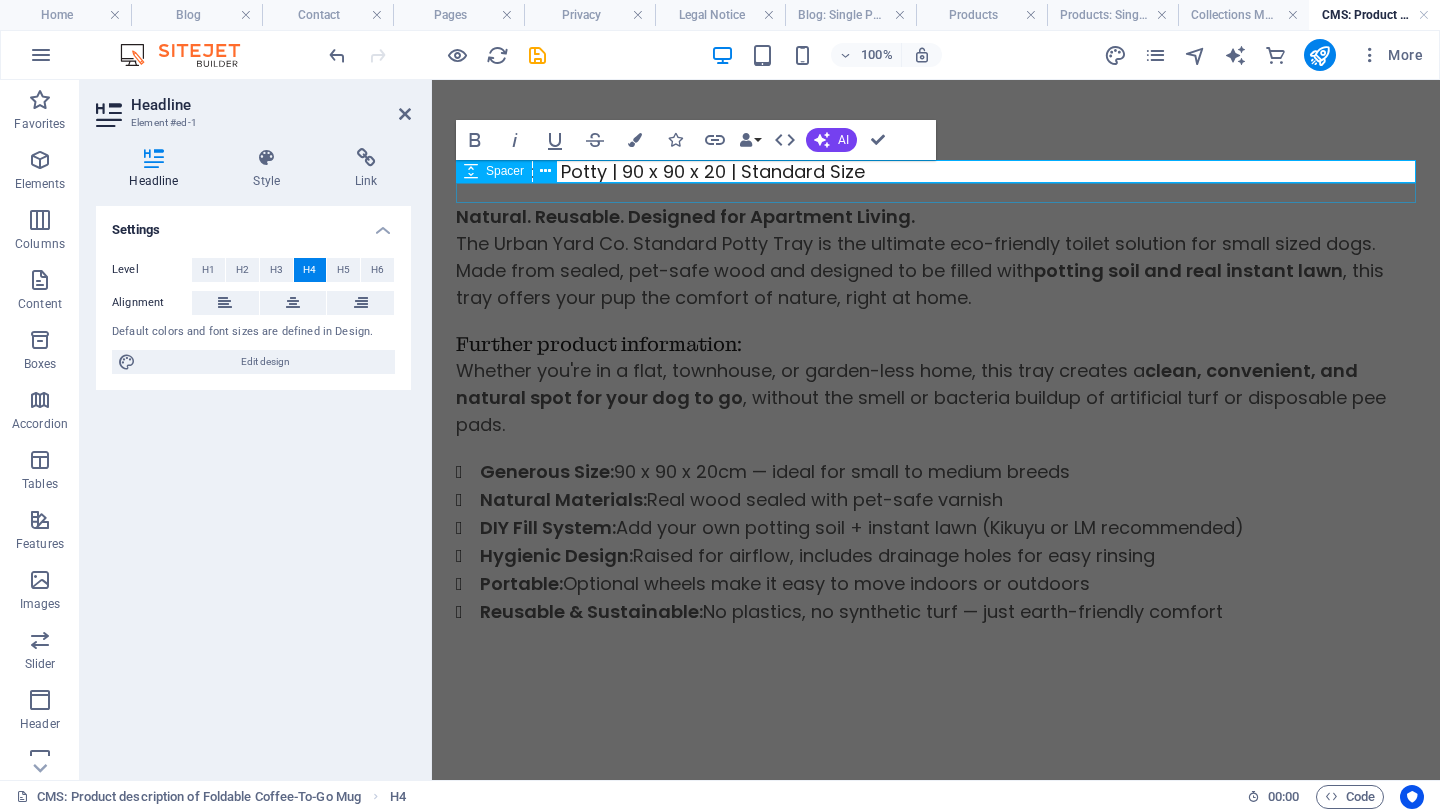 type 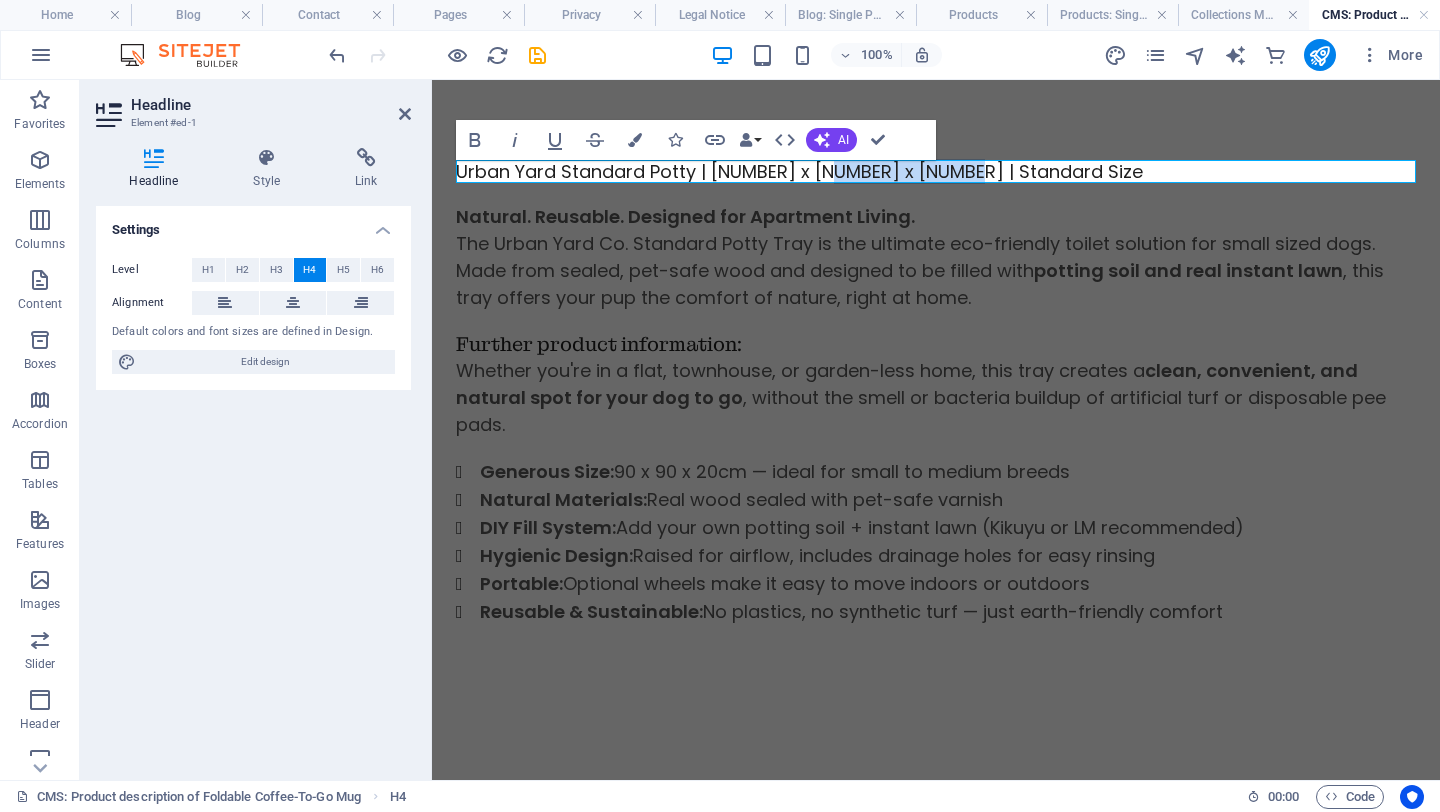 drag, startPoint x: 964, startPoint y: 170, endPoint x: 818, endPoint y: 171, distance: 146.00342 